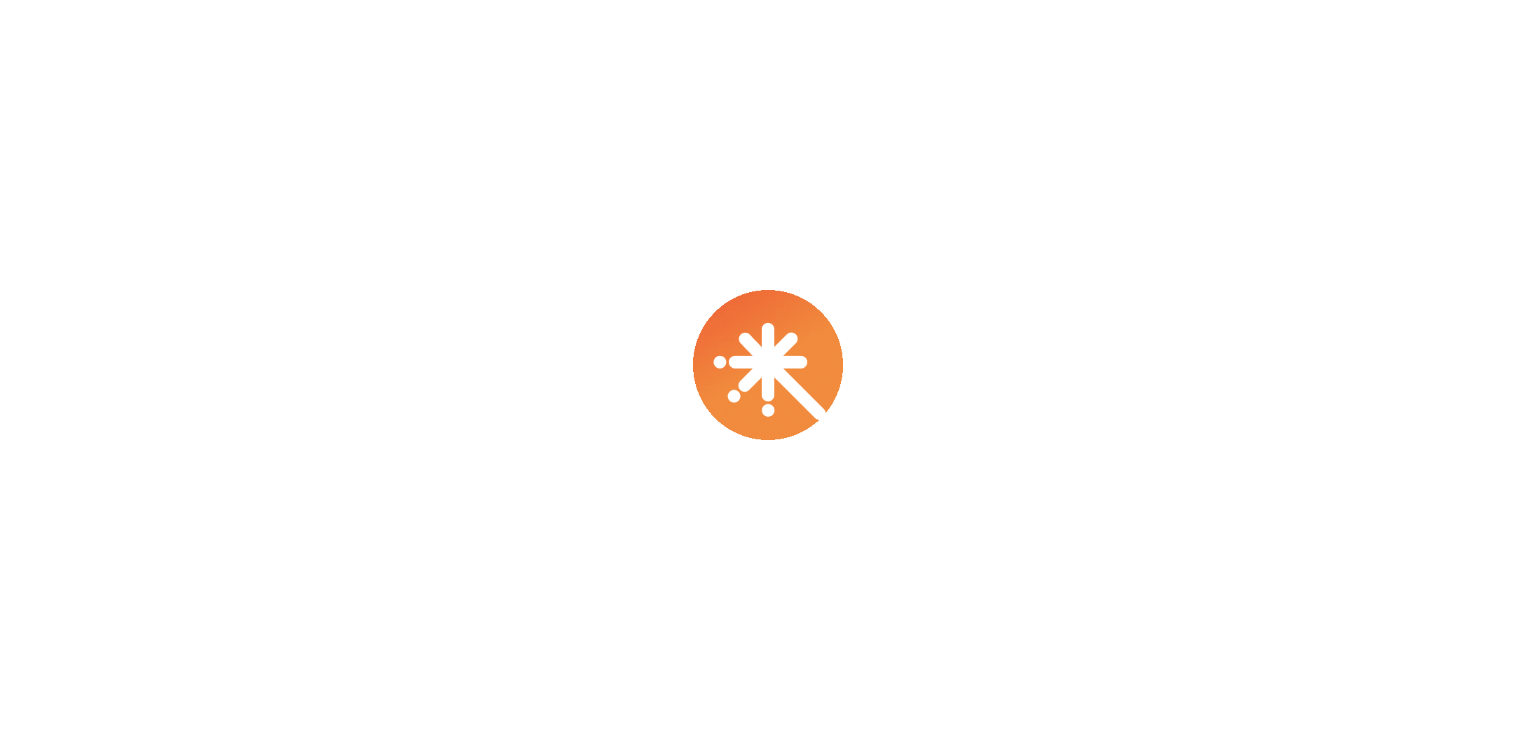 scroll, scrollTop: 0, scrollLeft: 0, axis: both 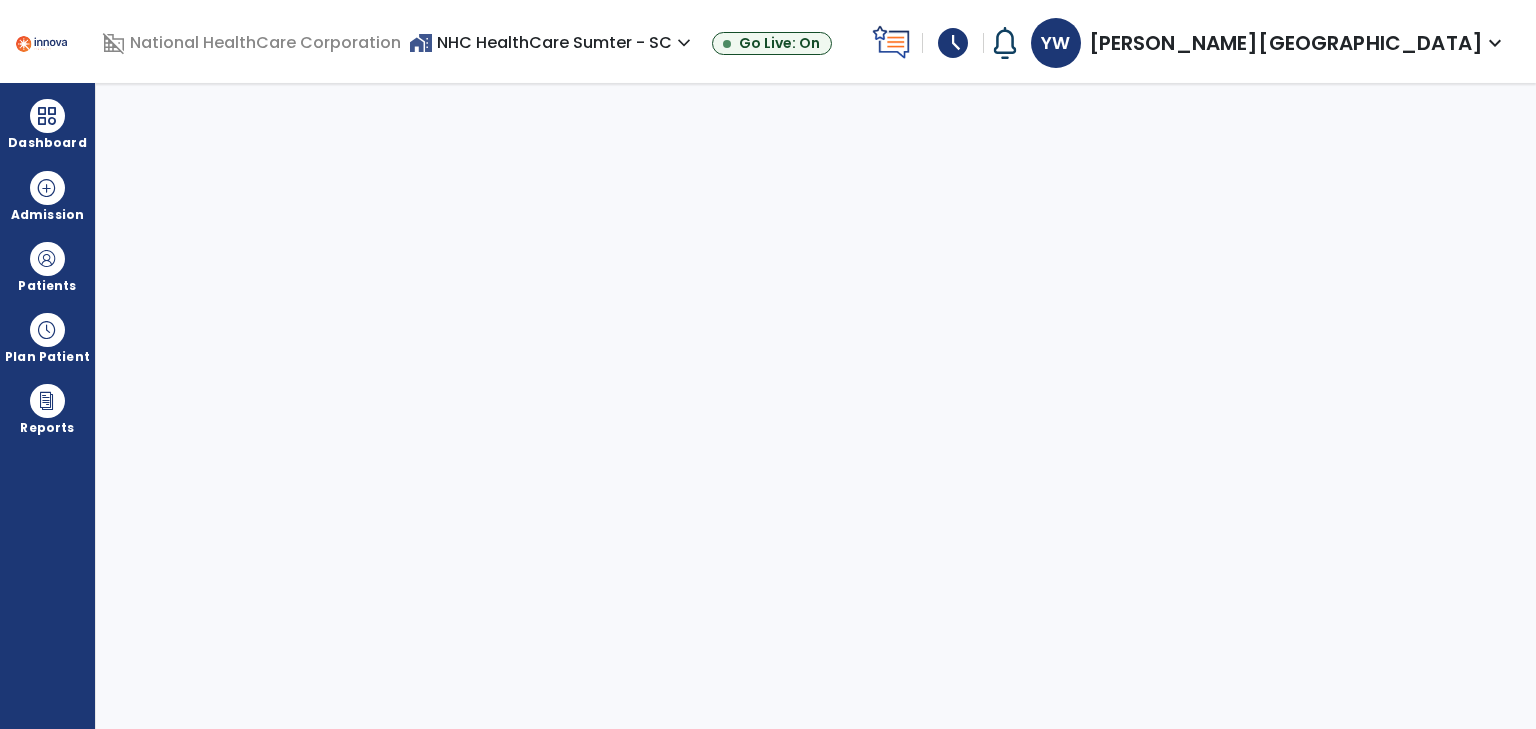 select on "****" 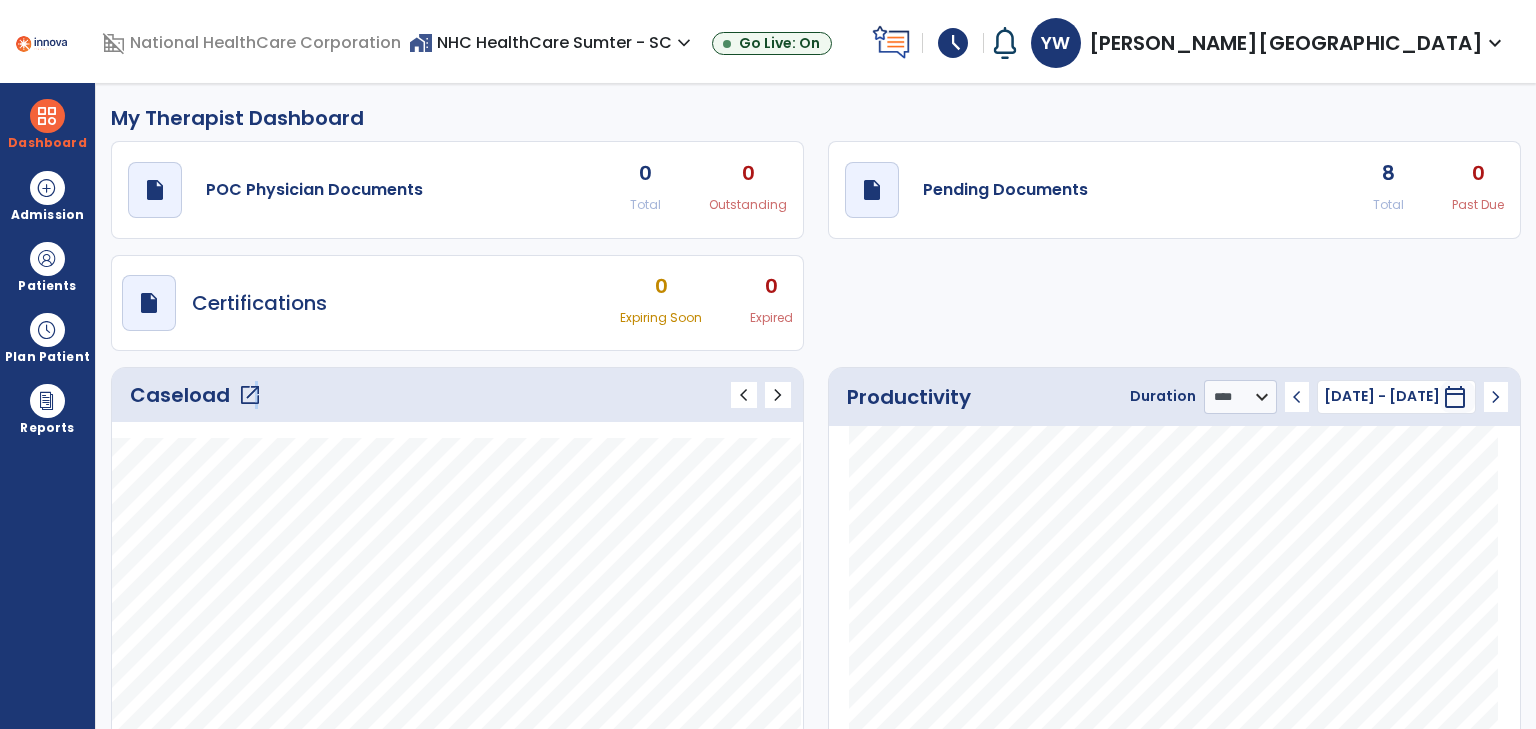 click on "open_in_new" 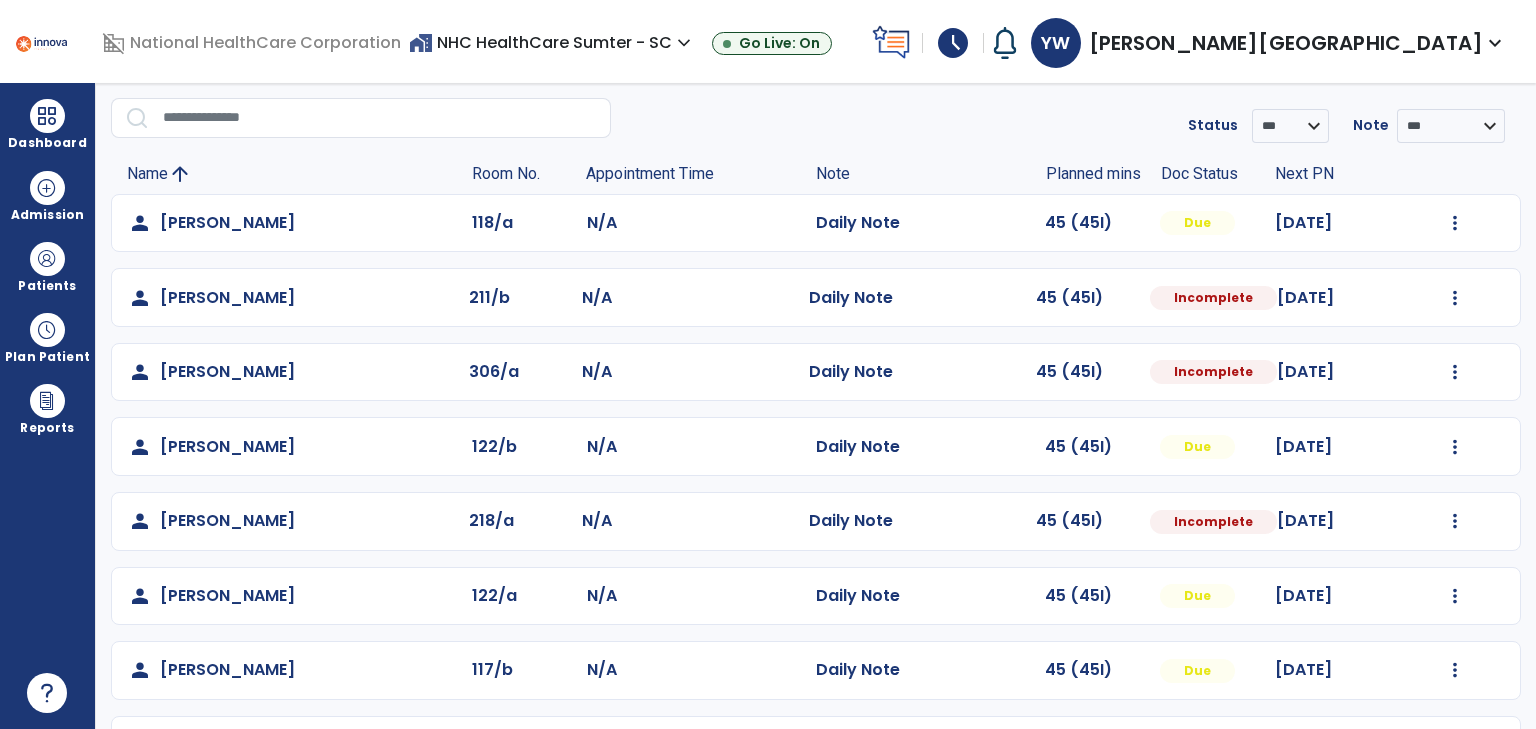 scroll, scrollTop: 136, scrollLeft: 0, axis: vertical 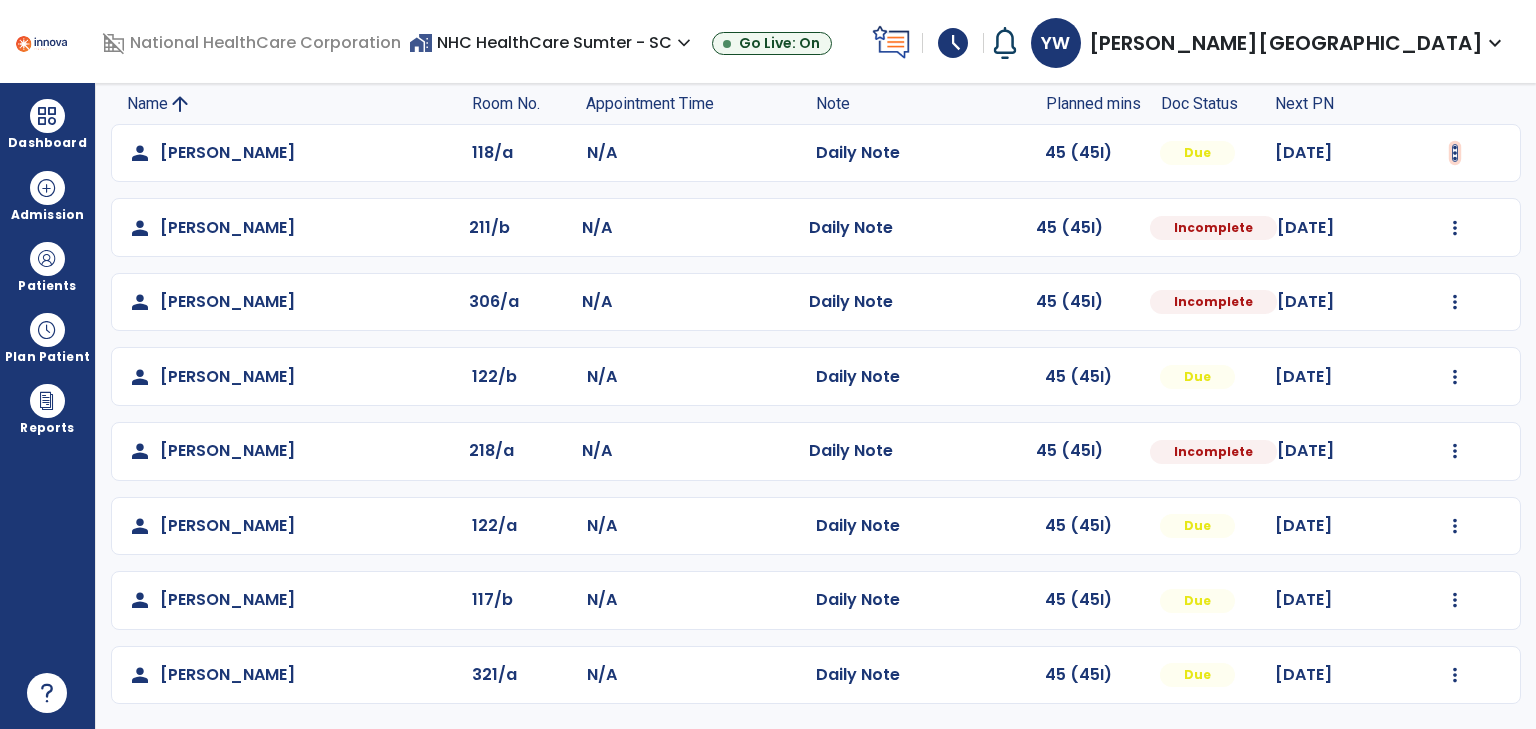 click at bounding box center (1455, 153) 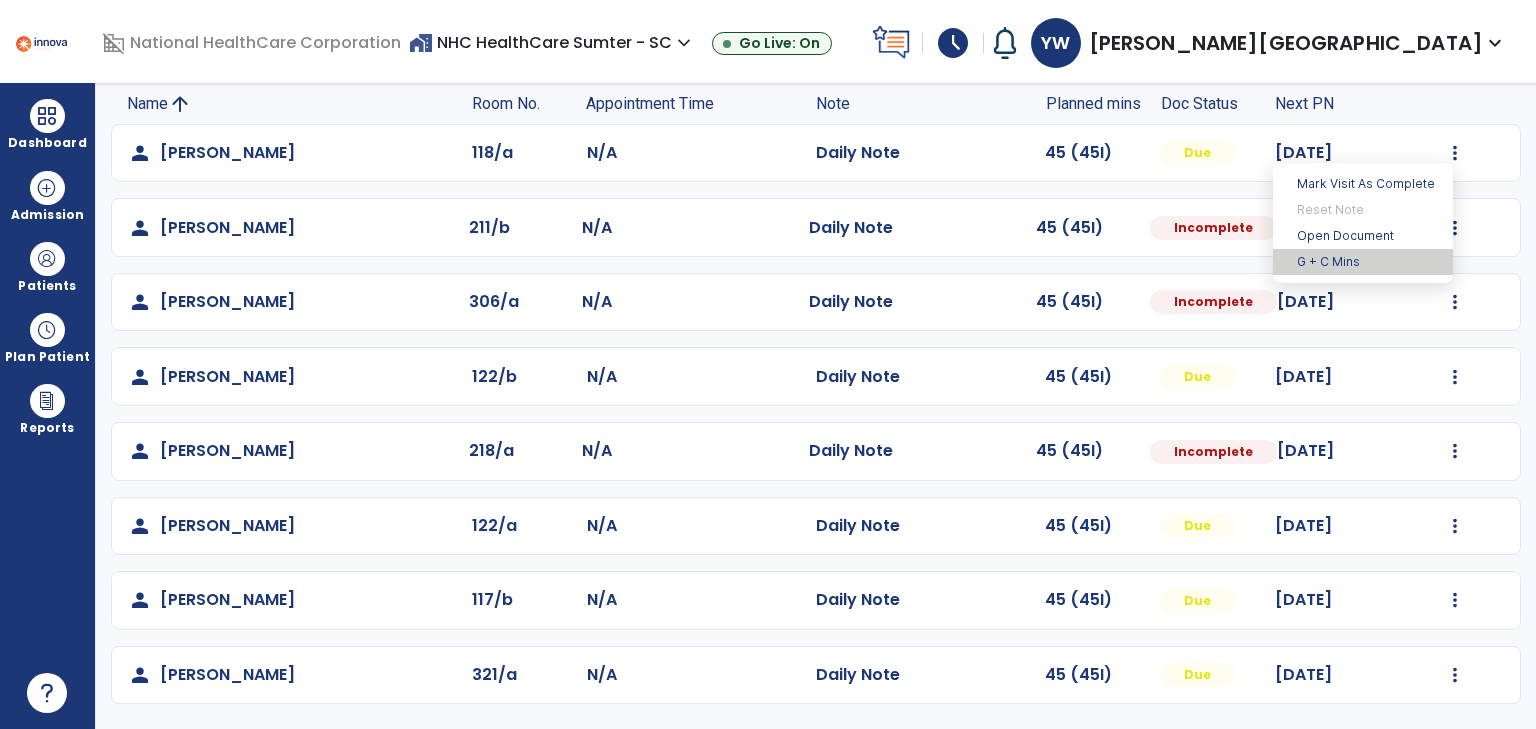 click on "G + C Mins" at bounding box center (1363, 262) 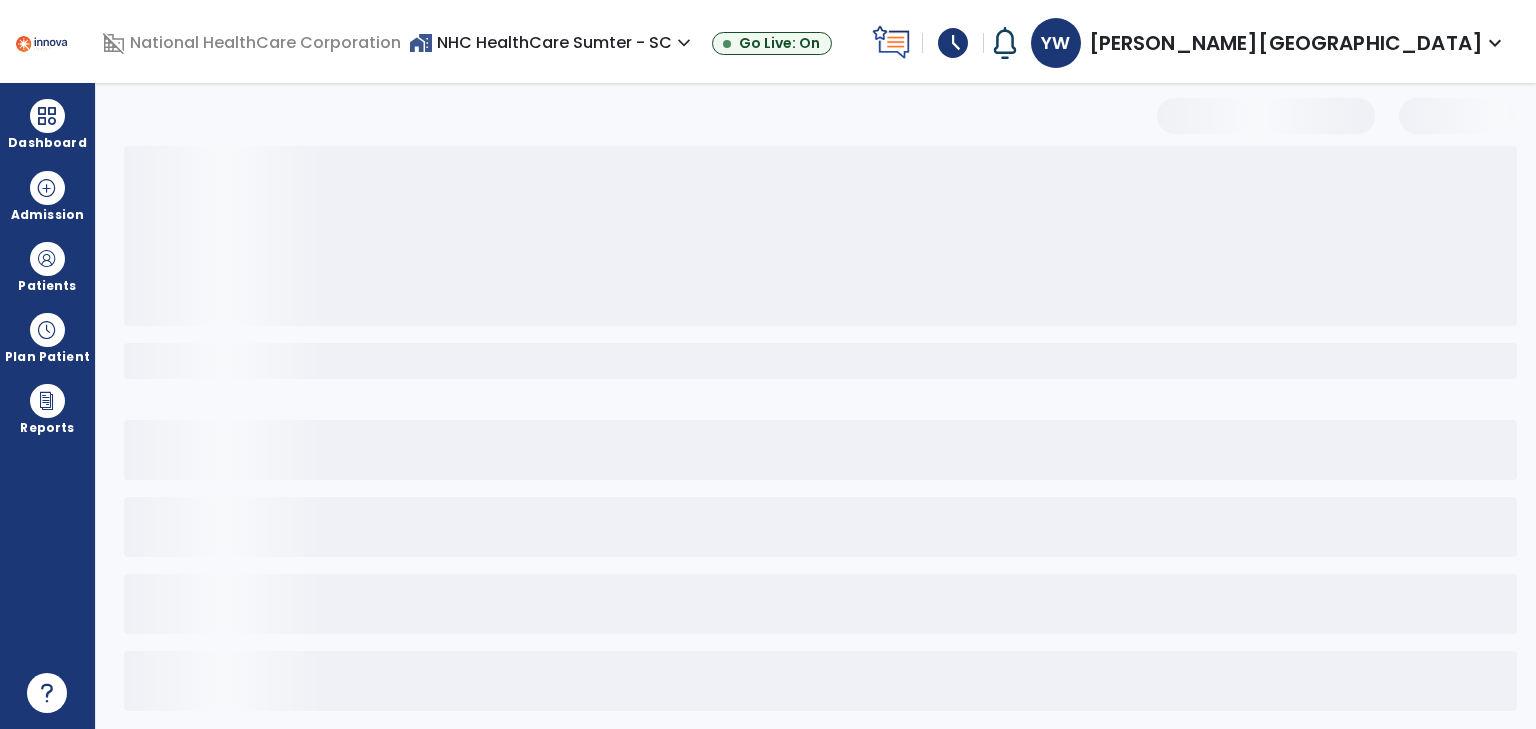 select on "***" 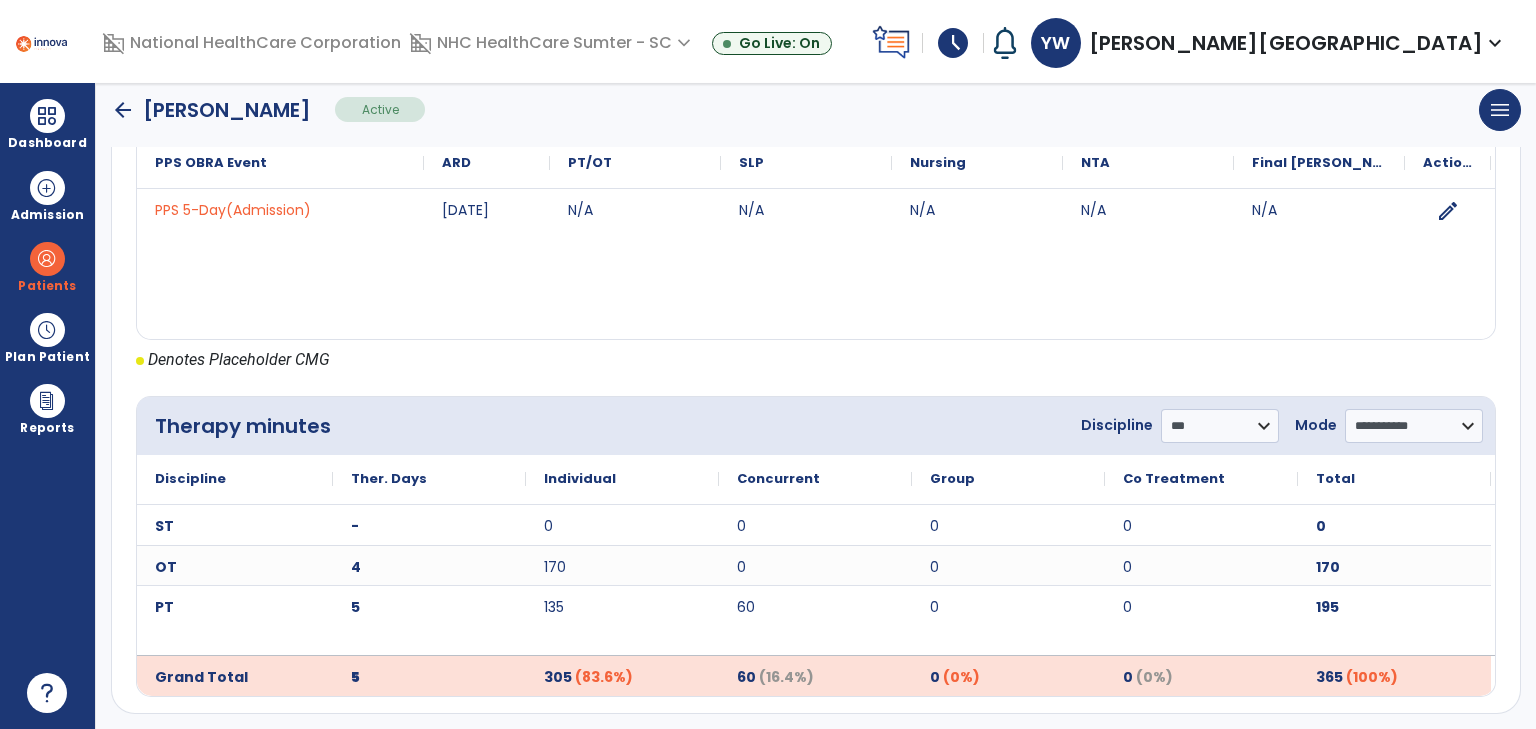 scroll, scrollTop: 869, scrollLeft: 0, axis: vertical 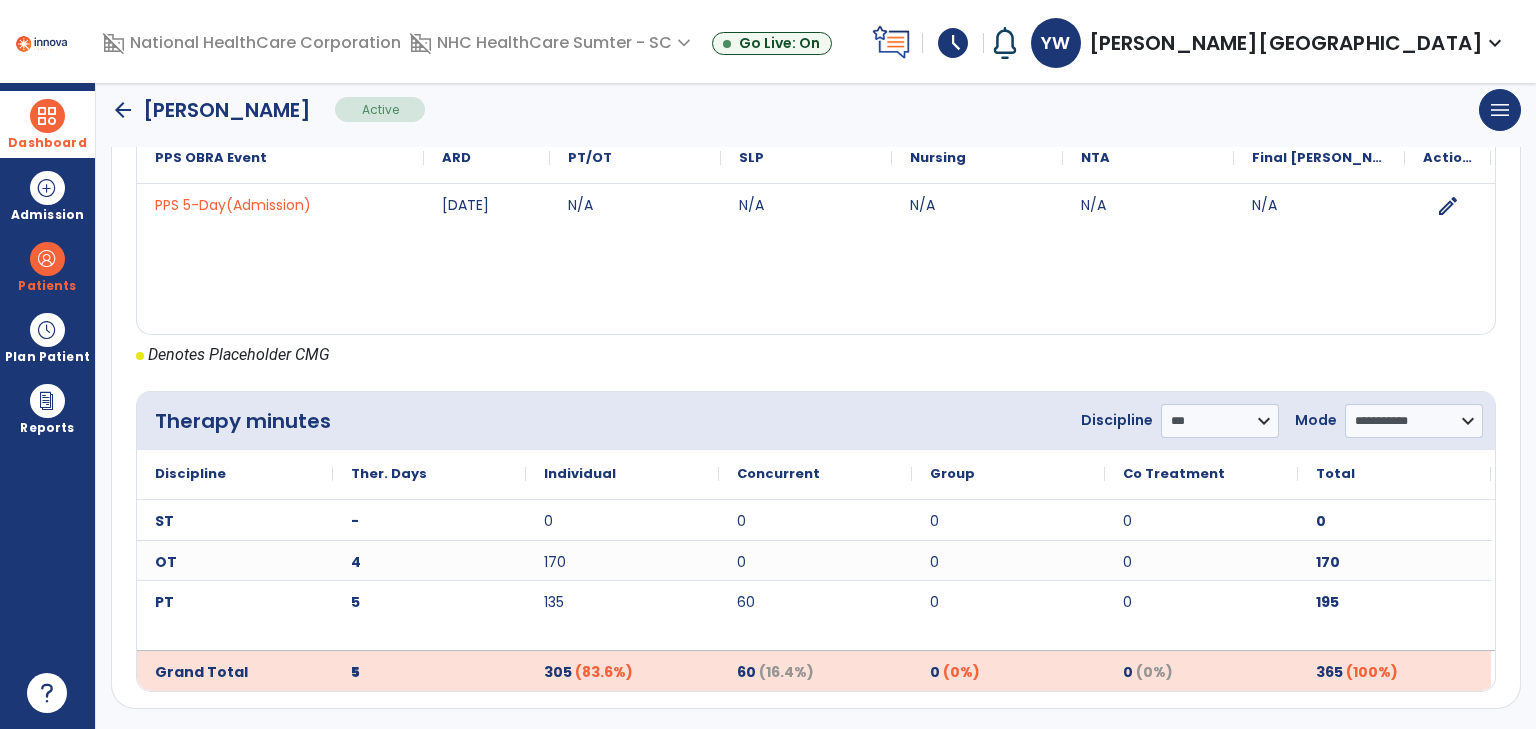 click at bounding box center [47, 116] 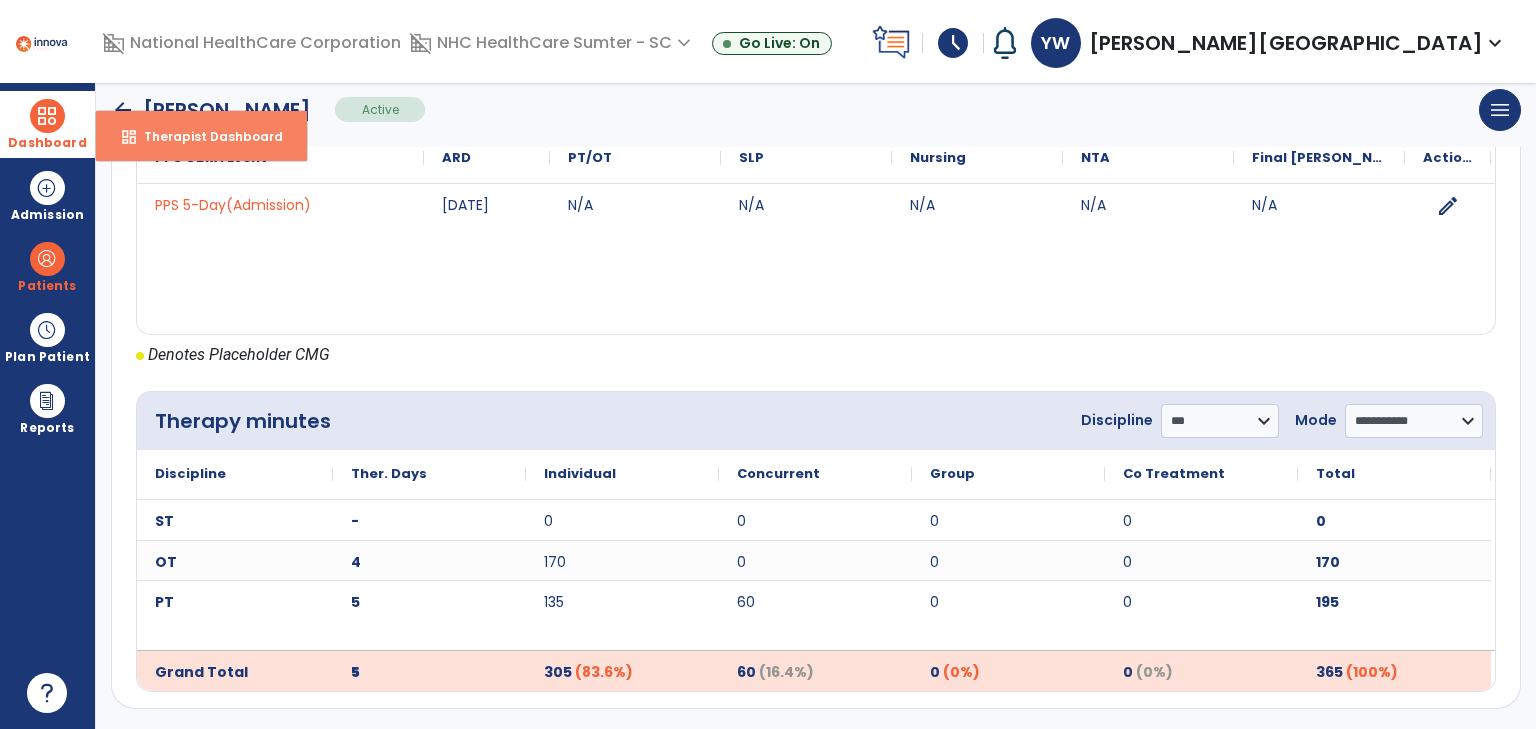 click on "dashboard  Therapist Dashboard" at bounding box center [201, 136] 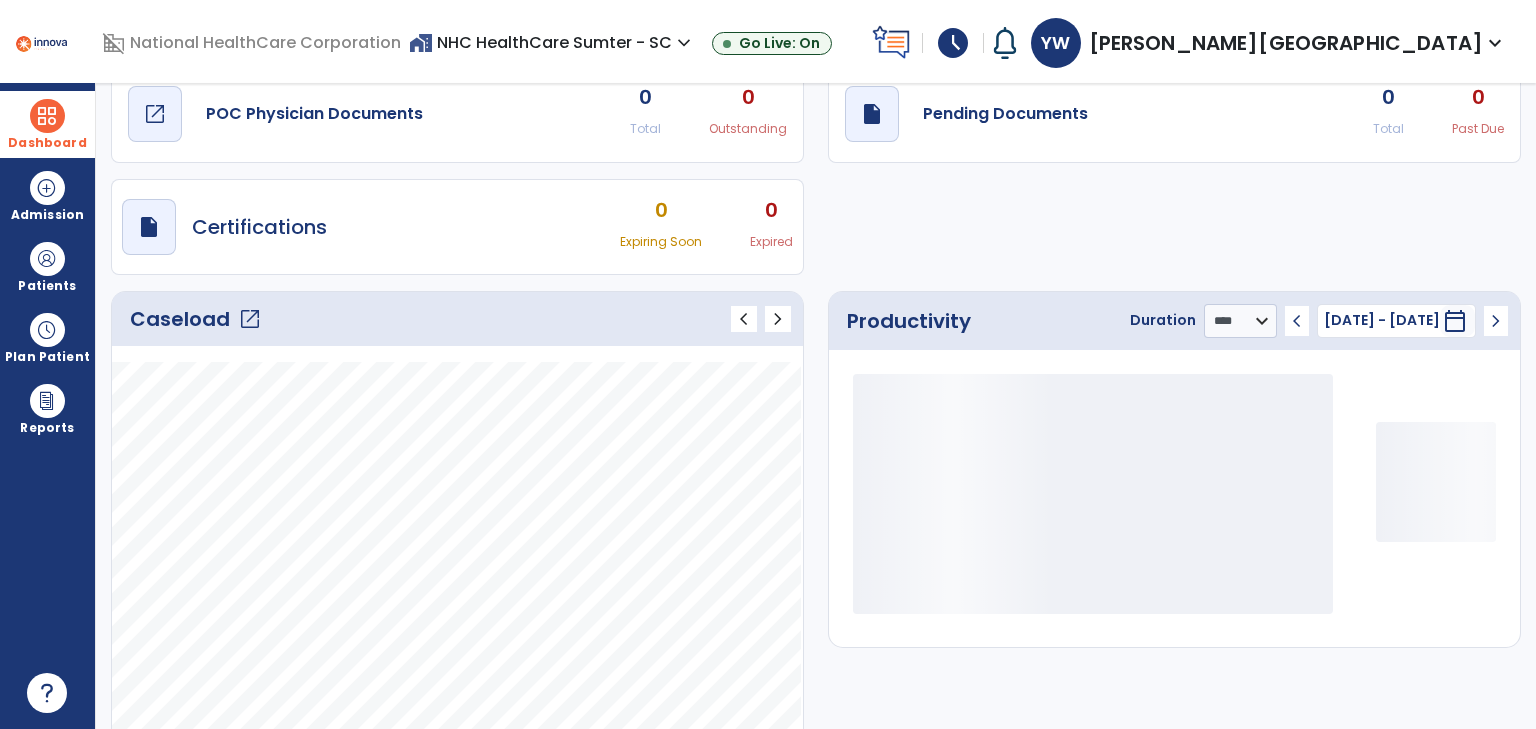 scroll, scrollTop: 76, scrollLeft: 0, axis: vertical 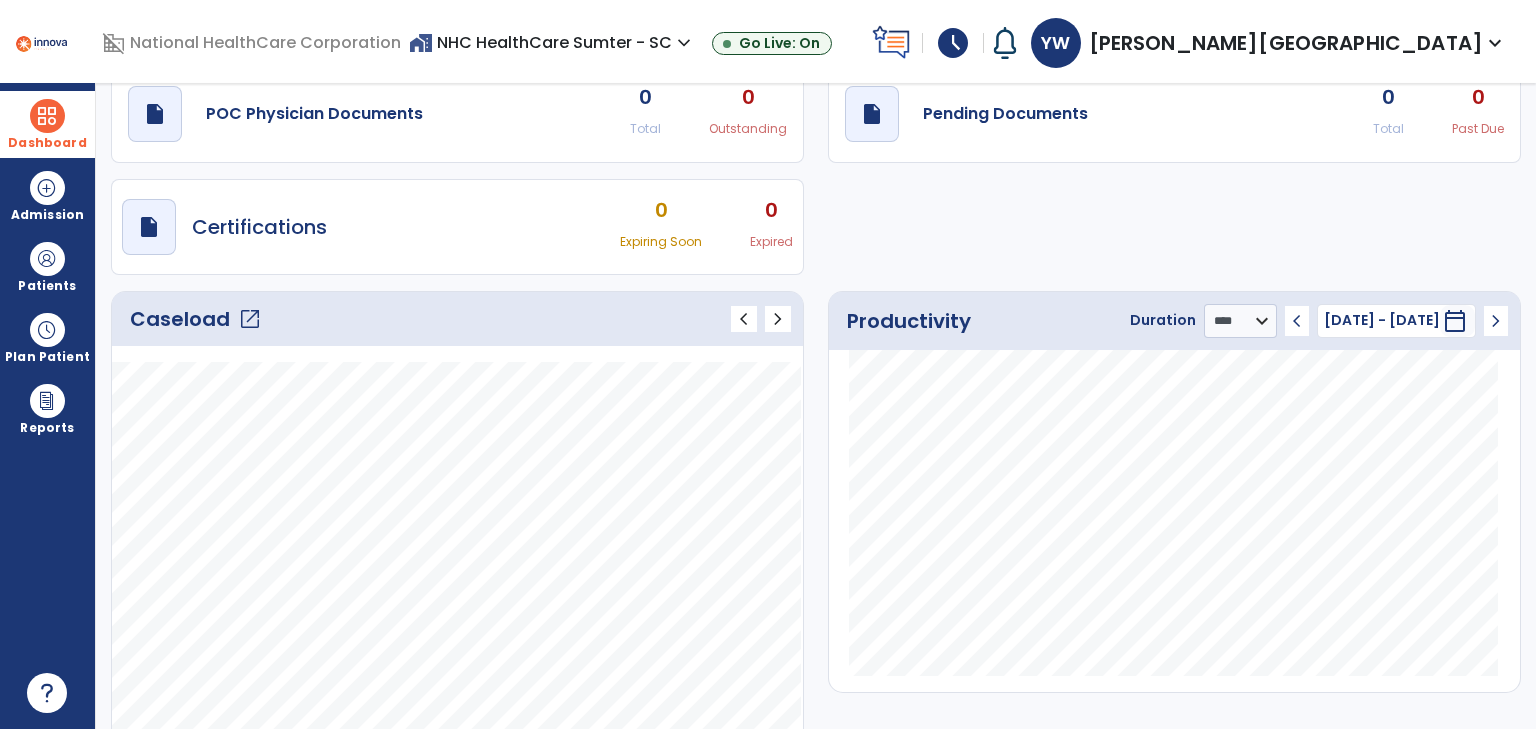 click on "open_in_new" 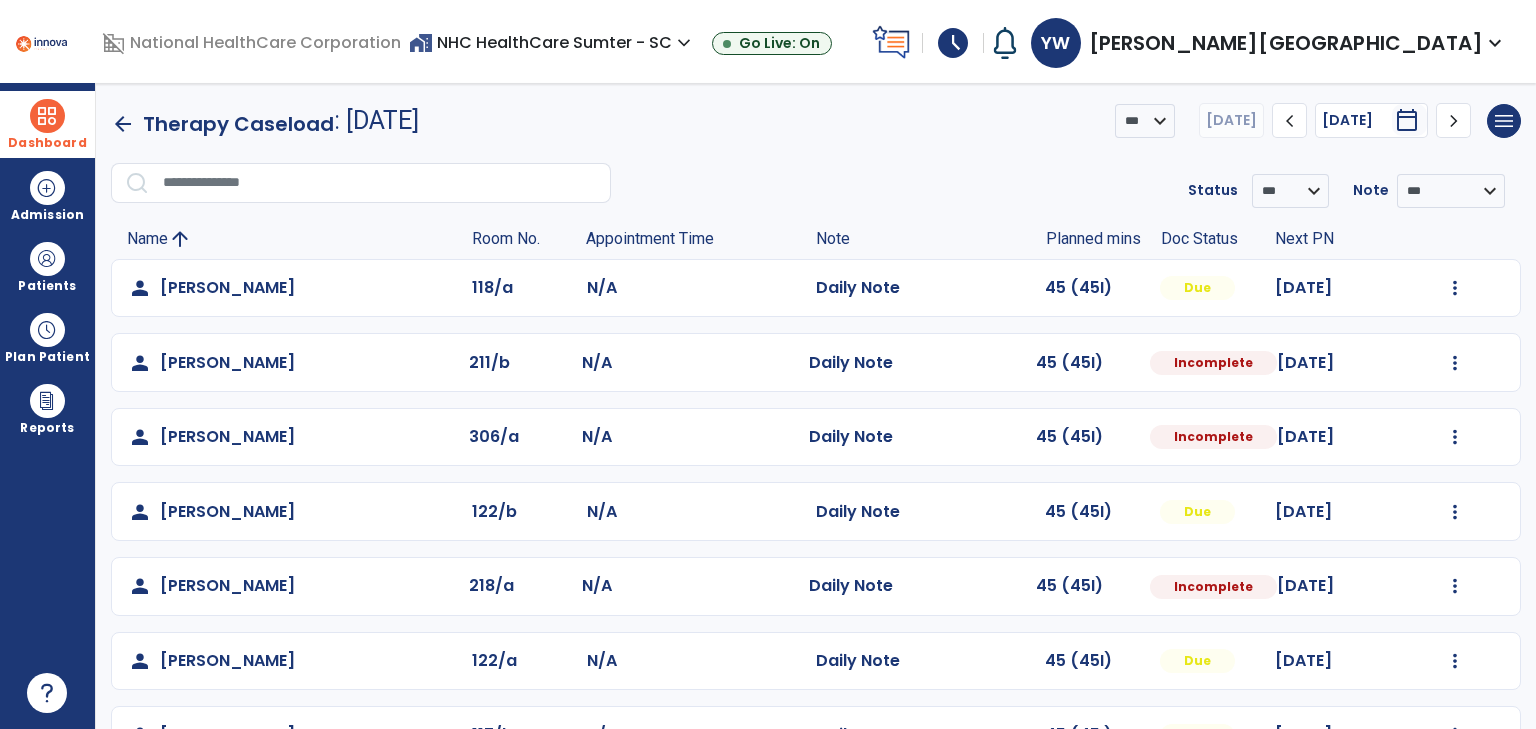 click on "Mark Visit As Complete   Reset Note   Open Document   G + C Mins" 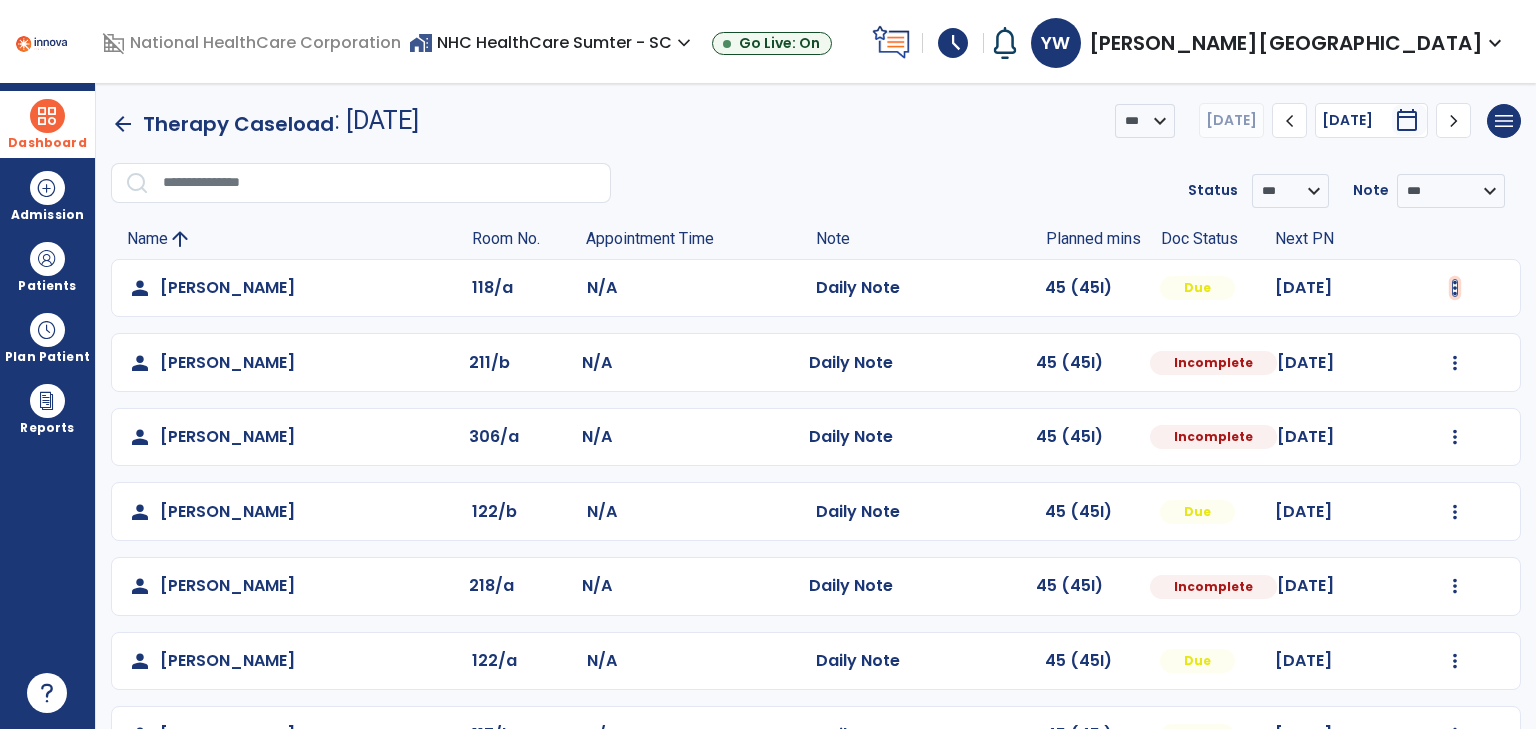 click at bounding box center (1455, 288) 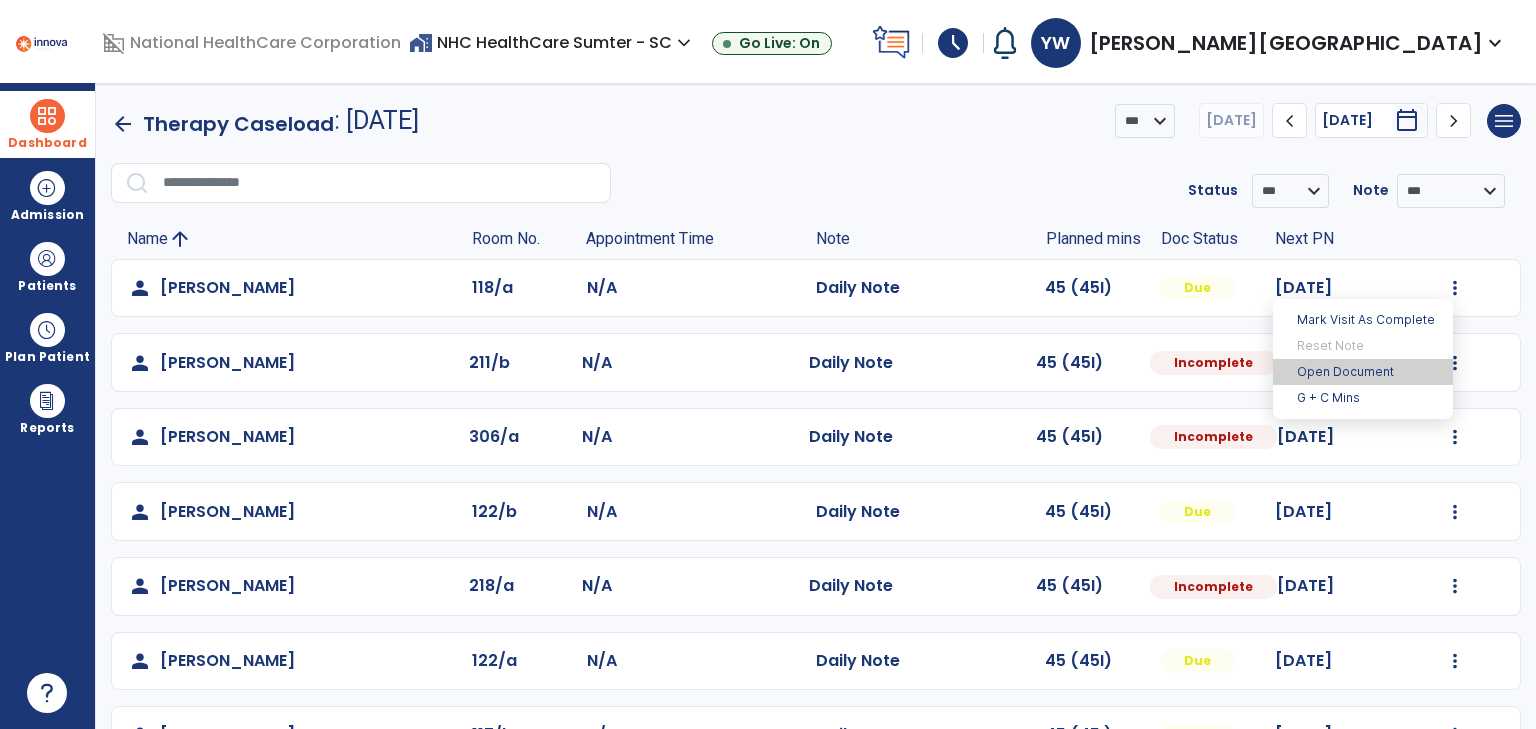 click on "Open Document" at bounding box center (1363, 372) 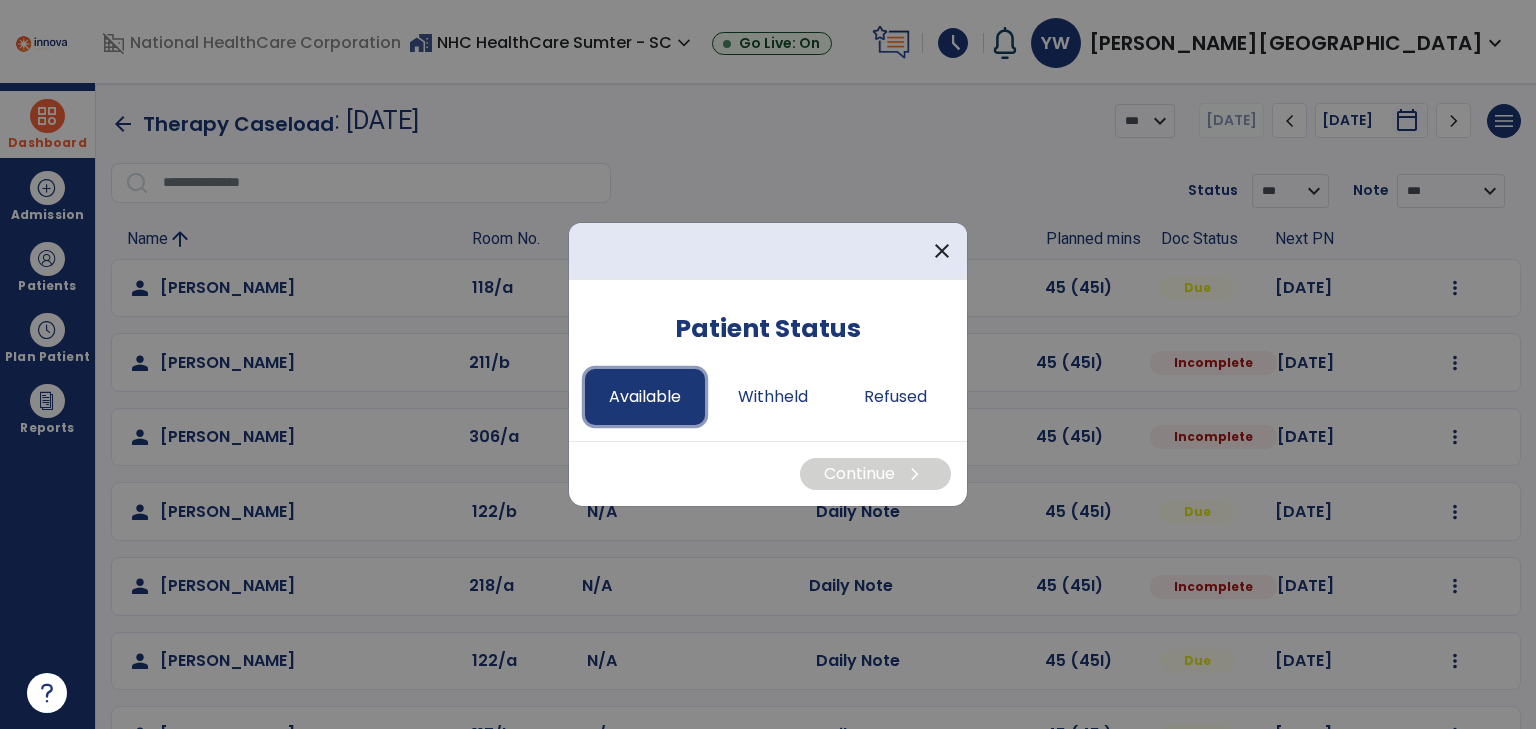 click on "Available" at bounding box center [645, 397] 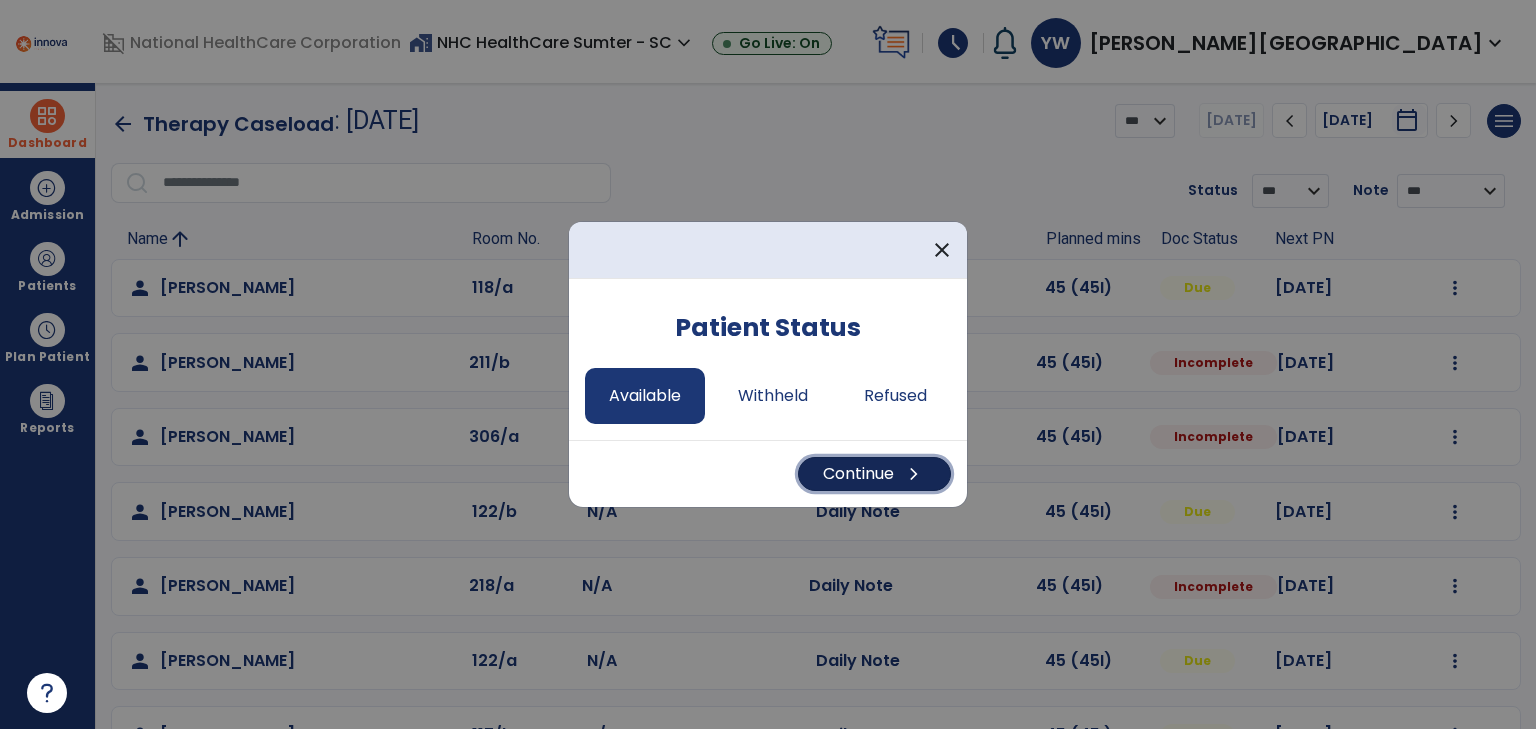 click on "Continue   chevron_right" at bounding box center (874, 474) 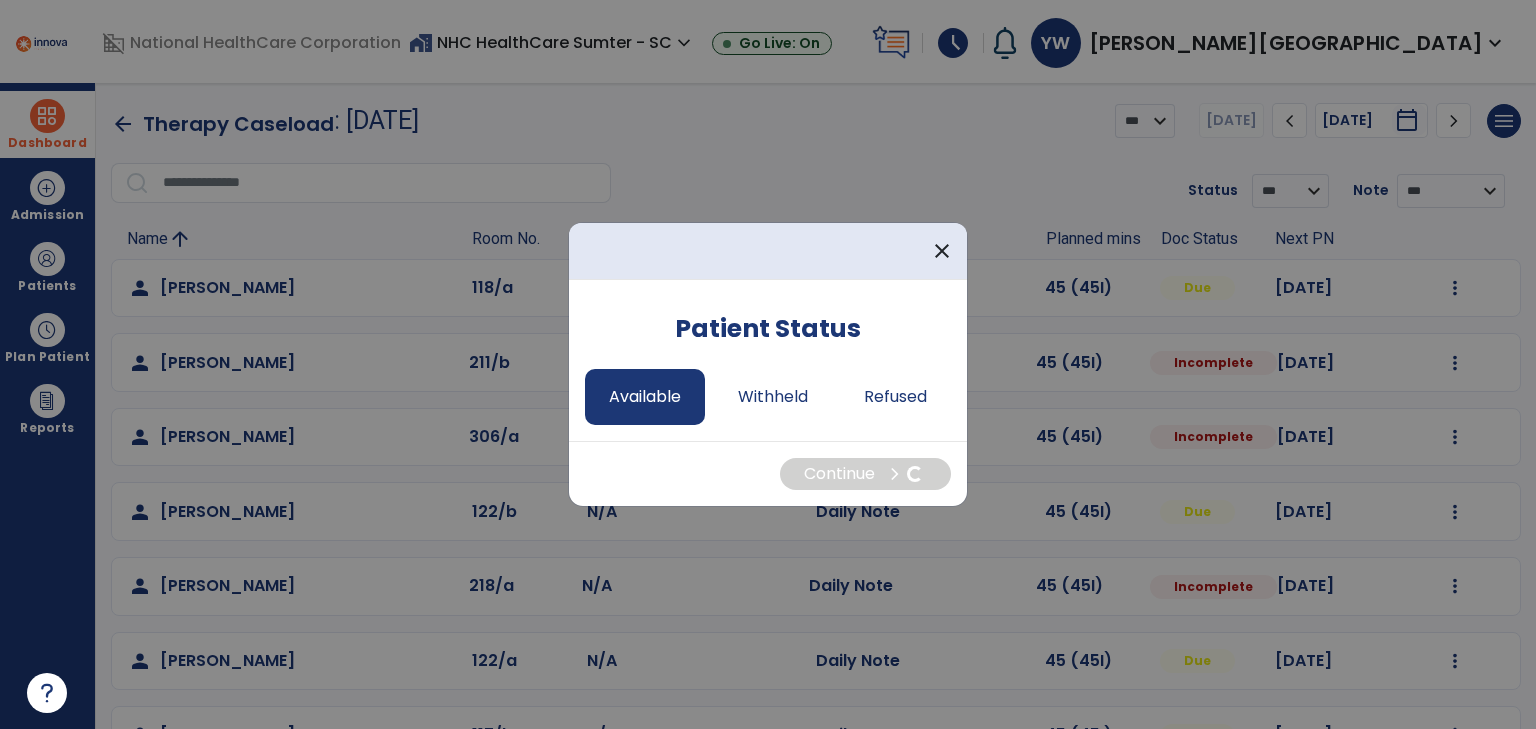 select on "*" 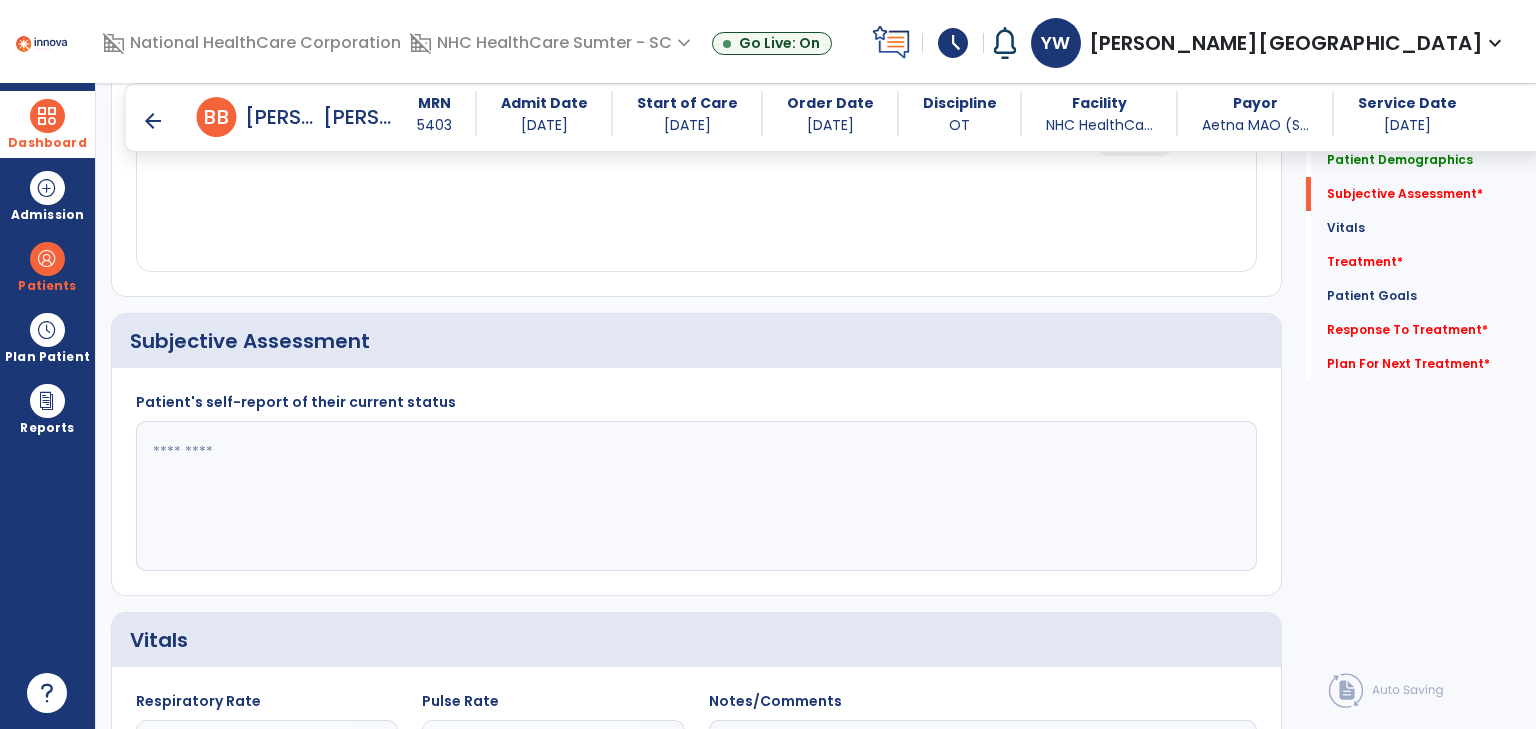 scroll, scrollTop: 246, scrollLeft: 0, axis: vertical 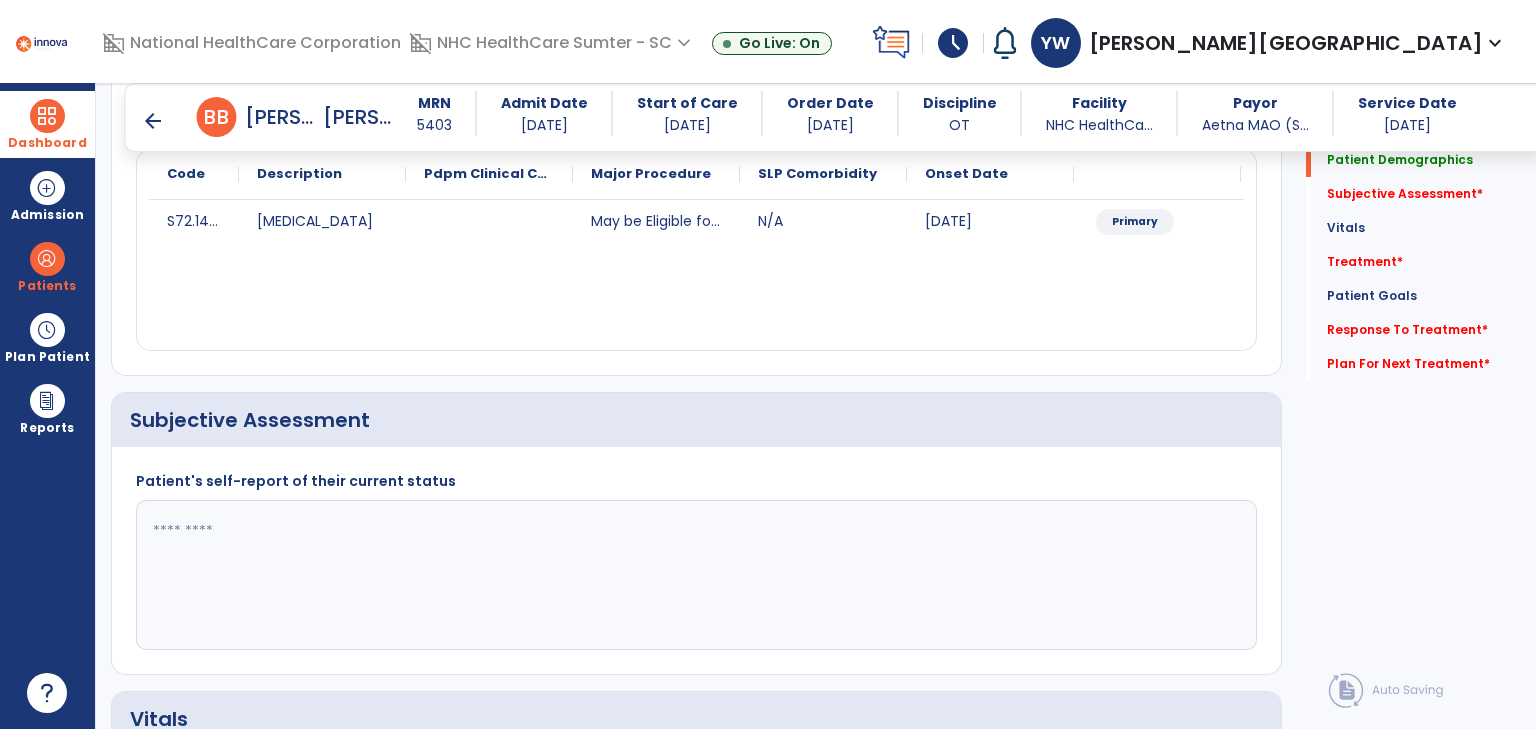 click 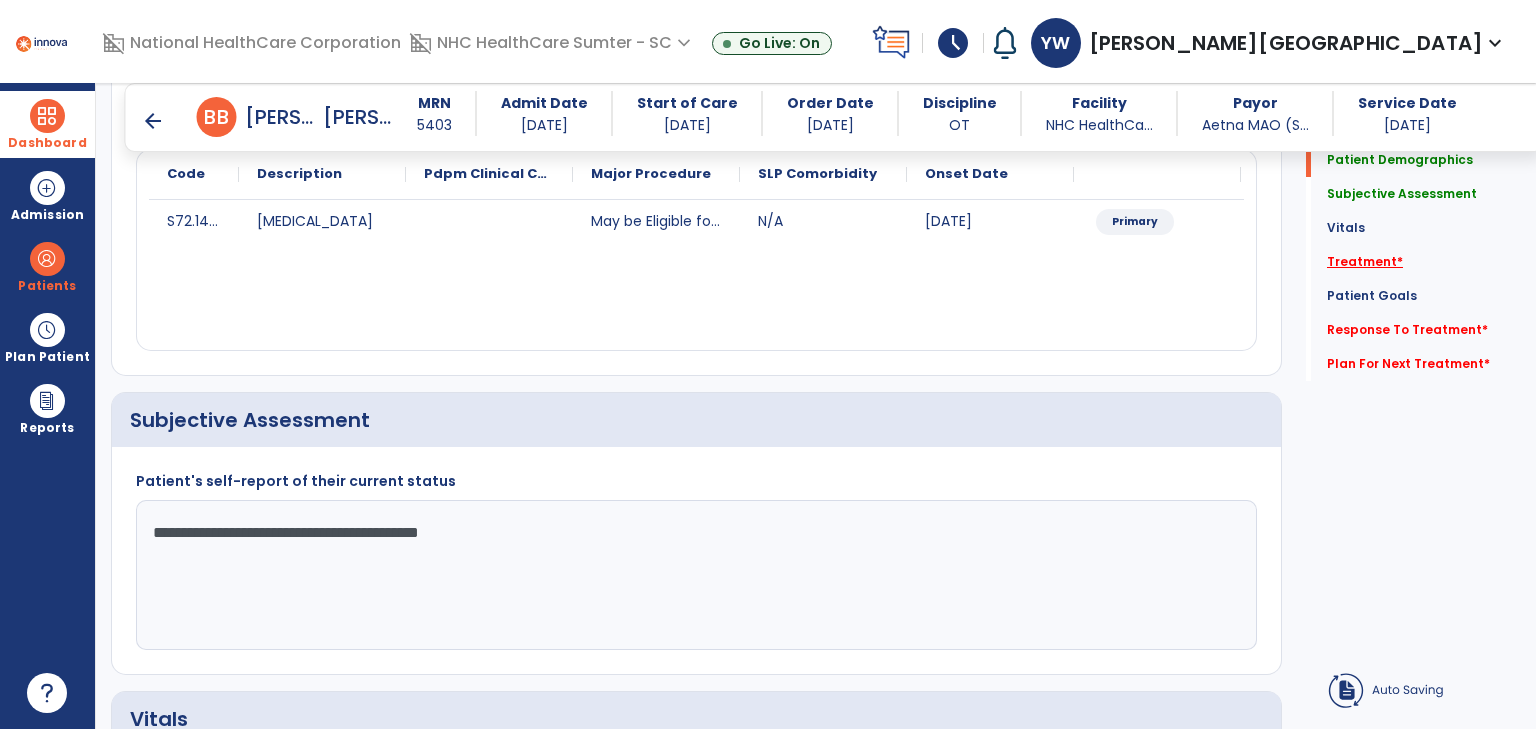 type on "**********" 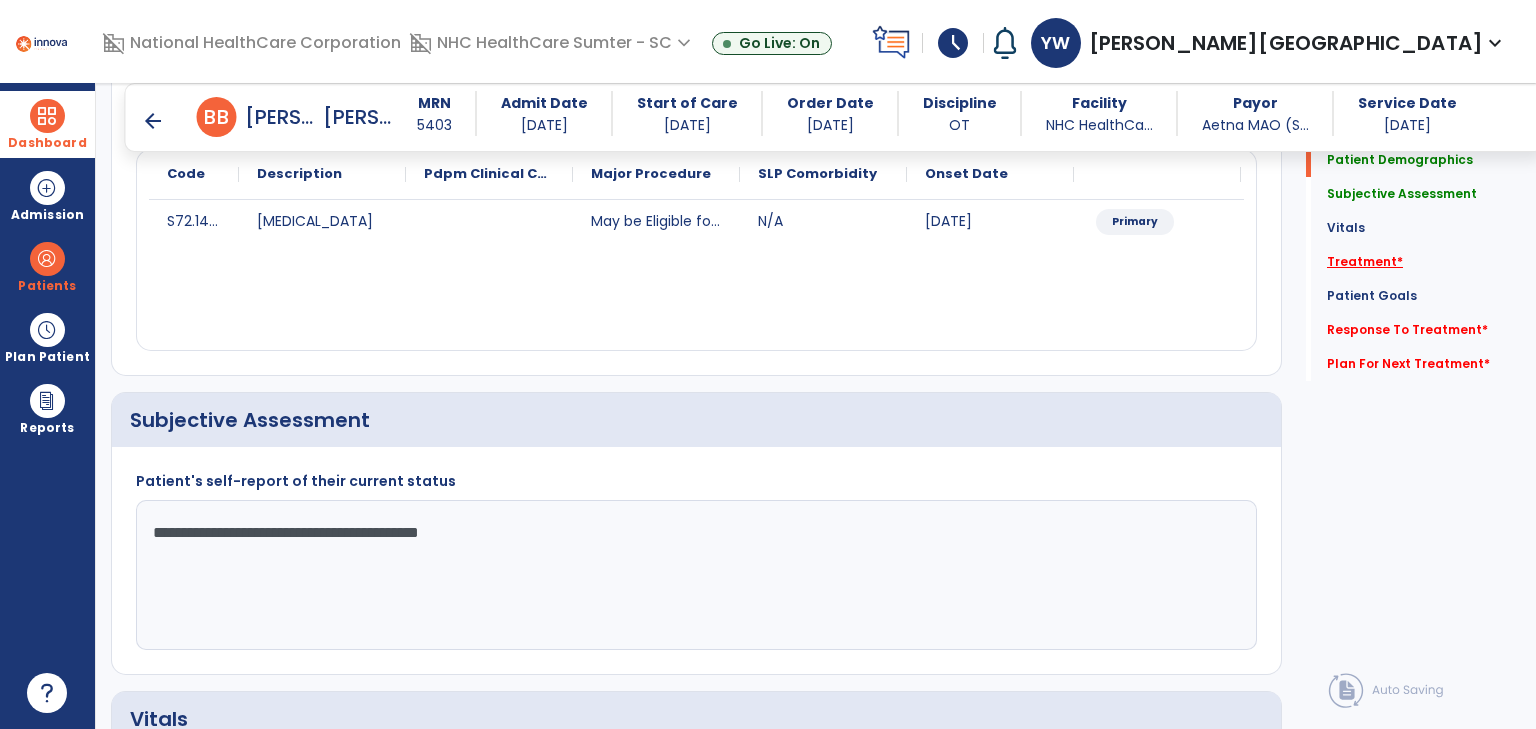 click on "Treatment   *" 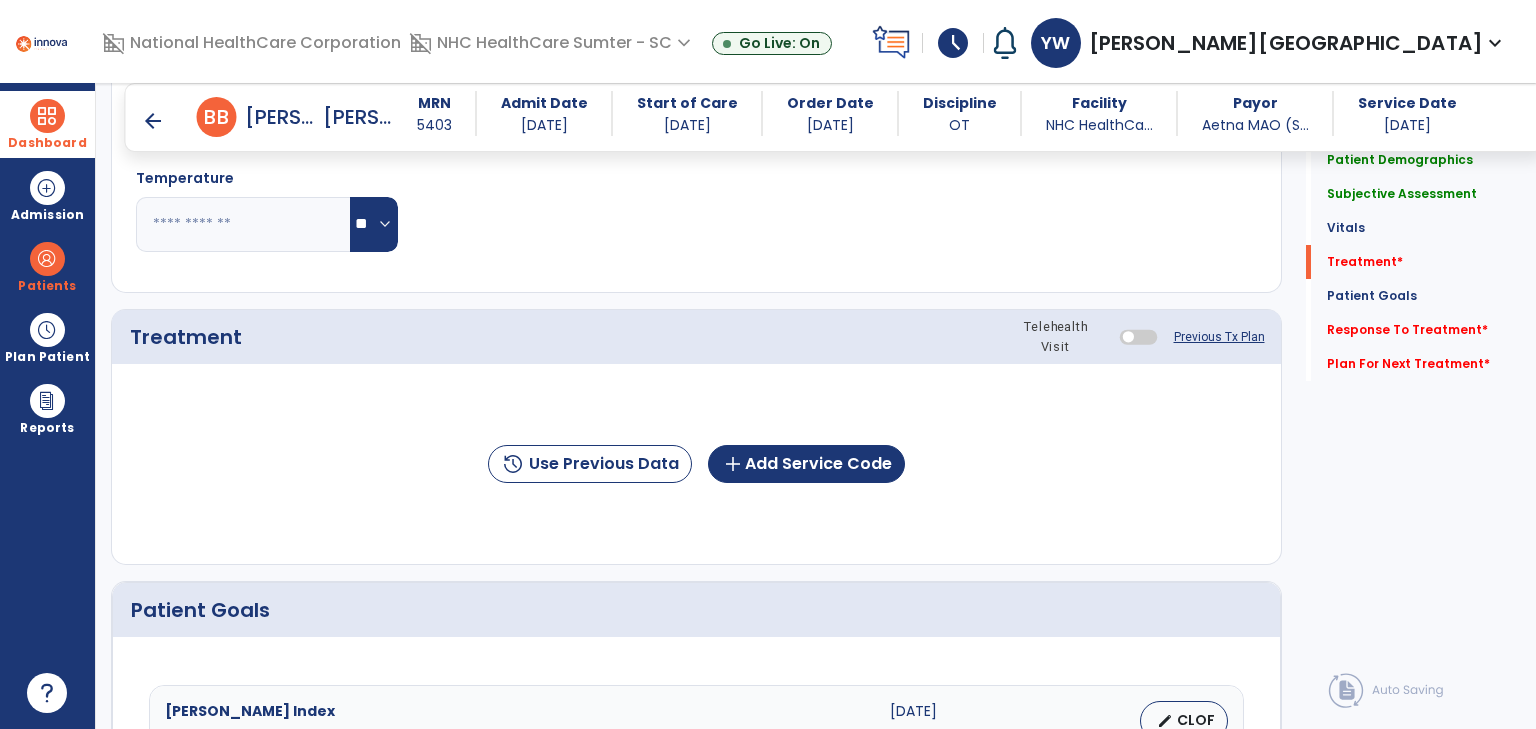 scroll, scrollTop: 1080, scrollLeft: 0, axis: vertical 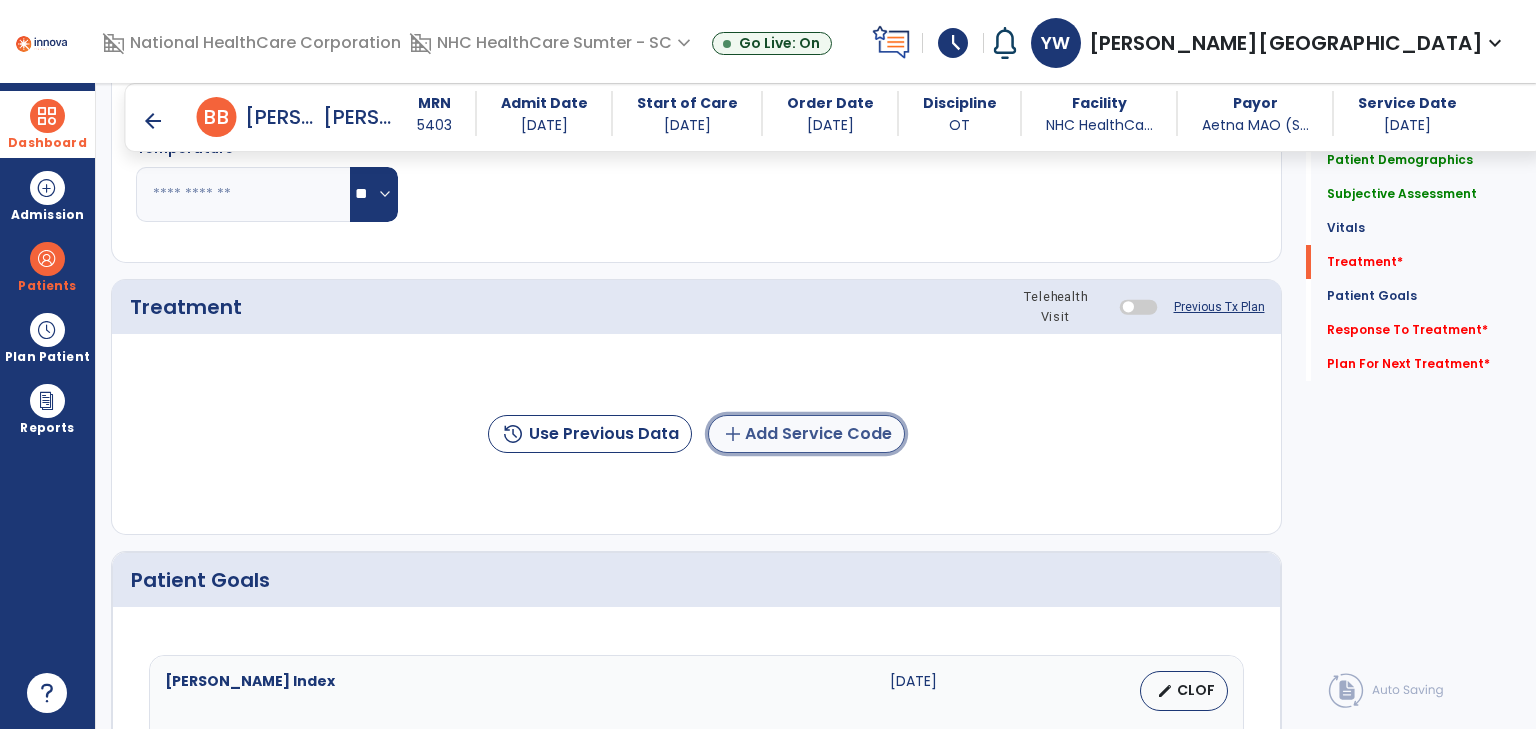 click on "add  Add Service Code" 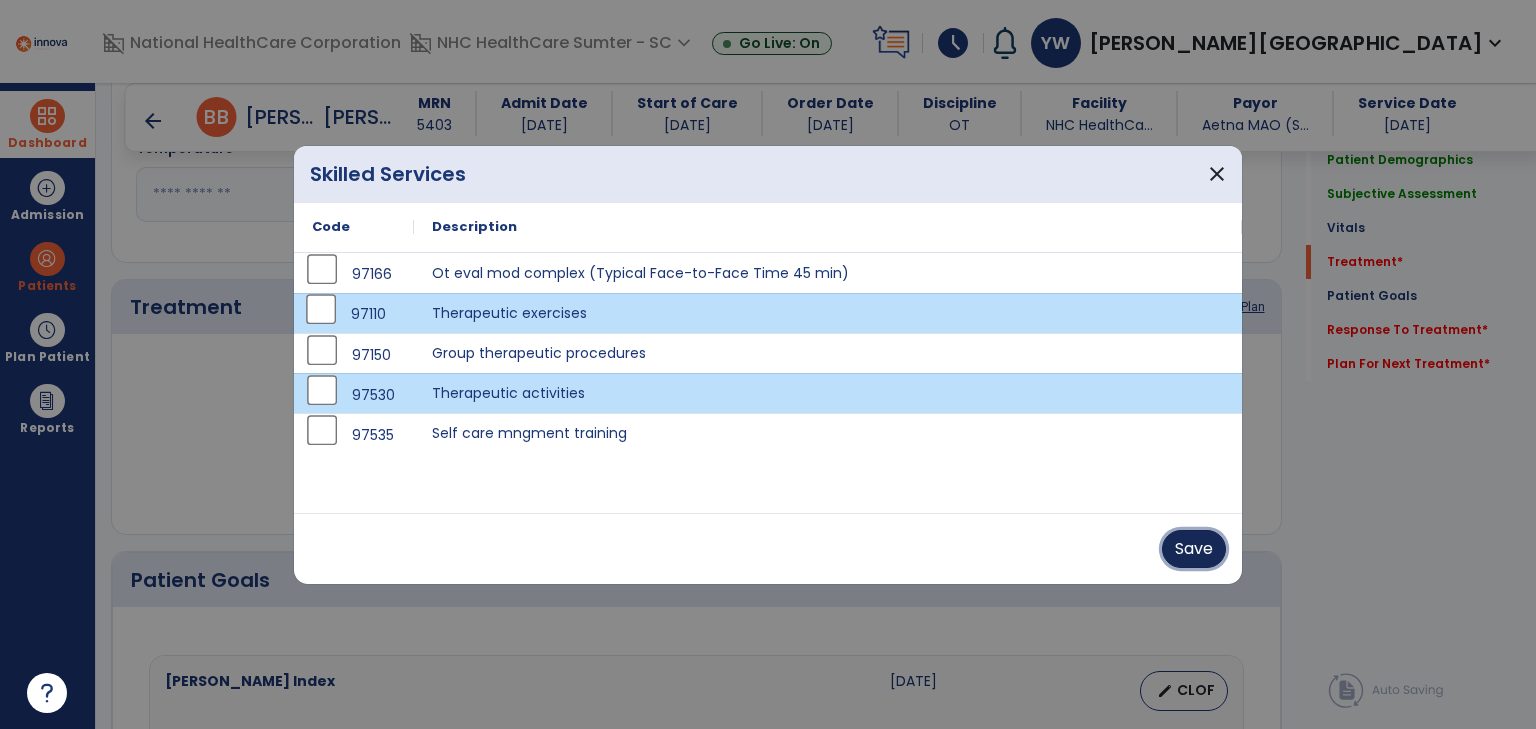 click on "Save" at bounding box center (1194, 549) 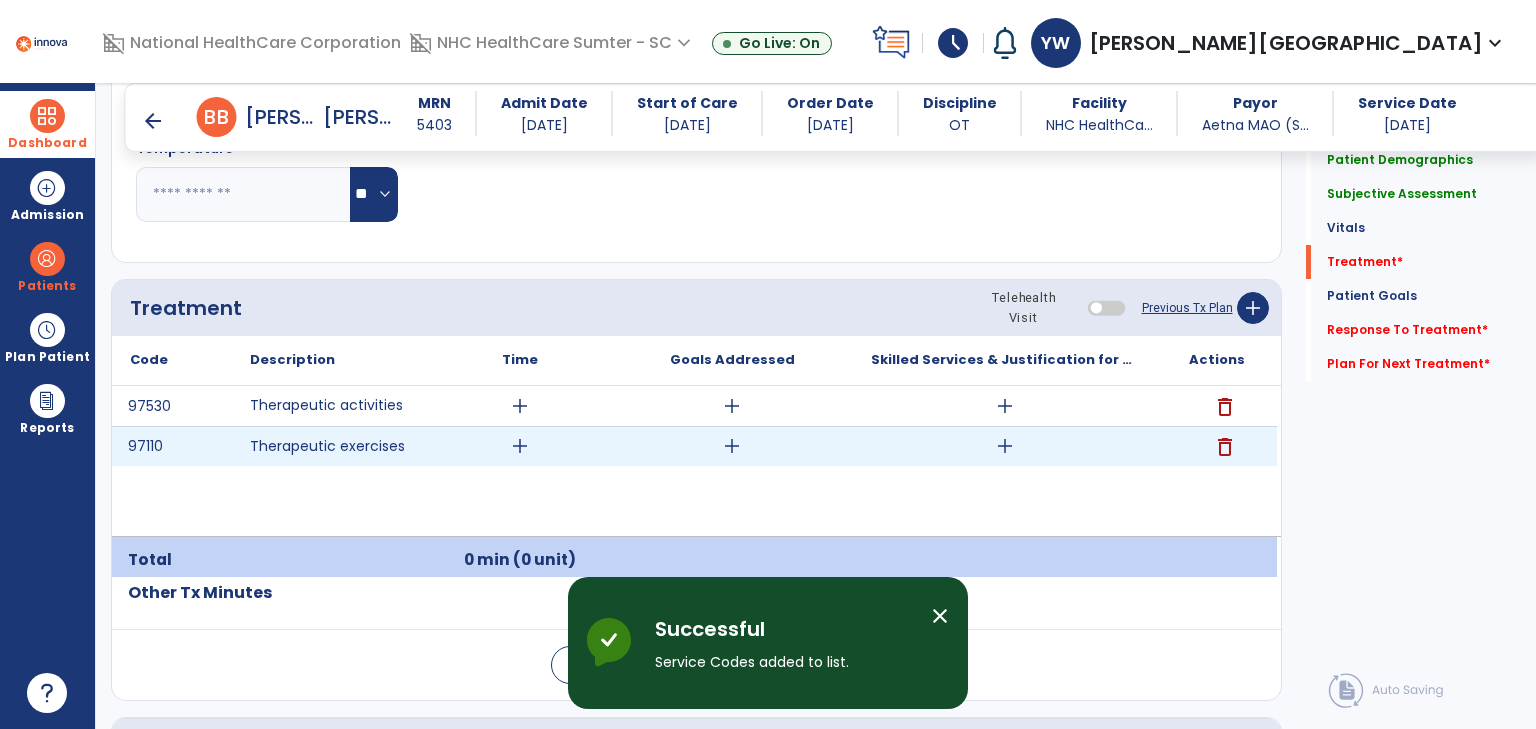 click on "add" at bounding box center (520, 446) 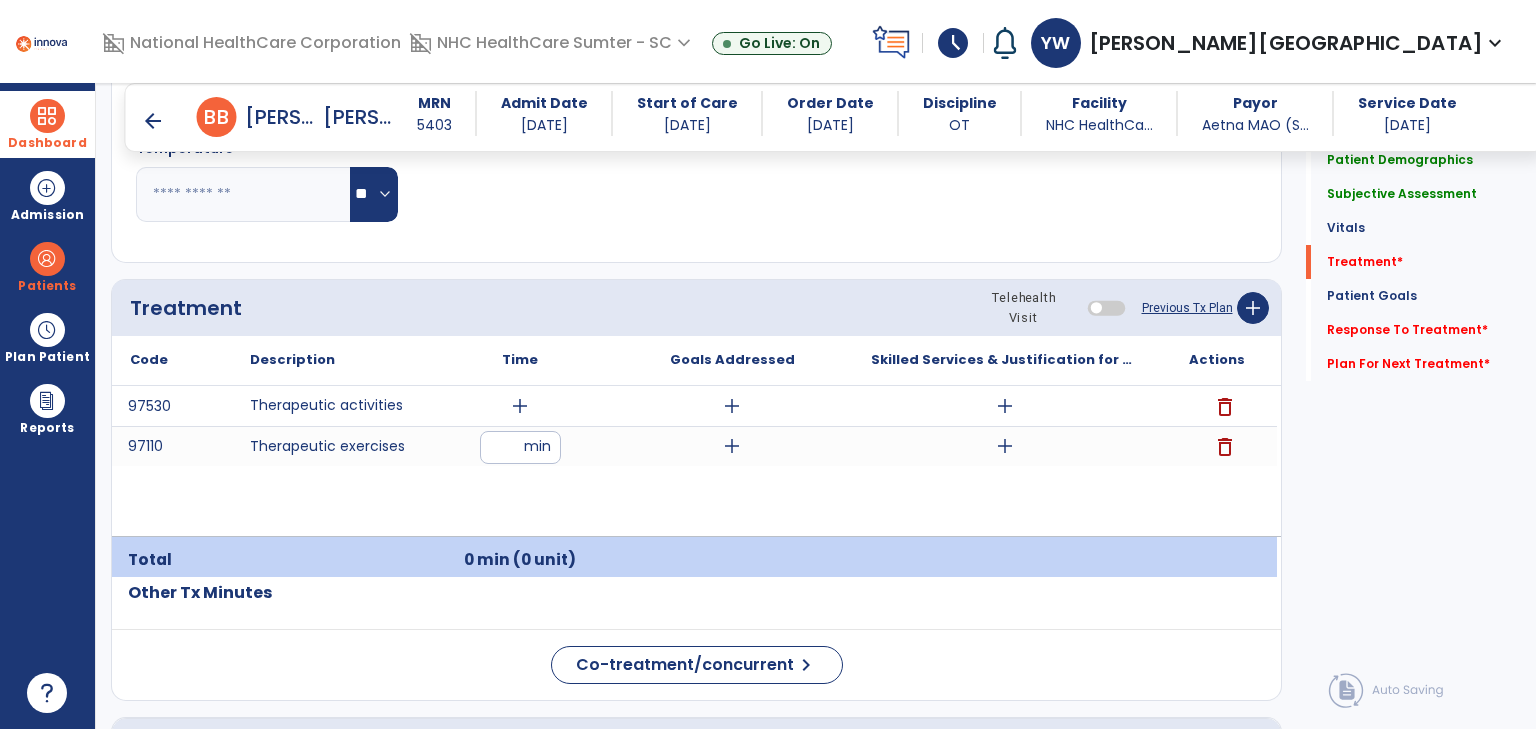 type on "**" 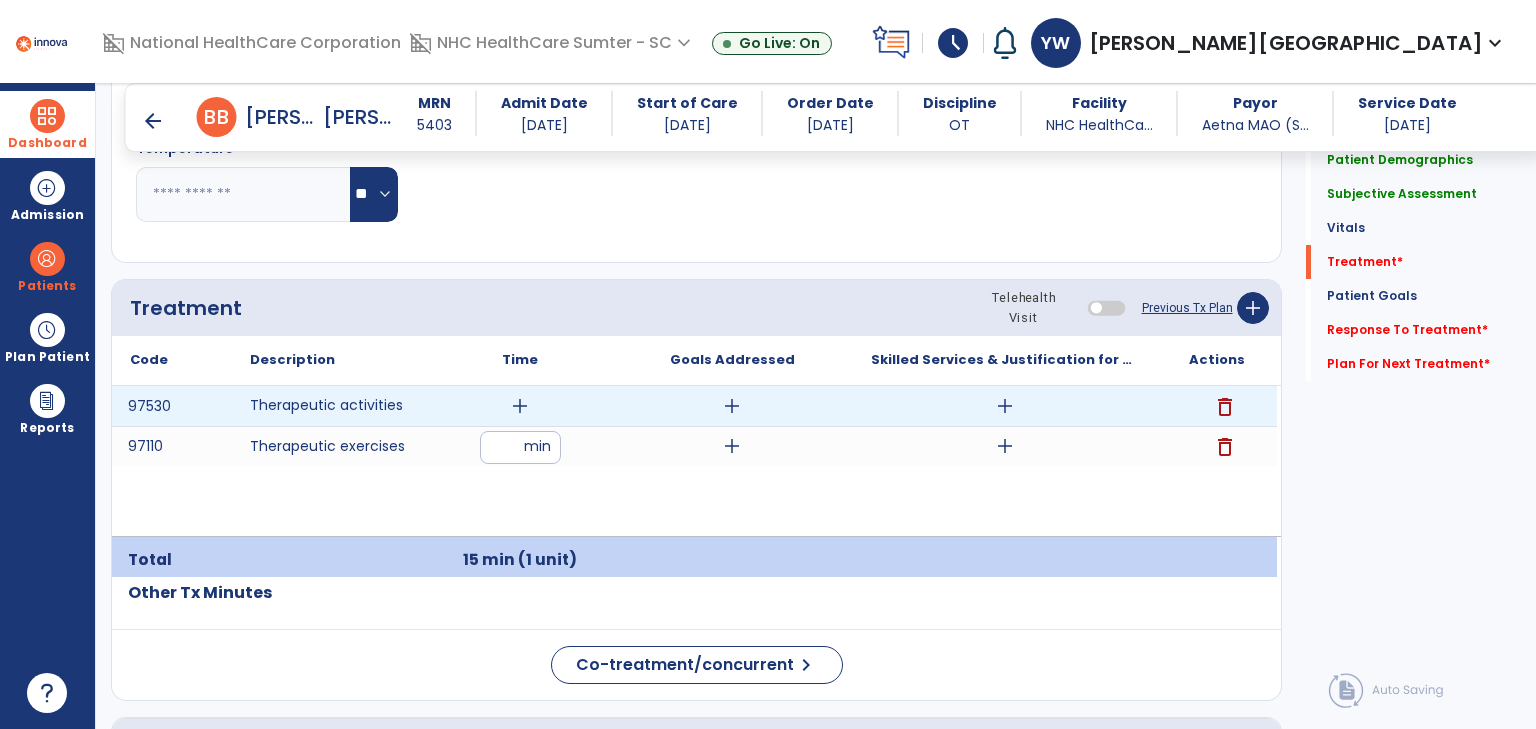 click on "add" at bounding box center [520, 406] 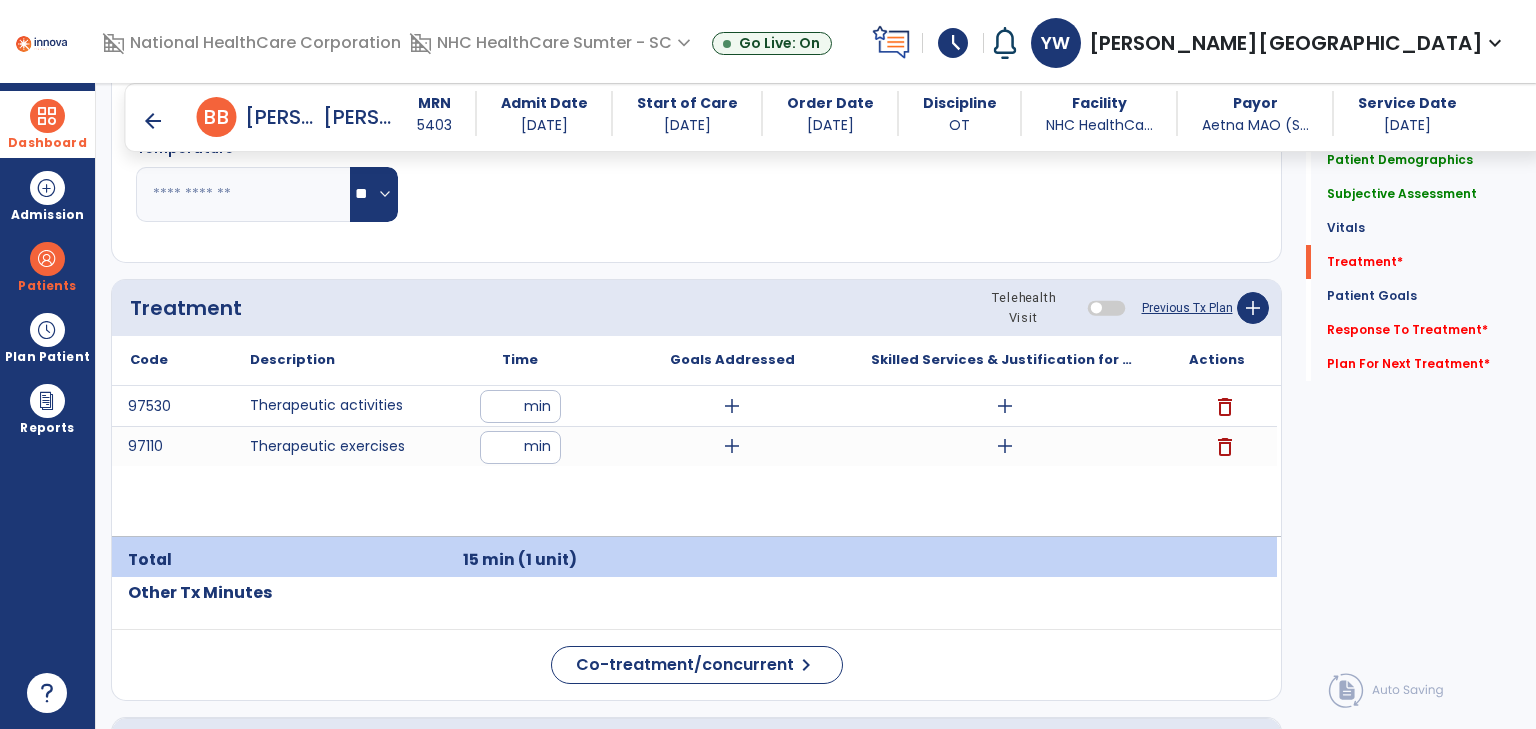 type on "**" 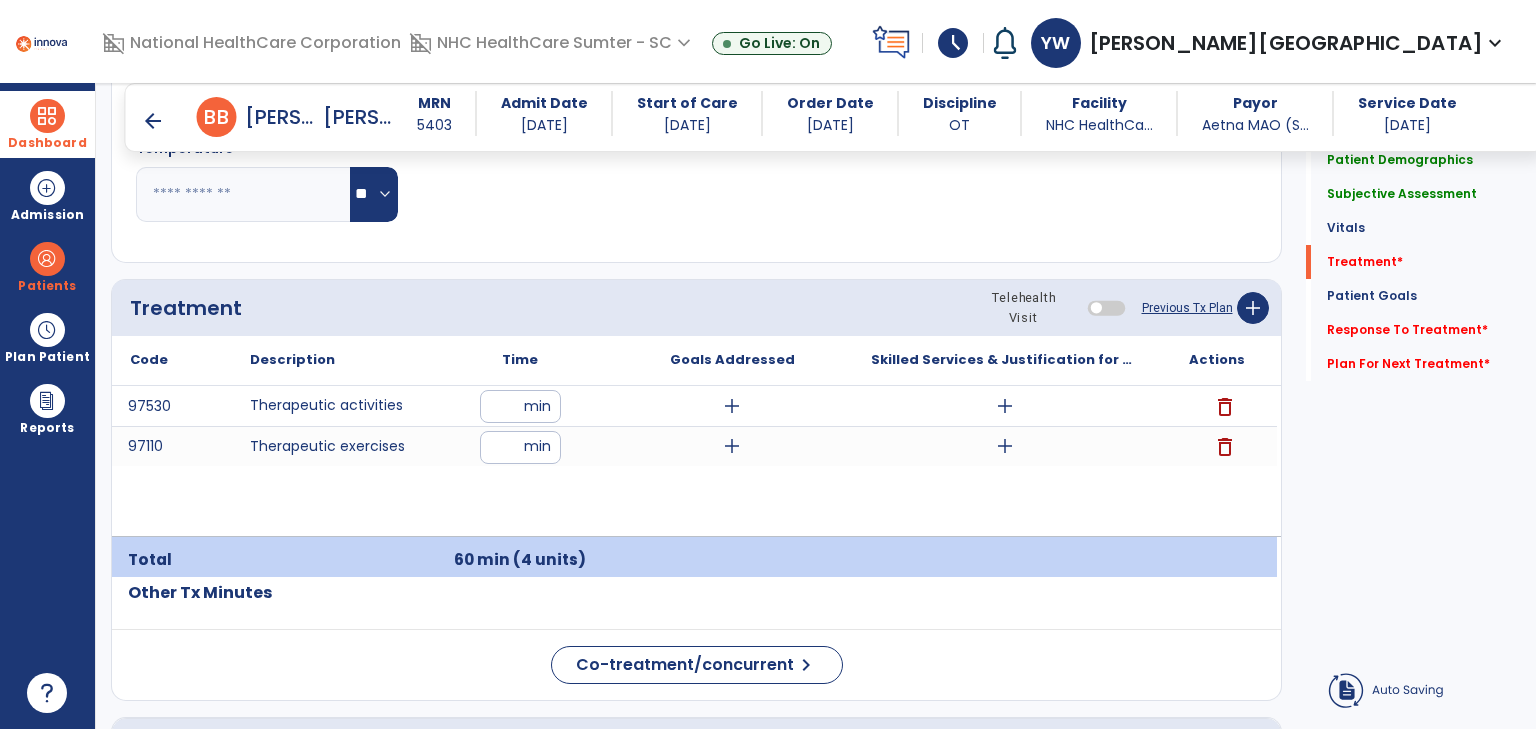 click on "97530  Therapeutic activities  ** min add add delete 97110  Therapeutic exercises  ** min add add delete" at bounding box center (694, 461) 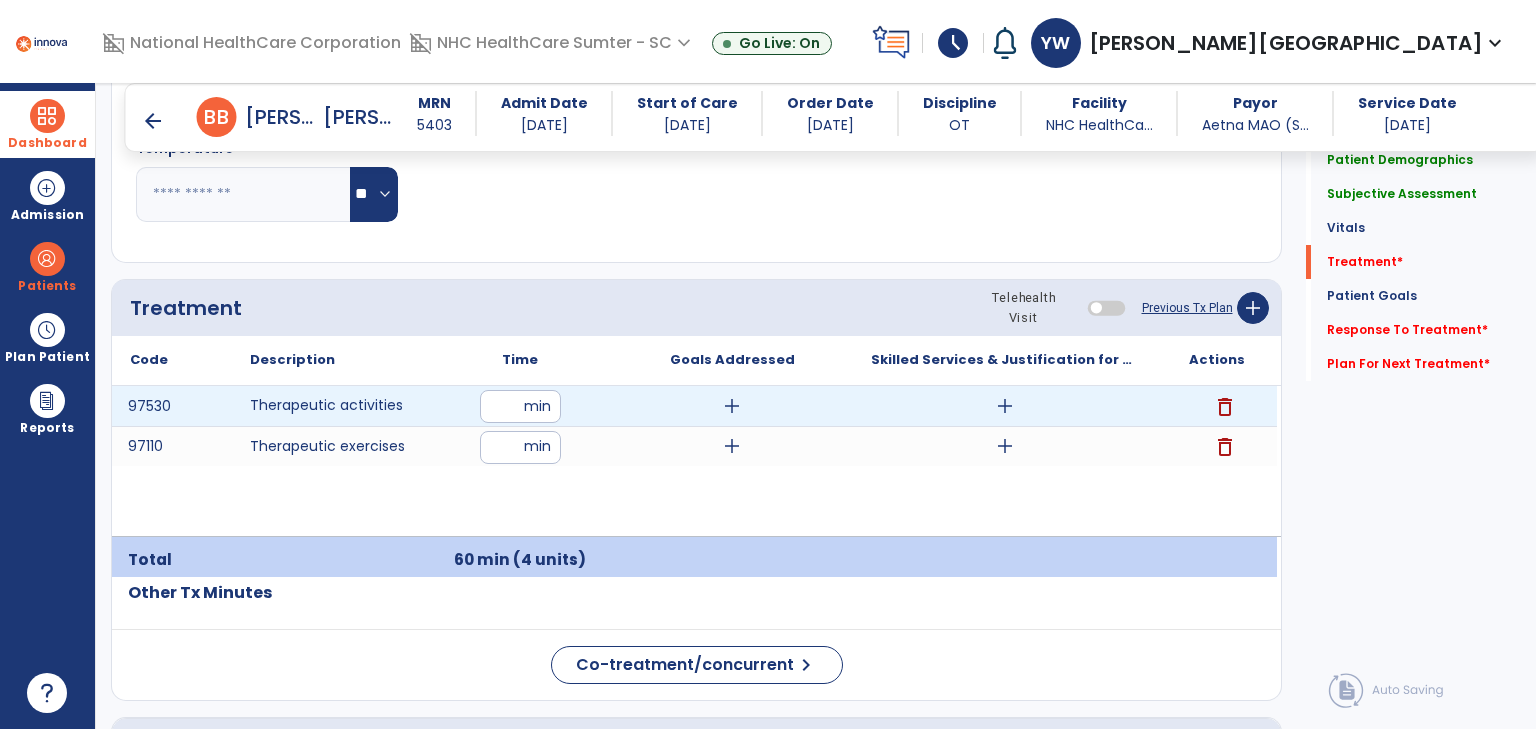 click on "add" at bounding box center (732, 406) 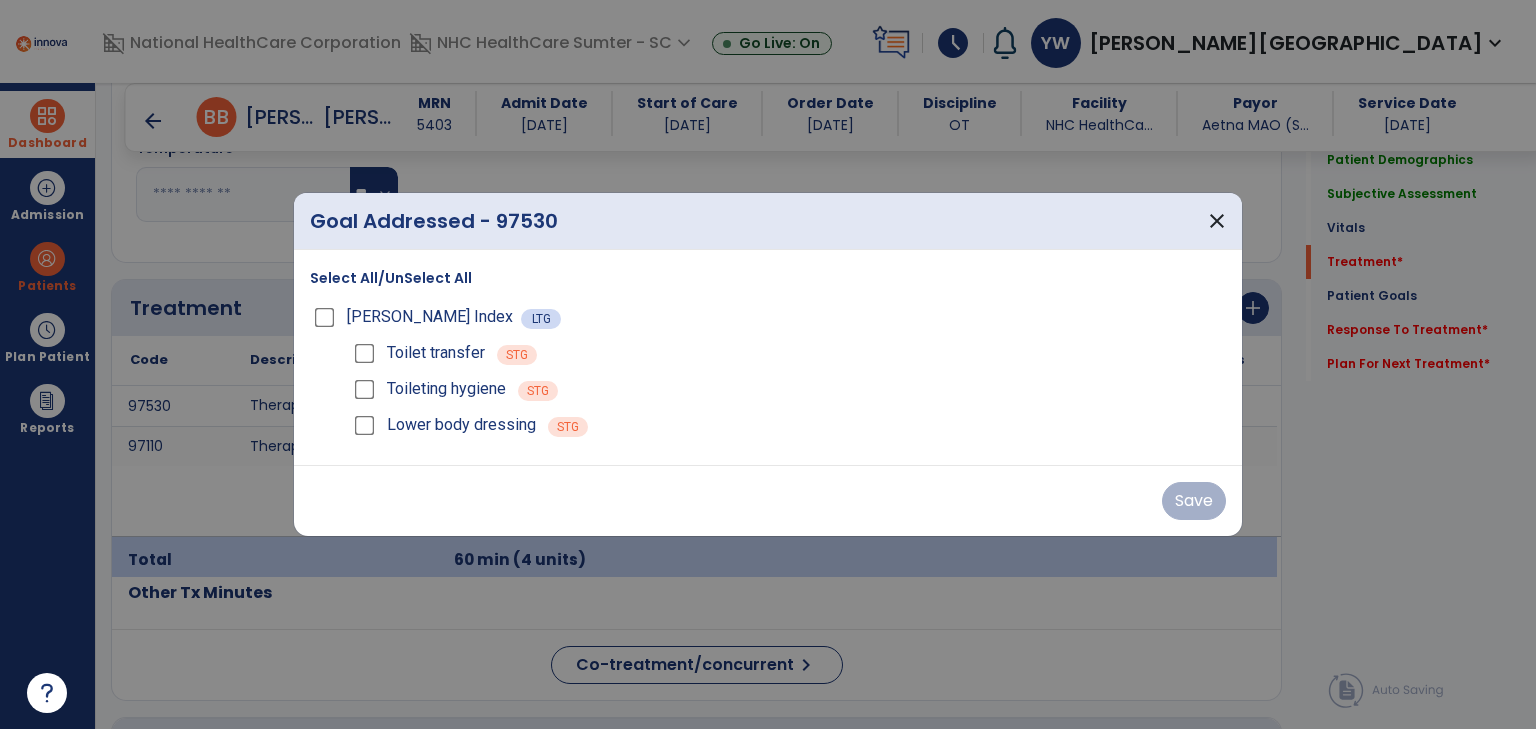 click at bounding box center (768, 364) 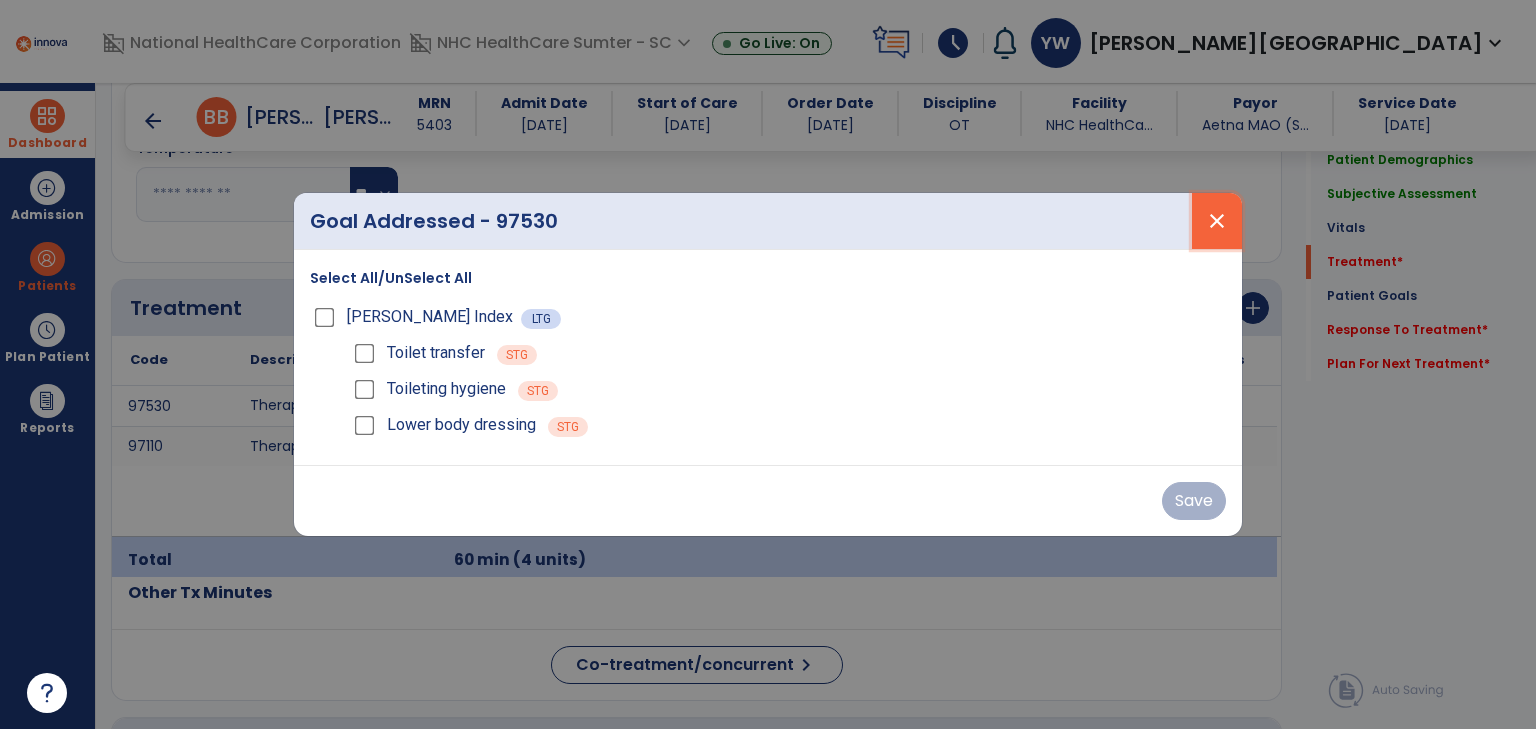 click on "close" at bounding box center (1217, 221) 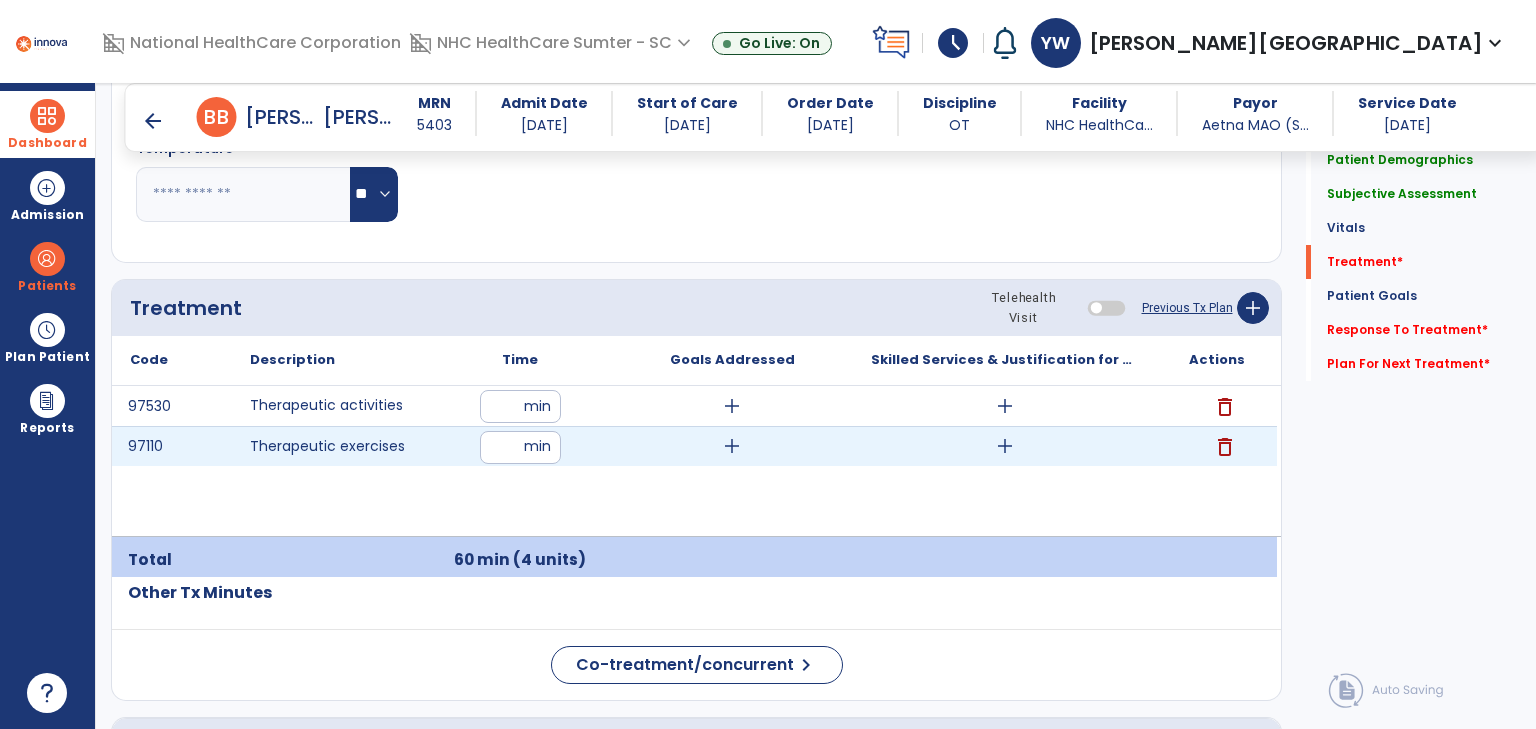 click on "add" at bounding box center (732, 446) 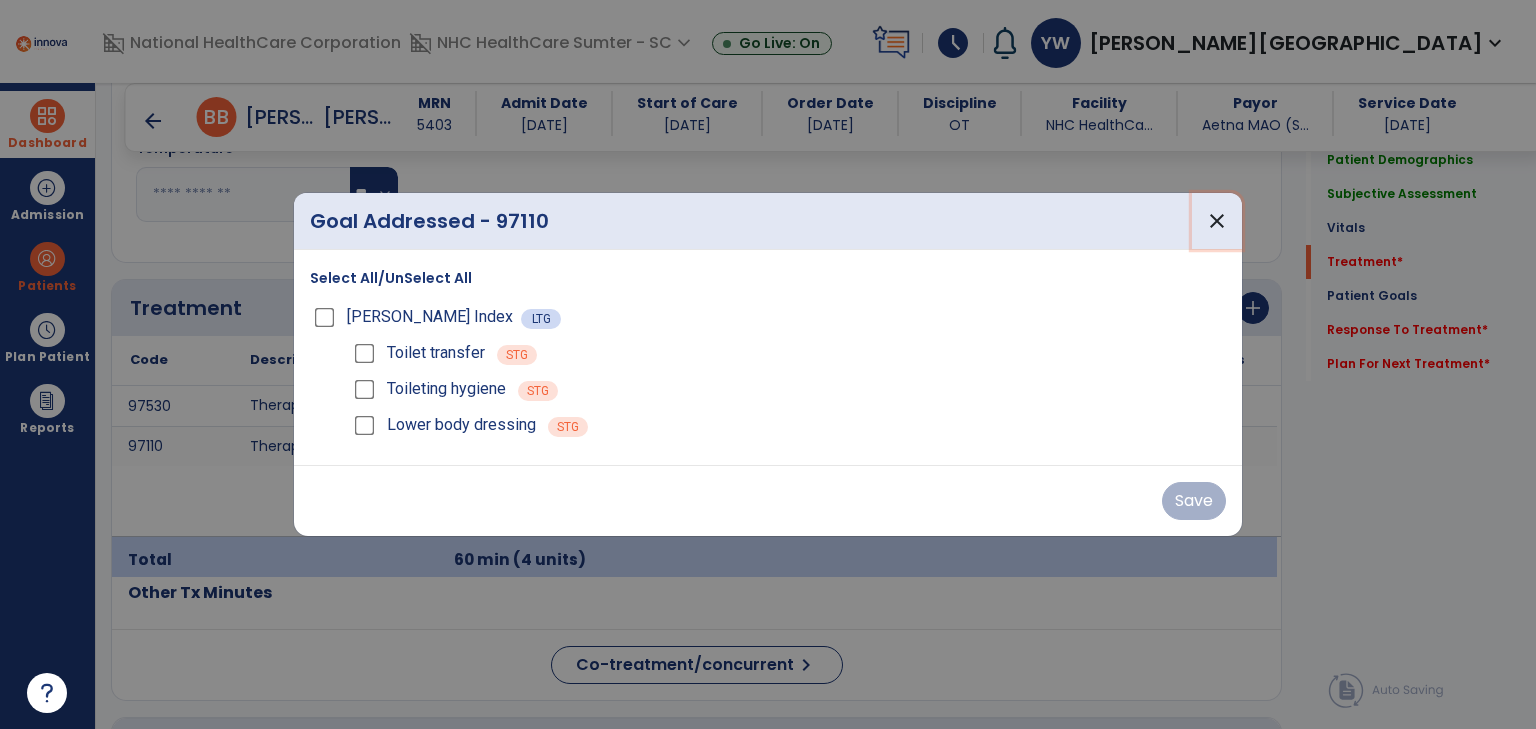 click on "close" at bounding box center (1217, 221) 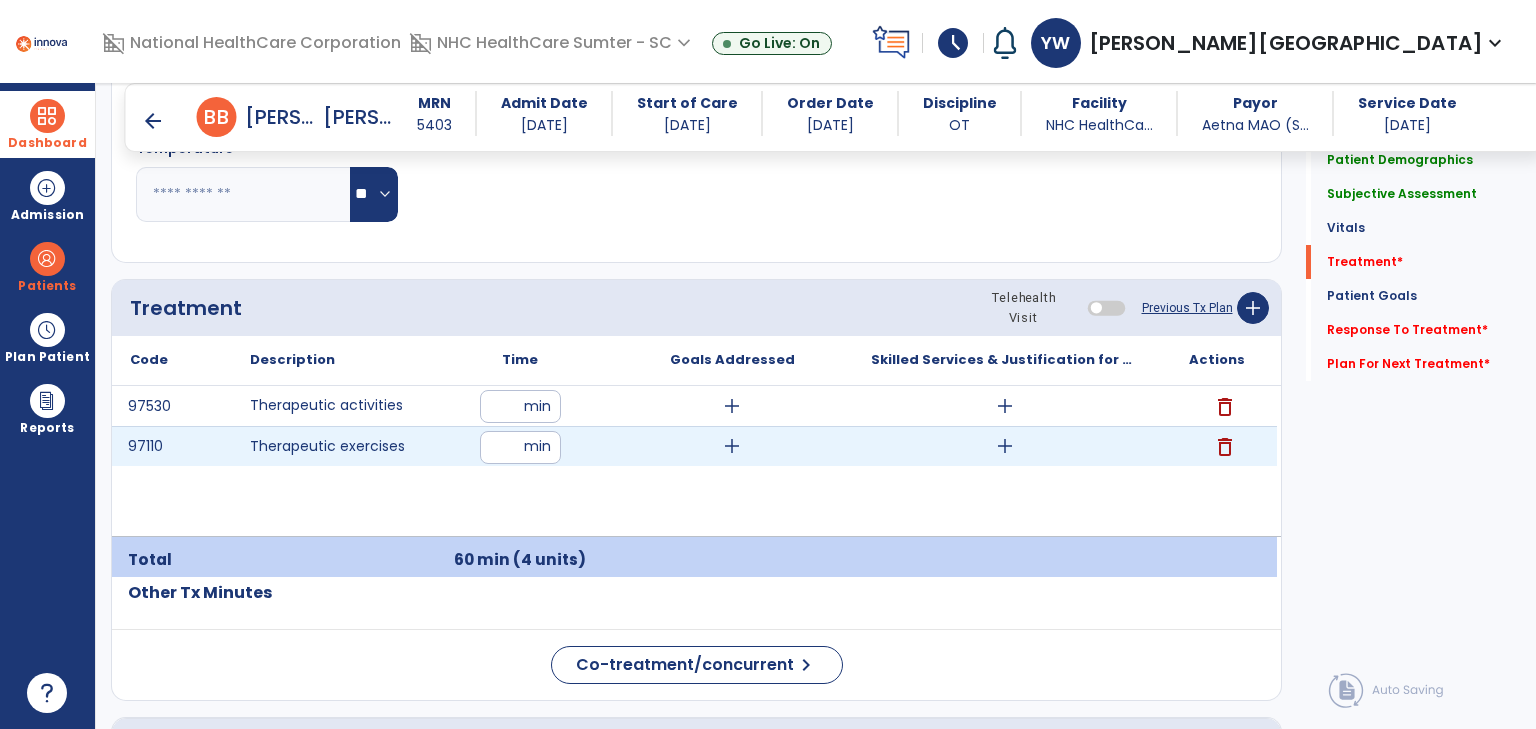 click on "add" at bounding box center [1005, 446] 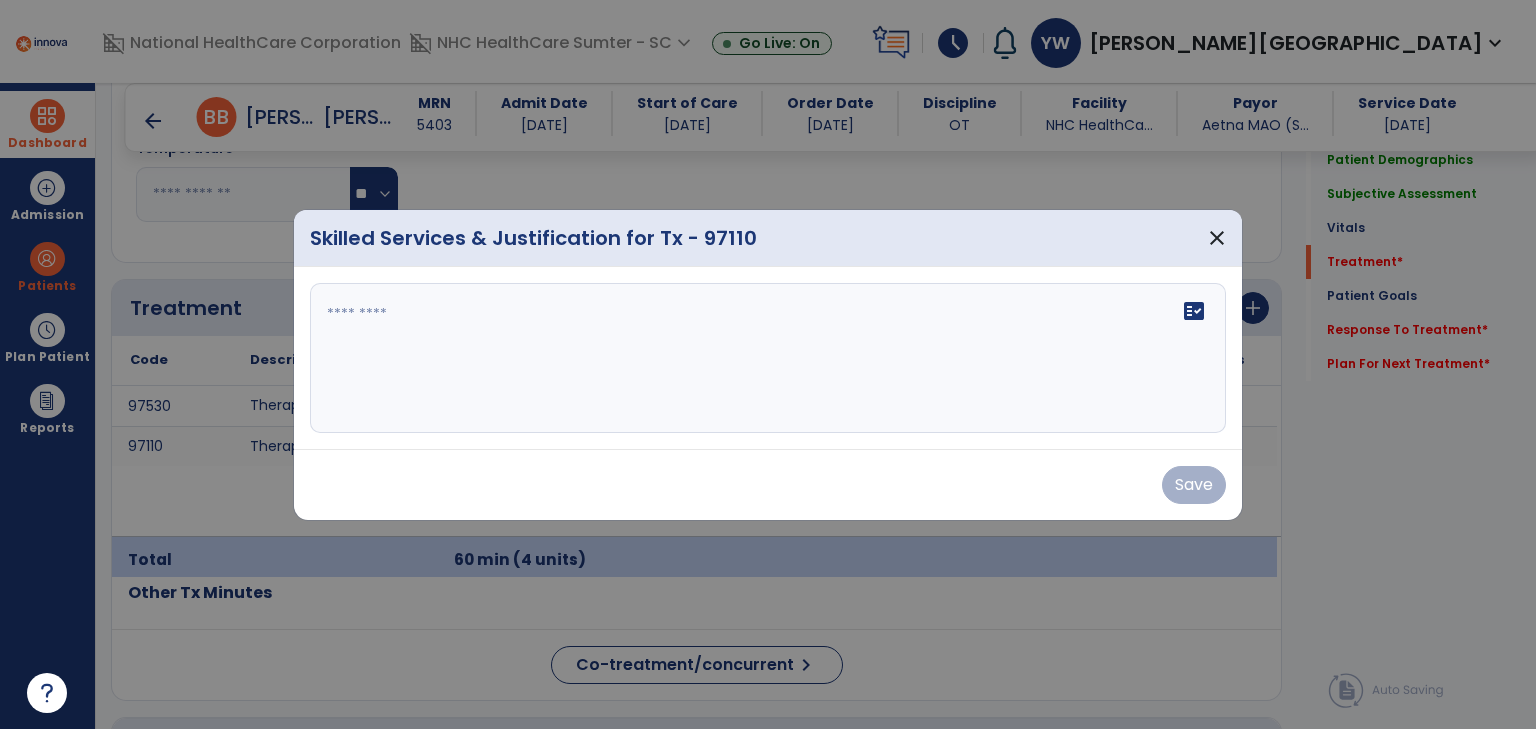 click on "fact_check" at bounding box center (768, 358) 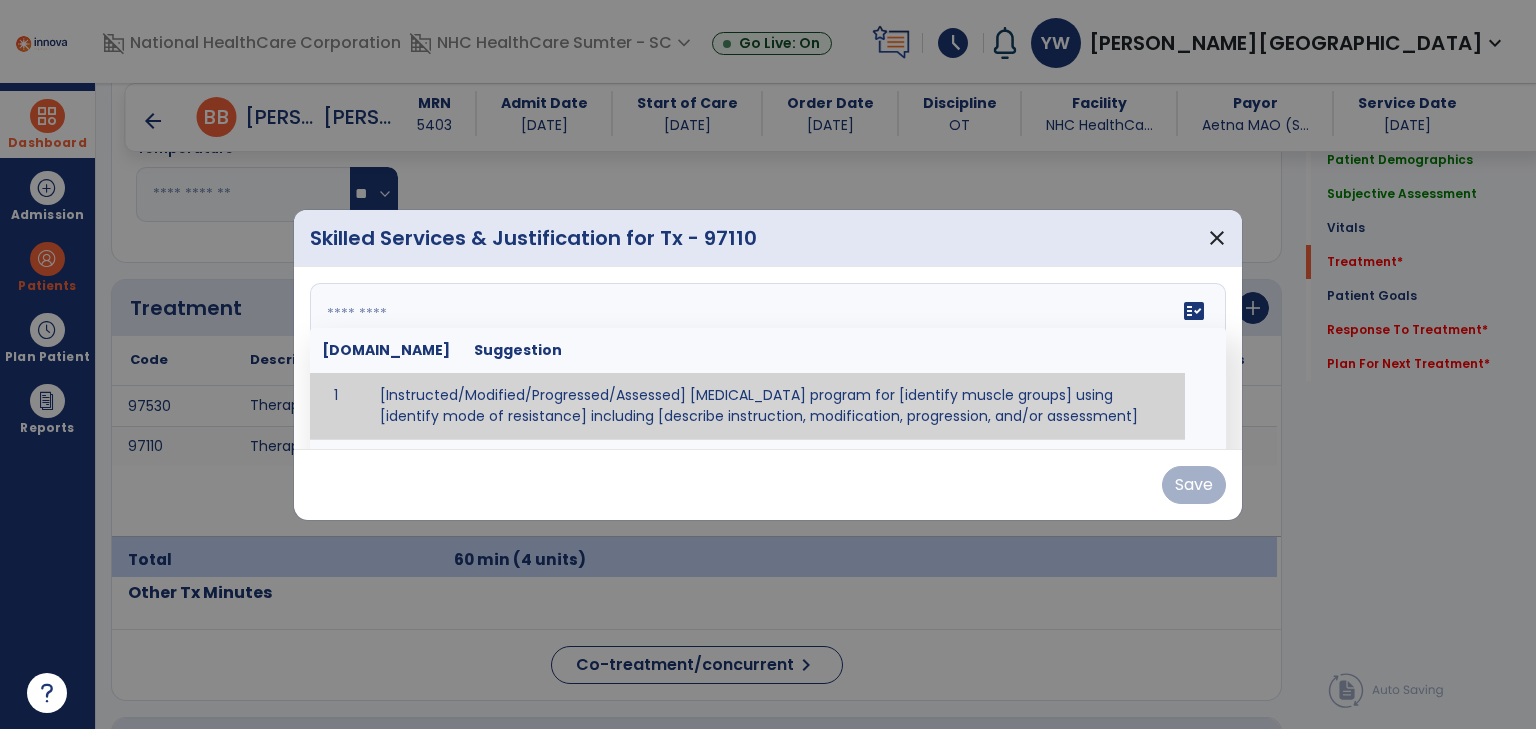 click on "fact_check  Sr.No Suggestion 1 [Instructed/Modified/Progressed/Assessed] resistive exercise program for [identify muscle groups] using [identify mode of resistance] including [describe instruction, modification, progression, and/or assessment] 2 [Instructed/Modified/Progressed/Assessed] aerobic exercise program using [identify equipment/mode] including [describe instruction, modification,progression, and/or assessment] 3 [Instructed/Modified/Progressed/Assessed] [PROM/A/AROM/AROM] program for [identify joint movements] using [contract-relax, over-pressure, inhibitory techniques, other] 4 [Assessed/Tested] aerobic capacity with administration of [aerobic capacity test]" at bounding box center (768, 358) 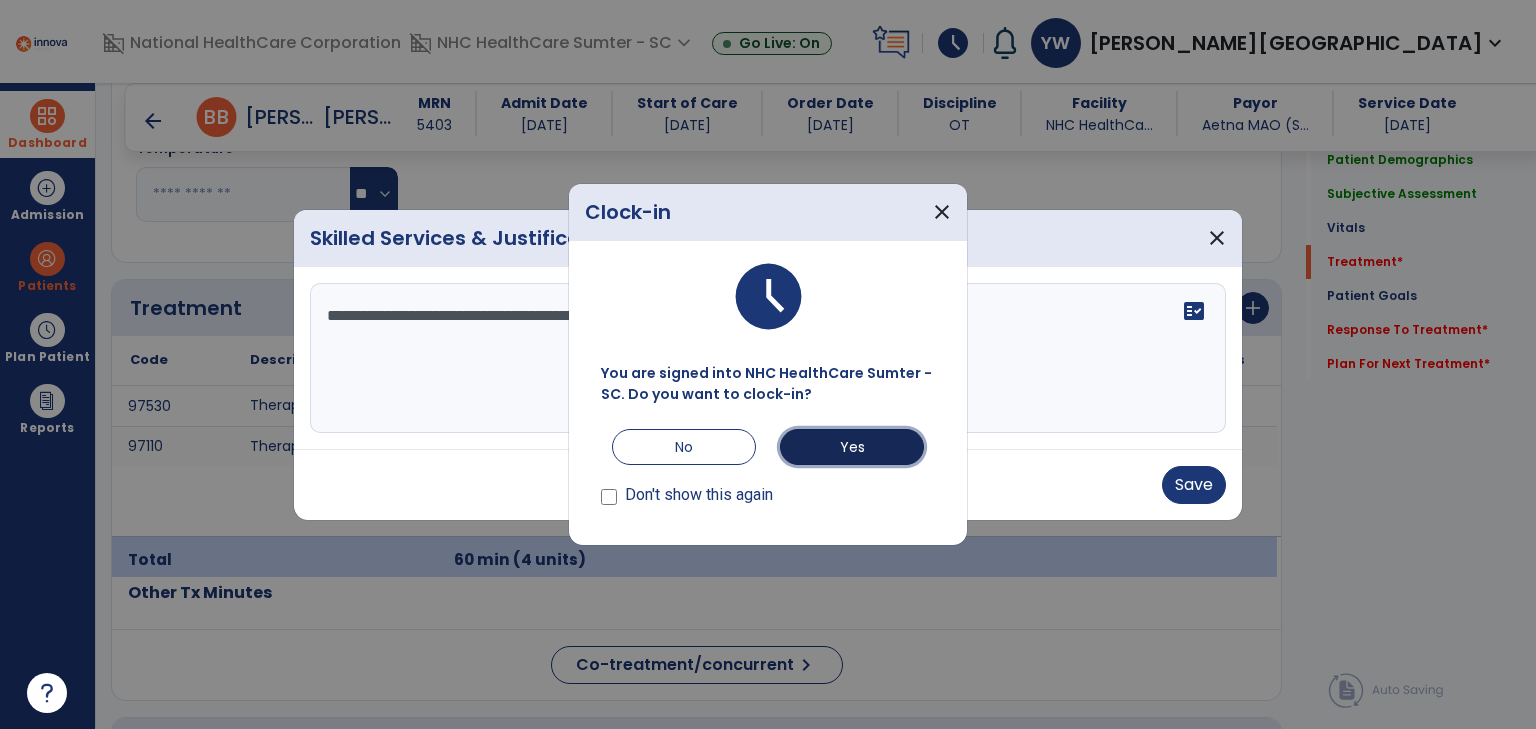 click on "Yes" at bounding box center (852, 447) 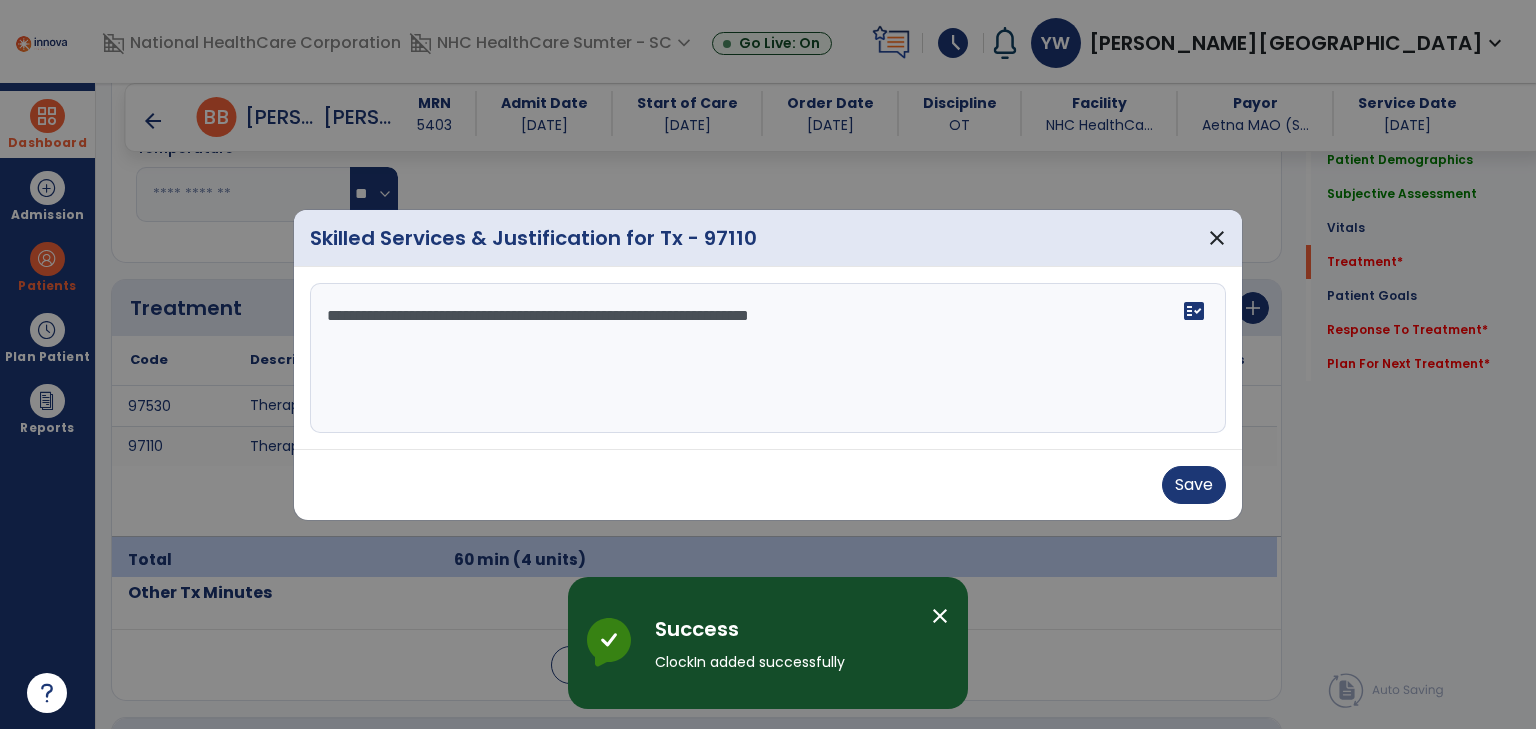 drag, startPoint x: 866, startPoint y: 317, endPoint x: 1293, endPoint y: 249, distance: 432.3806 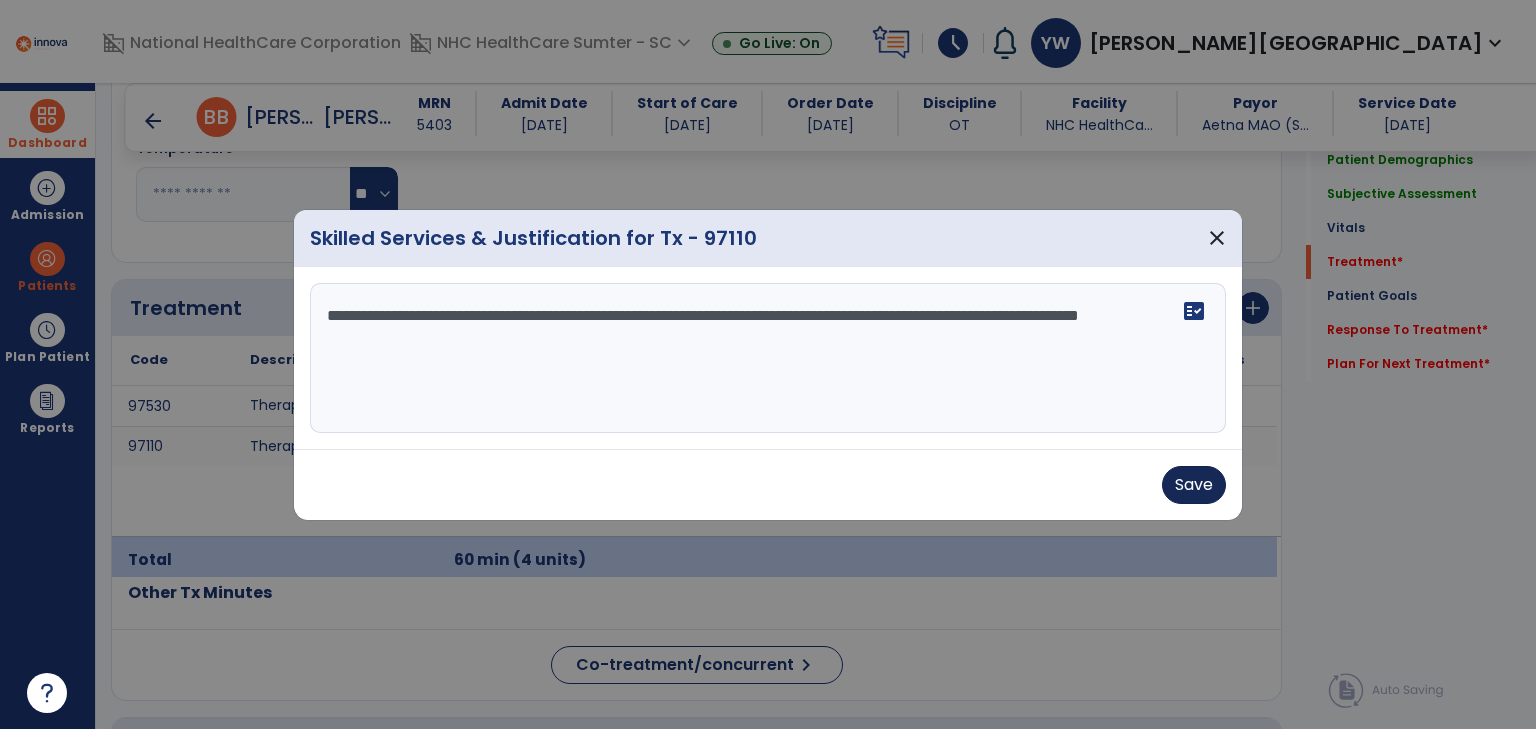 type on "**********" 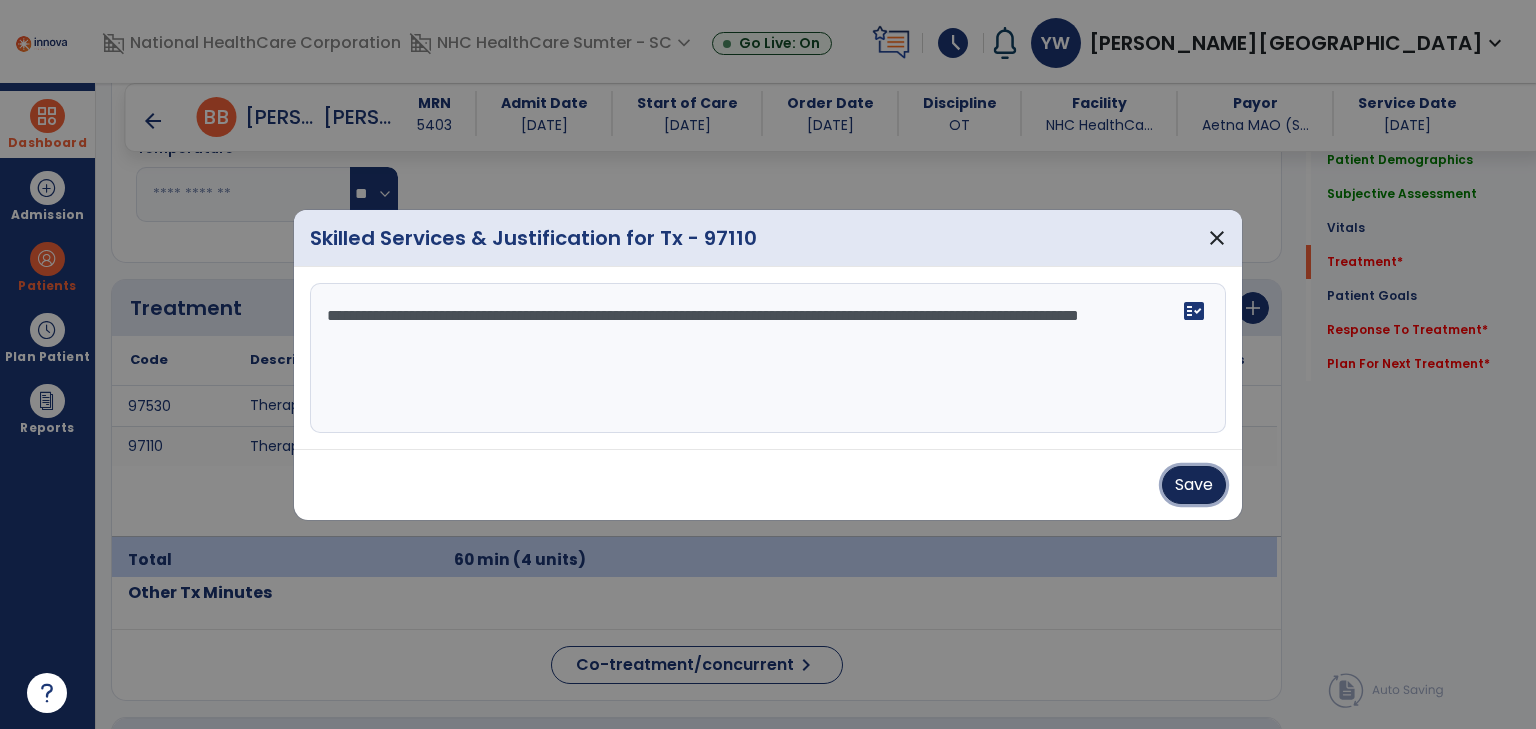 click on "Save" at bounding box center [1194, 485] 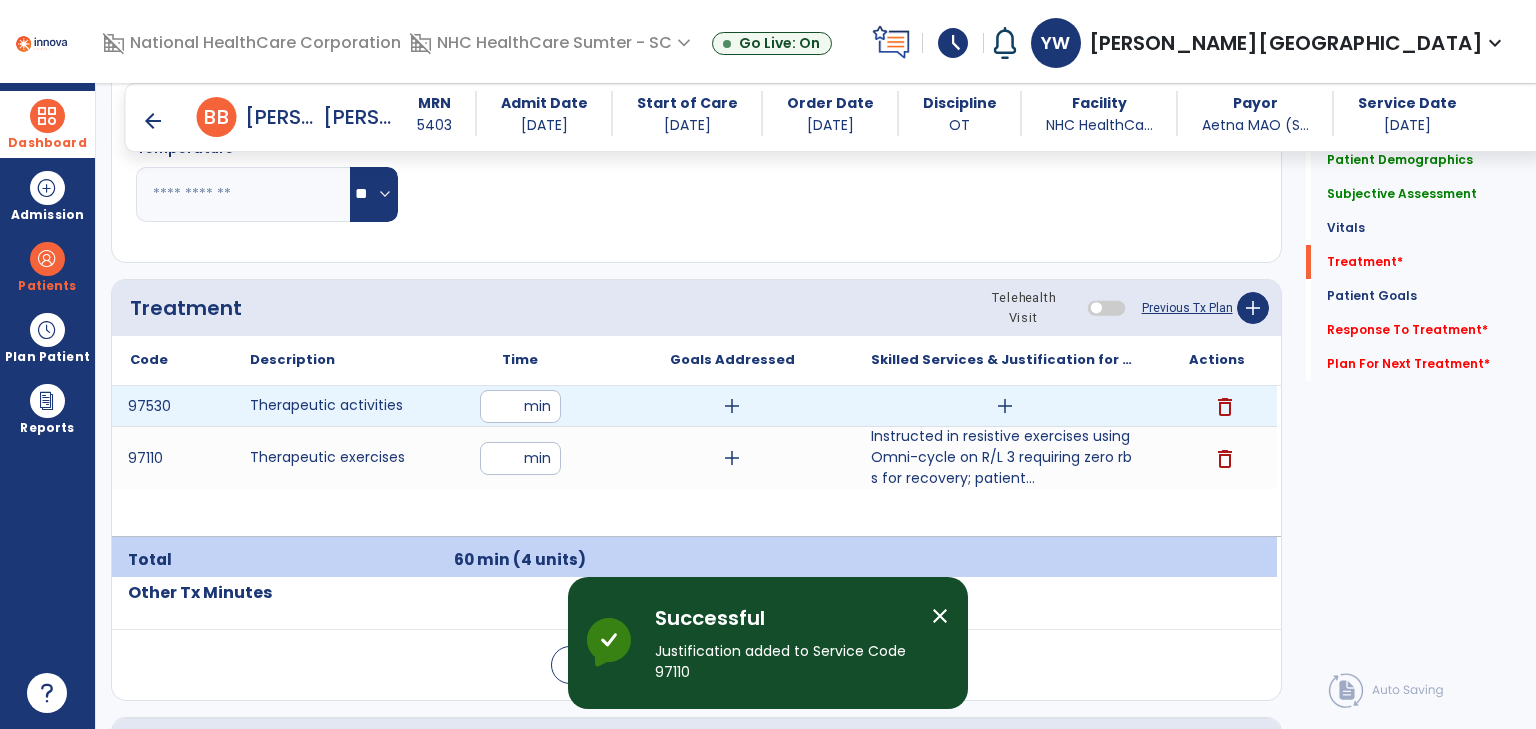 click on "add" at bounding box center [1005, 406] 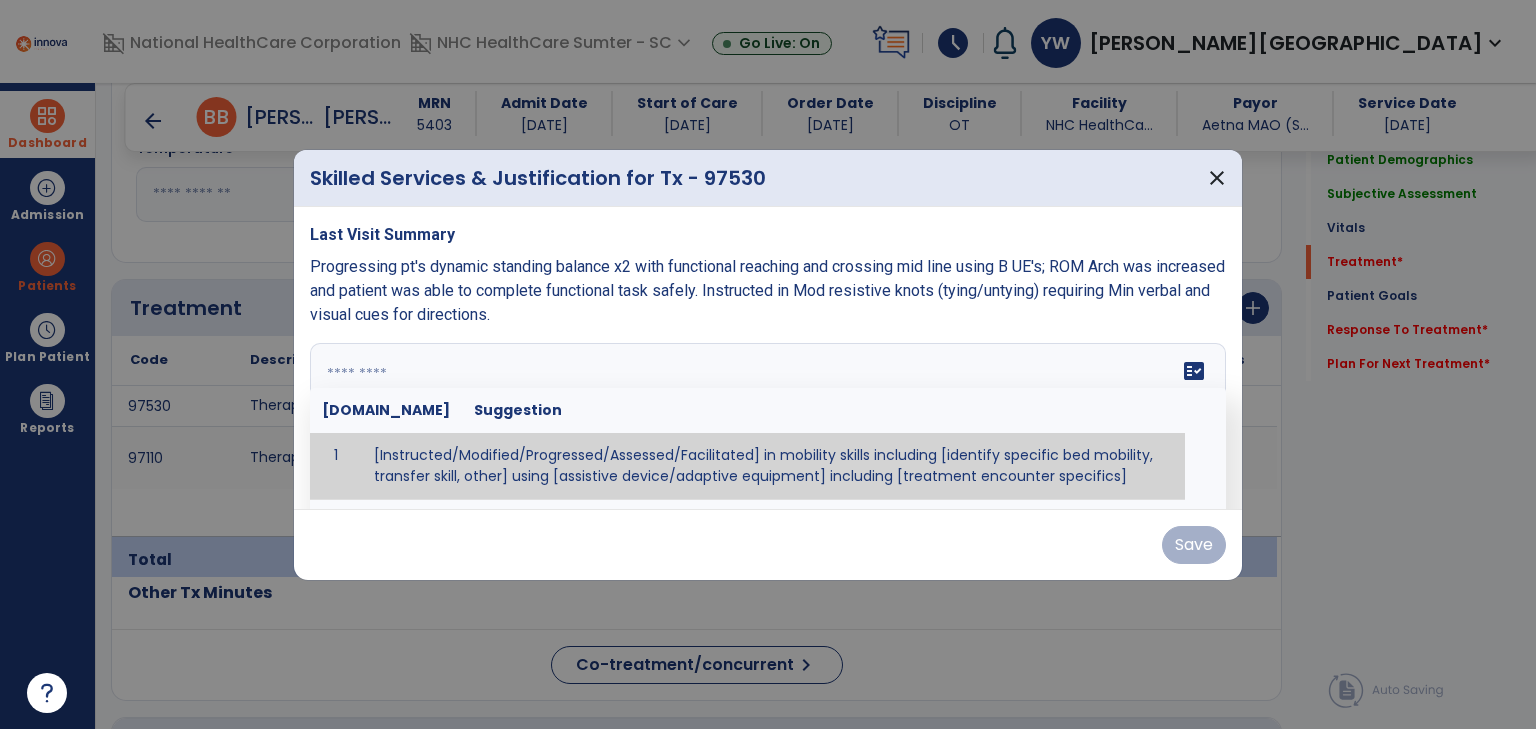 click at bounding box center (766, 418) 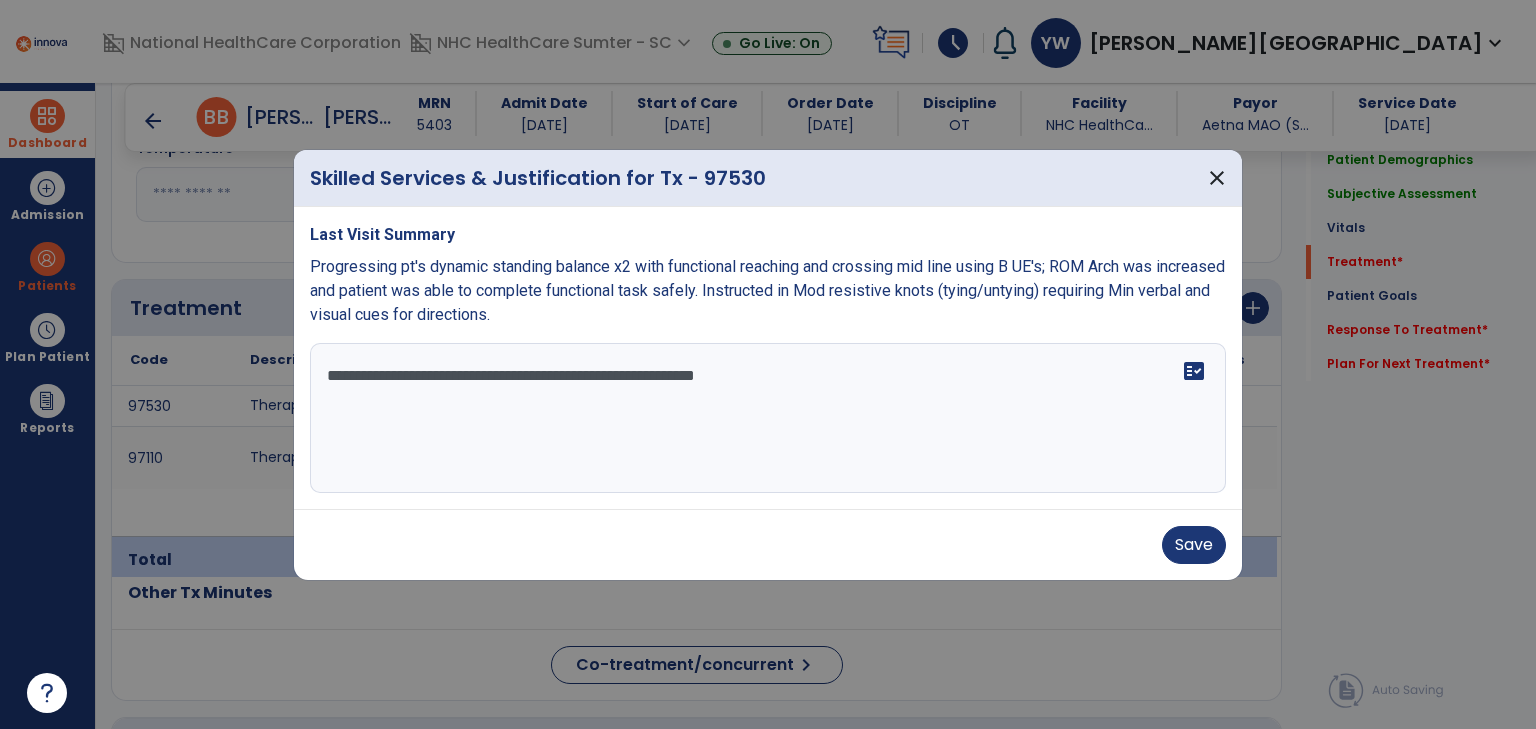 click on "**********" at bounding box center (768, 418) 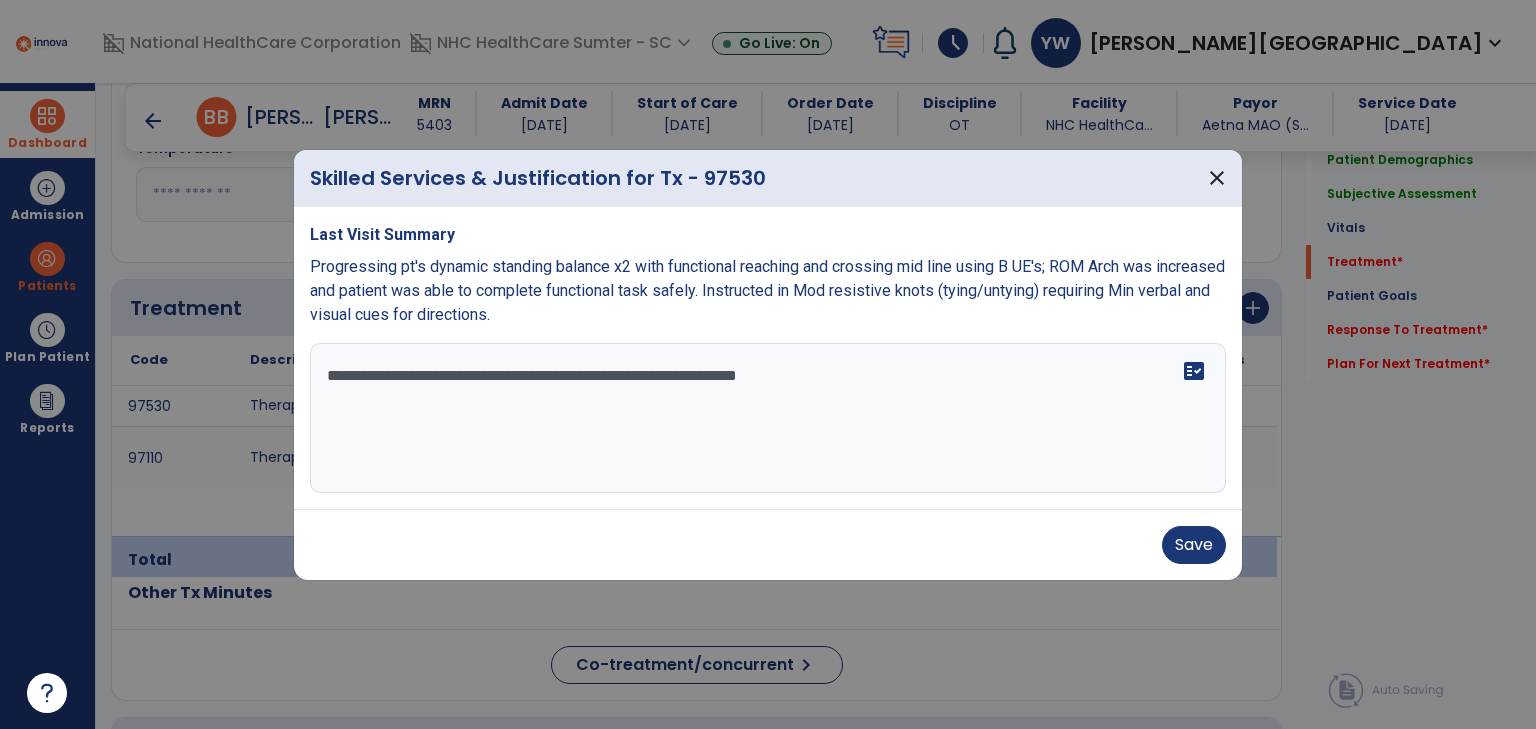 click on "**********" at bounding box center (768, 418) 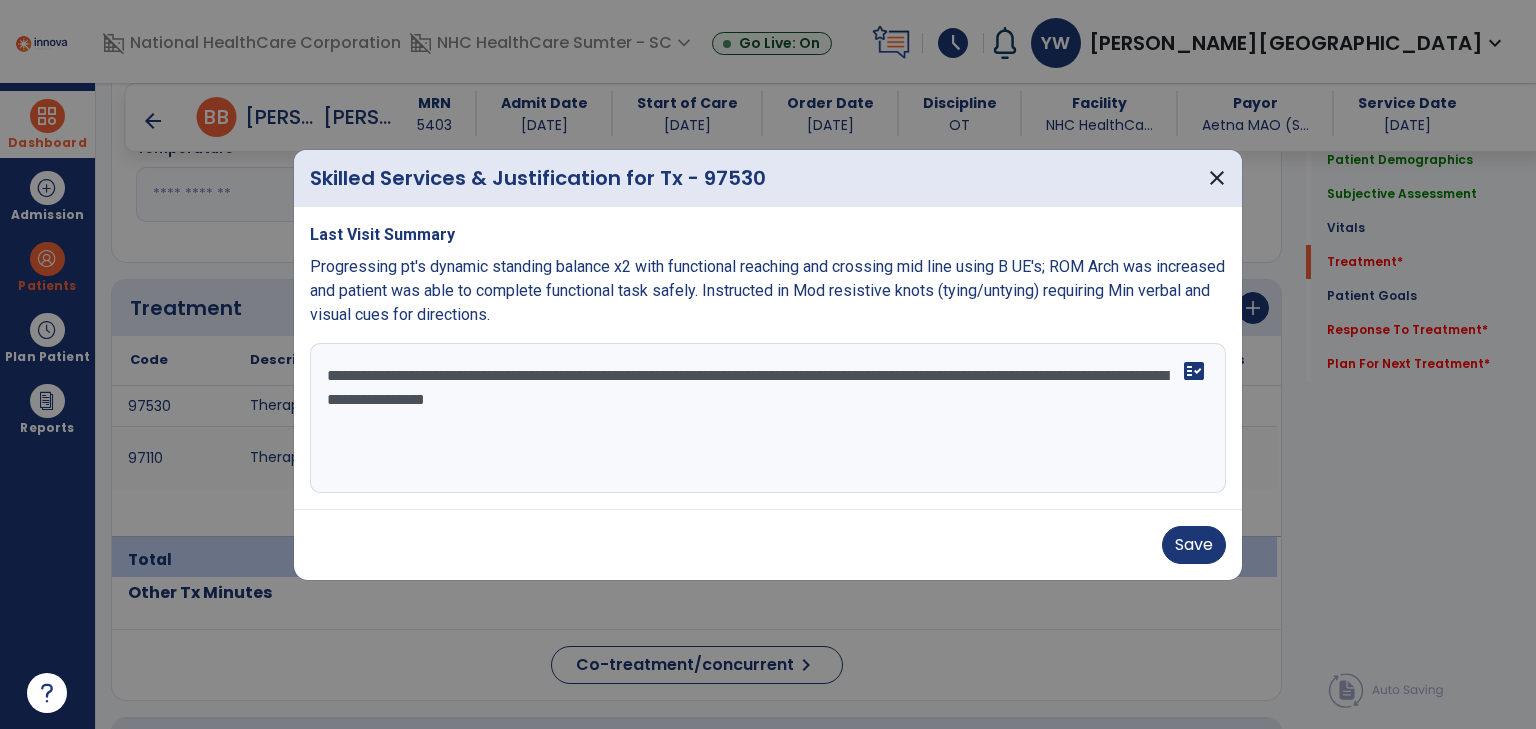 click on "**********" at bounding box center (768, 418) 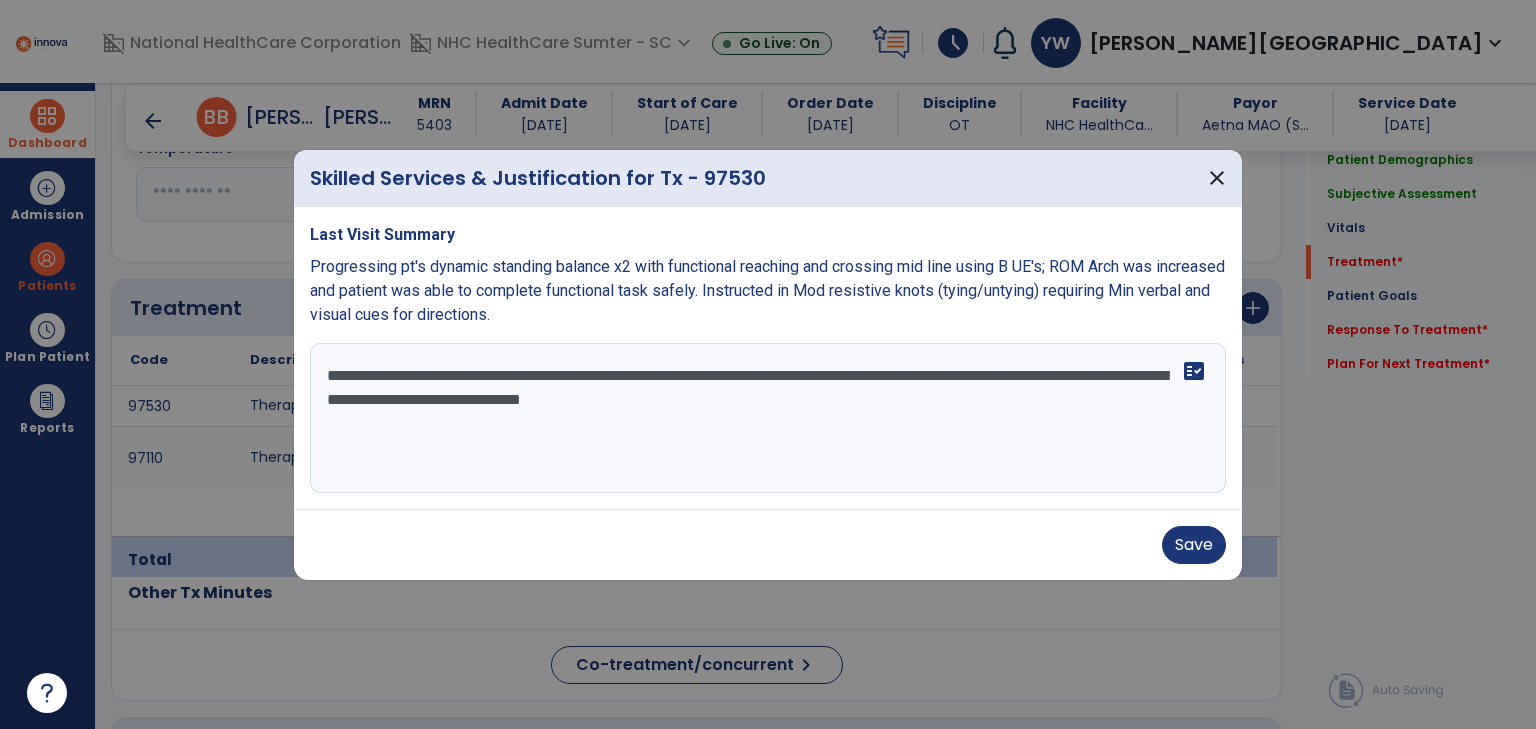 click on "**********" at bounding box center (768, 418) 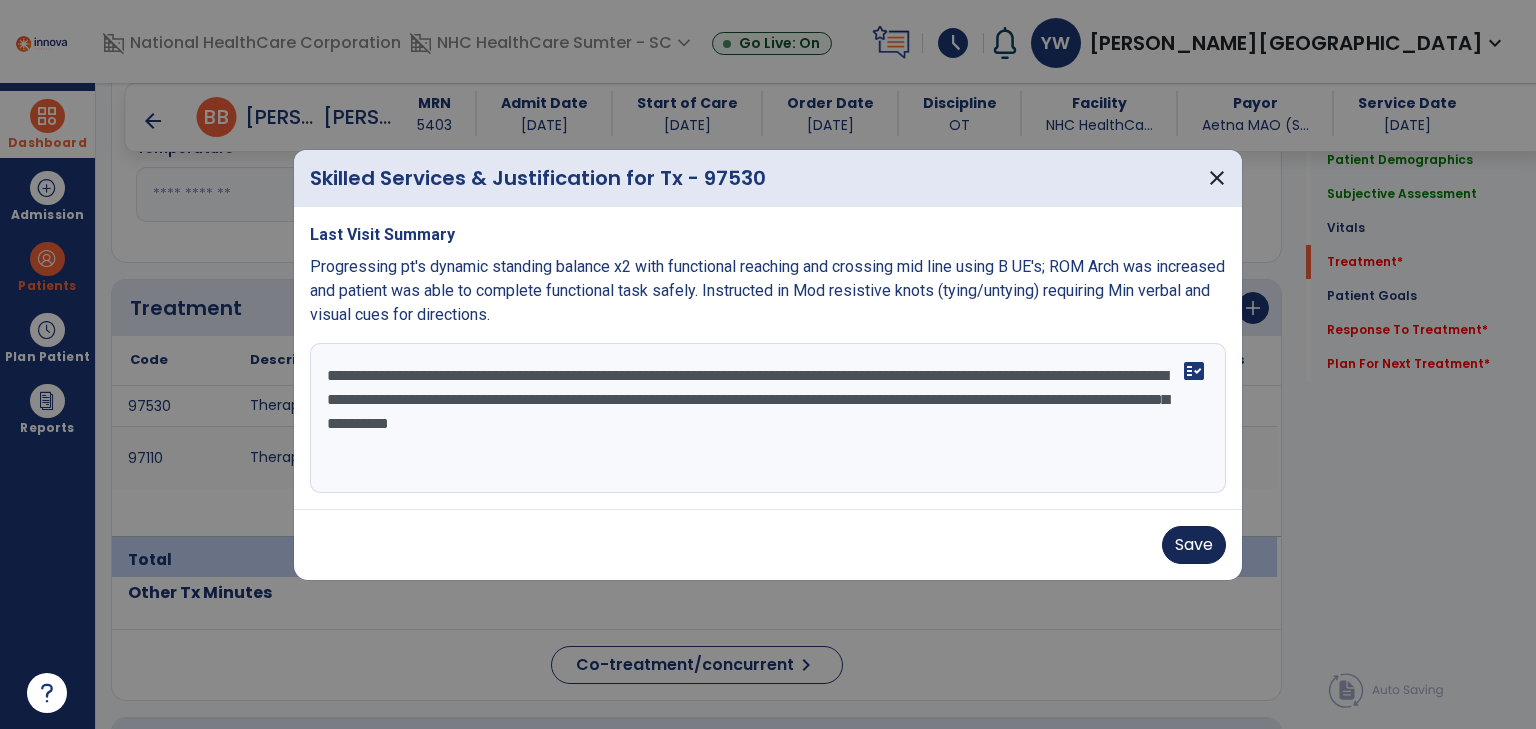 type on "**********" 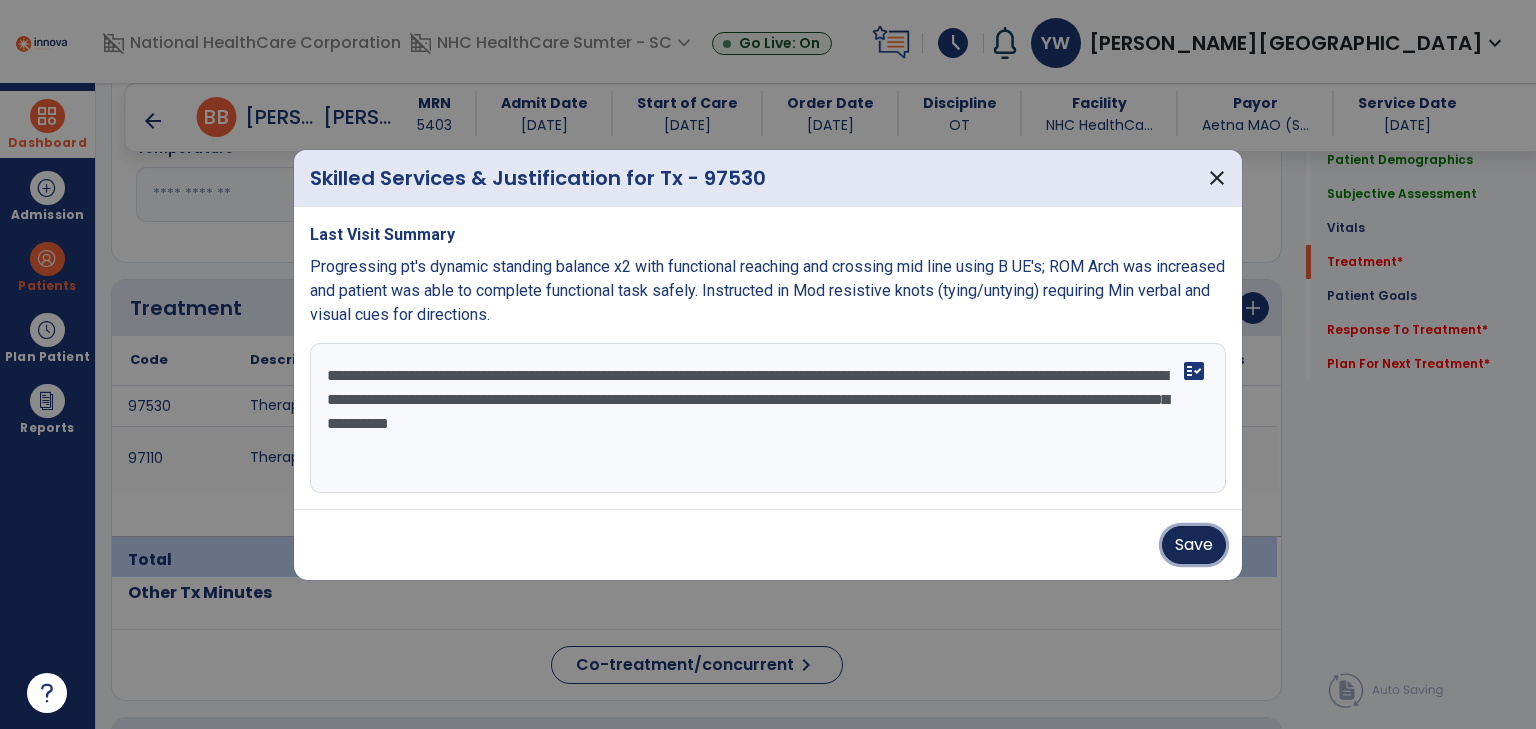 click on "Save" at bounding box center (1194, 545) 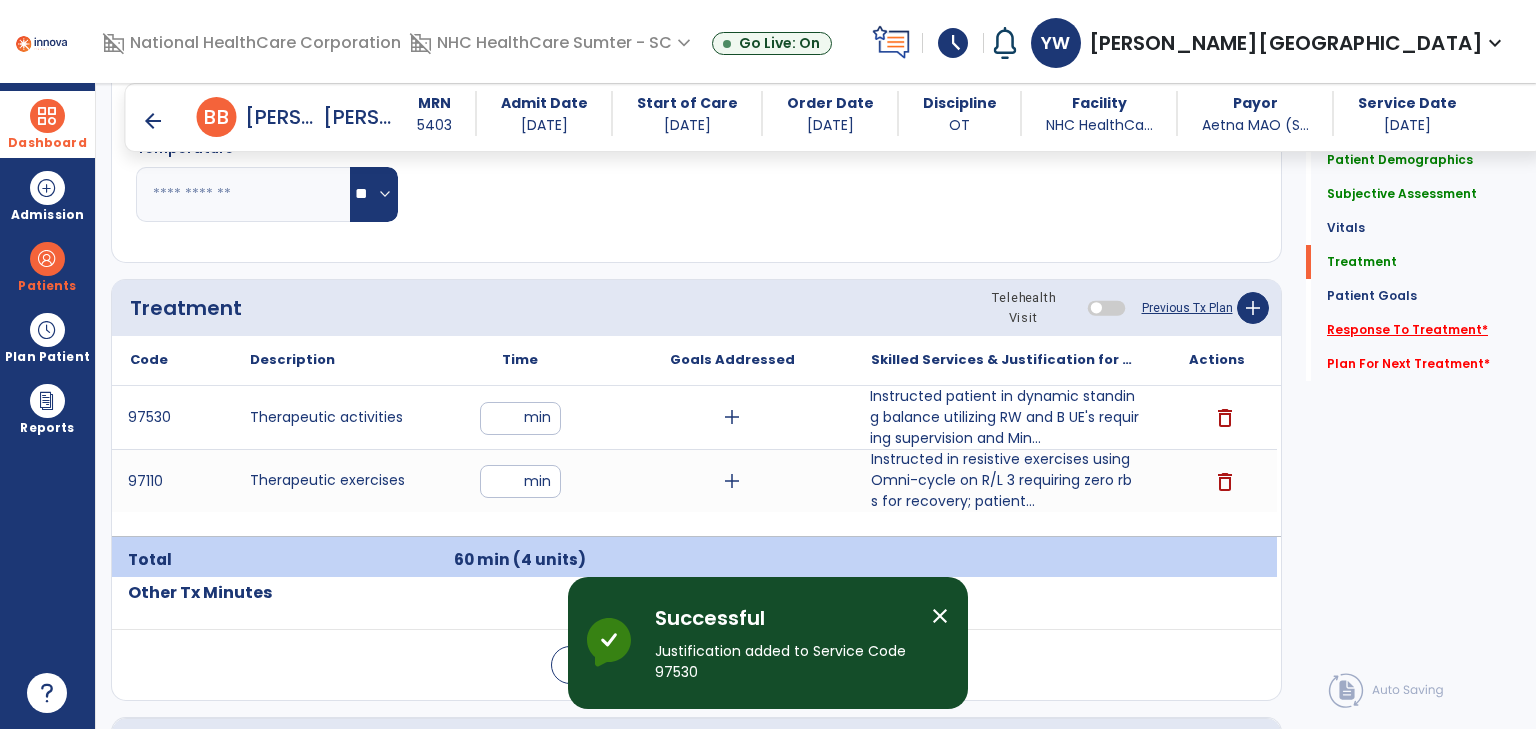 click on "Response To Treatment   *" 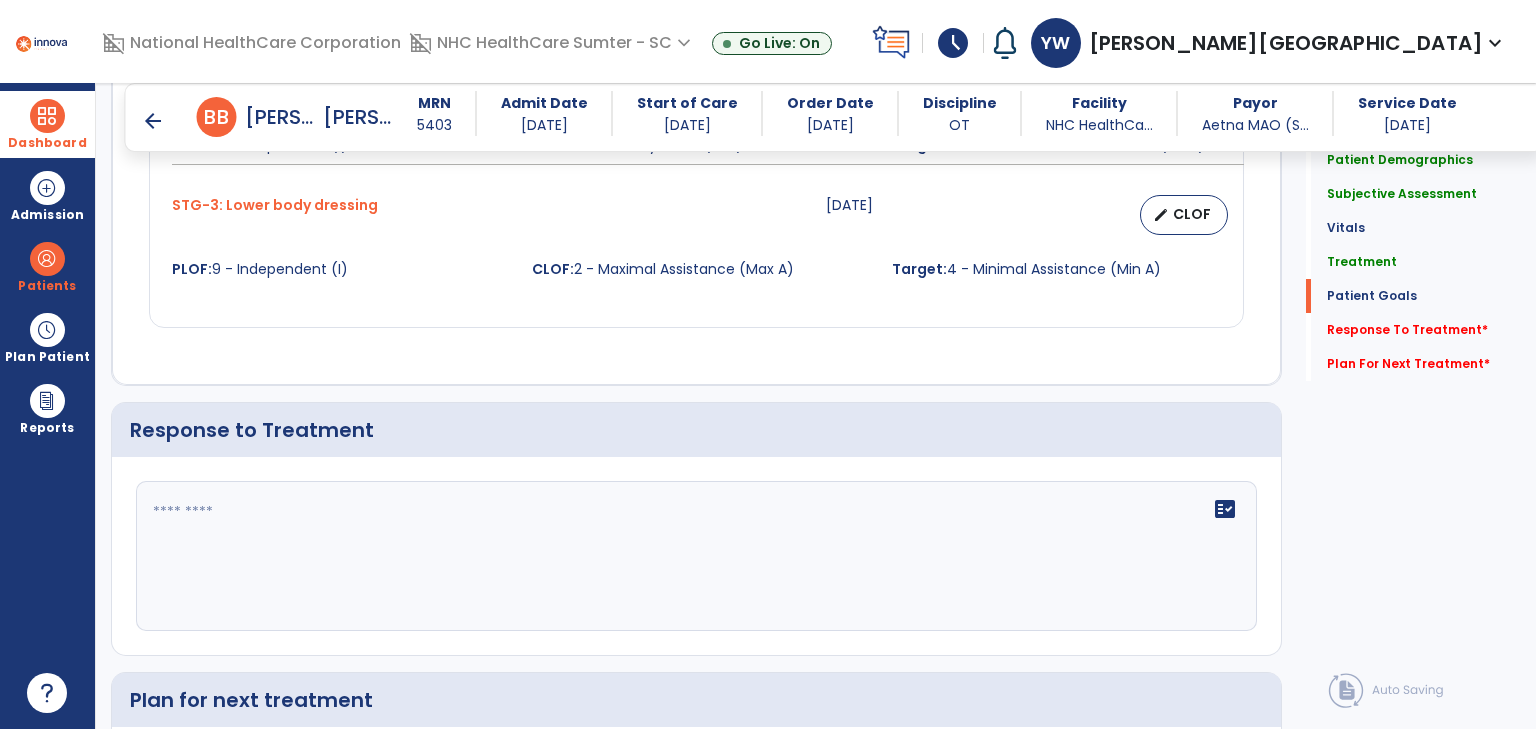 scroll, scrollTop: 2204, scrollLeft: 0, axis: vertical 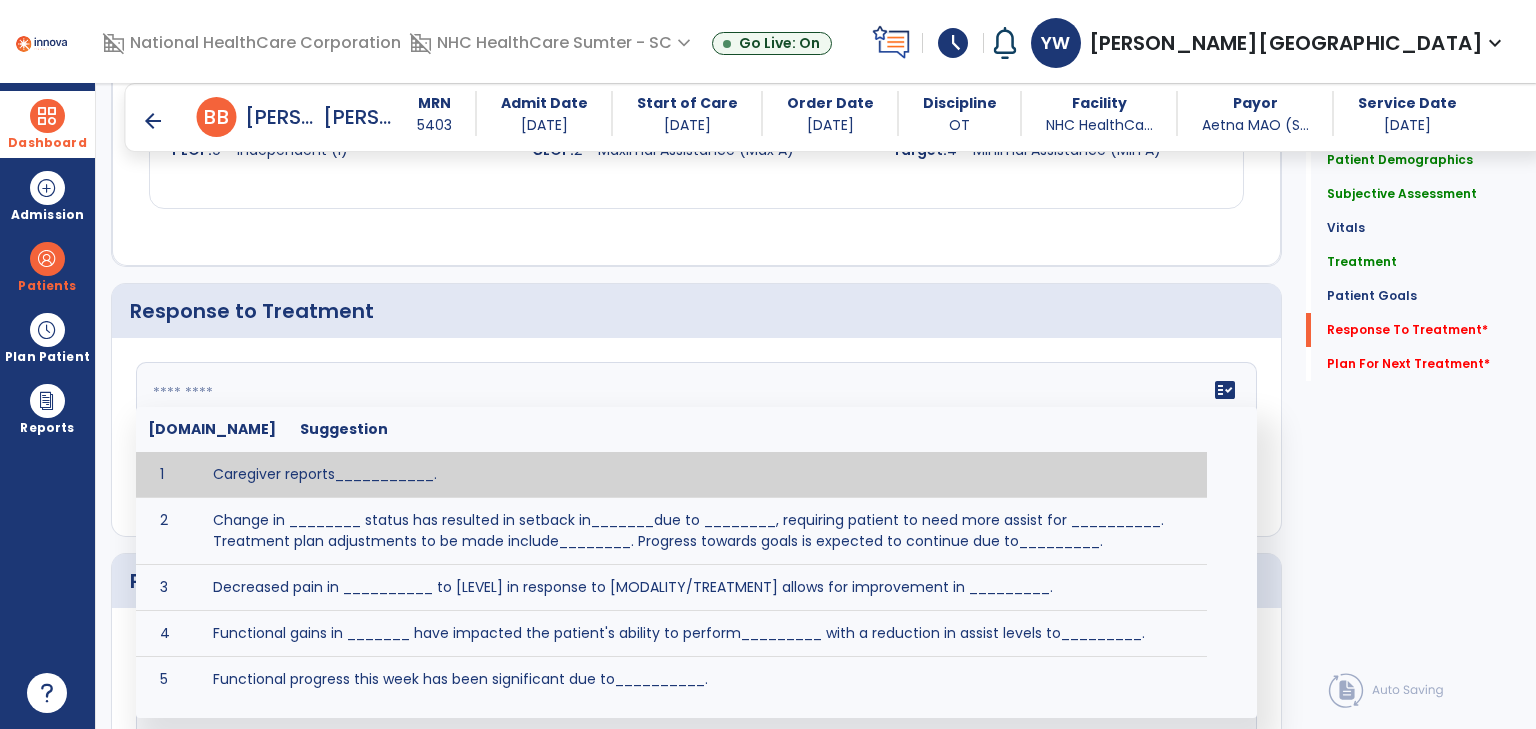 drag, startPoint x: 204, startPoint y: 384, endPoint x: 268, endPoint y: 384, distance: 64 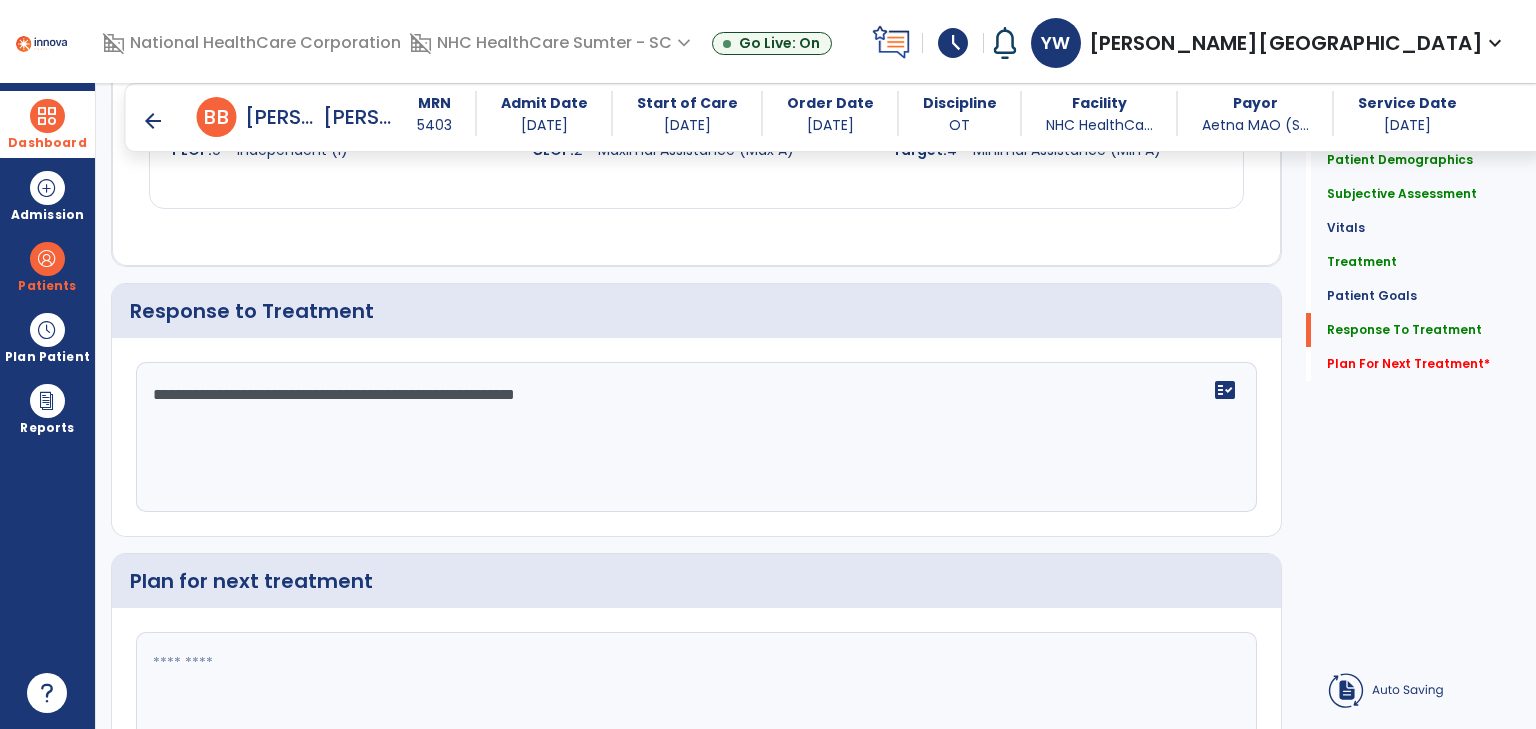 type on "**********" 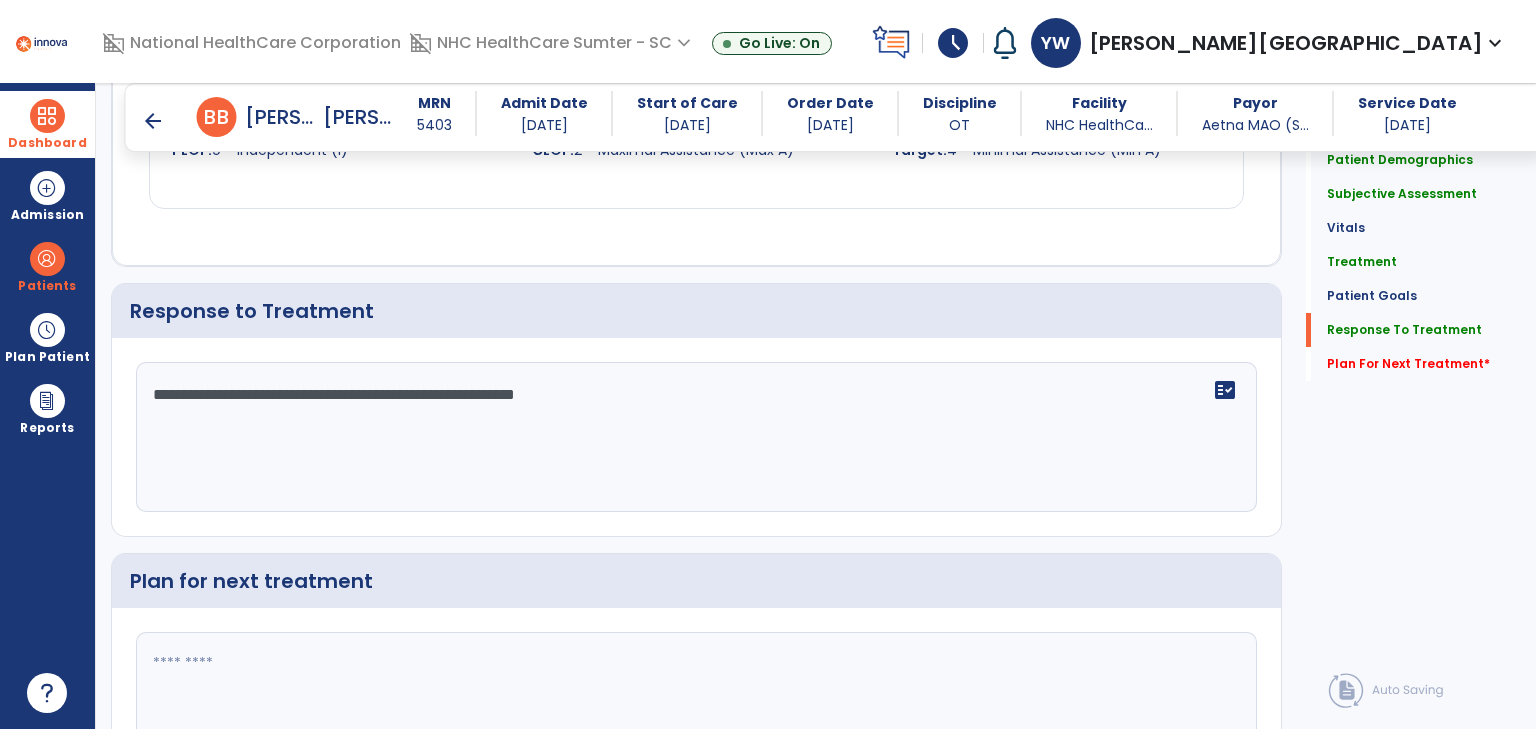 drag, startPoint x: 159, startPoint y: 664, endPoint x: 1483, endPoint y: 580, distance: 1326.662 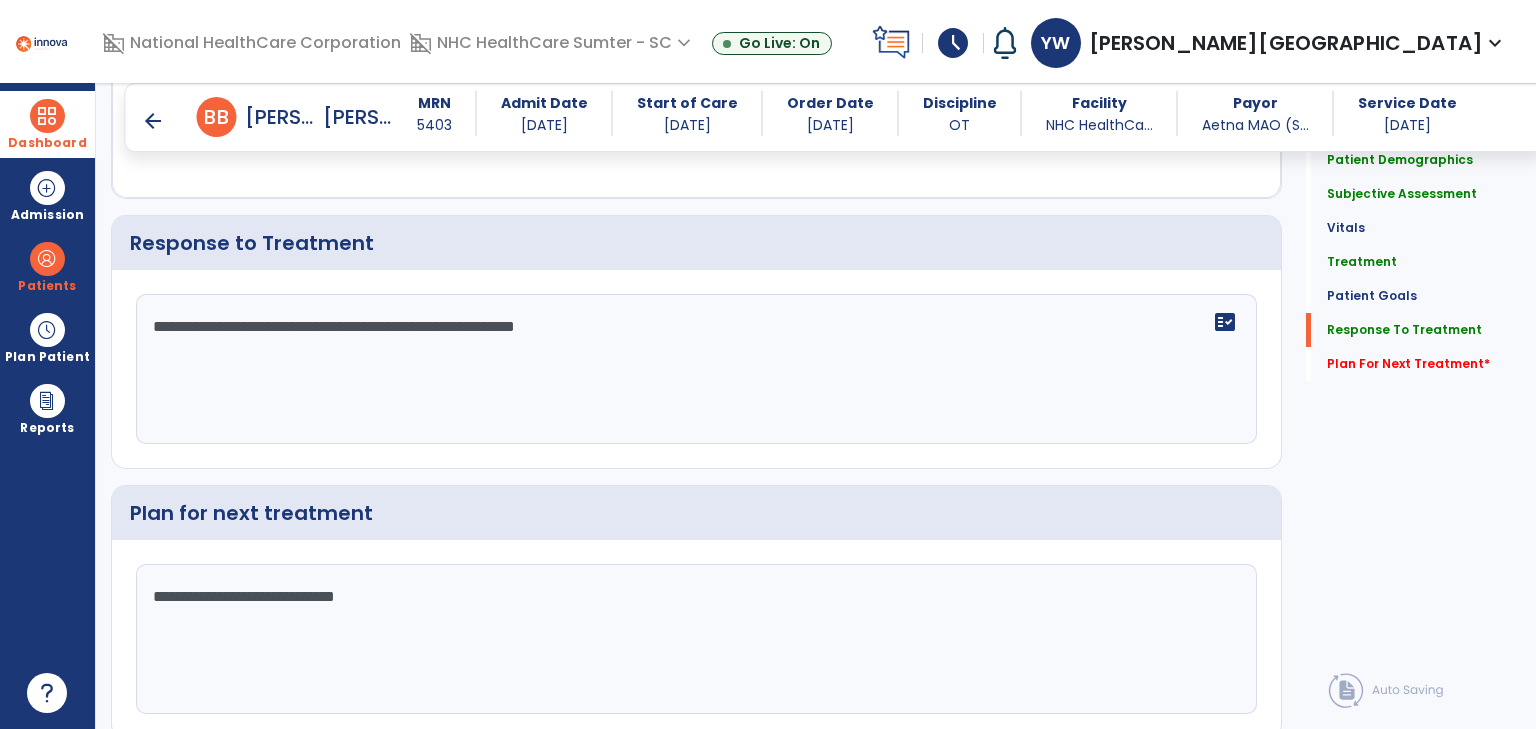 scroll, scrollTop: 2342, scrollLeft: 0, axis: vertical 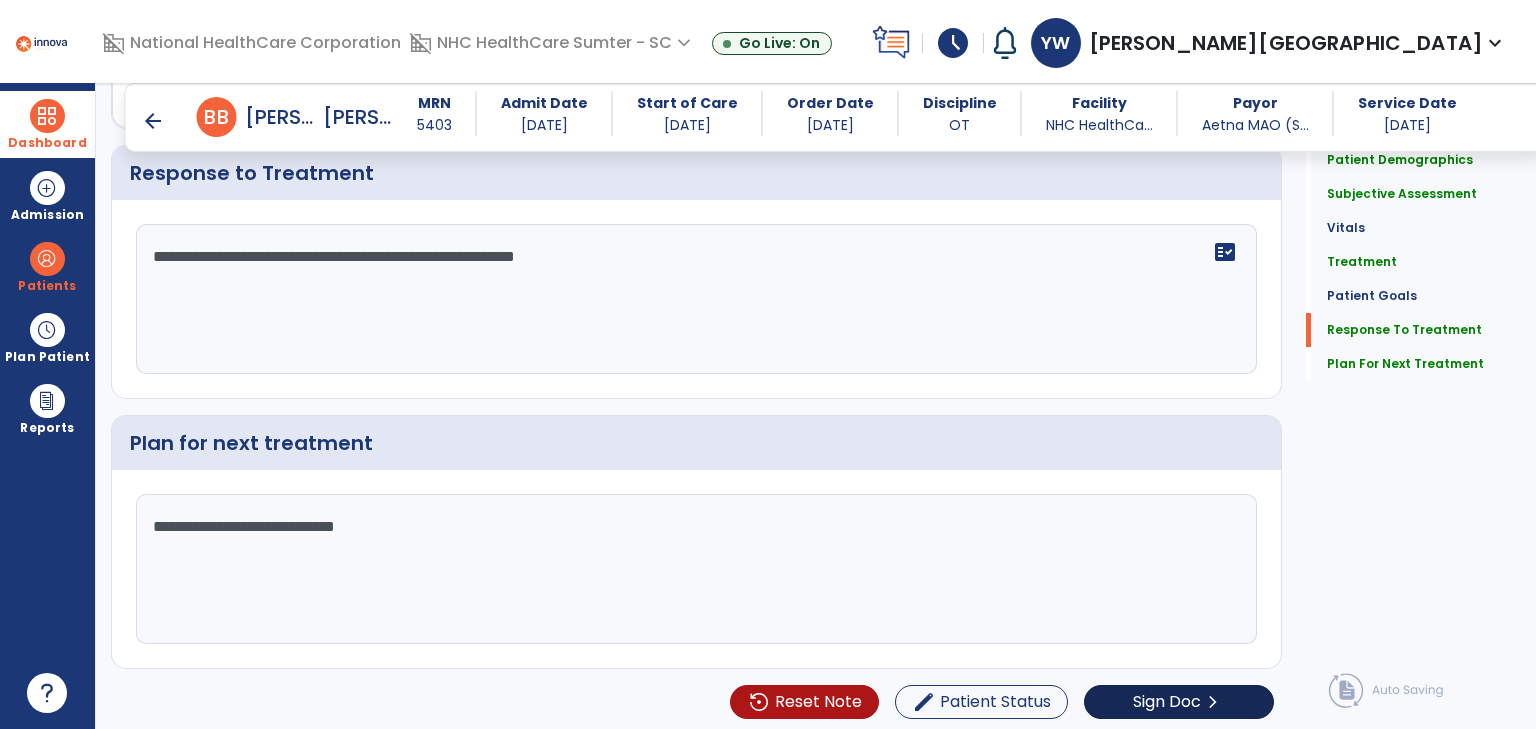 type on "**********" 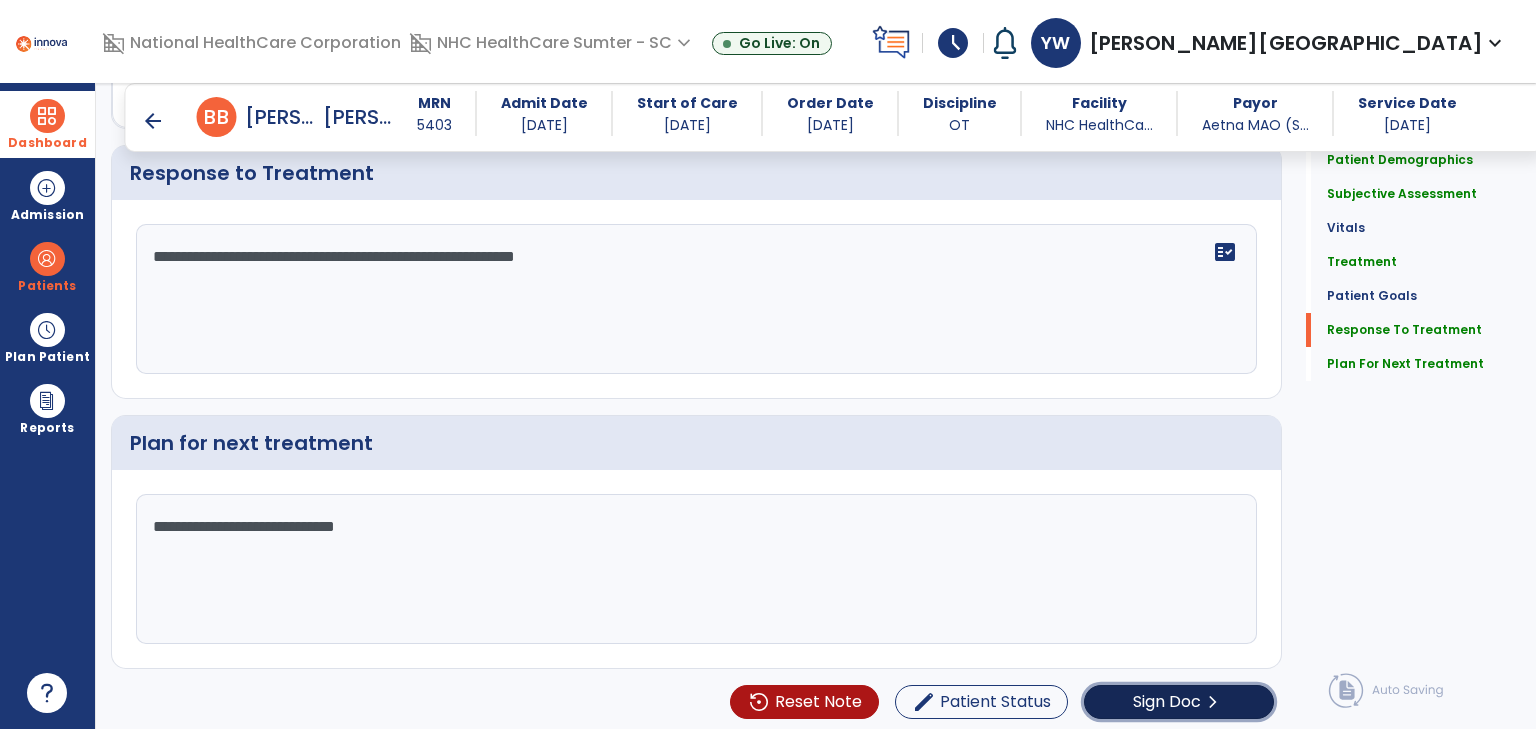 click on "Sign Doc" 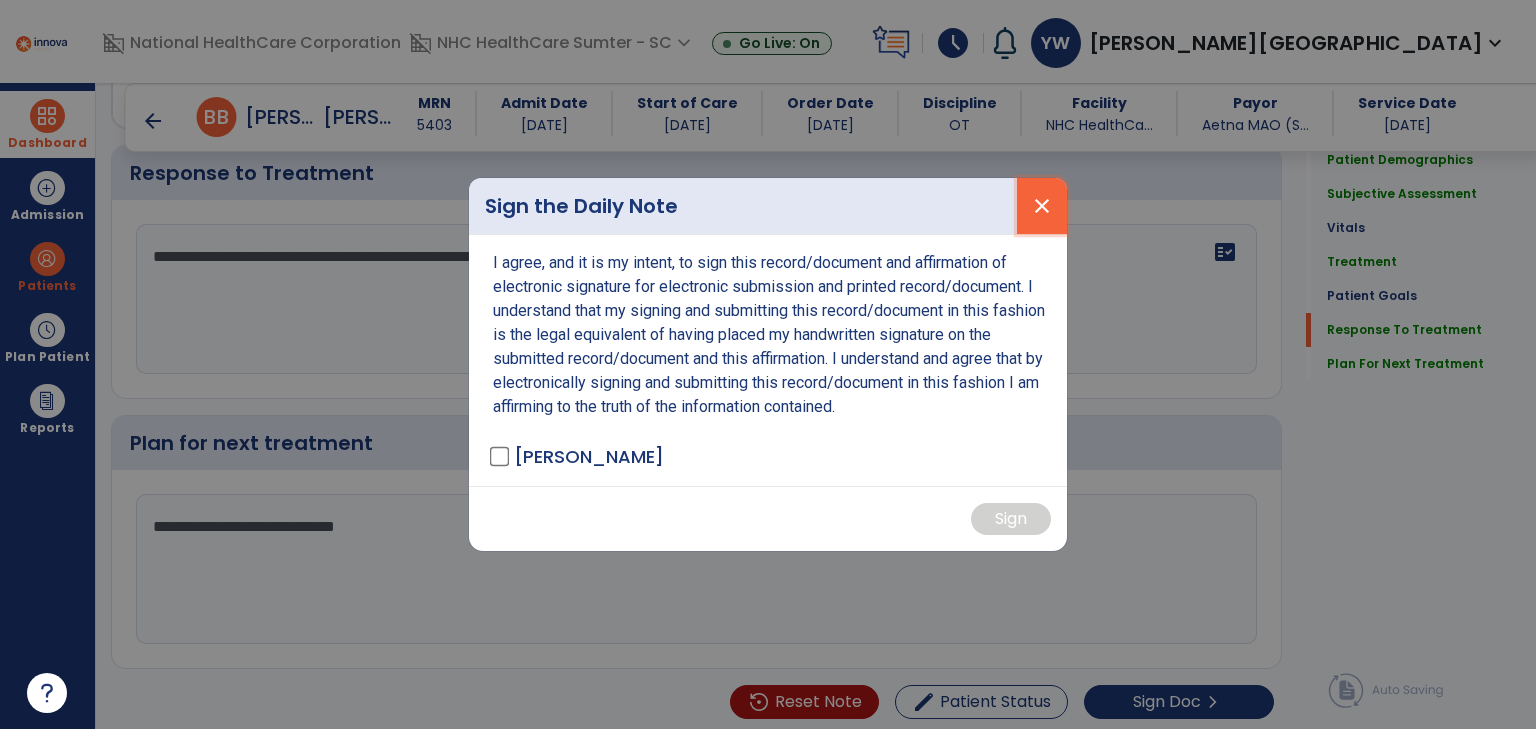 click on "close" at bounding box center [1042, 206] 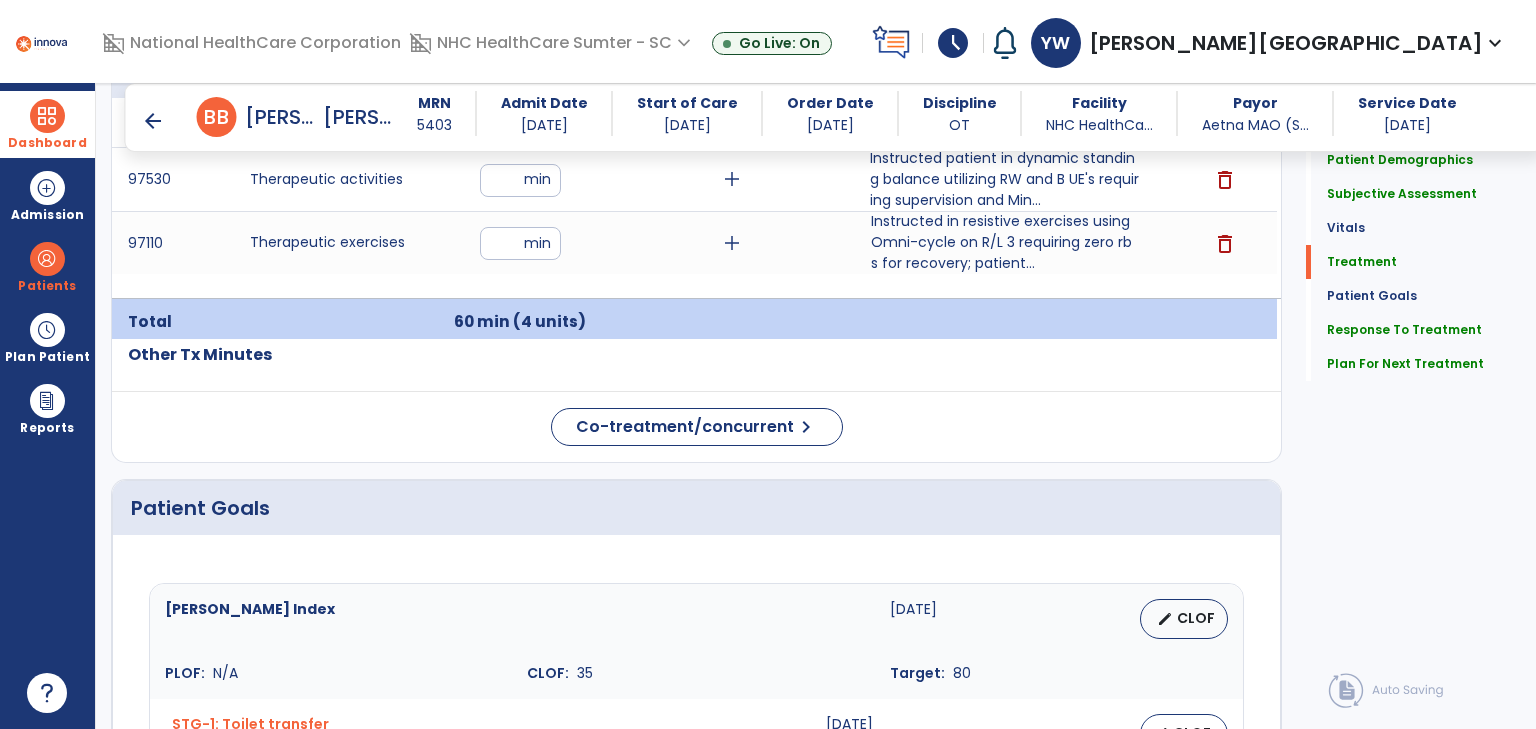 scroll, scrollTop: 1302, scrollLeft: 0, axis: vertical 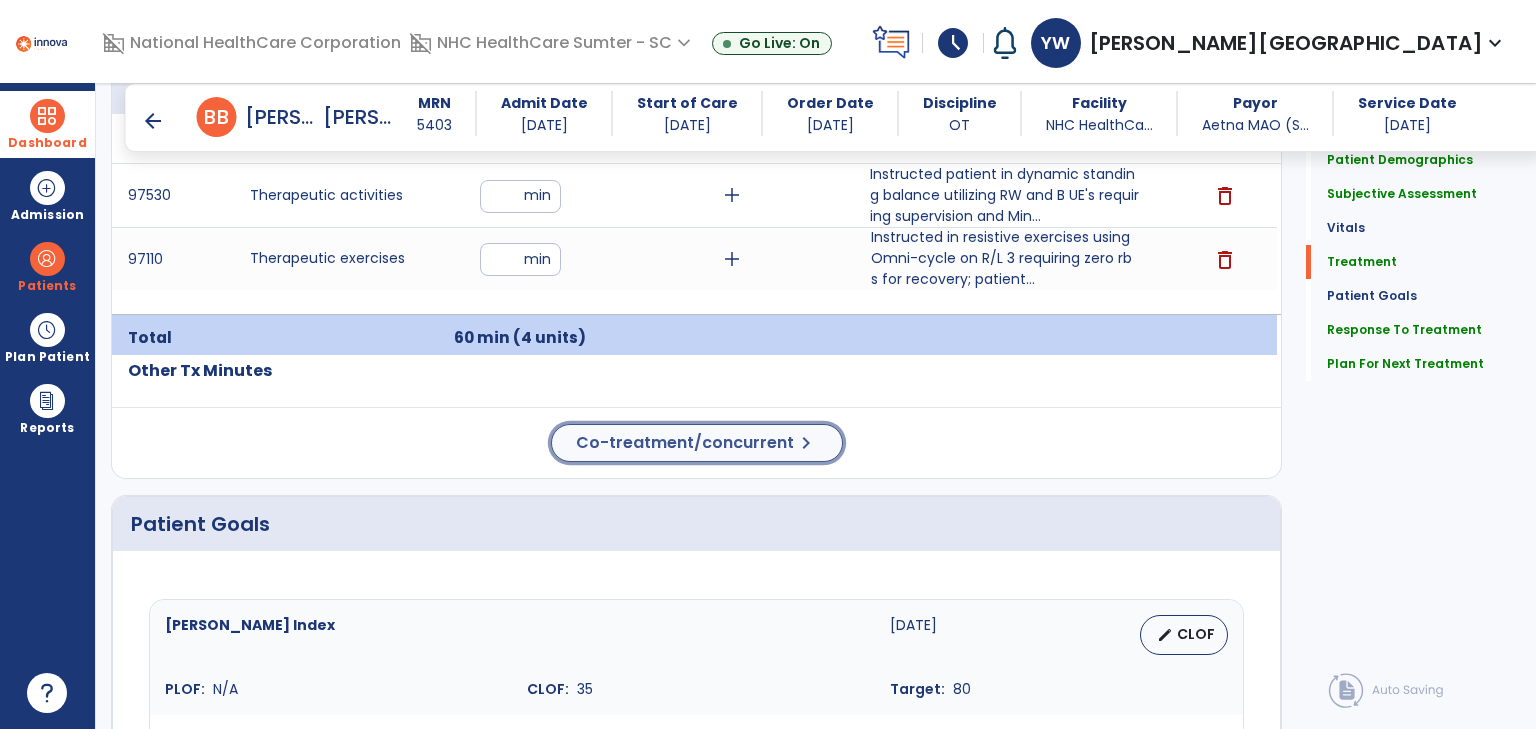 click on "Co-treatment/concurrent" 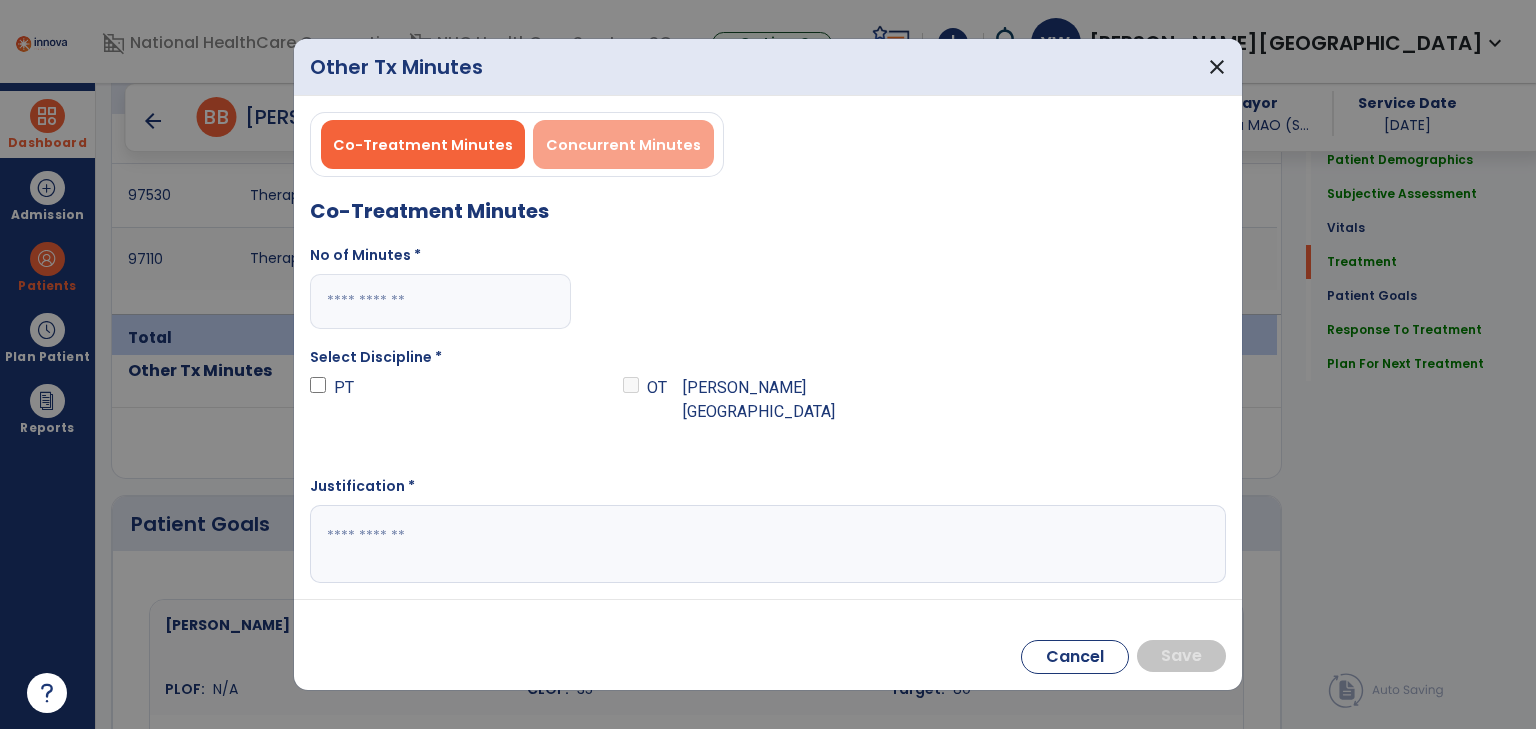 click on "Concurrent Minutes" at bounding box center [623, 145] 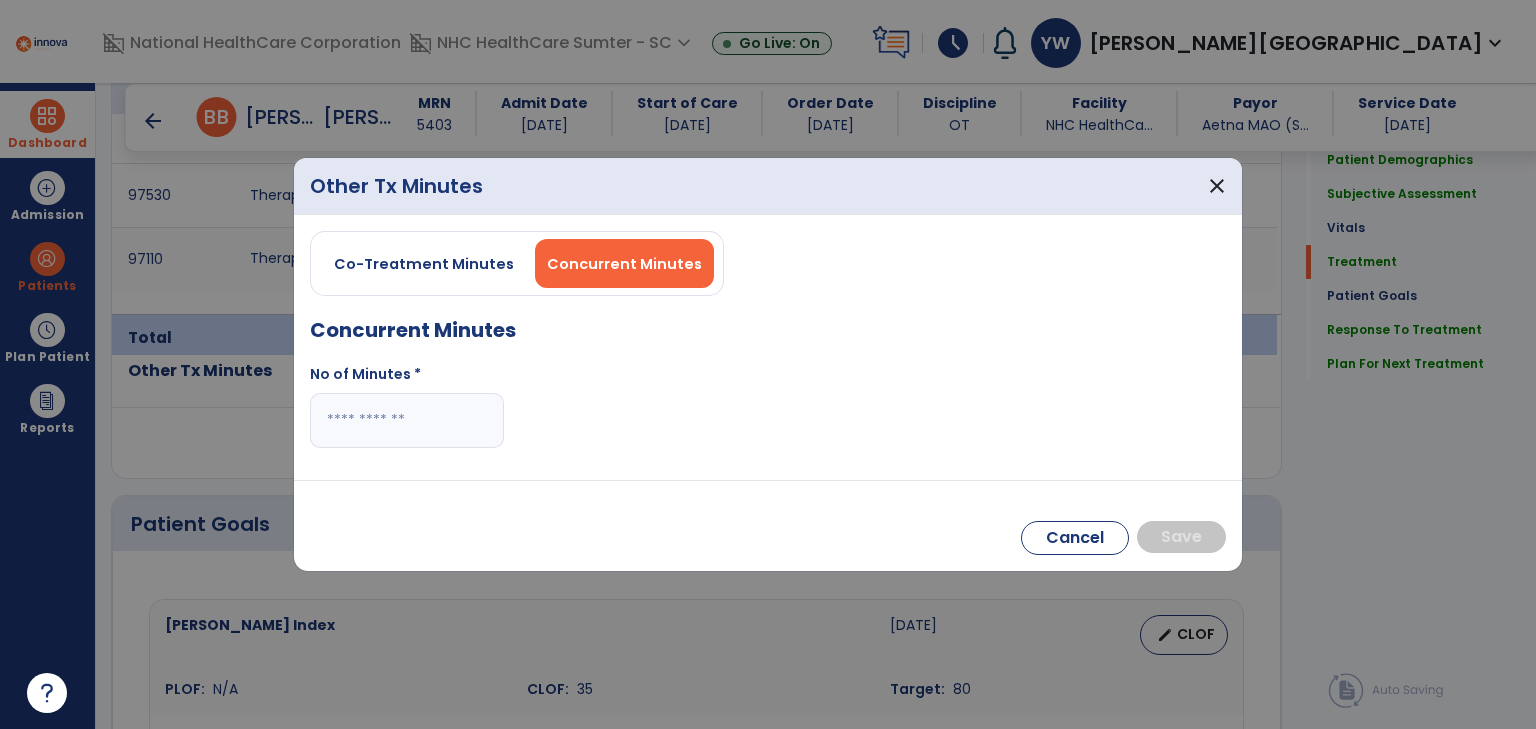 click at bounding box center [407, 420] 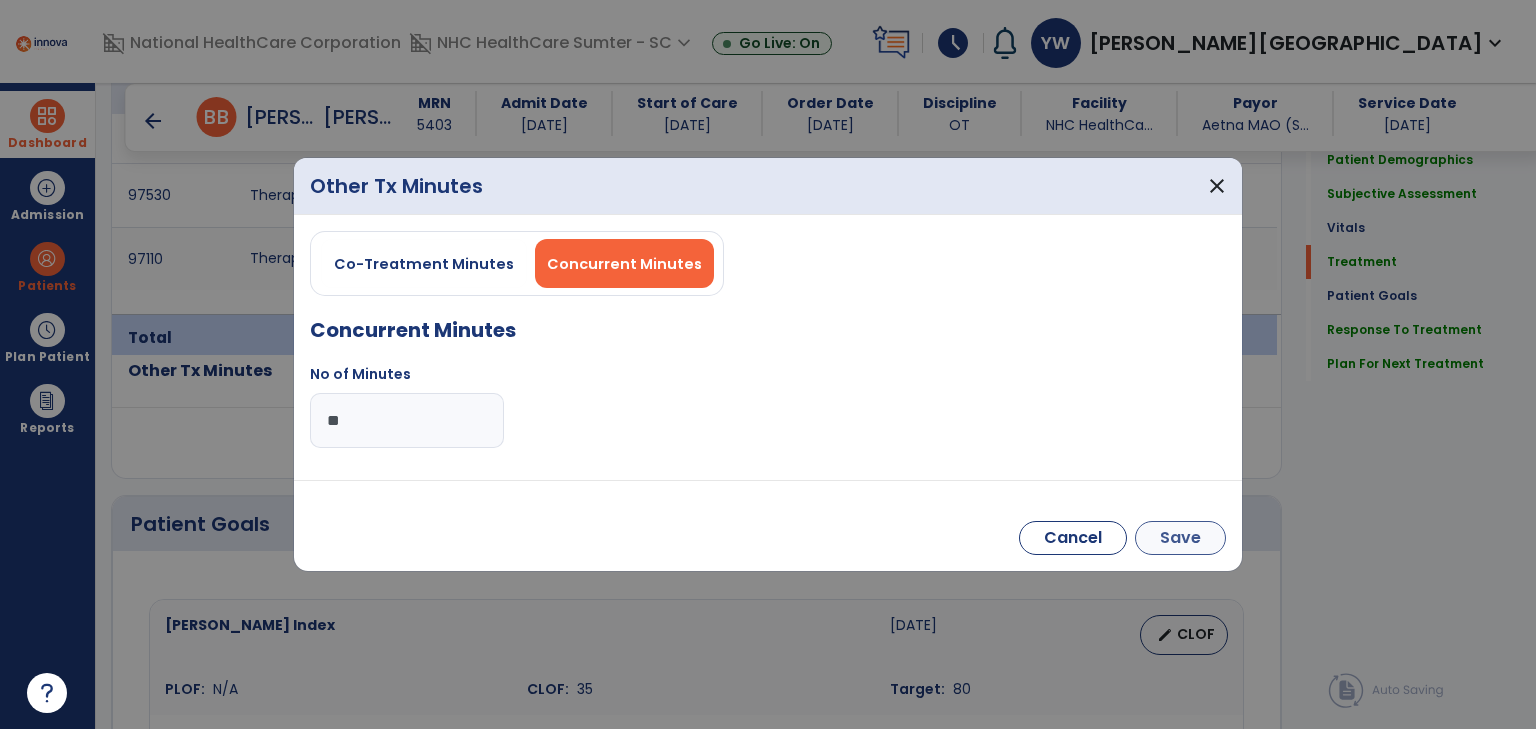 type on "**" 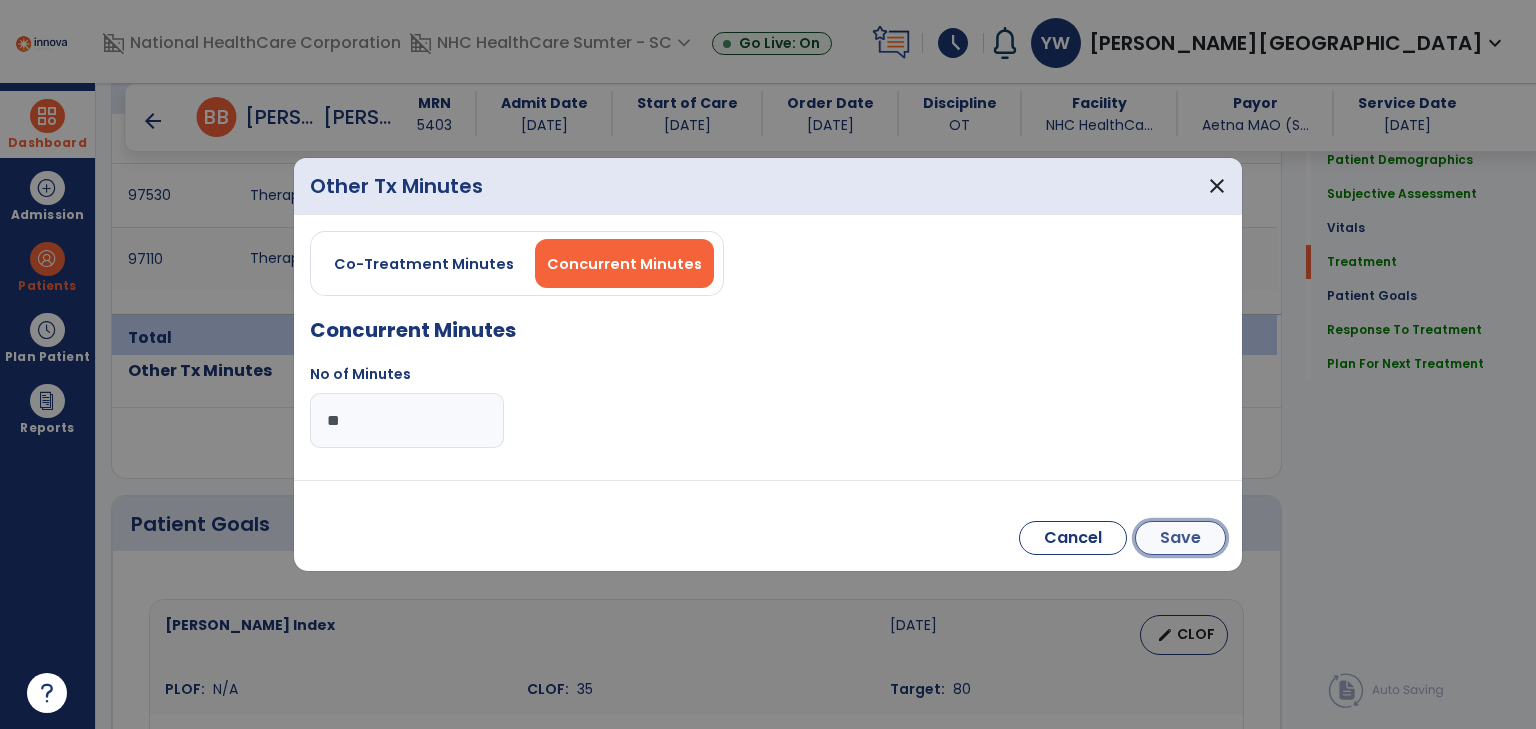 click on "Save" at bounding box center [1180, 538] 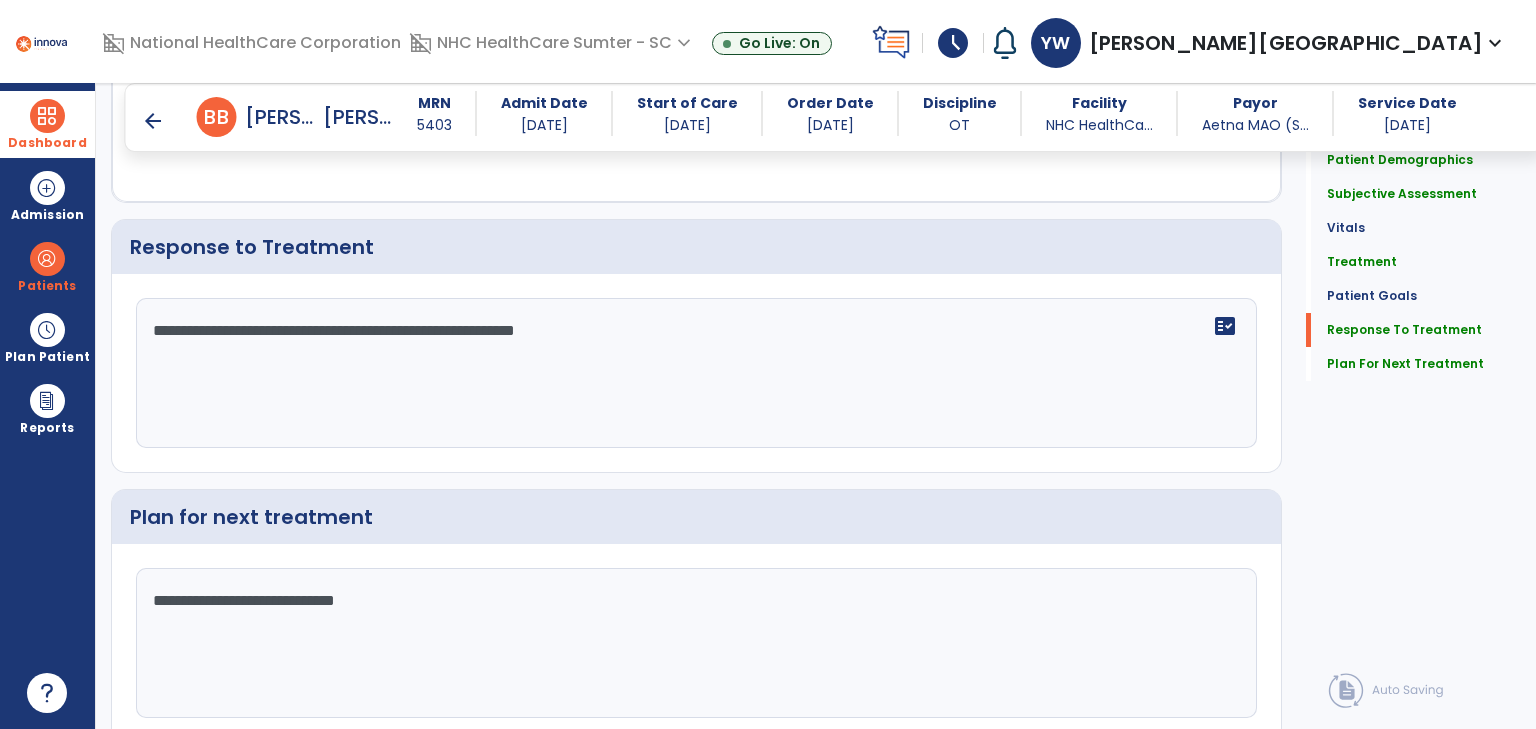 scroll, scrollTop: 2488, scrollLeft: 0, axis: vertical 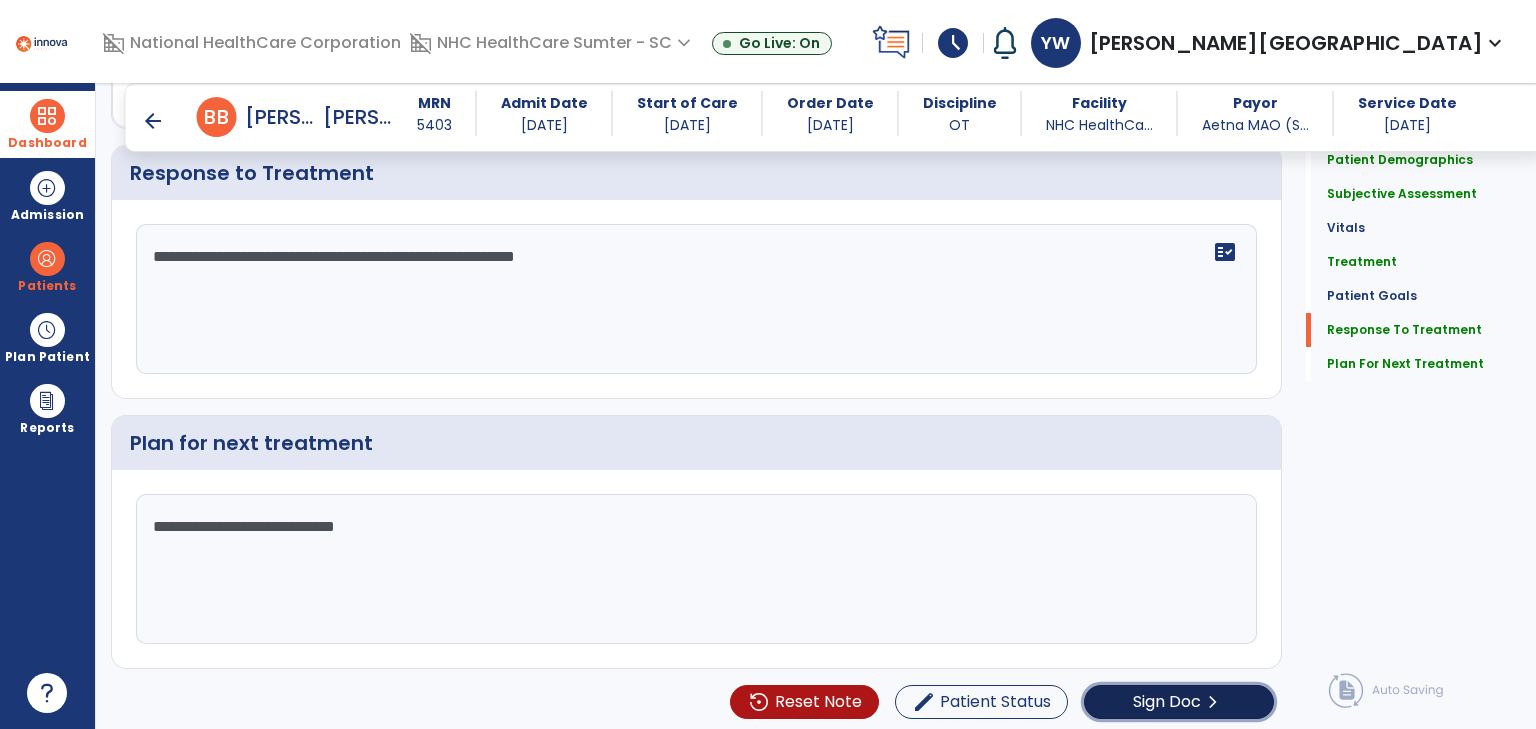 click on "Sign Doc" 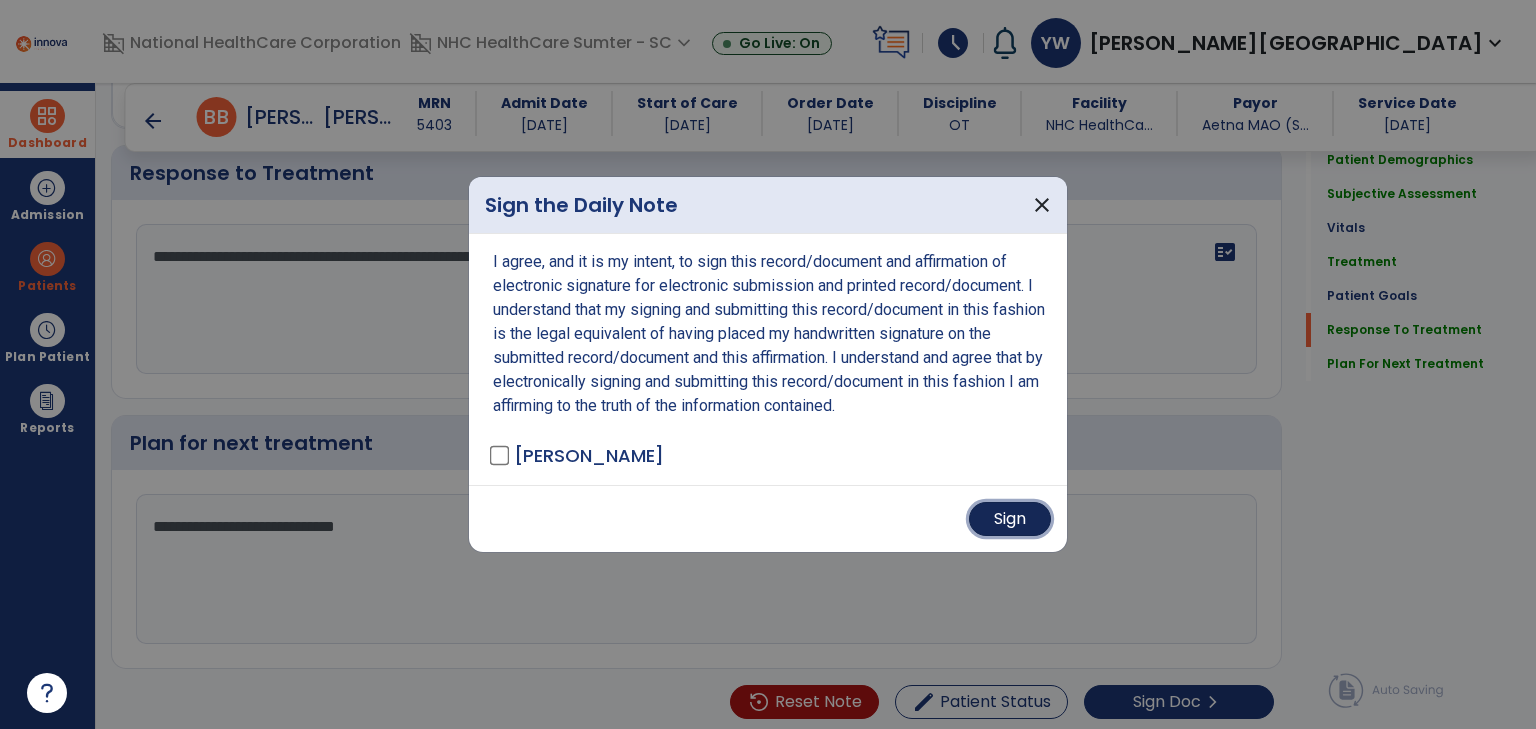click on "Sign" at bounding box center (1010, 519) 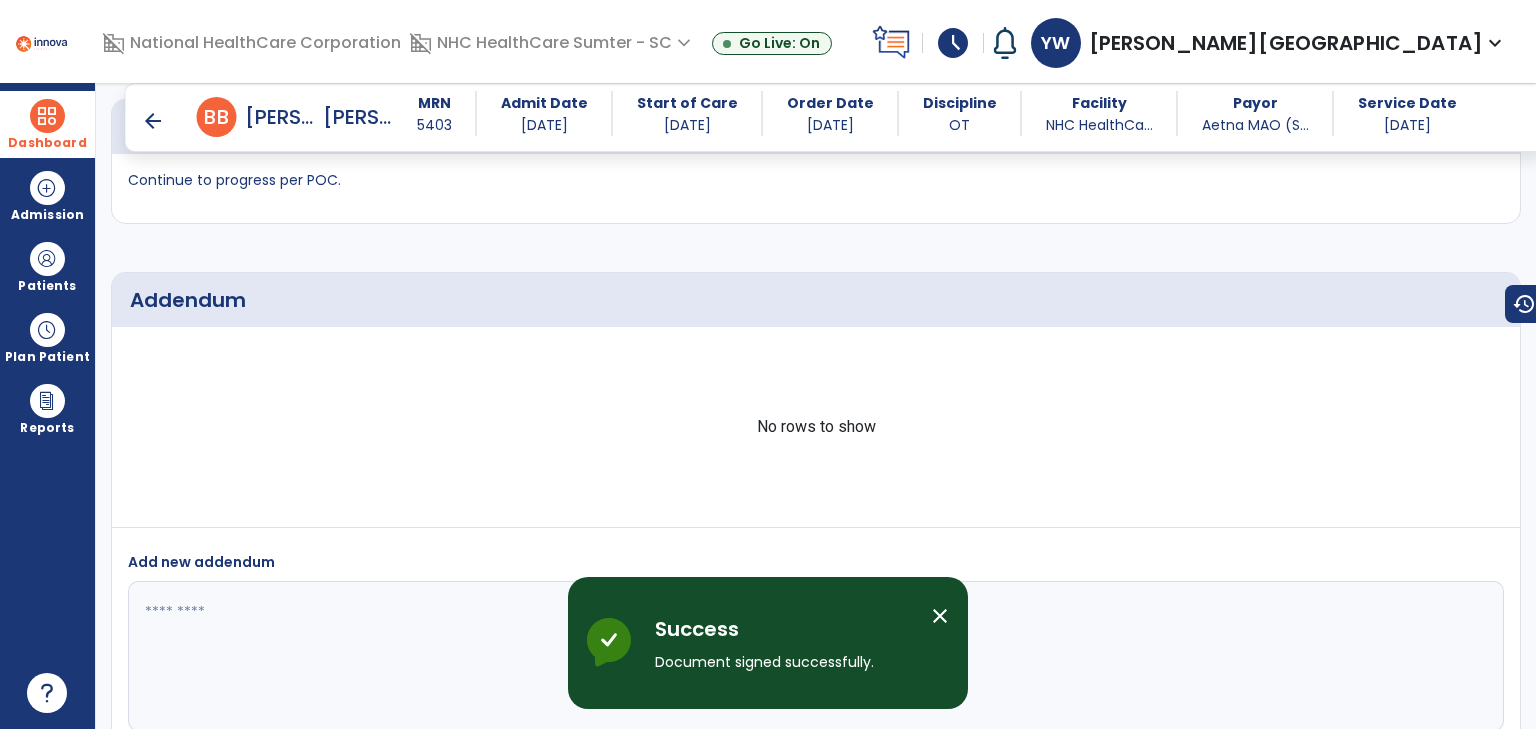 scroll, scrollTop: 3077, scrollLeft: 0, axis: vertical 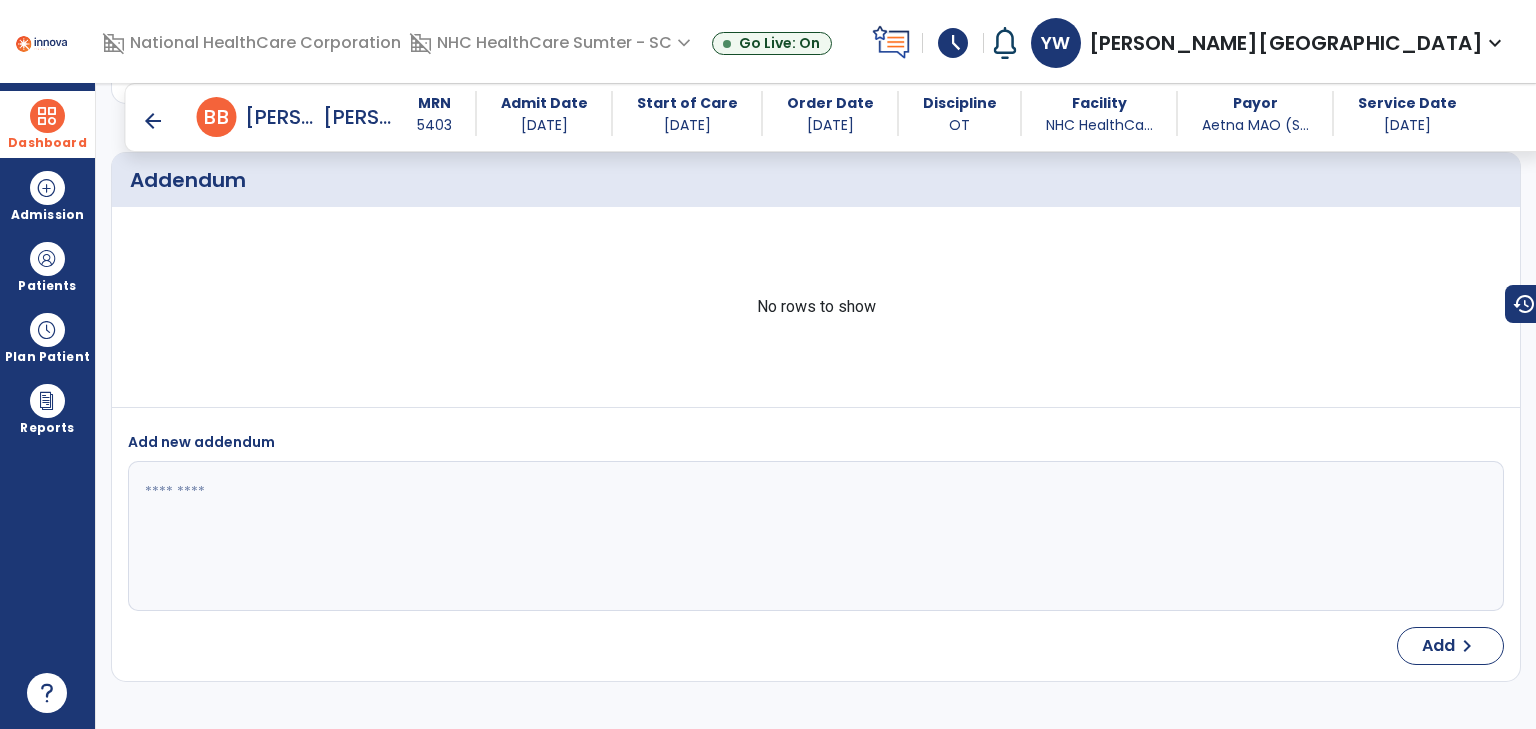click at bounding box center (47, 116) 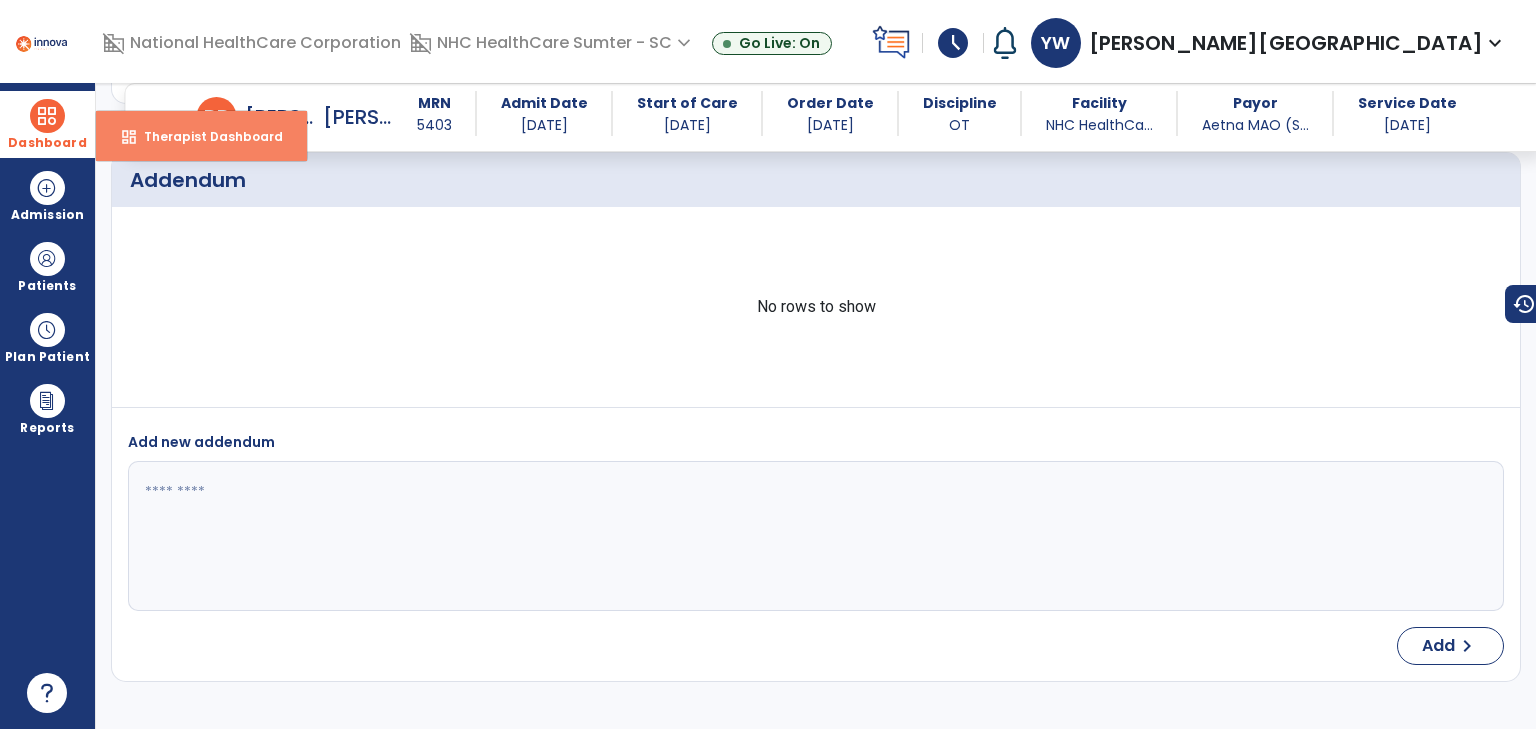 click on "Therapist Dashboard" at bounding box center [205, 136] 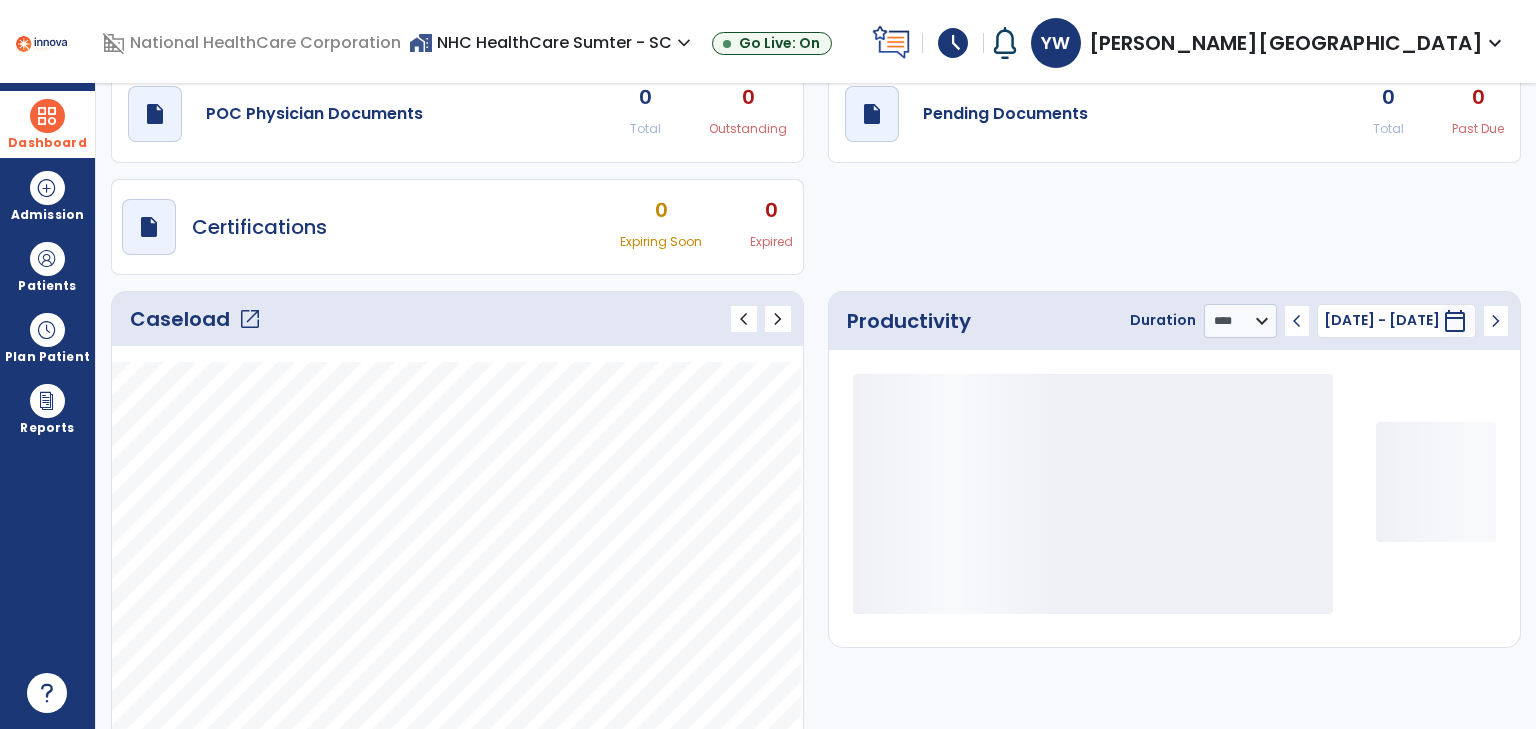 scroll, scrollTop: 76, scrollLeft: 0, axis: vertical 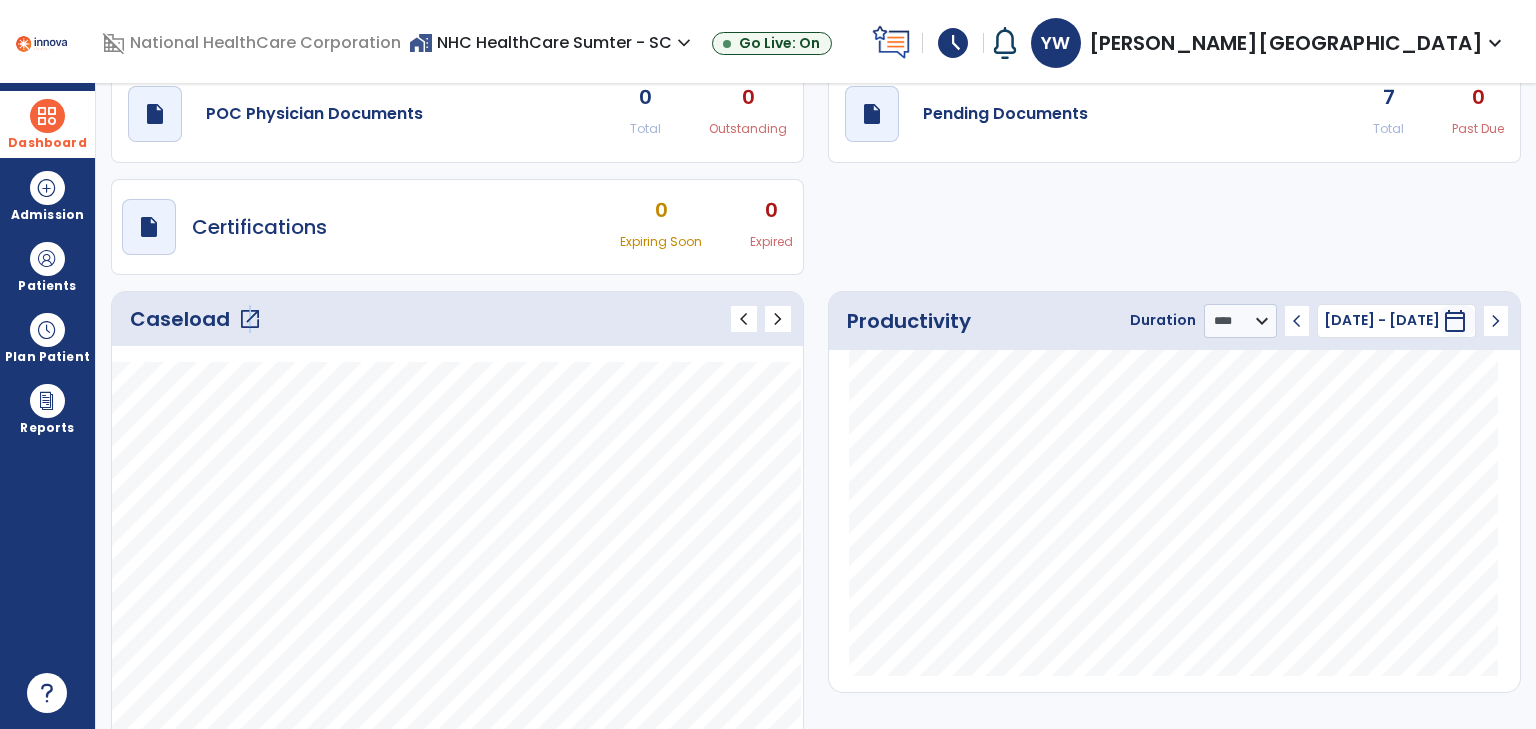 click on "open_in_new" 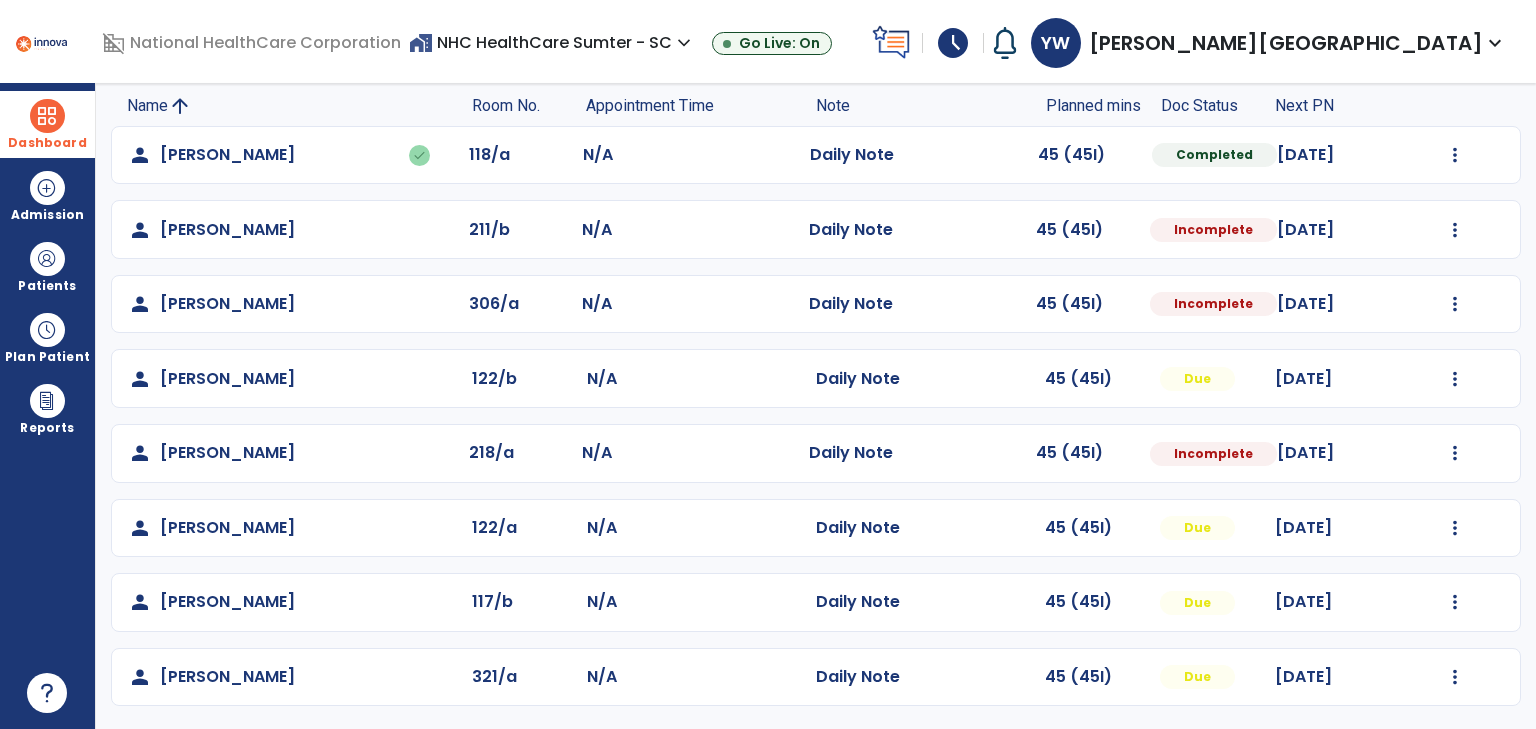 scroll, scrollTop: 136, scrollLeft: 0, axis: vertical 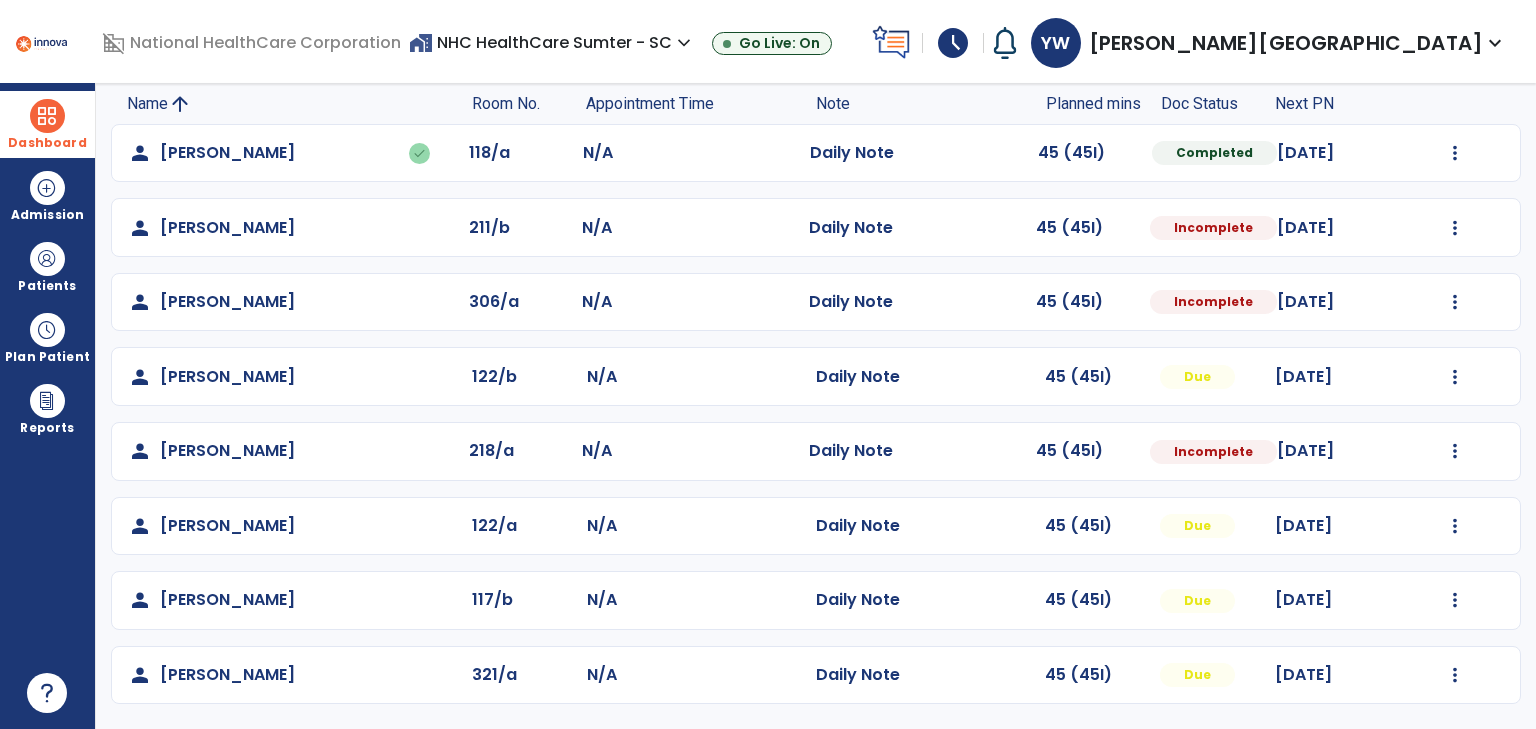 click on "Mark Visit As Complete   Reset Note   Open Document   G + C Mins" 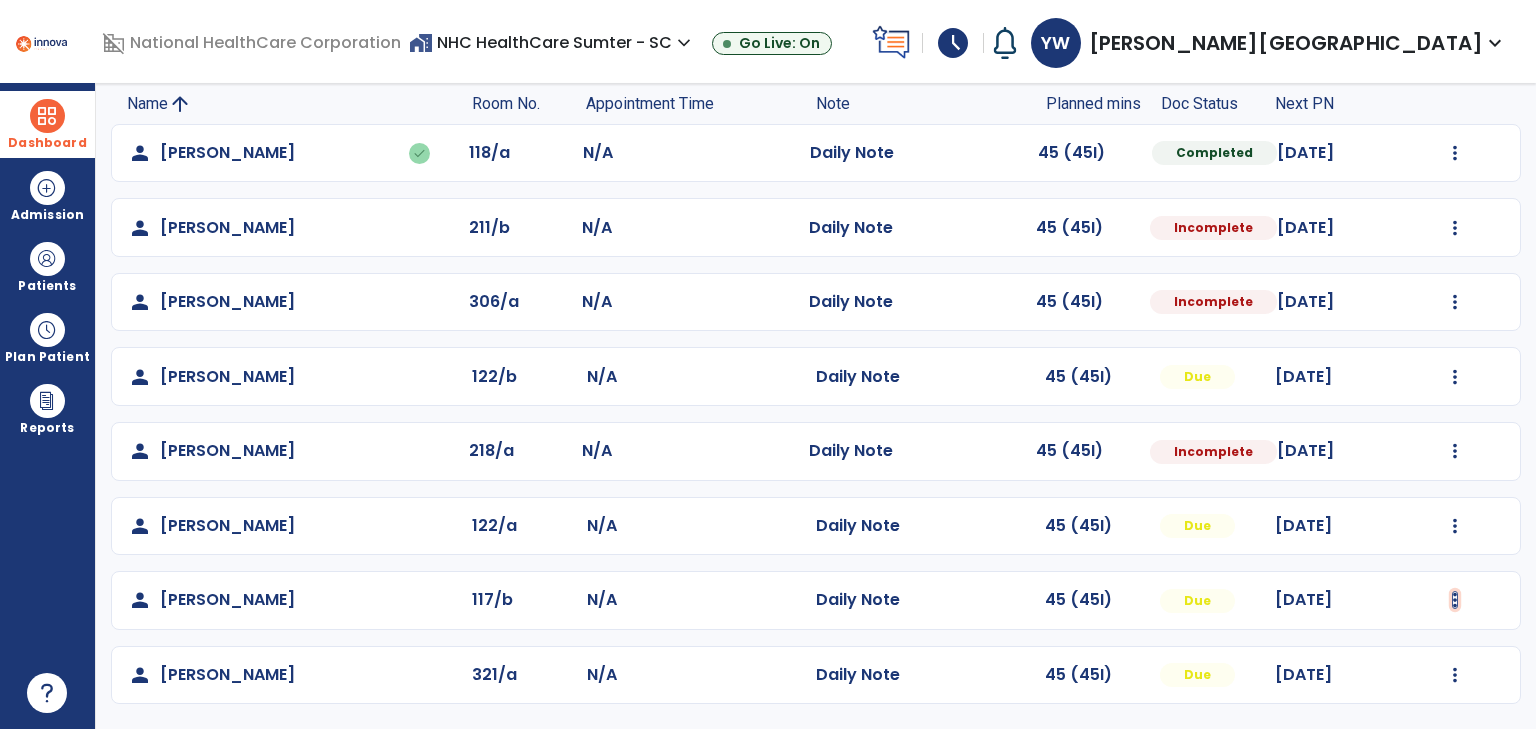 click at bounding box center (1455, 153) 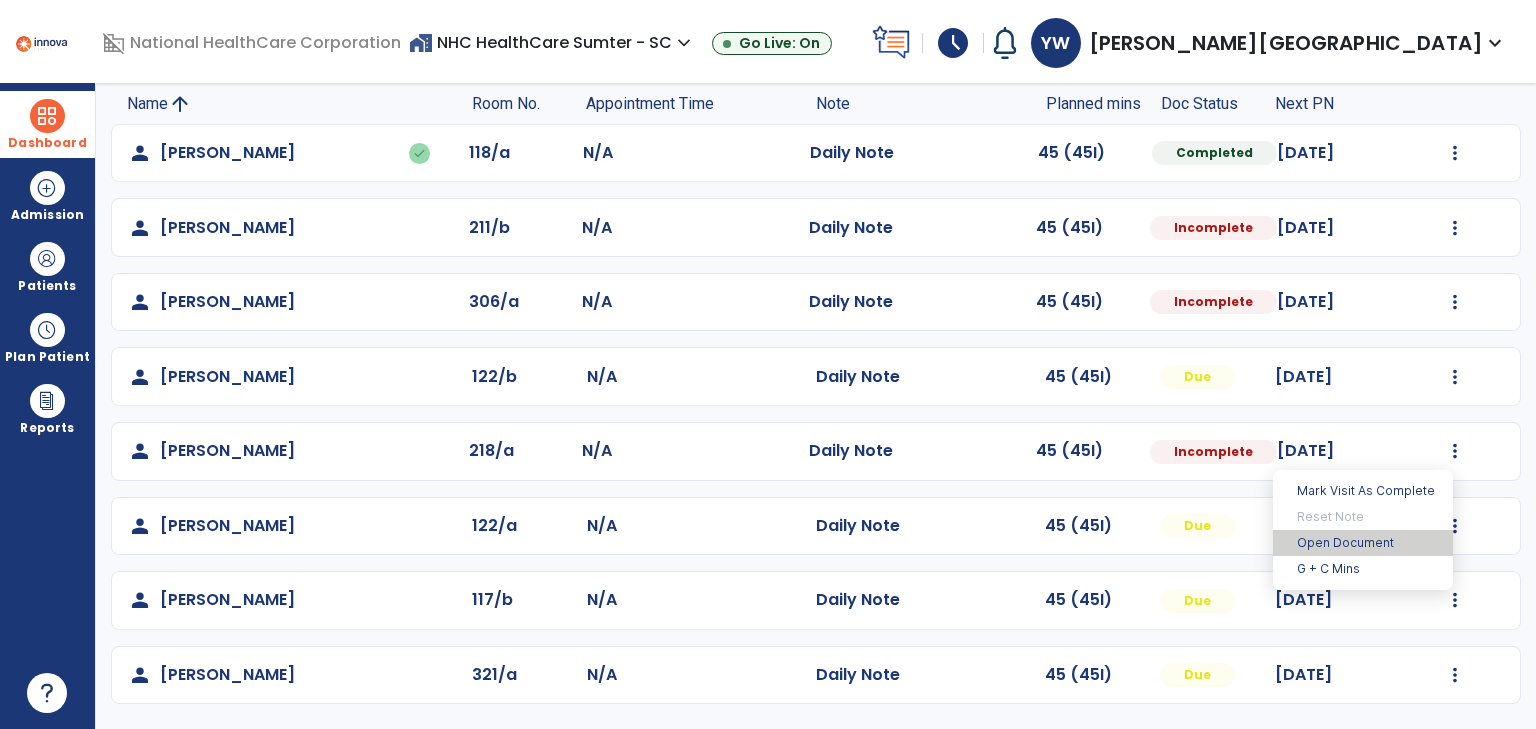 click on "Open Document" at bounding box center (1363, 543) 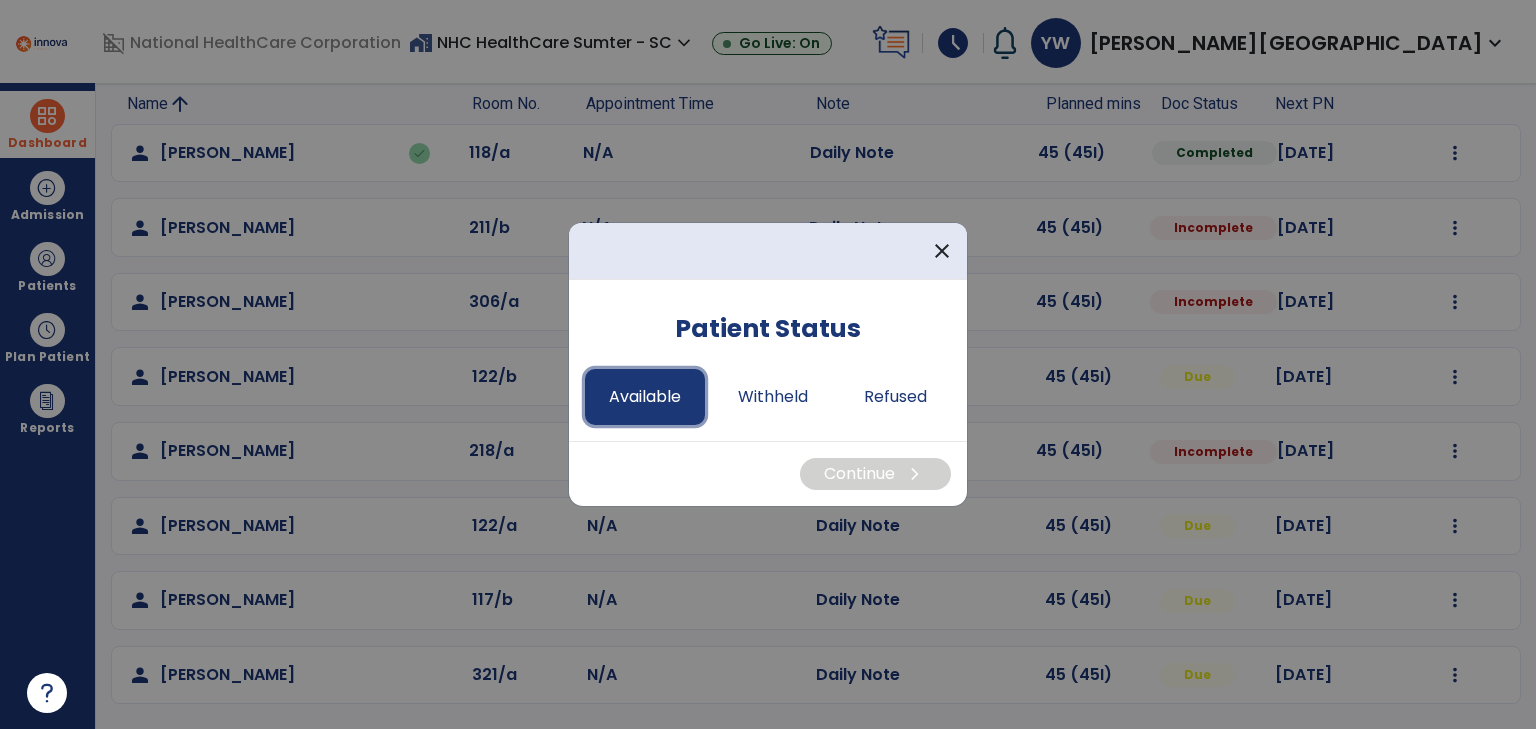 click on "Available" at bounding box center [645, 397] 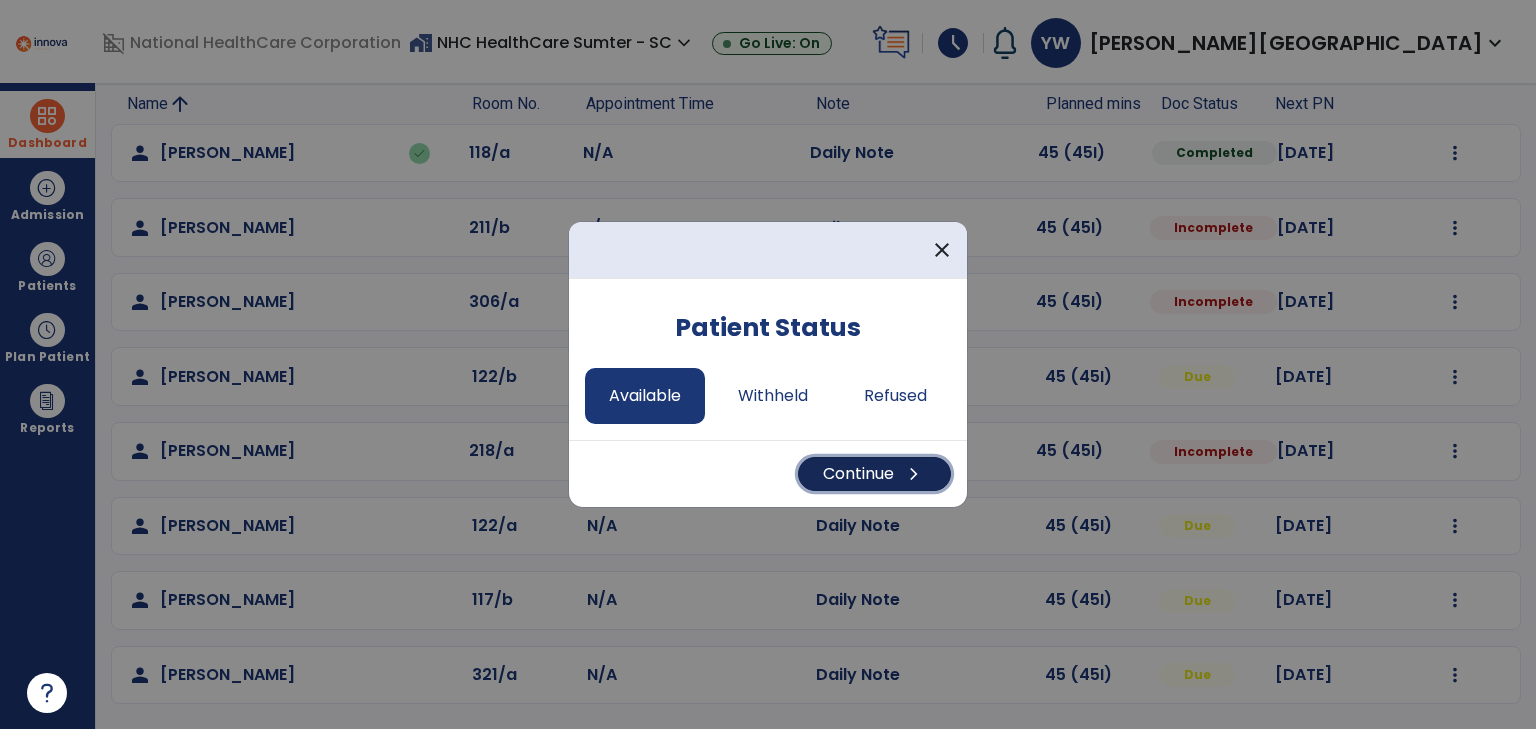 click on "Continue   chevron_right" at bounding box center [874, 474] 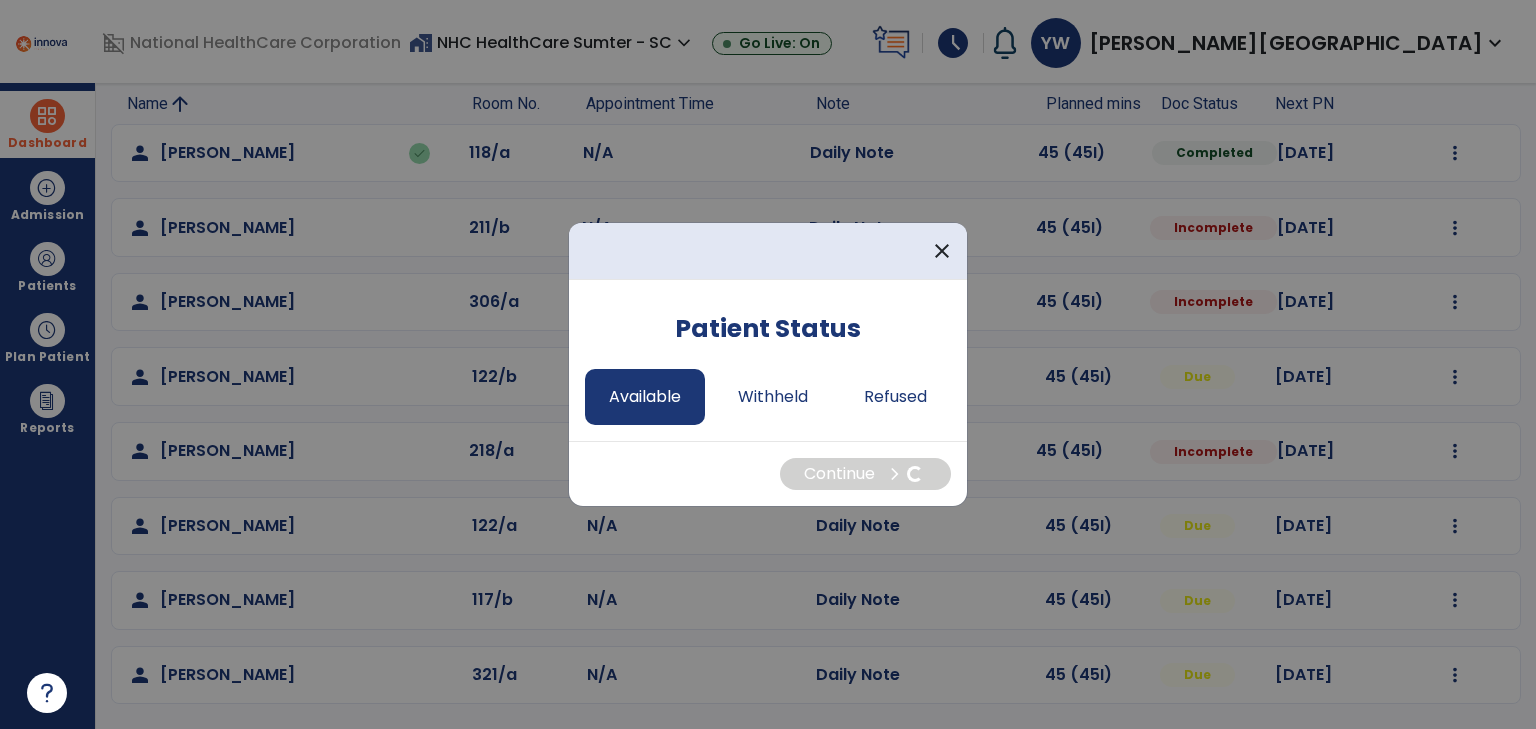select on "*" 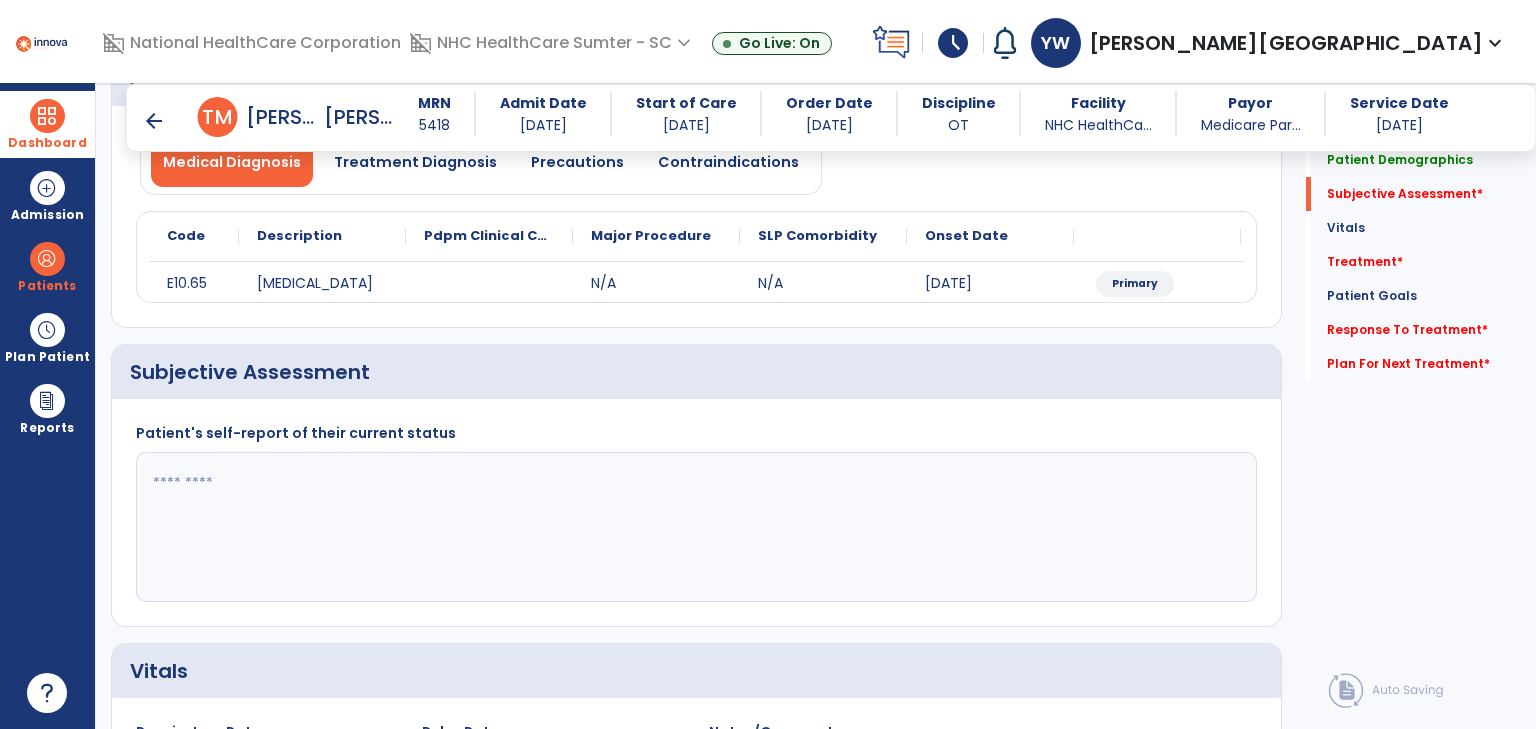 scroll, scrollTop: 166, scrollLeft: 0, axis: vertical 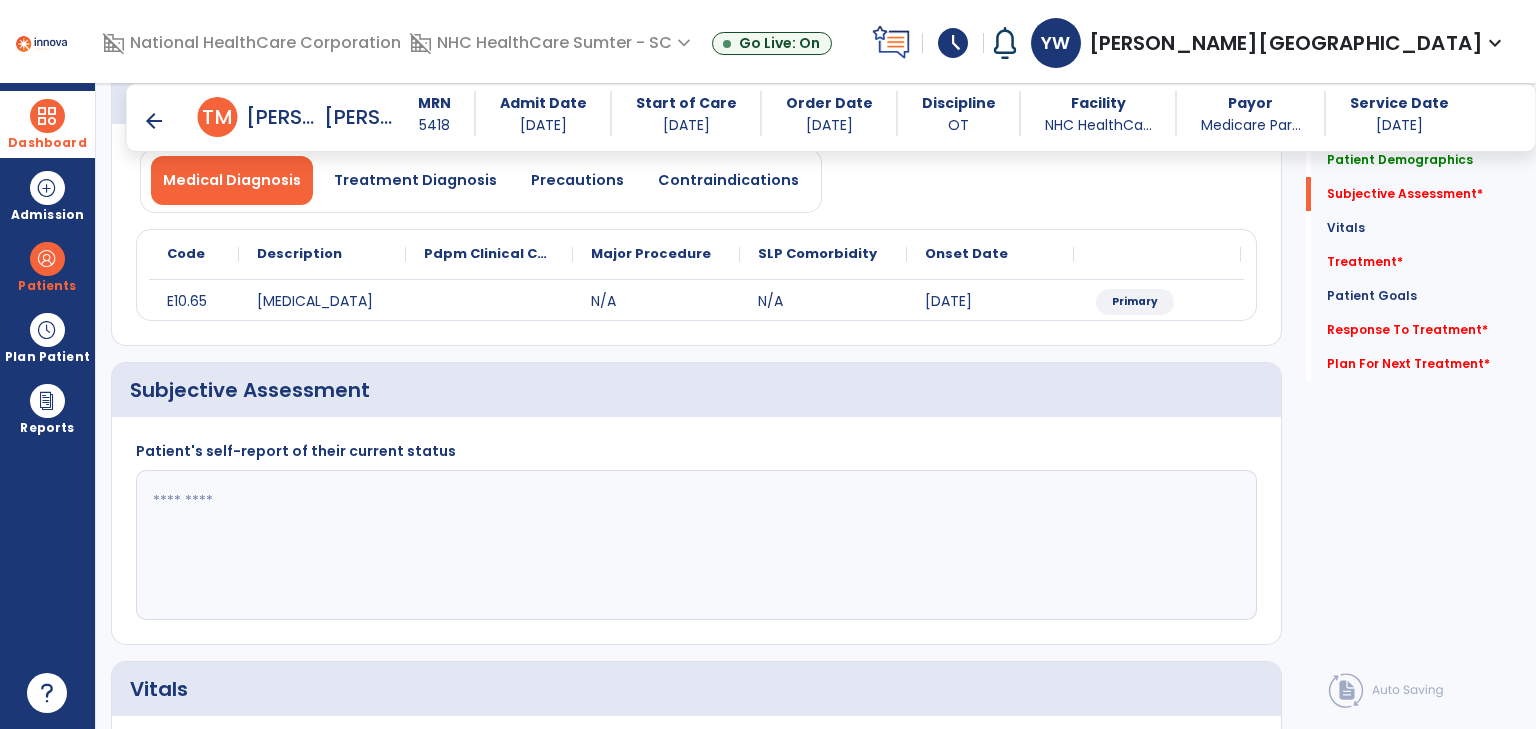 click 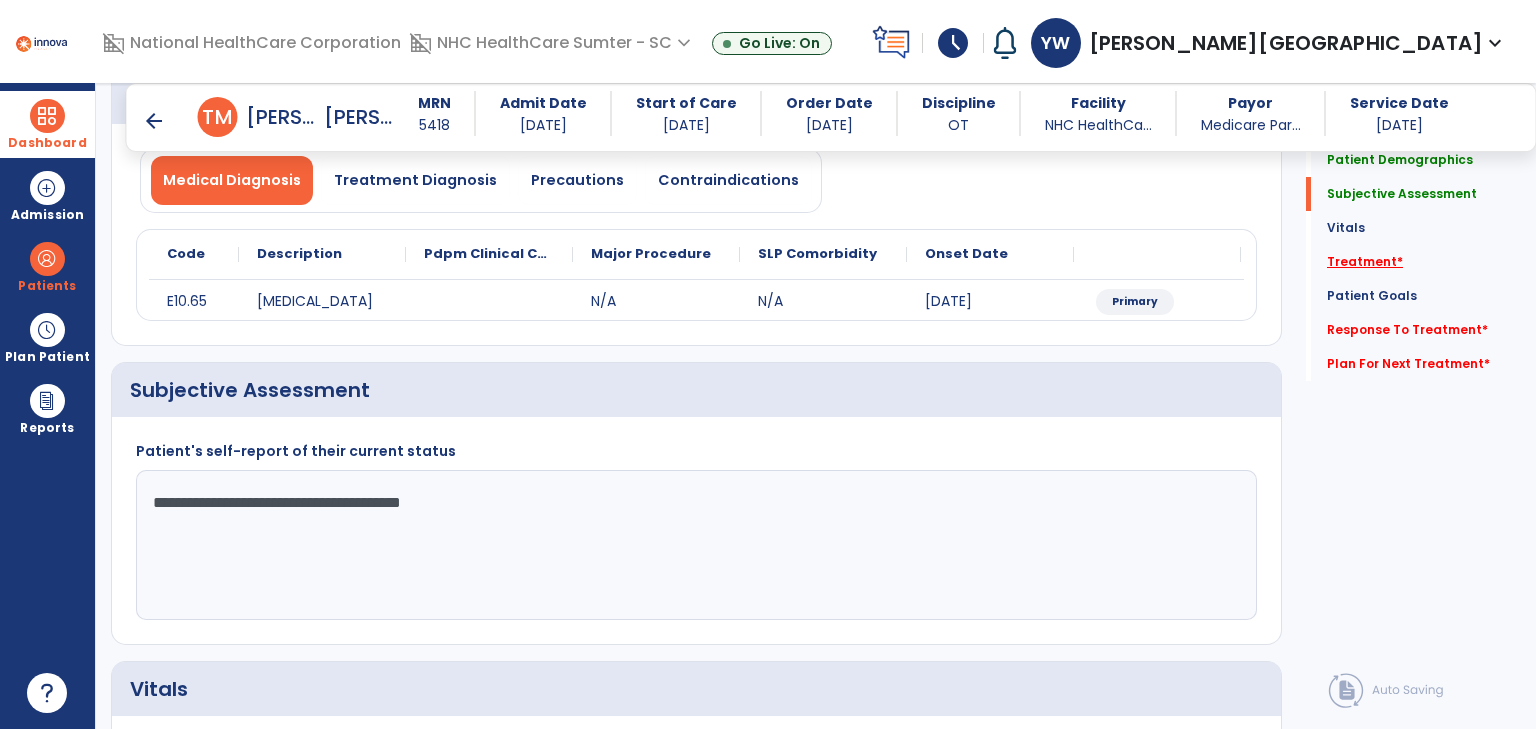 type on "**********" 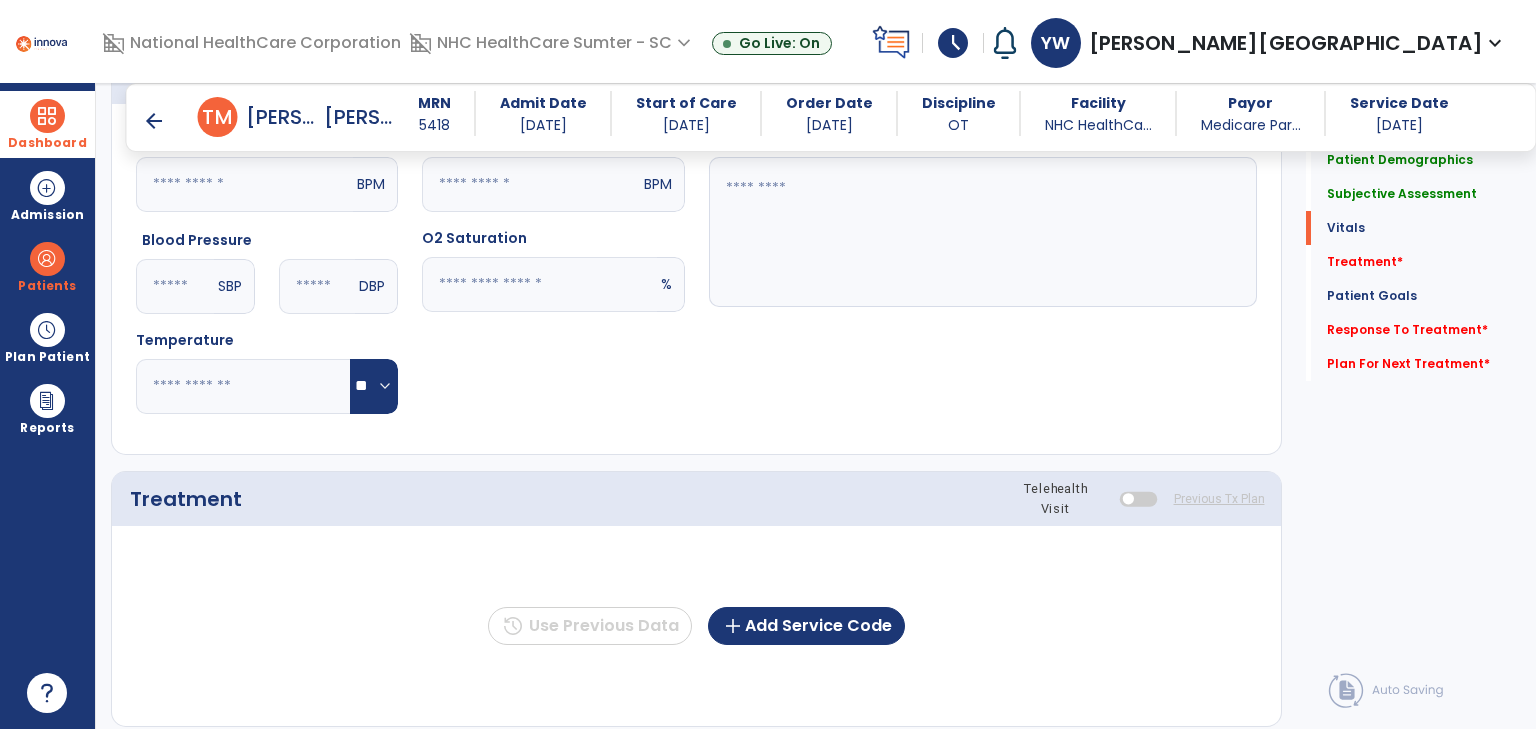 scroll, scrollTop: 970, scrollLeft: 0, axis: vertical 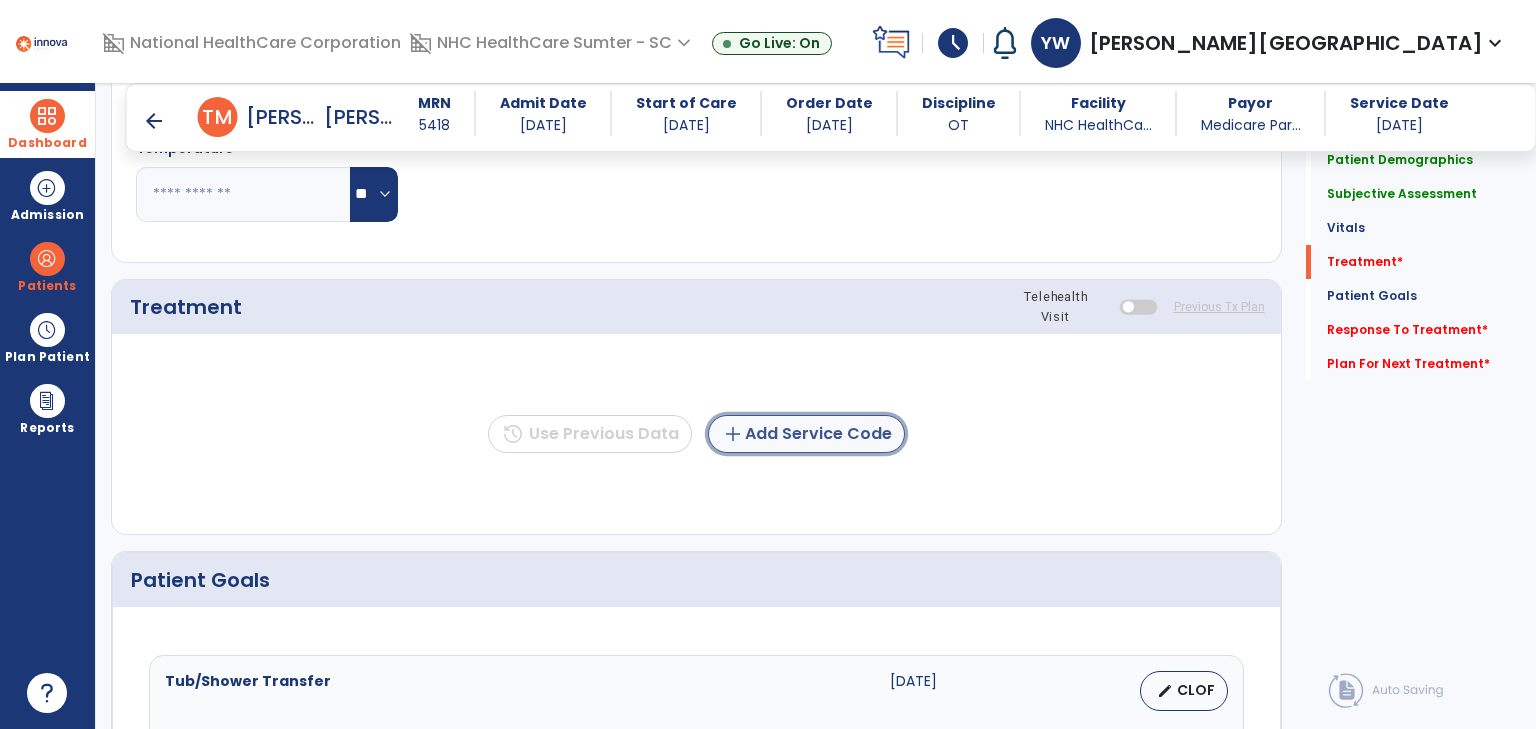 click on "add  Add Service Code" 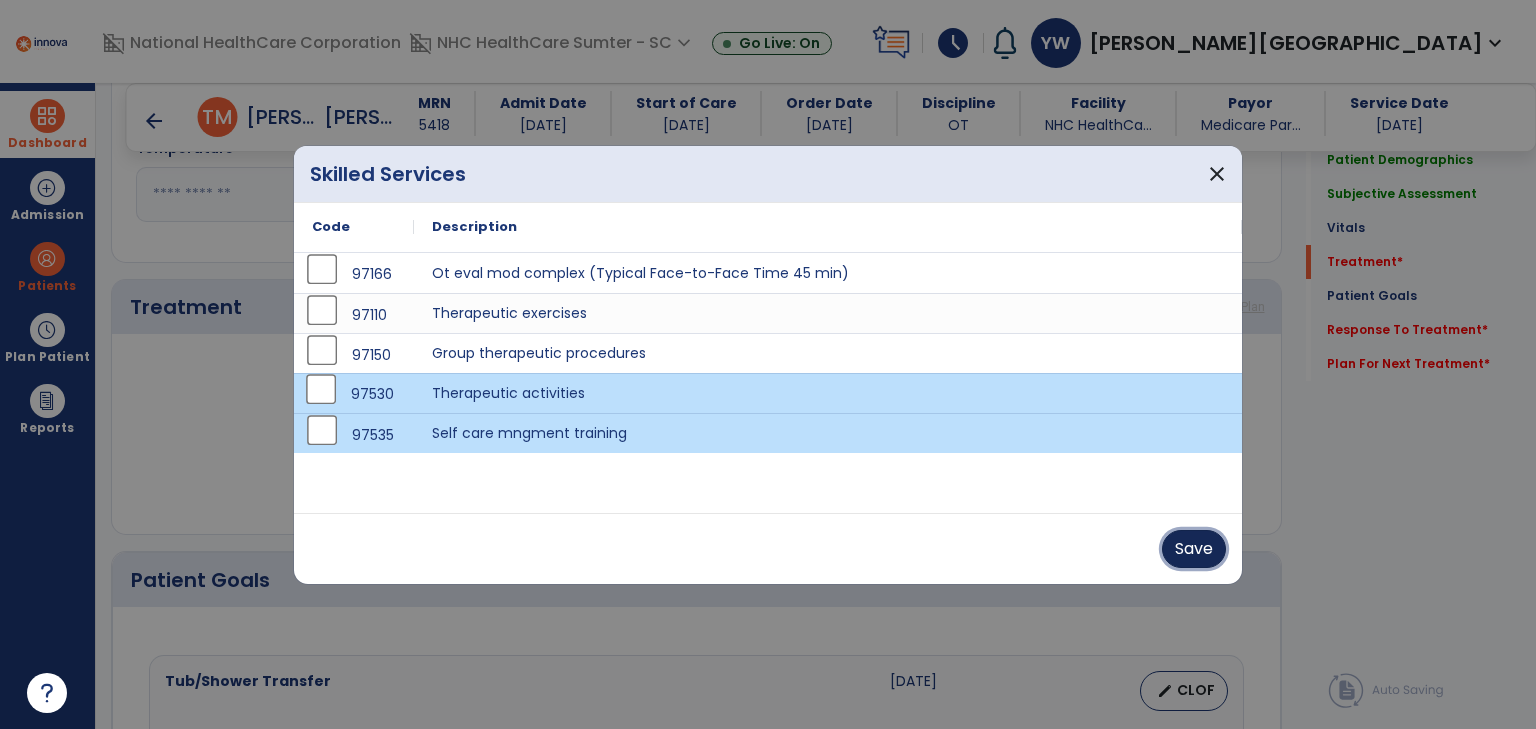 click on "Save" at bounding box center (1194, 549) 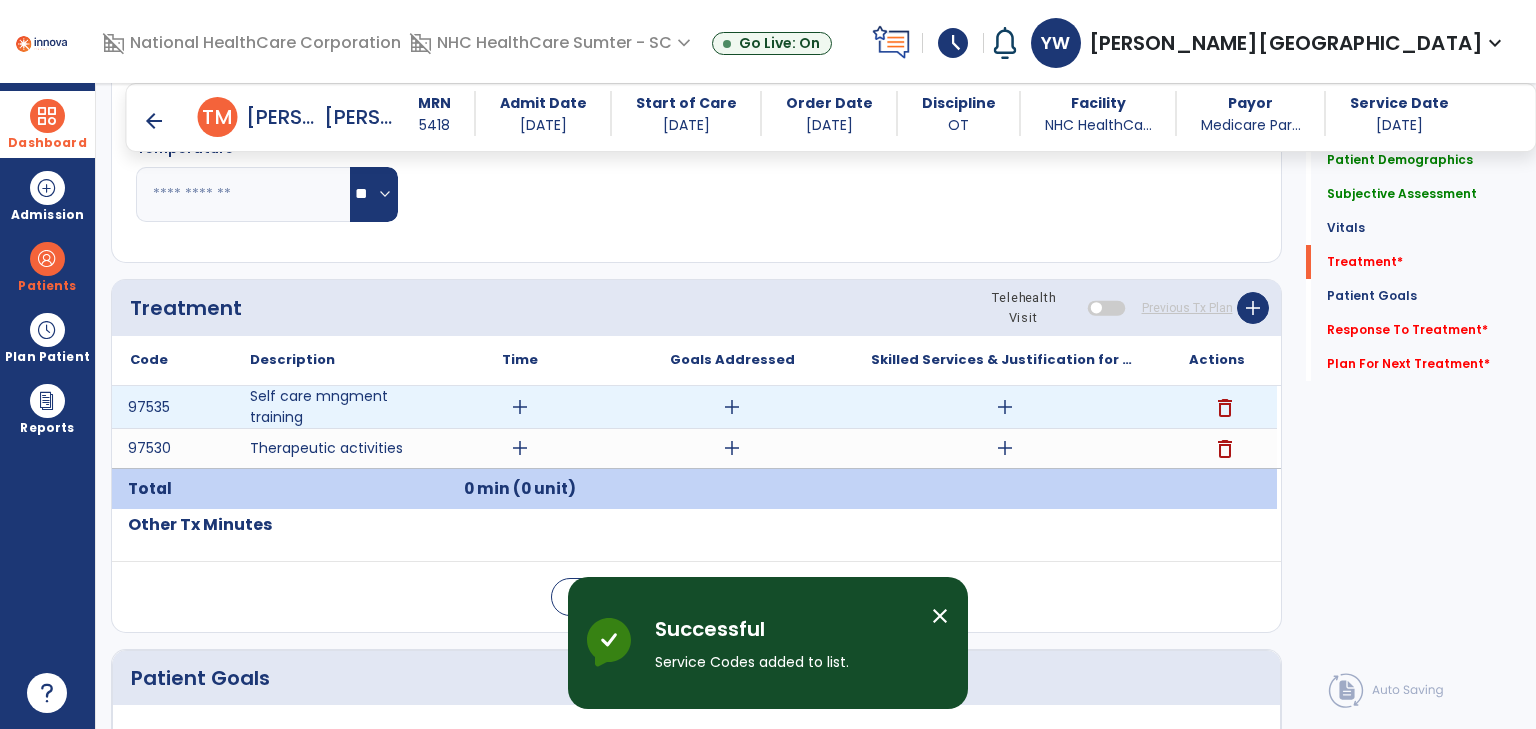 click on "add" at bounding box center (520, 407) 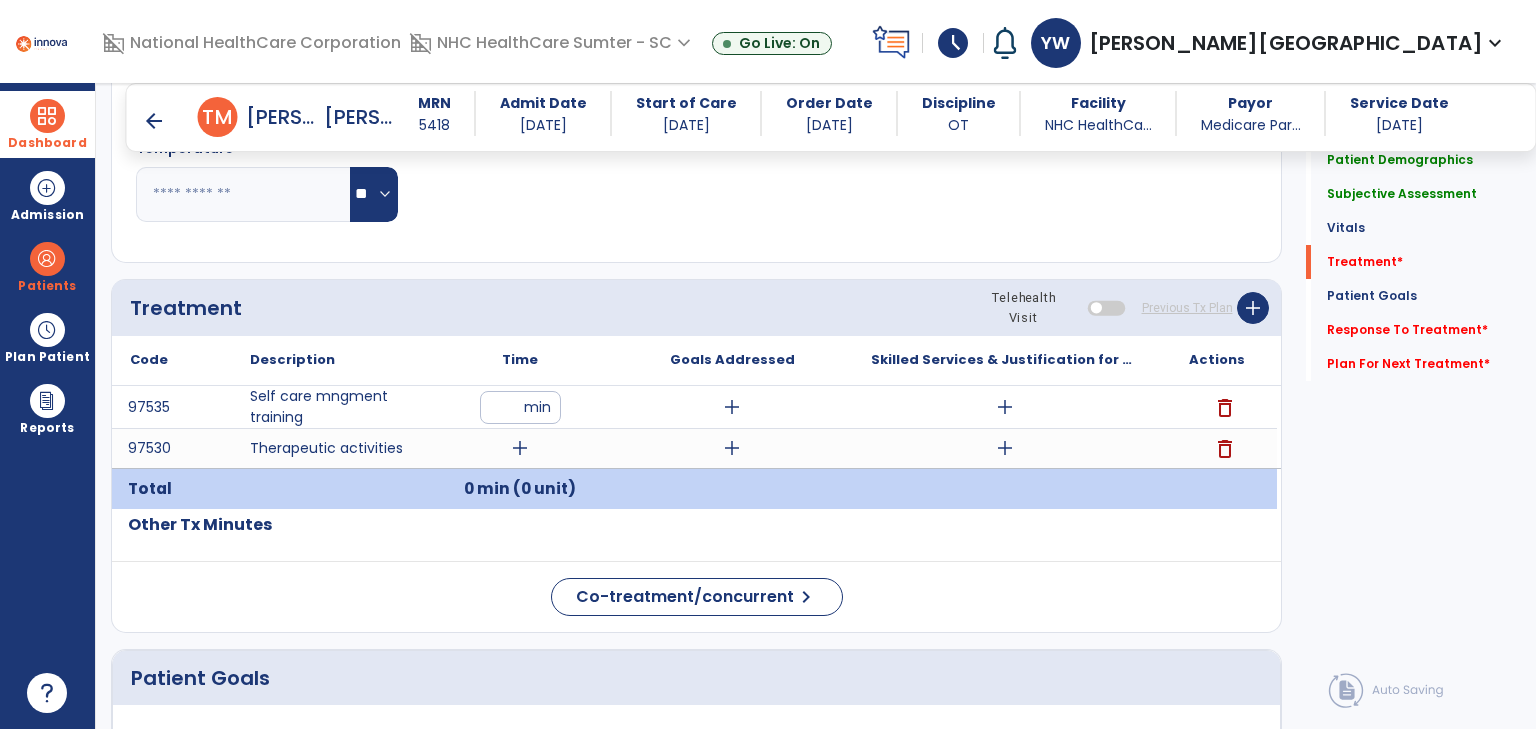 type on "**" 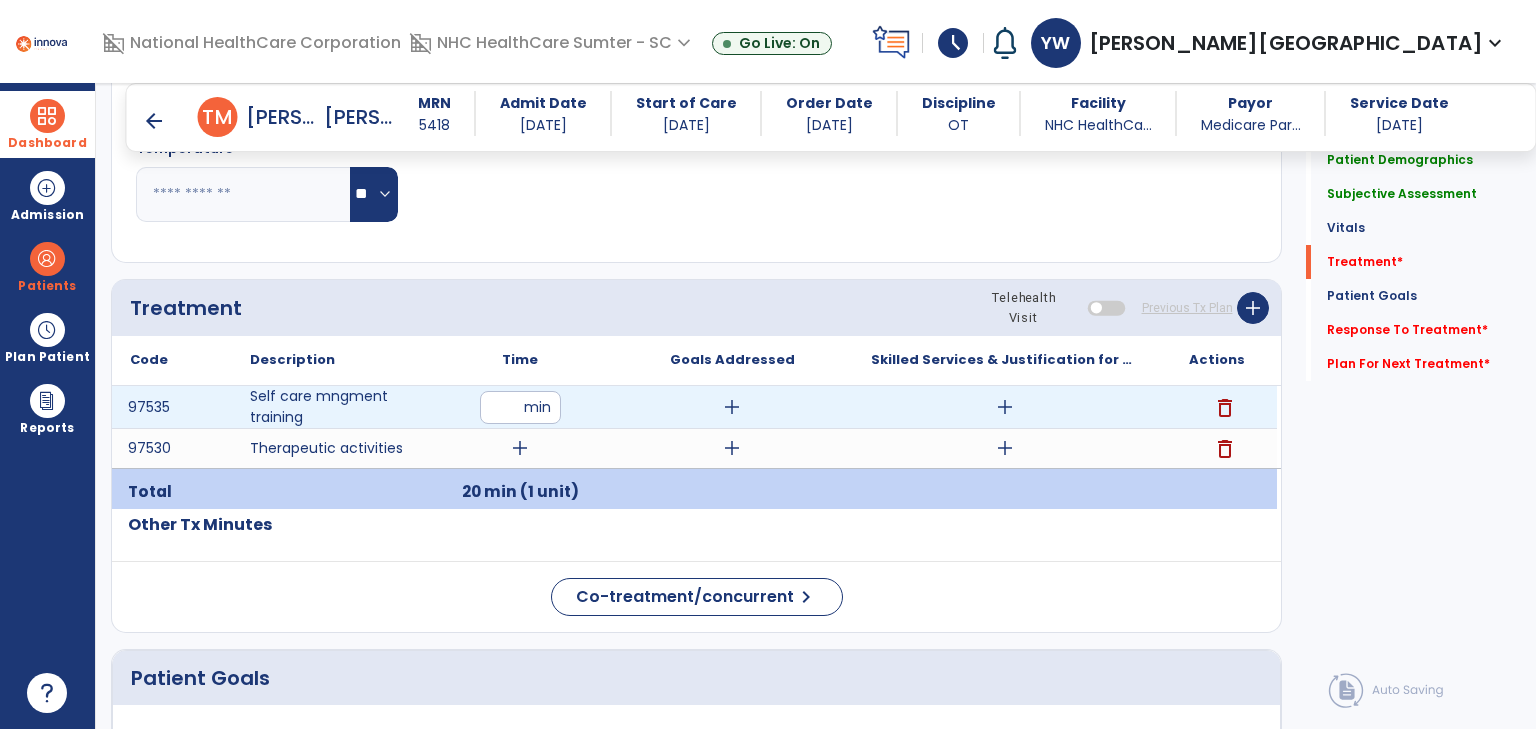 click on "**" at bounding box center [520, 407] 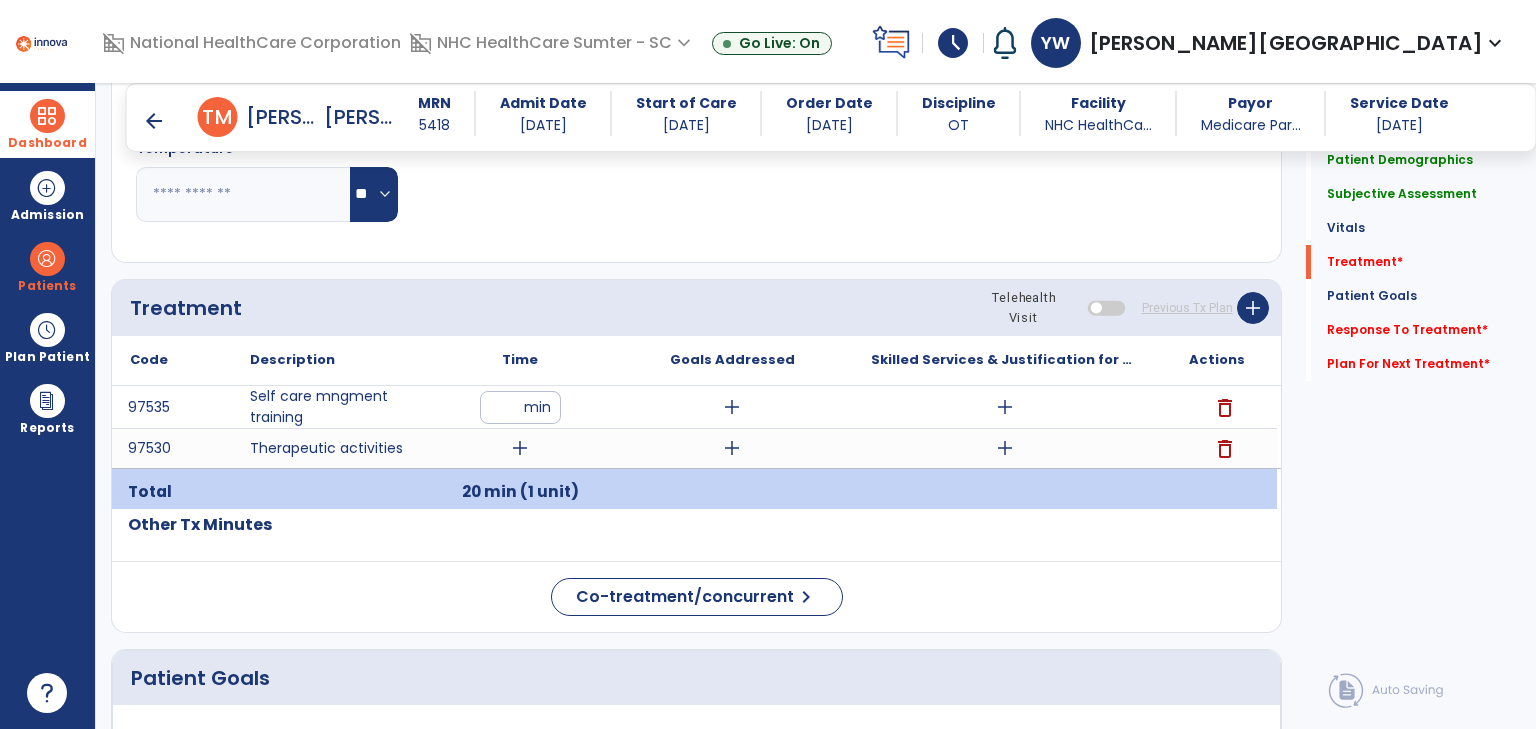 type on "*" 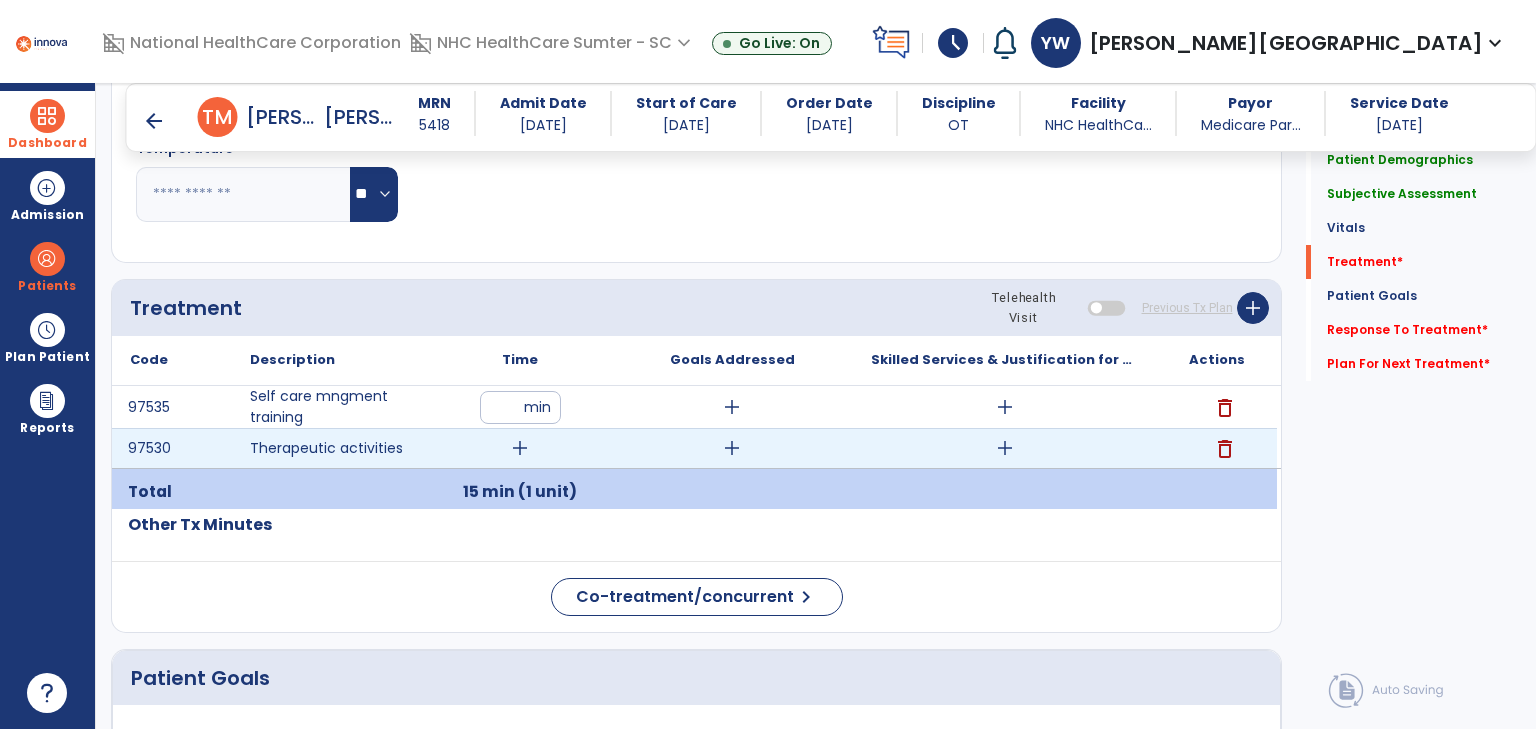 click on "add" at bounding box center (520, 448) 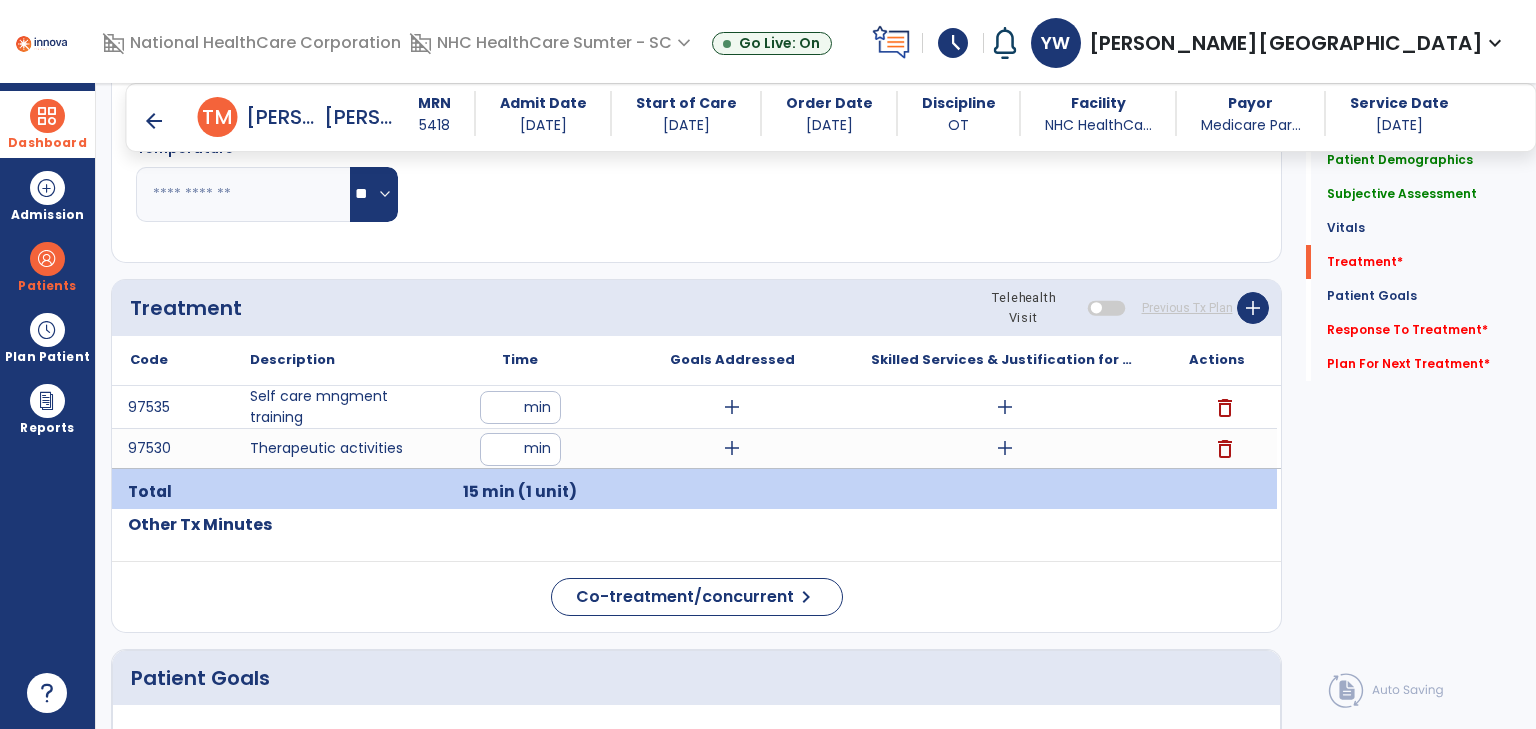 type on "**" 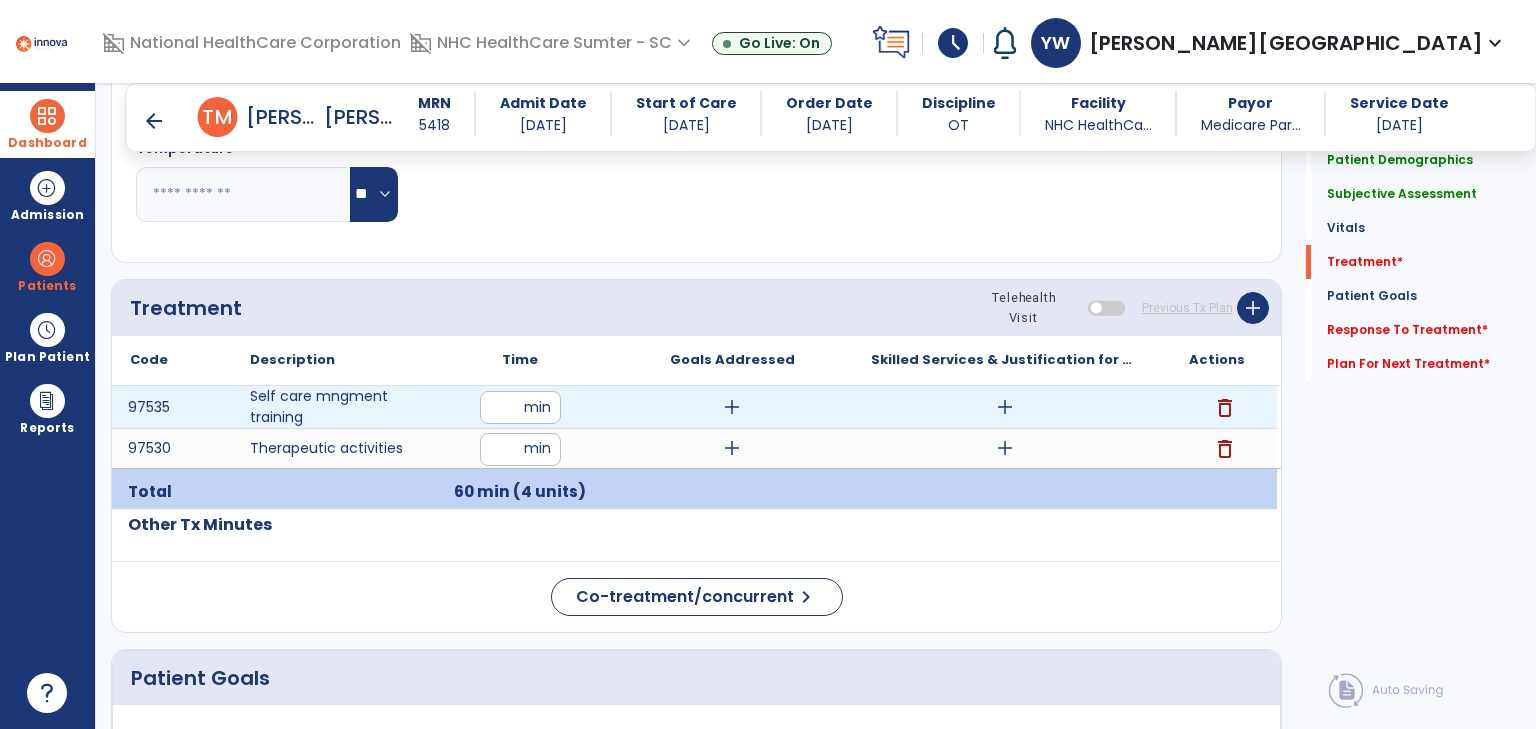click on "add" at bounding box center (732, 407) 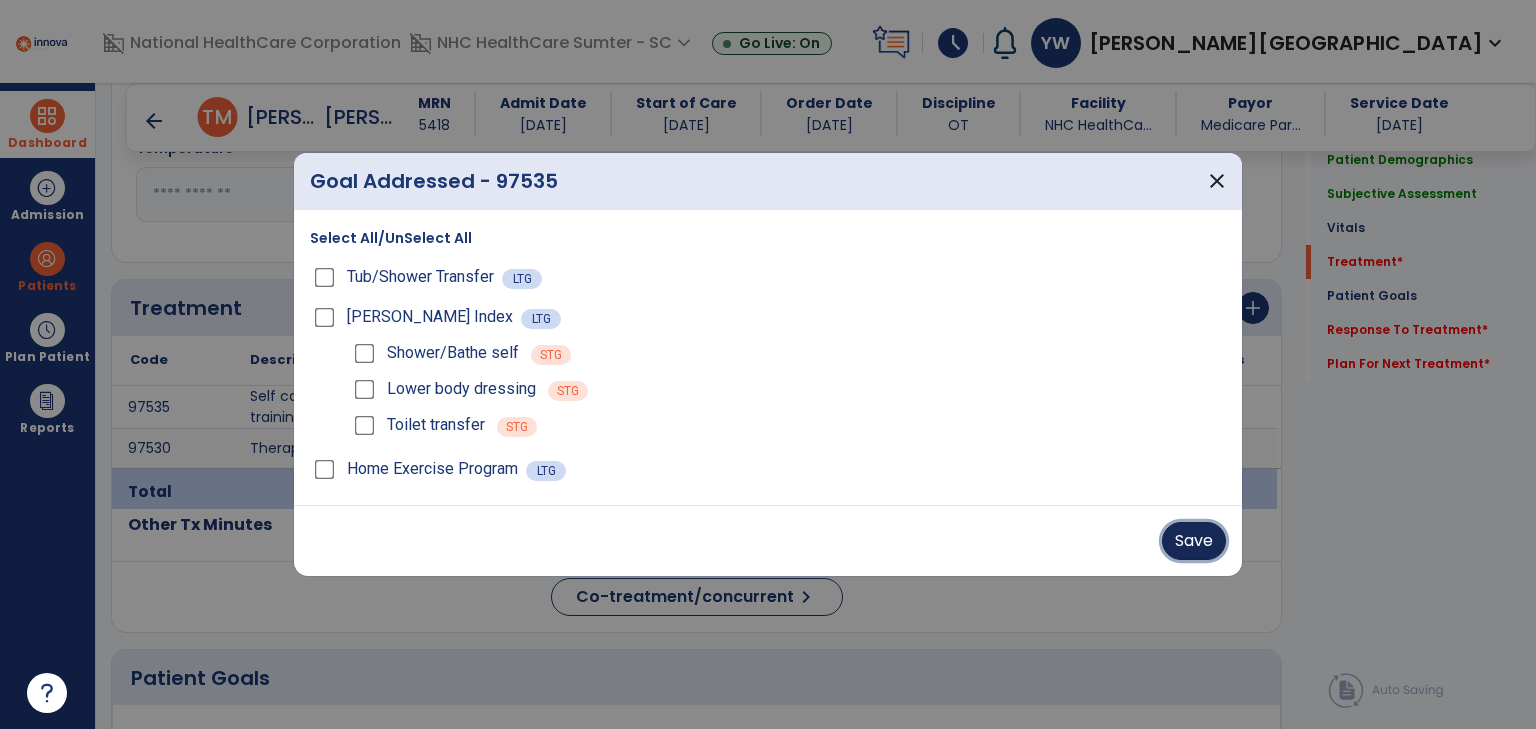 click on "Save" at bounding box center [1194, 541] 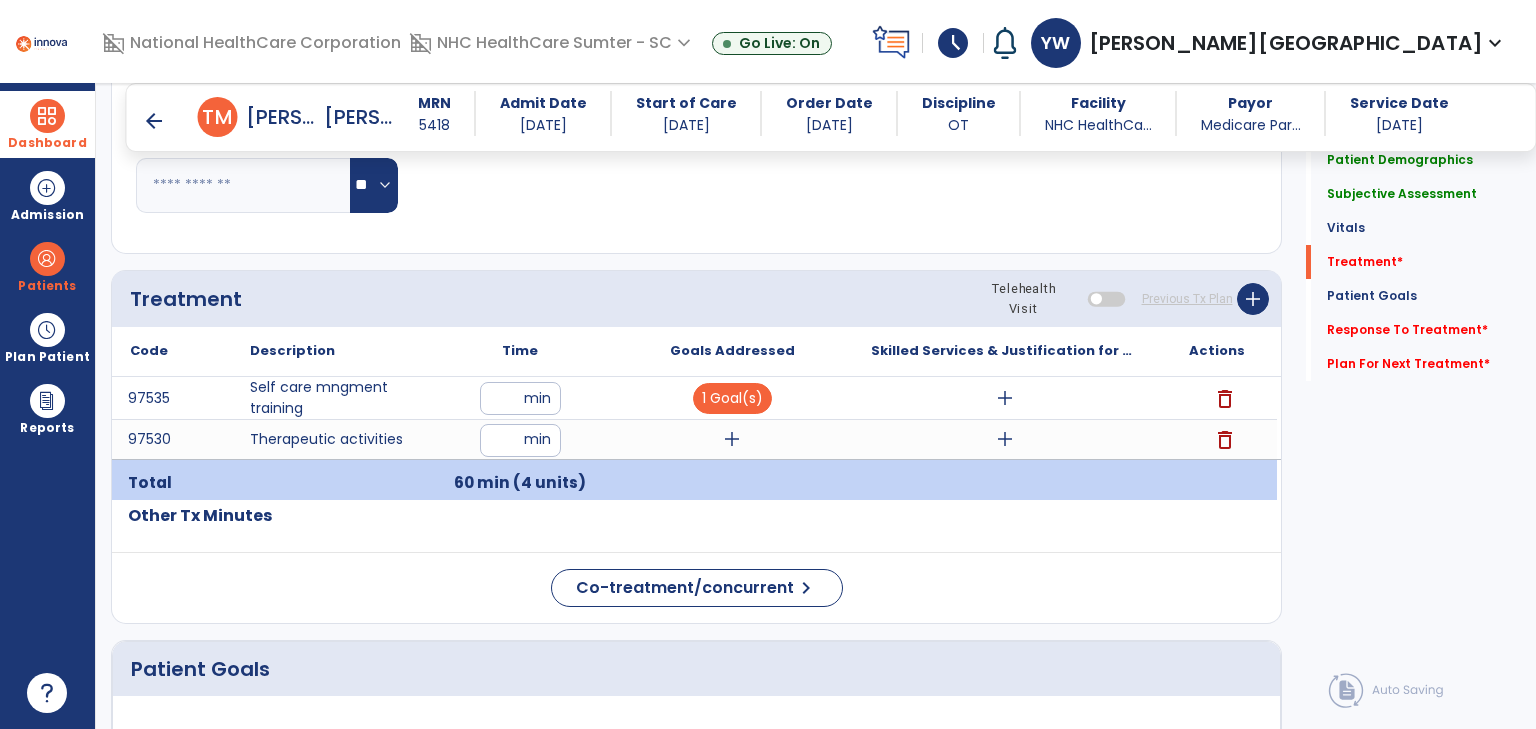 scroll, scrollTop: 970, scrollLeft: 0, axis: vertical 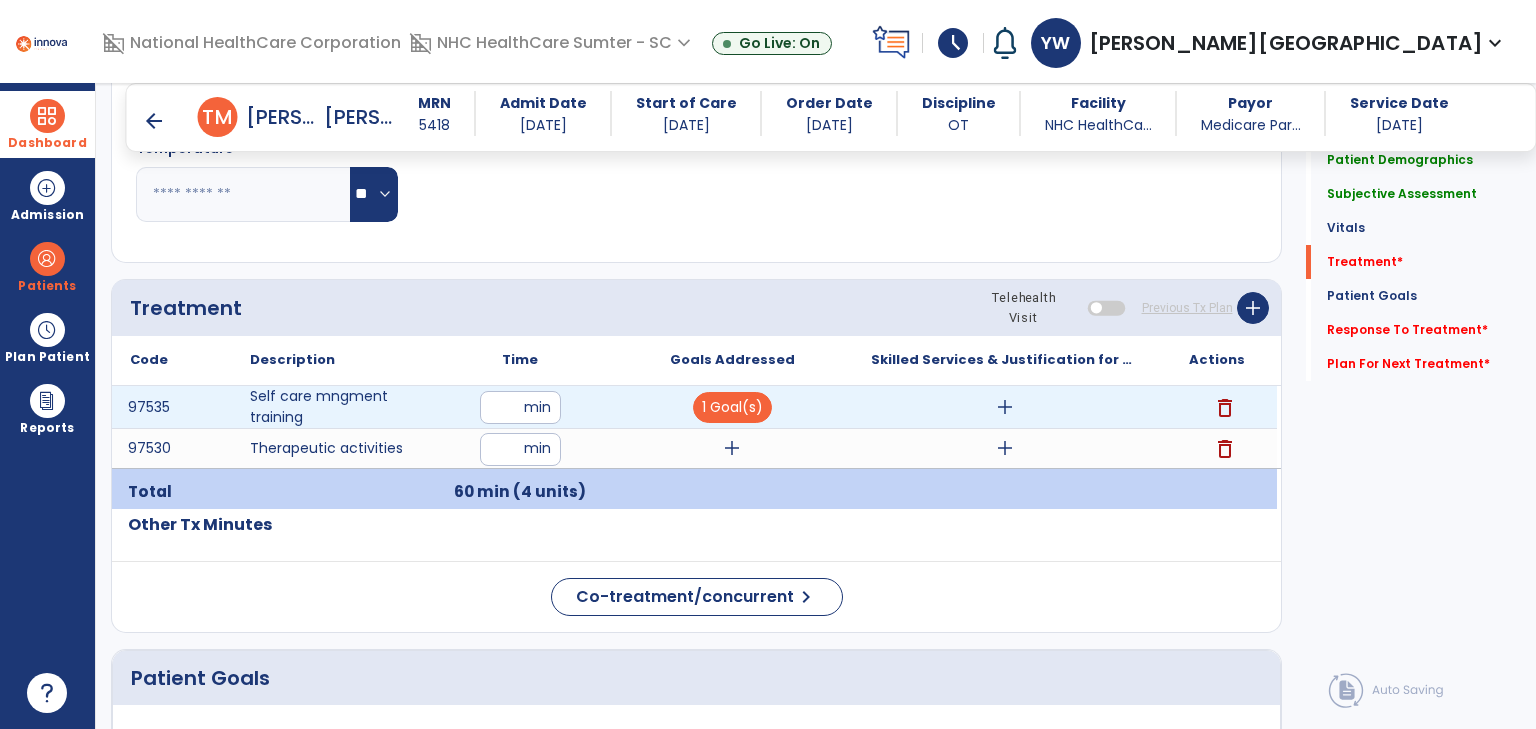 click on "add" at bounding box center (1005, 407) 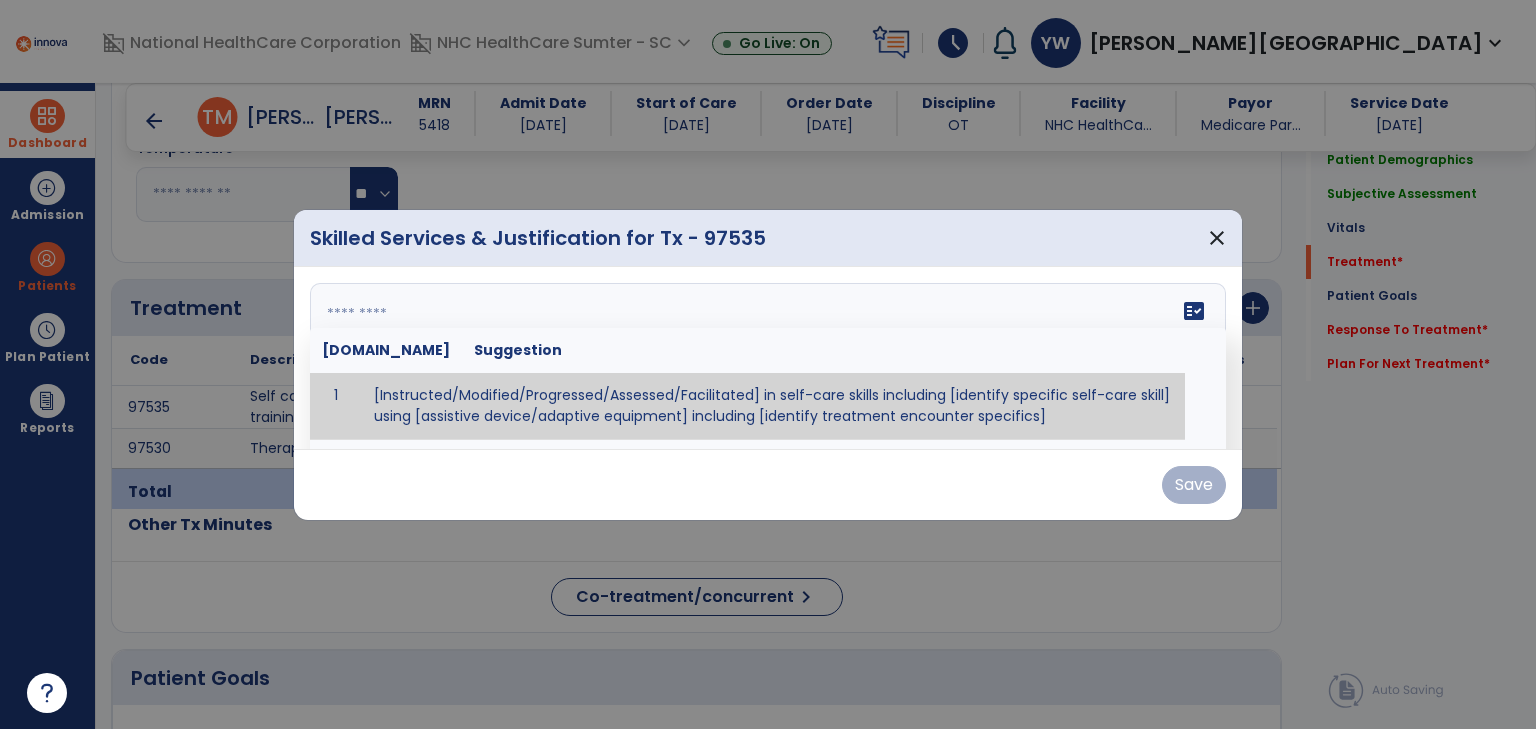 click at bounding box center [766, 358] 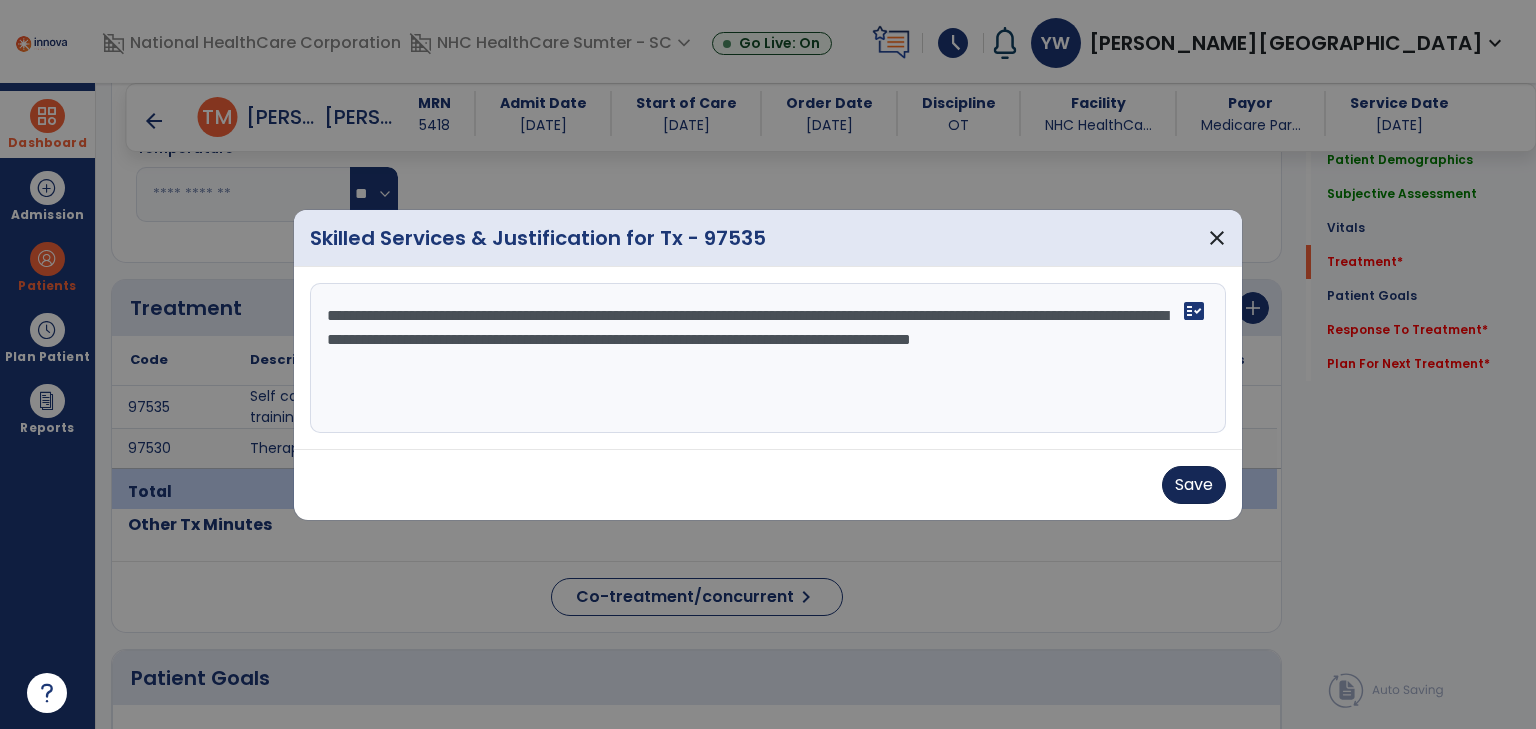 type on "**********" 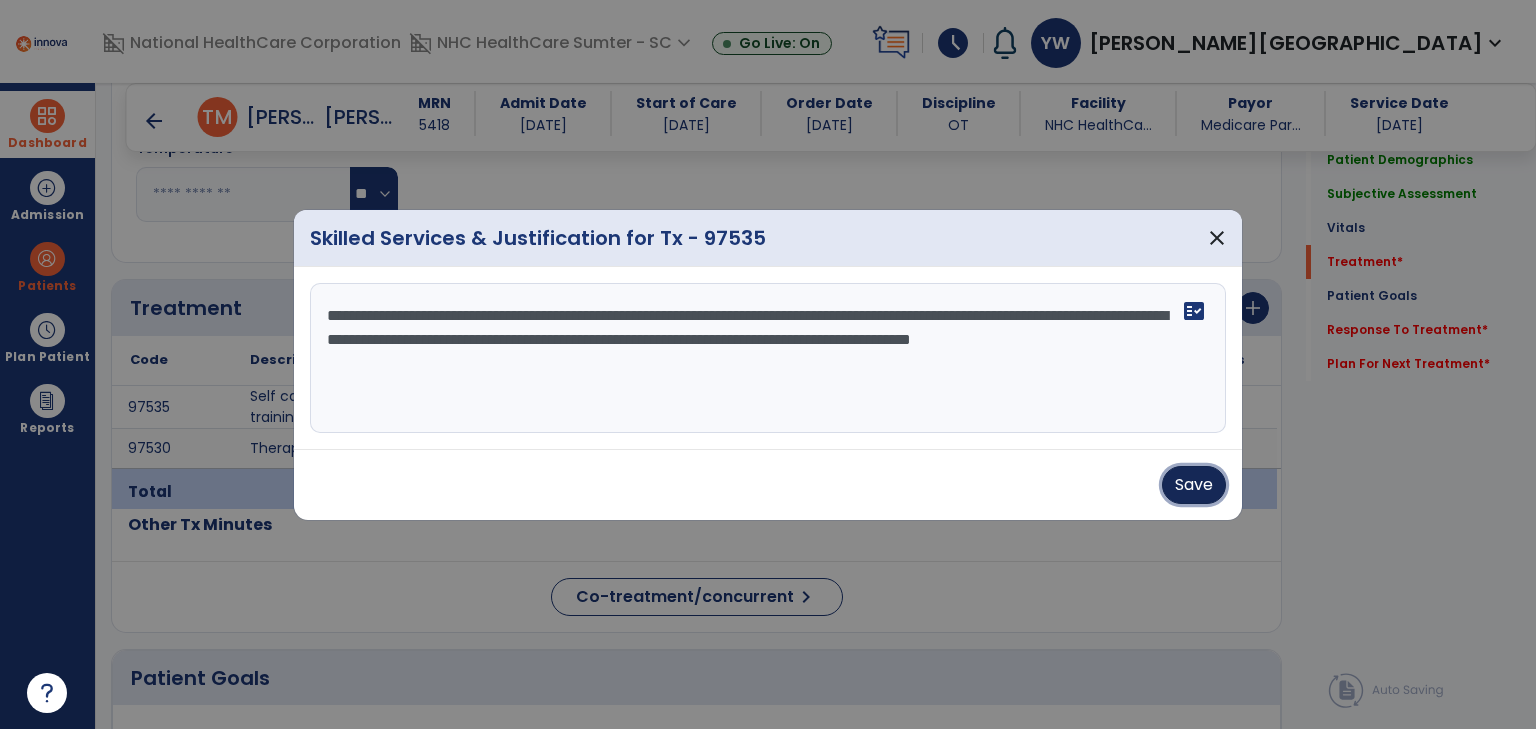 click on "Save" at bounding box center [1194, 485] 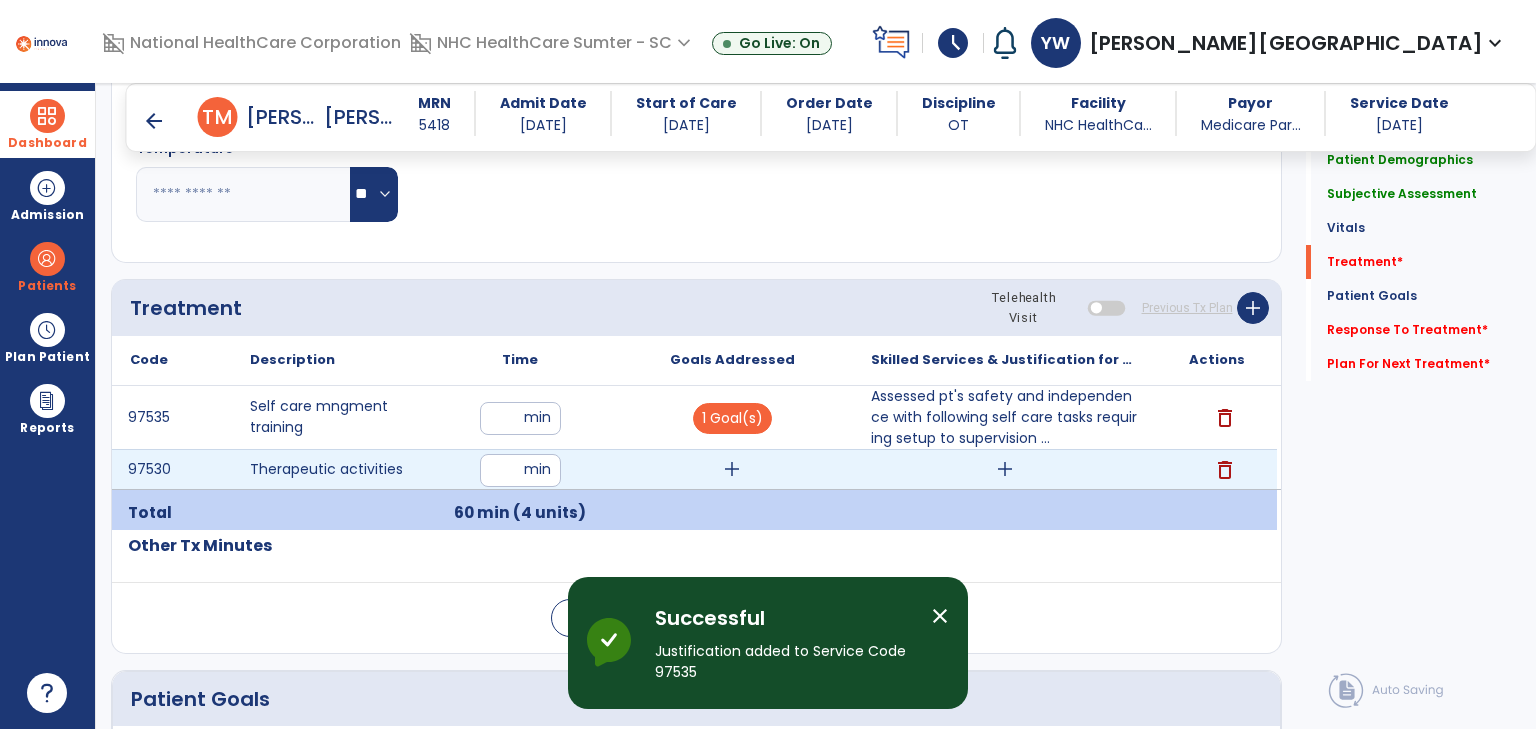 click on "add" at bounding box center (1005, 469) 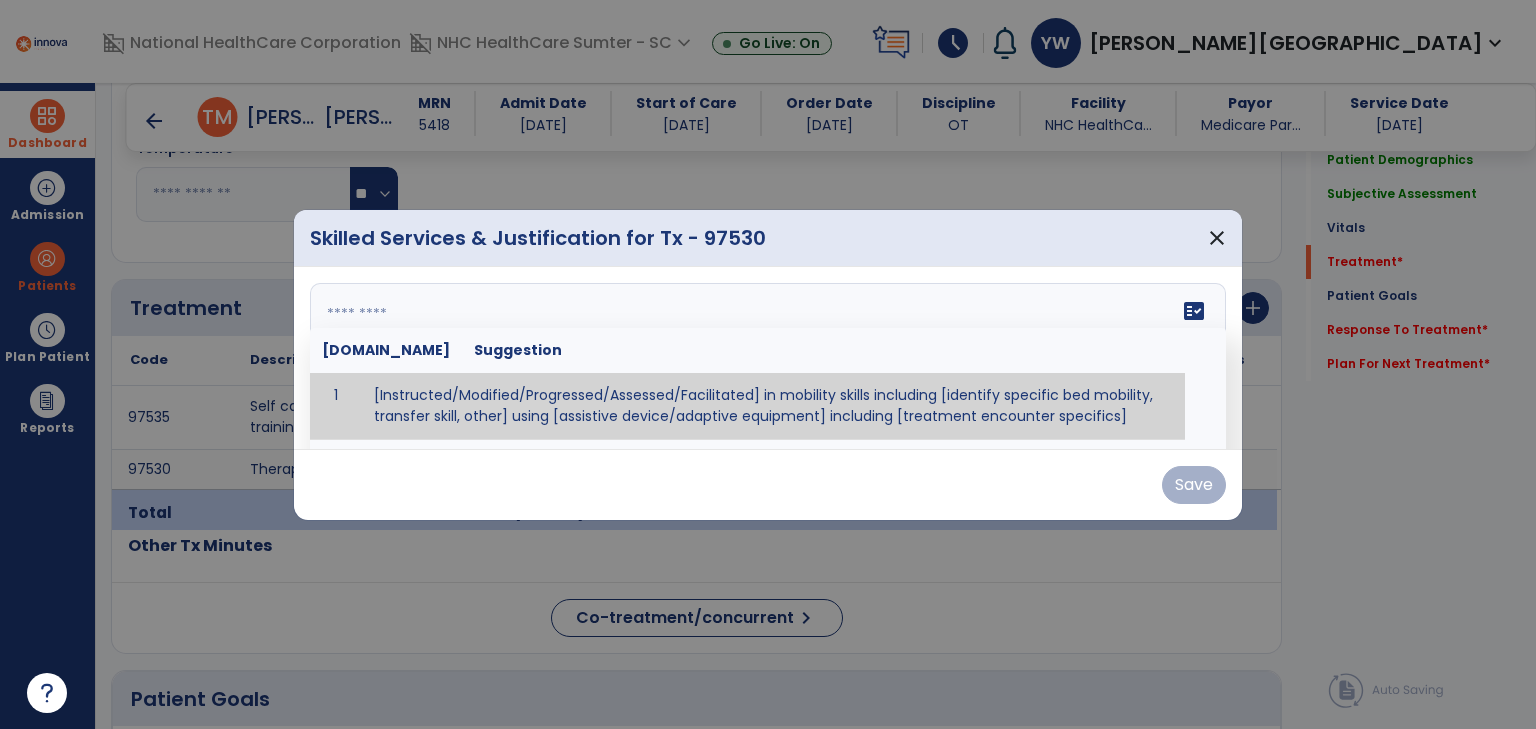 click at bounding box center (766, 358) 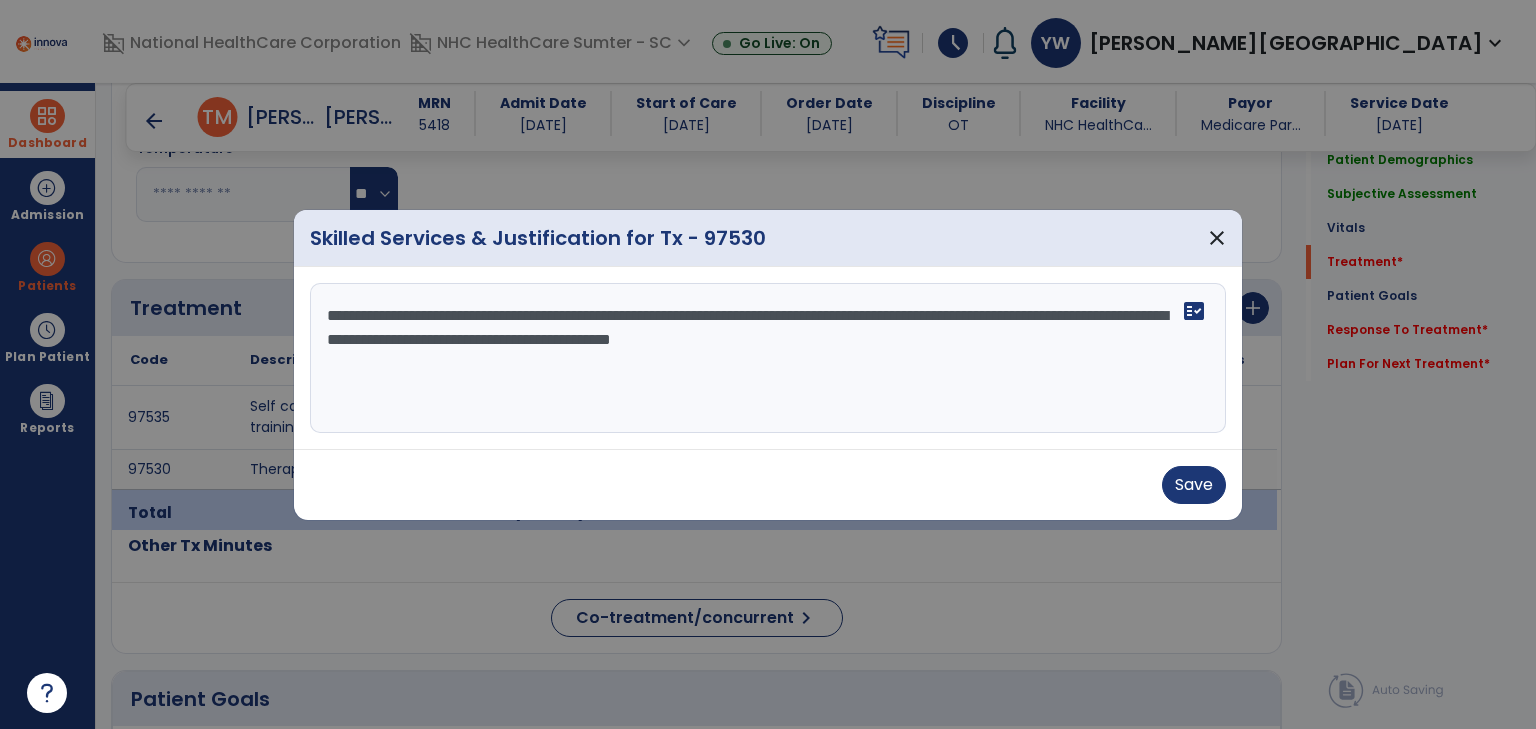 drag, startPoint x: 328, startPoint y: 312, endPoint x: 653, endPoint y: 375, distance: 331.04984 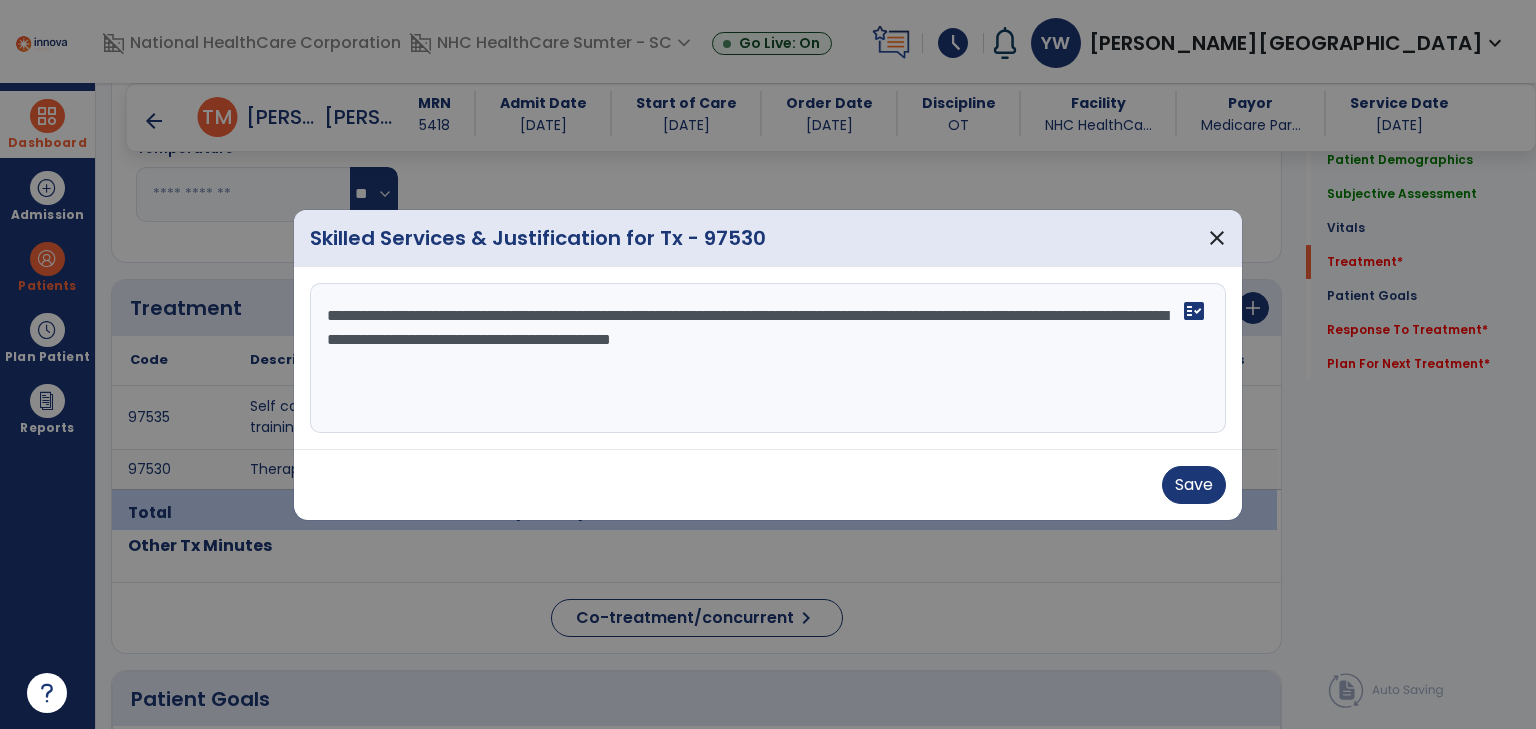 click on "**********" at bounding box center [768, 358] 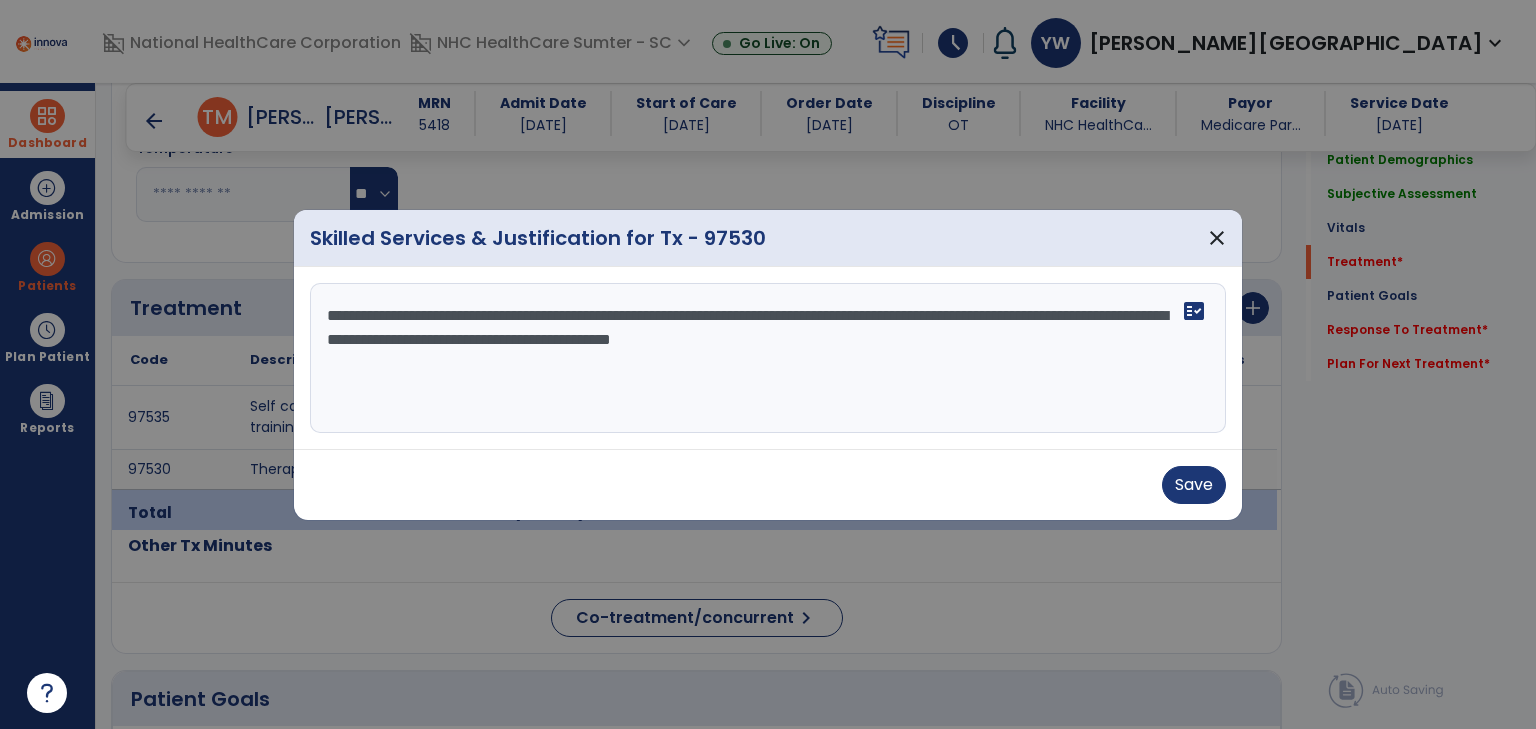 click on "**********" at bounding box center [768, 358] 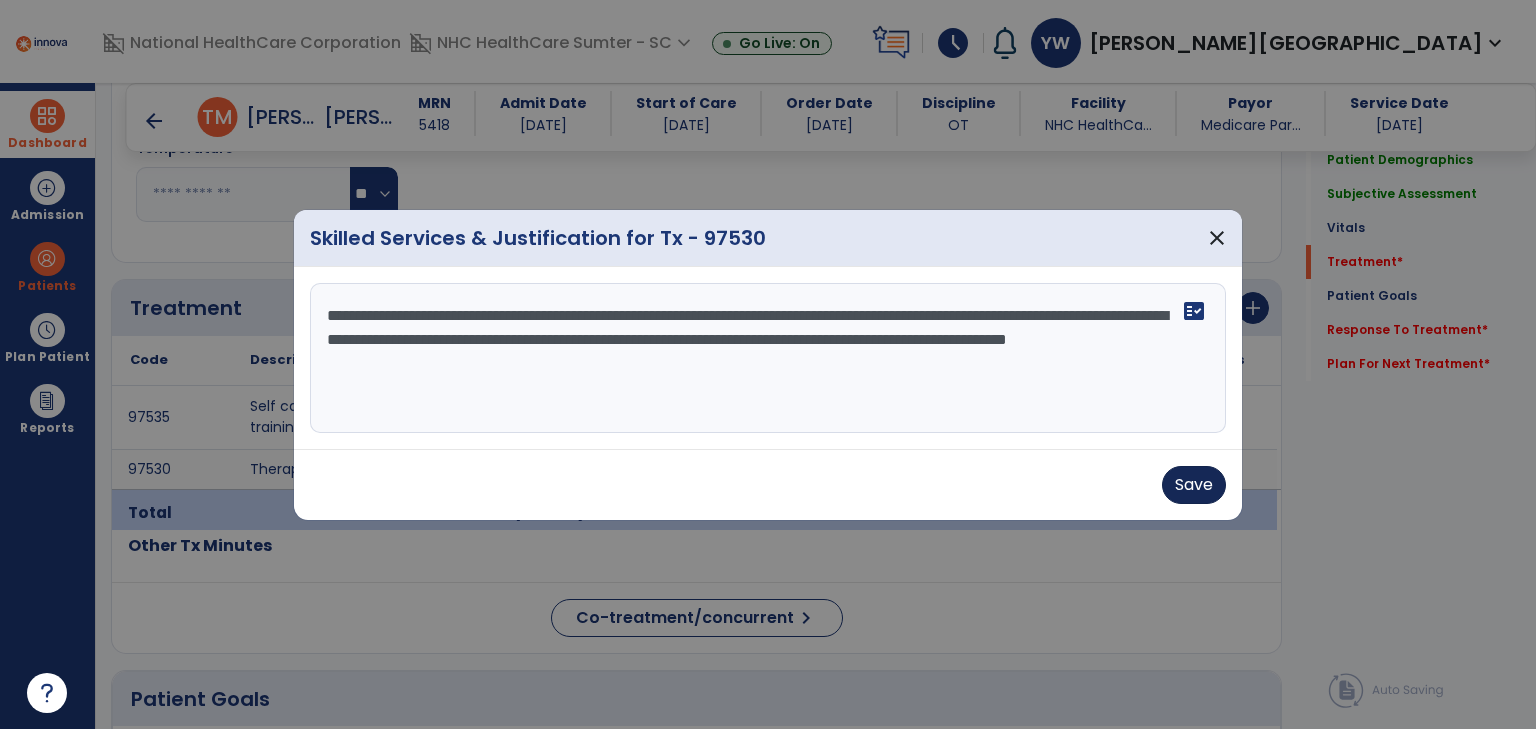 type on "**********" 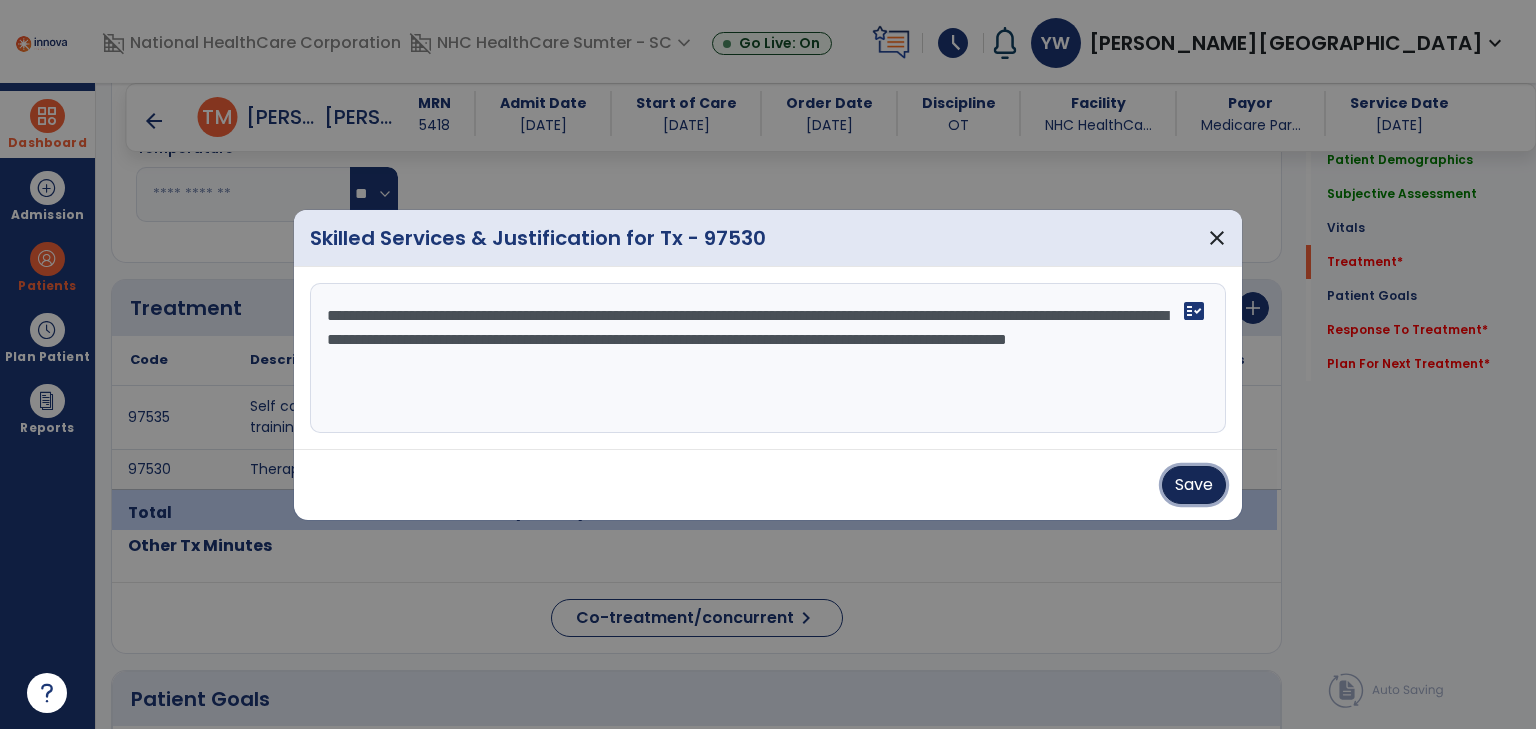 click on "Save" at bounding box center (1194, 485) 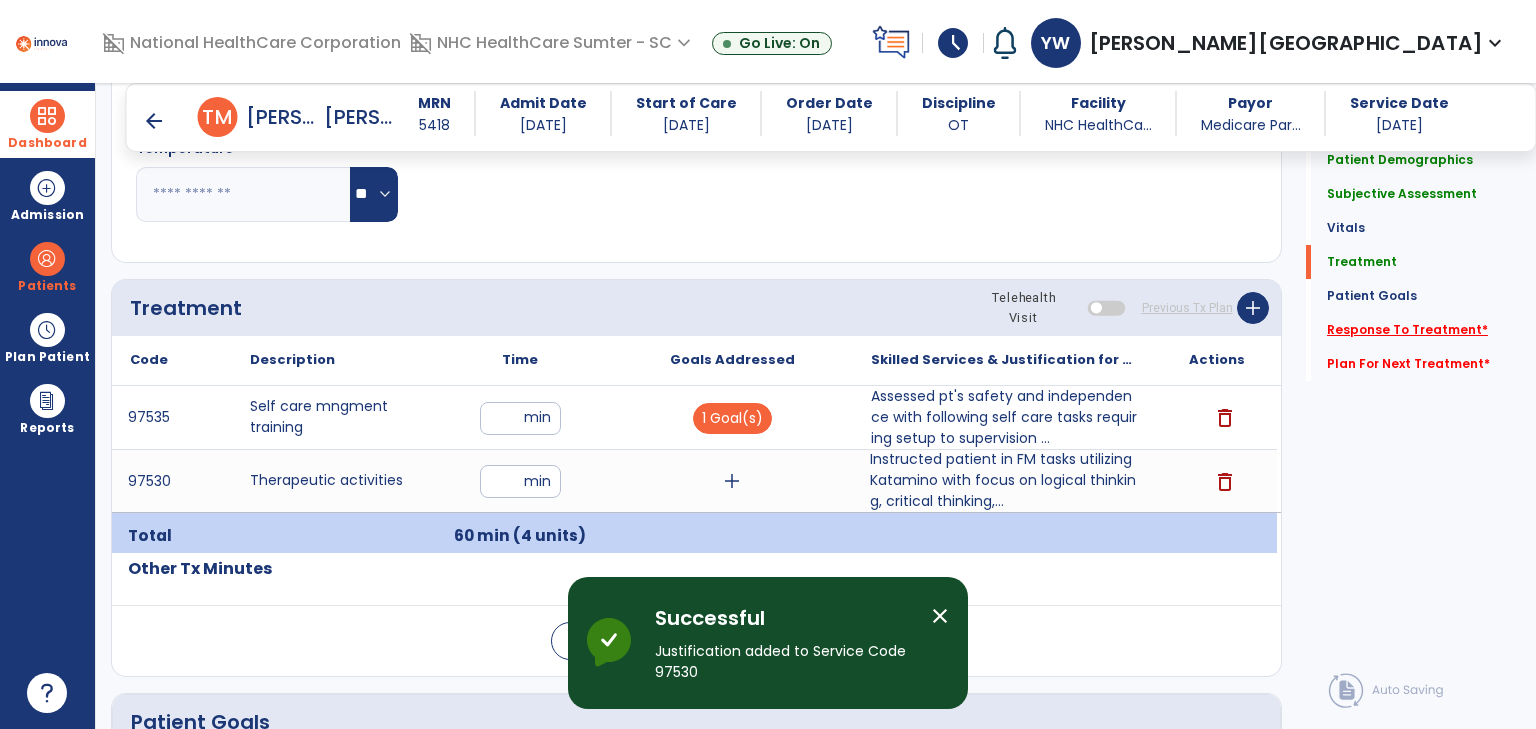 click on "Response To Treatment   *" 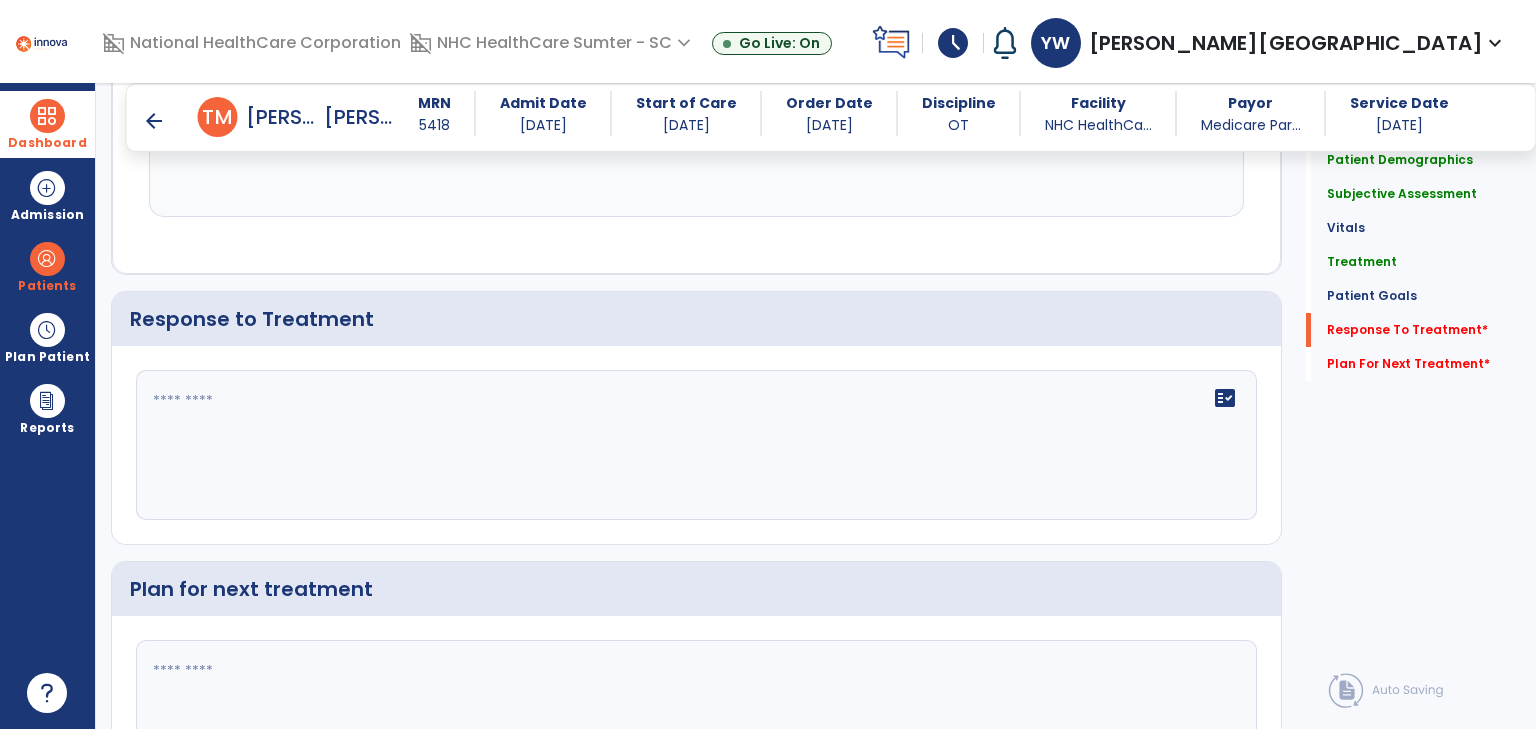 scroll, scrollTop: 2475, scrollLeft: 0, axis: vertical 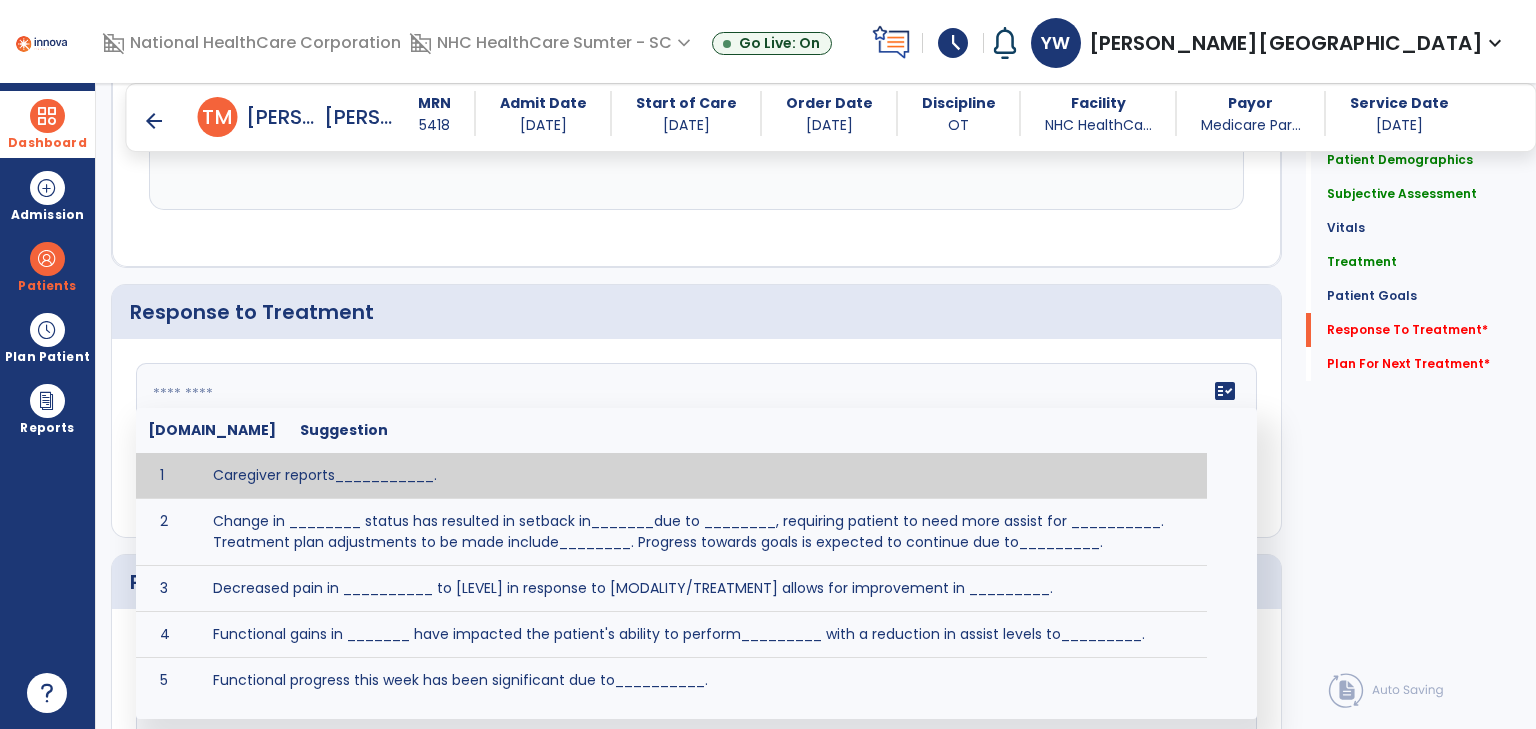 click on "fact_check  Sr.No Suggestion 1 Caregiver reports___________. 2 Change in ________ status has resulted in setback in_______due to ________, requiring patient to need more assist for __________.   Treatment plan adjustments to be made include________.  Progress towards goals is expected to continue due to_________. 3 Decreased pain in __________ to [LEVEL] in response to [MODALITY/TREATMENT] allows for improvement in _________. 4 Functional gains in _______ have impacted the patient's ability to perform_________ with a reduction in assist levels to_________. 5 Functional progress this week has been significant due to__________. 6 Gains in ________ have improved the patient's ability to perform ______with decreased levels of assist to___________. 7 Improvement in ________allows patient to tolerate higher levels of challenges in_________. 8 Pain in [AREA] has decreased to [LEVEL] in response to [TREATMENT/MODALITY], allowing fore ease in completing__________. 9 10 11 12 13 14 15 16 17 18 19 20 21" 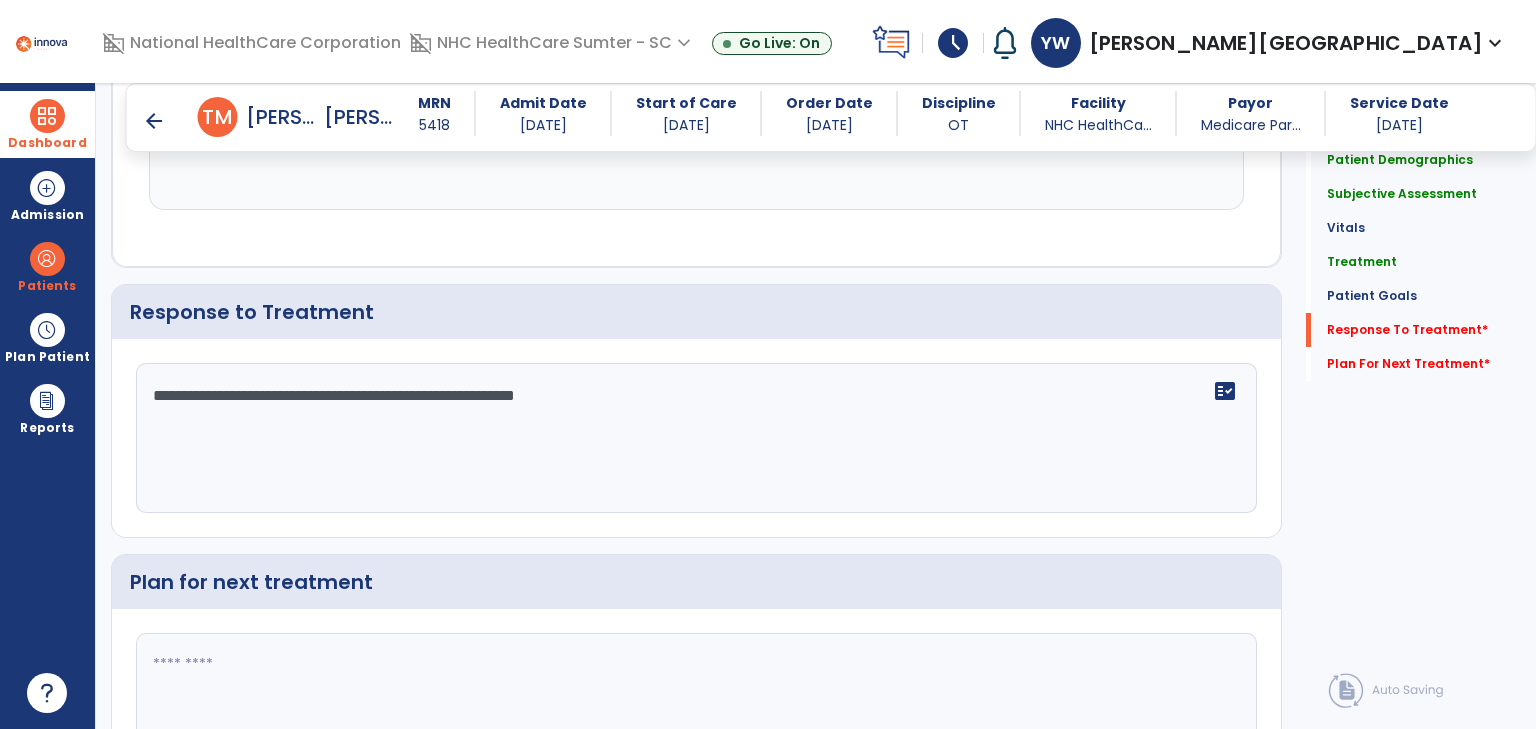 type on "**********" 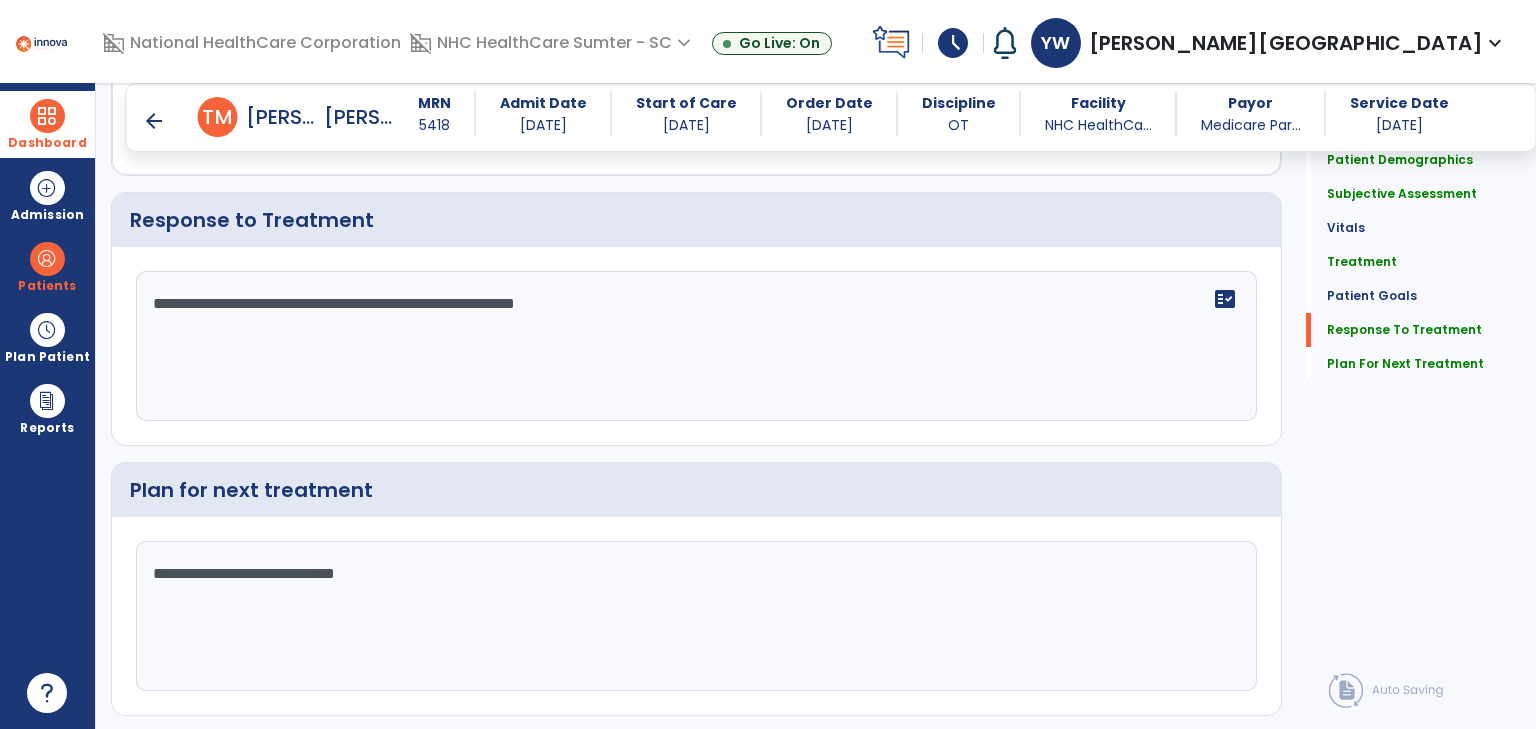 scroll, scrollTop: 2612, scrollLeft: 0, axis: vertical 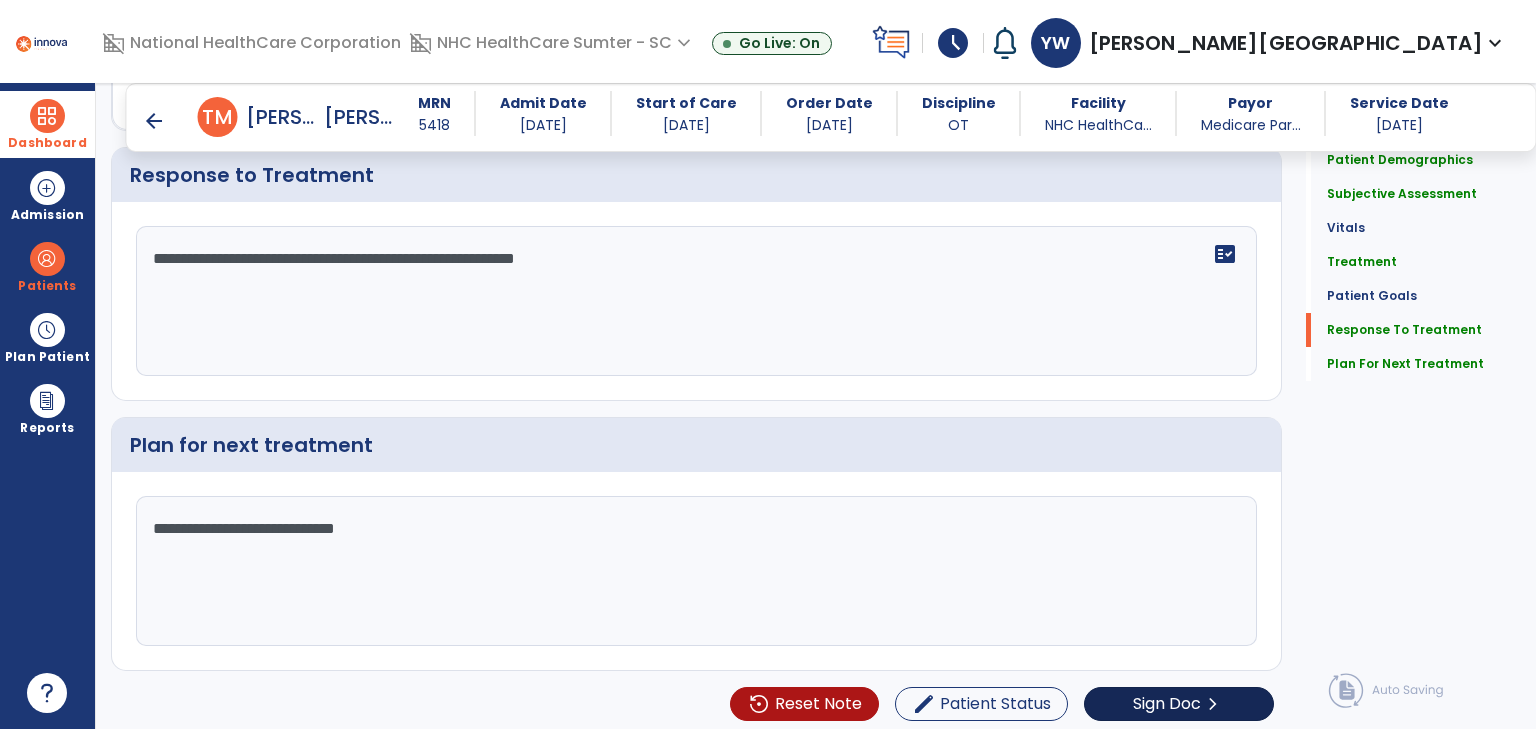 type on "**********" 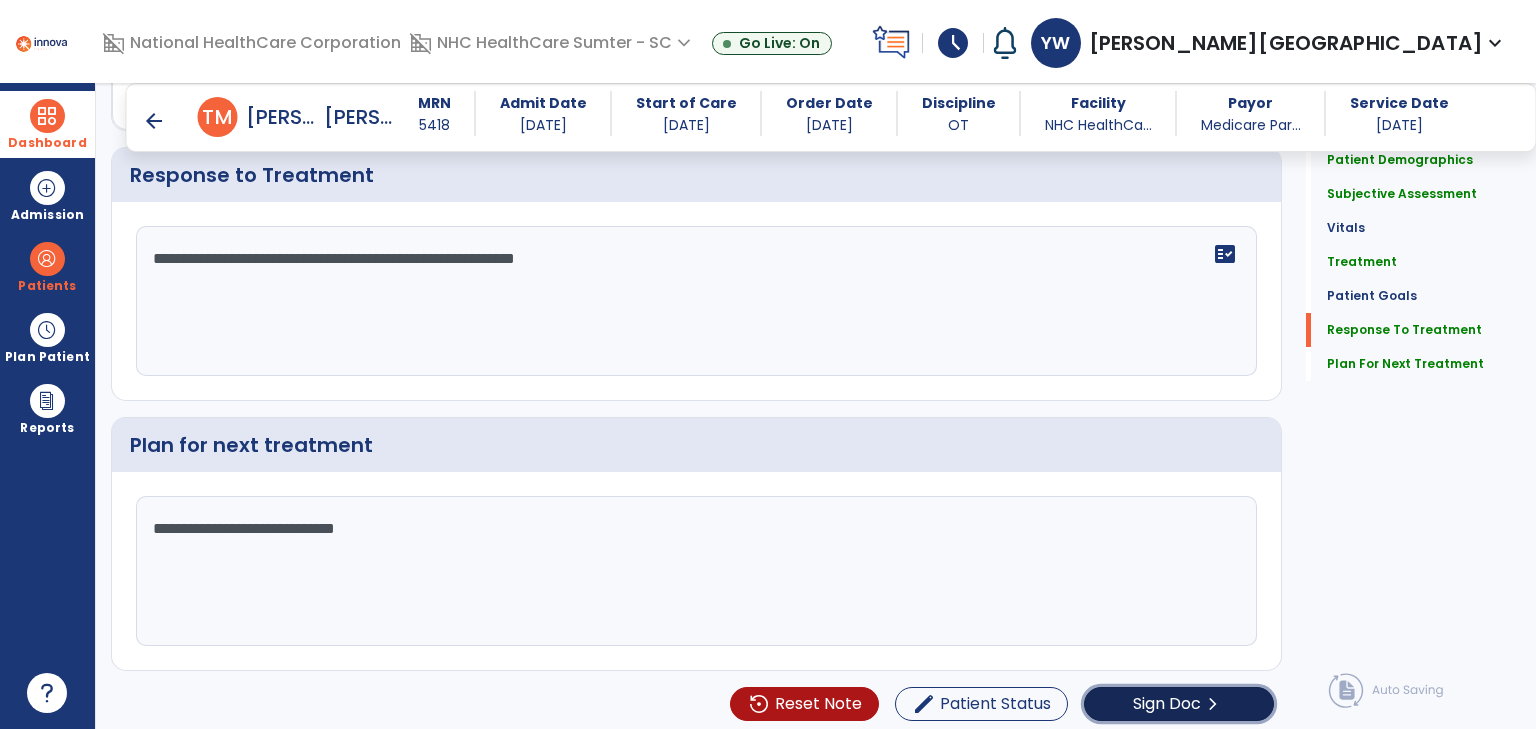 click on "Sign Doc" 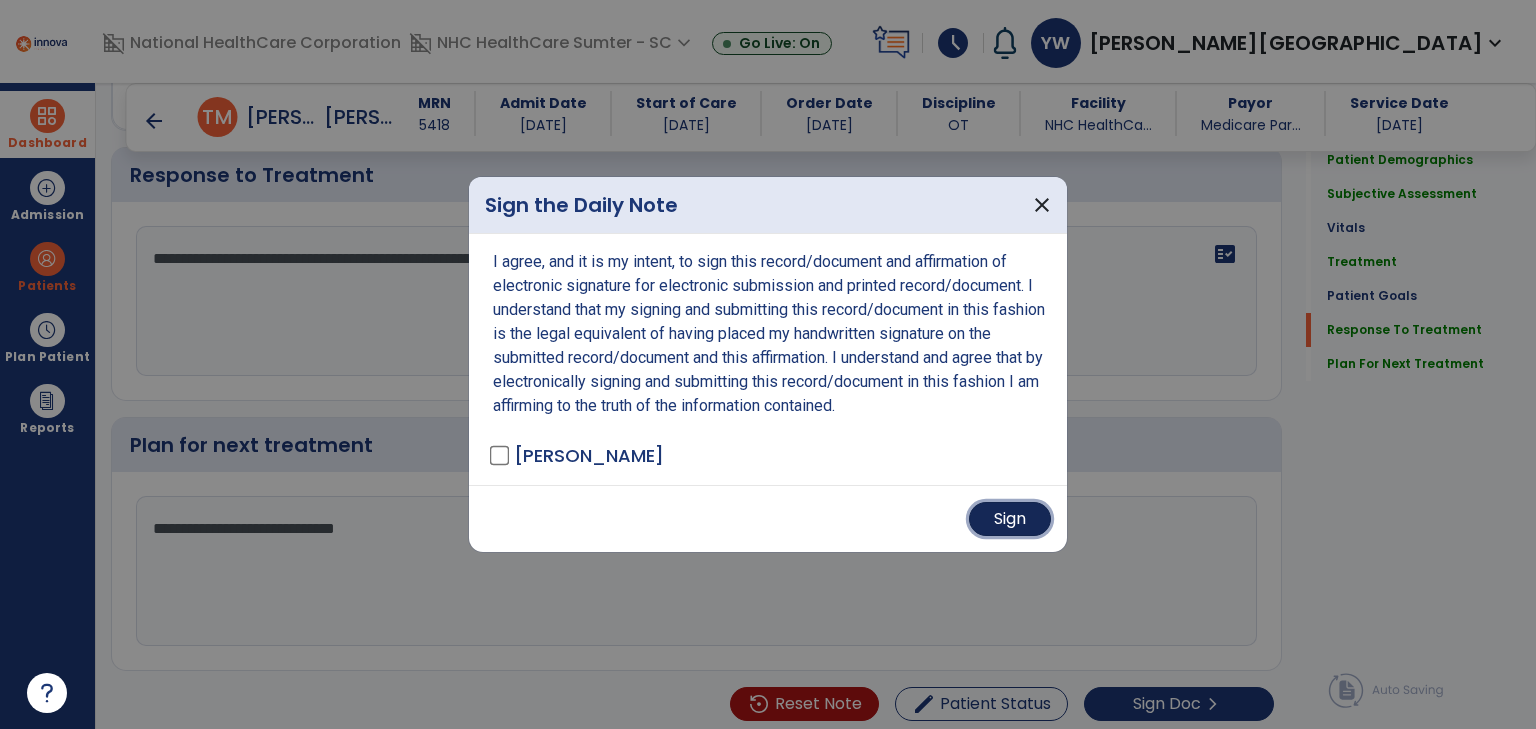 click on "Sign" at bounding box center [1010, 519] 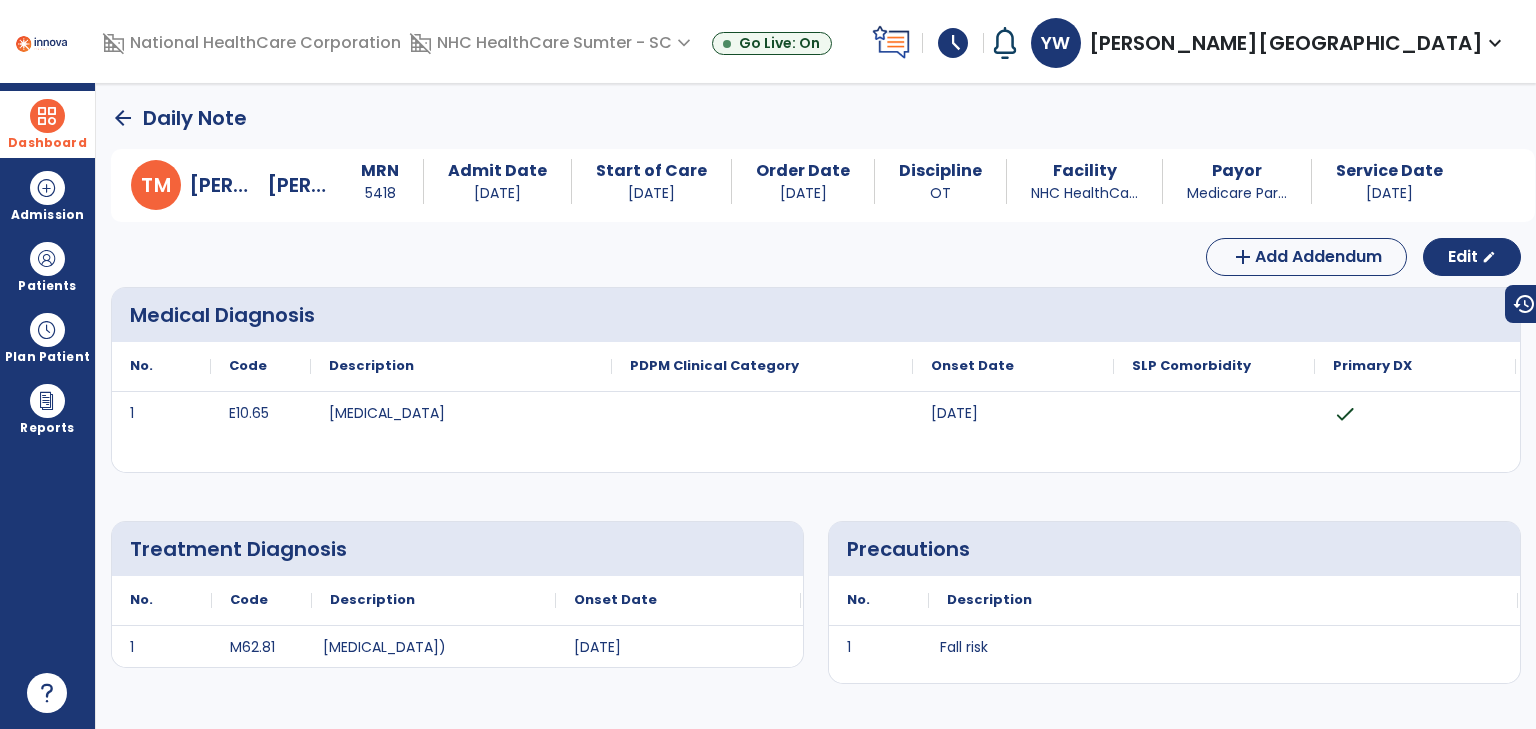 scroll, scrollTop: 0, scrollLeft: 0, axis: both 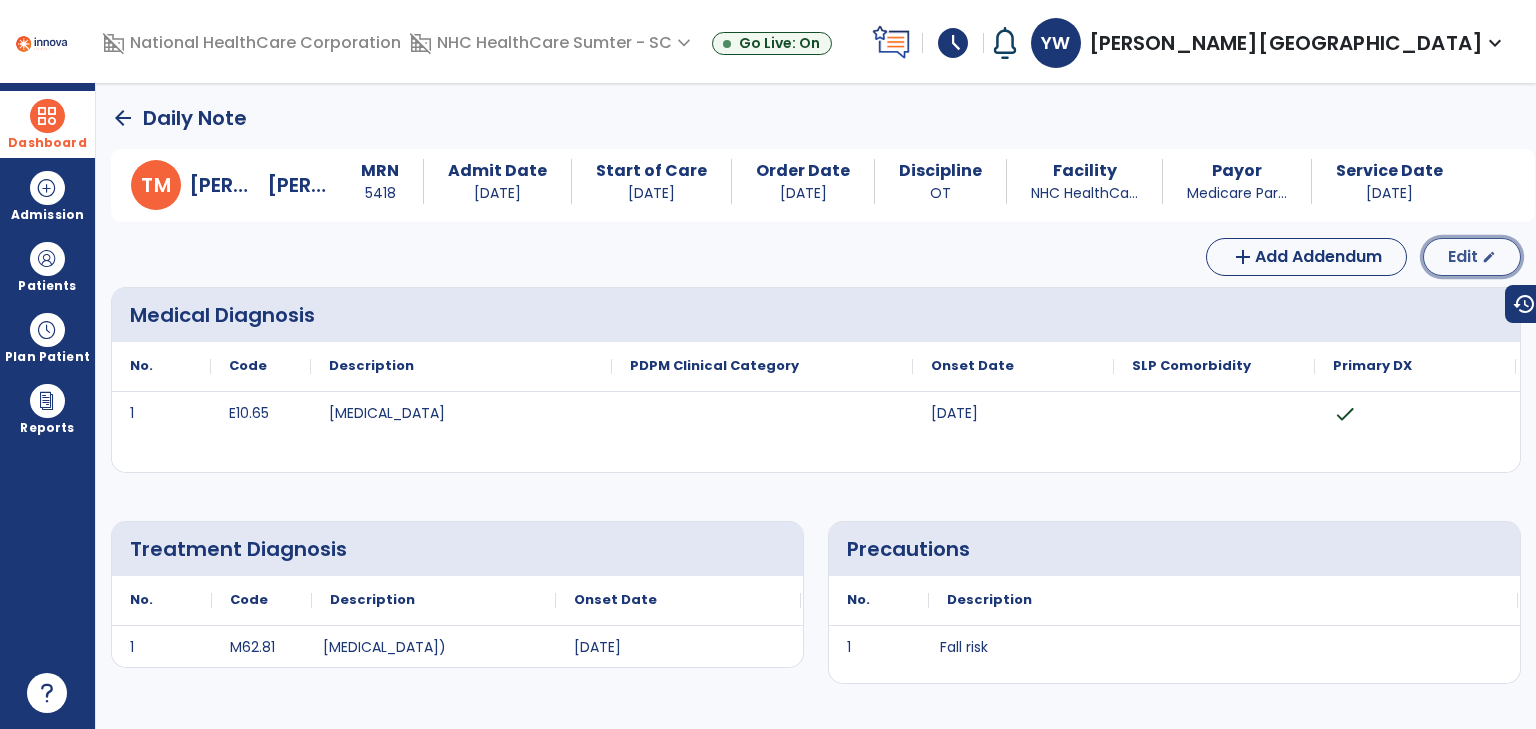 click on "Edit" 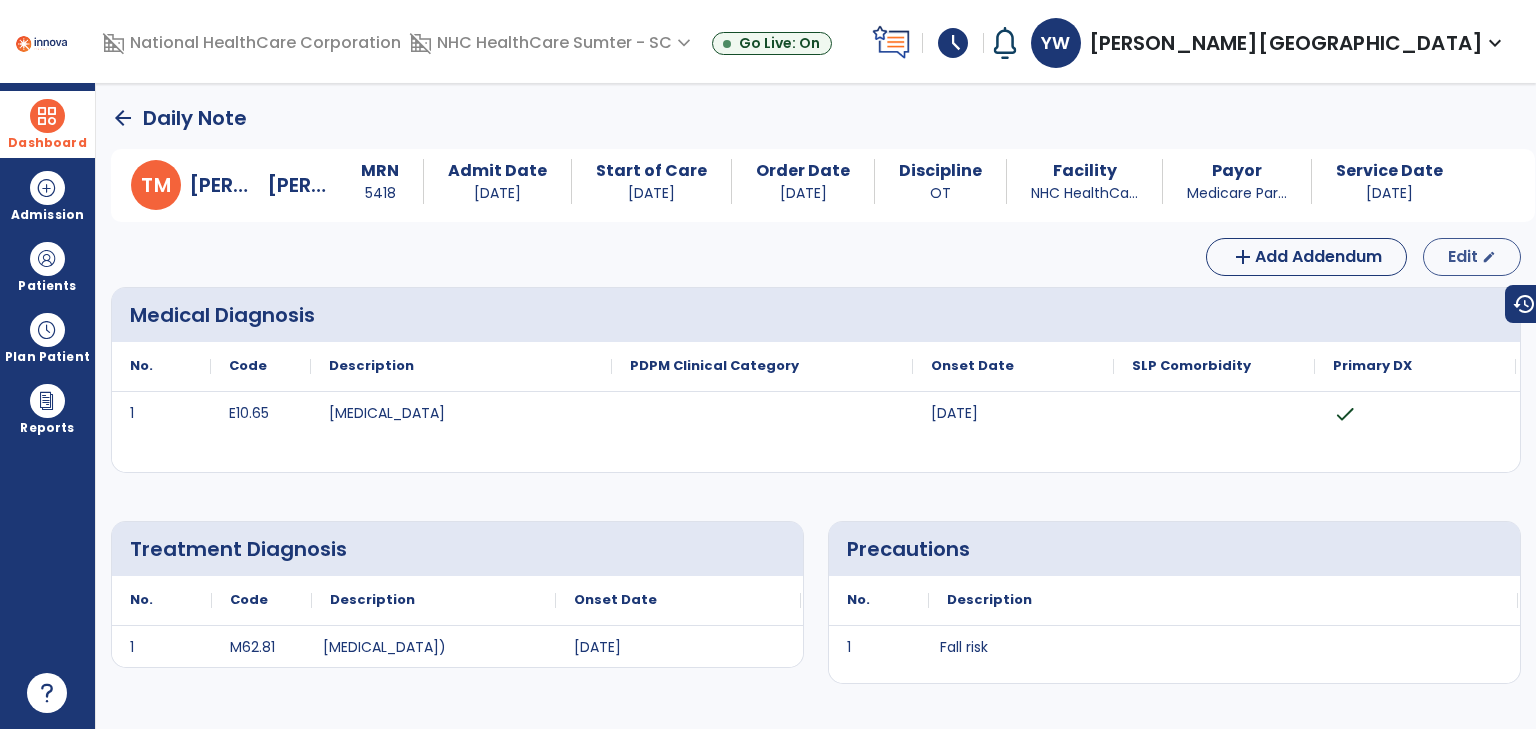 select on "*" 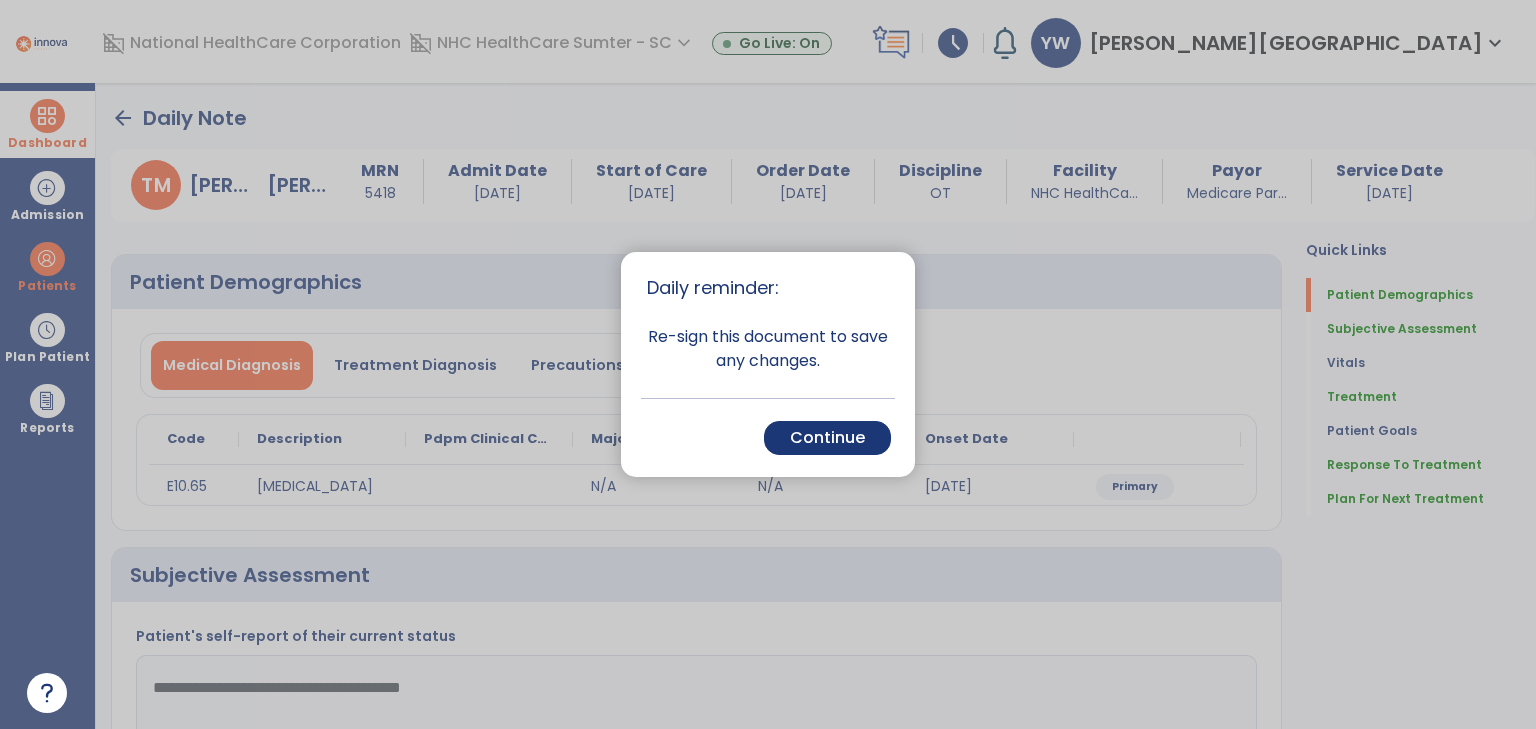 click on "Continue" at bounding box center (827, 438) 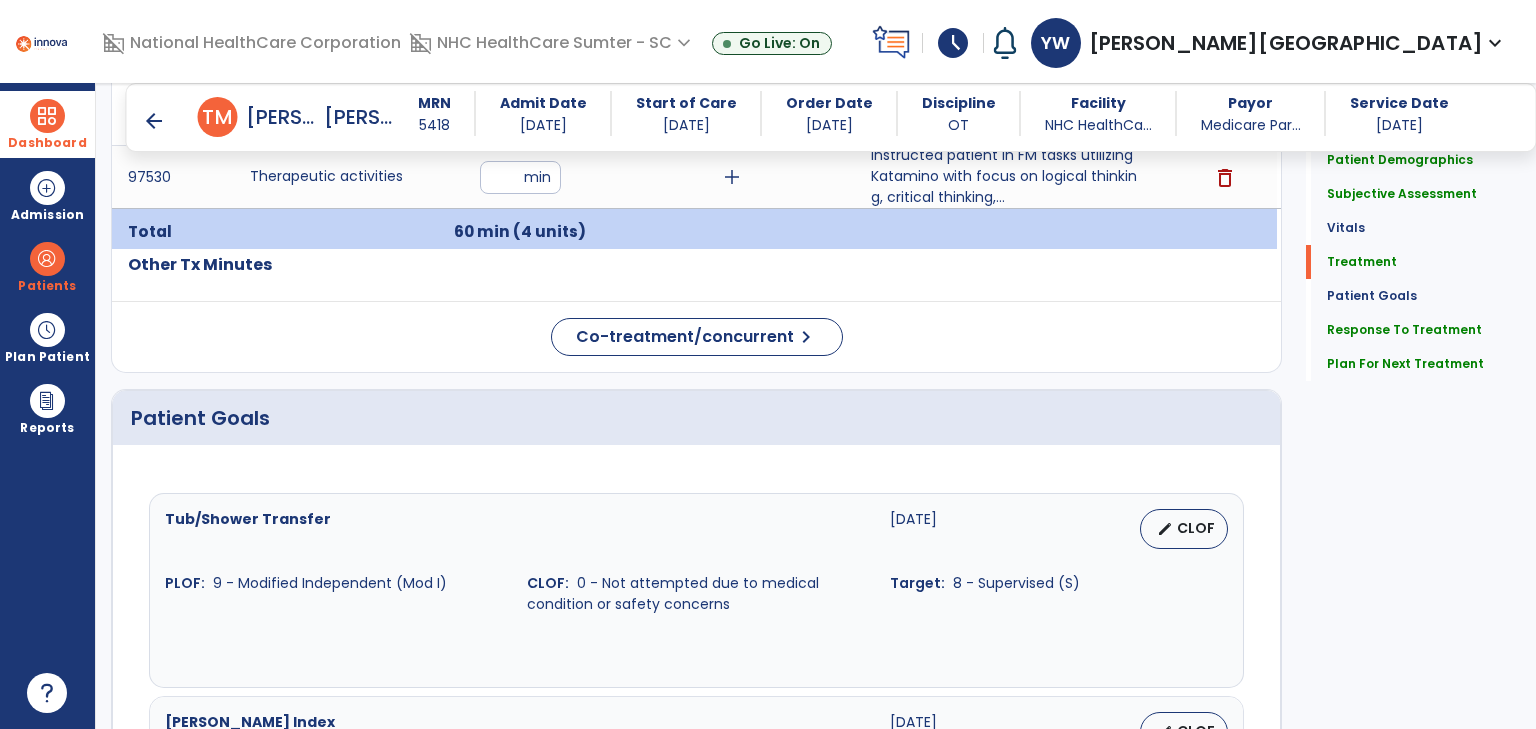 scroll, scrollTop: 1280, scrollLeft: 0, axis: vertical 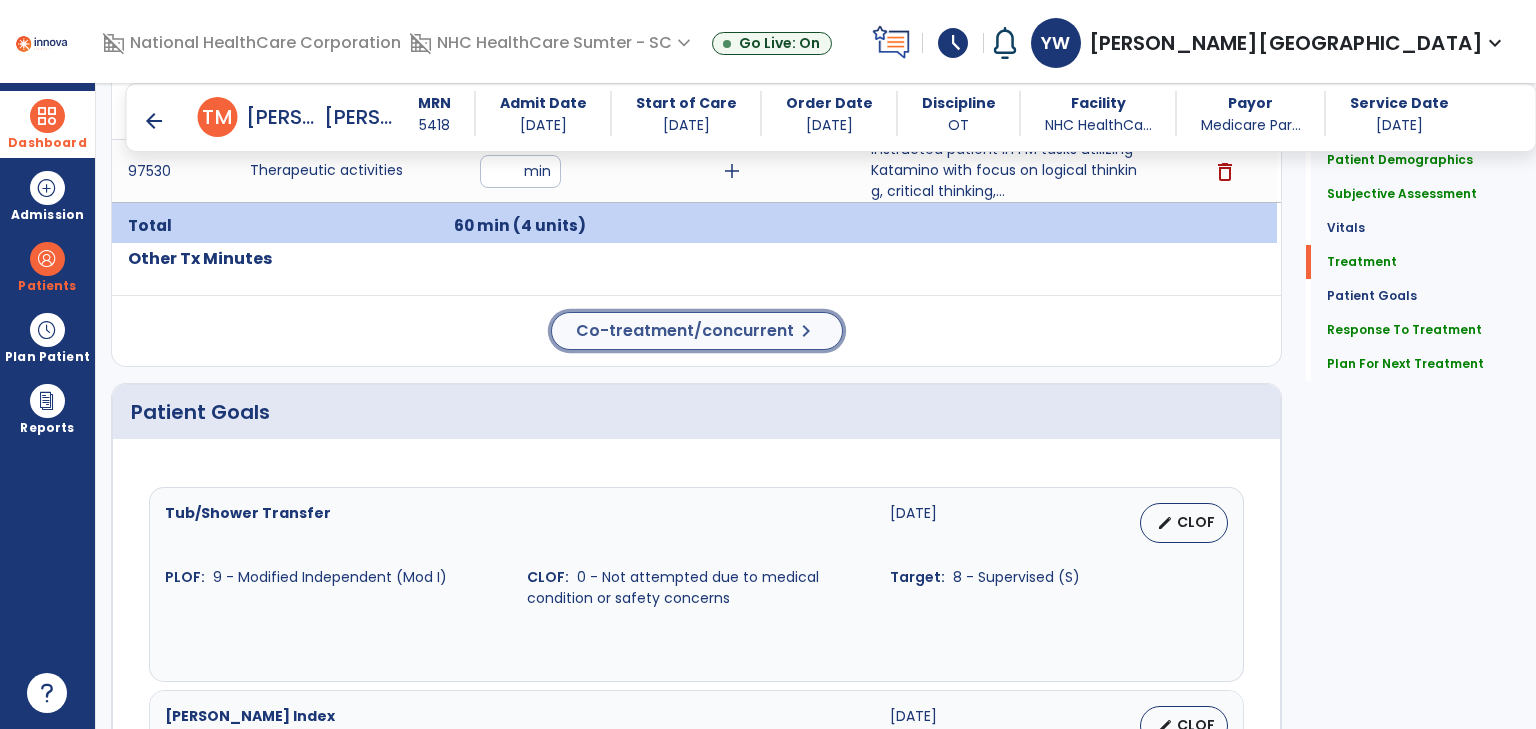 click on "Co-treatment/concurrent" 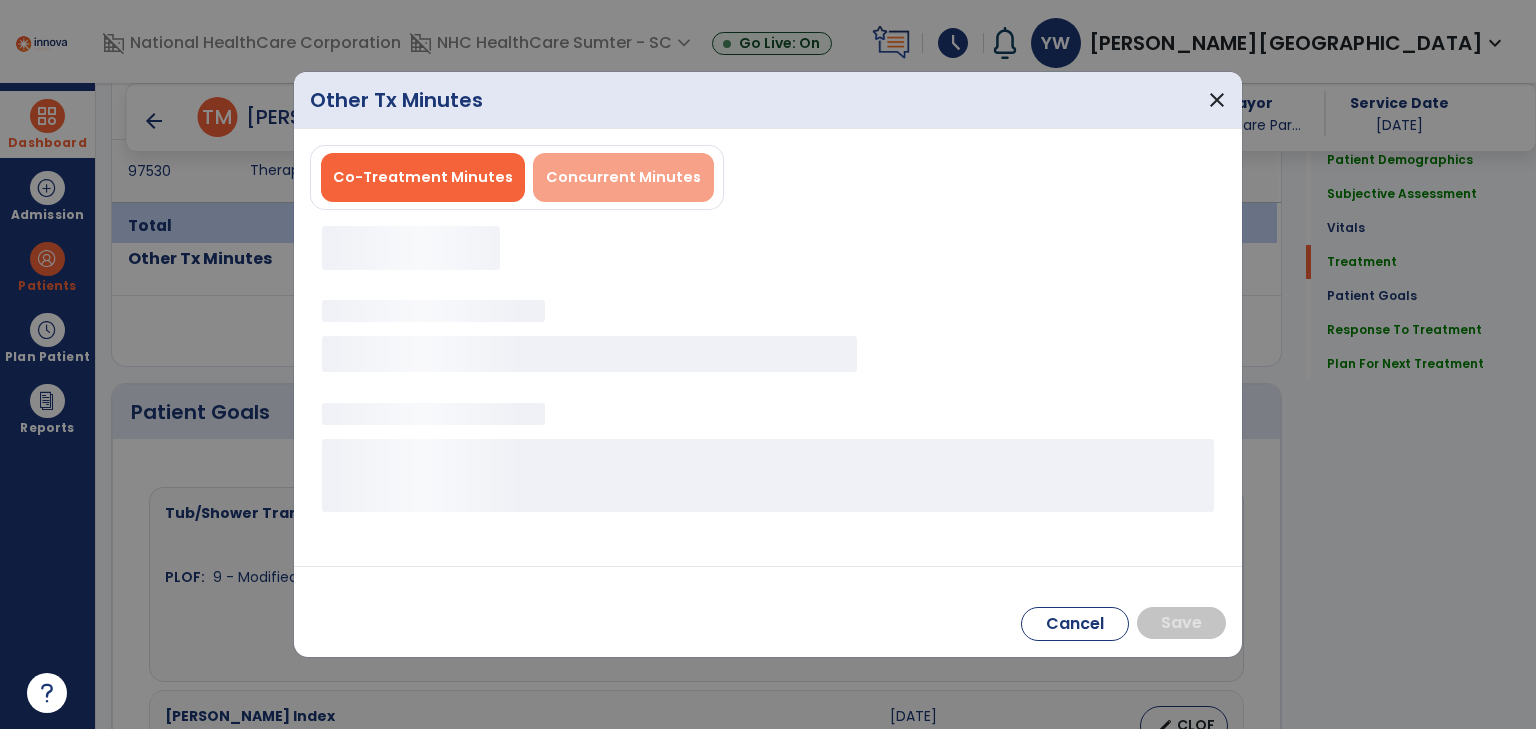 click on "Concurrent Minutes" at bounding box center (623, 177) 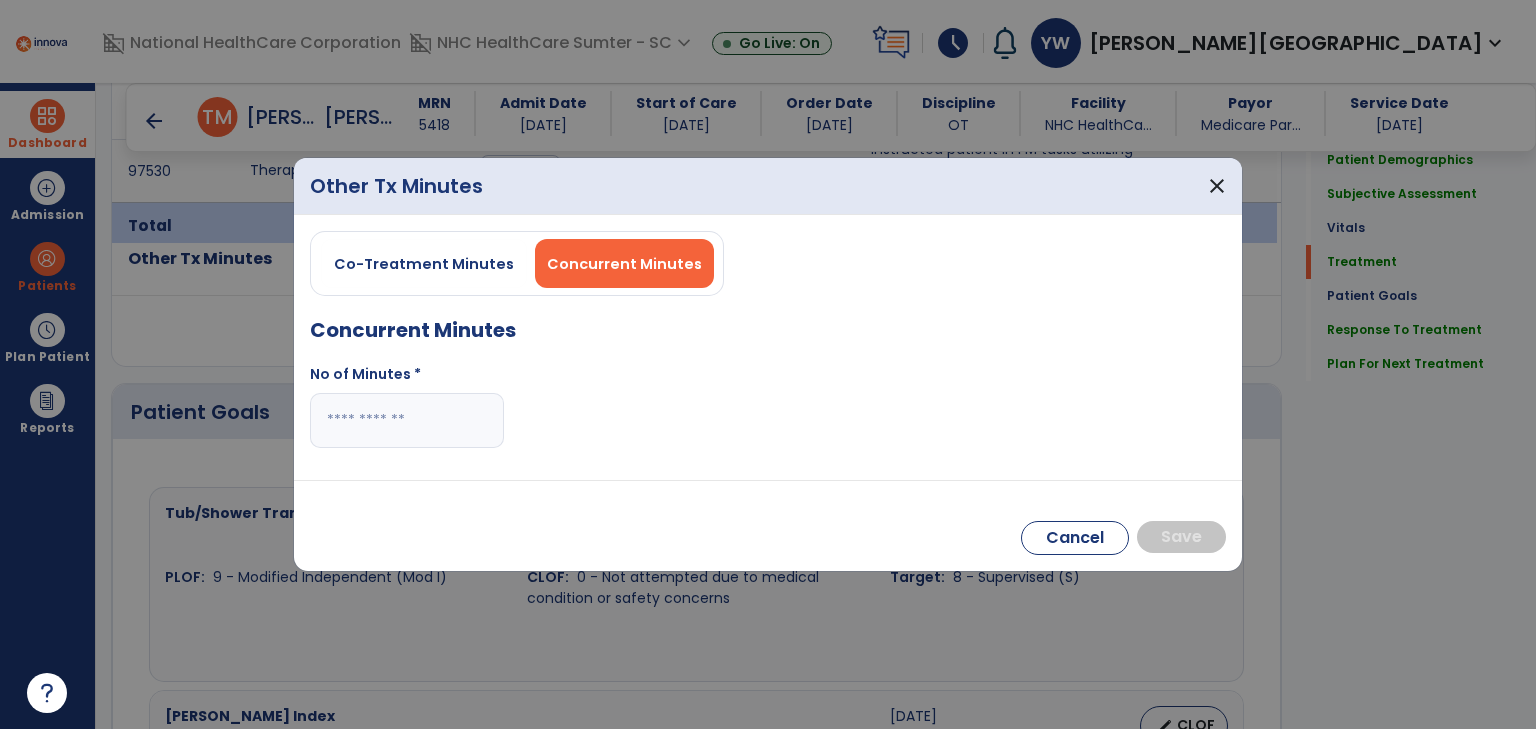 click at bounding box center (407, 420) 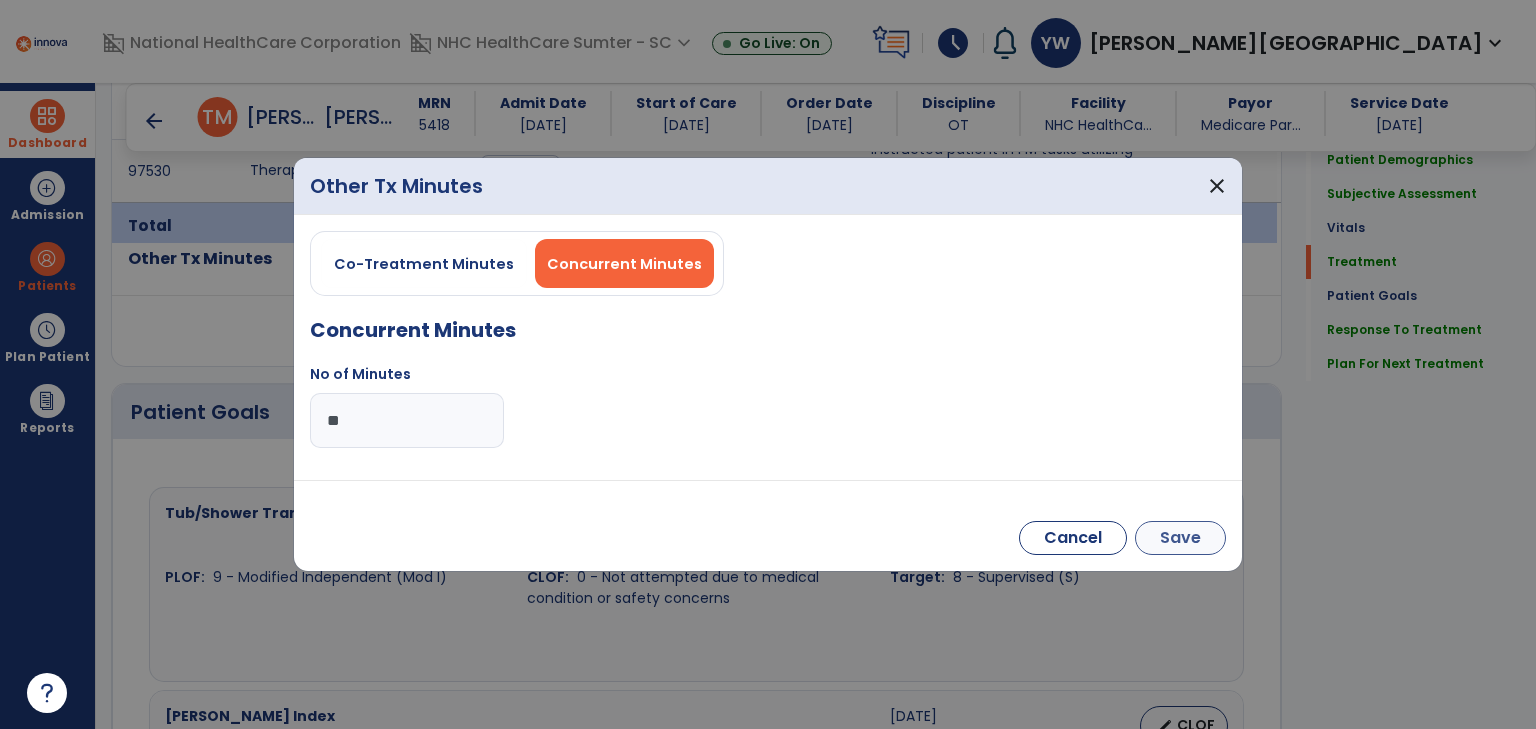 type on "**" 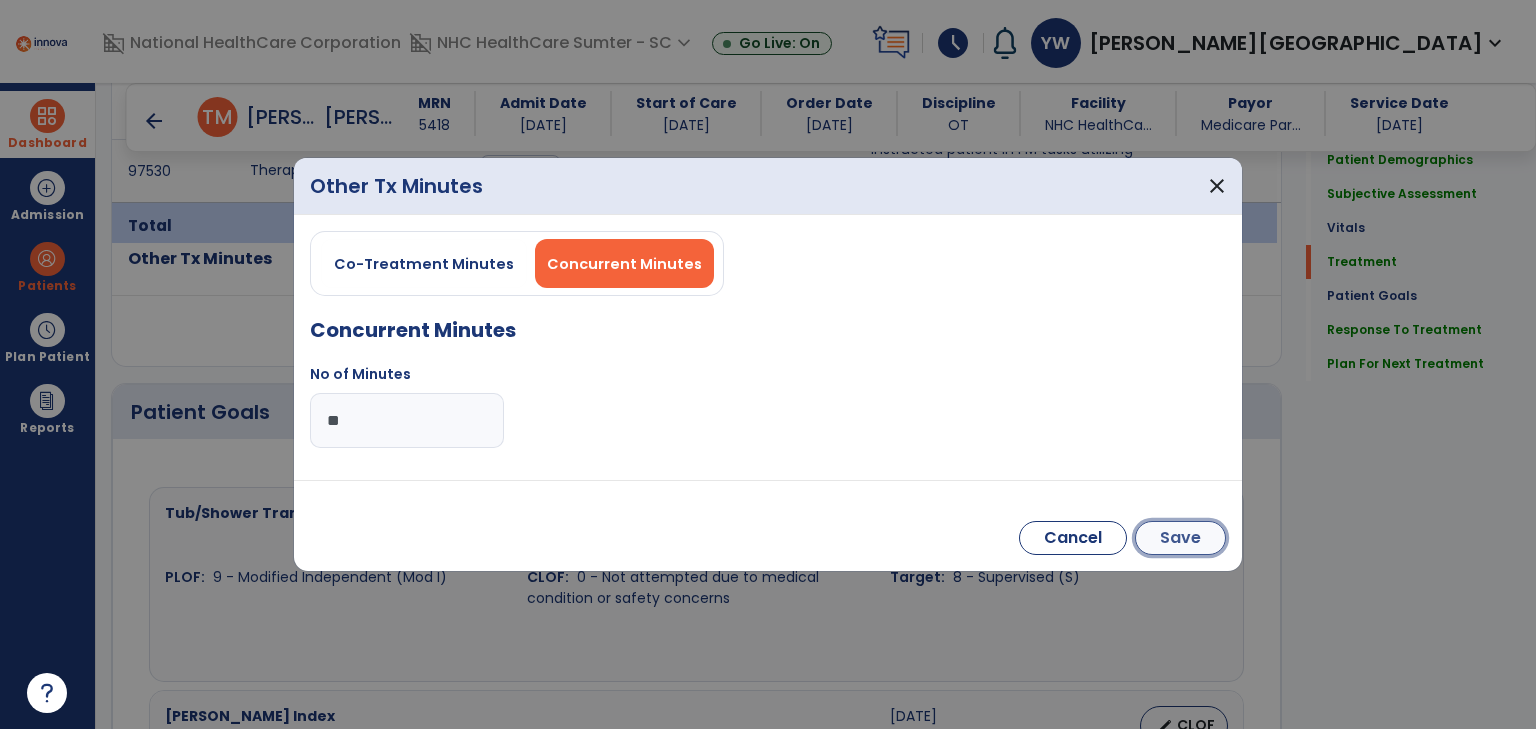 click on "Save" at bounding box center [1180, 538] 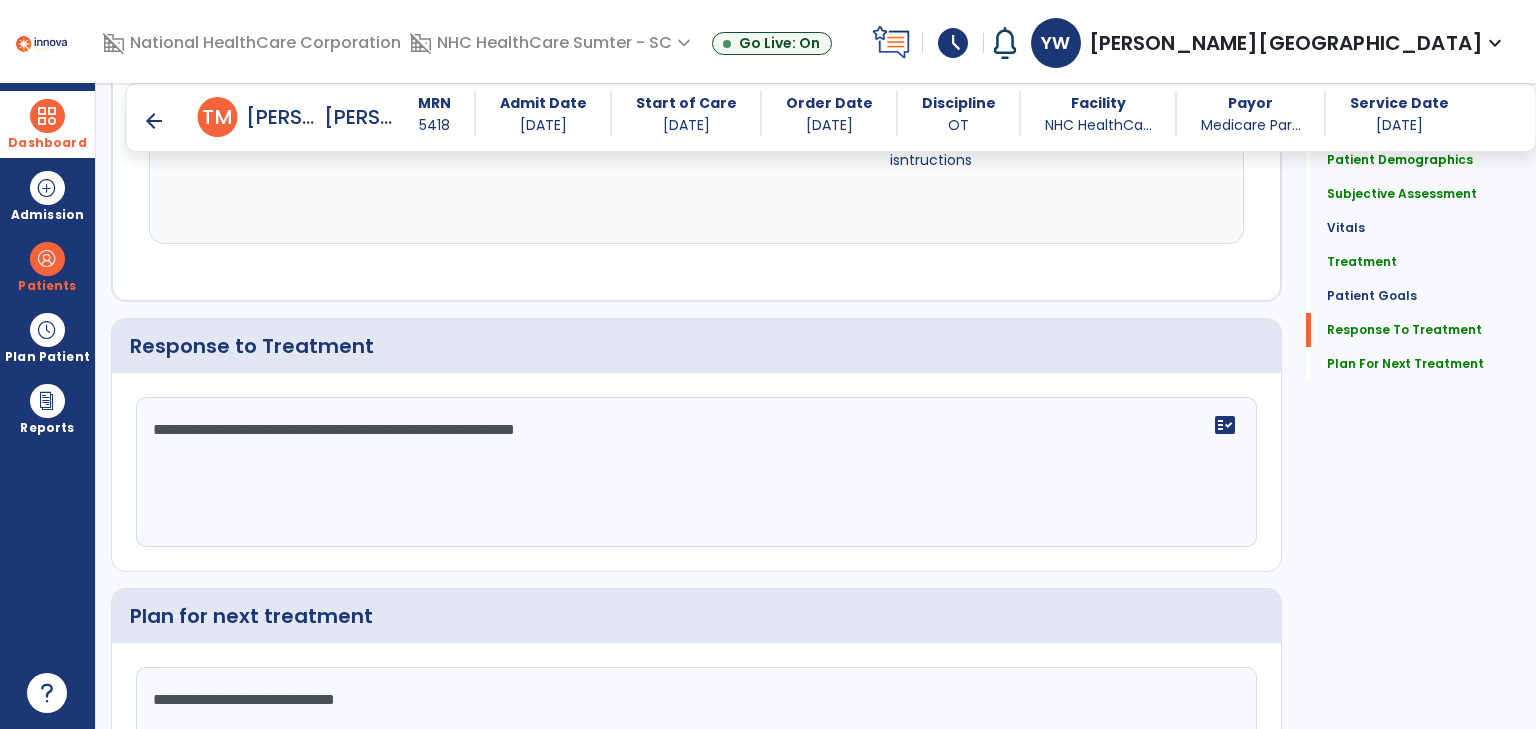 scroll, scrollTop: 2689, scrollLeft: 0, axis: vertical 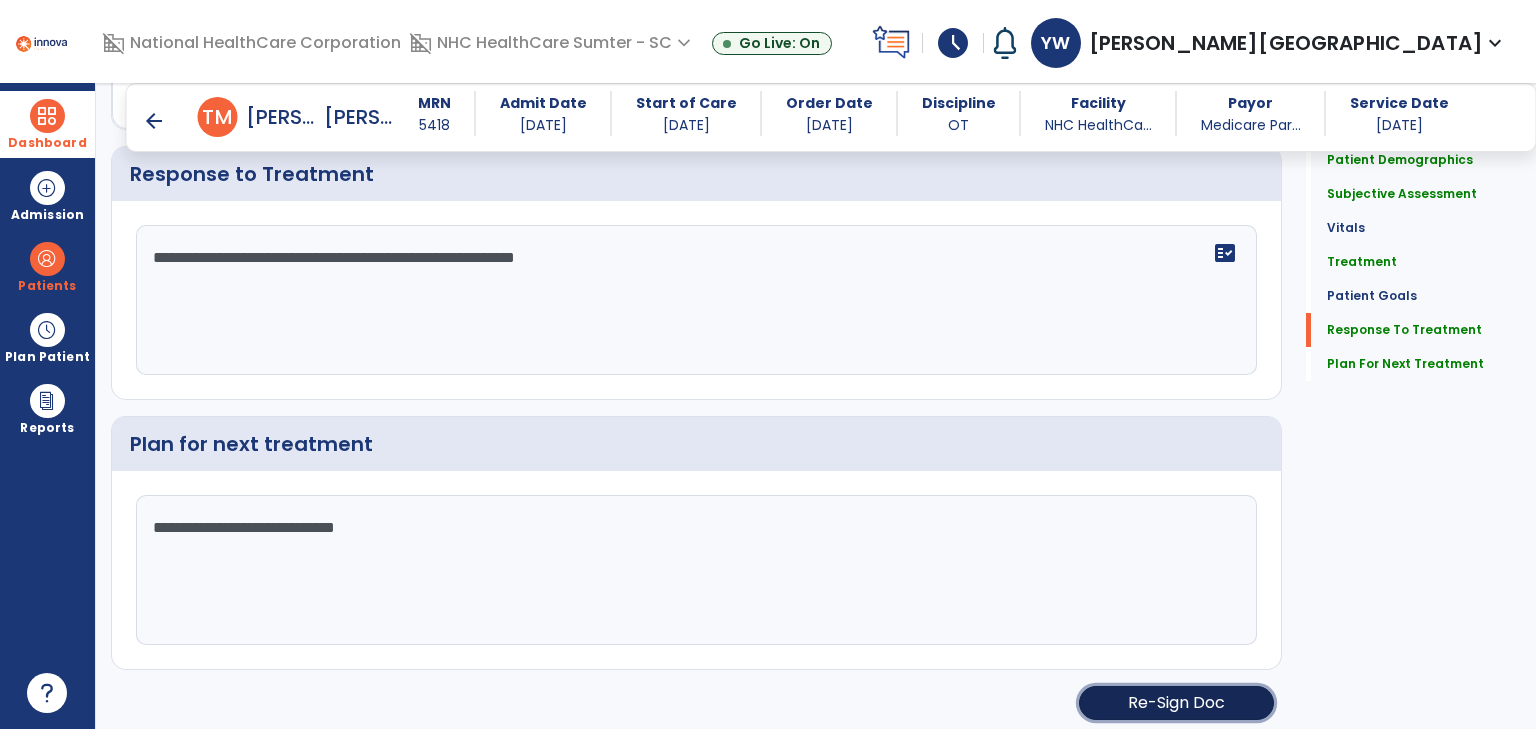 click on "Re-Sign Doc" 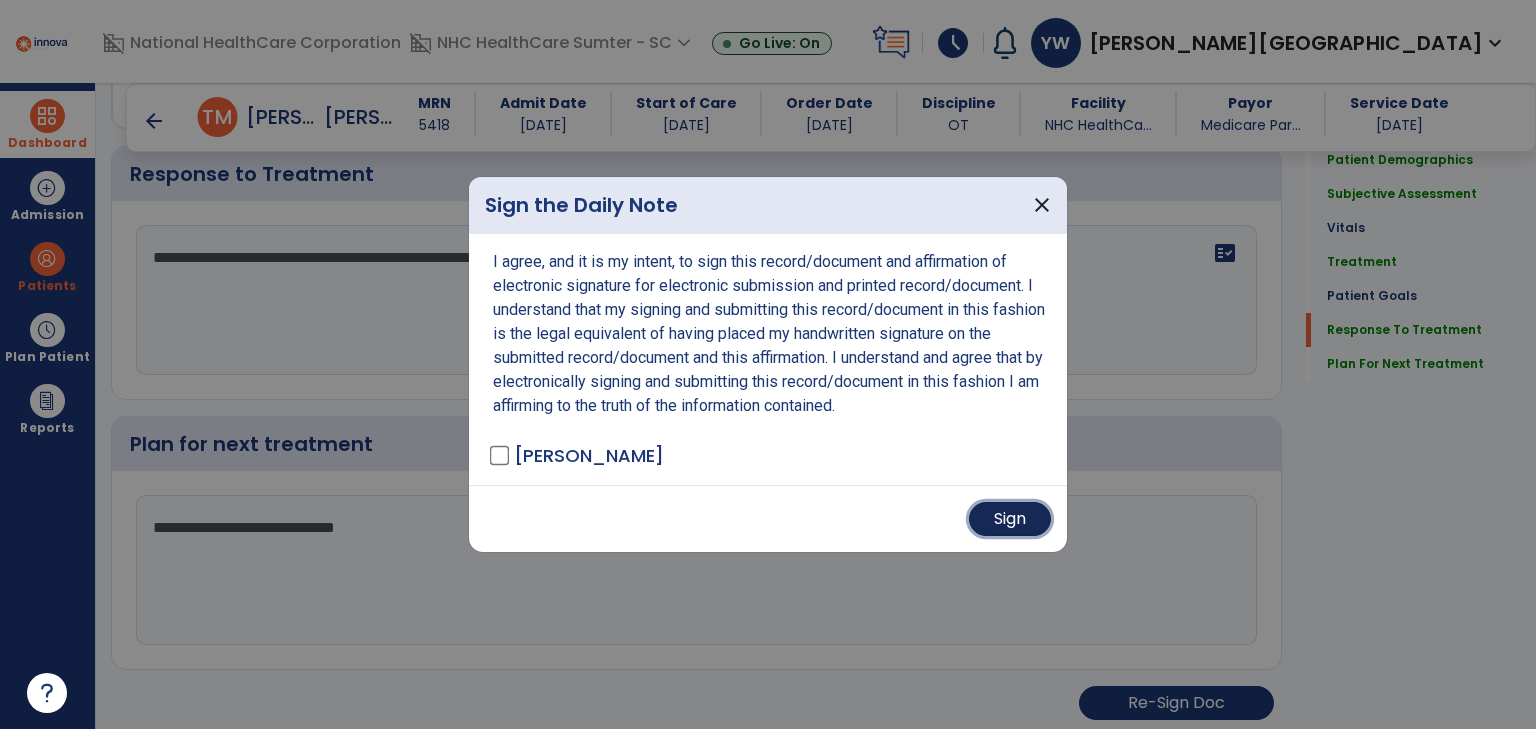 click on "Sign" at bounding box center [1010, 519] 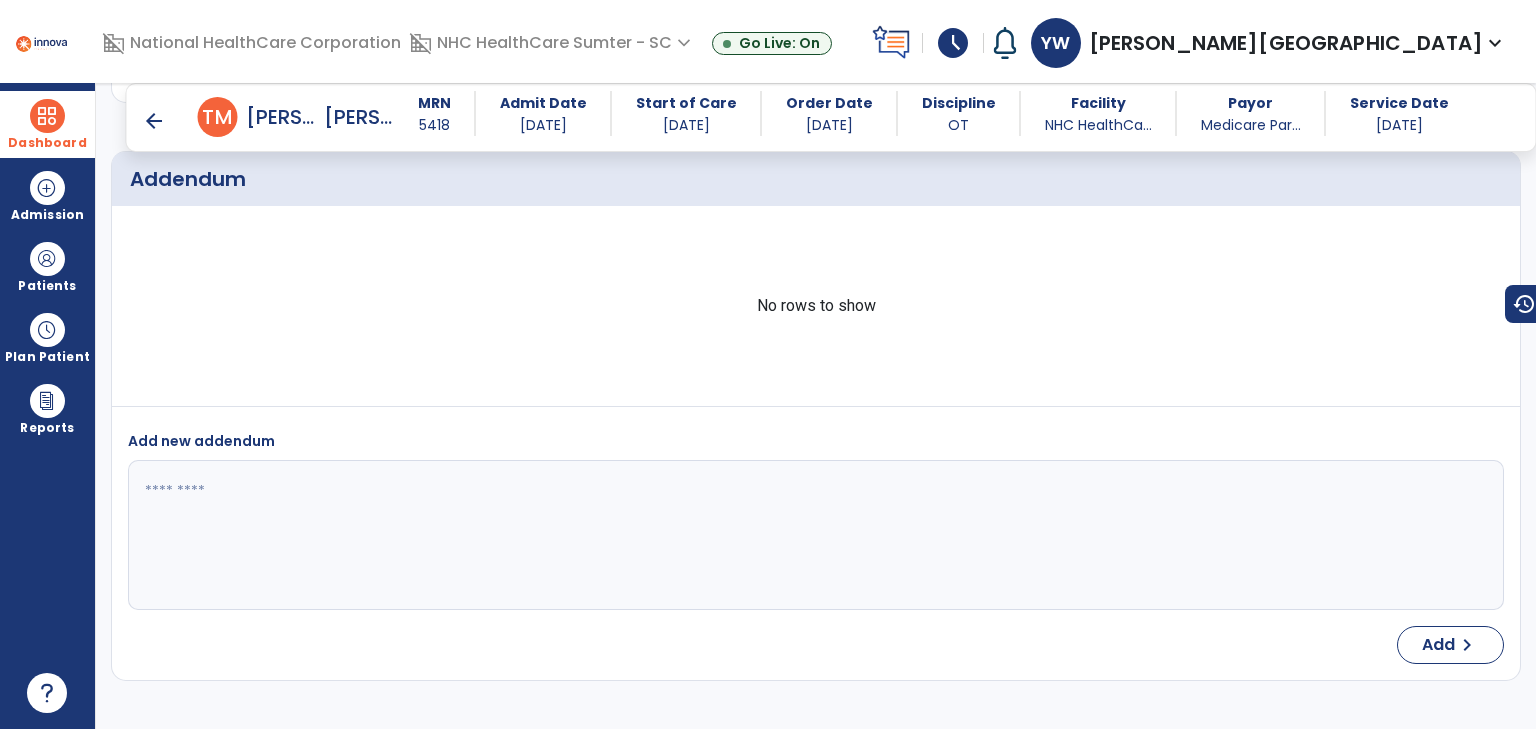 scroll, scrollTop: 3420, scrollLeft: 0, axis: vertical 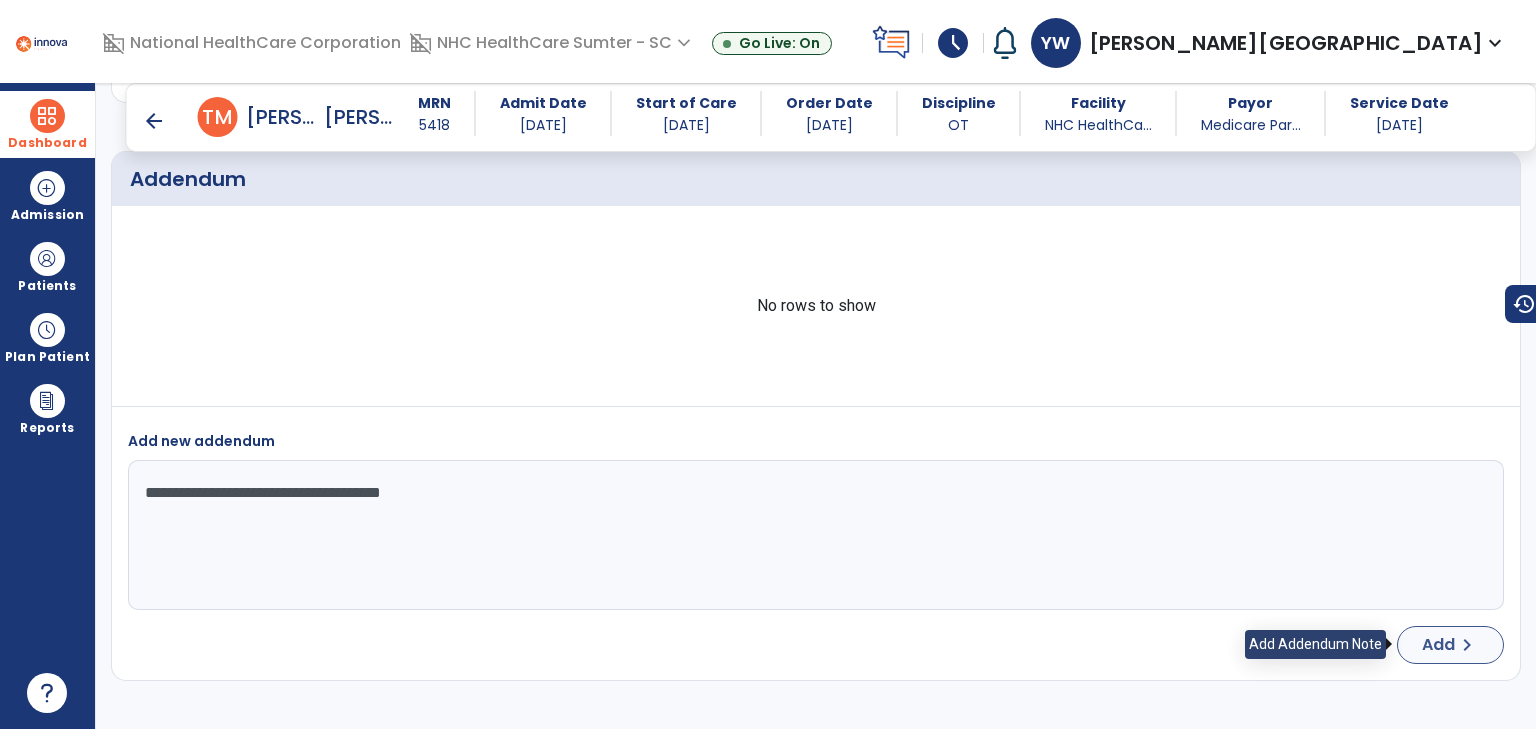 type on "**********" 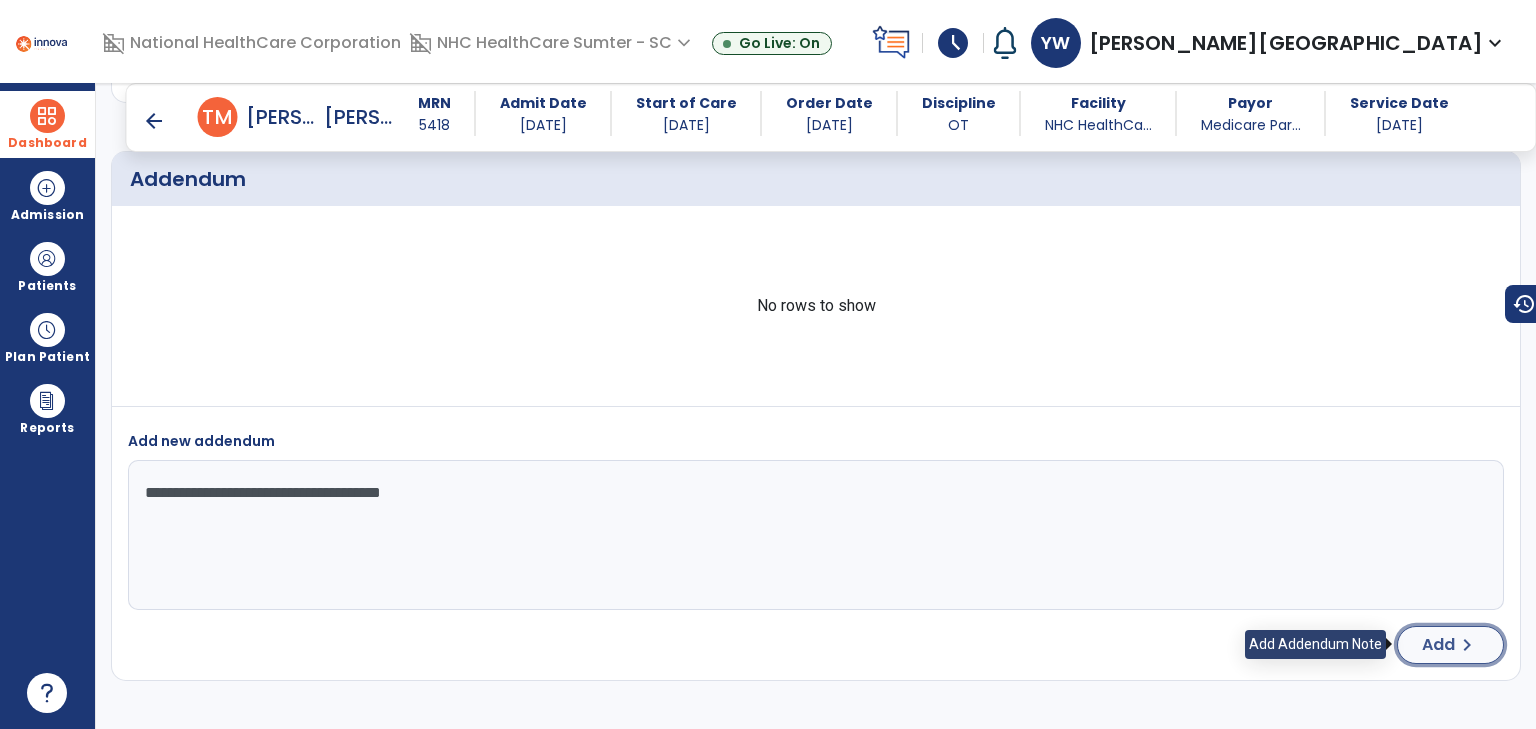 click on "Add" at bounding box center [1438, 645] 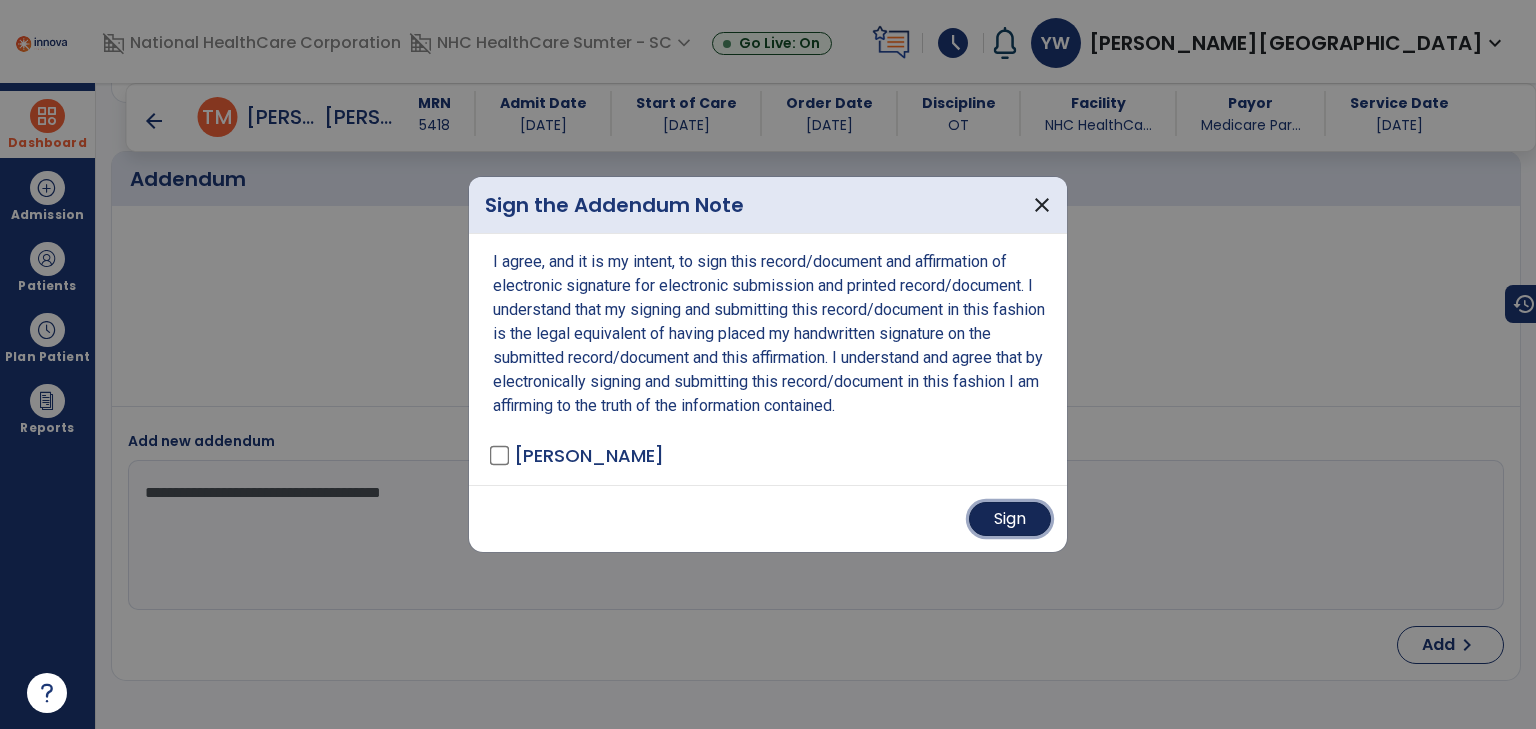 click on "Sign" at bounding box center [1010, 519] 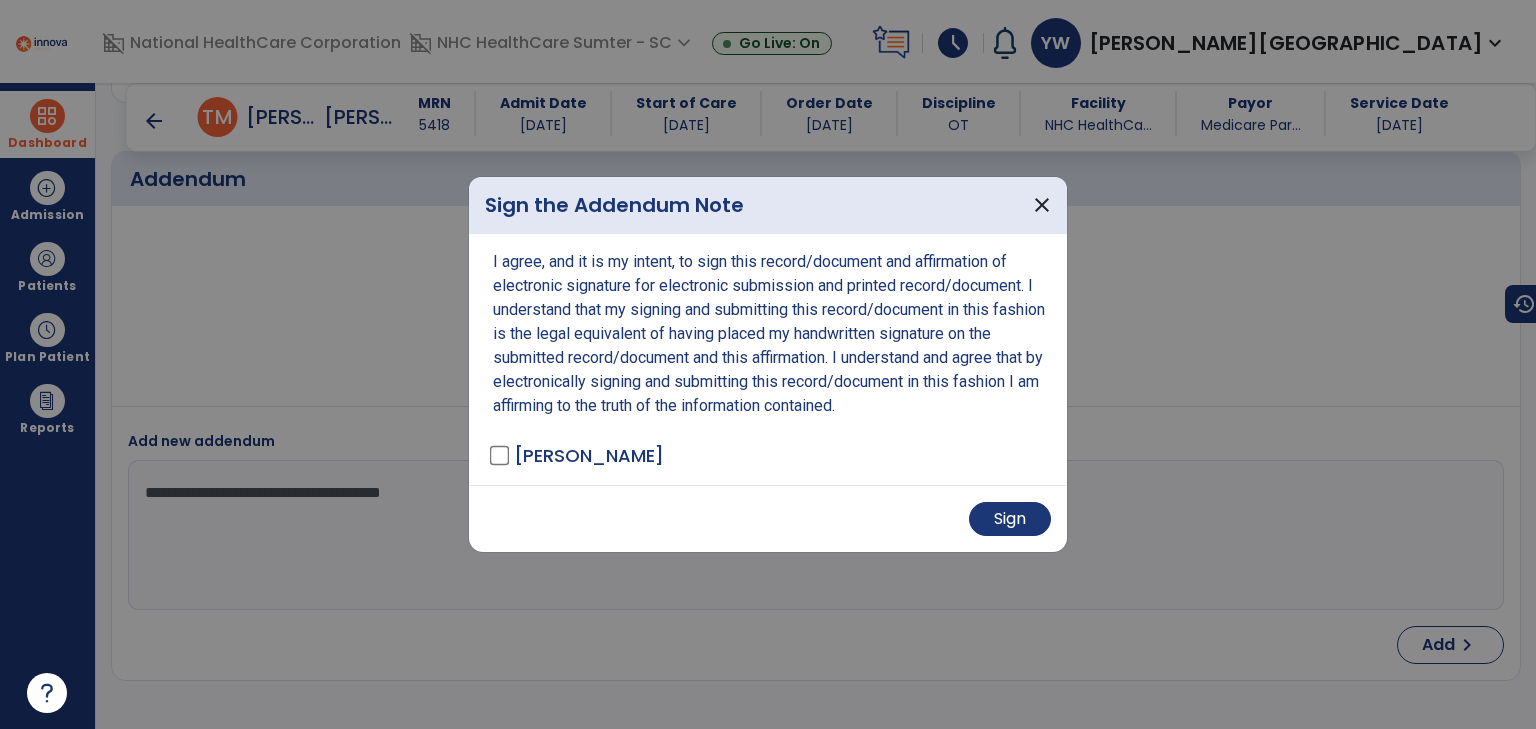 type 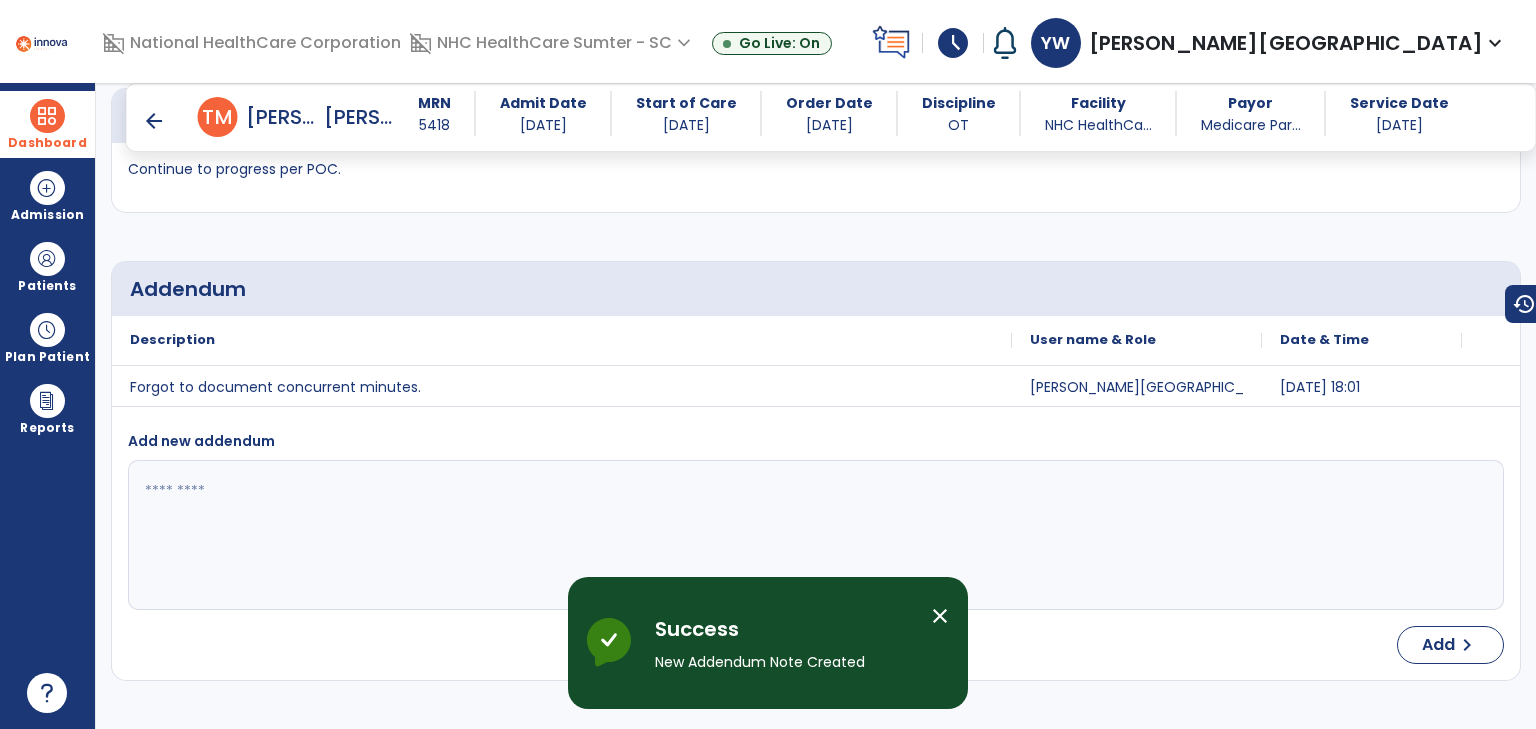 scroll, scrollTop: 3310, scrollLeft: 0, axis: vertical 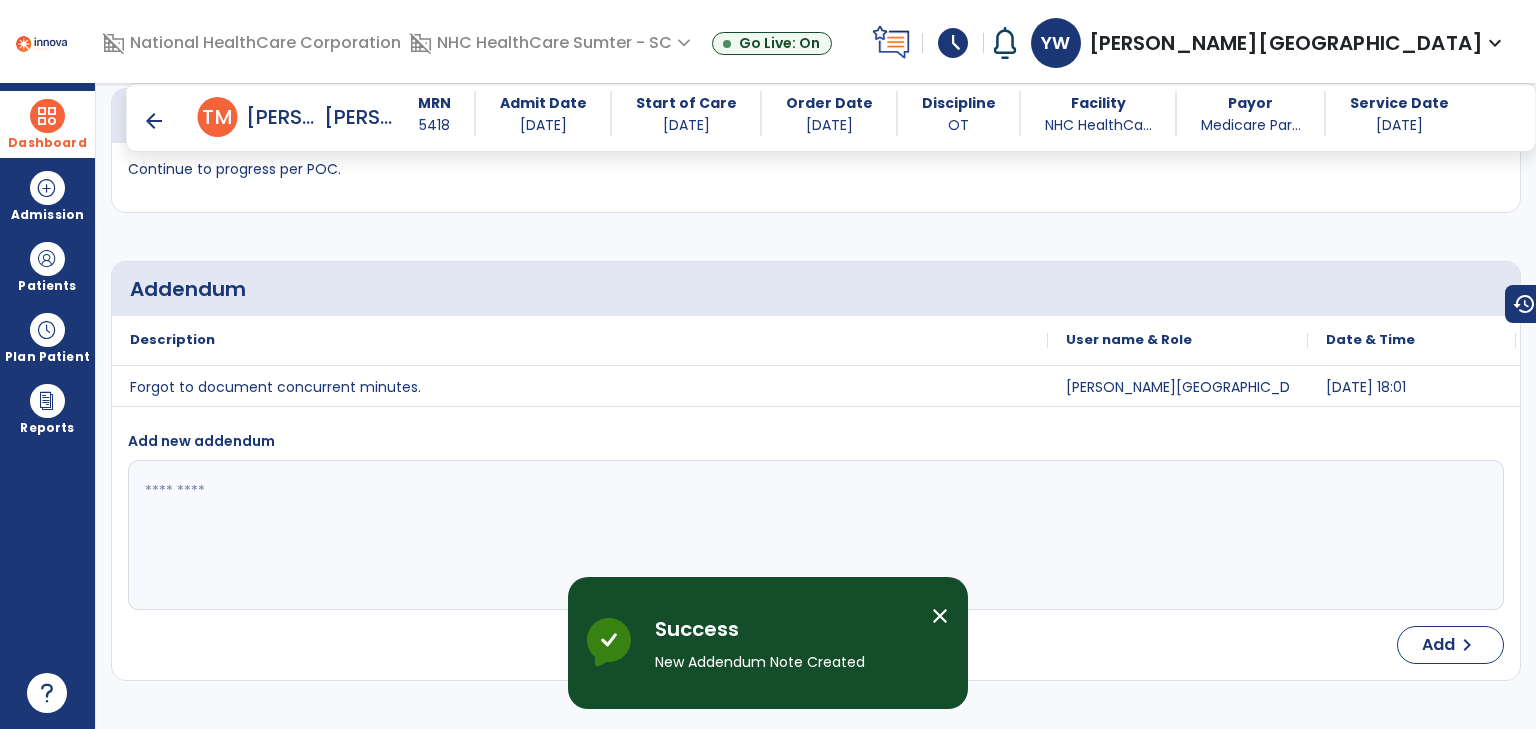 click at bounding box center [47, 116] 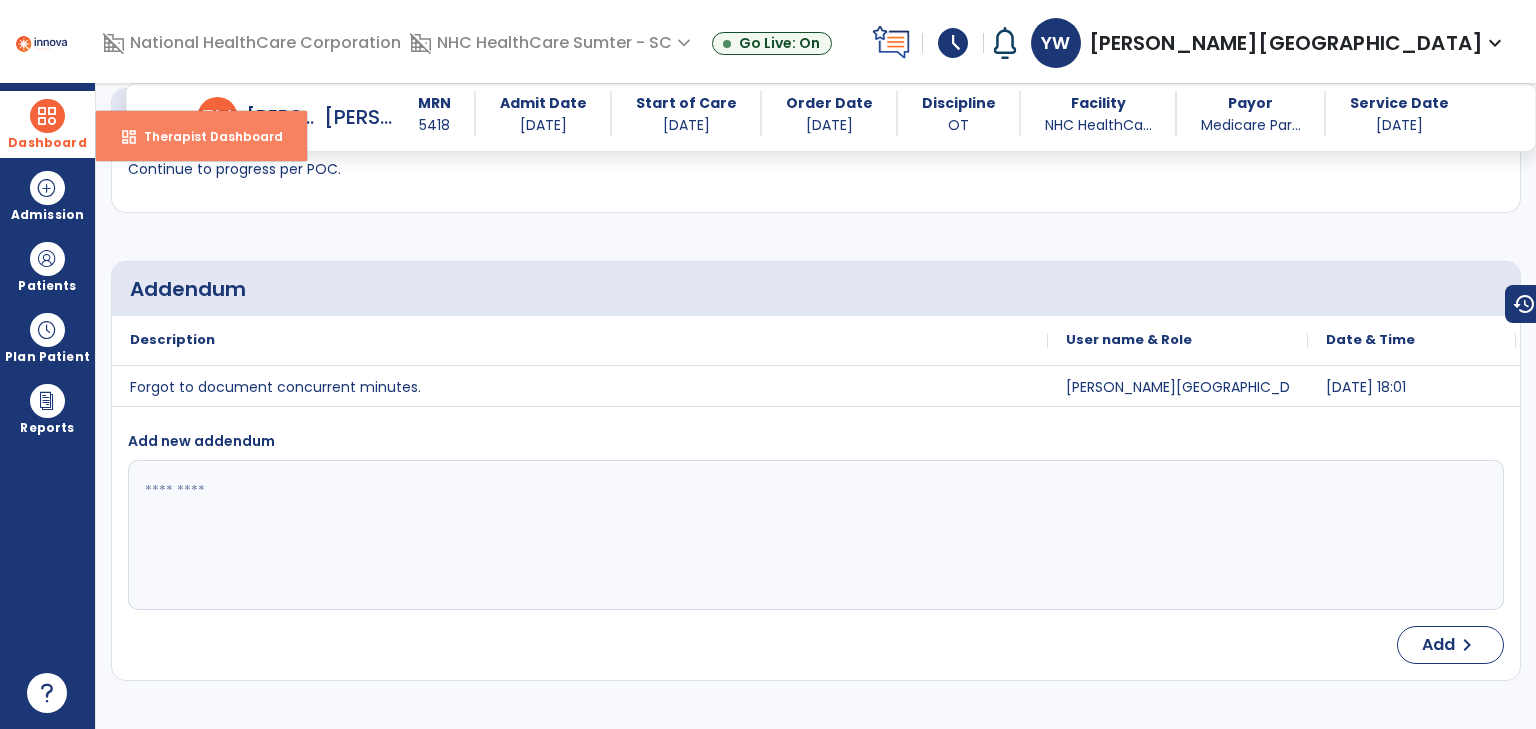click on "dashboard  Therapist Dashboard" at bounding box center [201, 136] 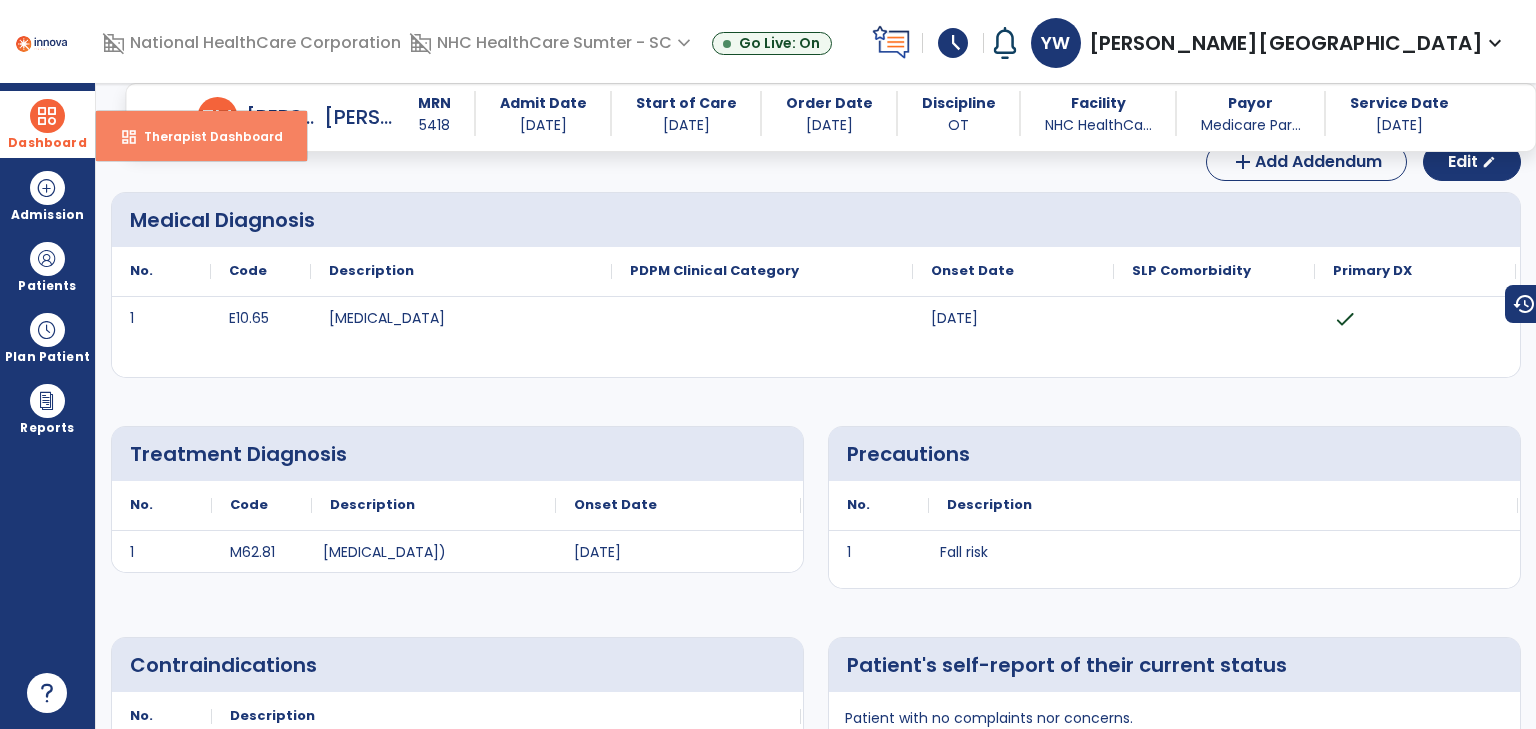 select on "****" 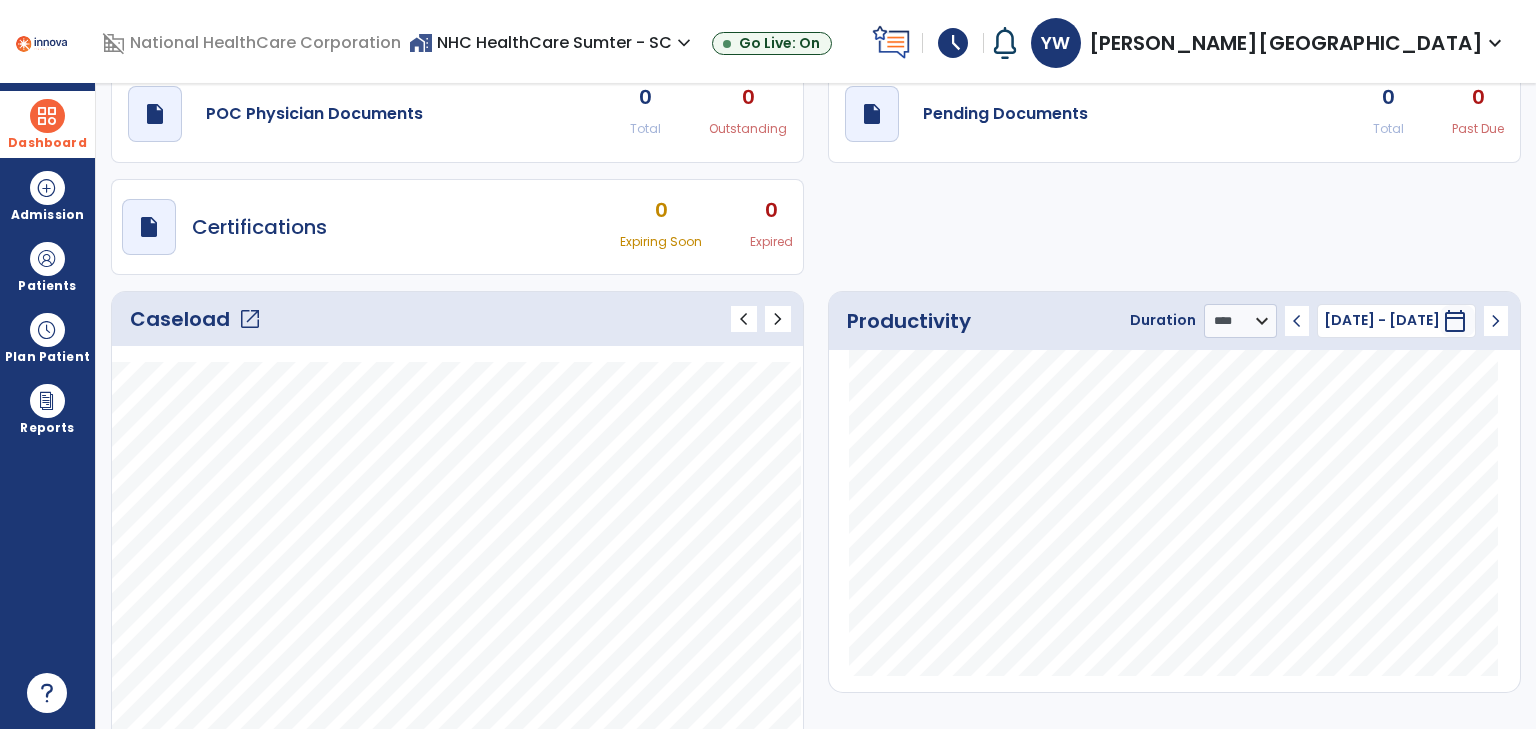 click on "open_in_new" 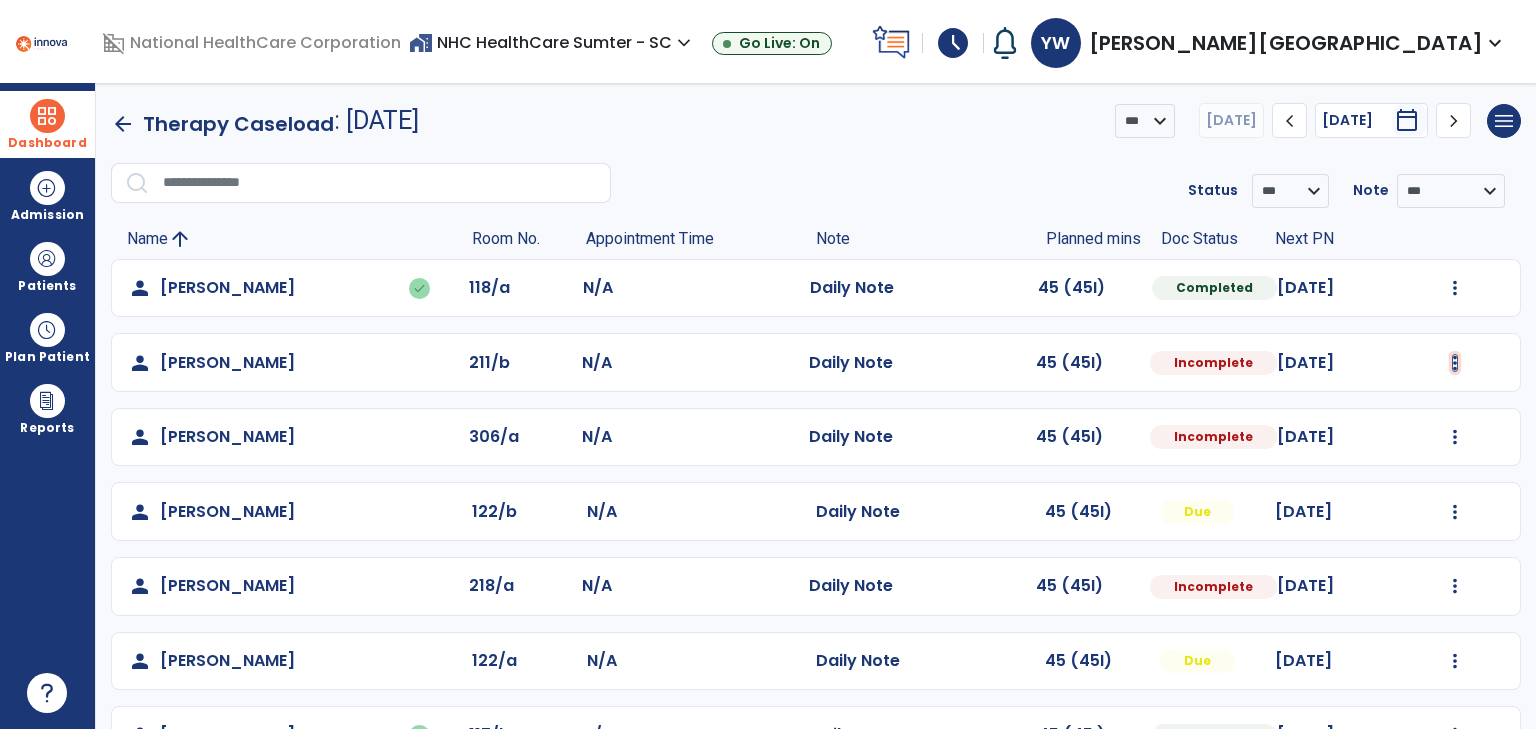 click at bounding box center [1455, 288] 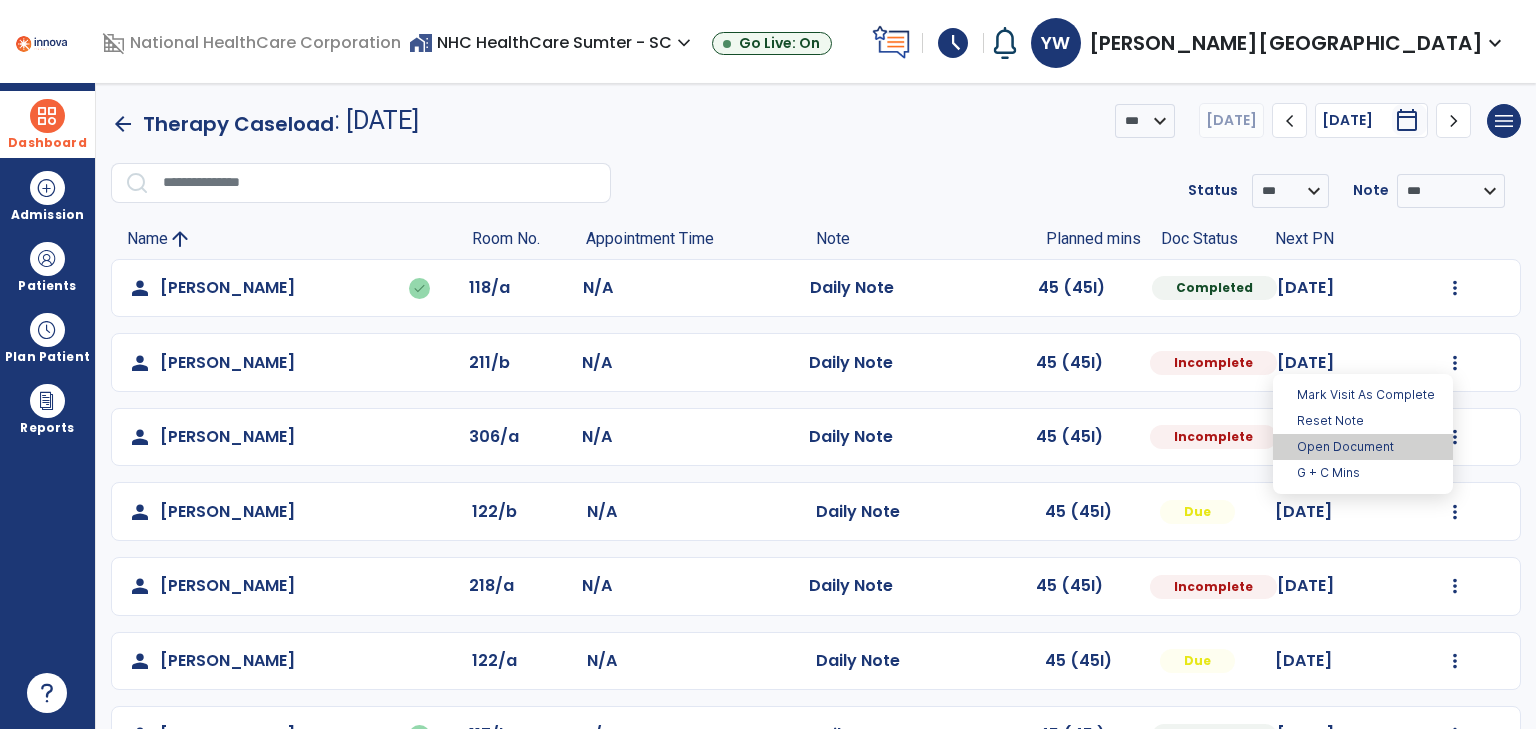 click on "Open Document" at bounding box center (1363, 447) 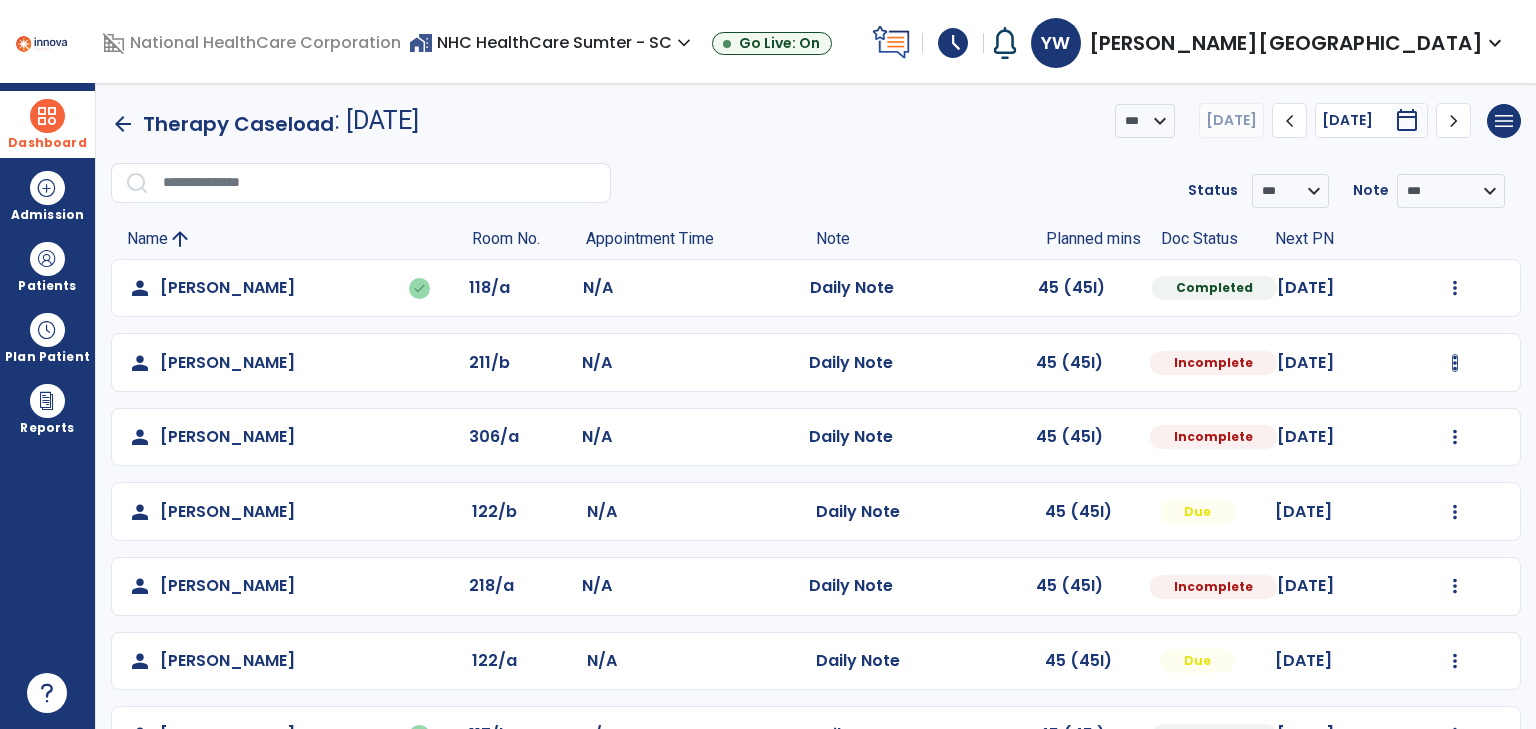 select on "*" 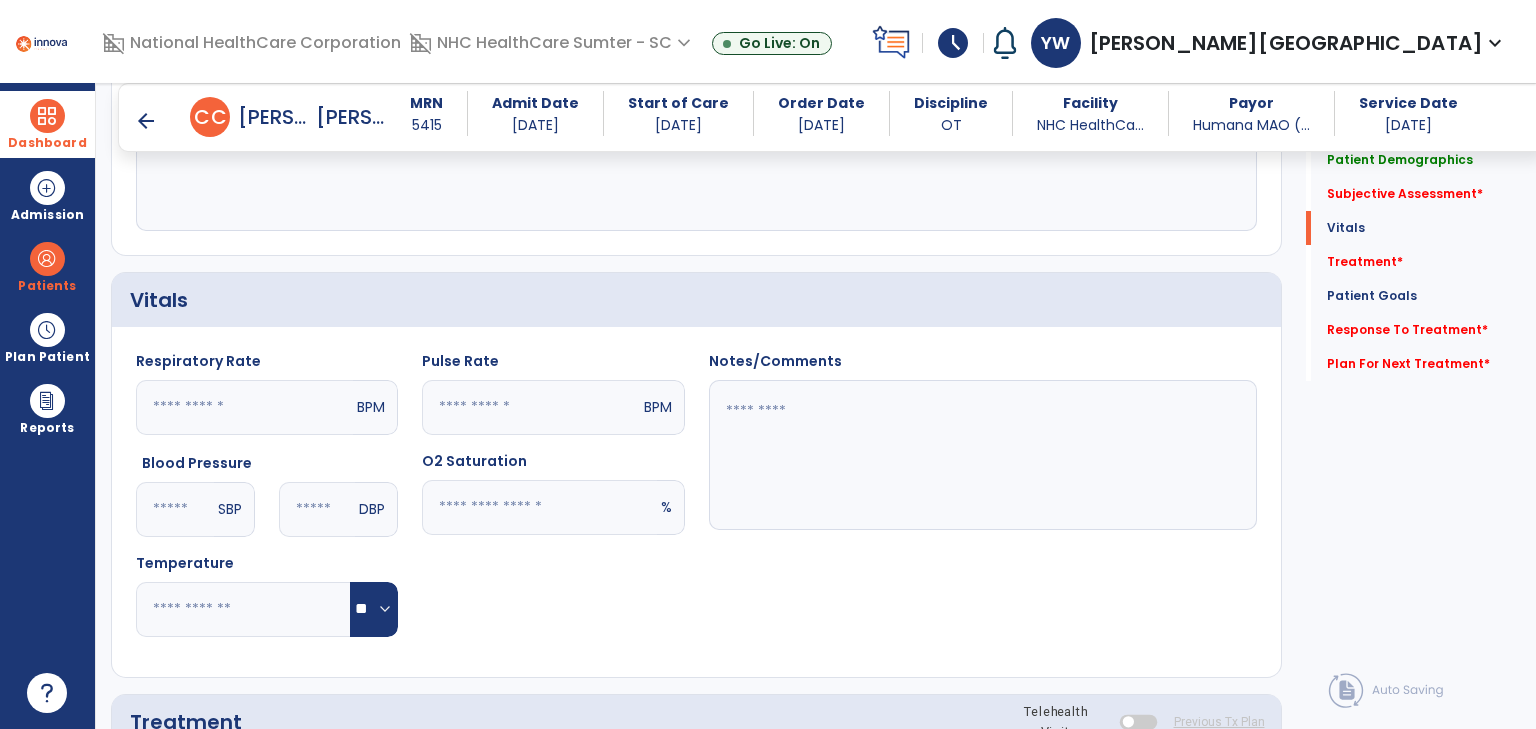 scroll, scrollTop: 646, scrollLeft: 0, axis: vertical 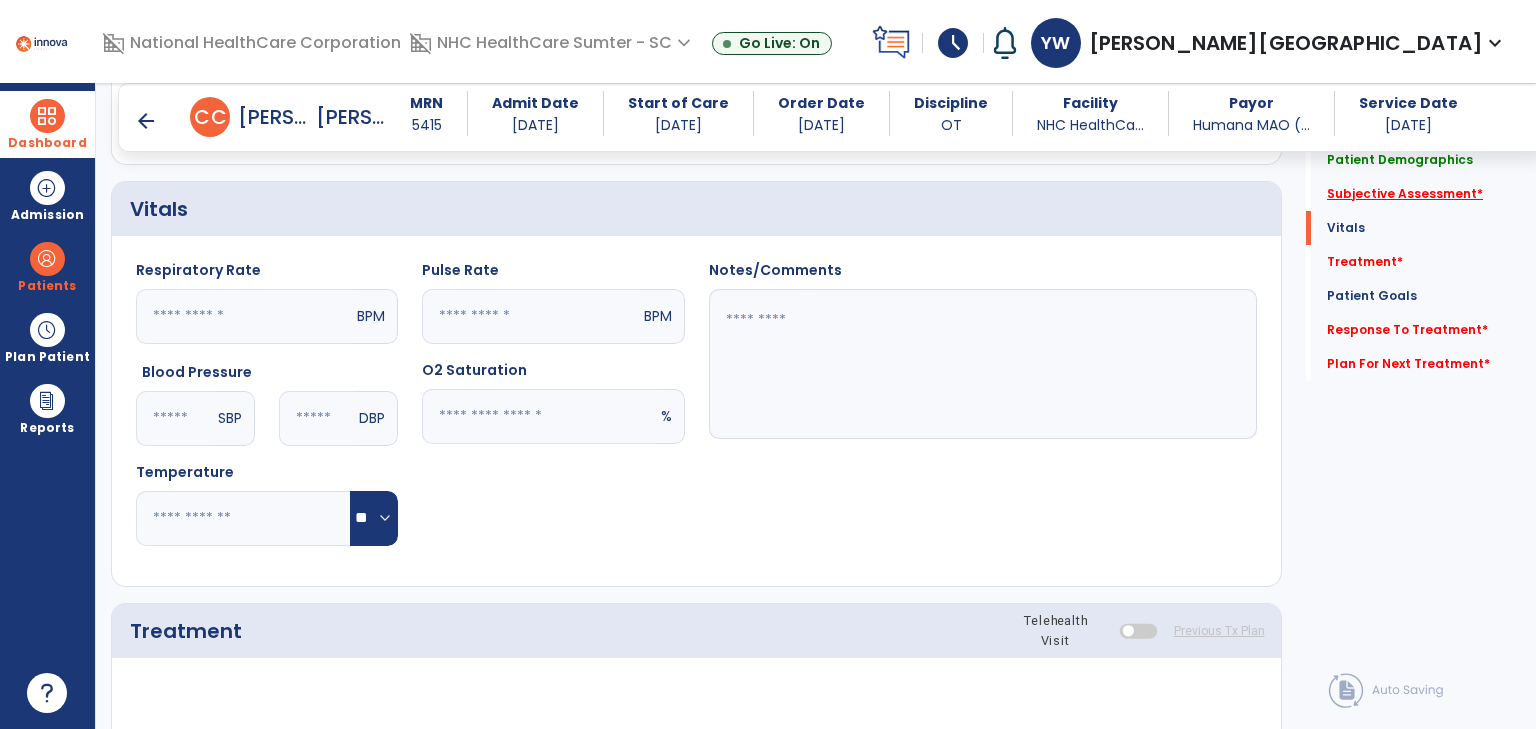 click on "Subjective Assessment   *" 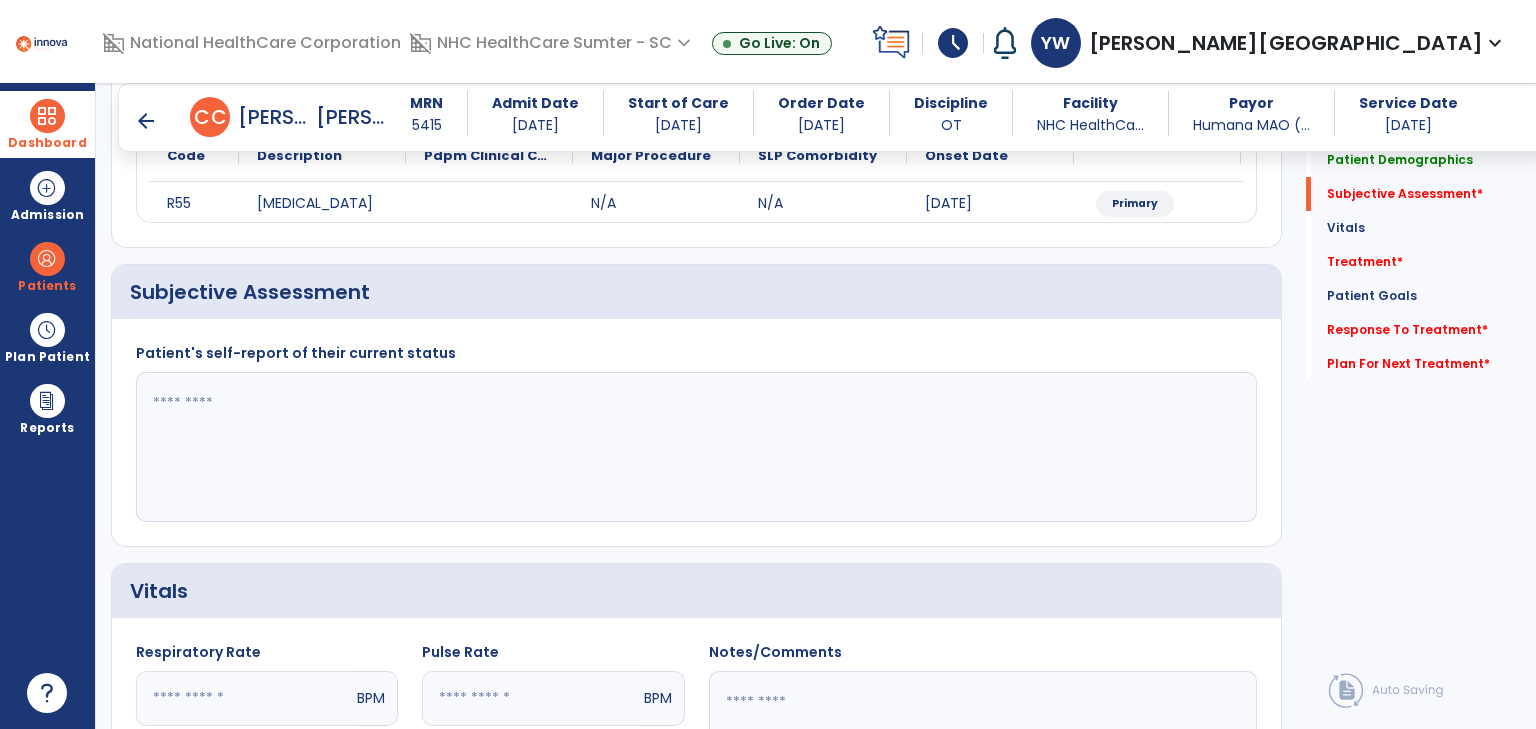 scroll, scrollTop: 262, scrollLeft: 0, axis: vertical 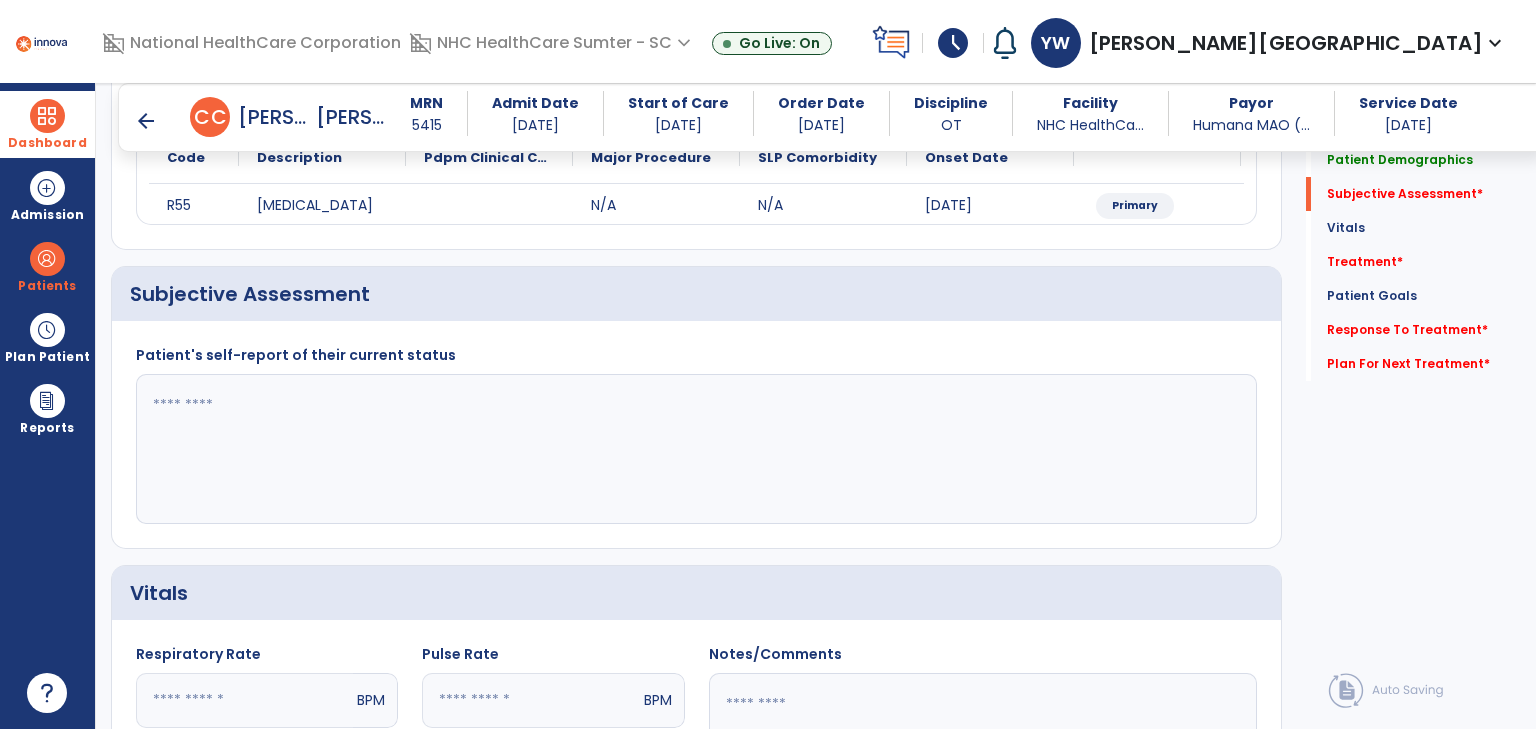 click 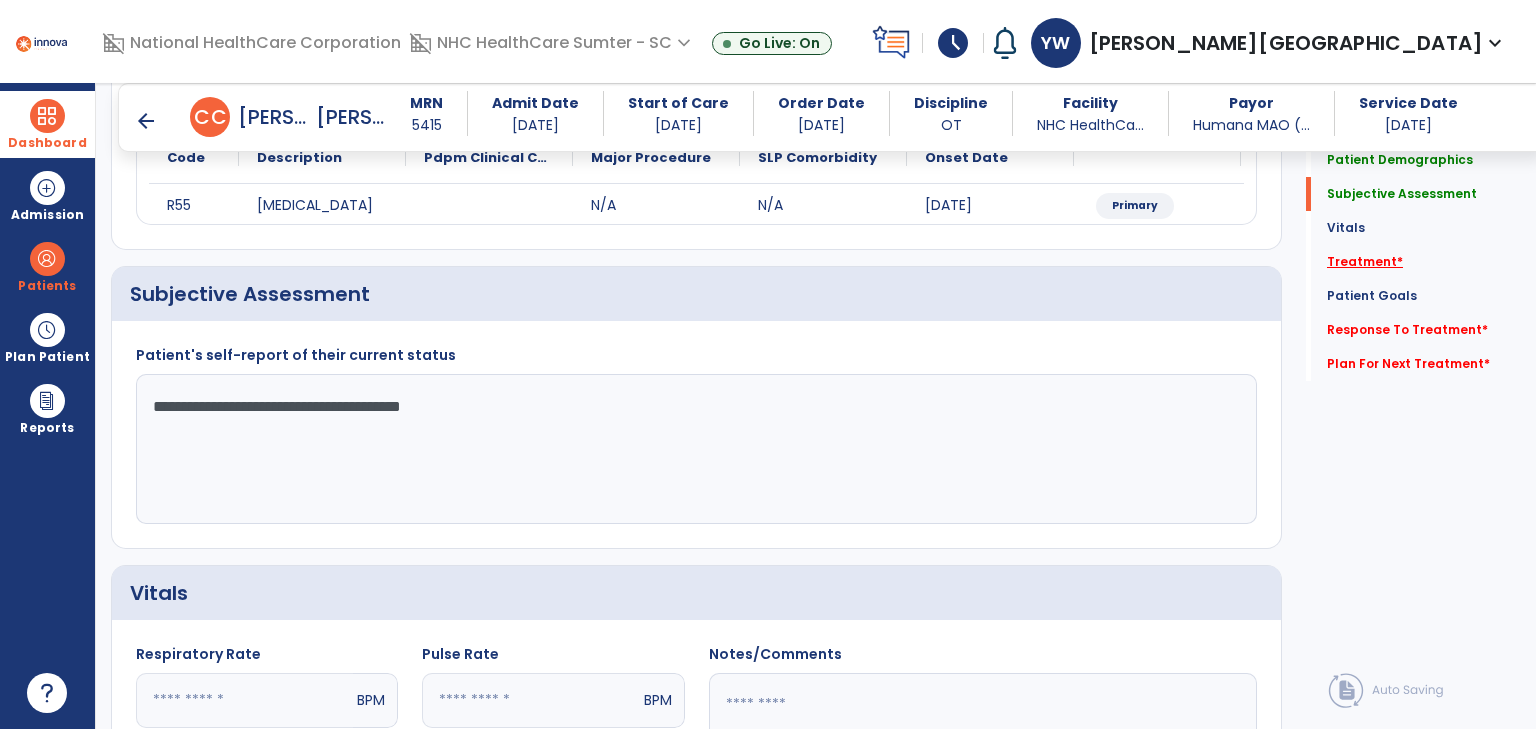 type on "**********" 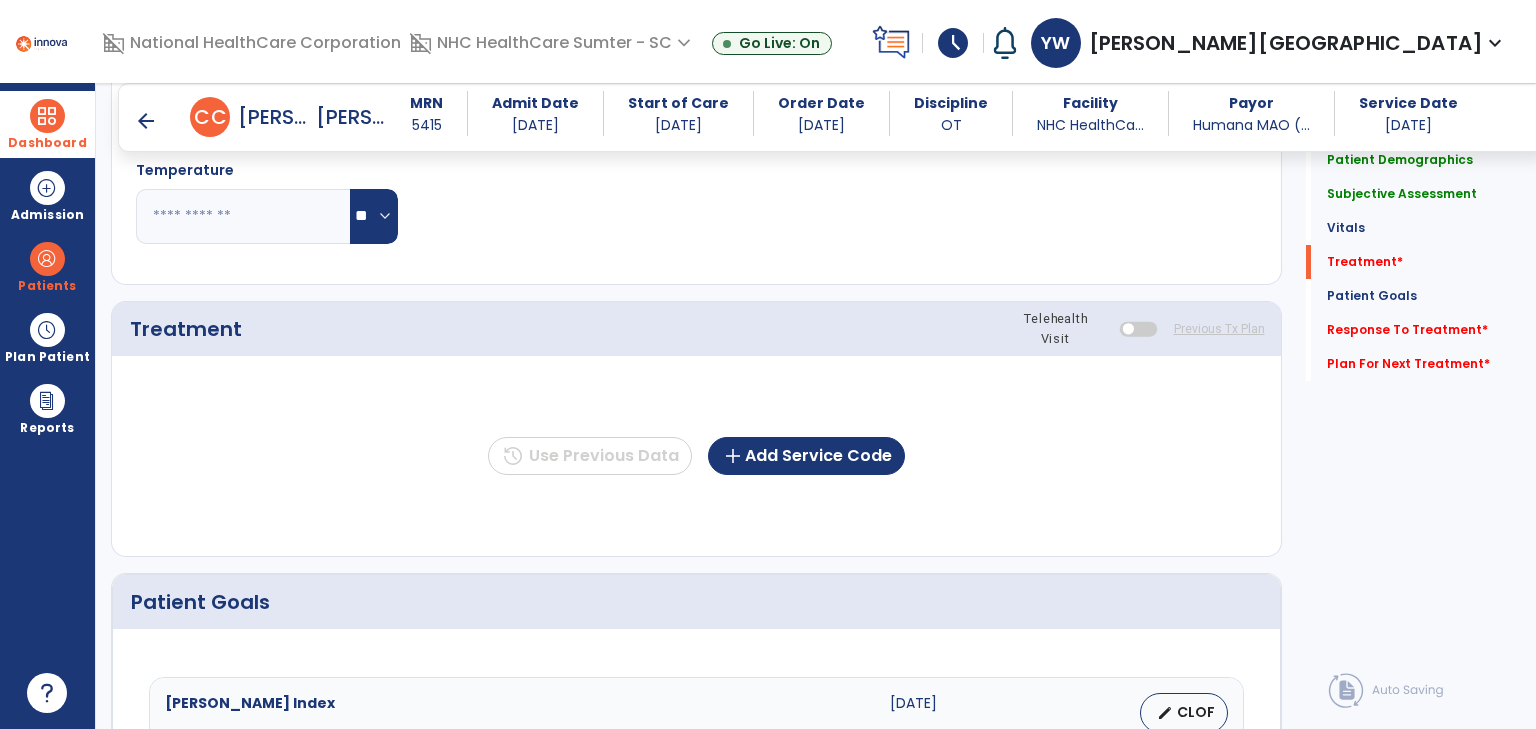 scroll, scrollTop: 970, scrollLeft: 0, axis: vertical 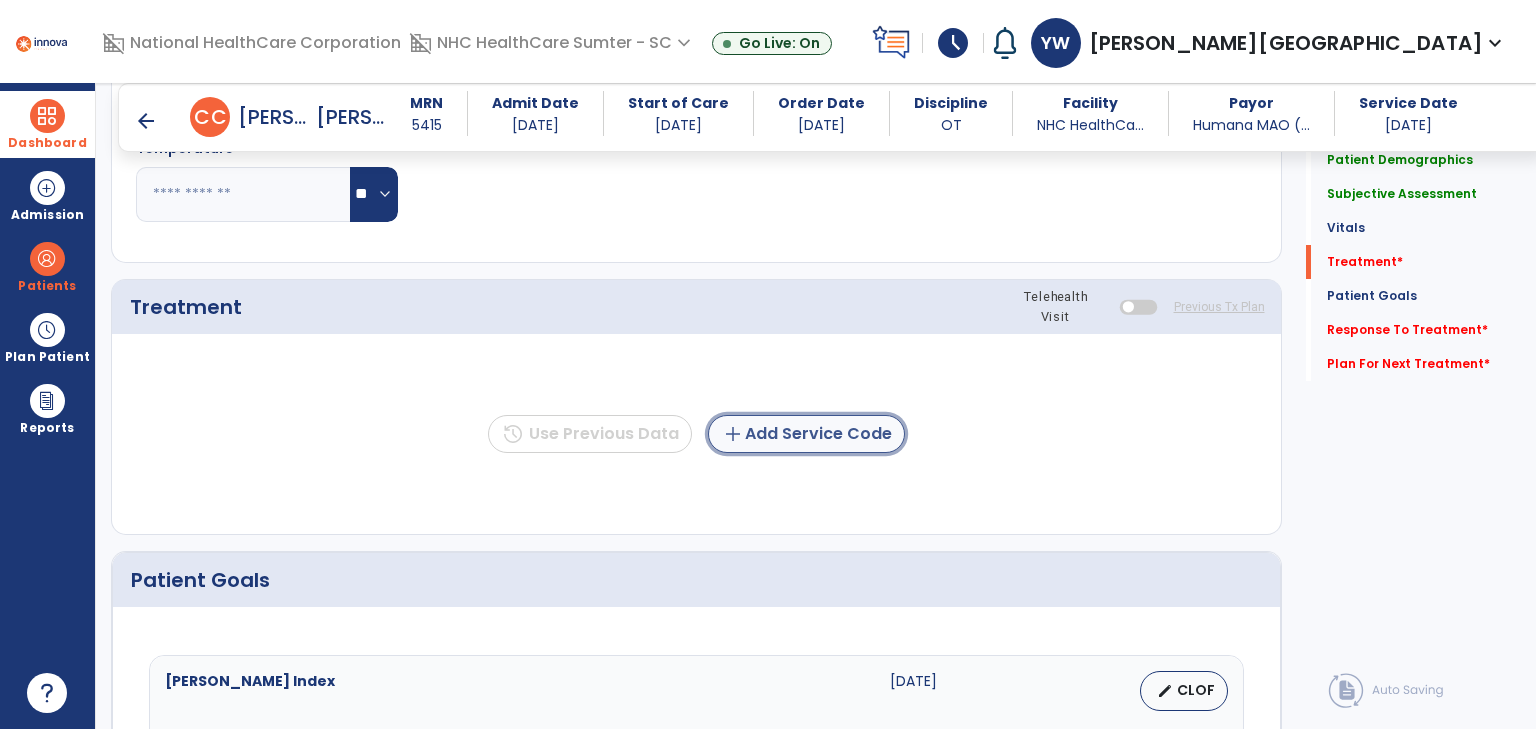 click on "add  Add Service Code" 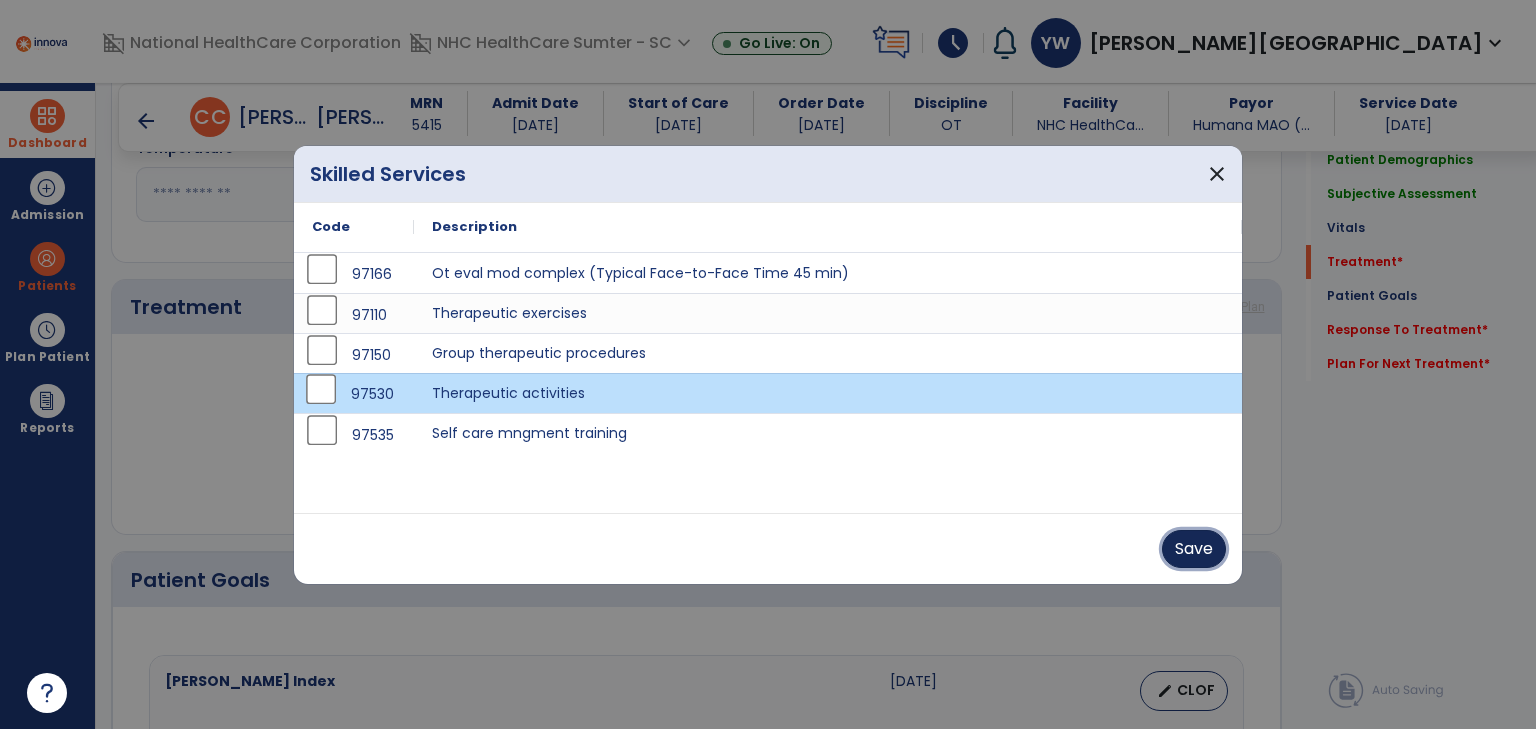 click on "Save" at bounding box center [1194, 549] 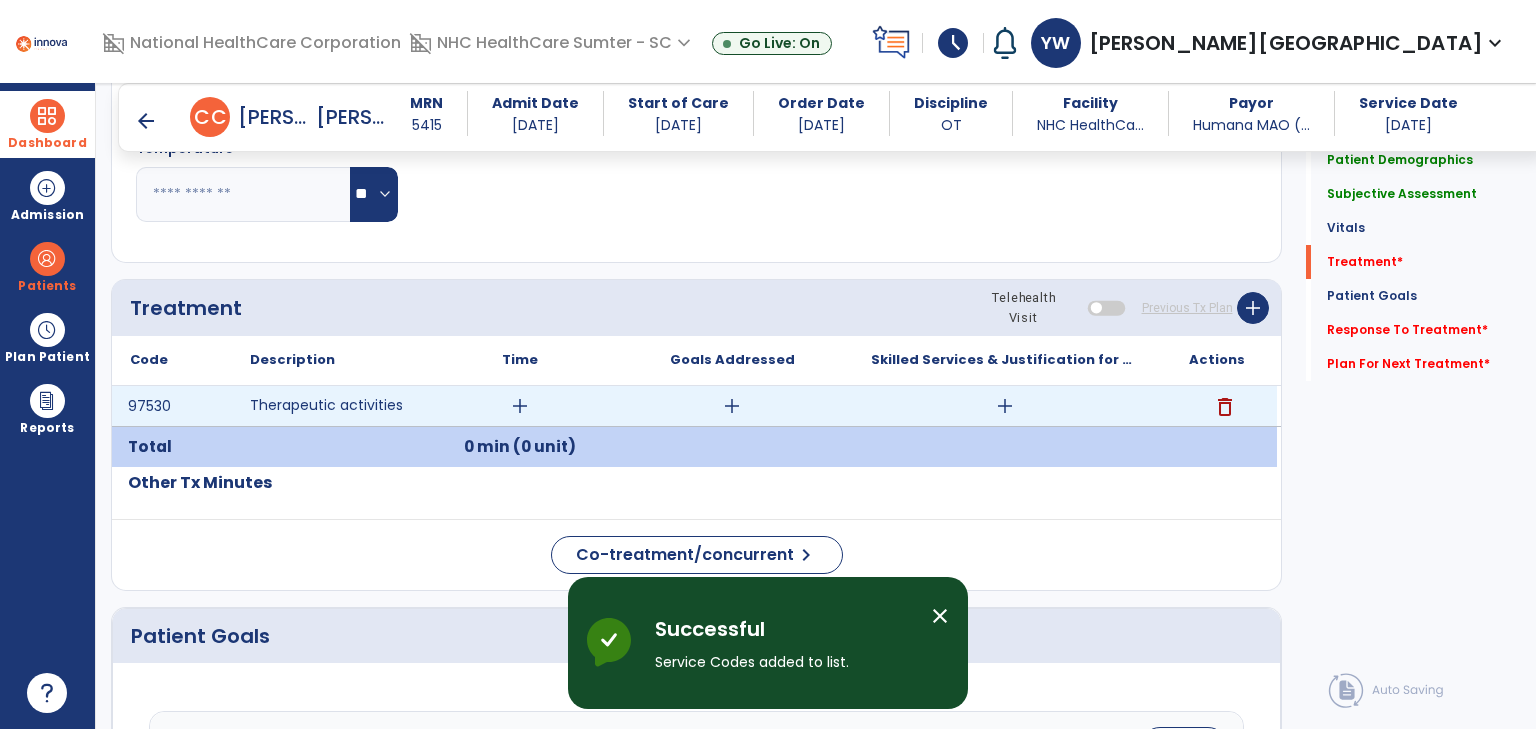 click on "add" at bounding box center (520, 406) 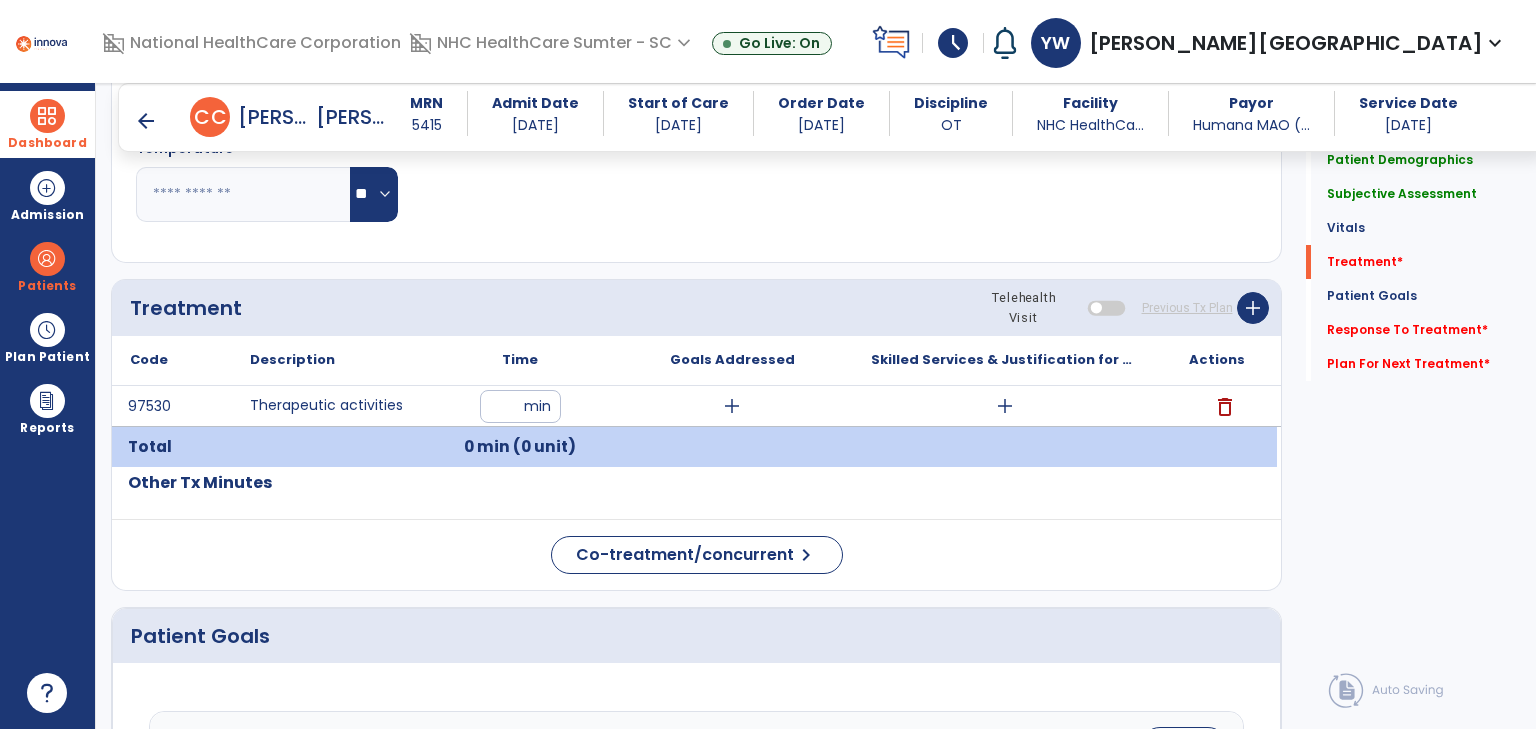 type on "**" 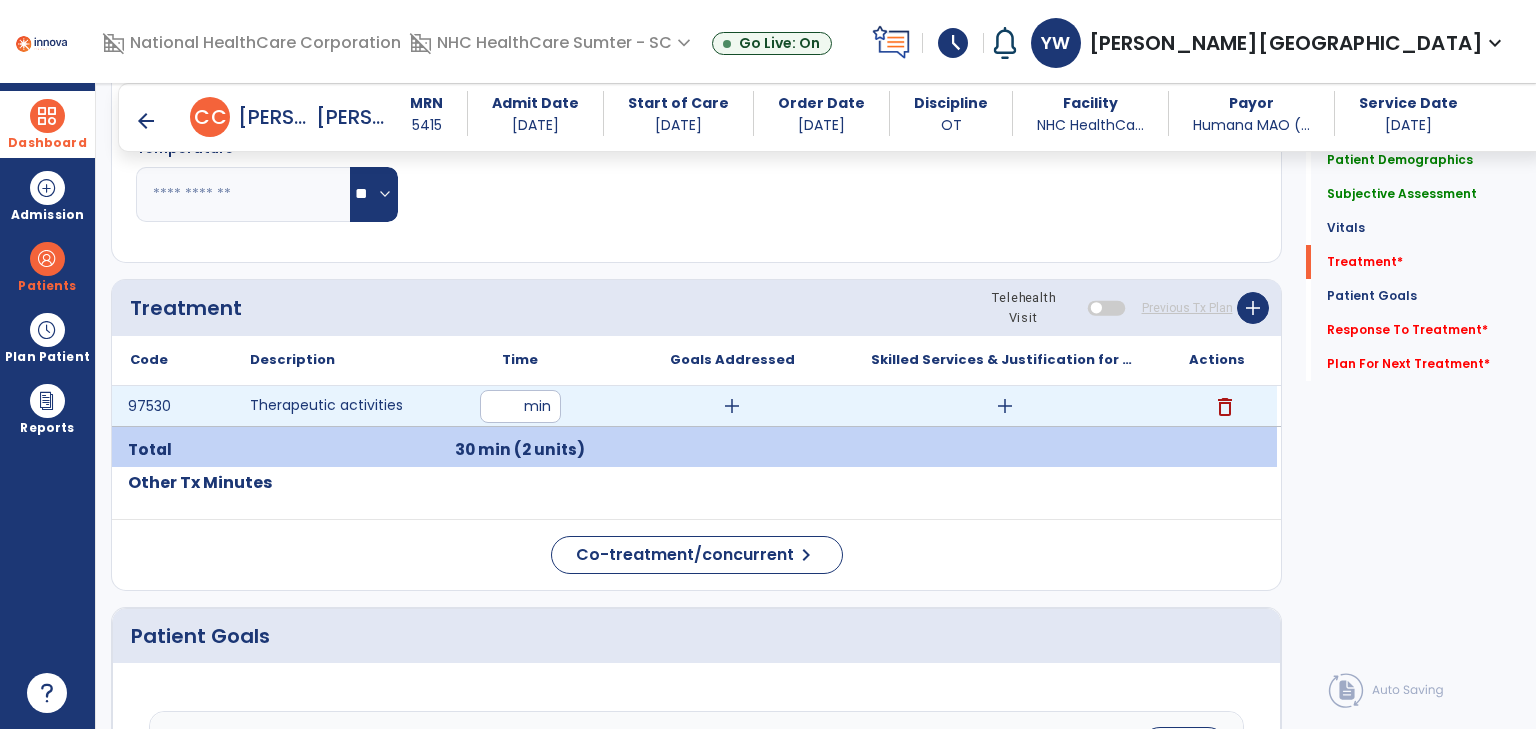 click on "add" at bounding box center [732, 406] 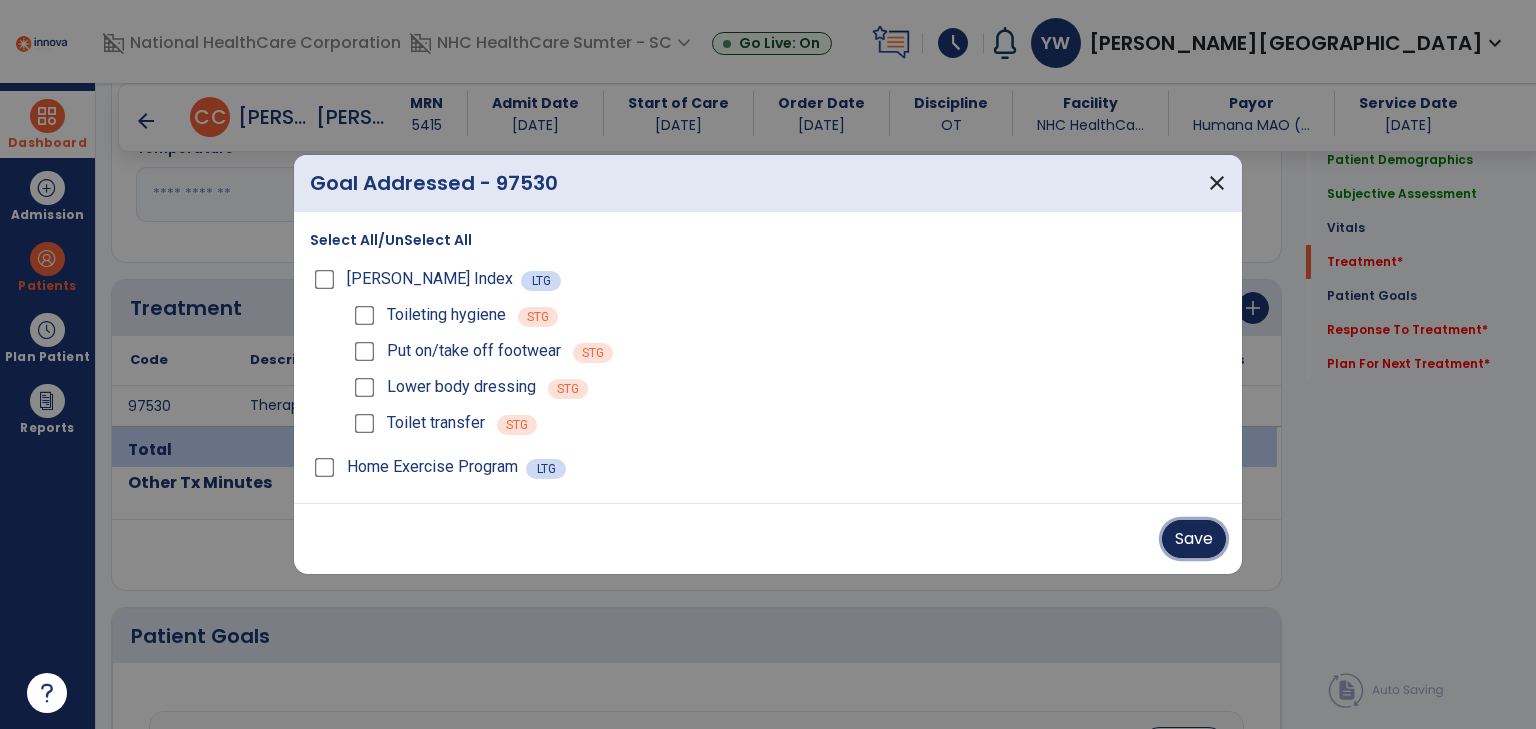 click on "Save" at bounding box center (1194, 539) 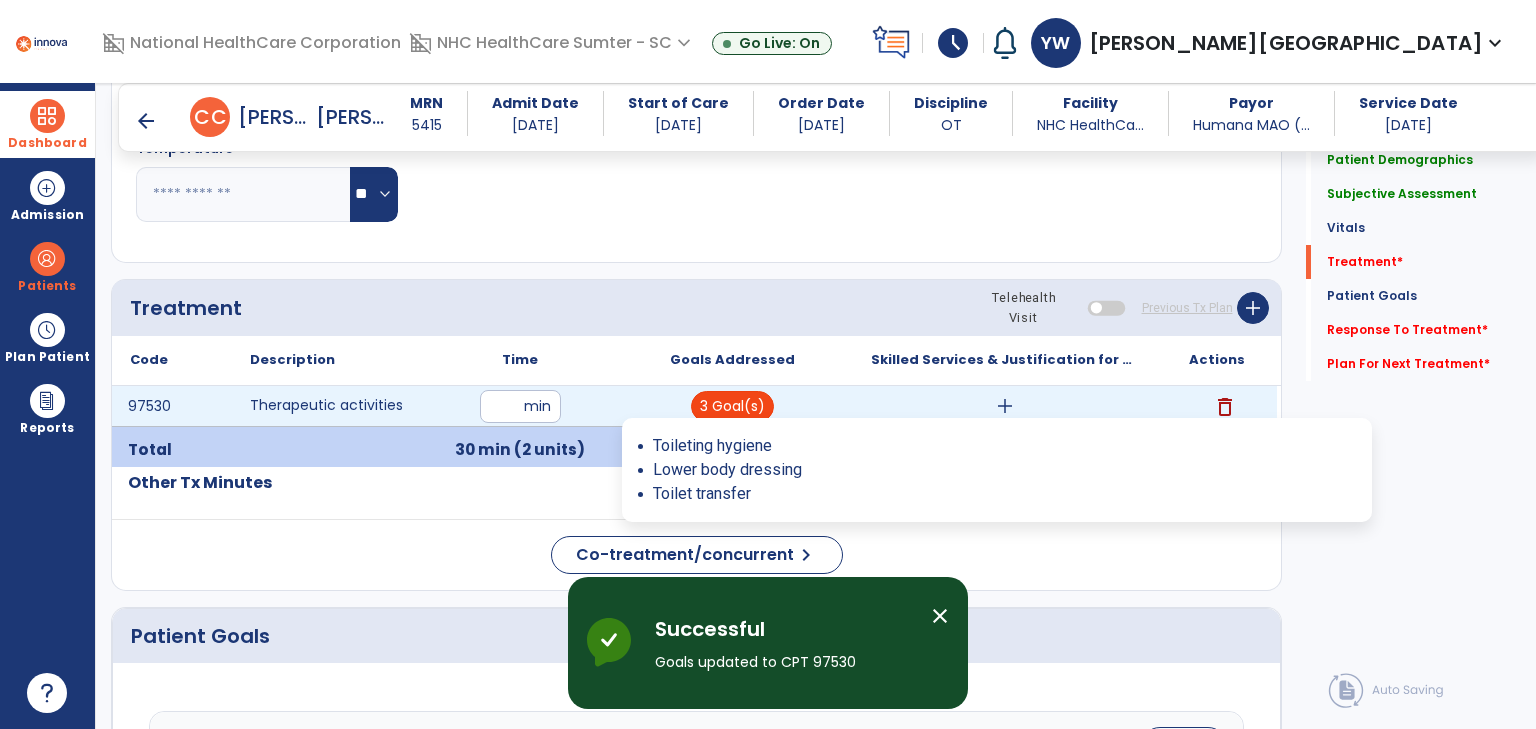 click on "3 Goal(s)" at bounding box center [732, 406] 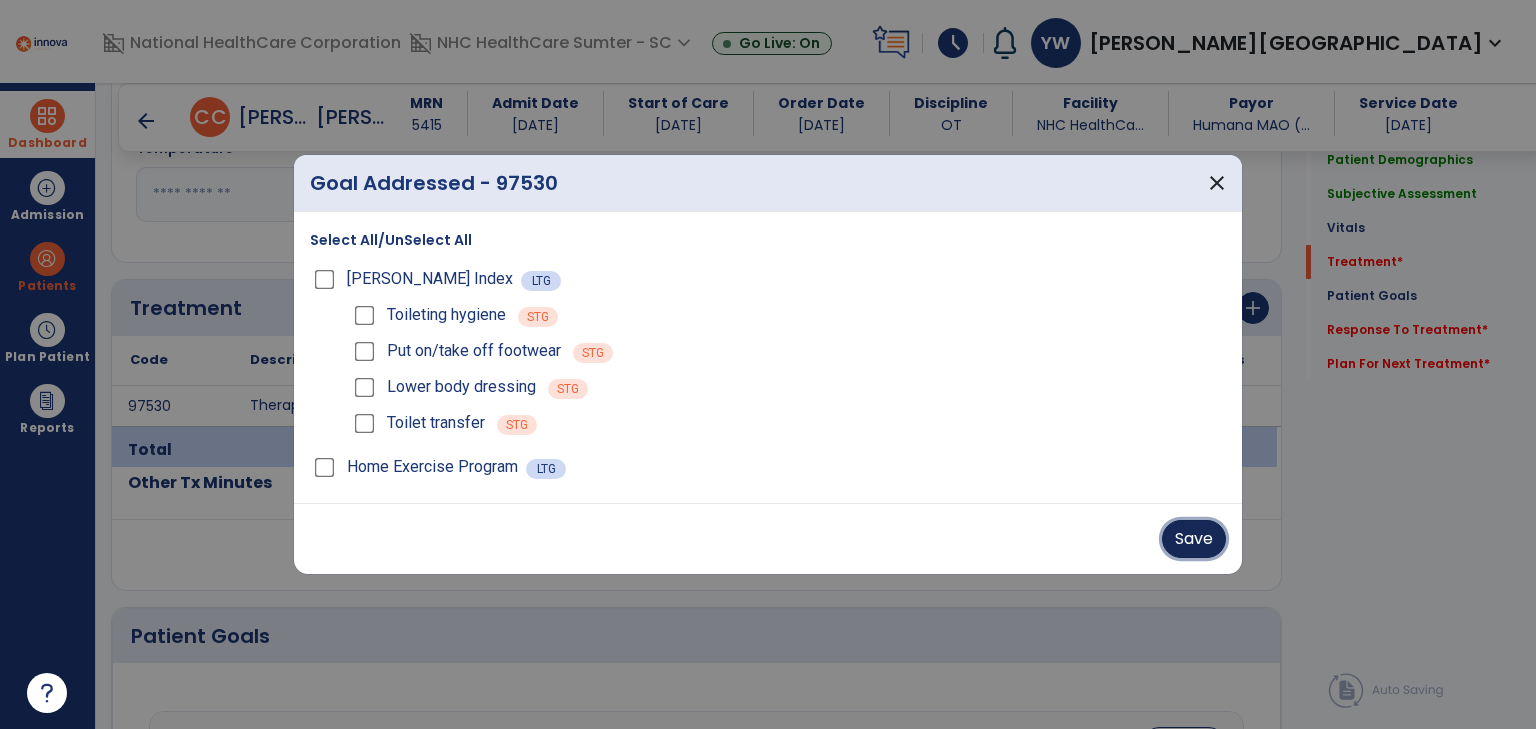 click on "Save" at bounding box center (1194, 539) 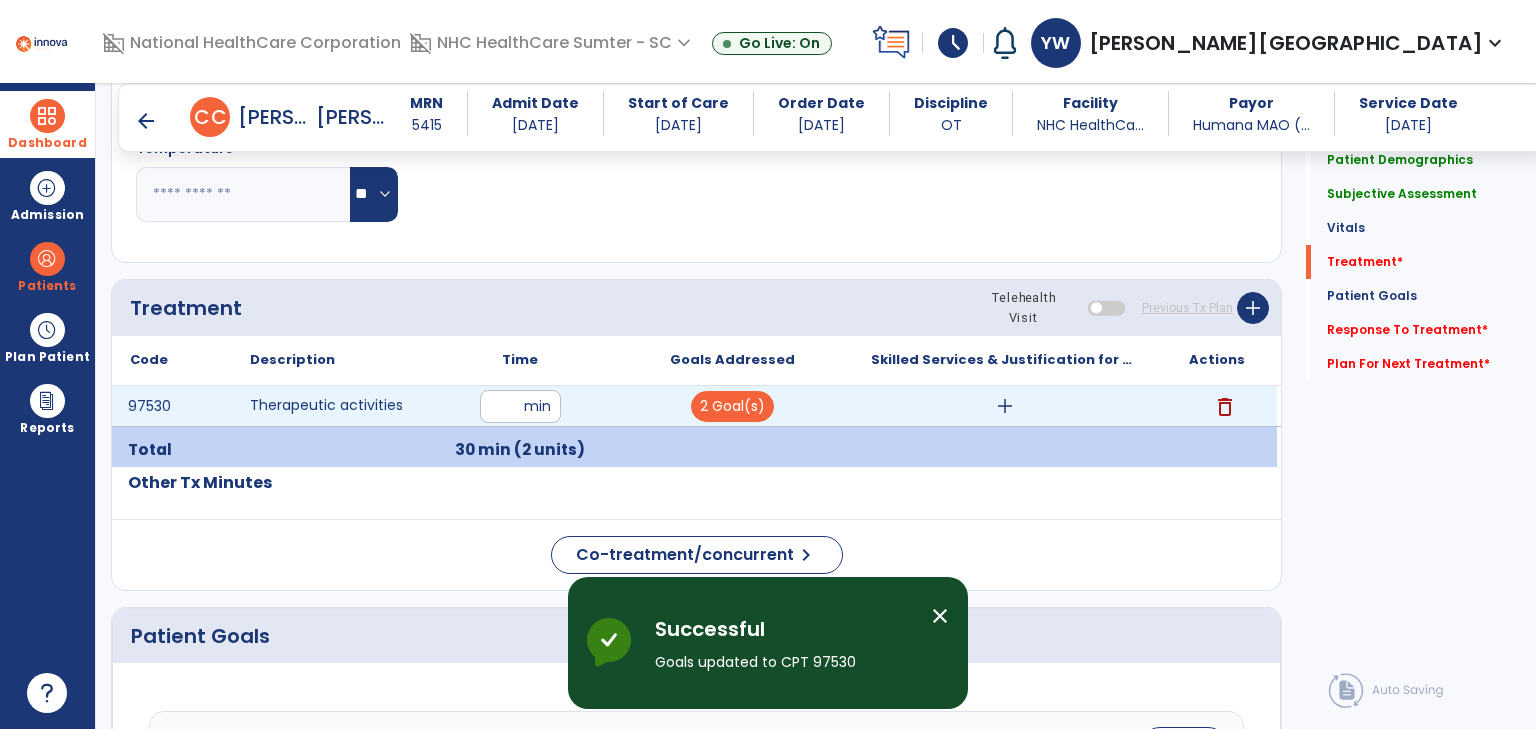 click on "add" at bounding box center (1005, 406) 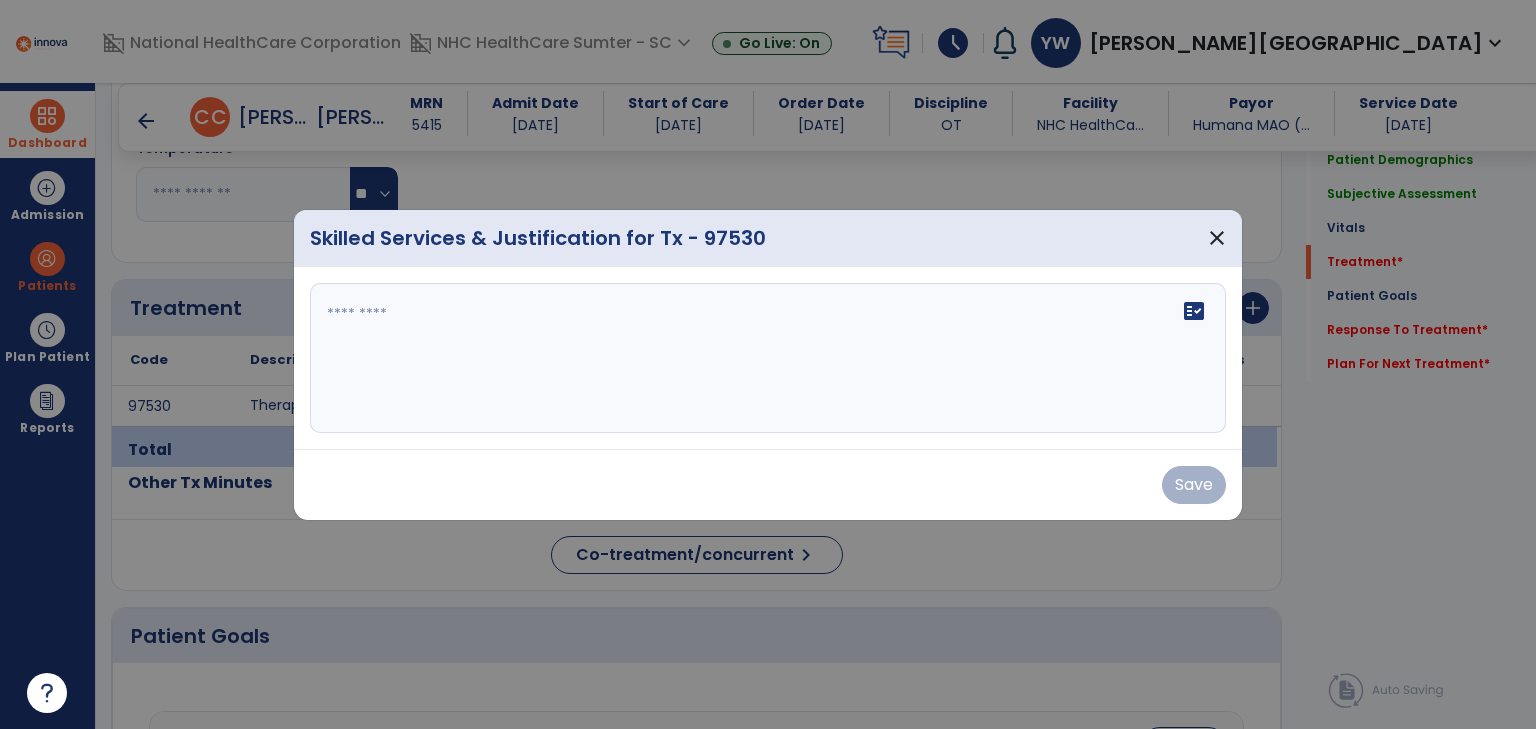 click at bounding box center [768, 358] 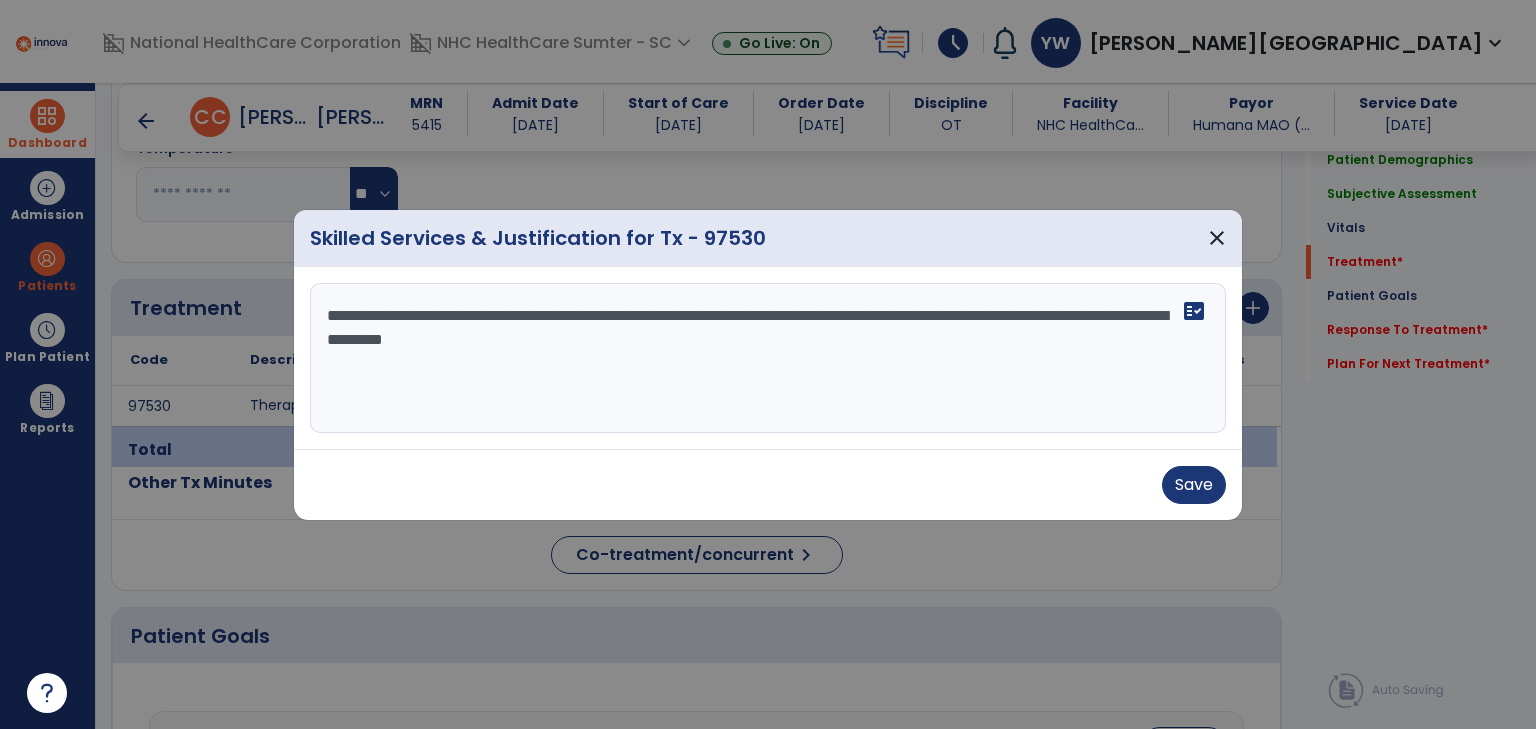 click on "**********" at bounding box center [768, 358] 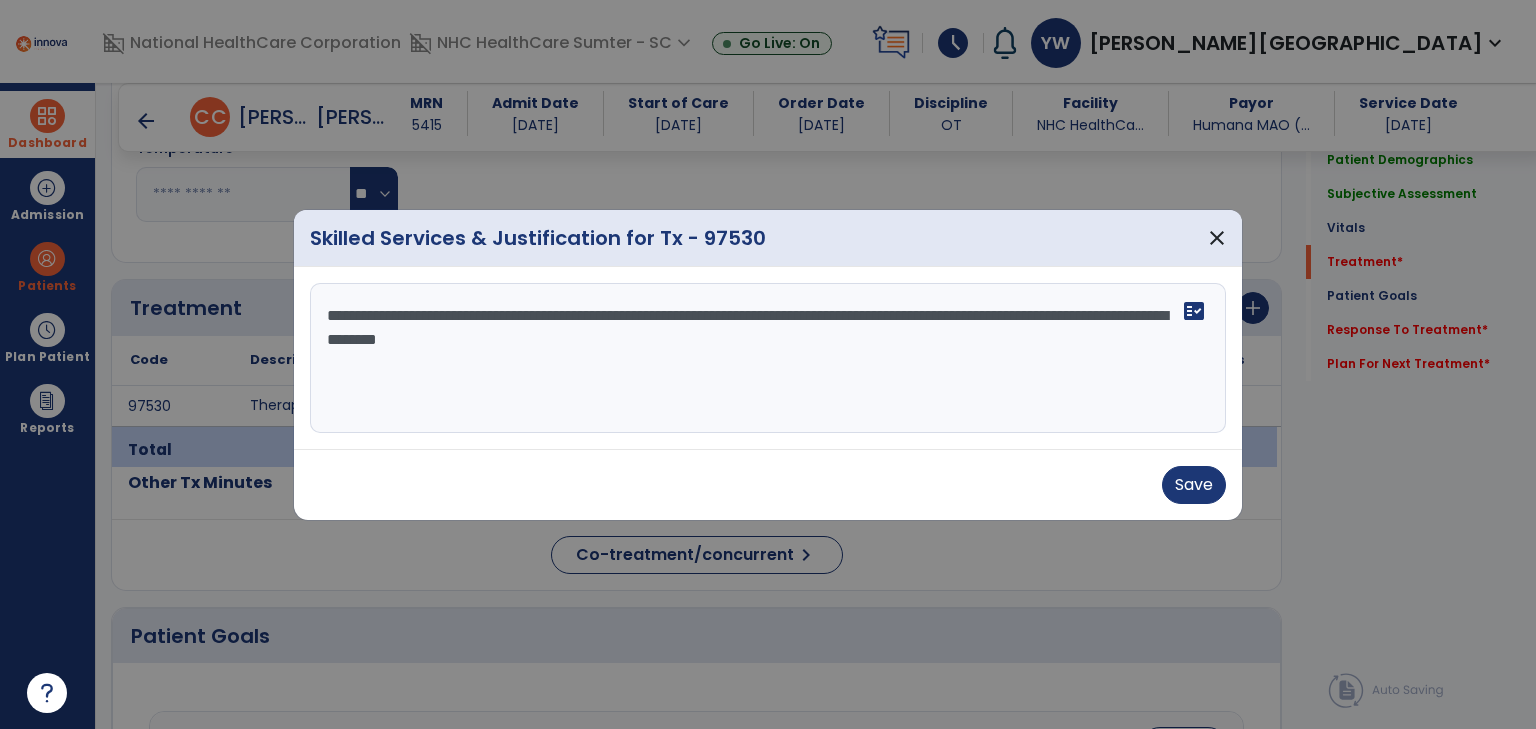 click on "**********" at bounding box center [768, 358] 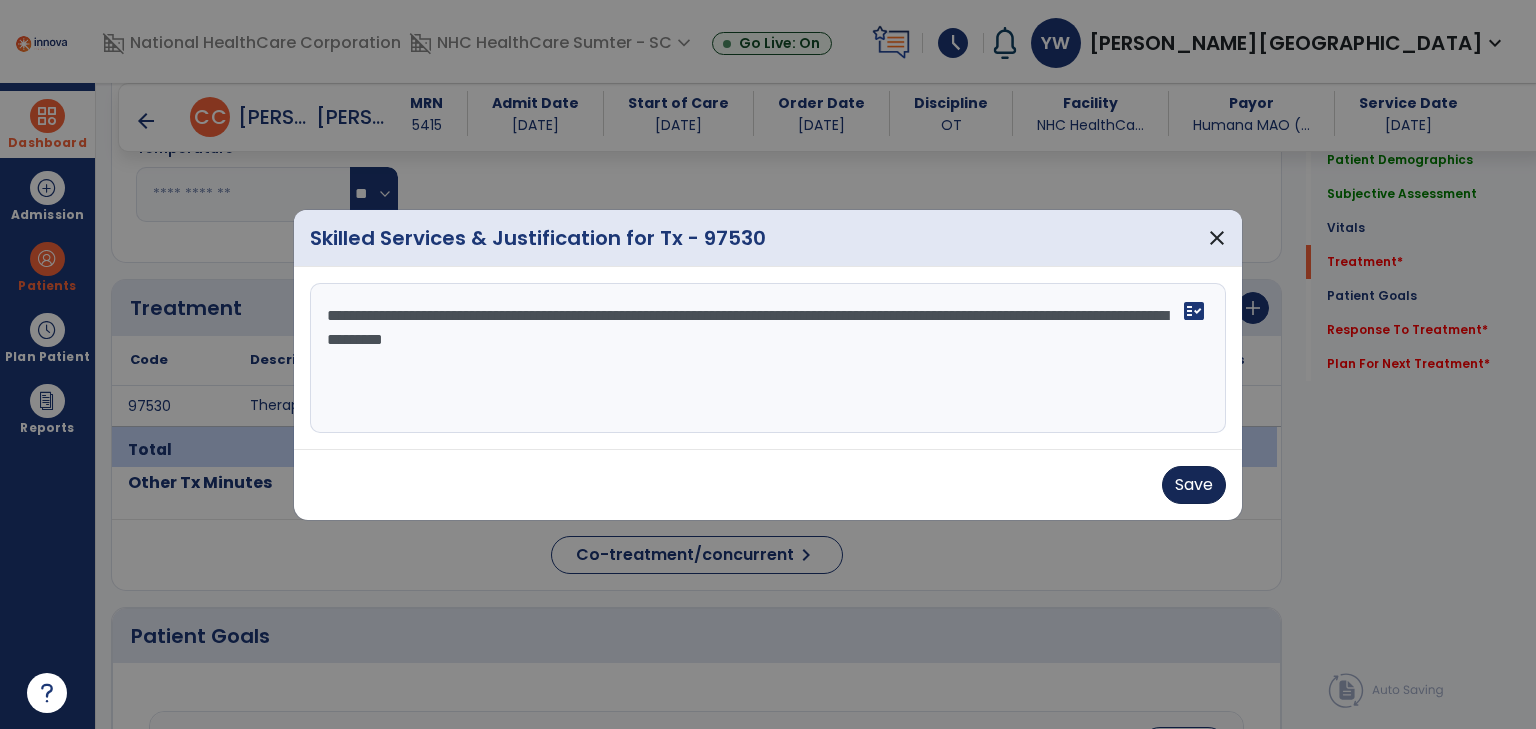 type on "**********" 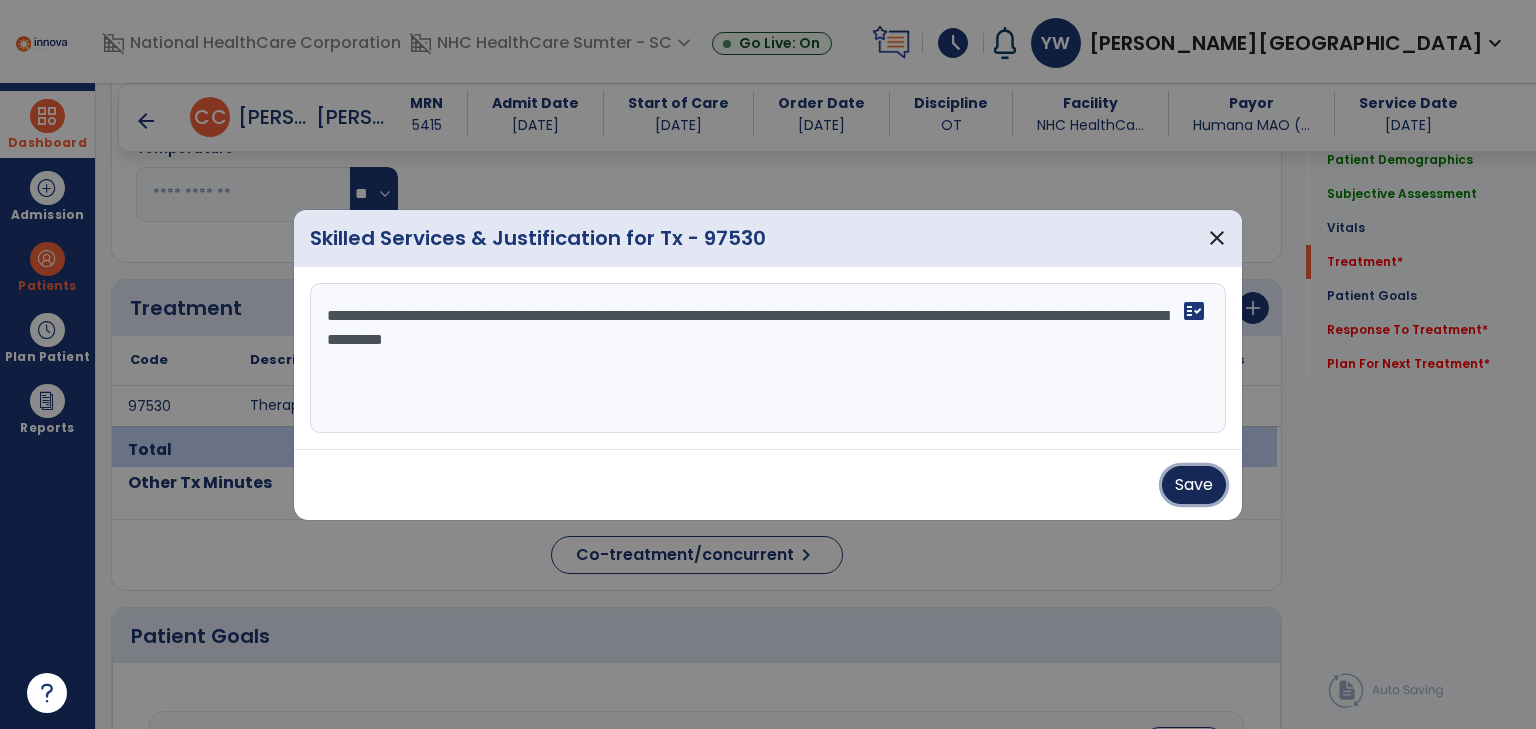 click on "Save" at bounding box center [1194, 485] 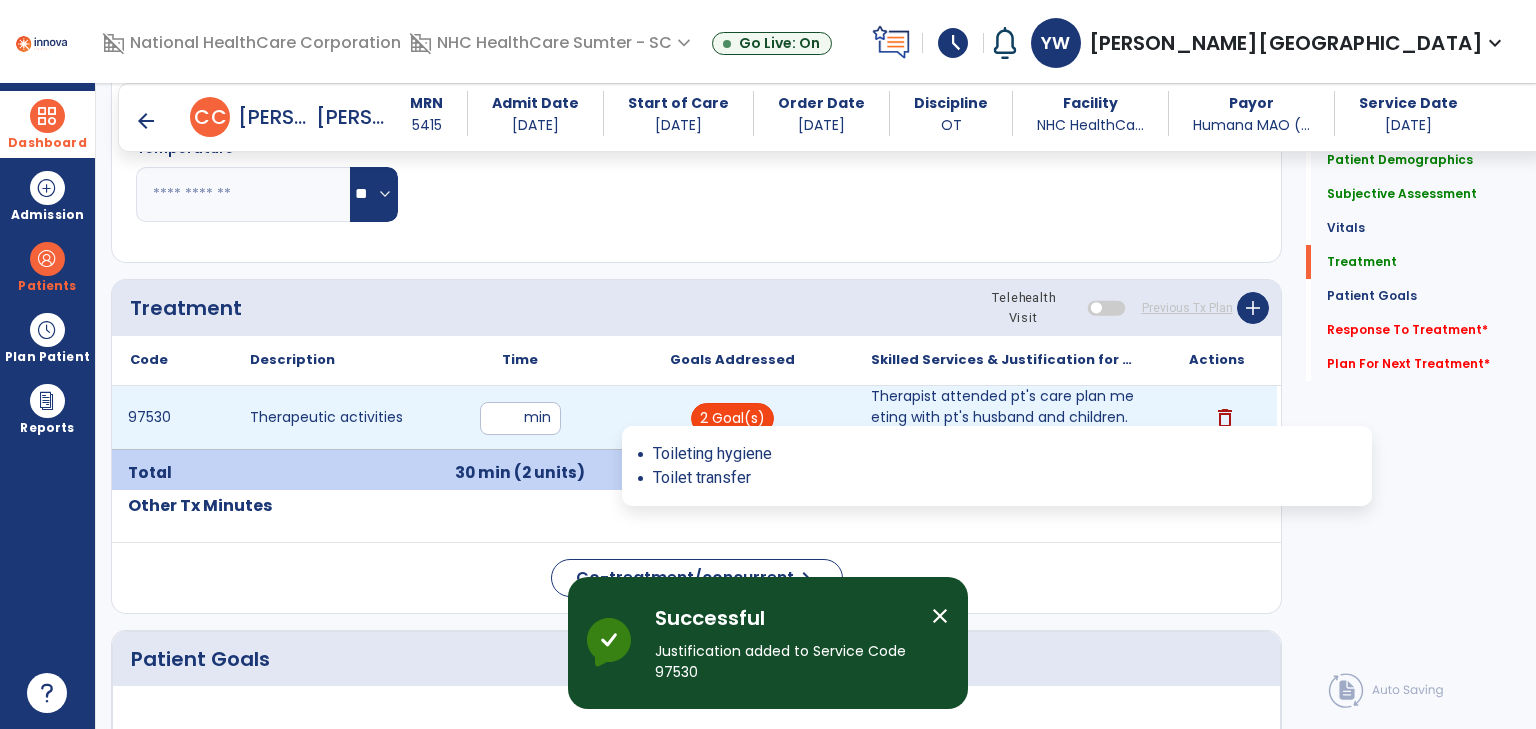 click on "2 Goal(s)" at bounding box center [732, 418] 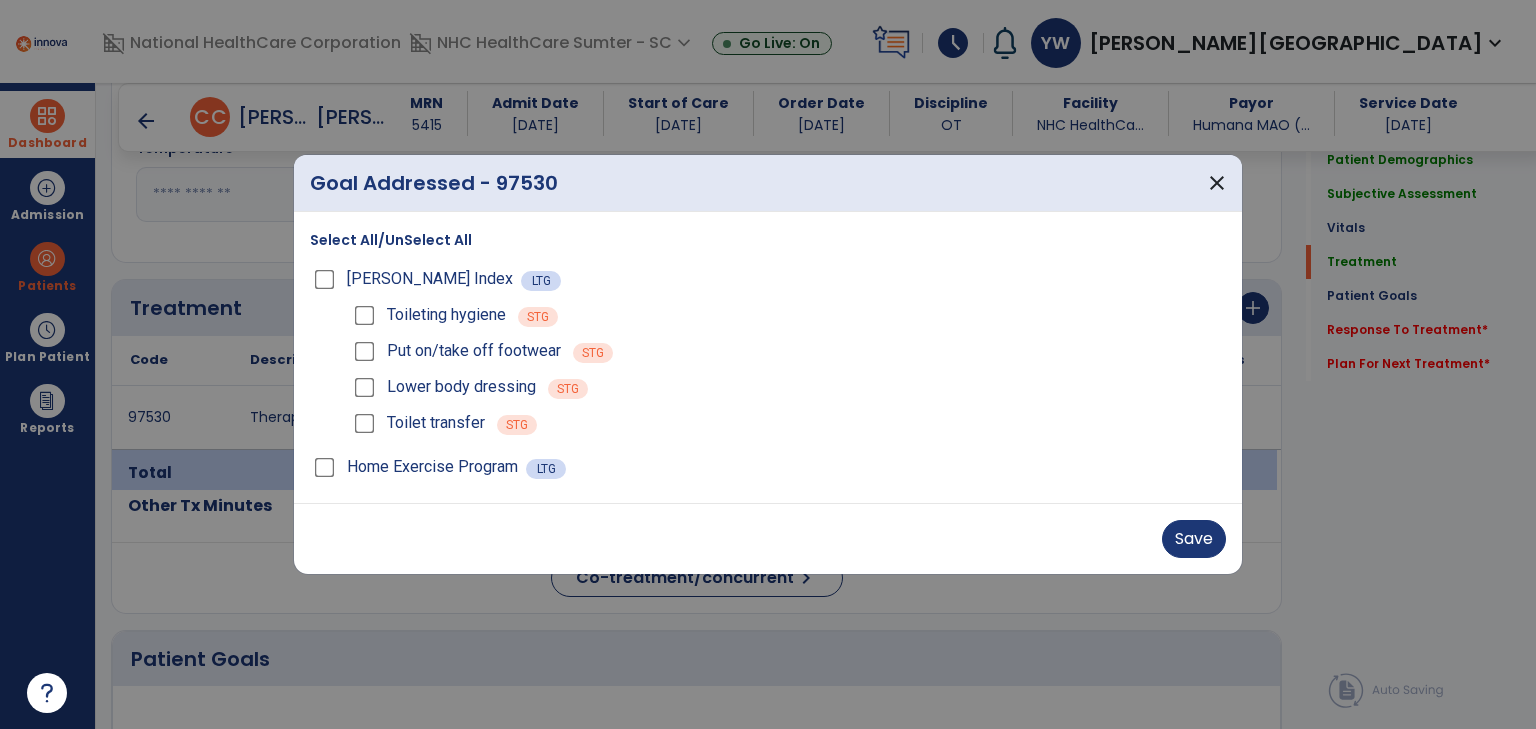click on "Toilet transfer" at bounding box center [417, 423] 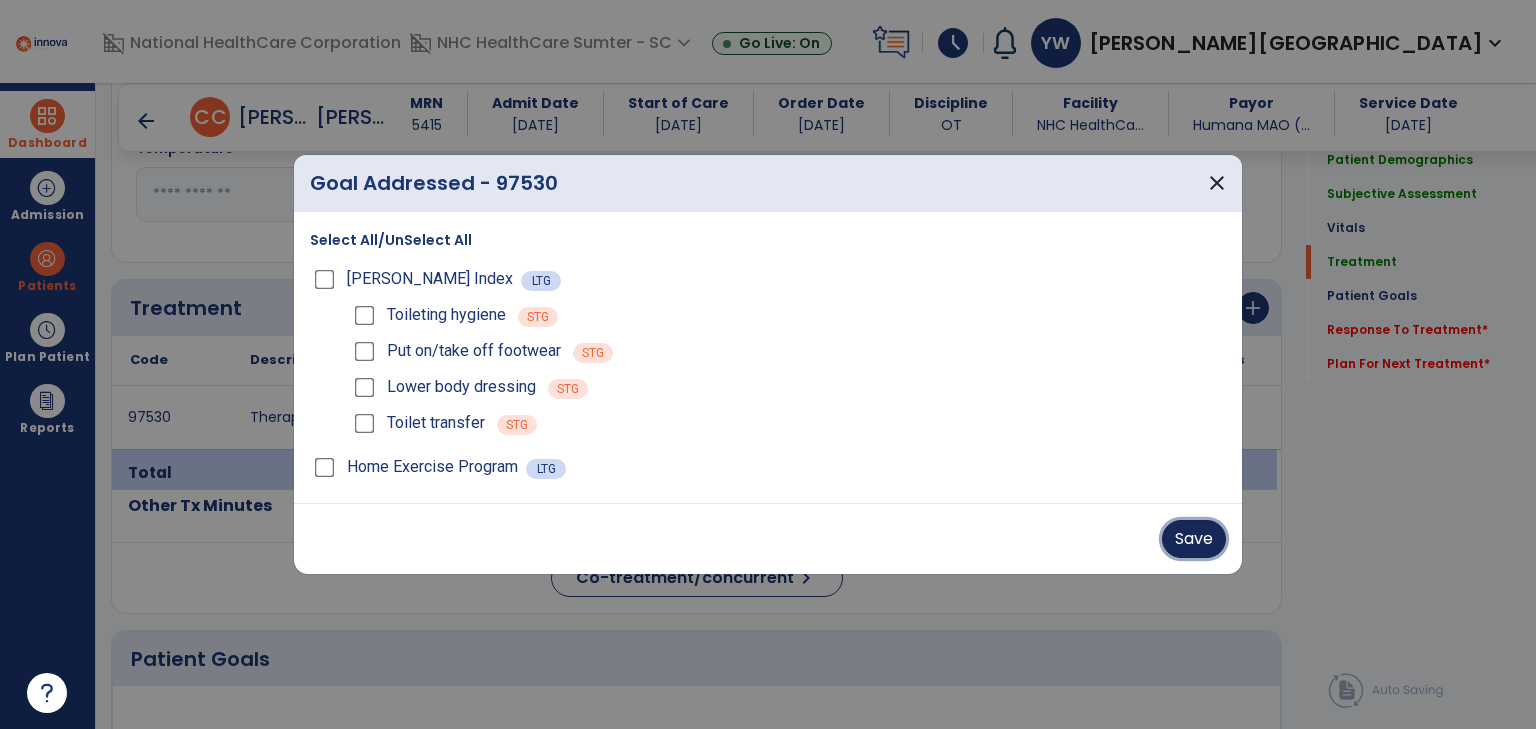 click on "Save" at bounding box center (1194, 539) 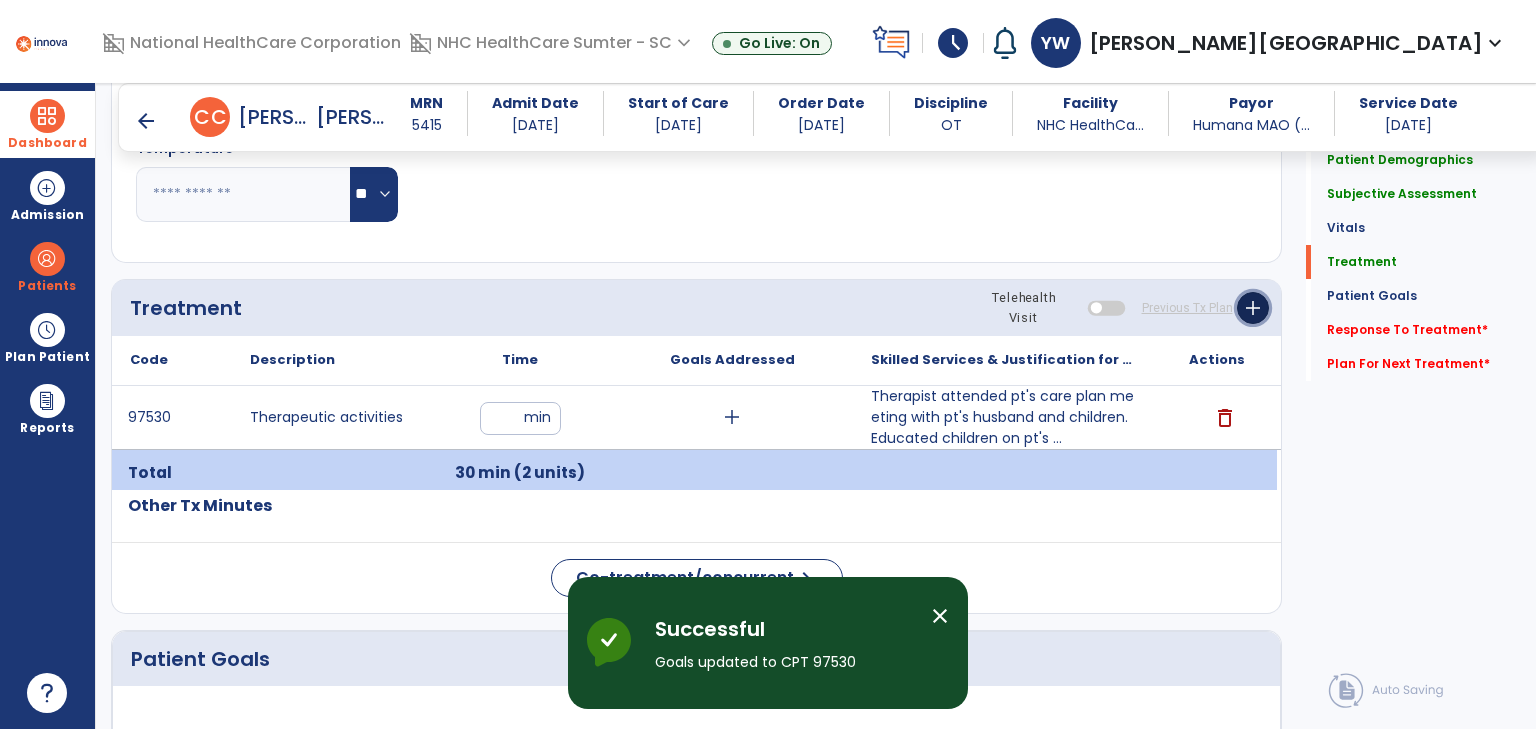 click on "add" 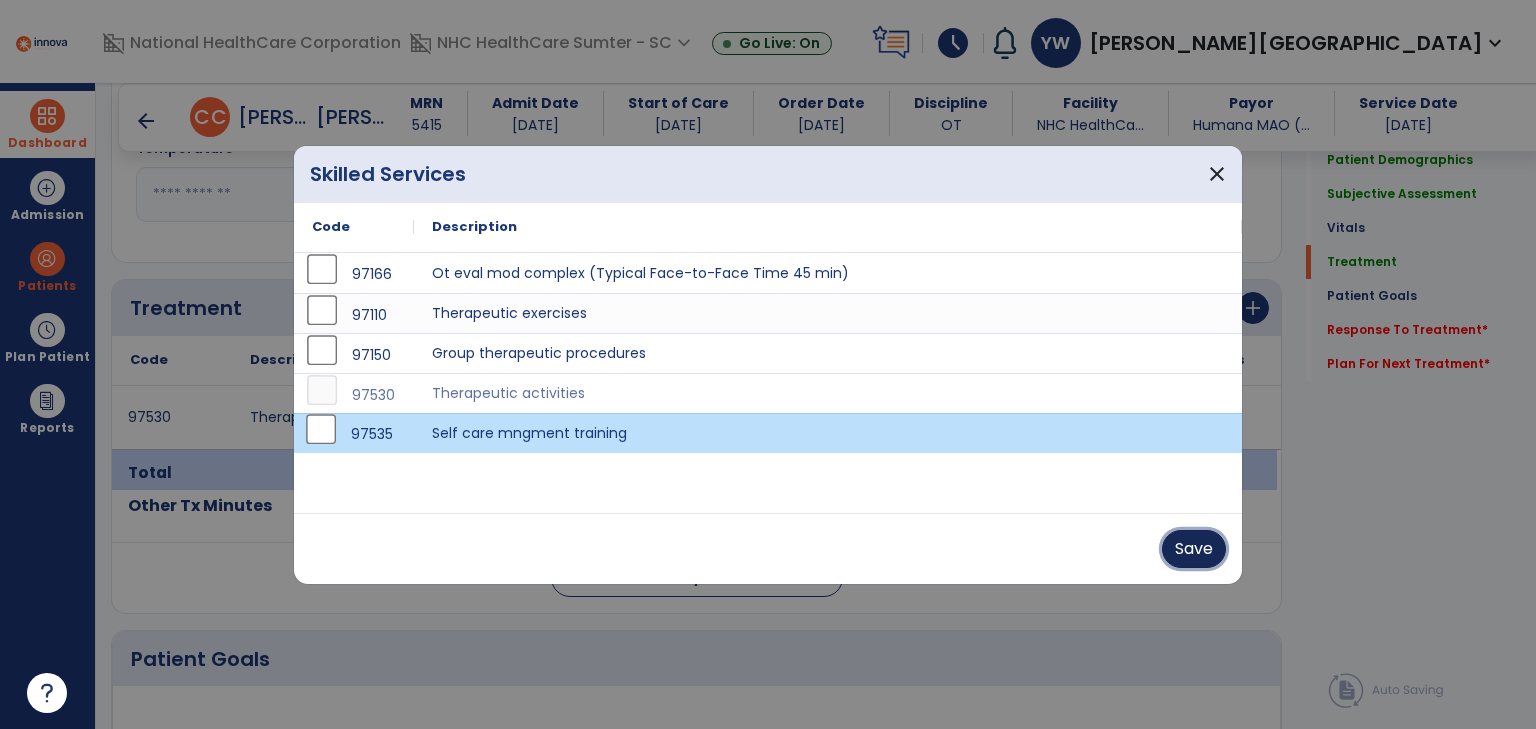click on "Save" at bounding box center (1194, 549) 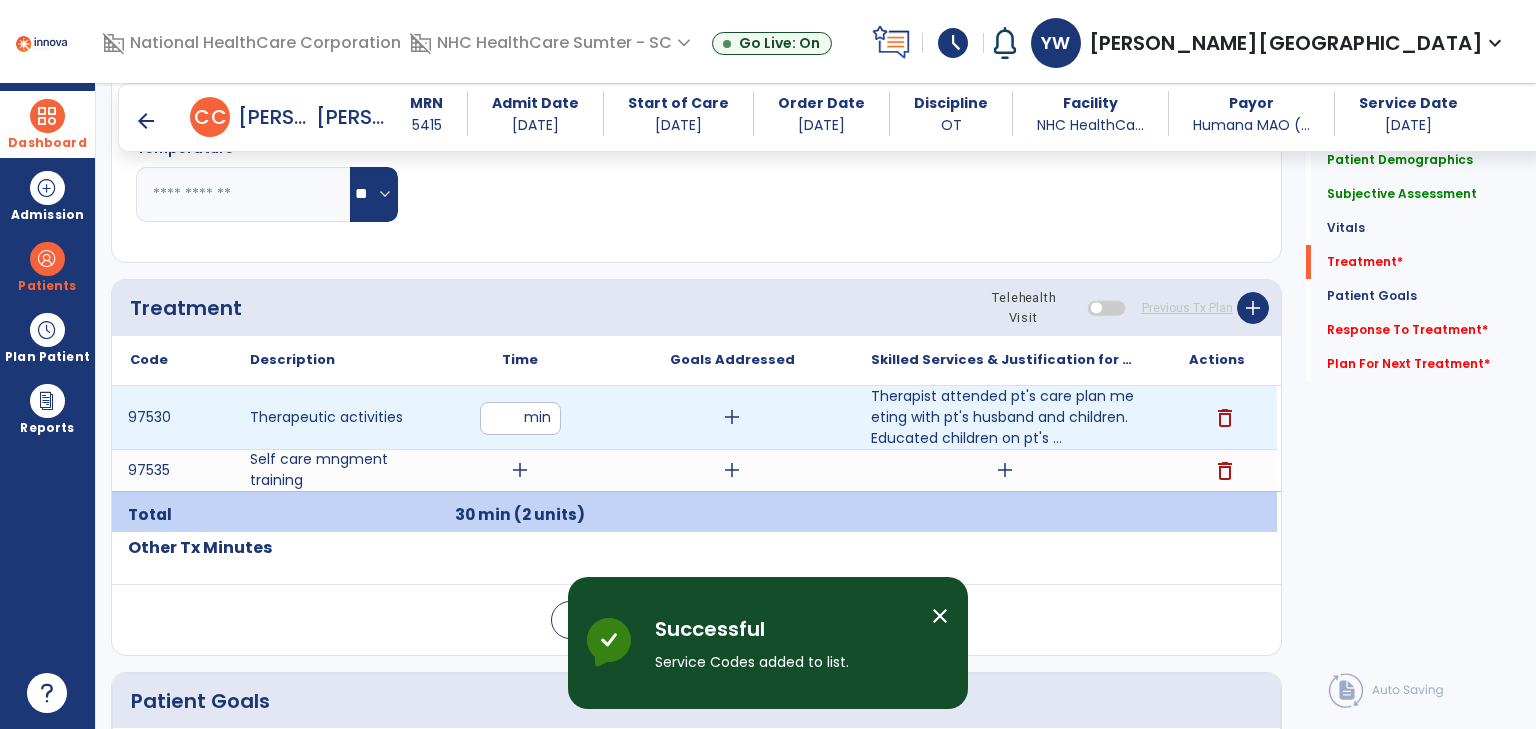 click on "**" at bounding box center [520, 418] 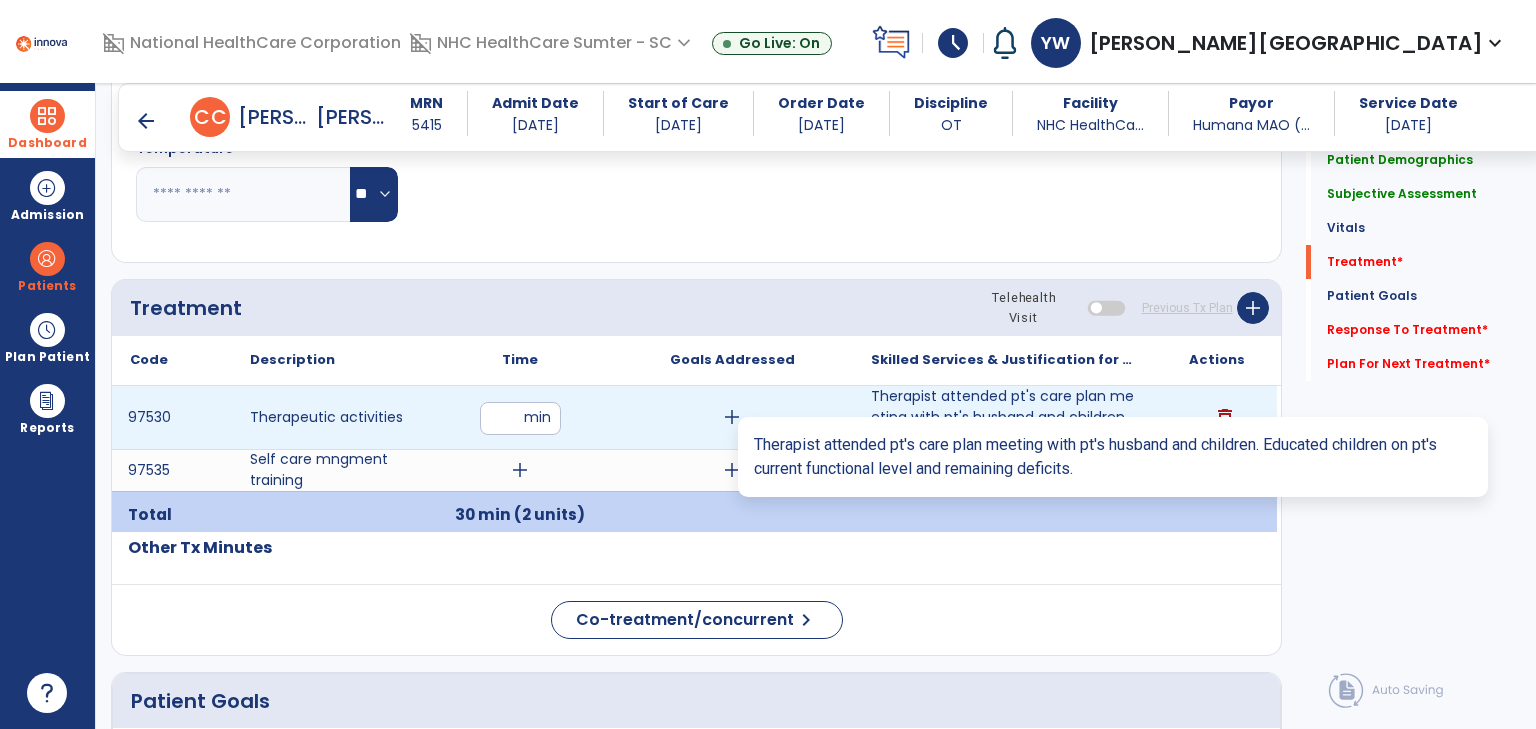 type on "*" 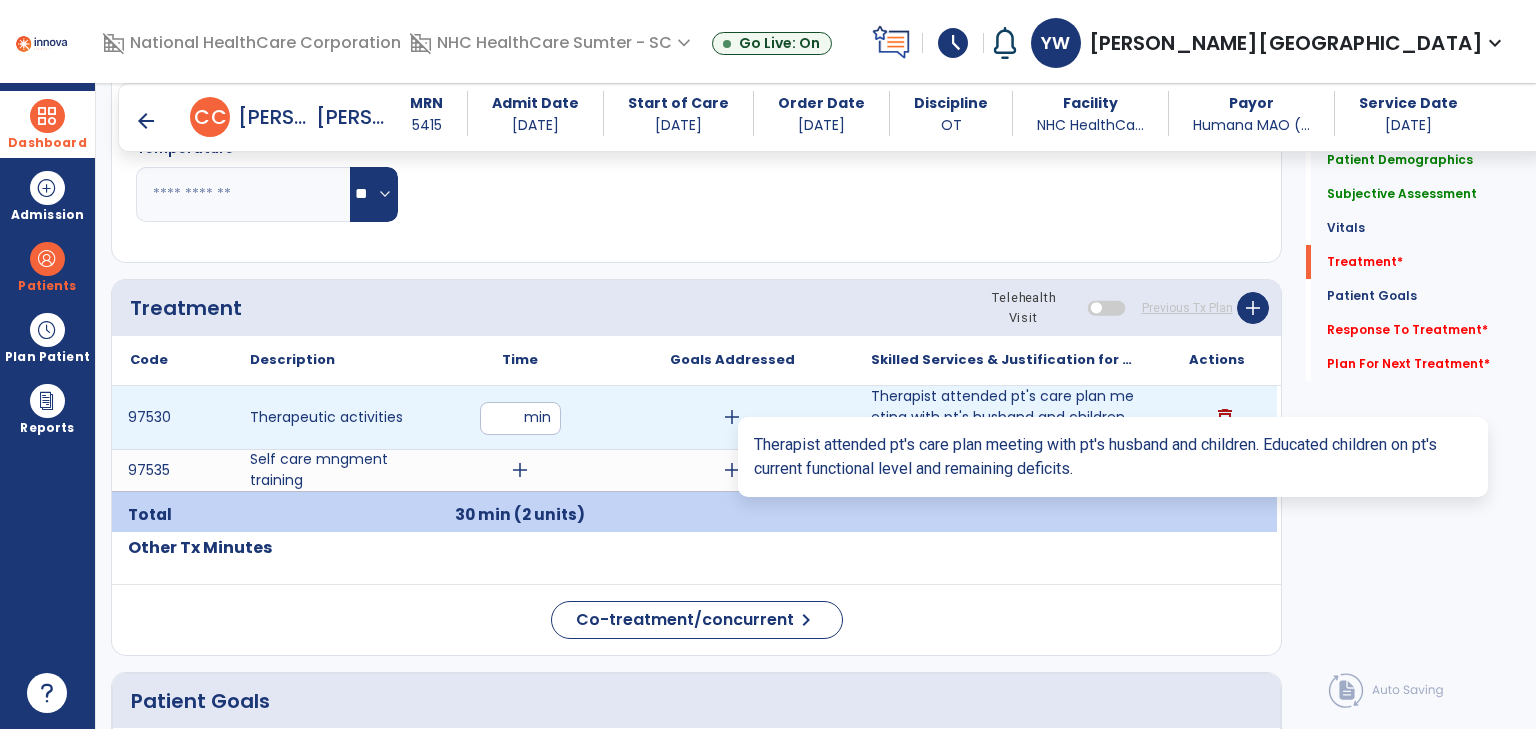 type on "**" 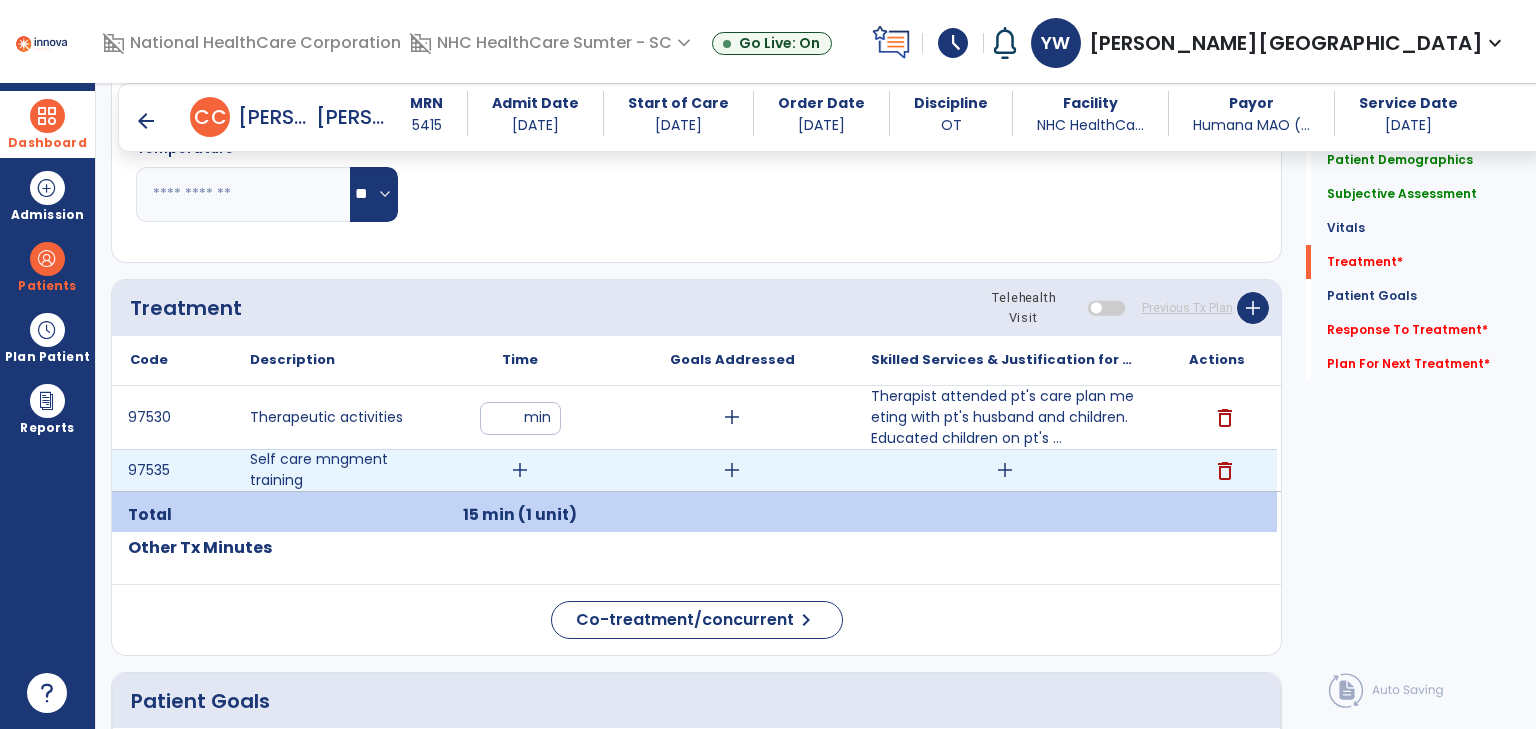 click on "add" at bounding box center (520, 470) 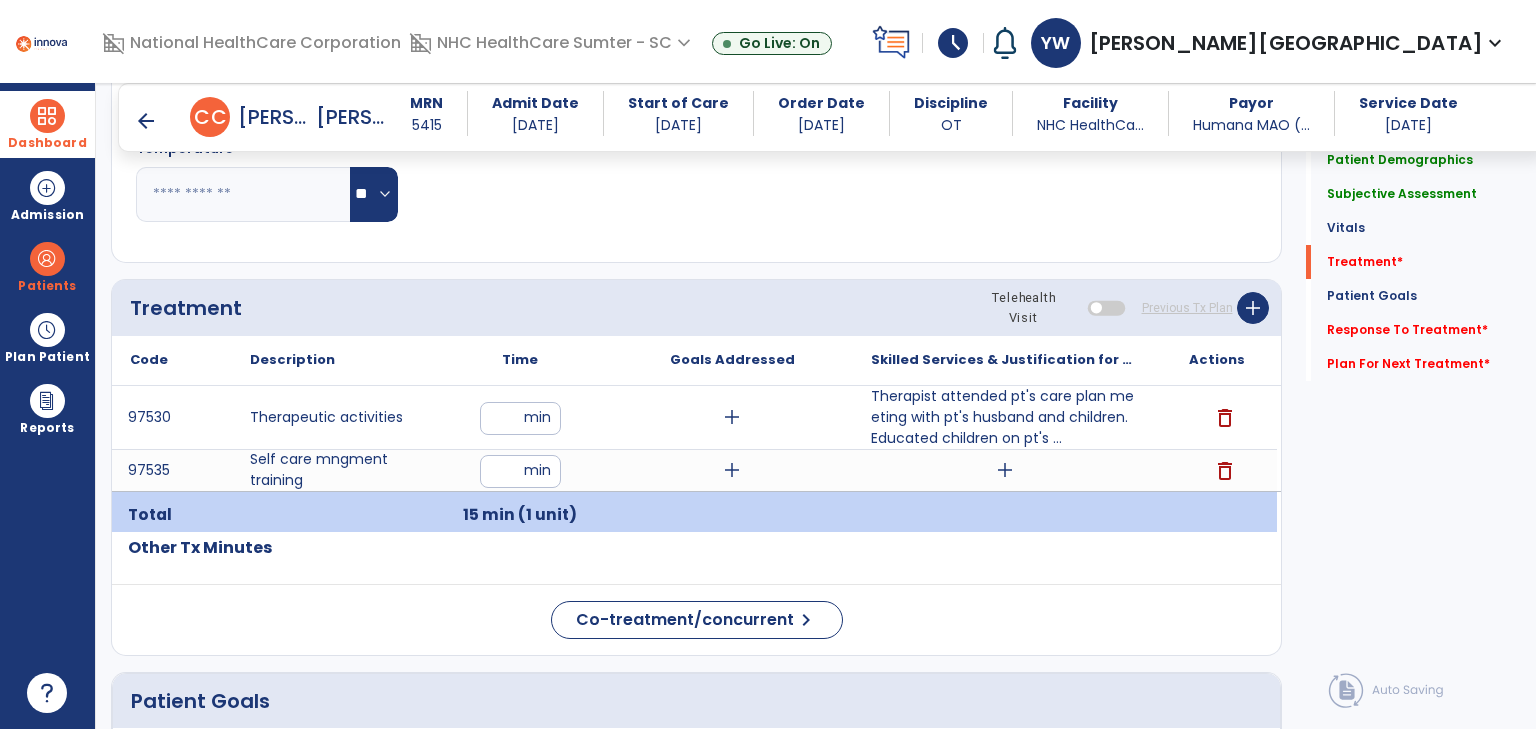 type on "**" 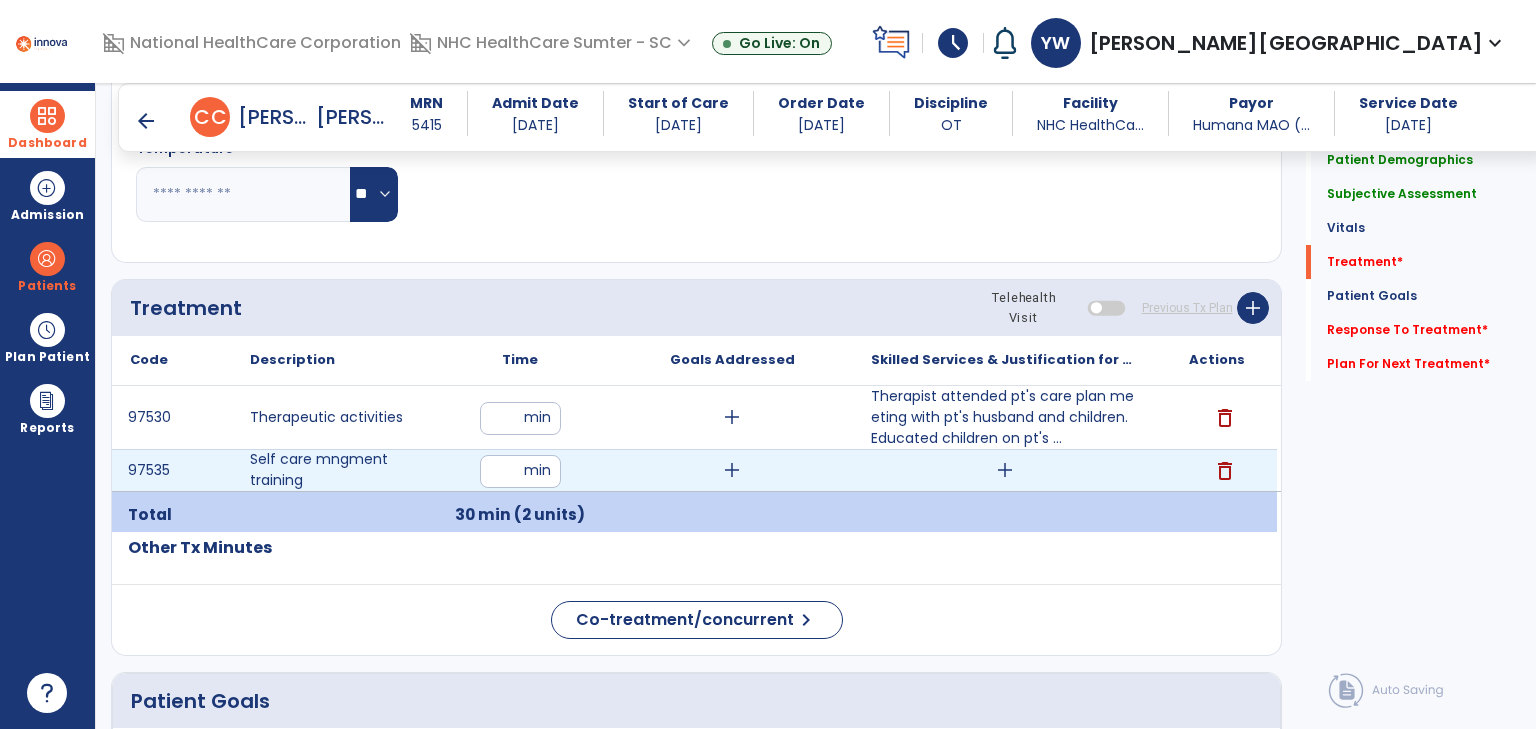 click on "add" at bounding box center [732, 470] 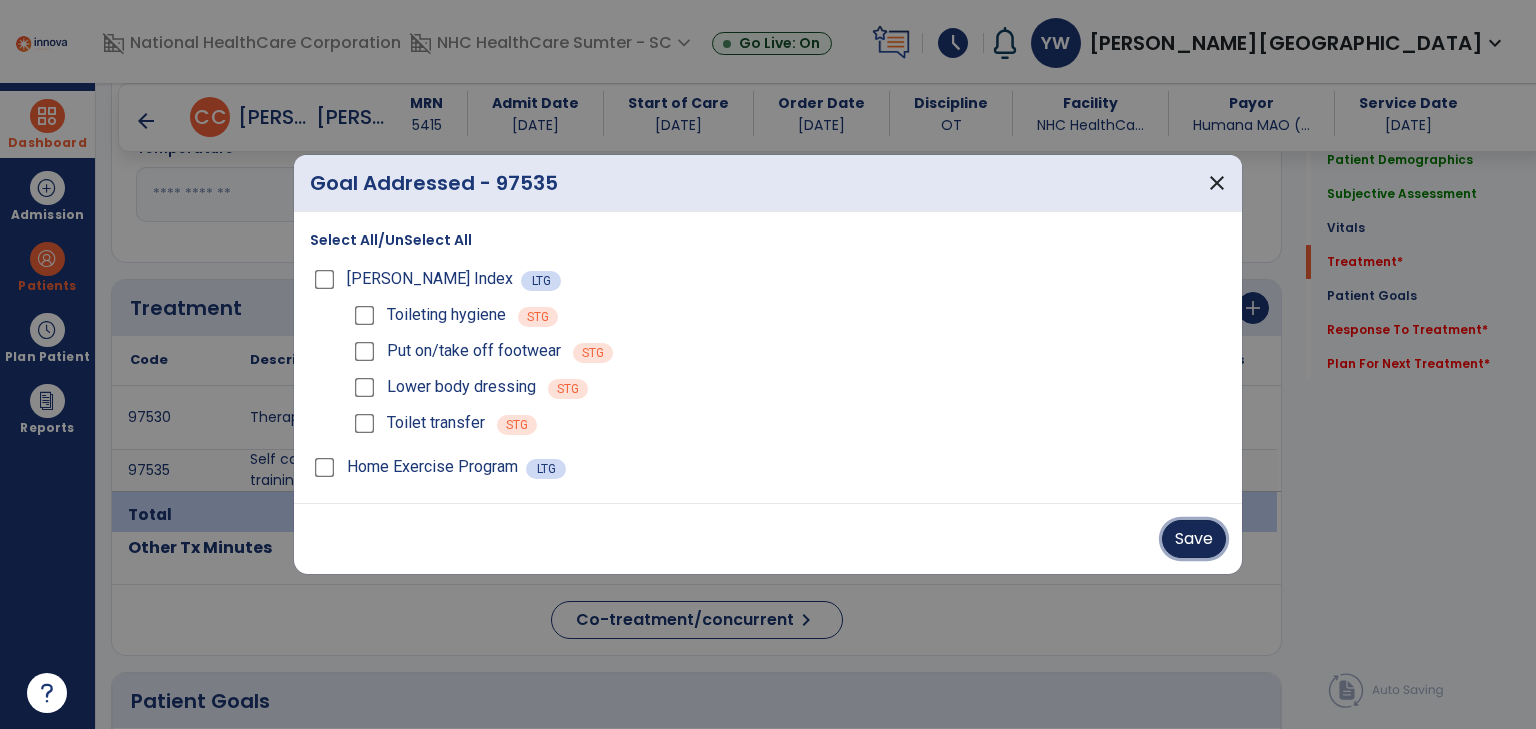 click on "Save" at bounding box center [1194, 539] 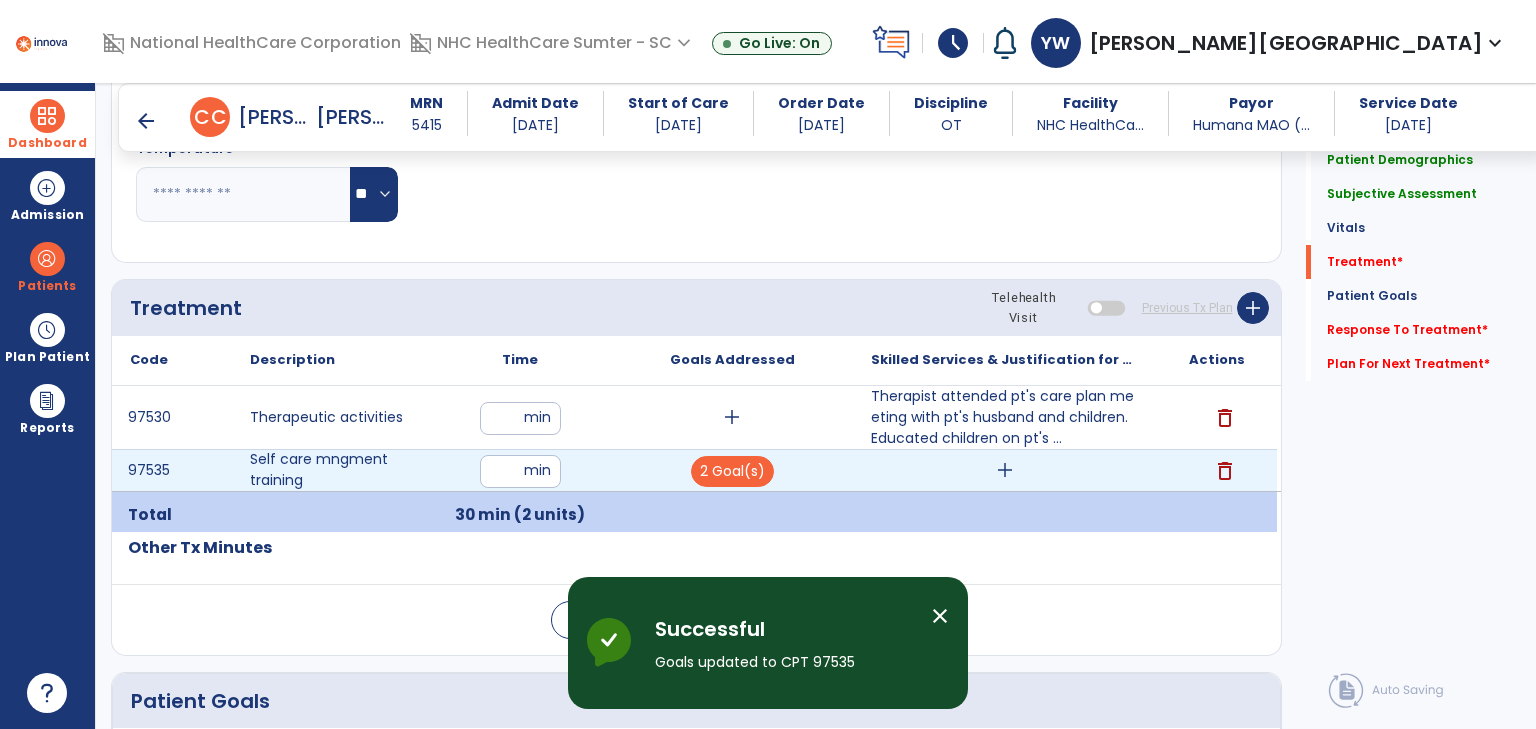 click on "add" at bounding box center (1005, 470) 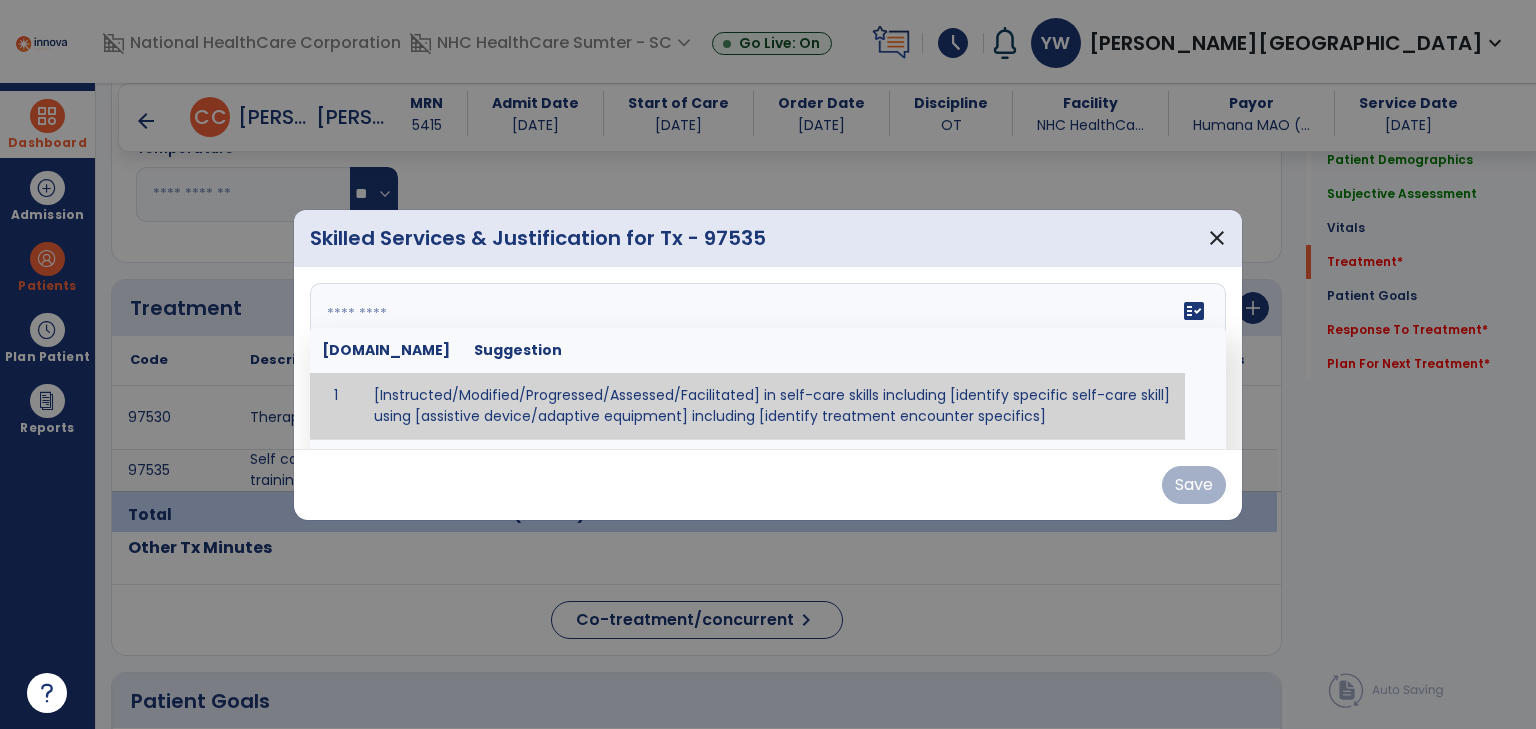 click at bounding box center (766, 358) 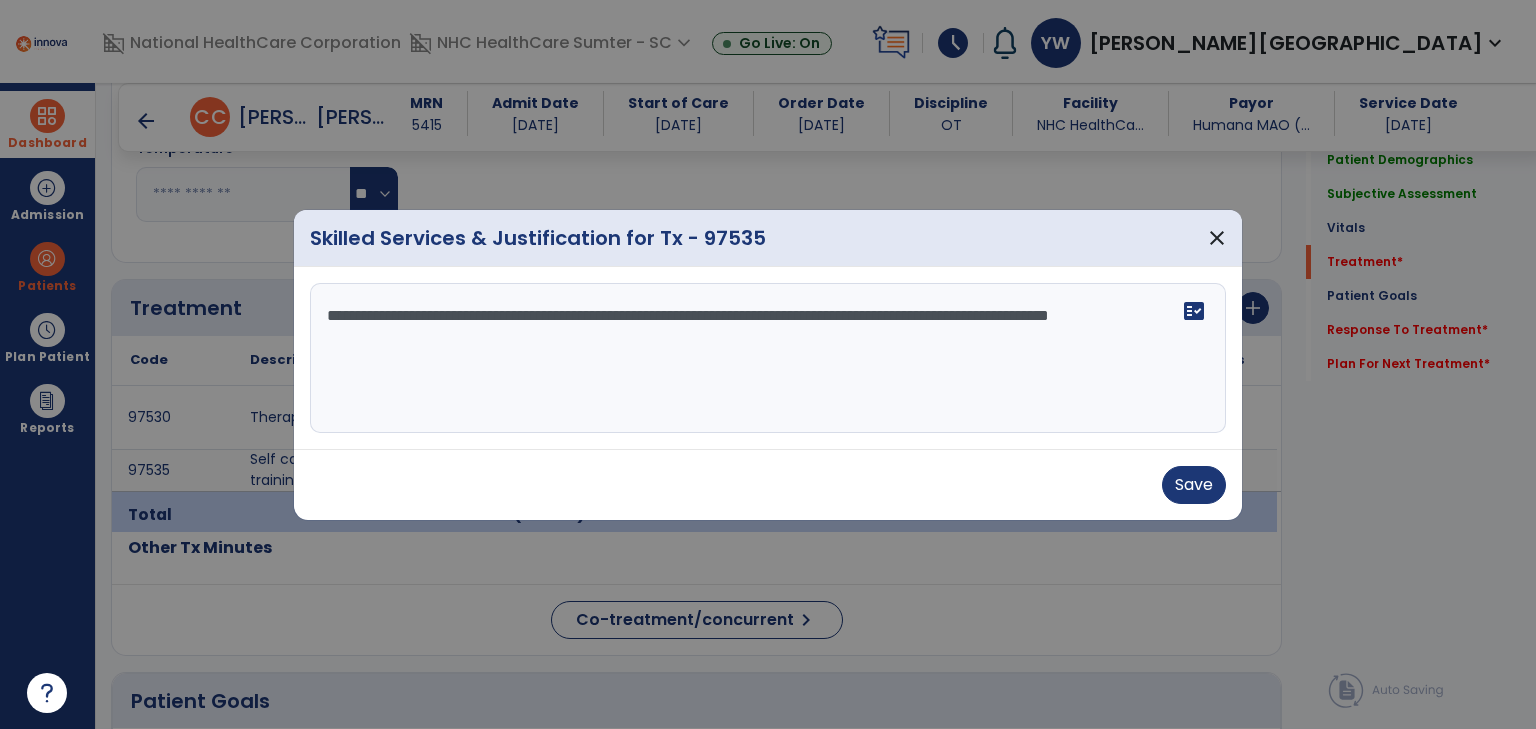 click on "**********" at bounding box center (768, 358) 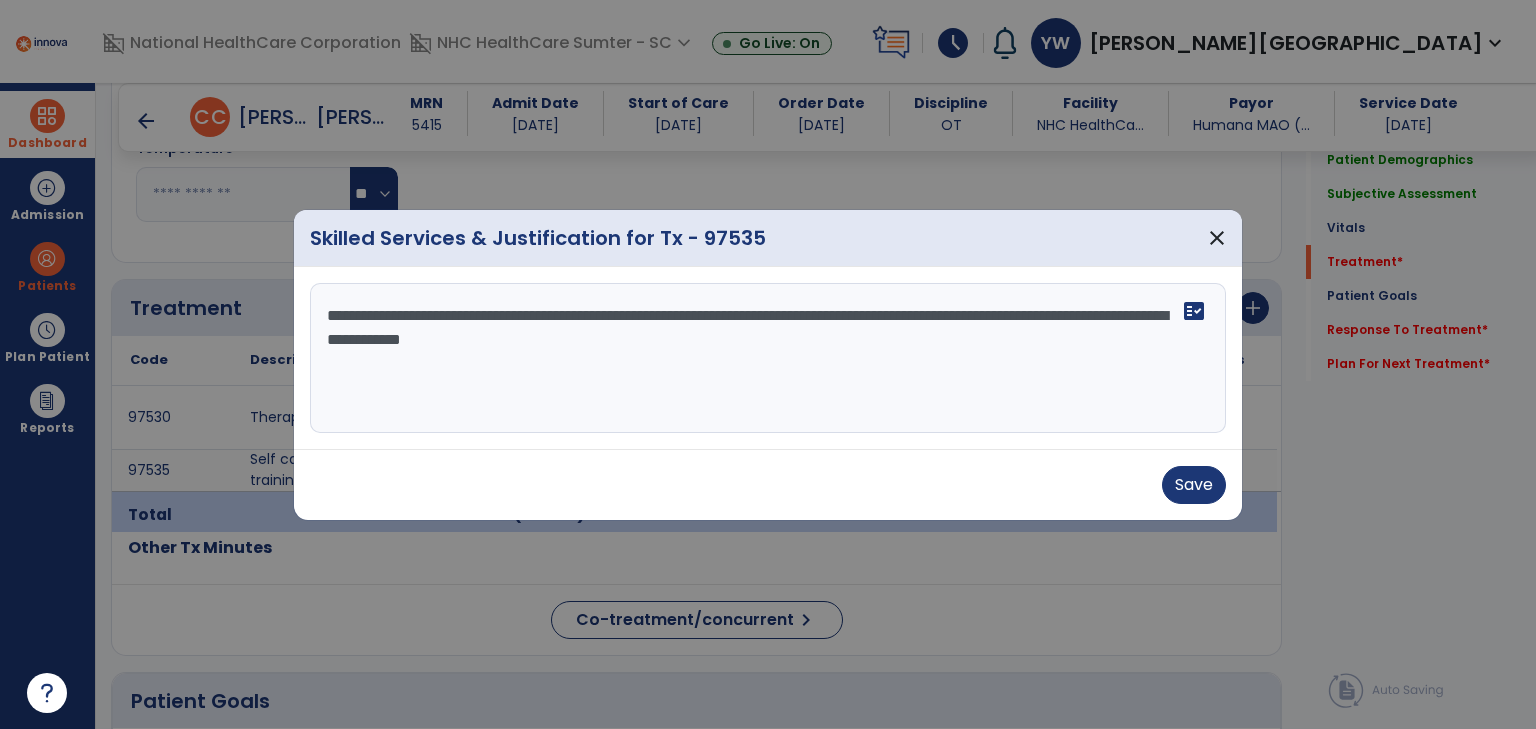 click on "**********" at bounding box center [768, 358] 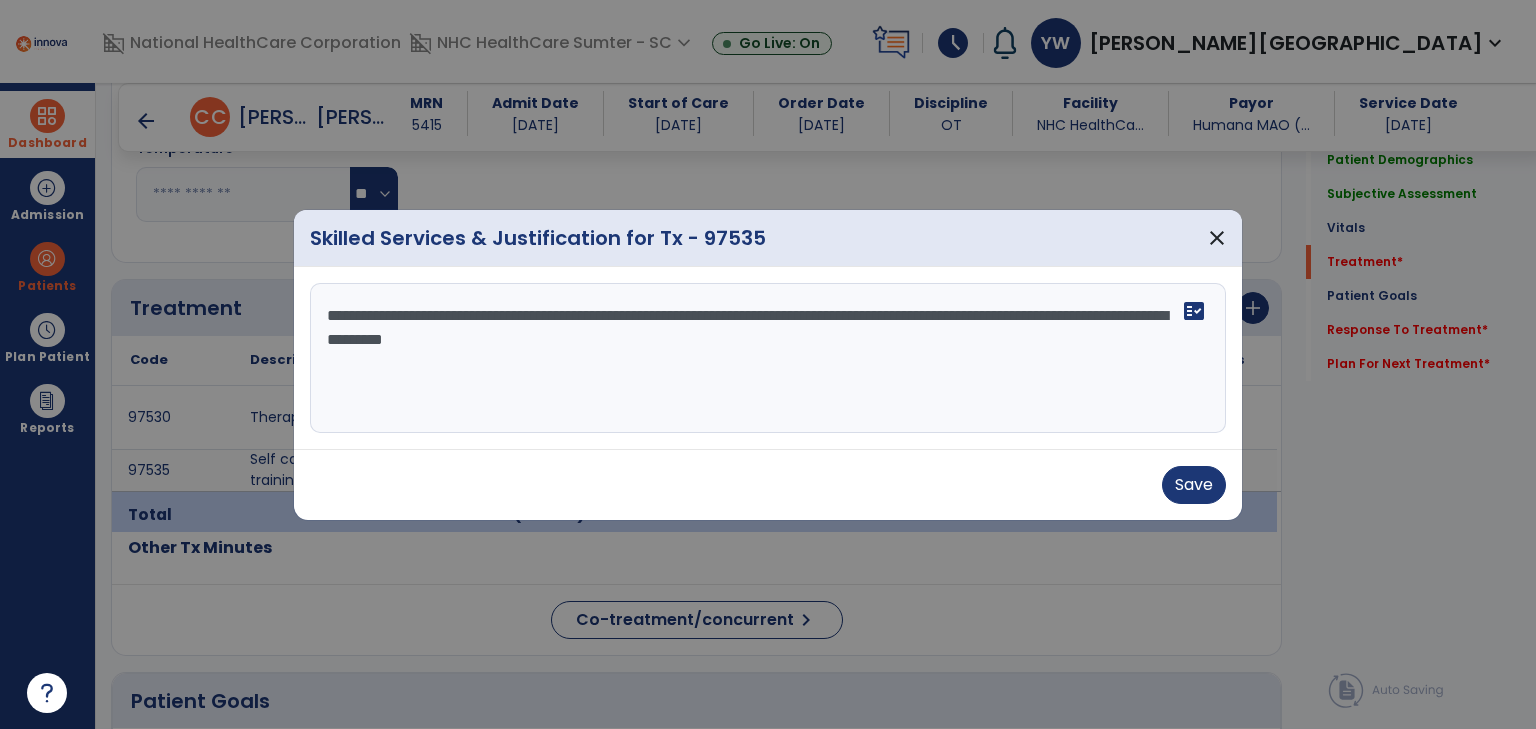 click on "**********" at bounding box center [768, 358] 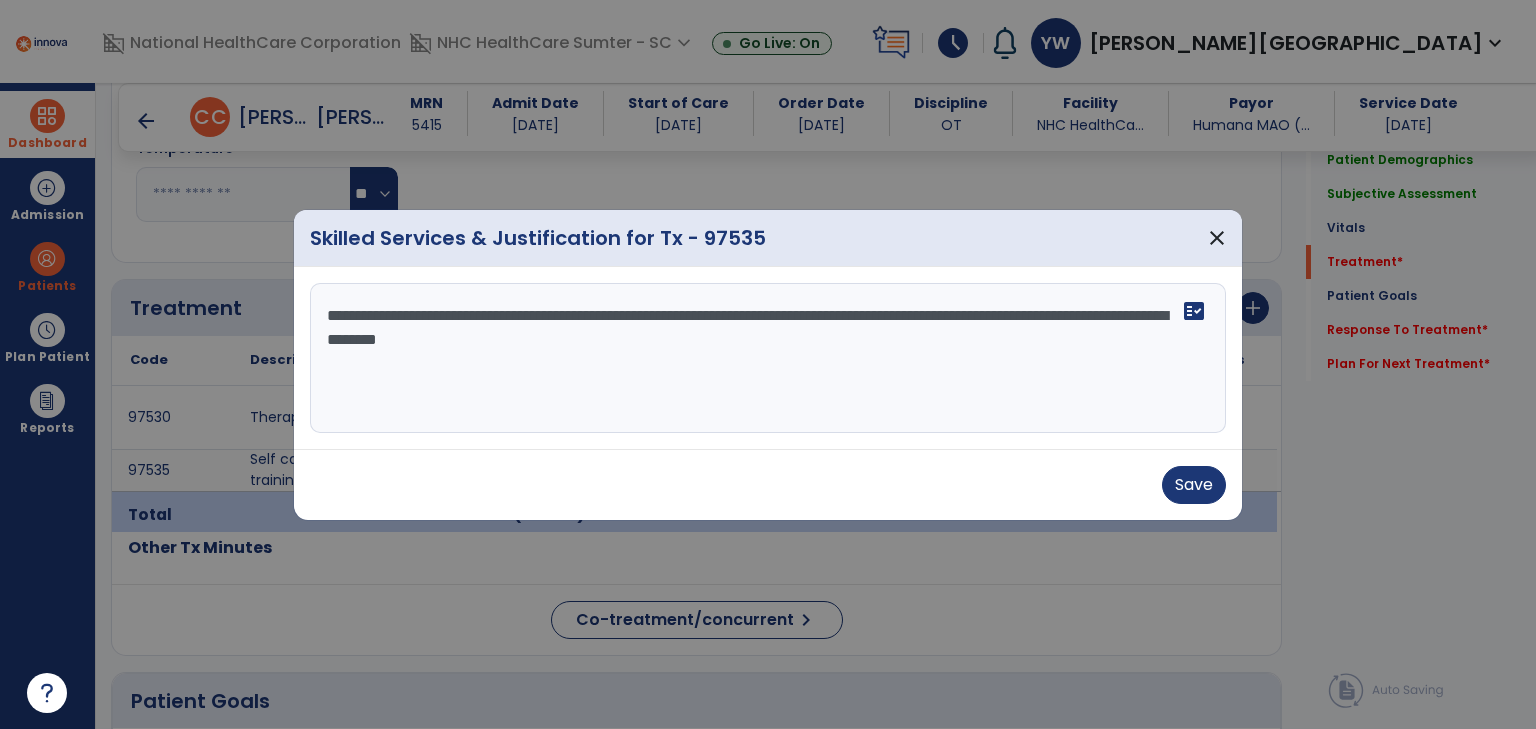 click on "**********" at bounding box center (768, 358) 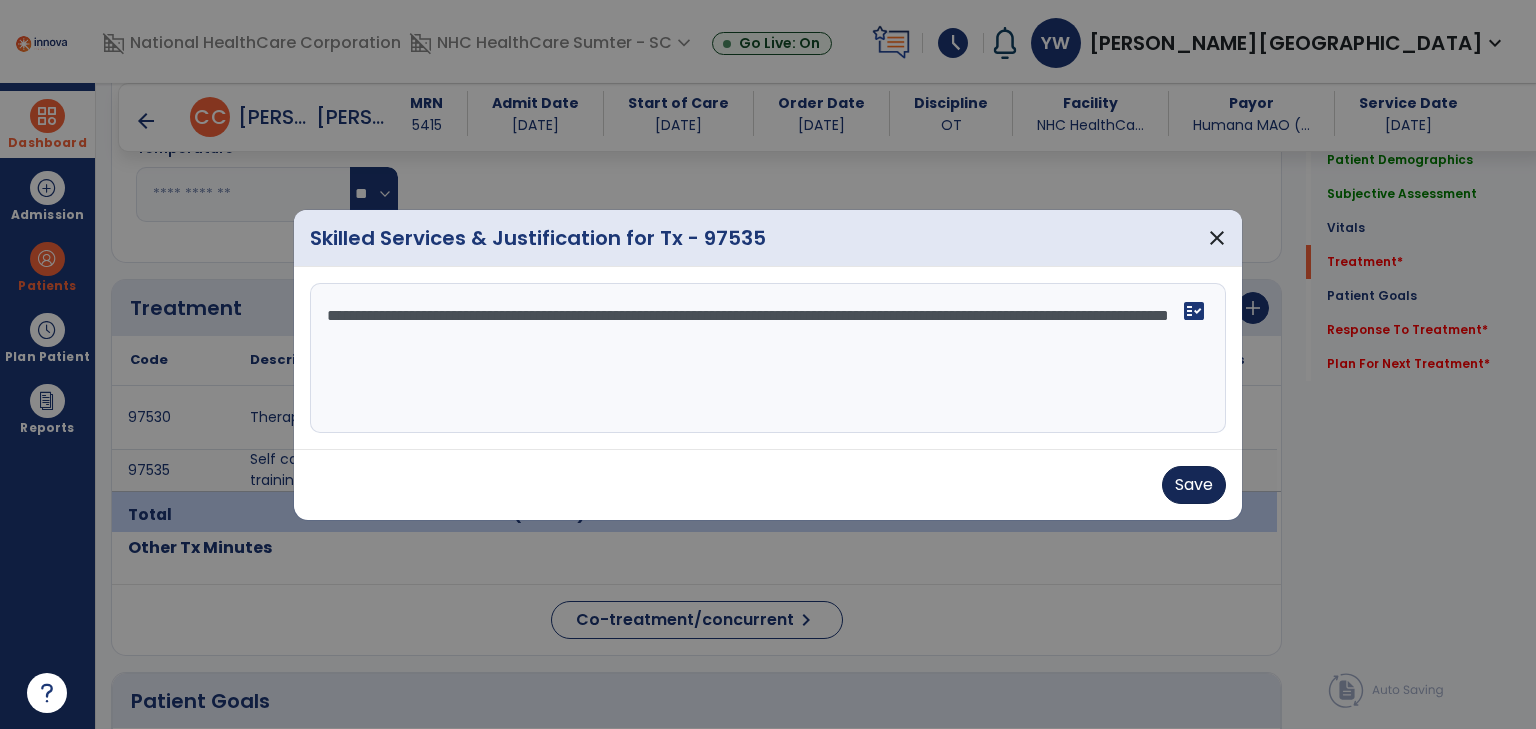 type on "**********" 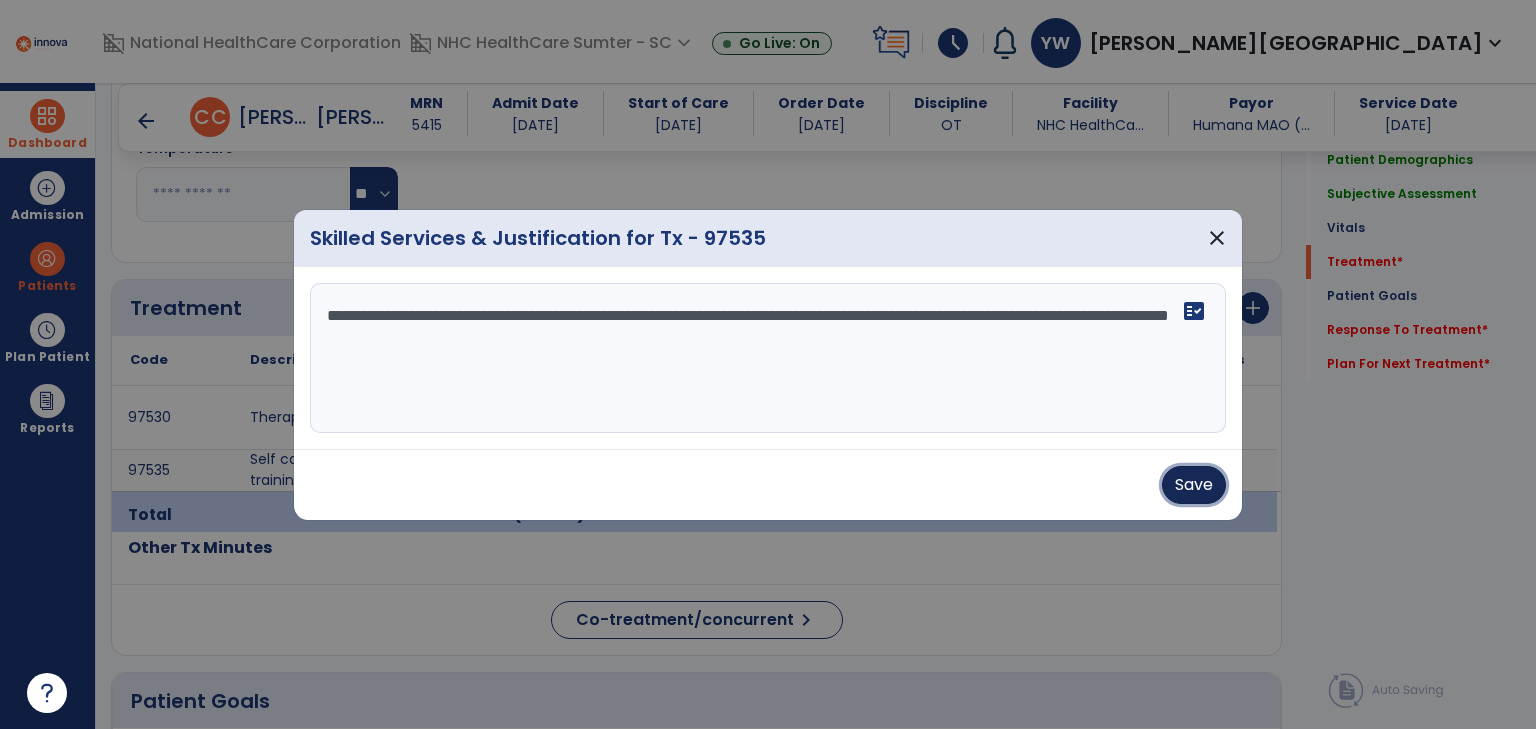click on "Save" at bounding box center (1194, 485) 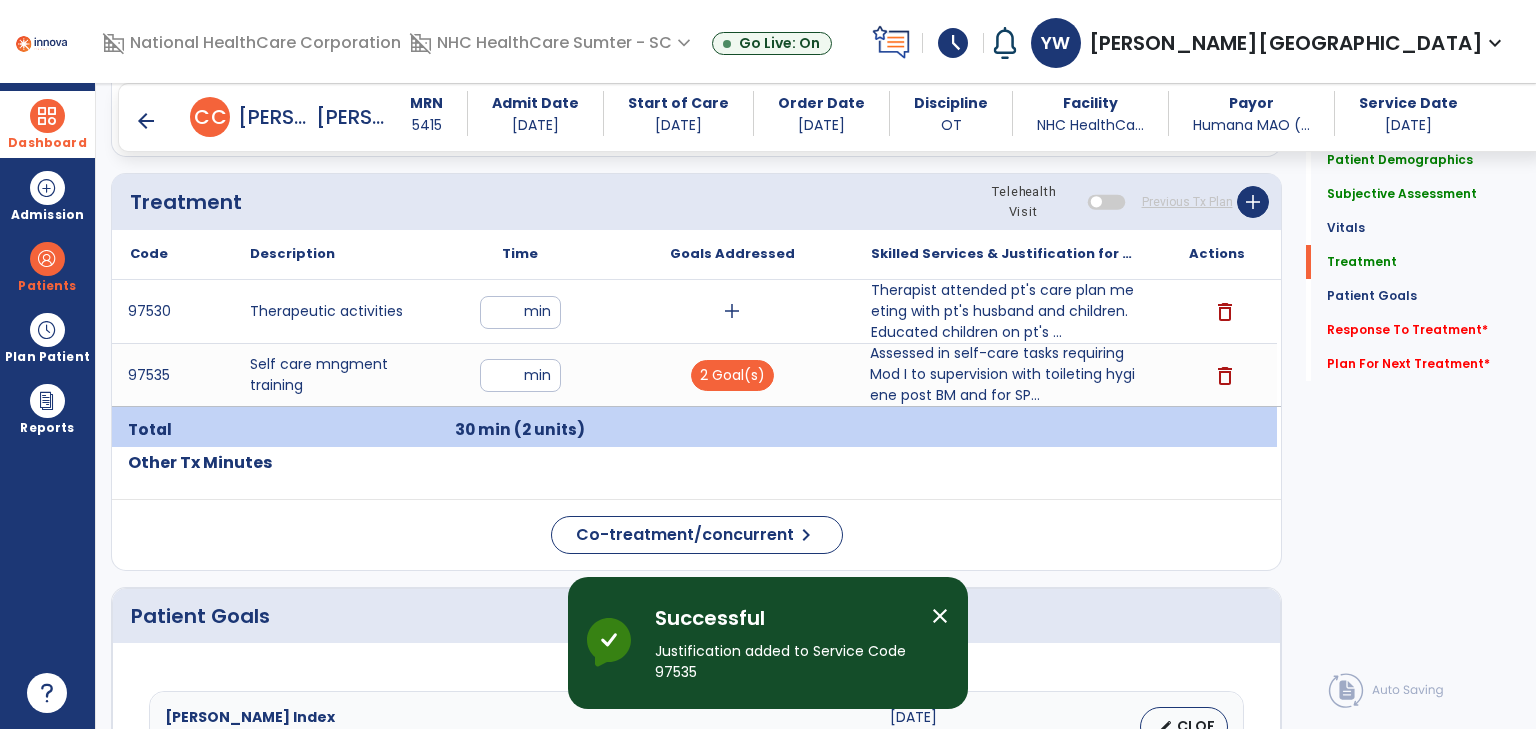 scroll, scrollTop: 1130, scrollLeft: 0, axis: vertical 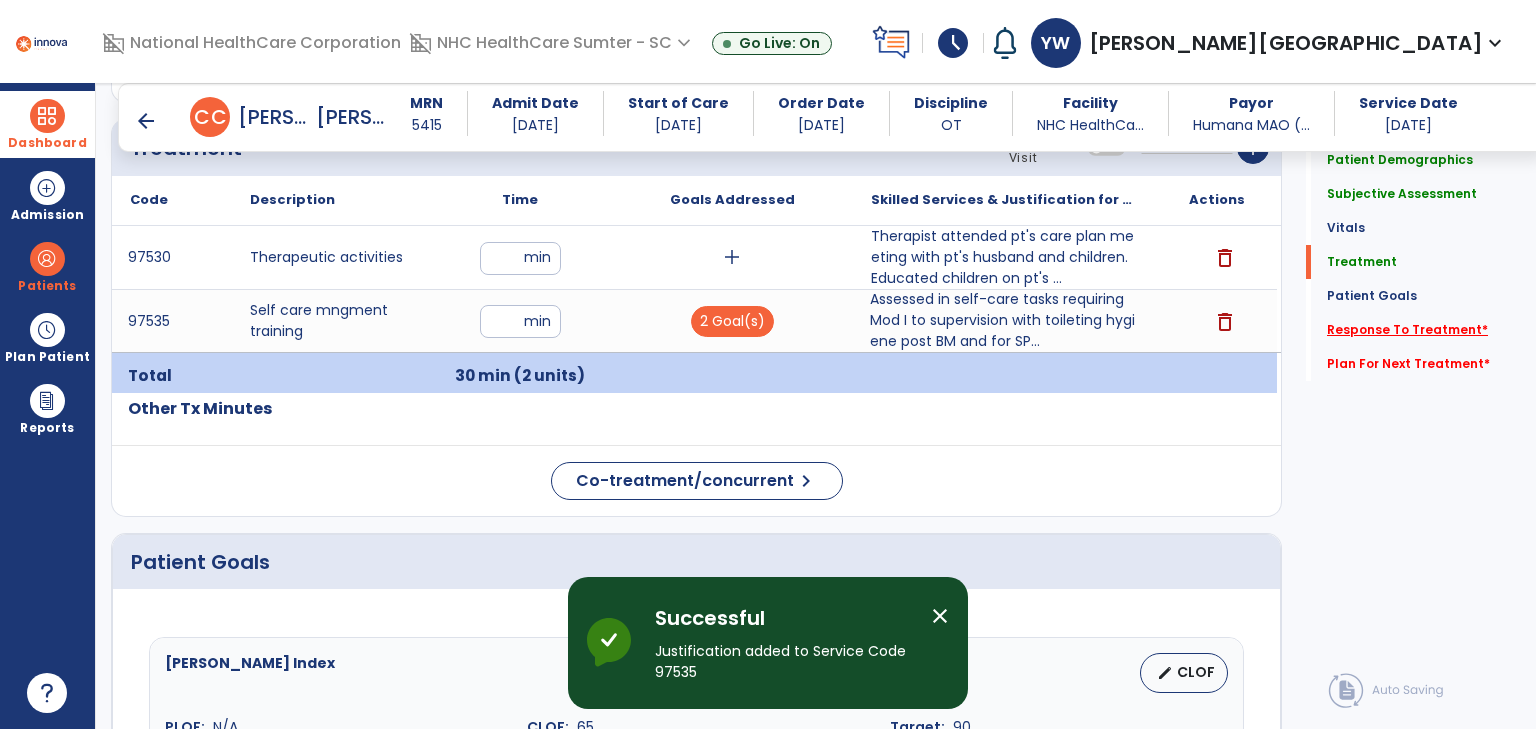click on "Response To Treatment   *" 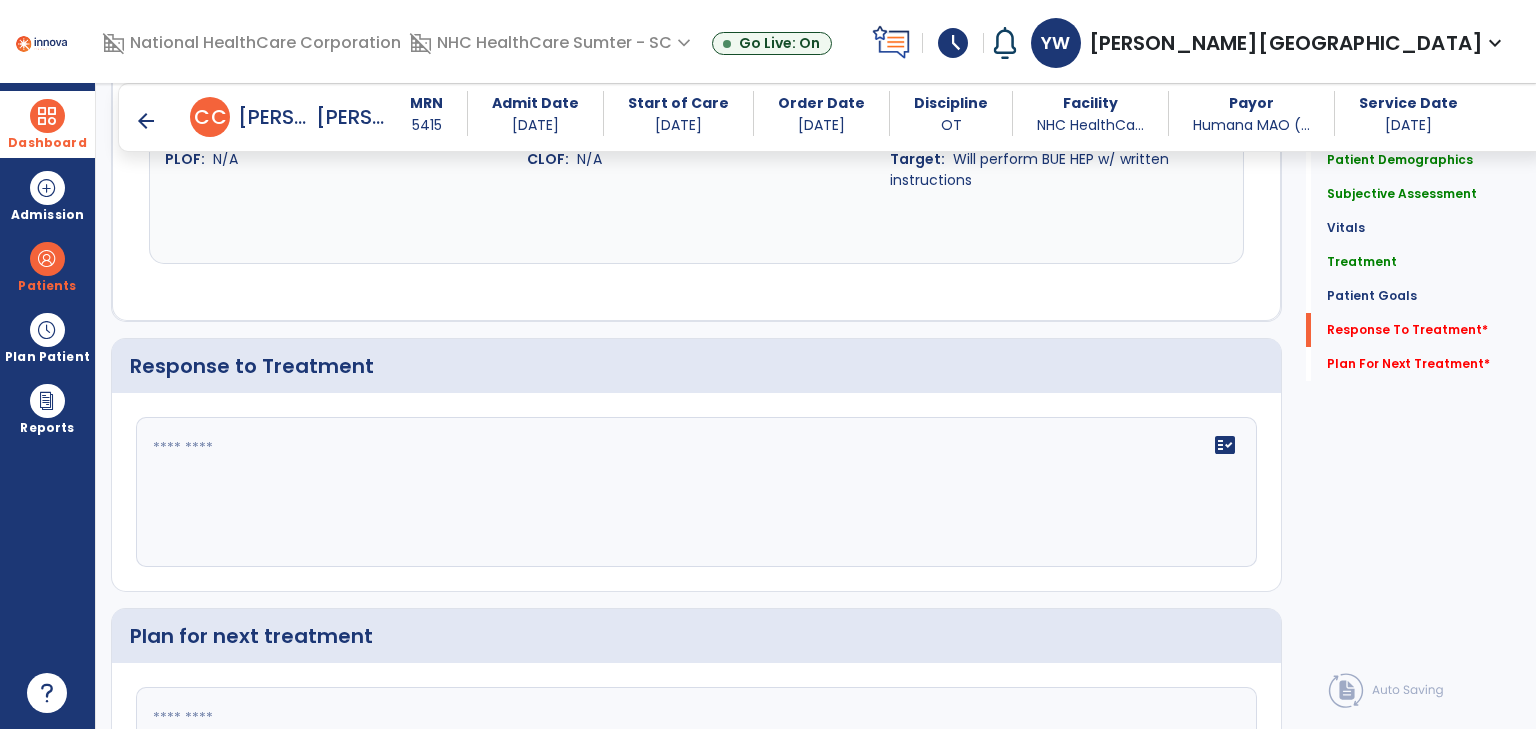 scroll, scrollTop: 2396, scrollLeft: 0, axis: vertical 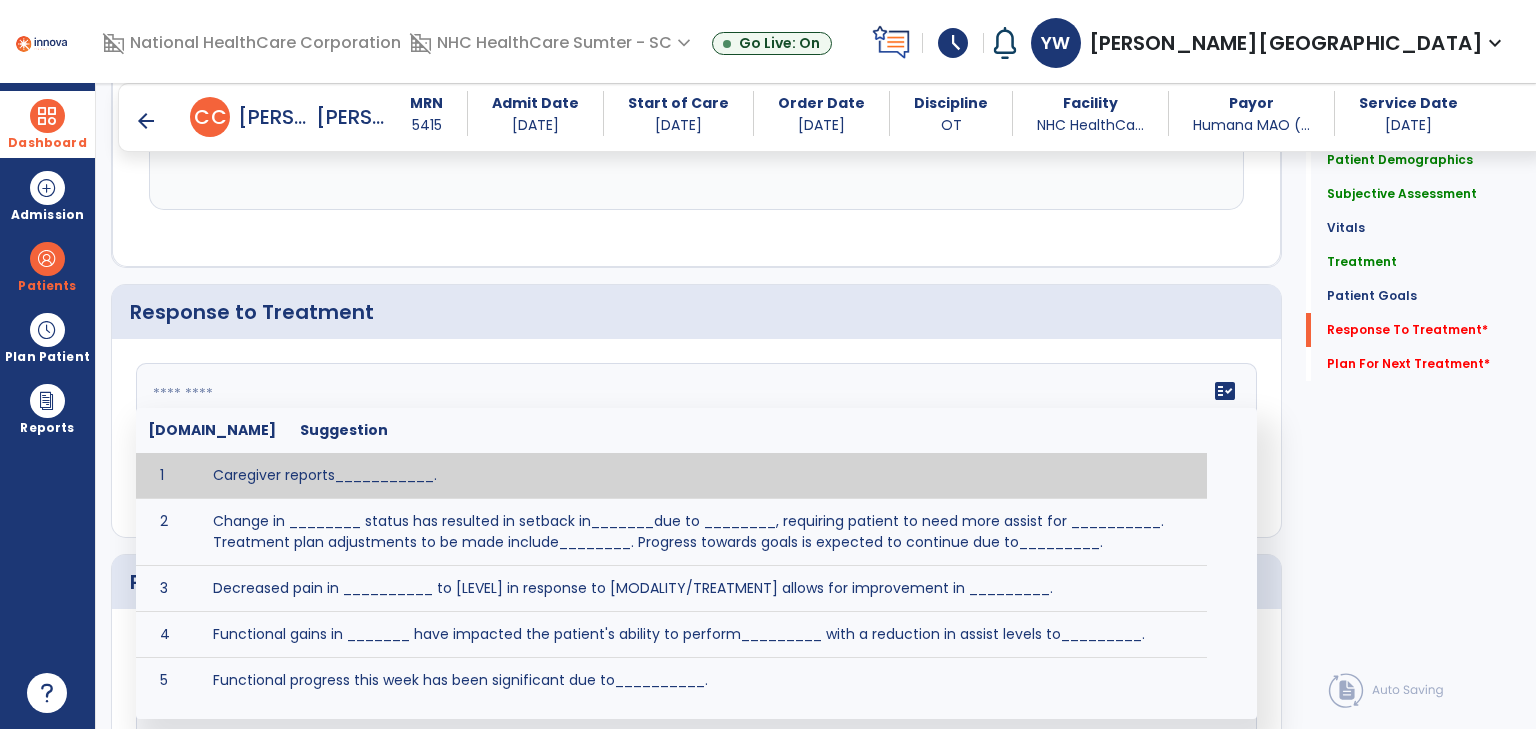 drag, startPoint x: 281, startPoint y: 413, endPoint x: 644, endPoint y: 304, distance: 379.01187 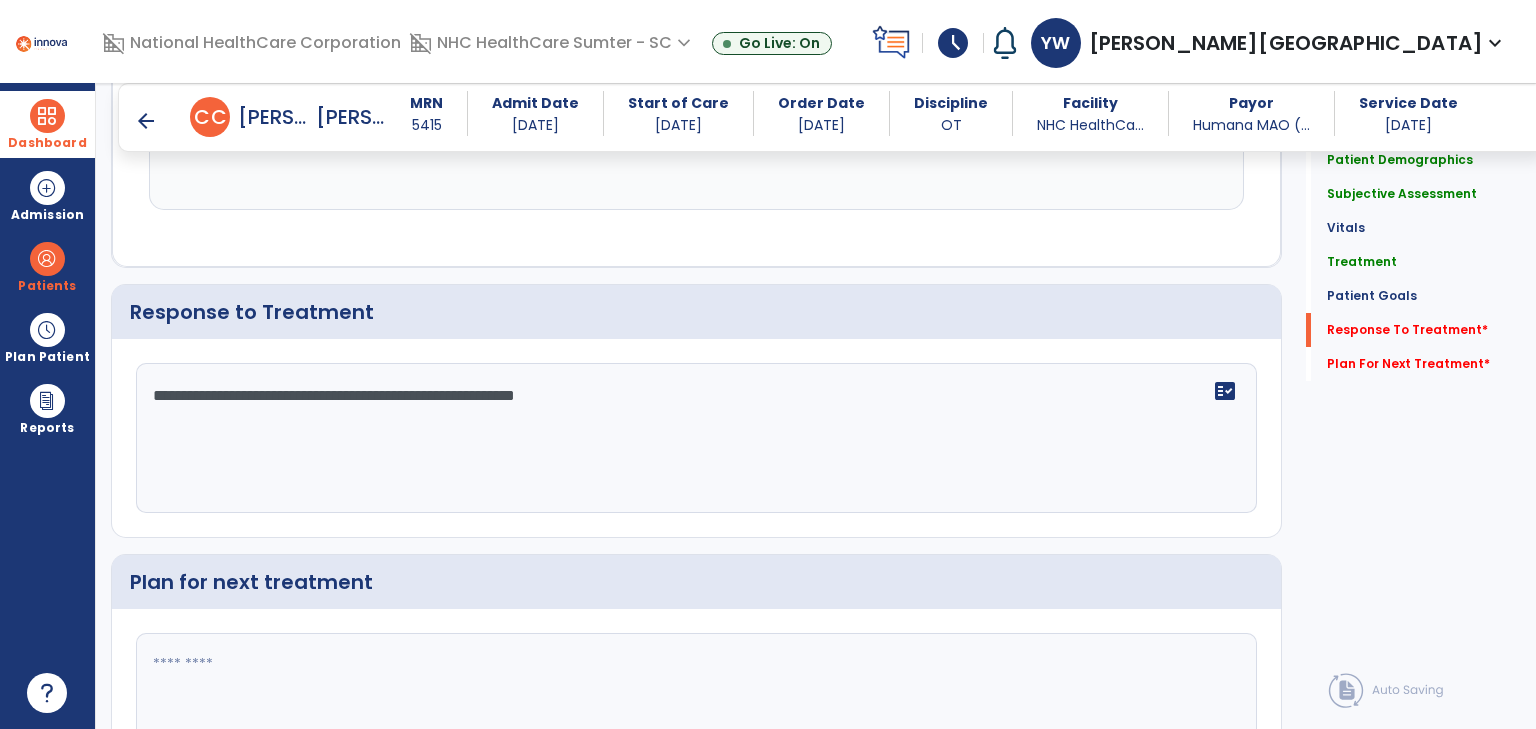 type on "**********" 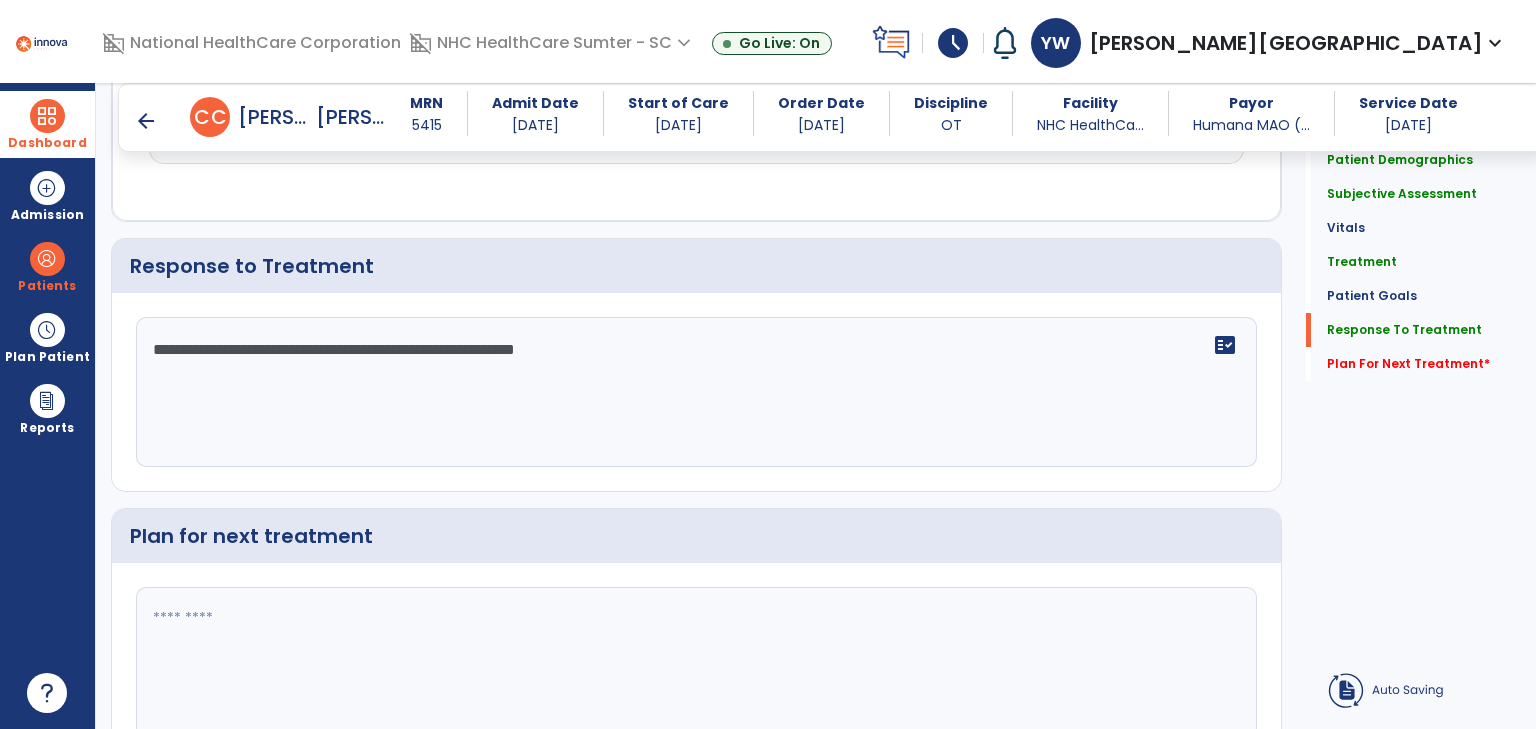 drag, startPoint x: 196, startPoint y: 652, endPoint x: 221, endPoint y: 655, distance: 25.179358 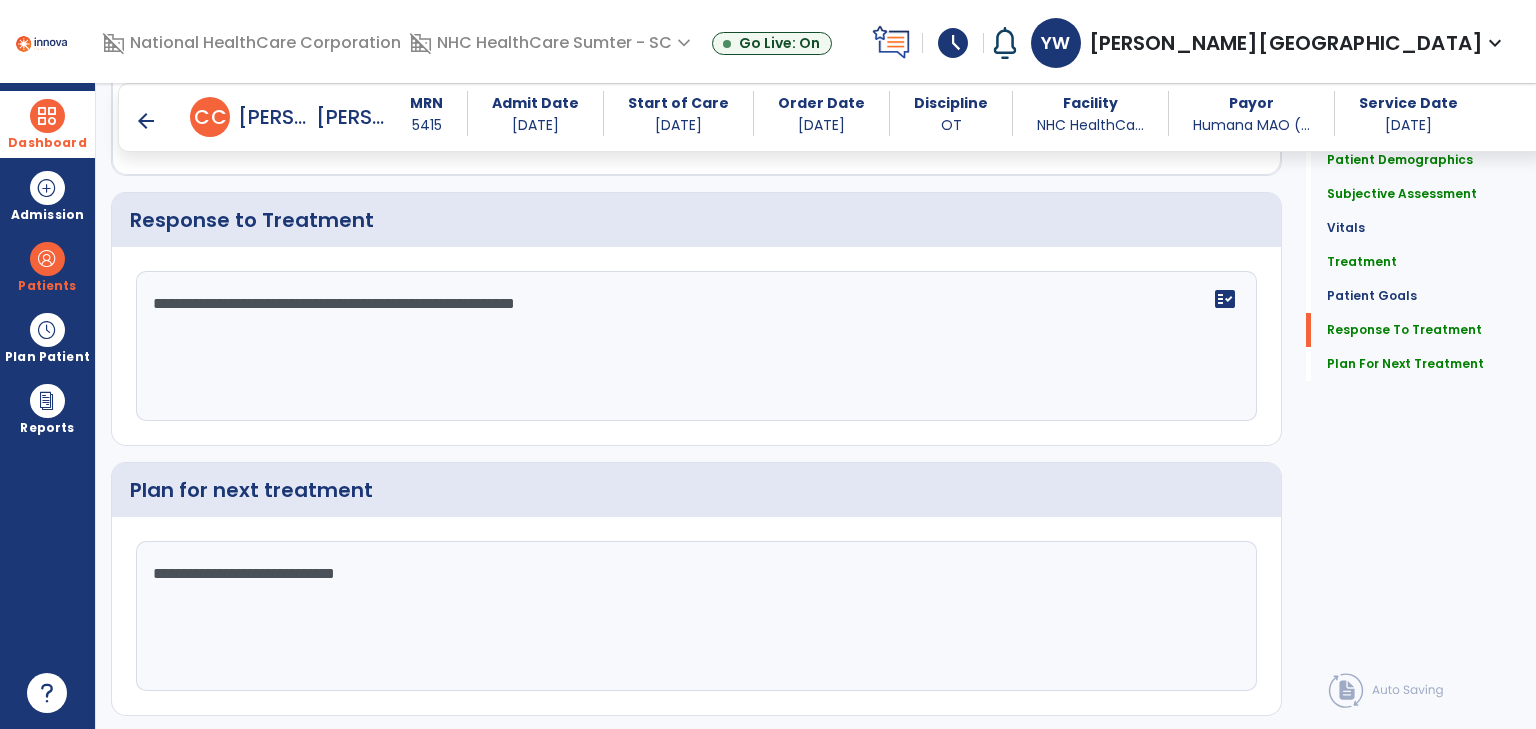scroll, scrollTop: 2534, scrollLeft: 0, axis: vertical 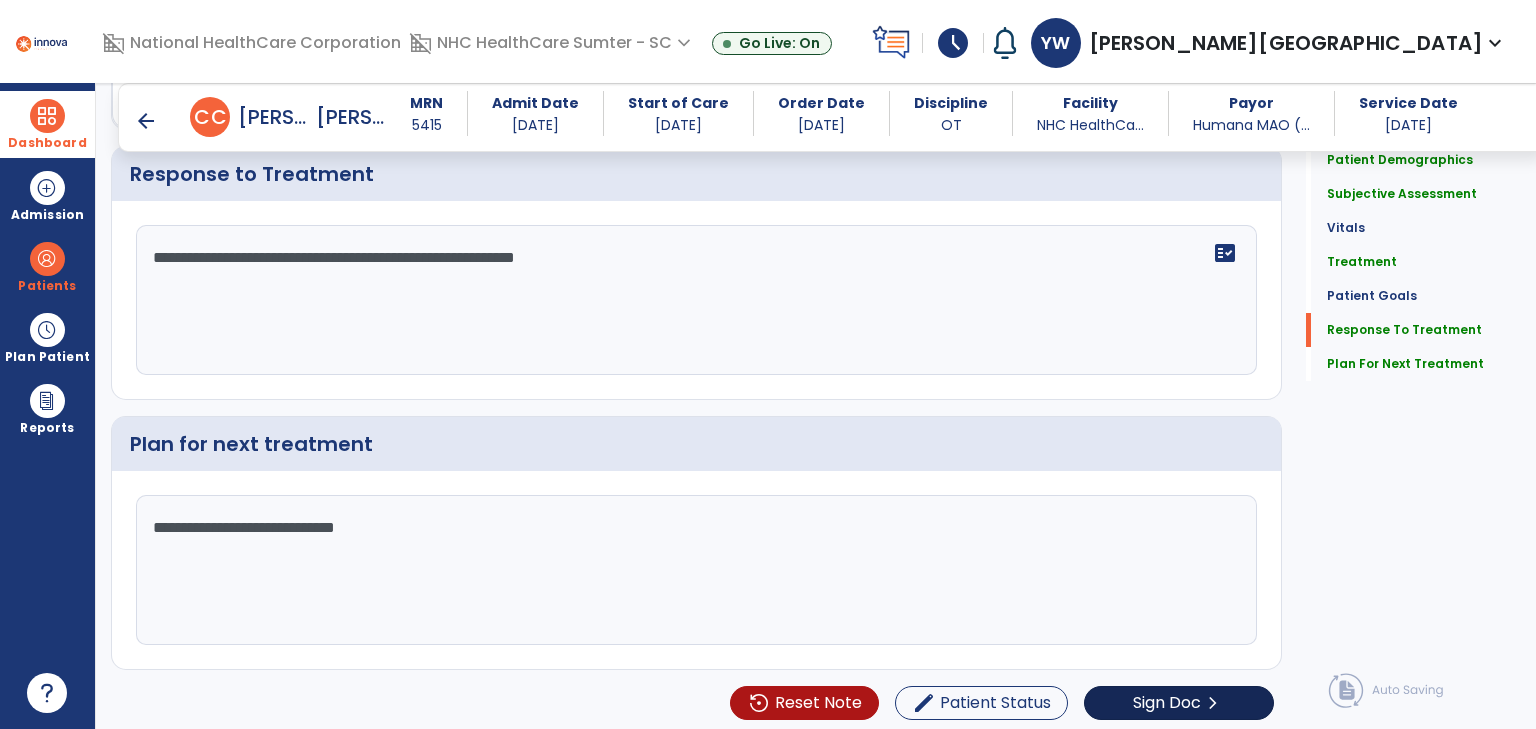 type on "**********" 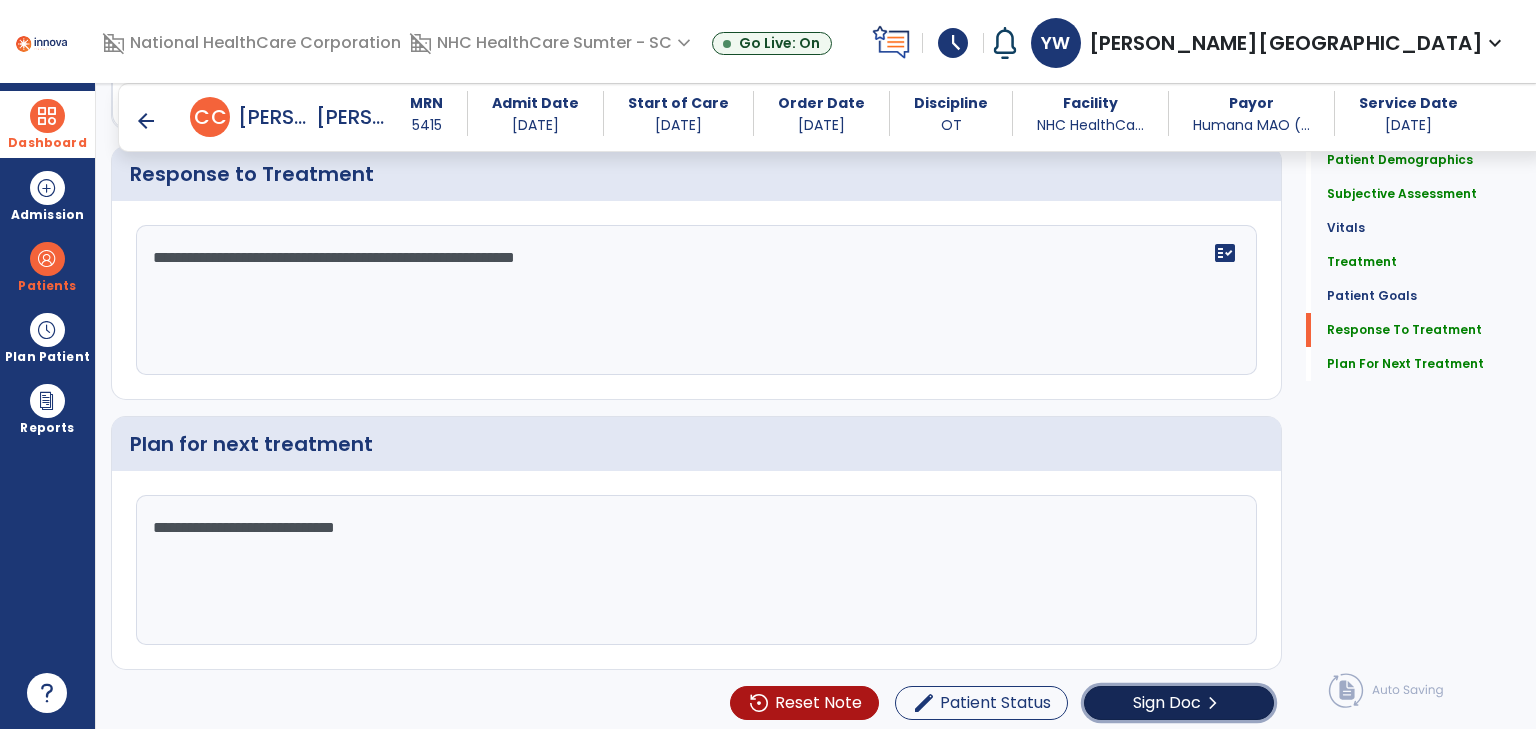 click on "Sign Doc" 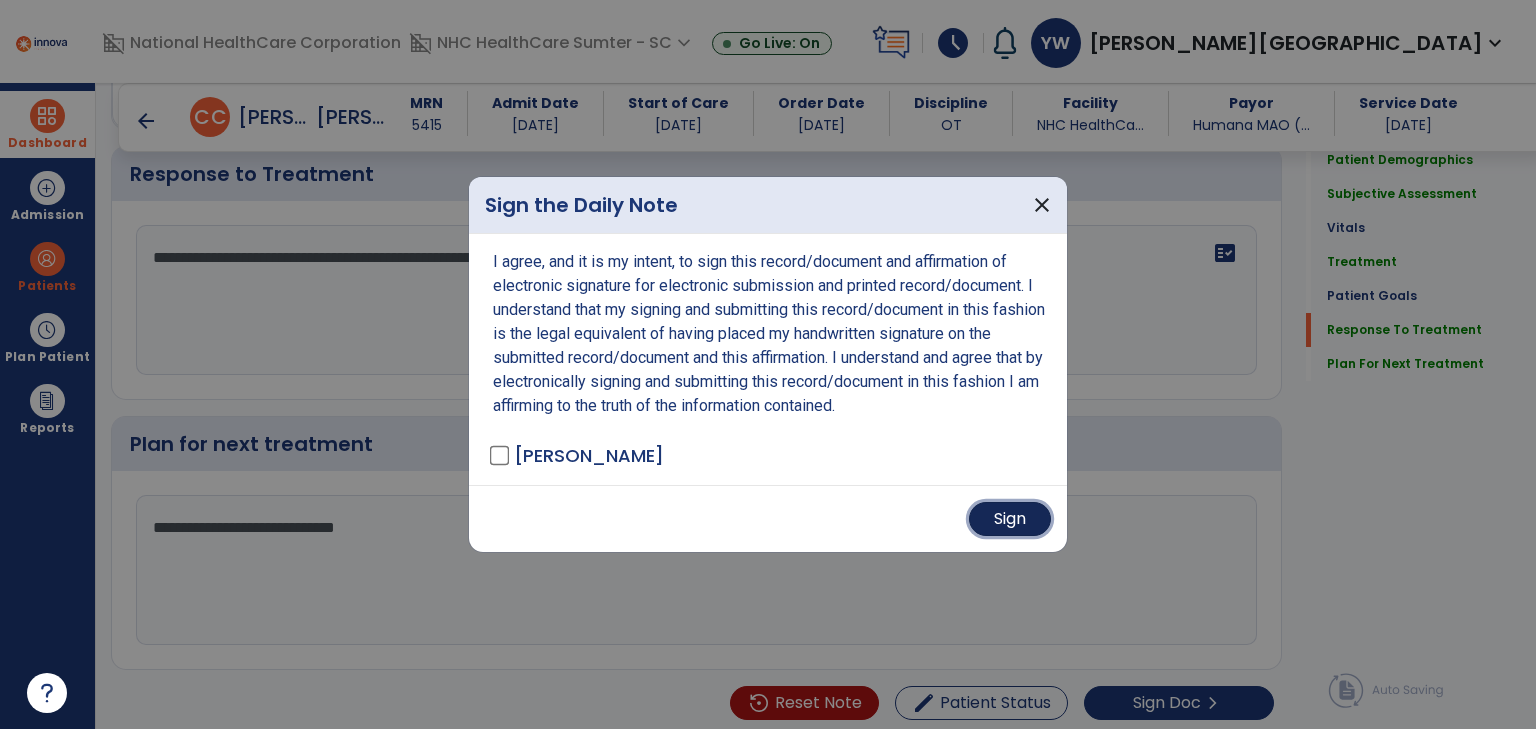 click on "Sign" at bounding box center (1010, 519) 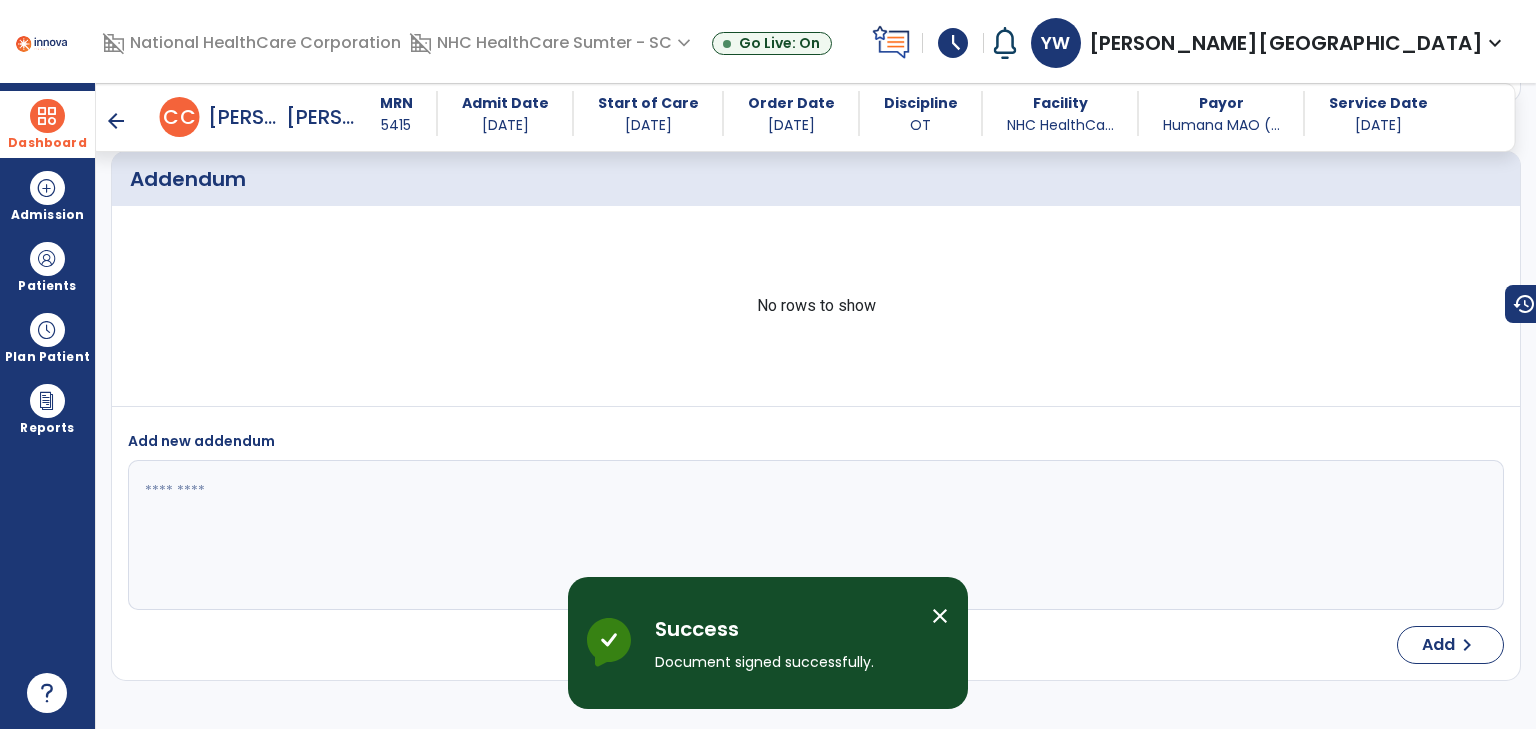 scroll, scrollTop: 3496, scrollLeft: 0, axis: vertical 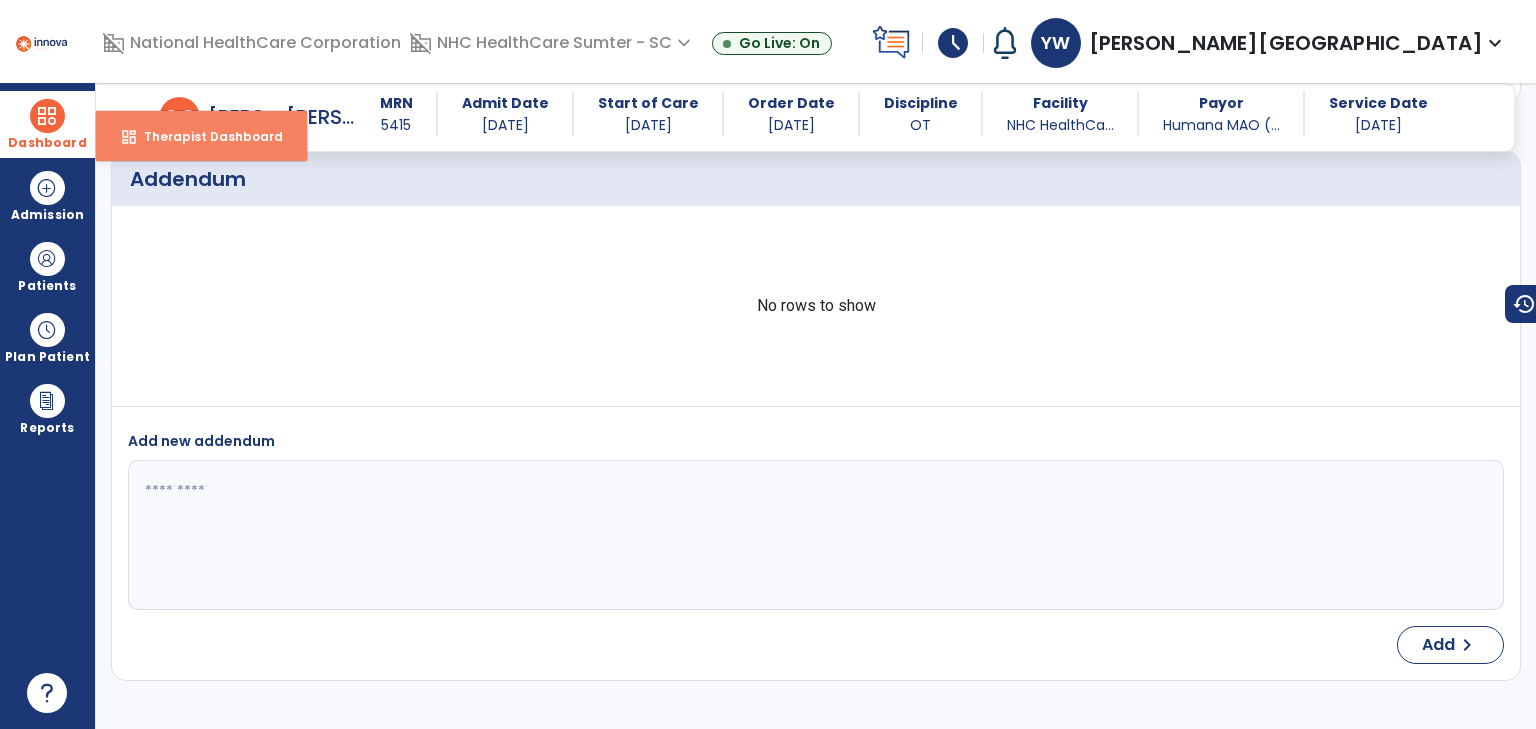 click on "Therapist Dashboard" at bounding box center (205, 136) 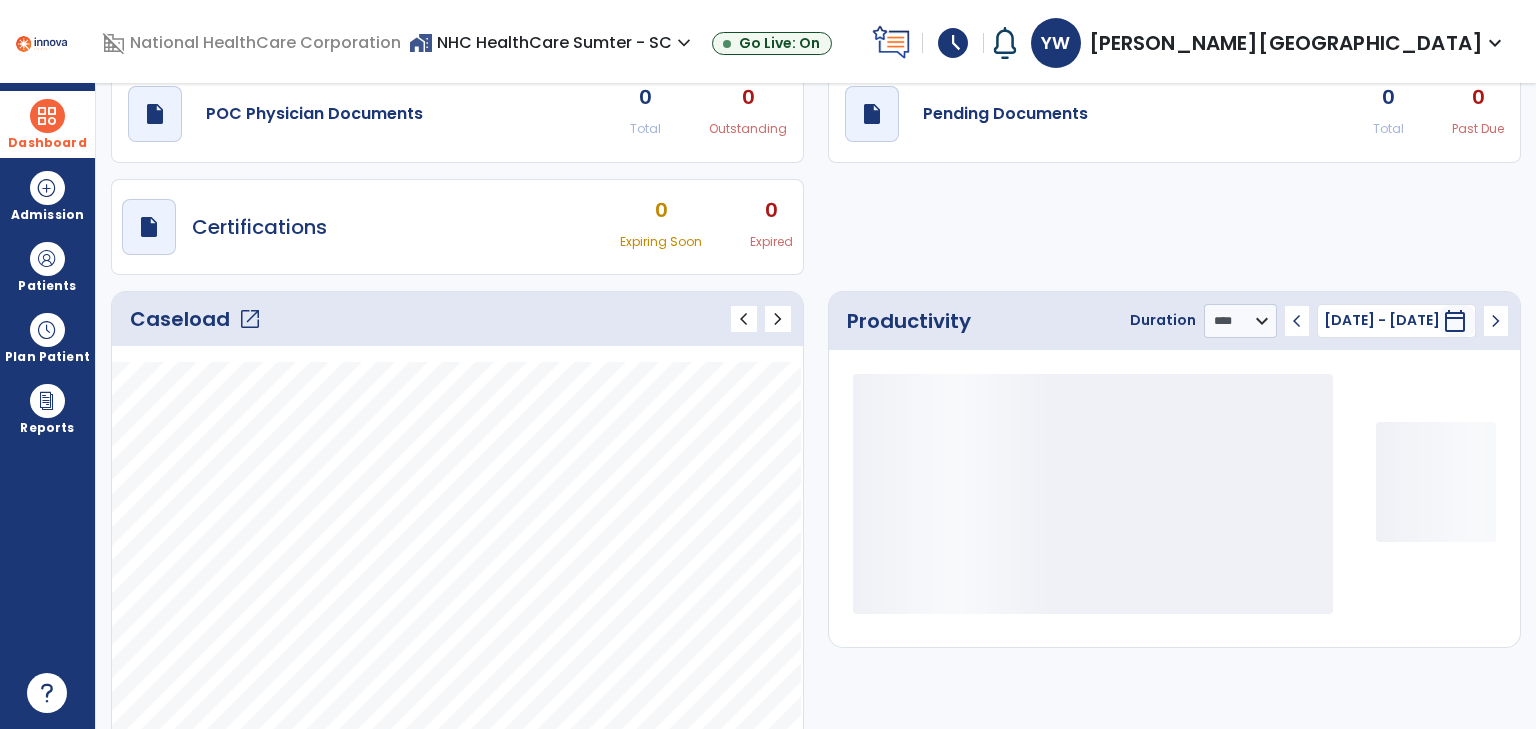 scroll, scrollTop: 76, scrollLeft: 0, axis: vertical 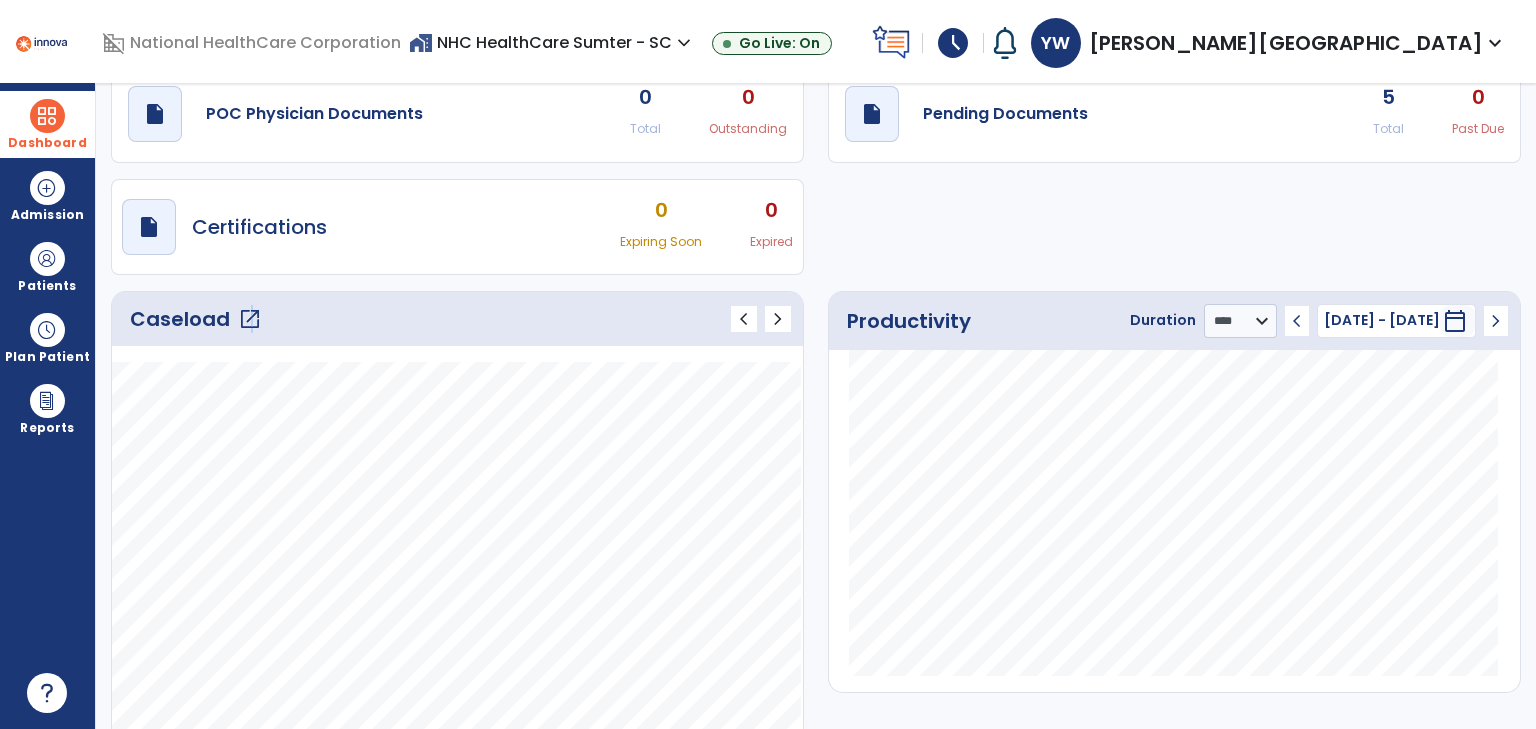 click on "open_in_new" 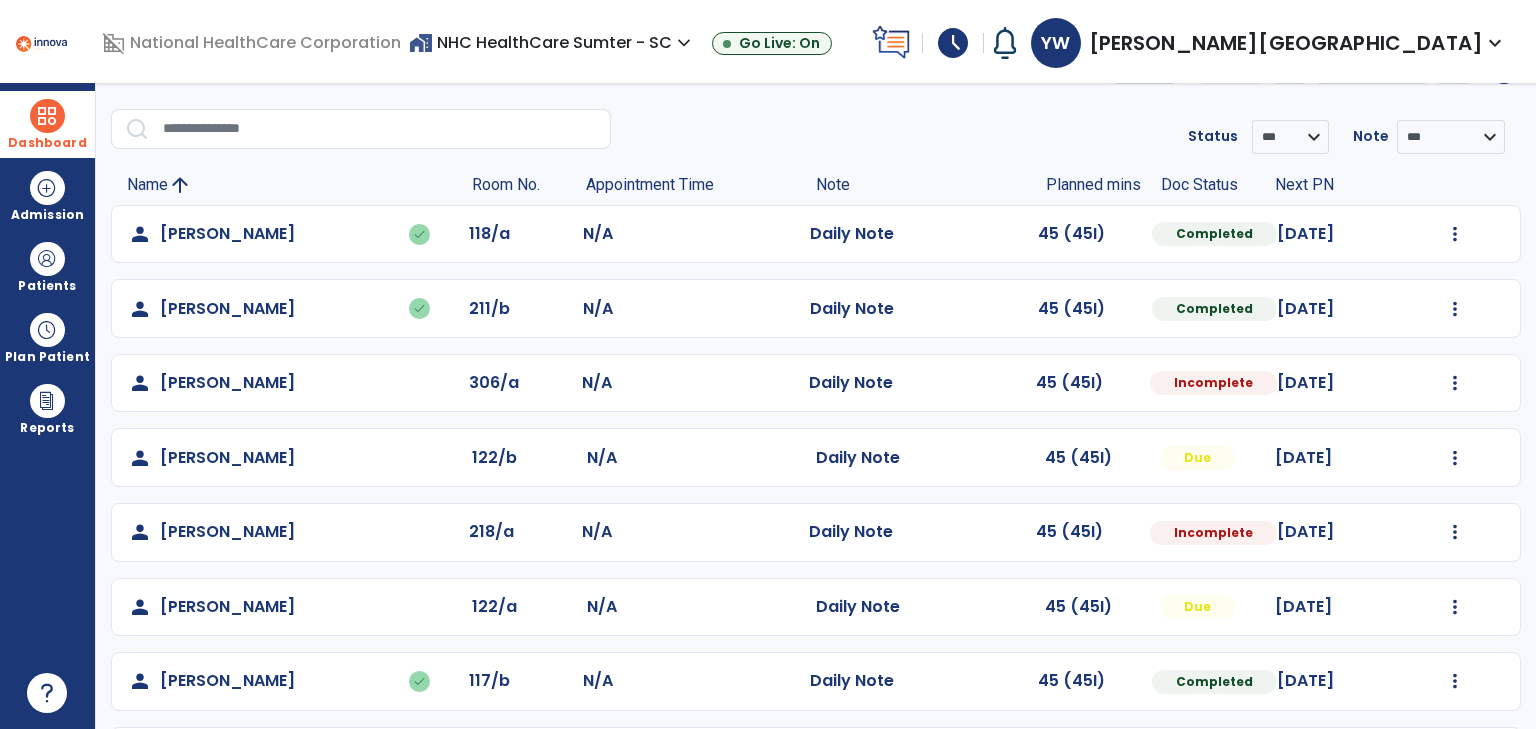 scroll, scrollTop: 136, scrollLeft: 0, axis: vertical 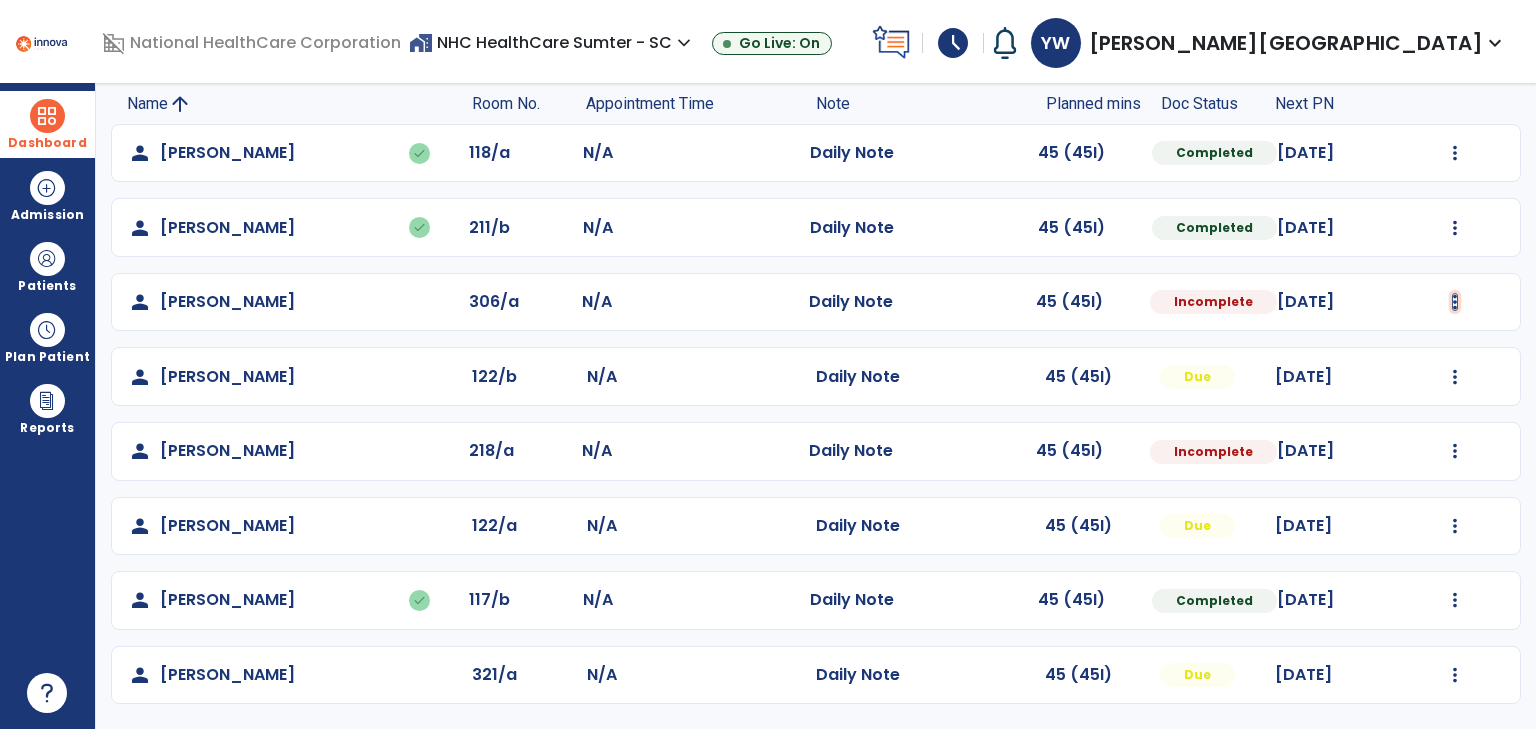 click at bounding box center [1455, 153] 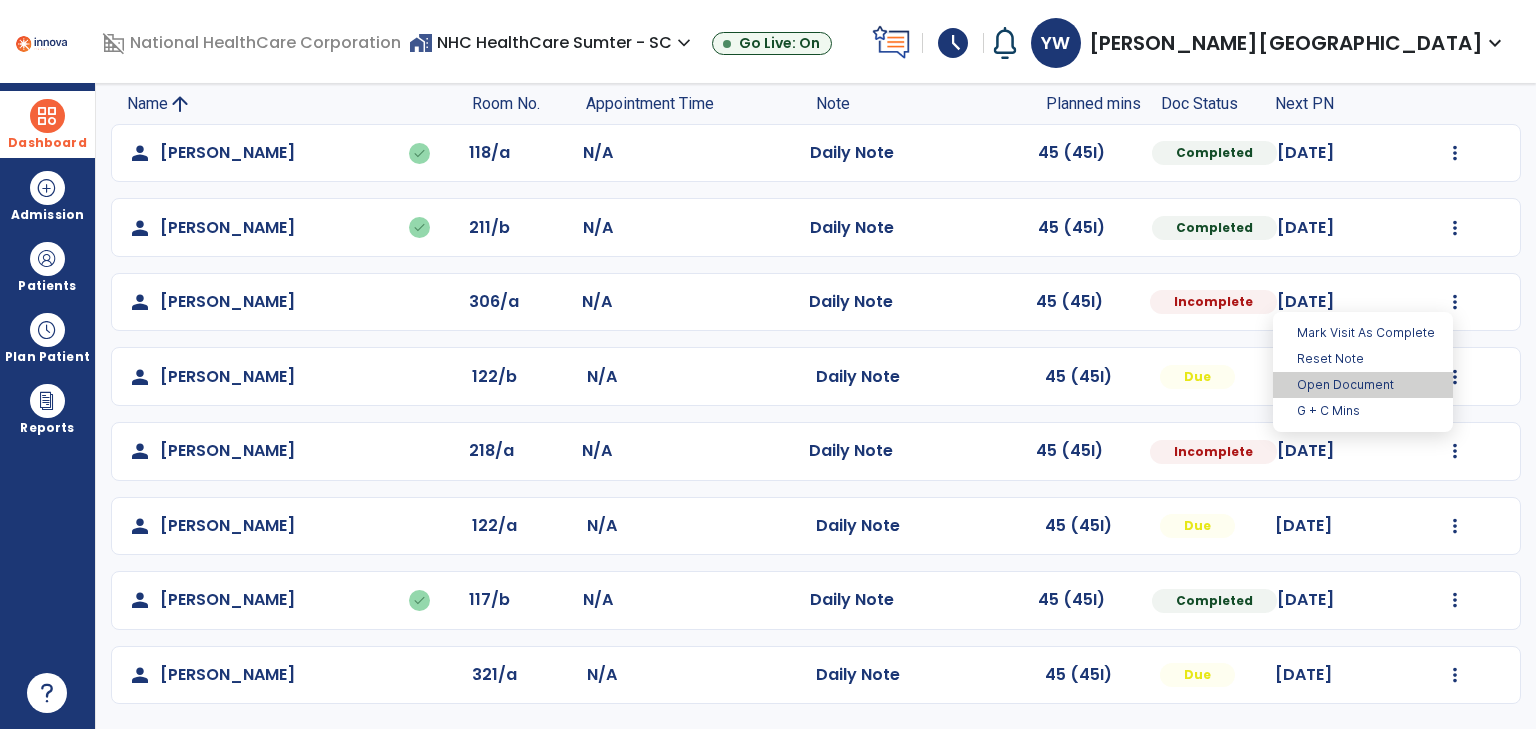 click on "Open Document" at bounding box center (1363, 385) 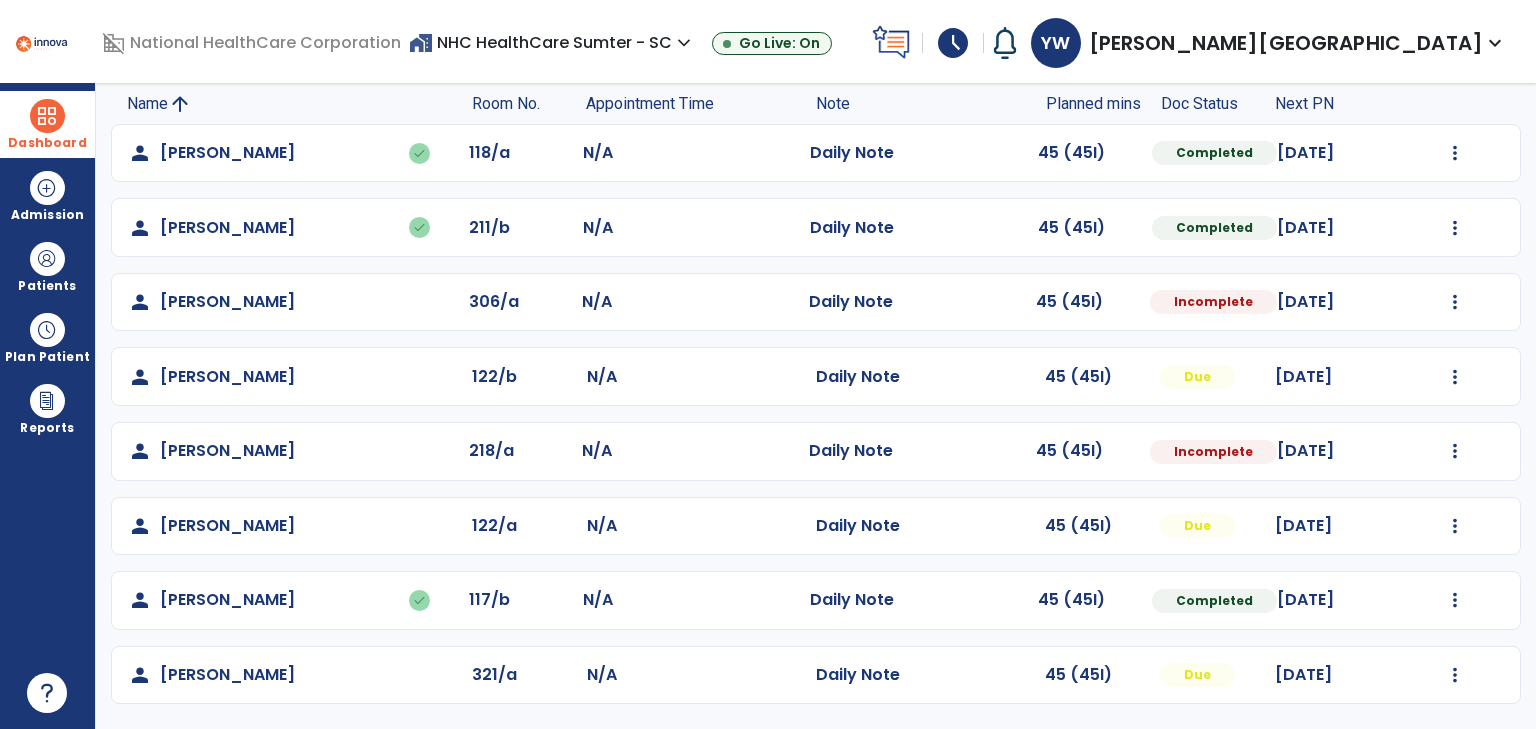 select on "*" 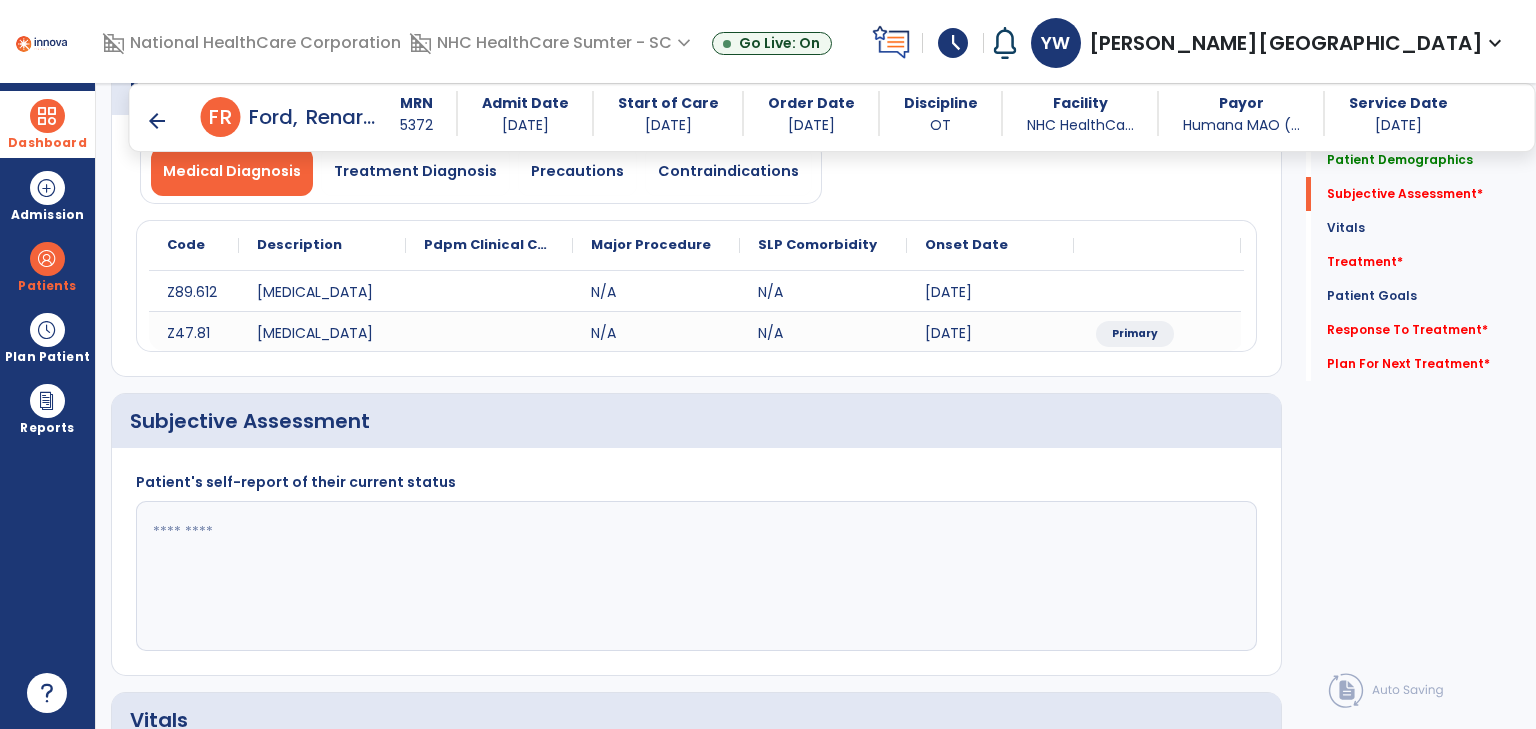 scroll, scrollTop: 166, scrollLeft: 0, axis: vertical 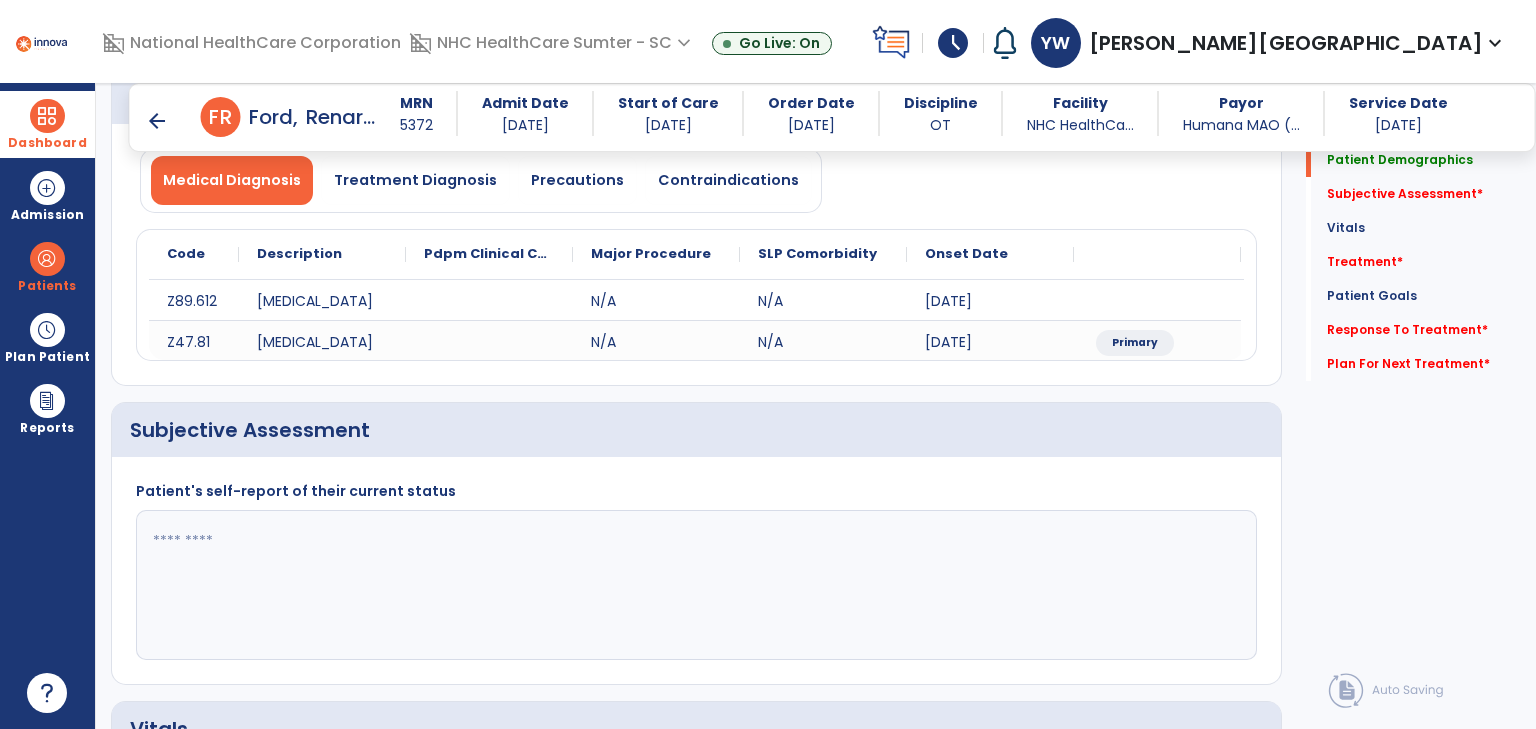 click 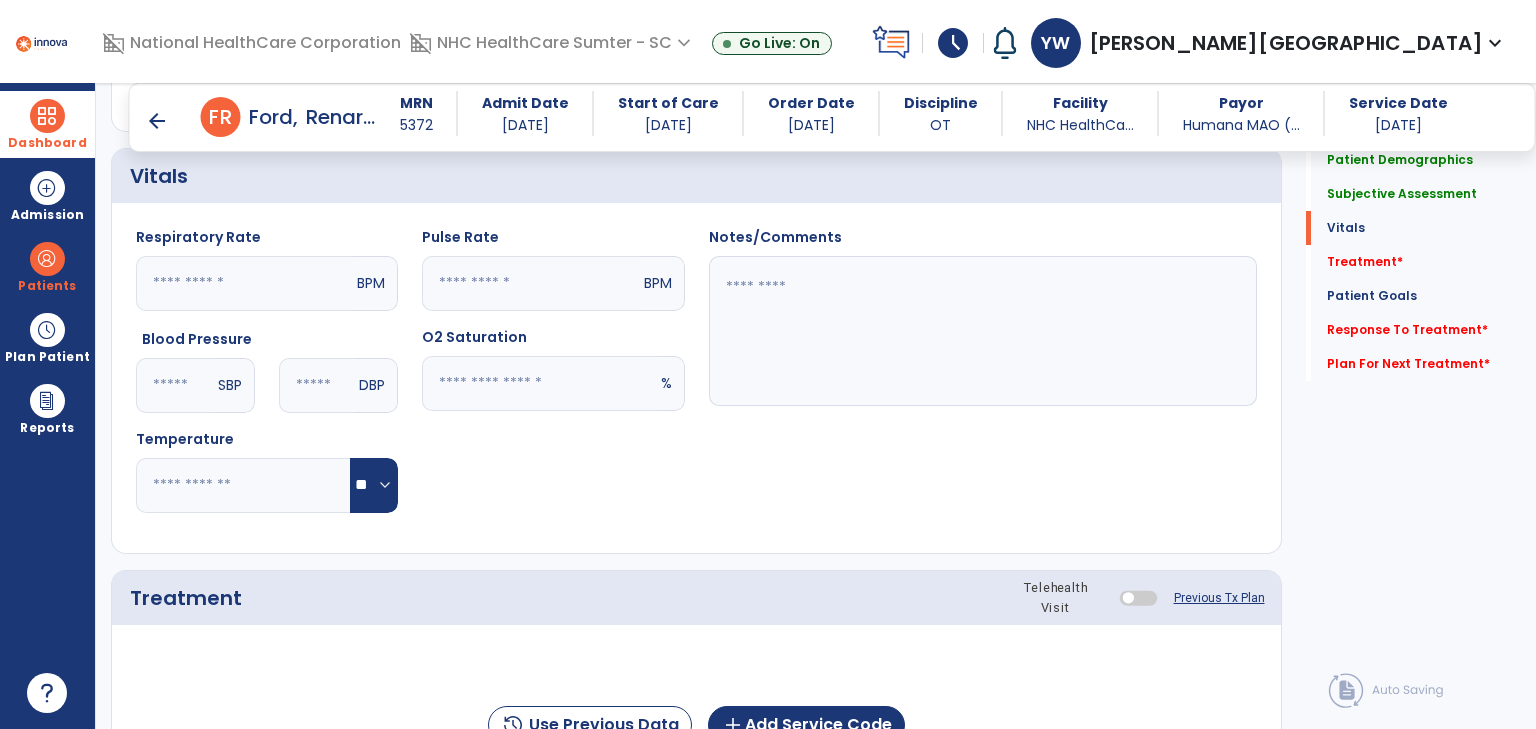 scroll, scrollTop: 966, scrollLeft: 0, axis: vertical 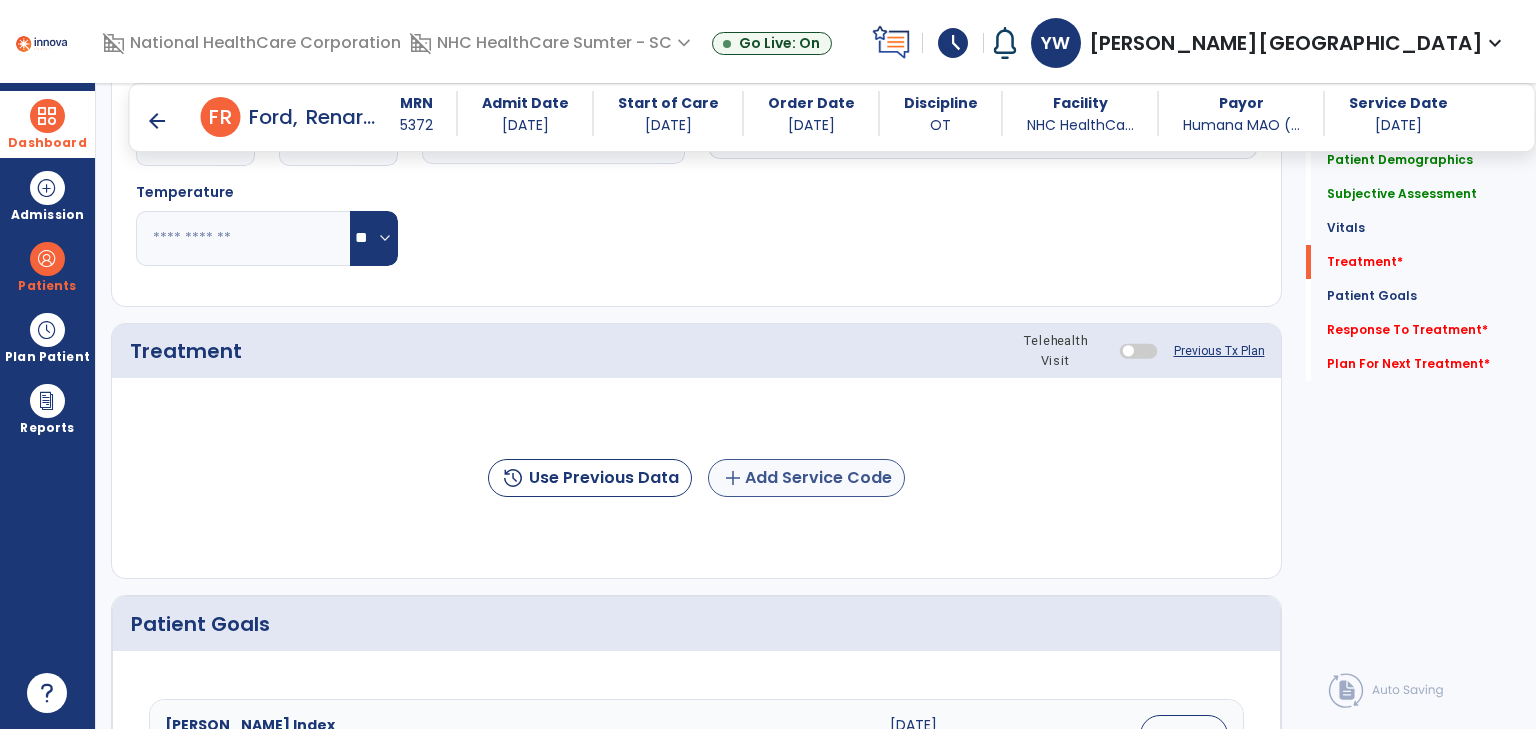 type on "**********" 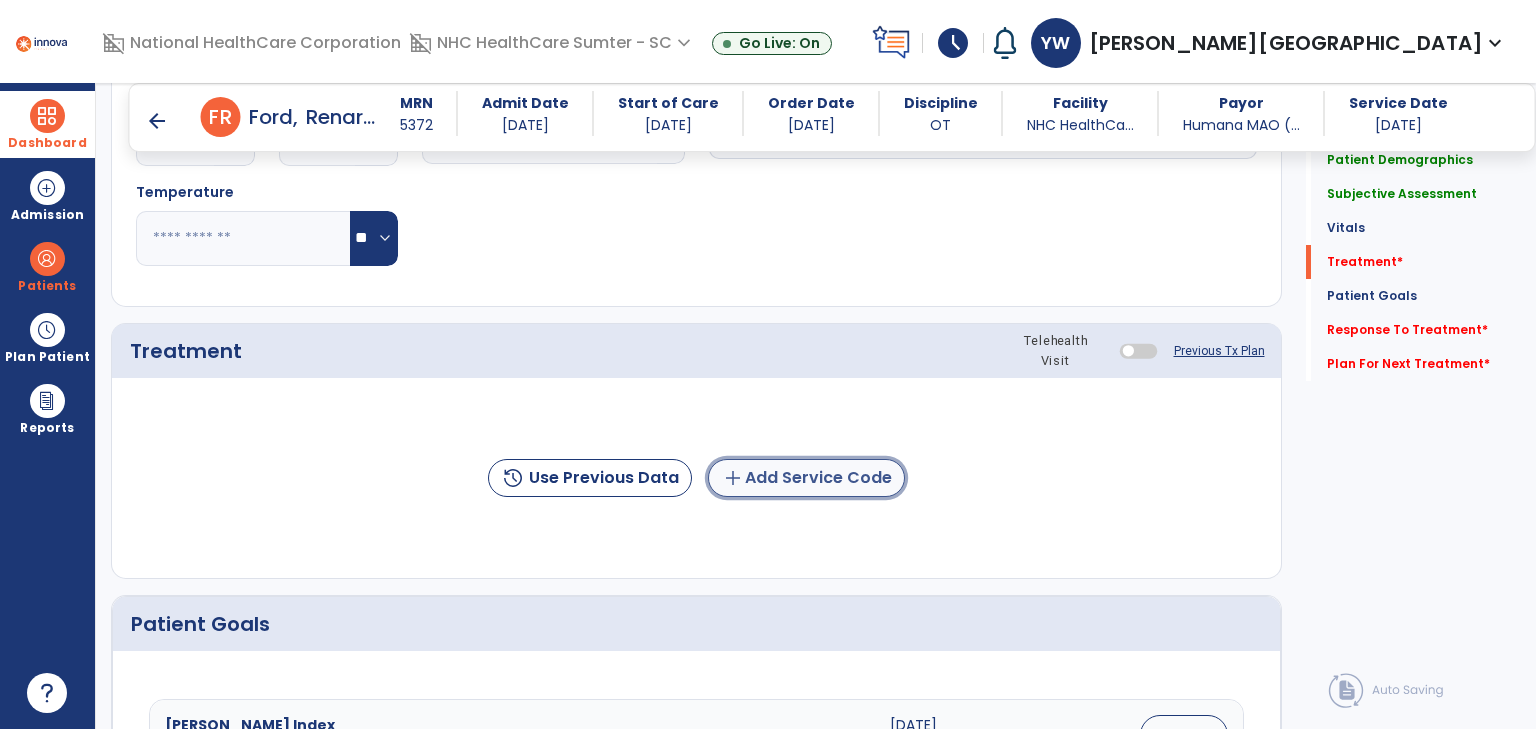 click on "add  Add Service Code" 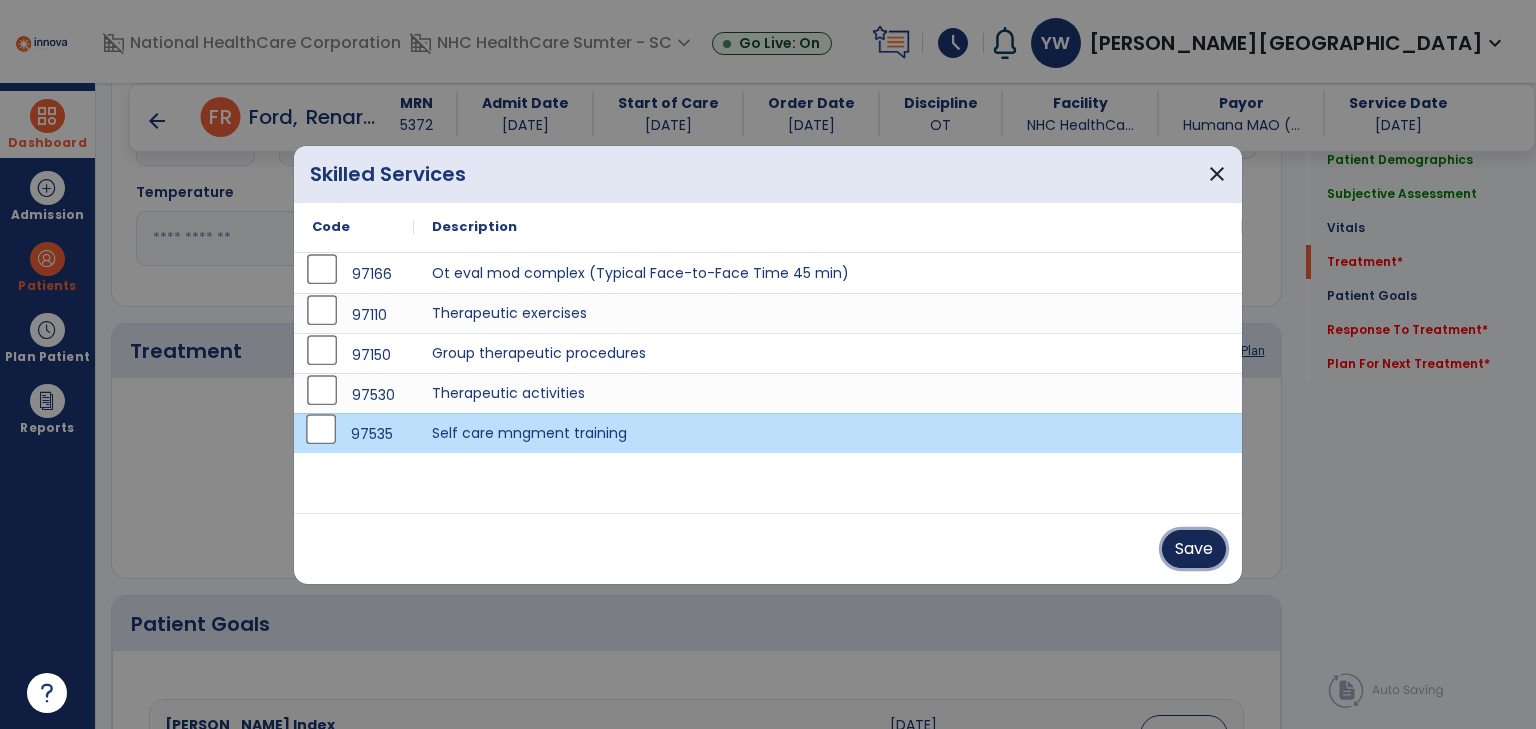 click on "Save" at bounding box center (1194, 549) 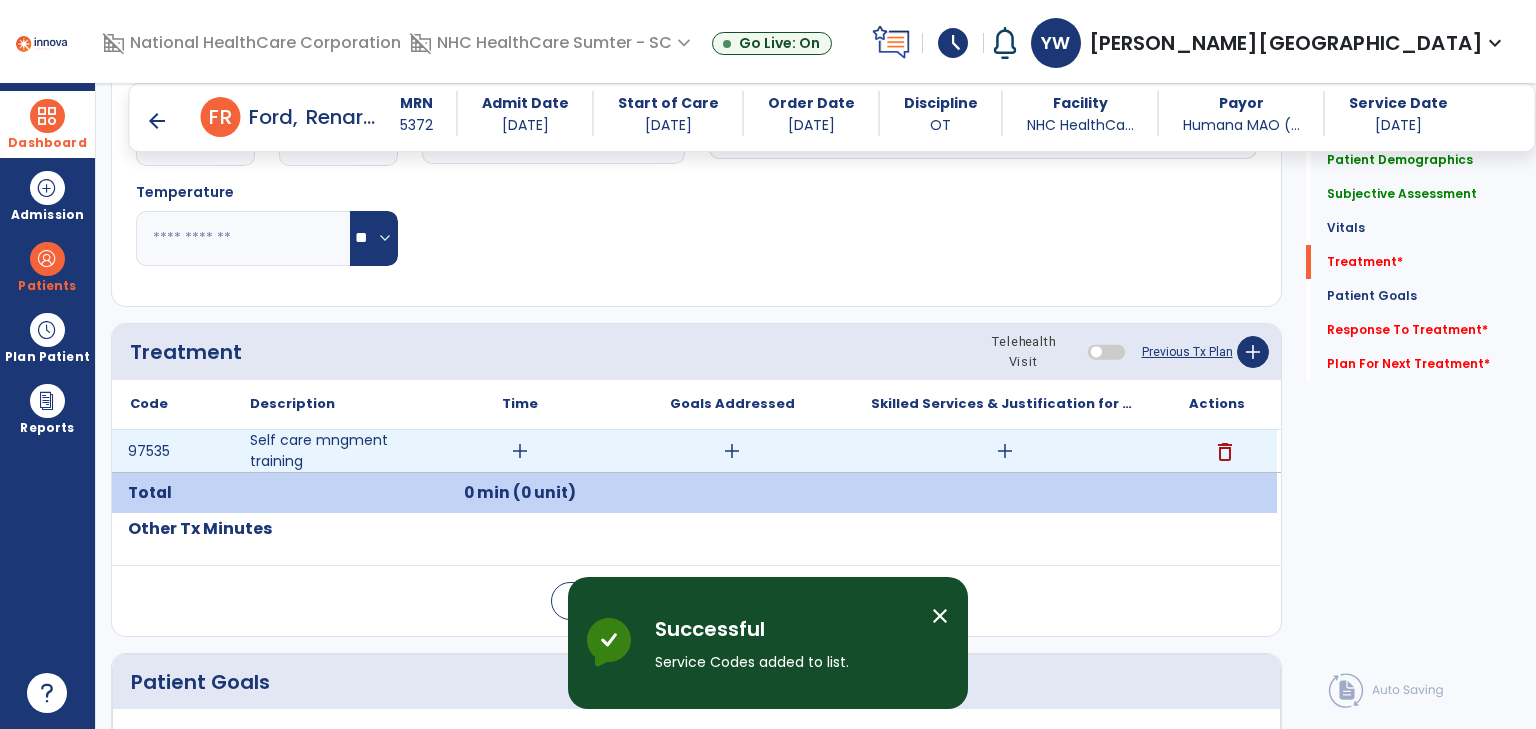 click on "add" at bounding box center [520, 451] 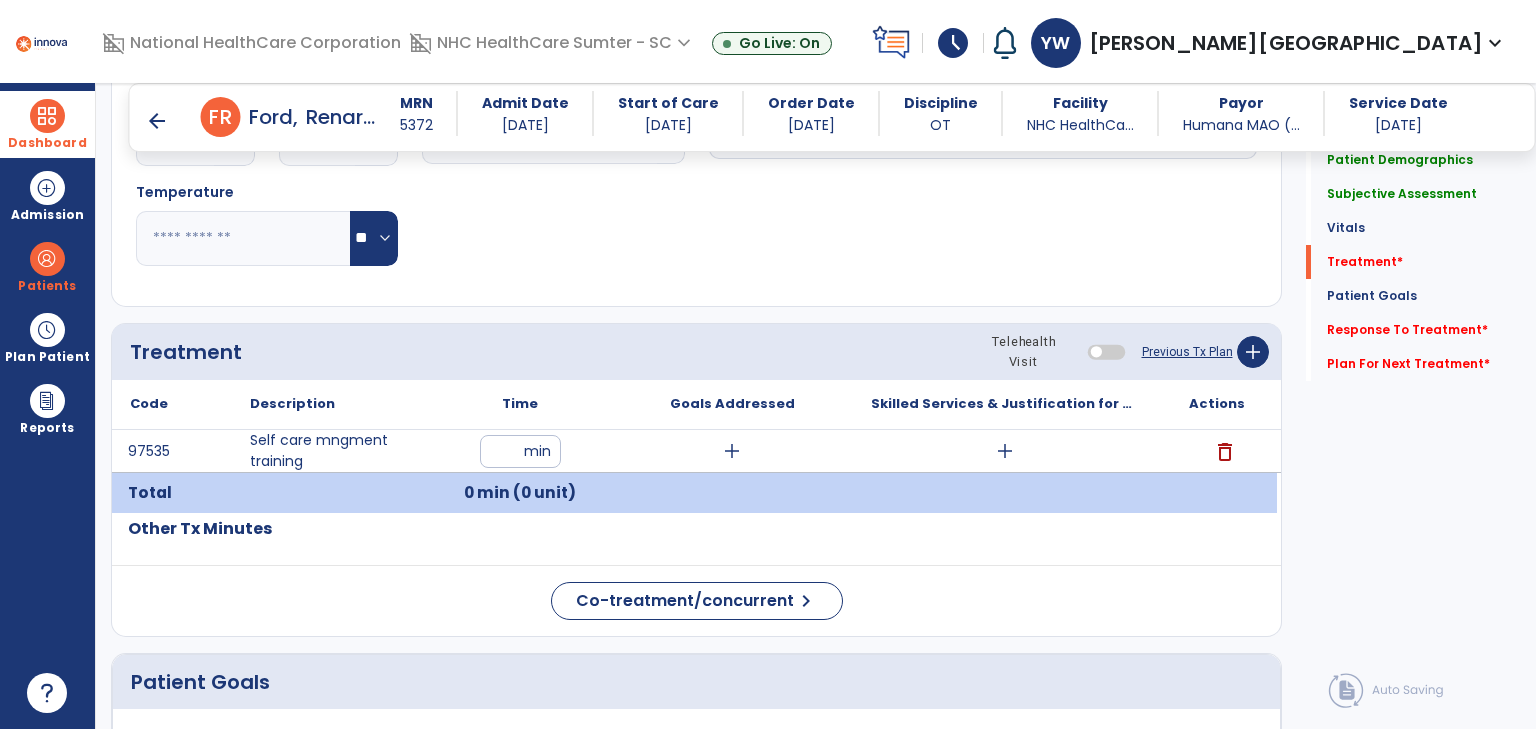type on "**" 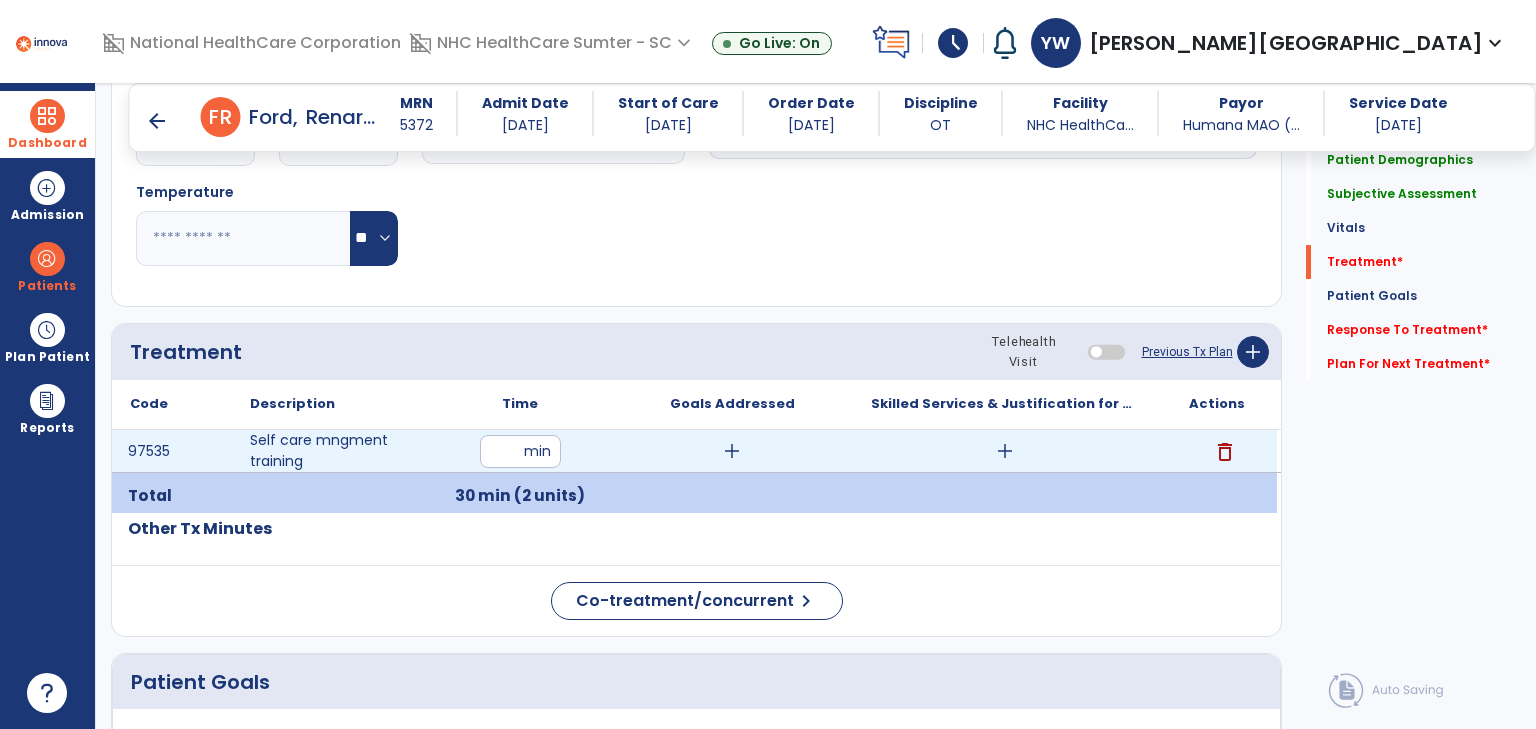 click on "add" at bounding box center [732, 451] 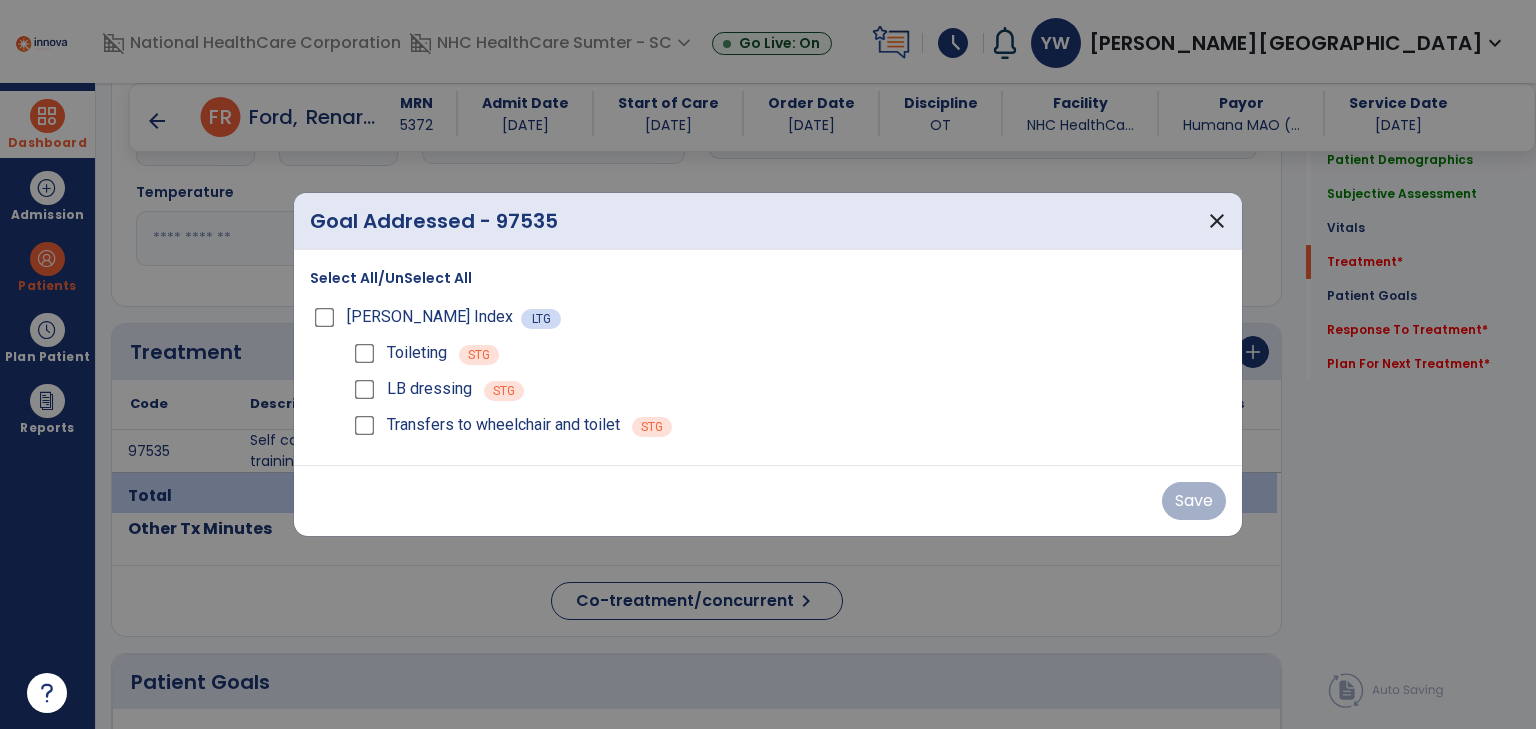 click on "Transfers to wheelchair and toilet" at bounding box center [485, 425] 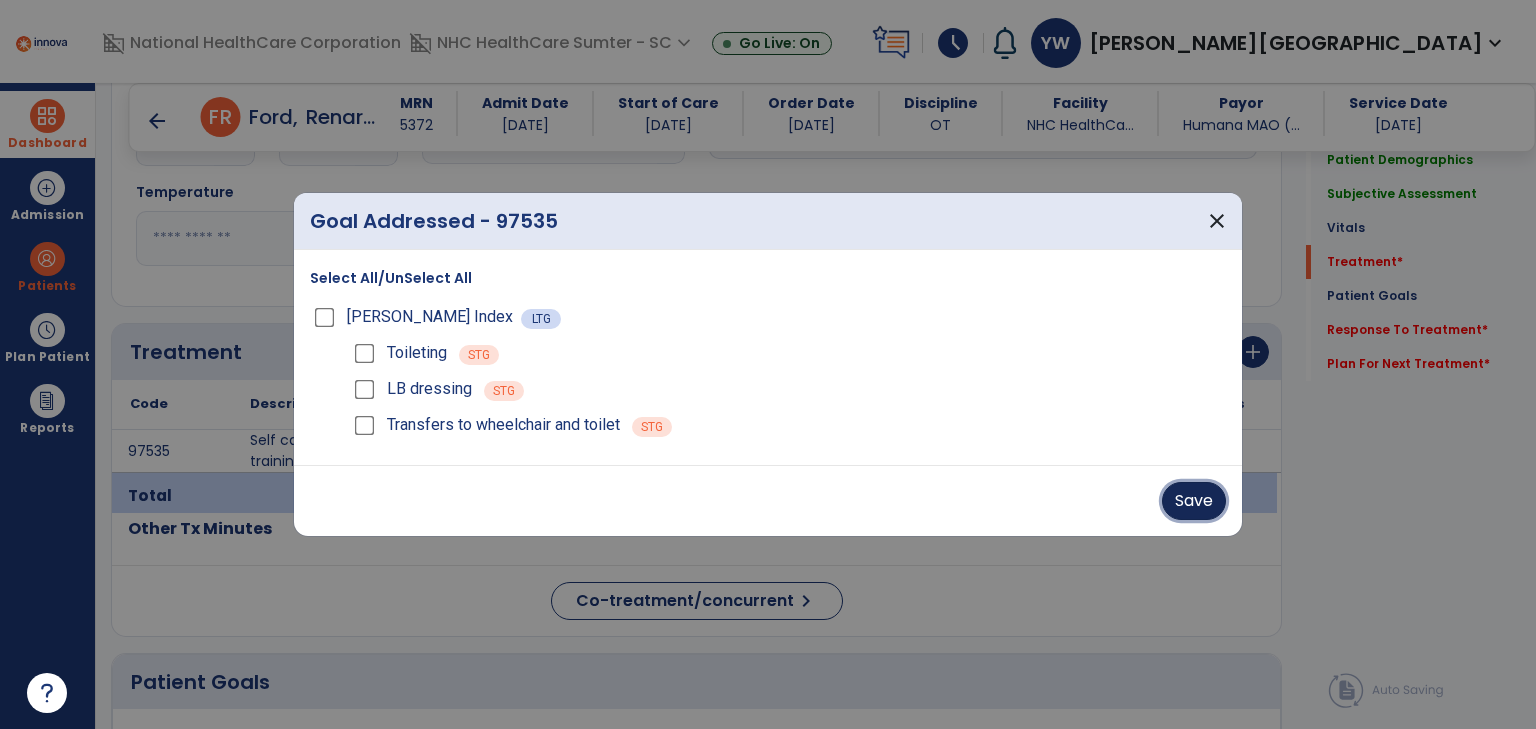 click on "Save" at bounding box center [1194, 501] 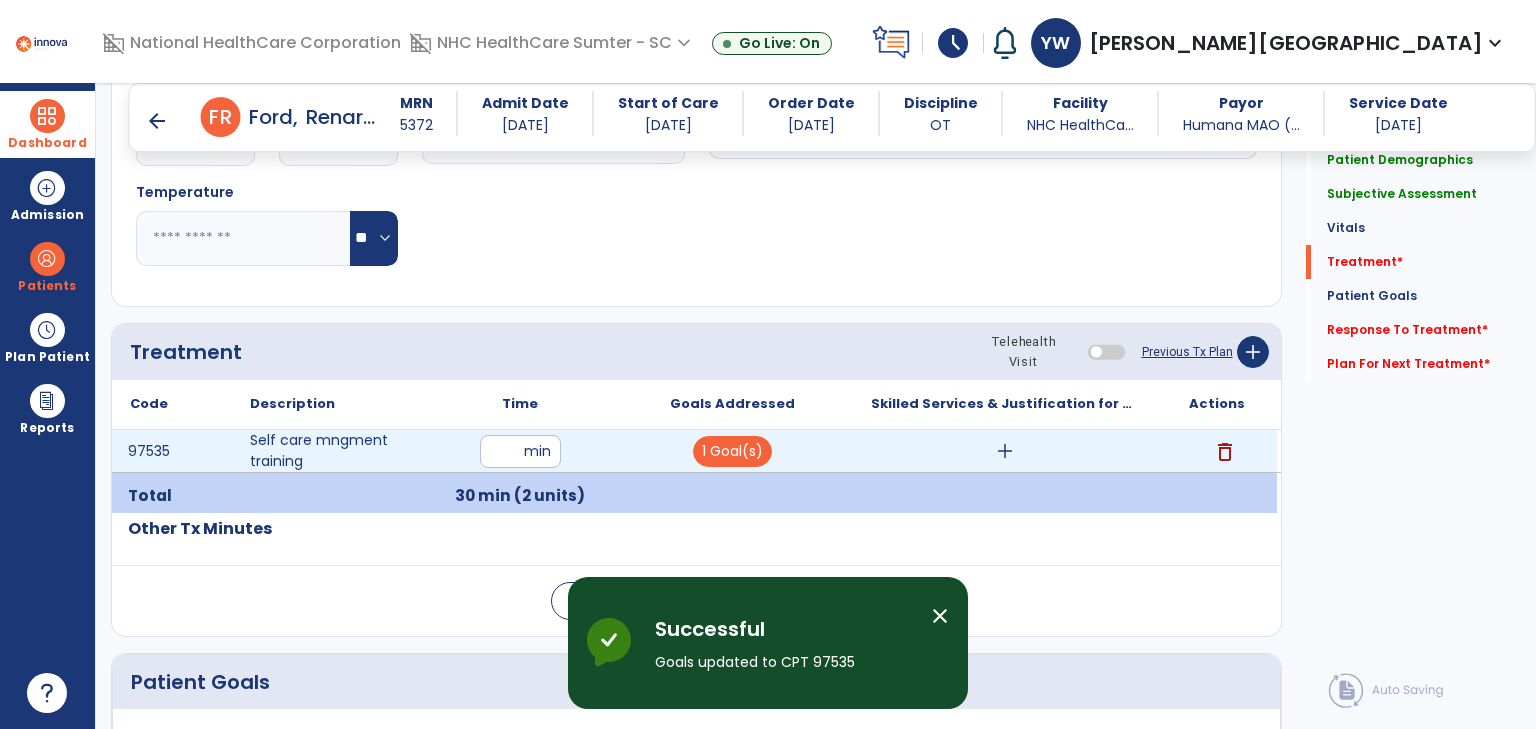 click on "add" at bounding box center [1005, 451] 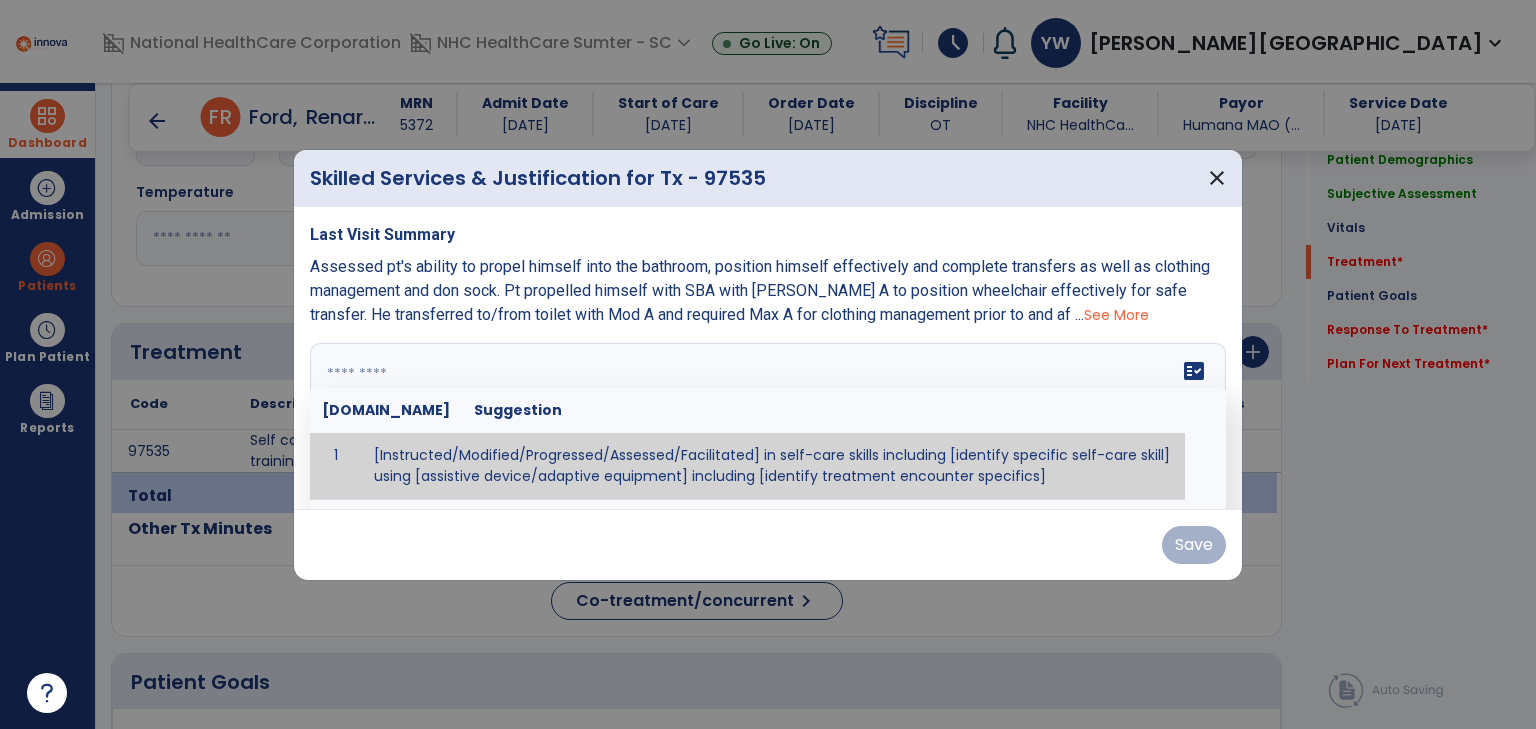 click at bounding box center (766, 418) 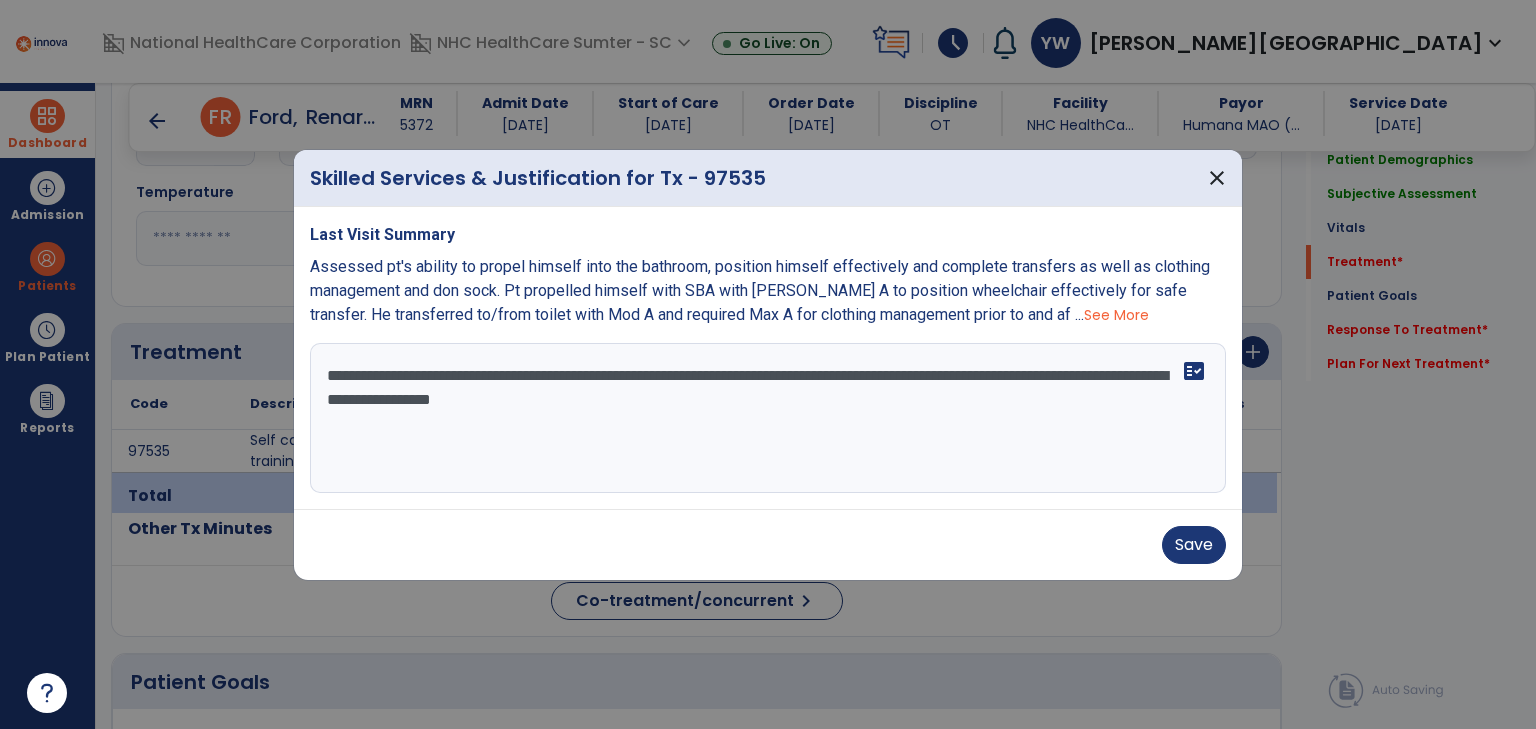 click on "**********" at bounding box center [768, 418] 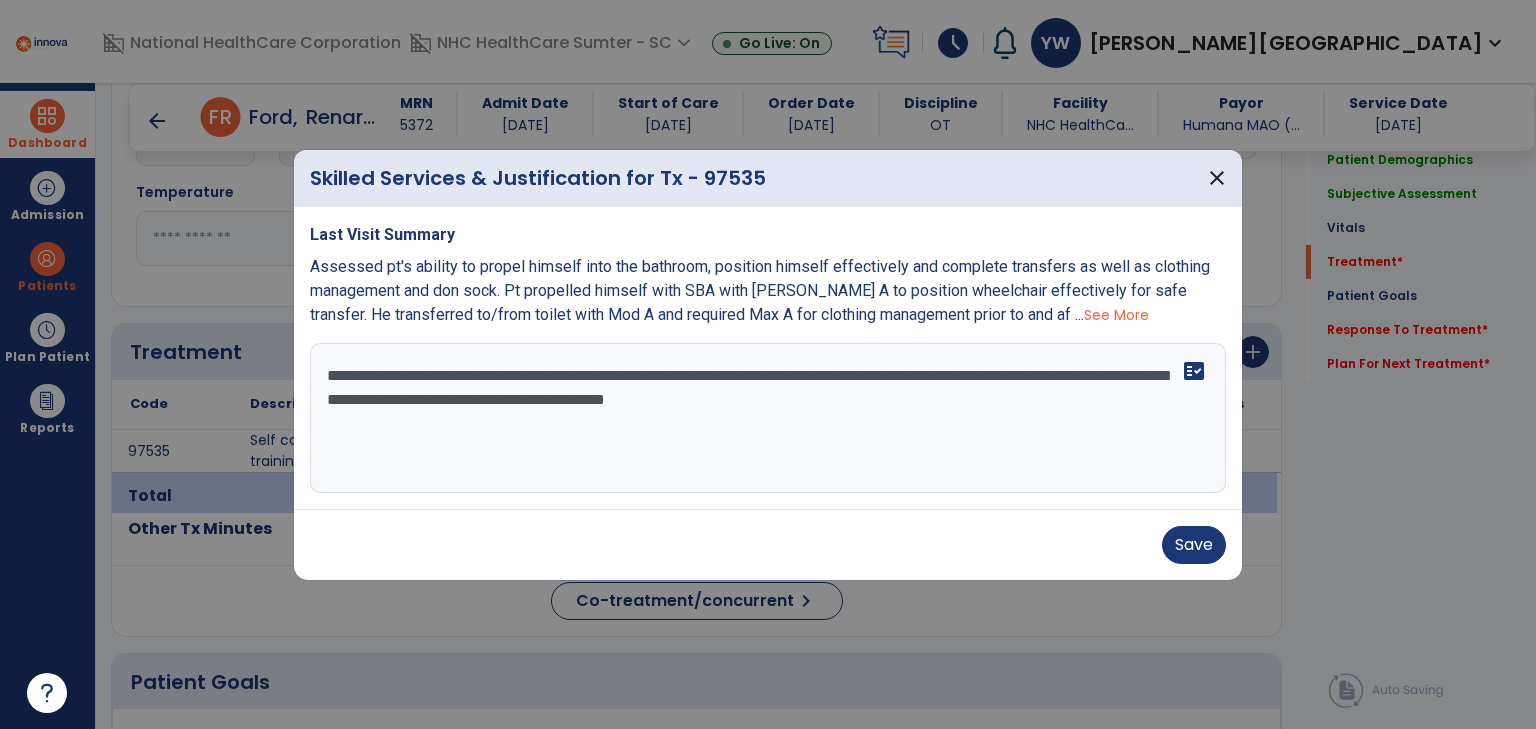 click on "**********" at bounding box center (768, 418) 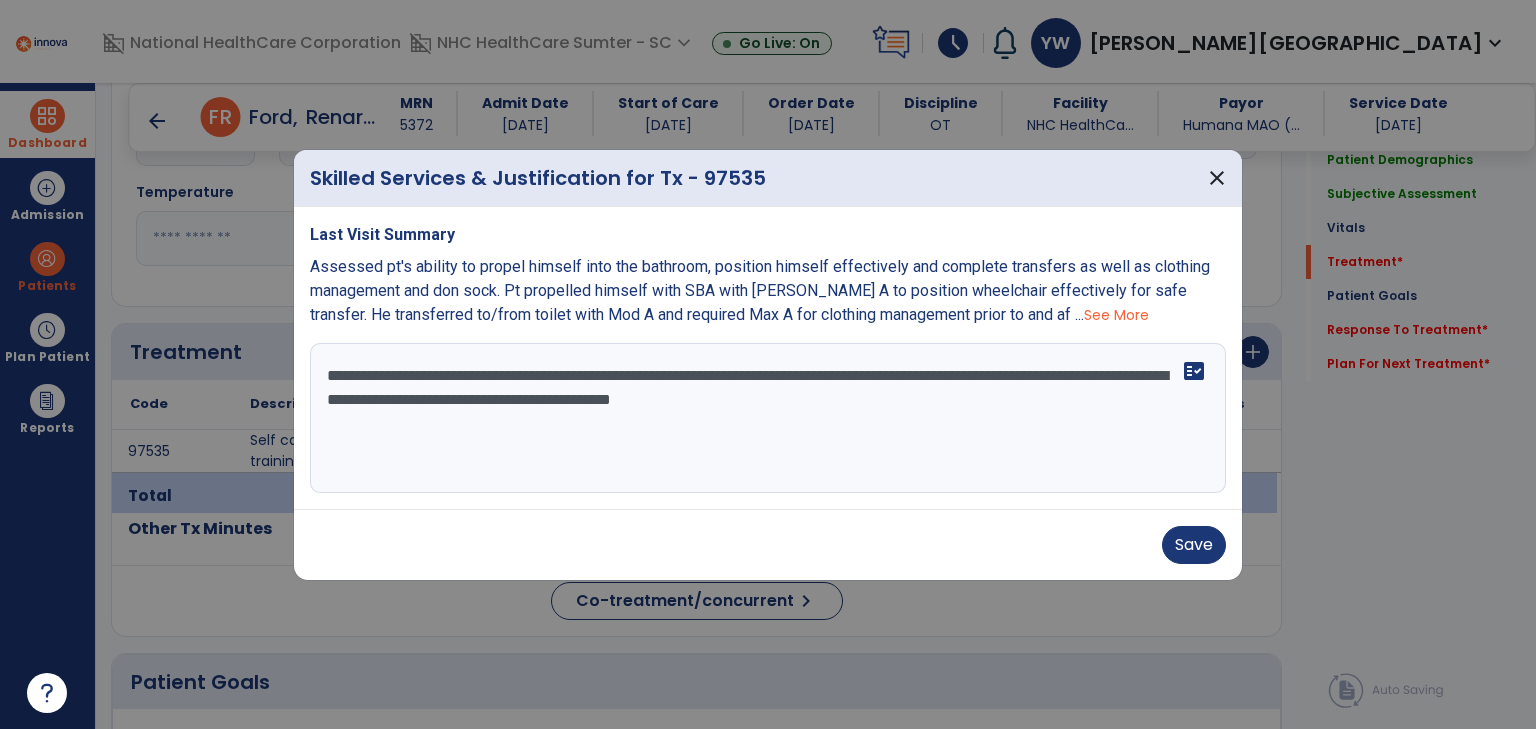 click on "**********" at bounding box center [768, 418] 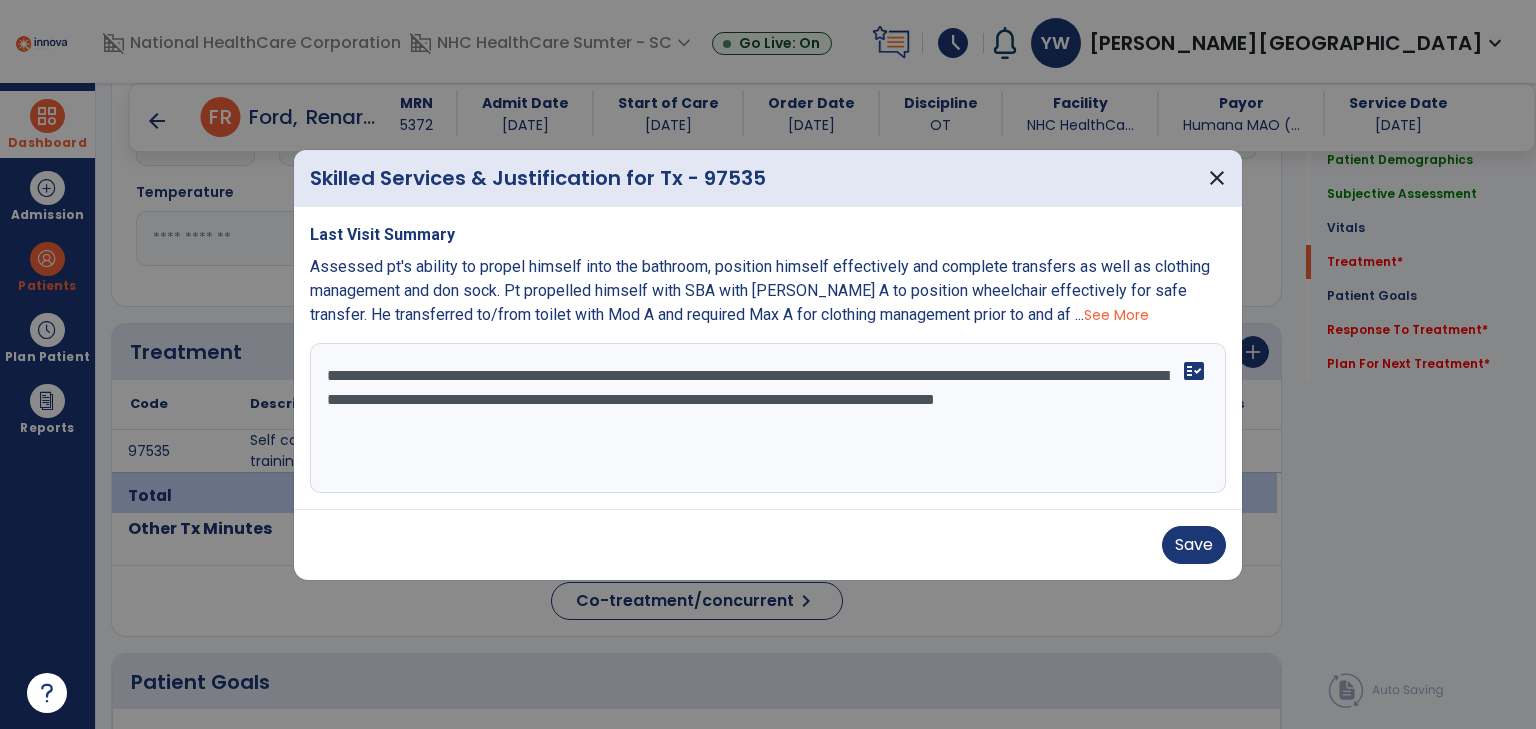 click on "**********" at bounding box center [768, 418] 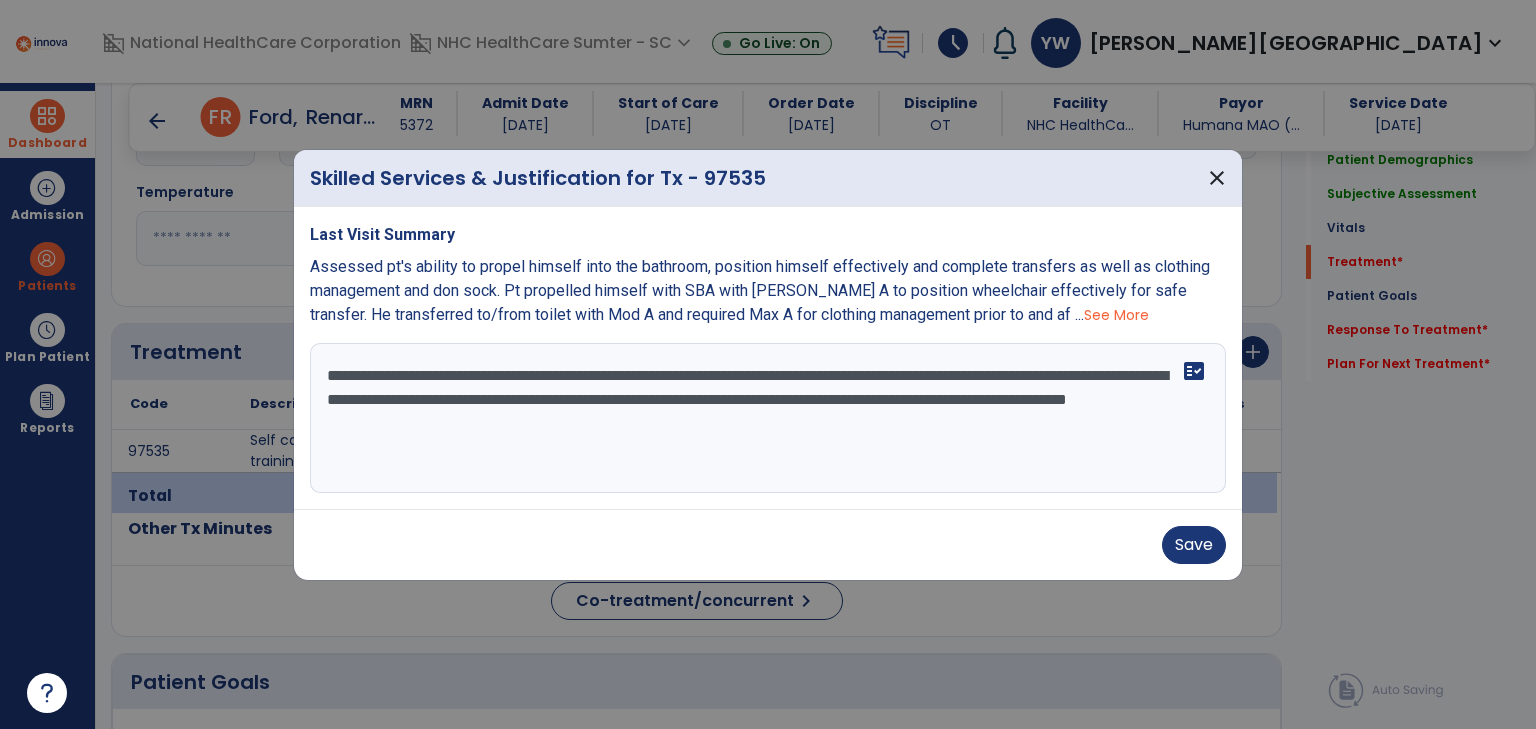 click on "**********" at bounding box center [768, 418] 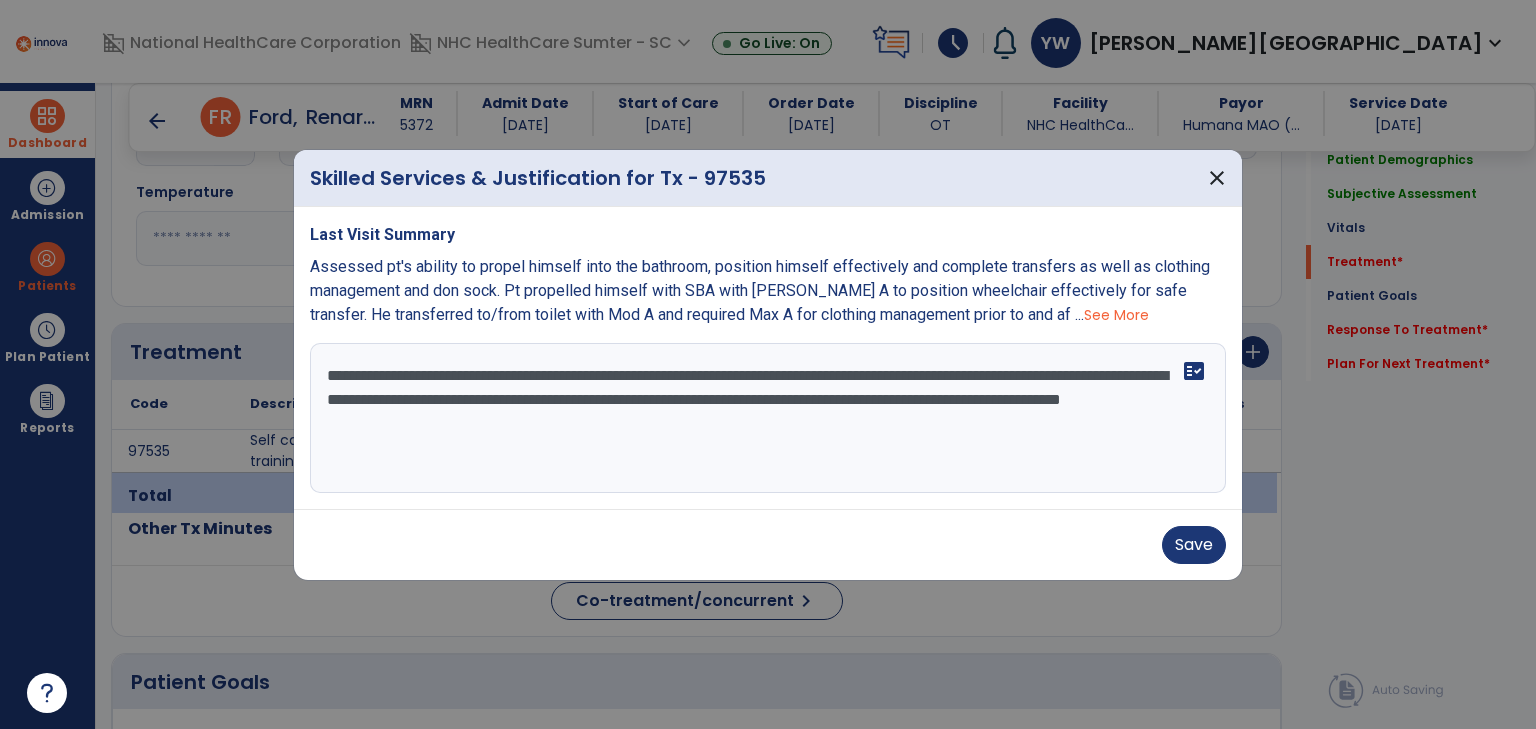 click on "**********" at bounding box center [768, 418] 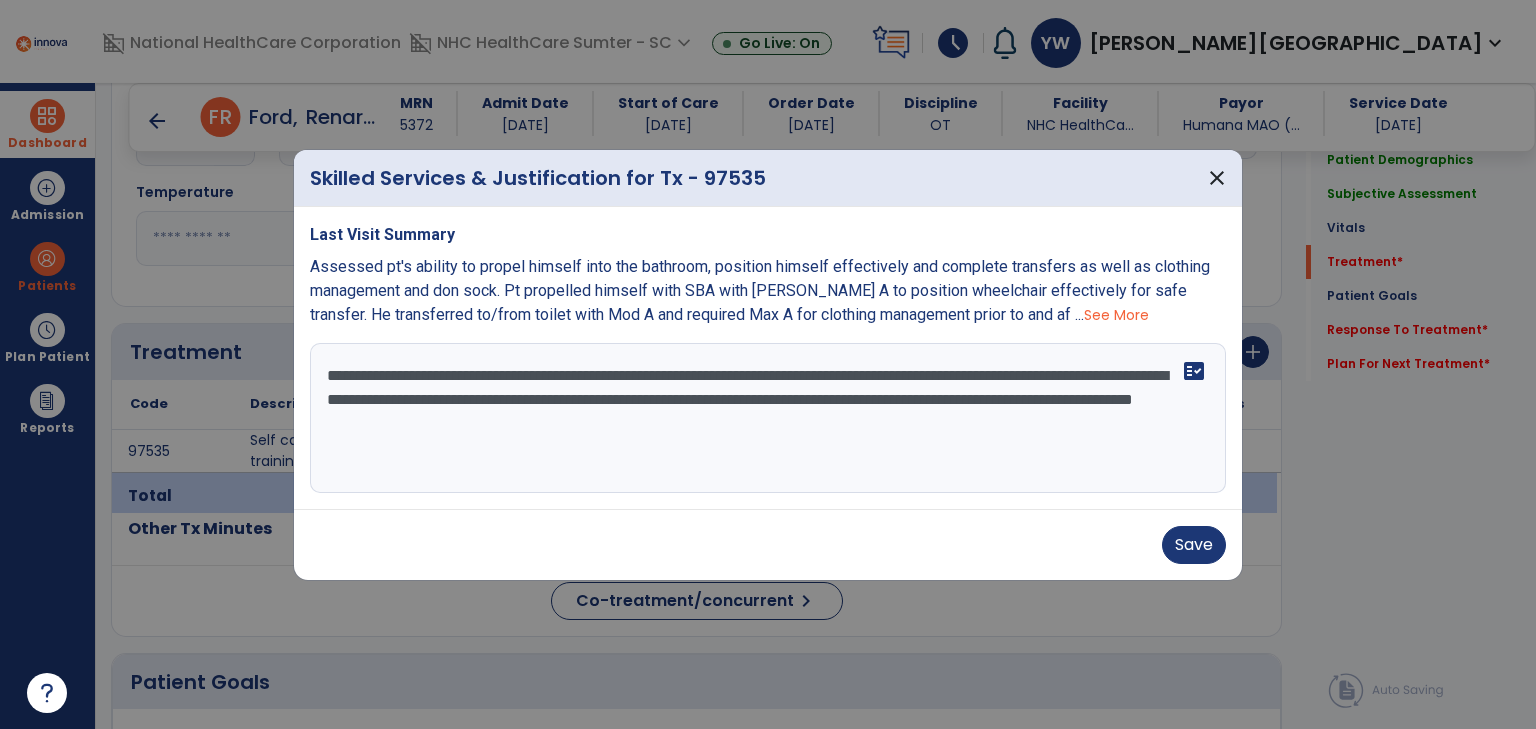 click on "**********" at bounding box center (768, 418) 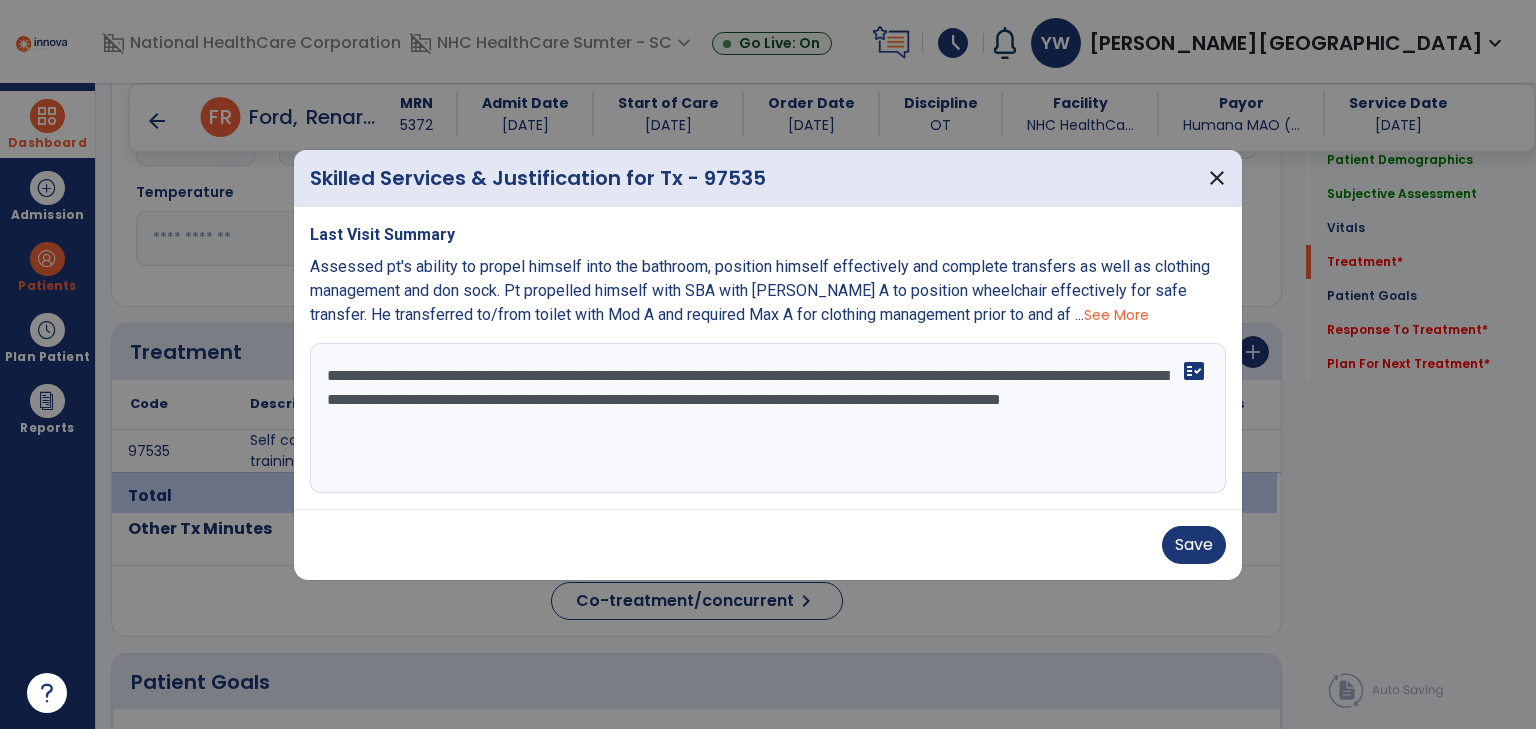 click on "**********" at bounding box center [768, 418] 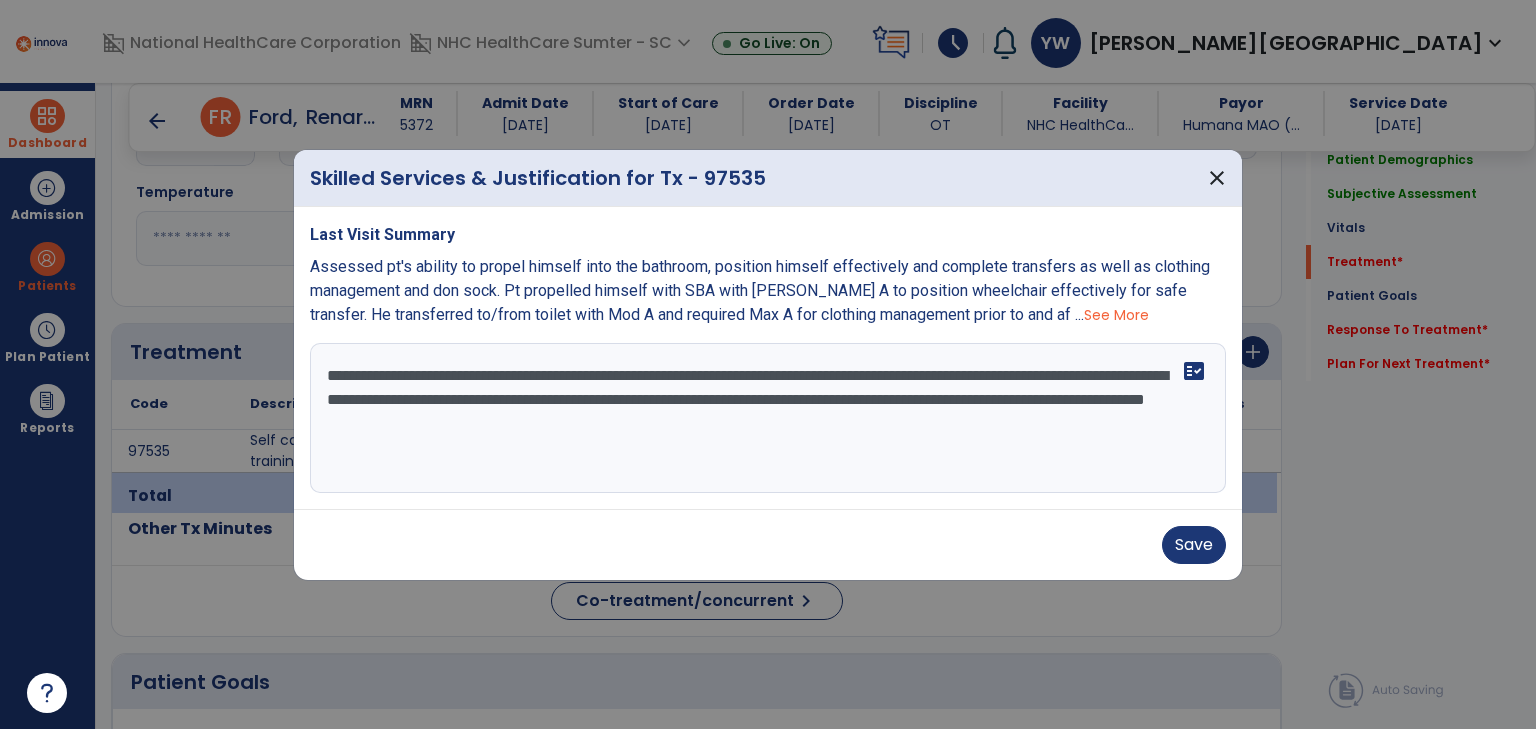 click on "**********" at bounding box center [768, 418] 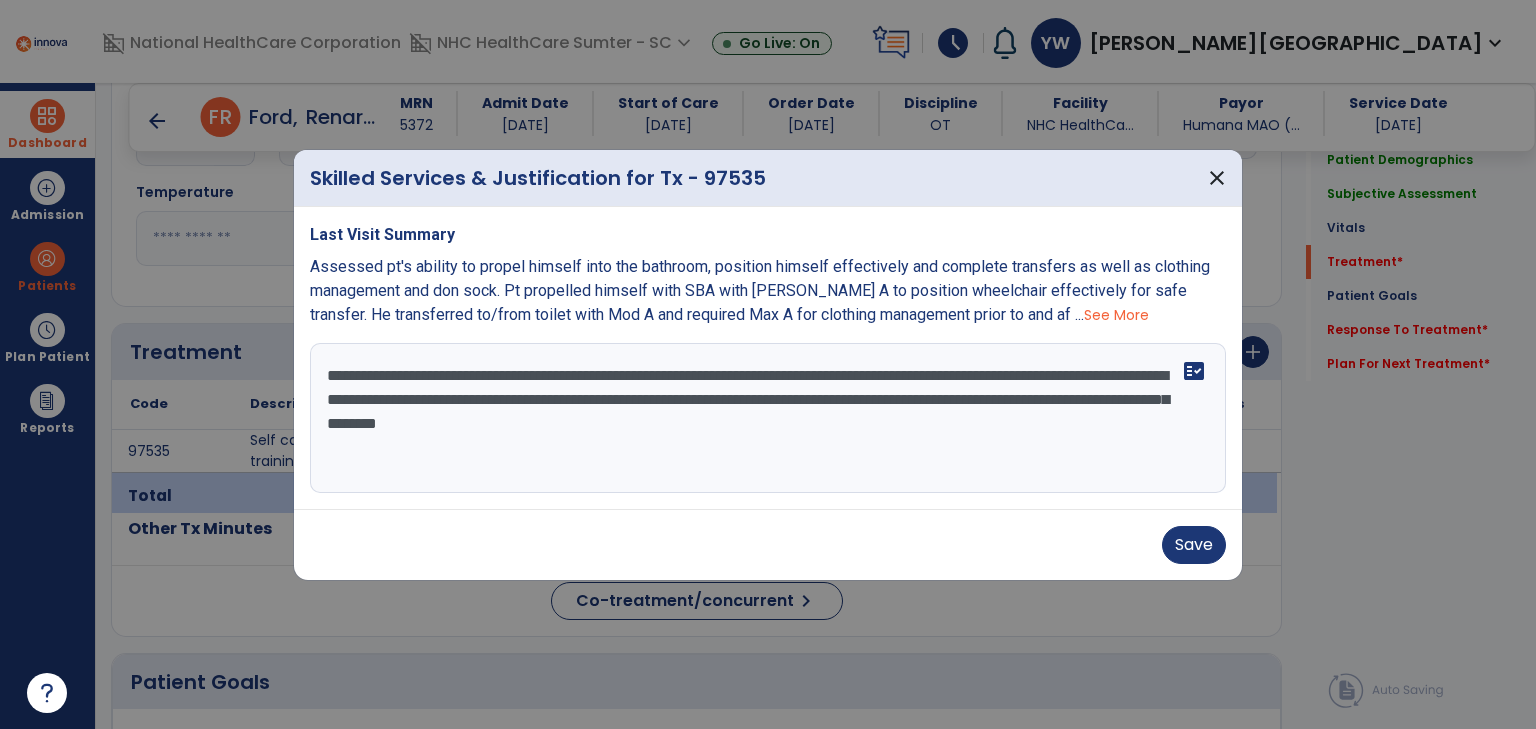 click on "**********" at bounding box center [768, 418] 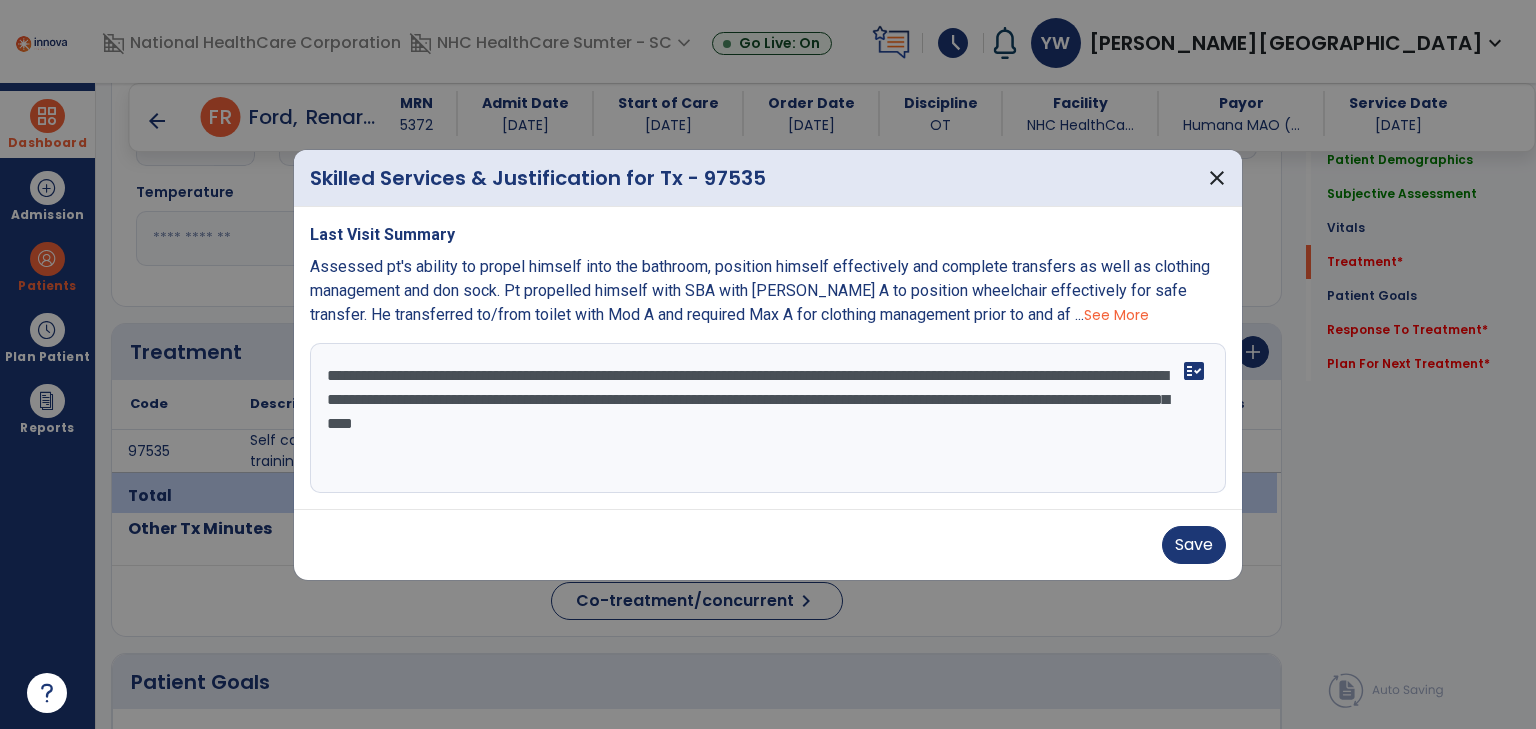 click on "**********" at bounding box center [768, 418] 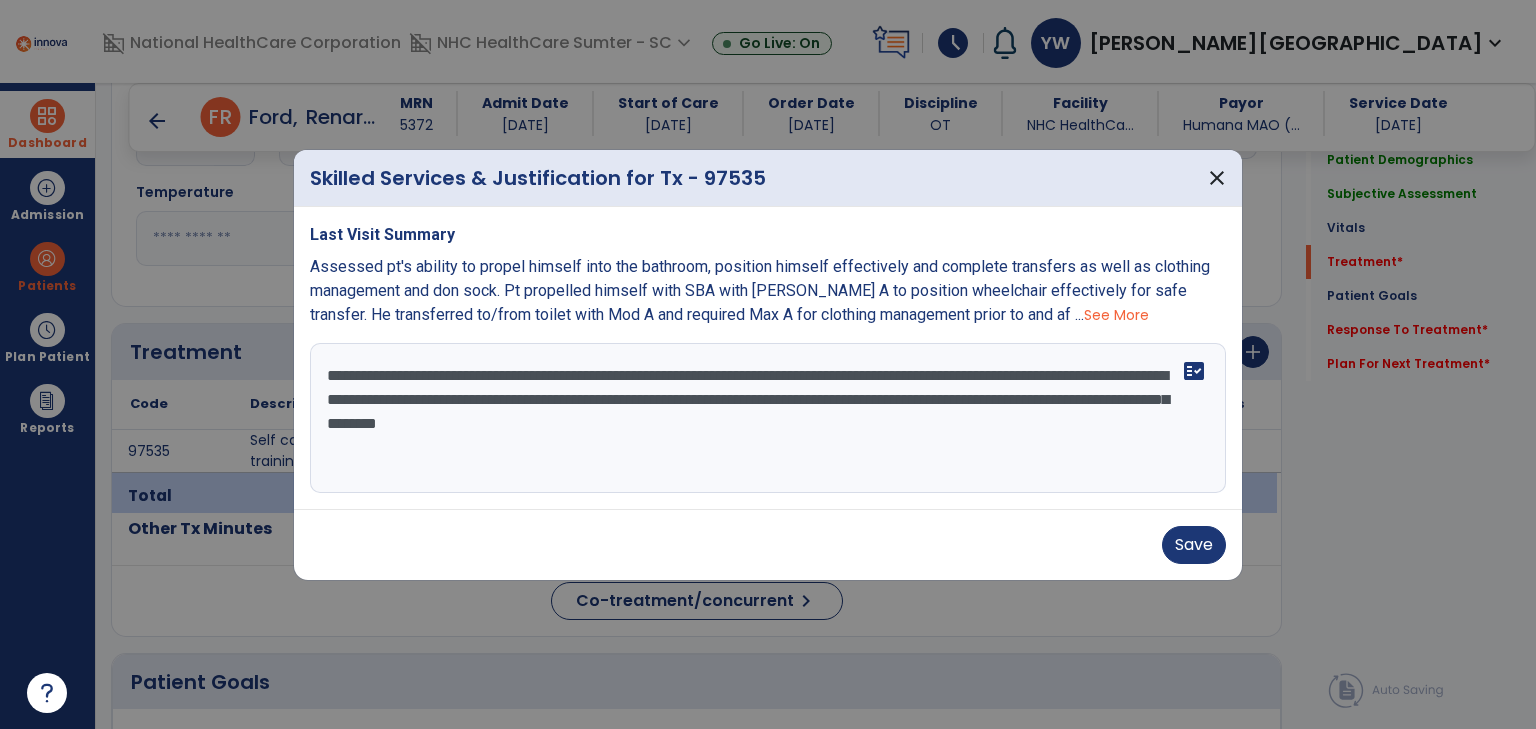 click on "**********" at bounding box center [768, 418] 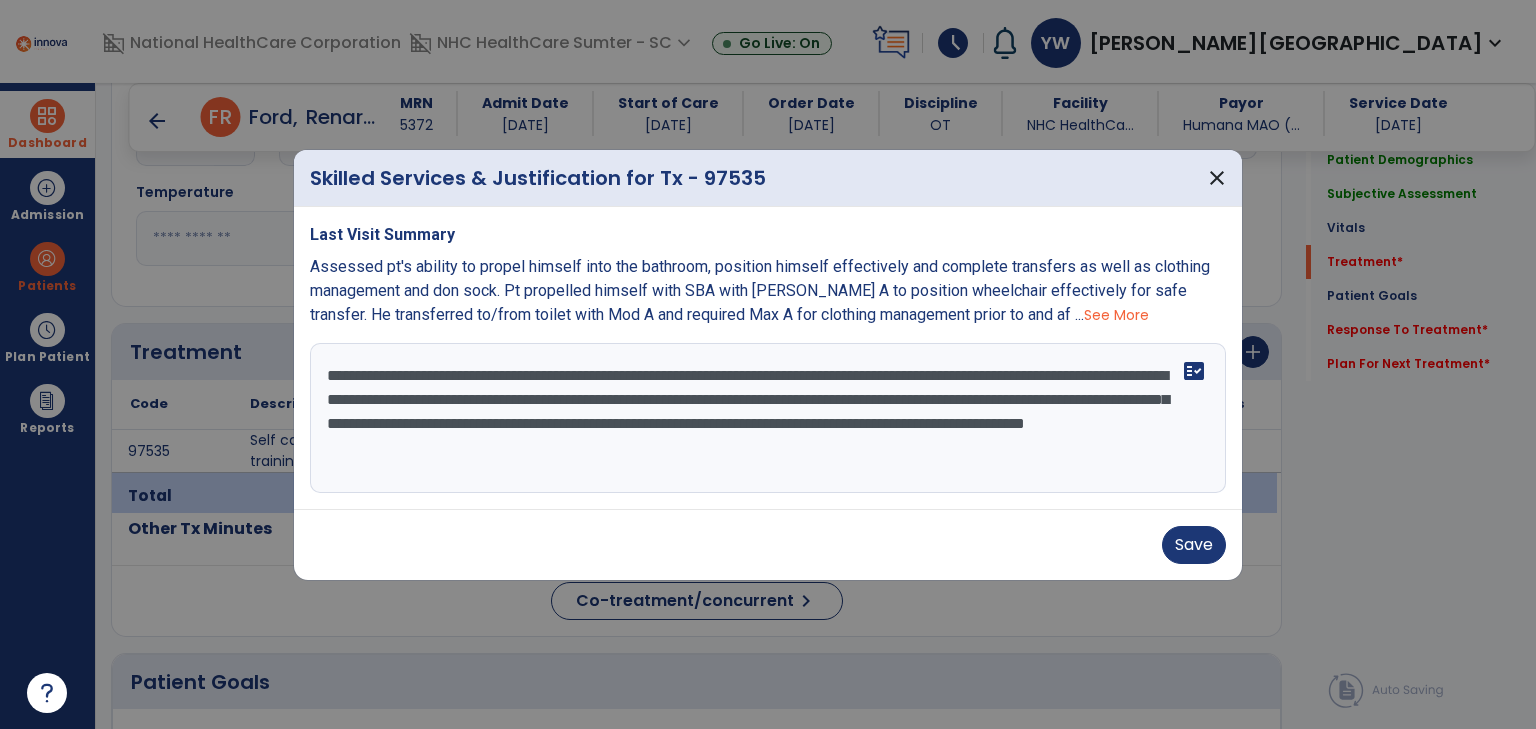 click on "**********" at bounding box center [768, 418] 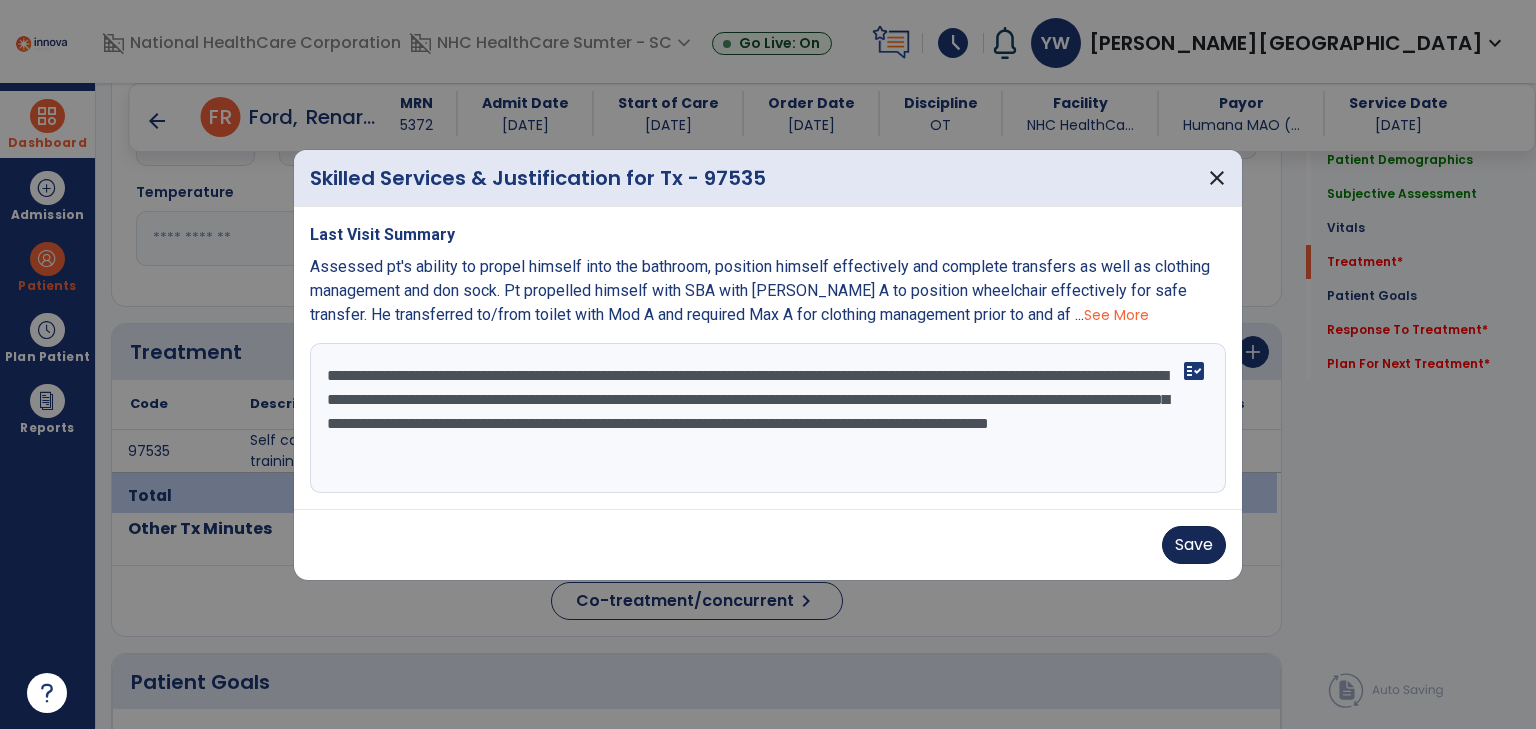 type on "**********" 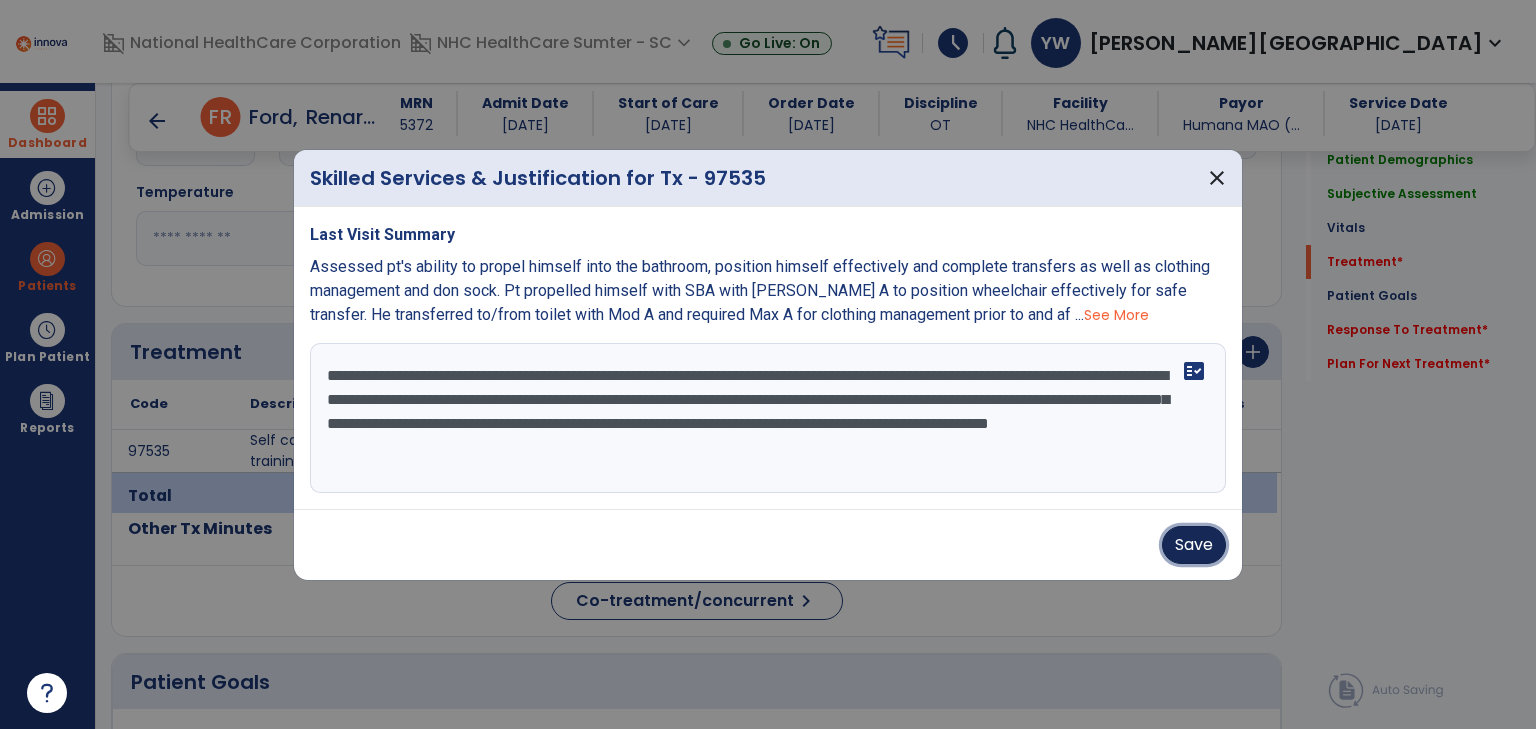 click on "Save" at bounding box center [1194, 545] 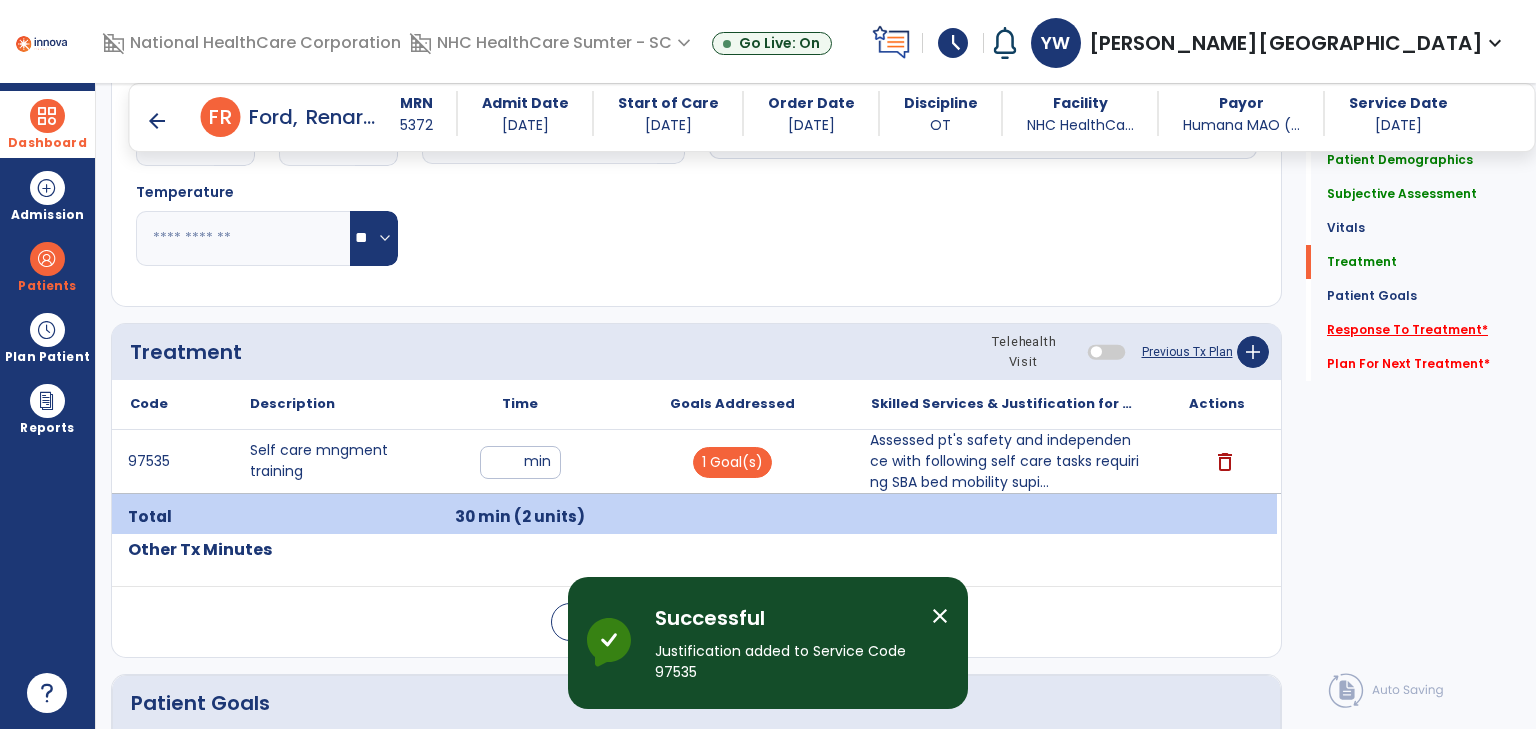 click on "Response To Treatment   *" 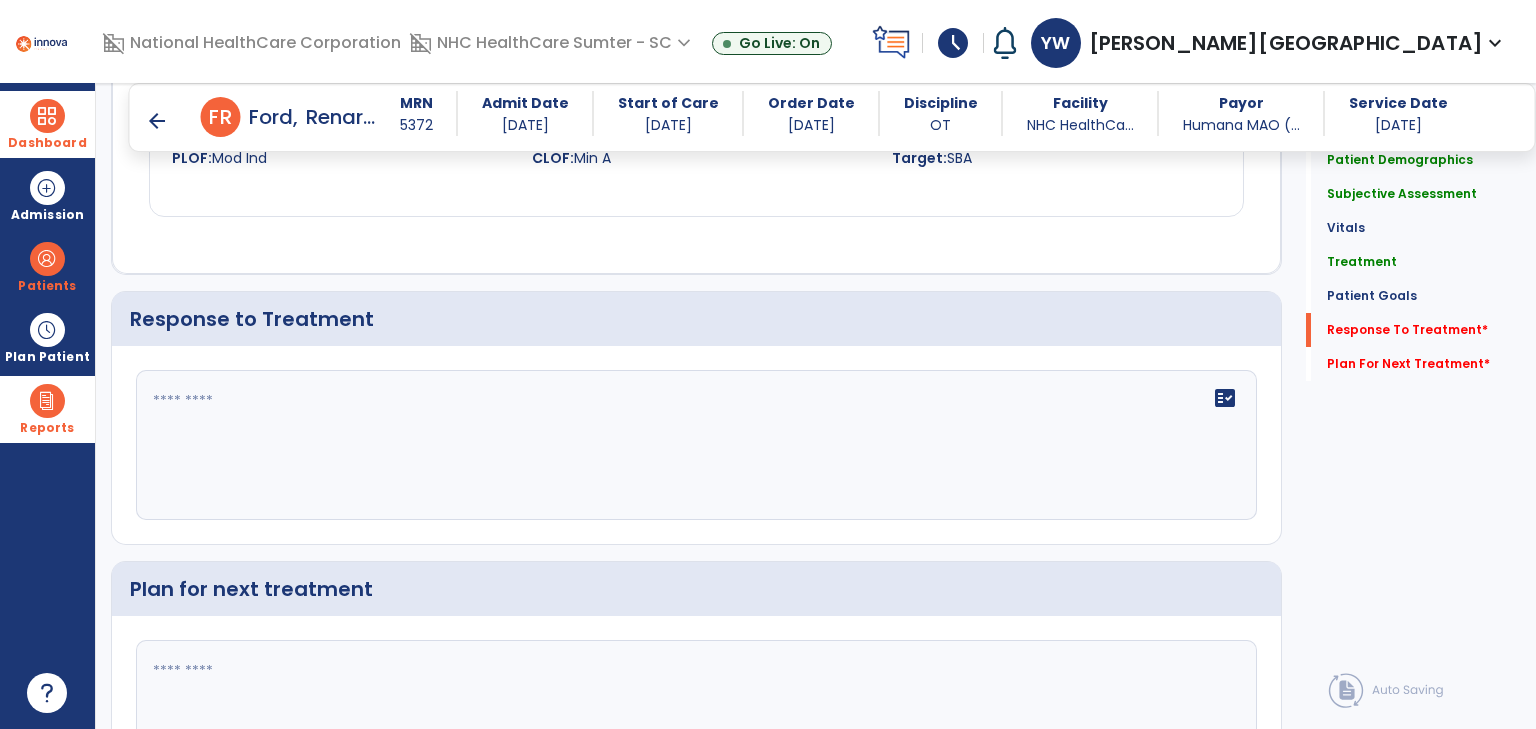 scroll, scrollTop: 2068, scrollLeft: 0, axis: vertical 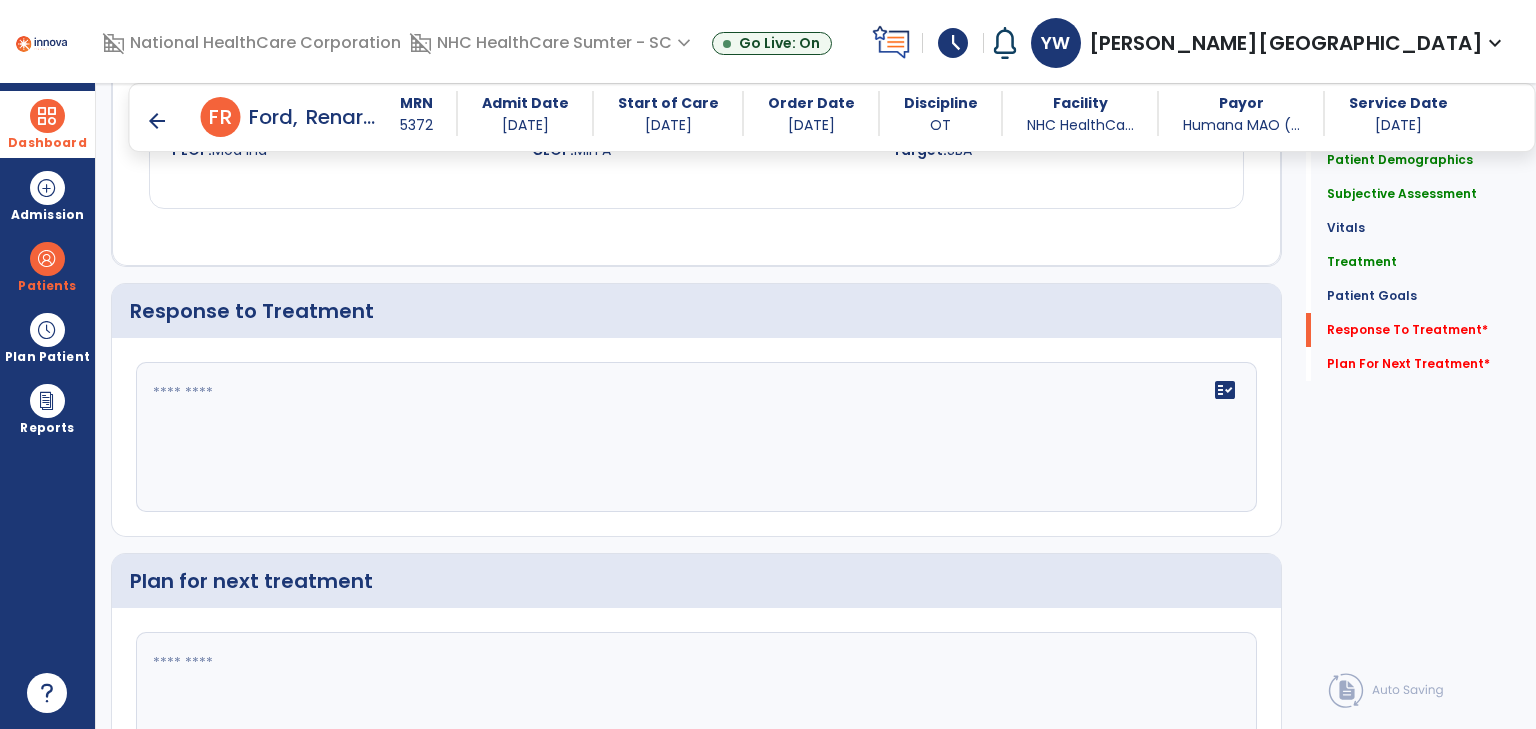 drag, startPoint x: 7, startPoint y: 386, endPoint x: 0, endPoint y: 569, distance: 183.13383 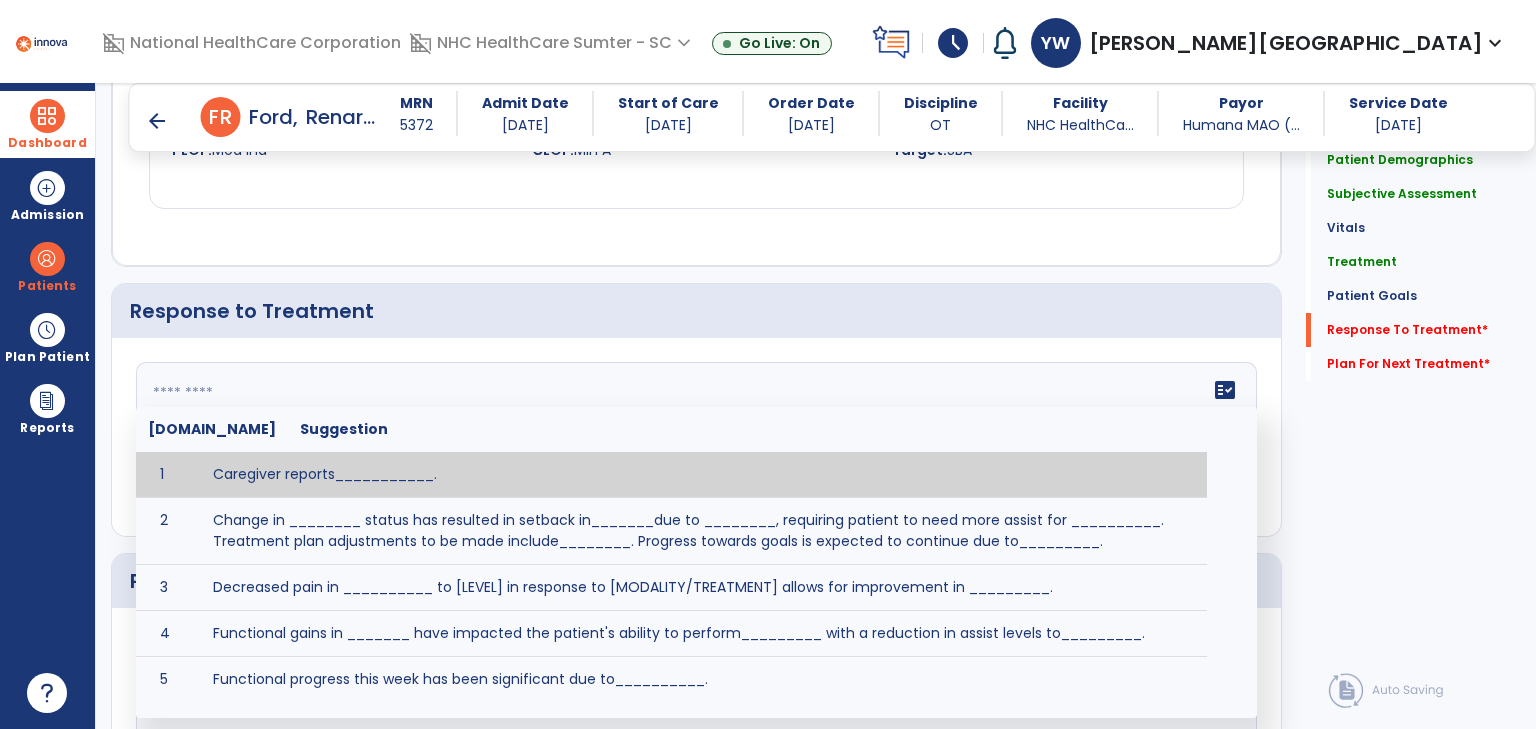 click 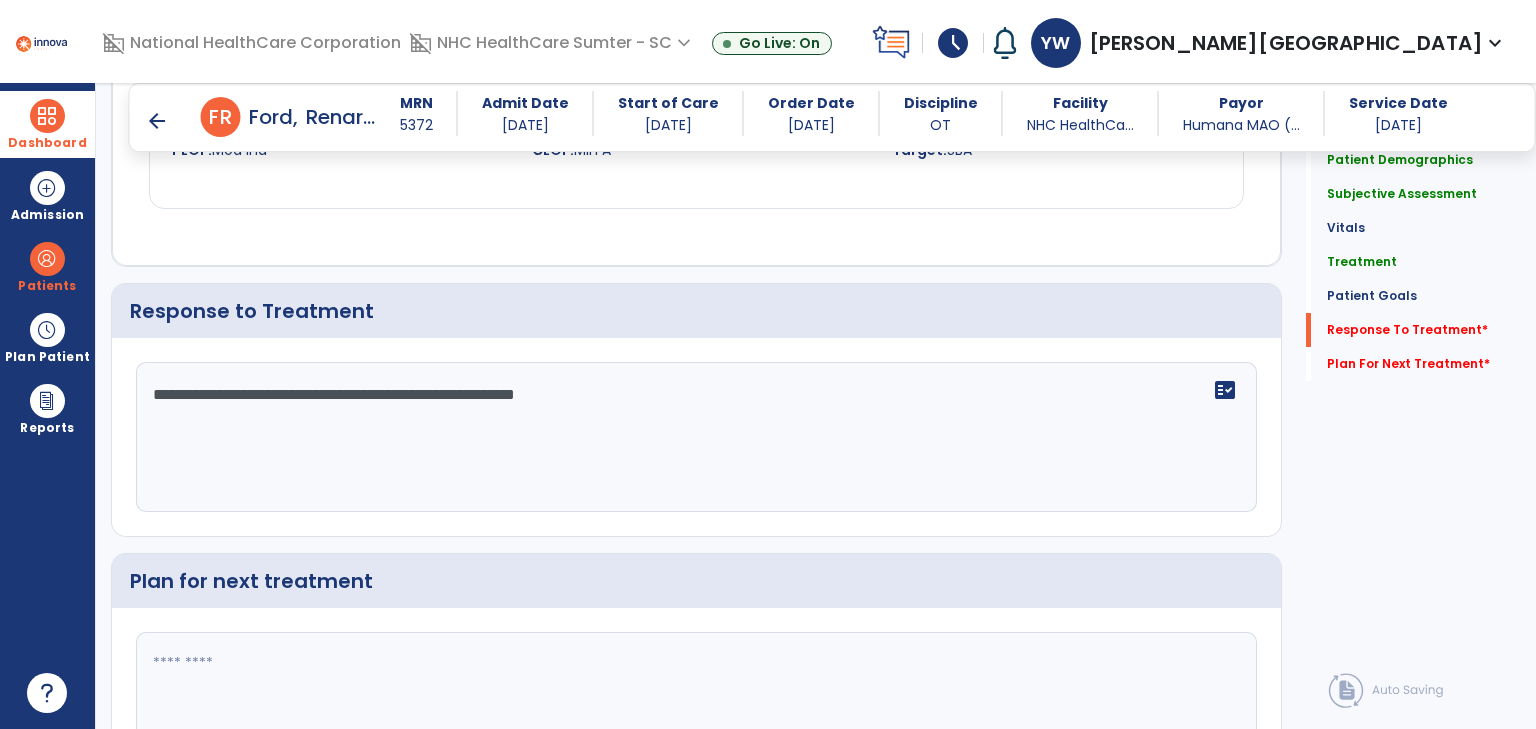 type on "**********" 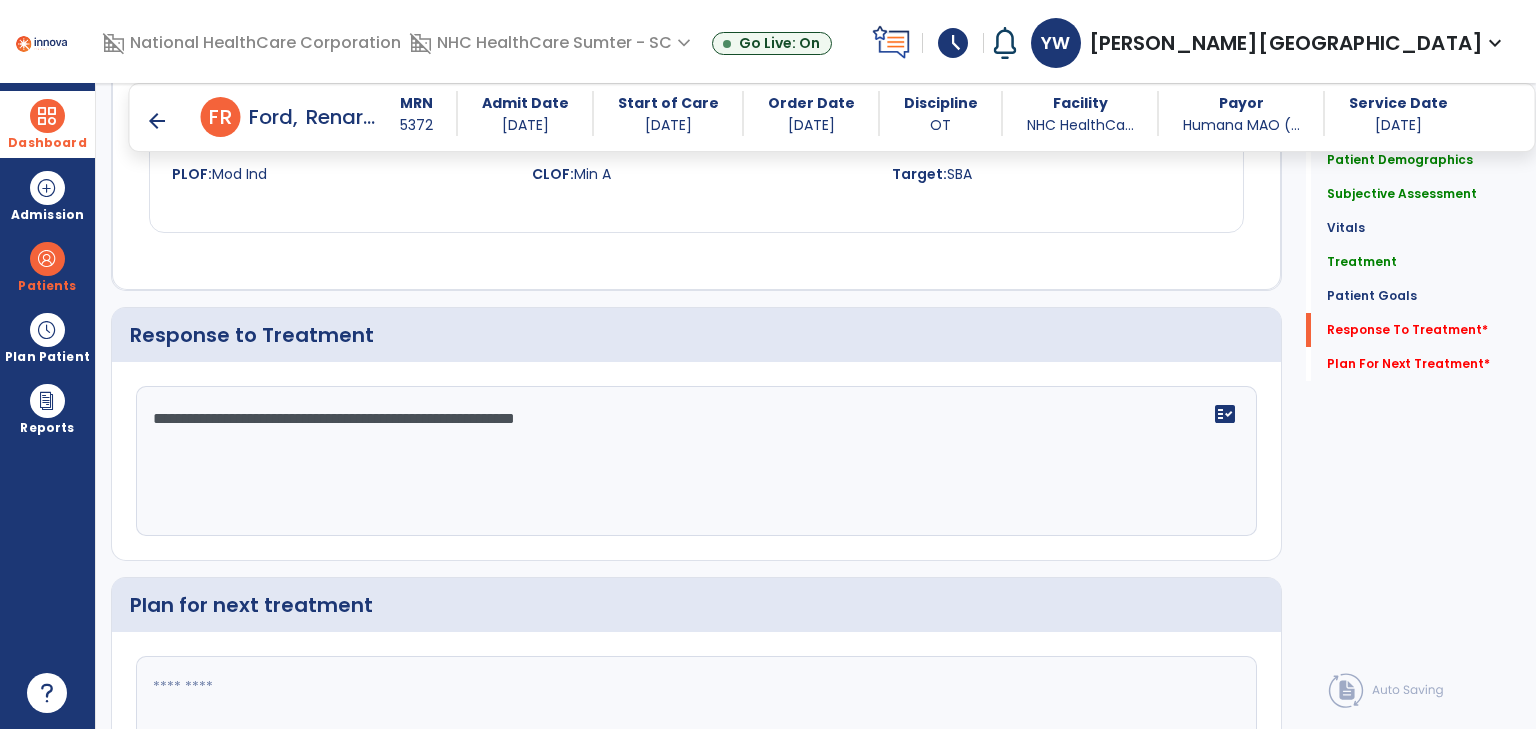 drag, startPoint x: 185, startPoint y: 656, endPoint x: 334, endPoint y: 516, distance: 204.45293 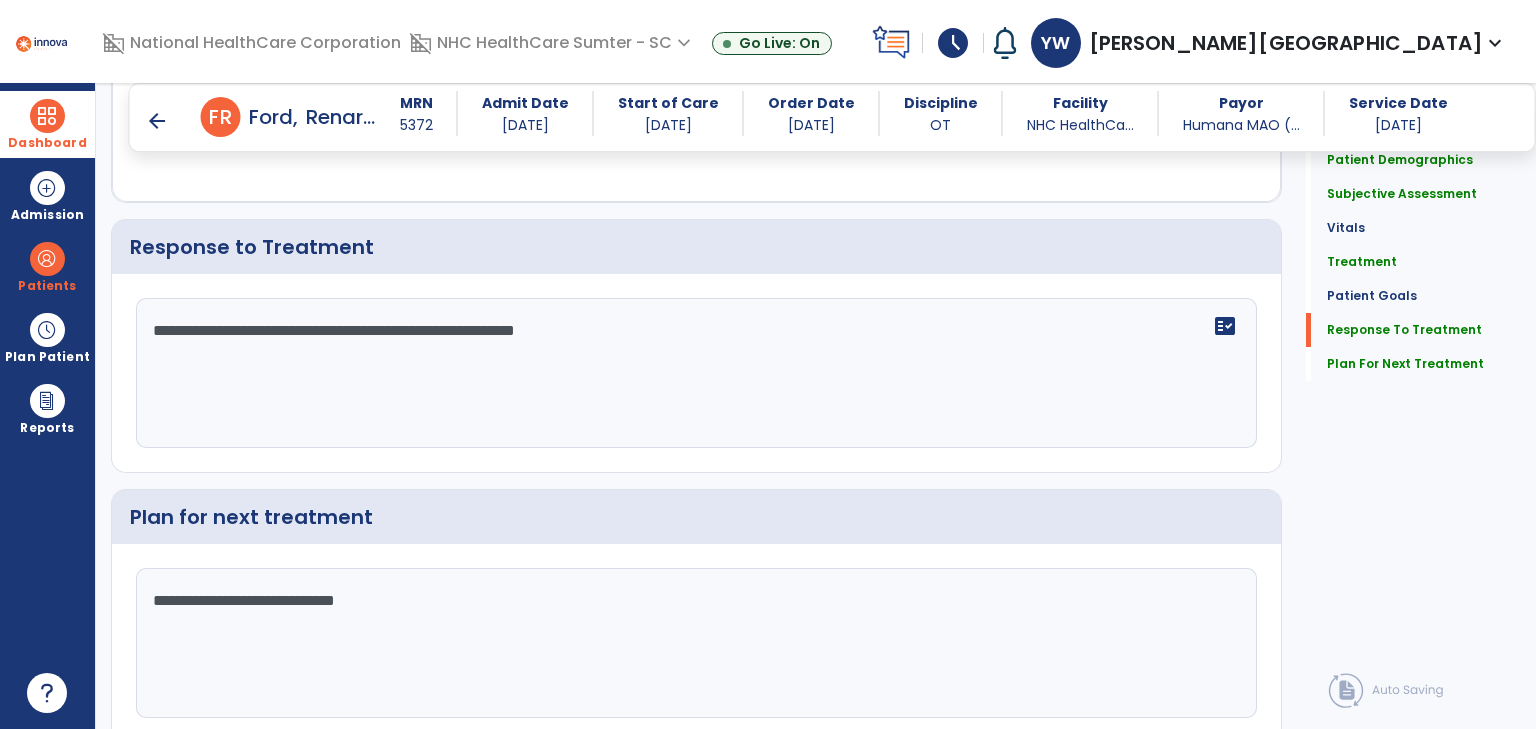 scroll, scrollTop: 2206, scrollLeft: 0, axis: vertical 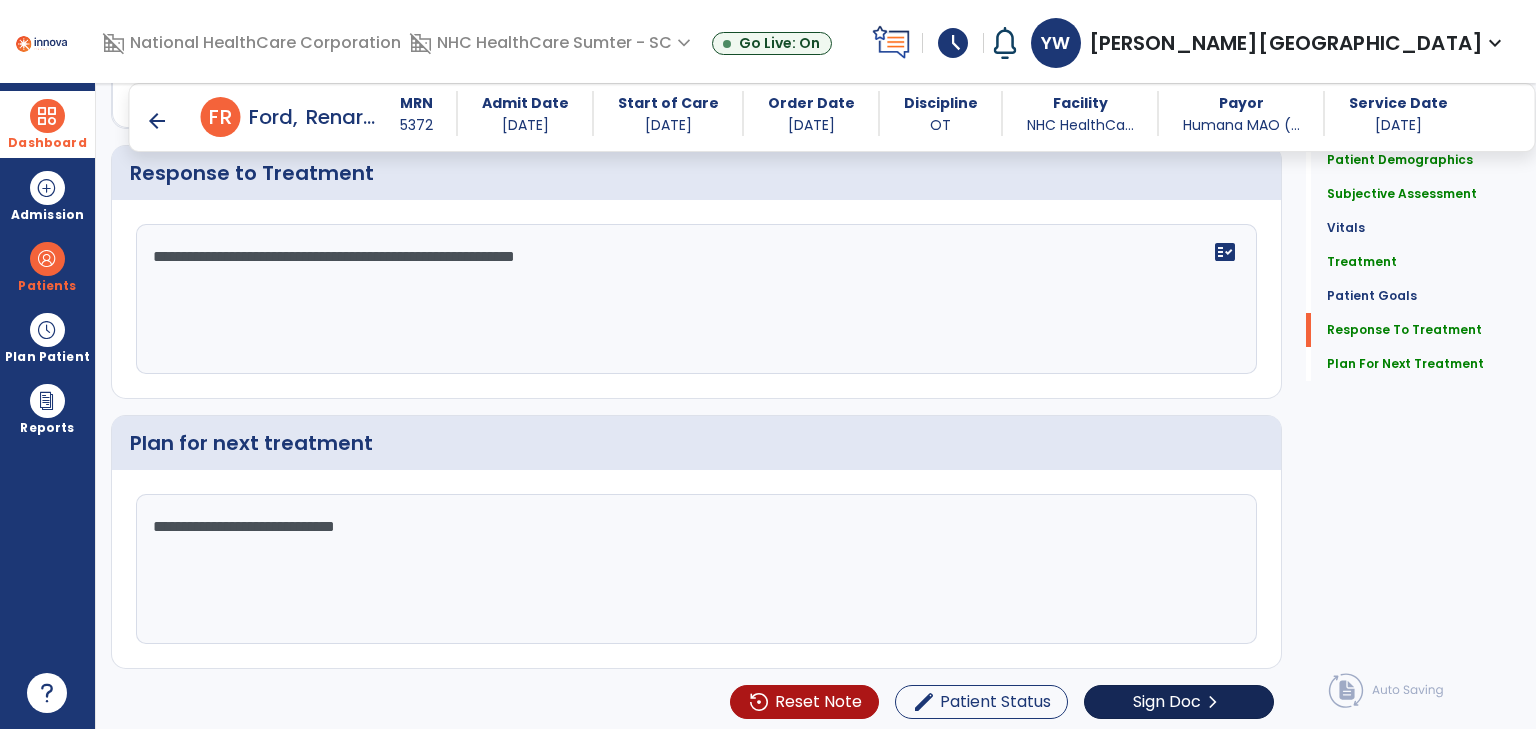 type on "**********" 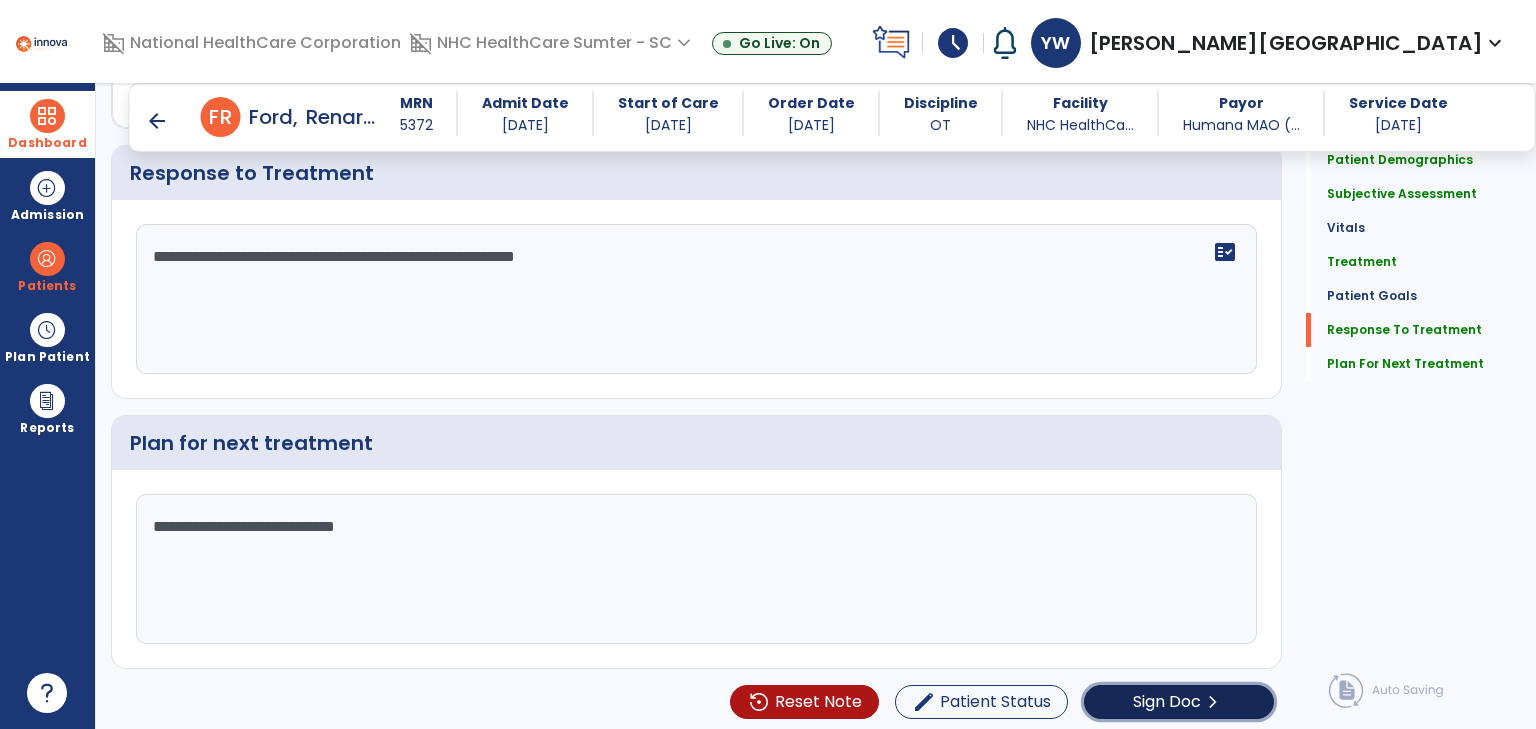 click on "Sign Doc" 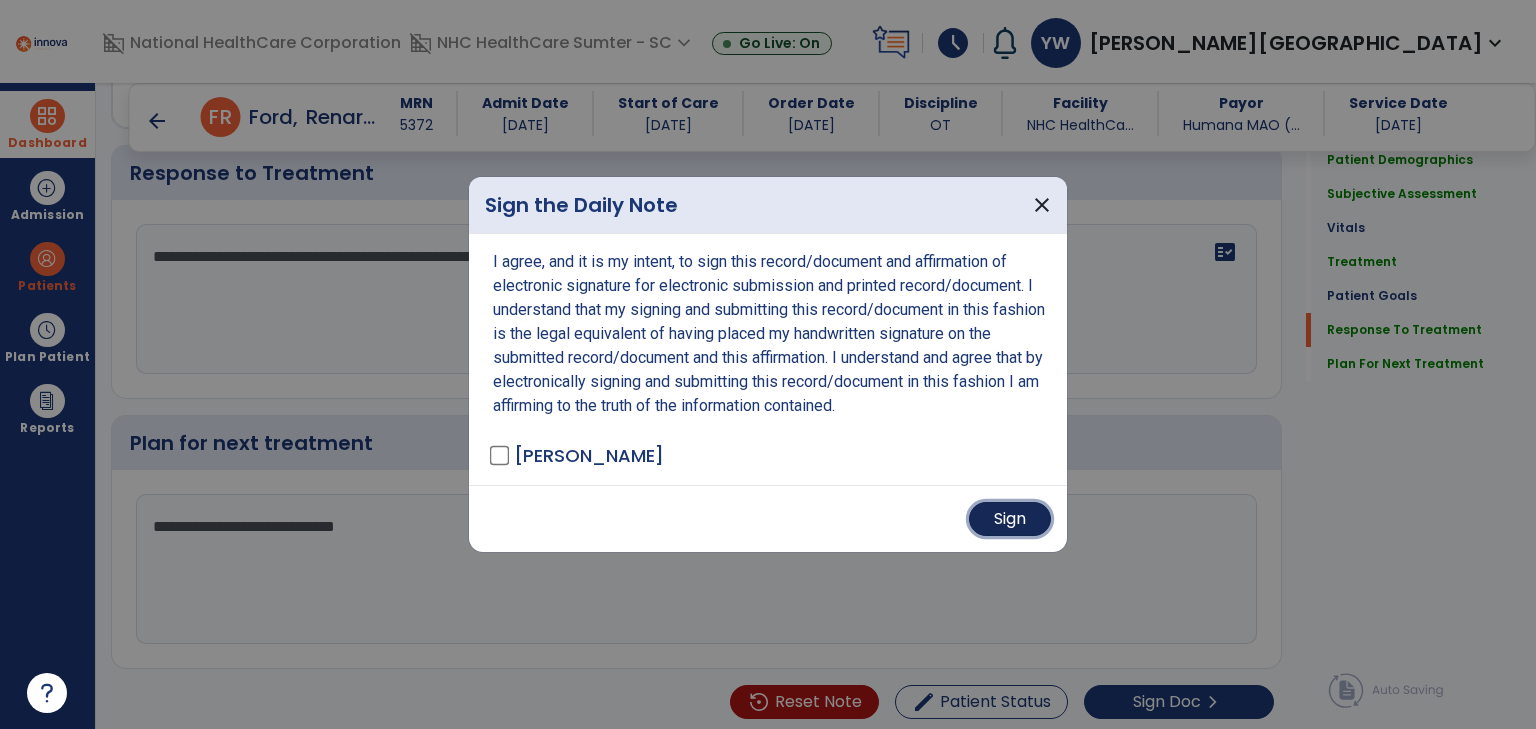 click on "Sign" at bounding box center [1010, 519] 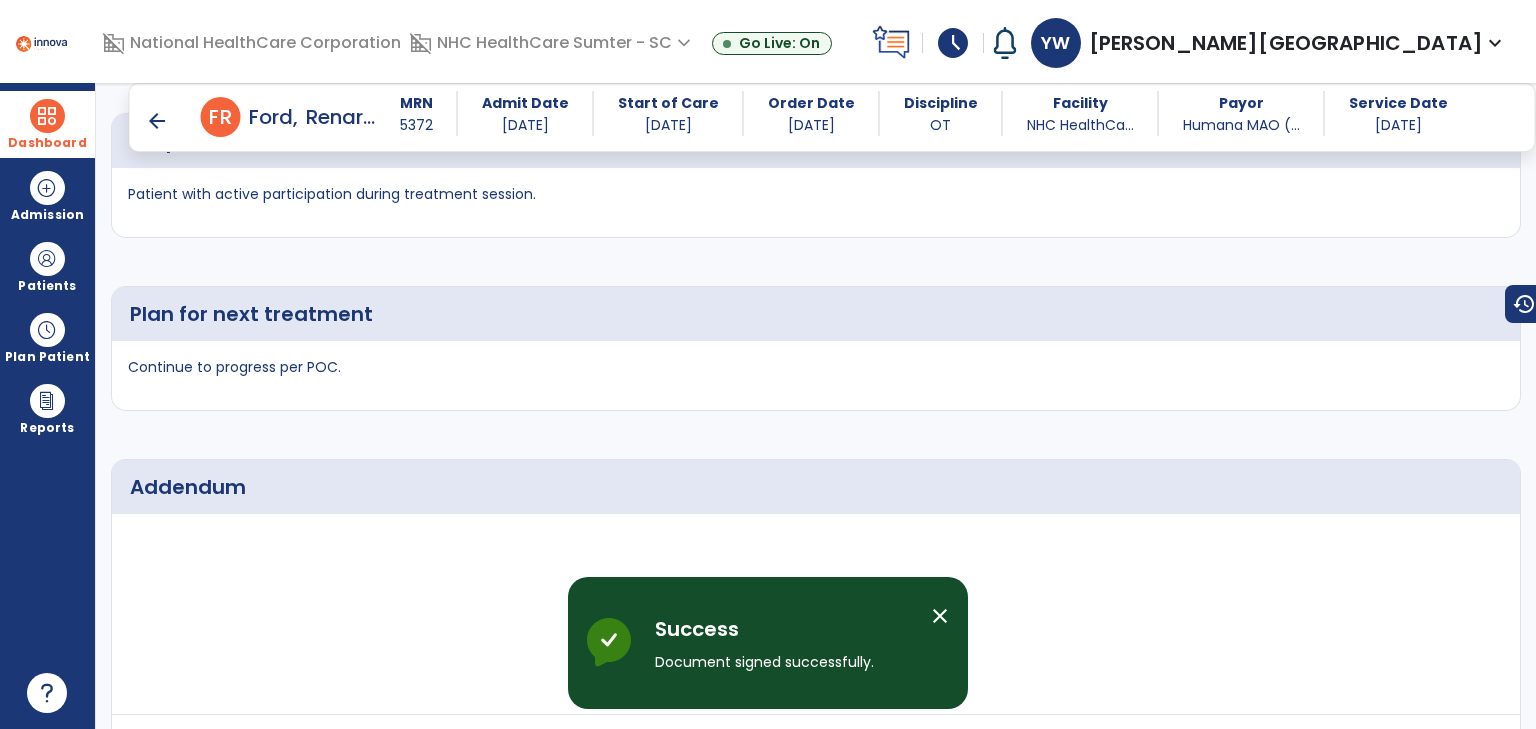 scroll, scrollTop: 2924, scrollLeft: 0, axis: vertical 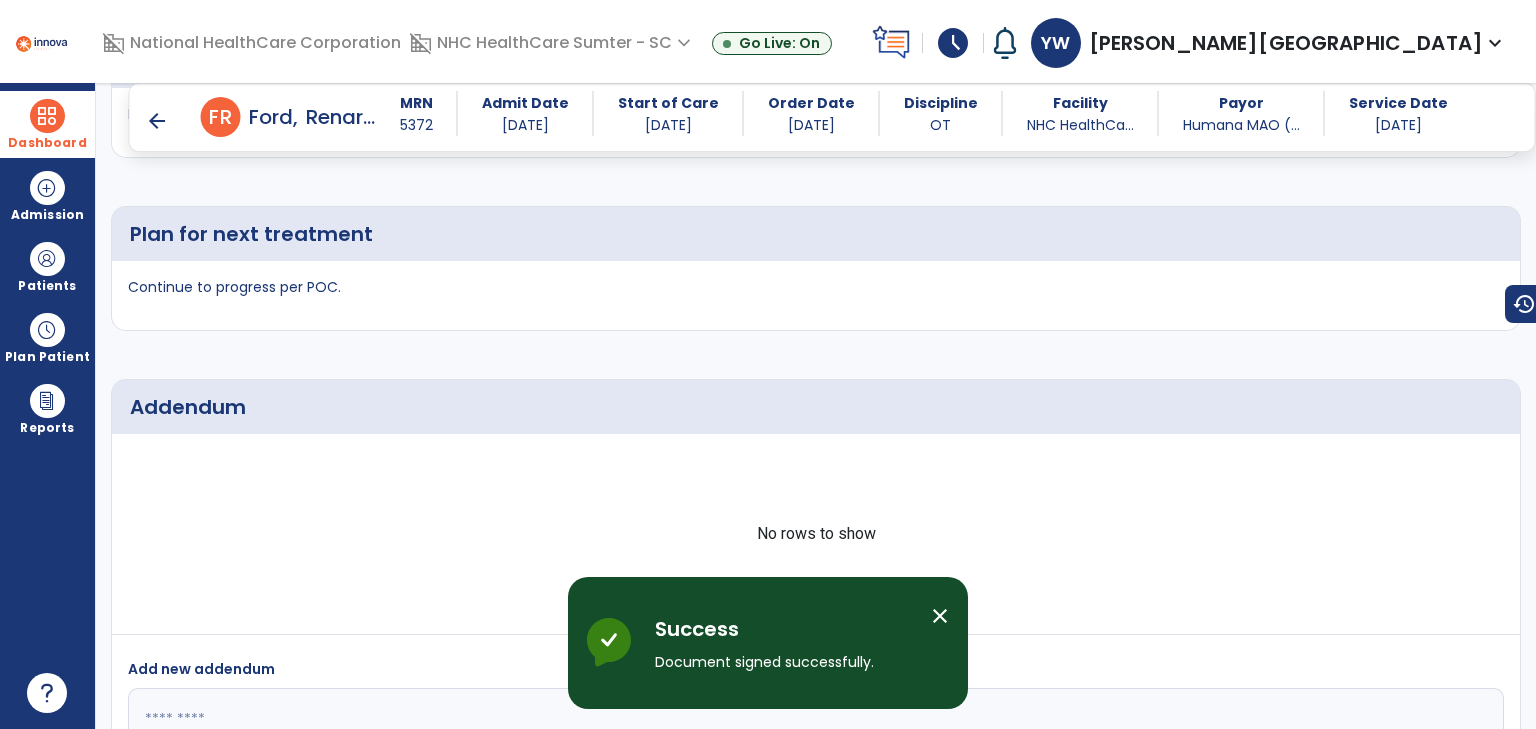 click at bounding box center (47, 116) 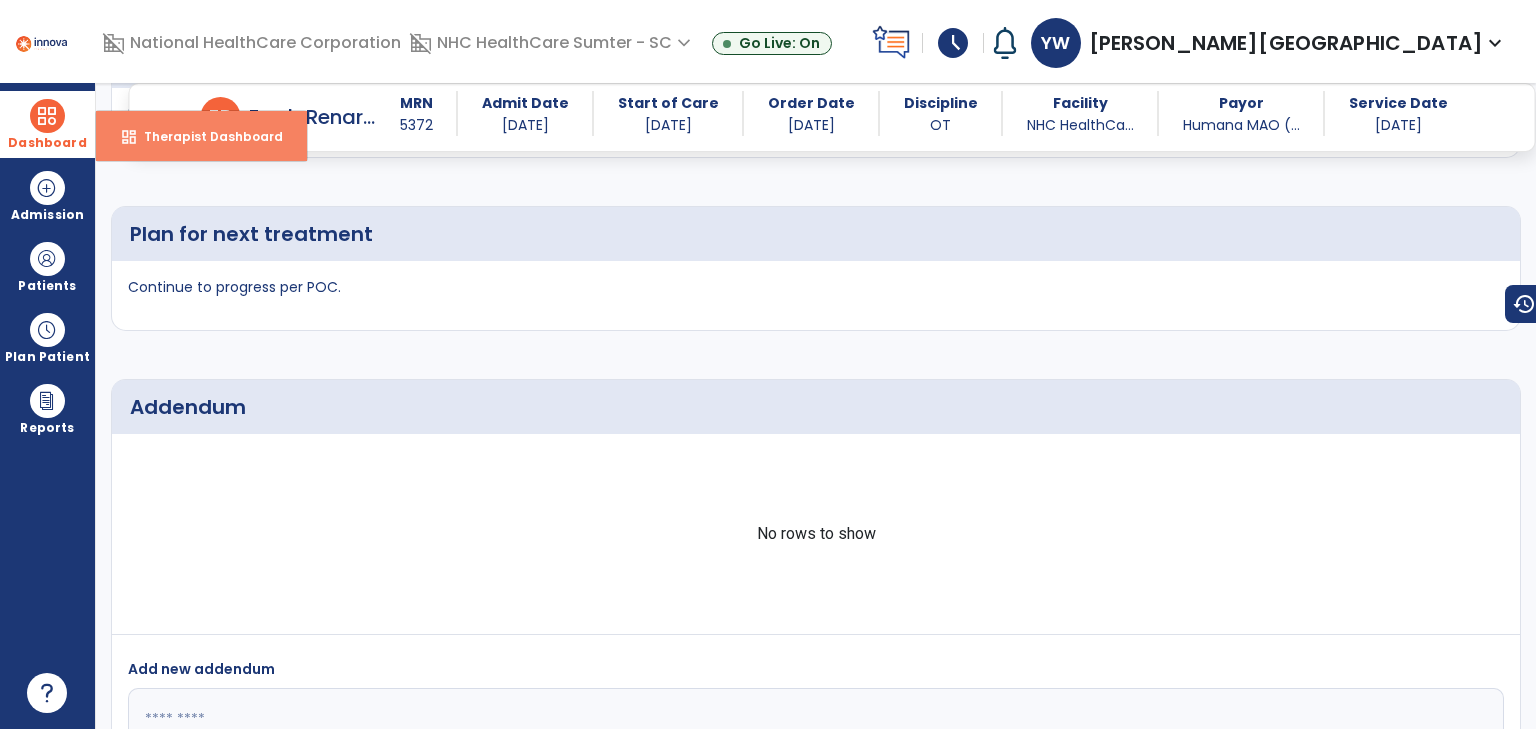 click on "Therapist Dashboard" at bounding box center [205, 136] 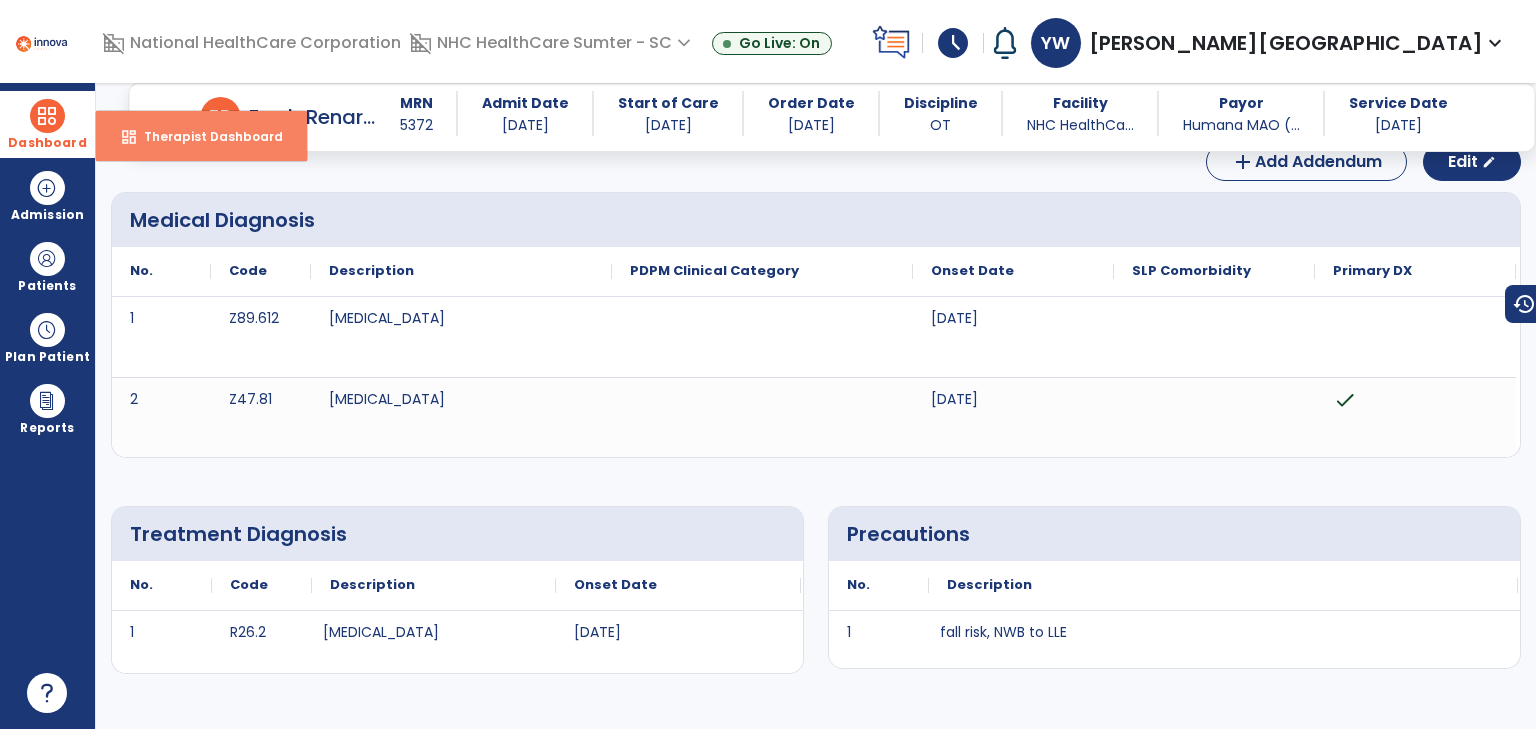 select on "****" 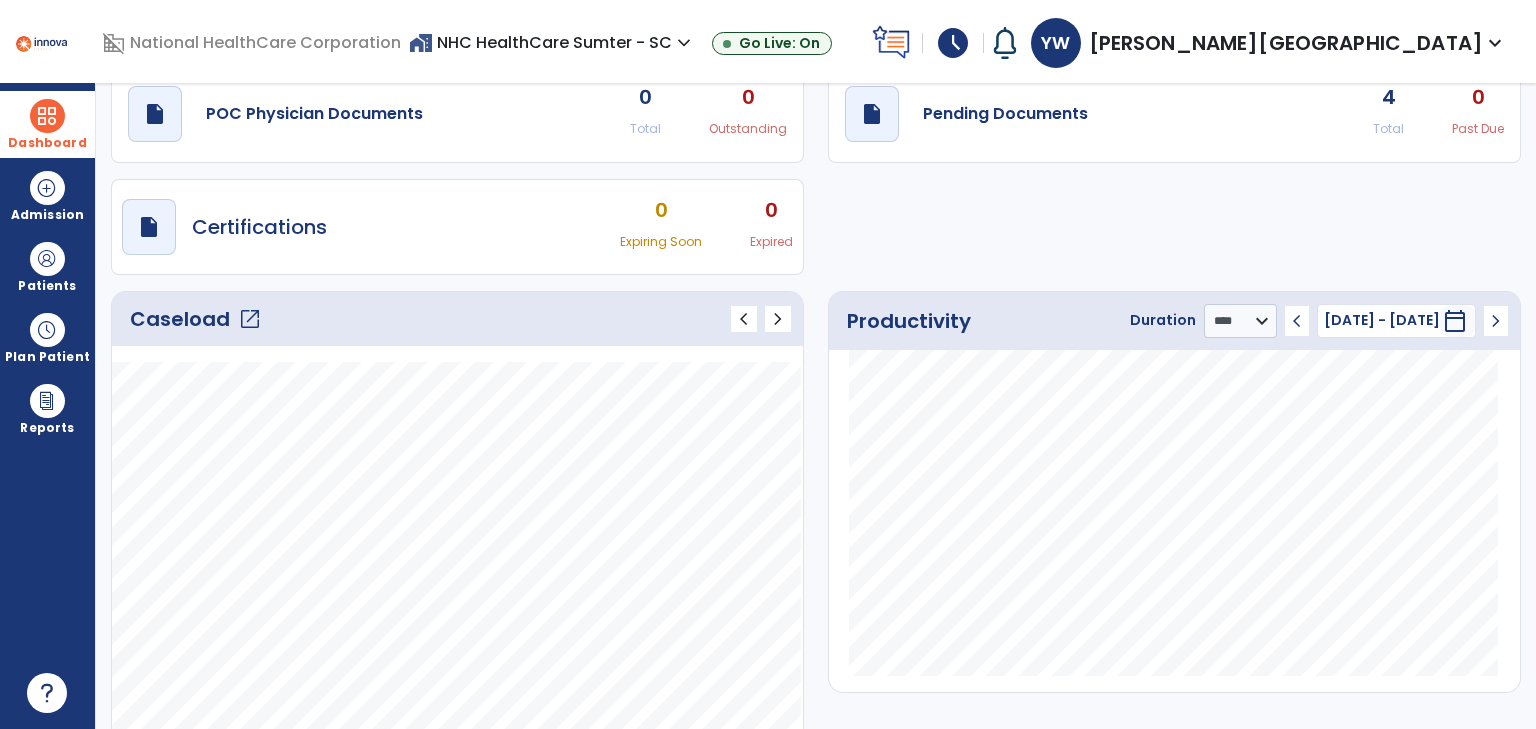 click on "open_in_new" 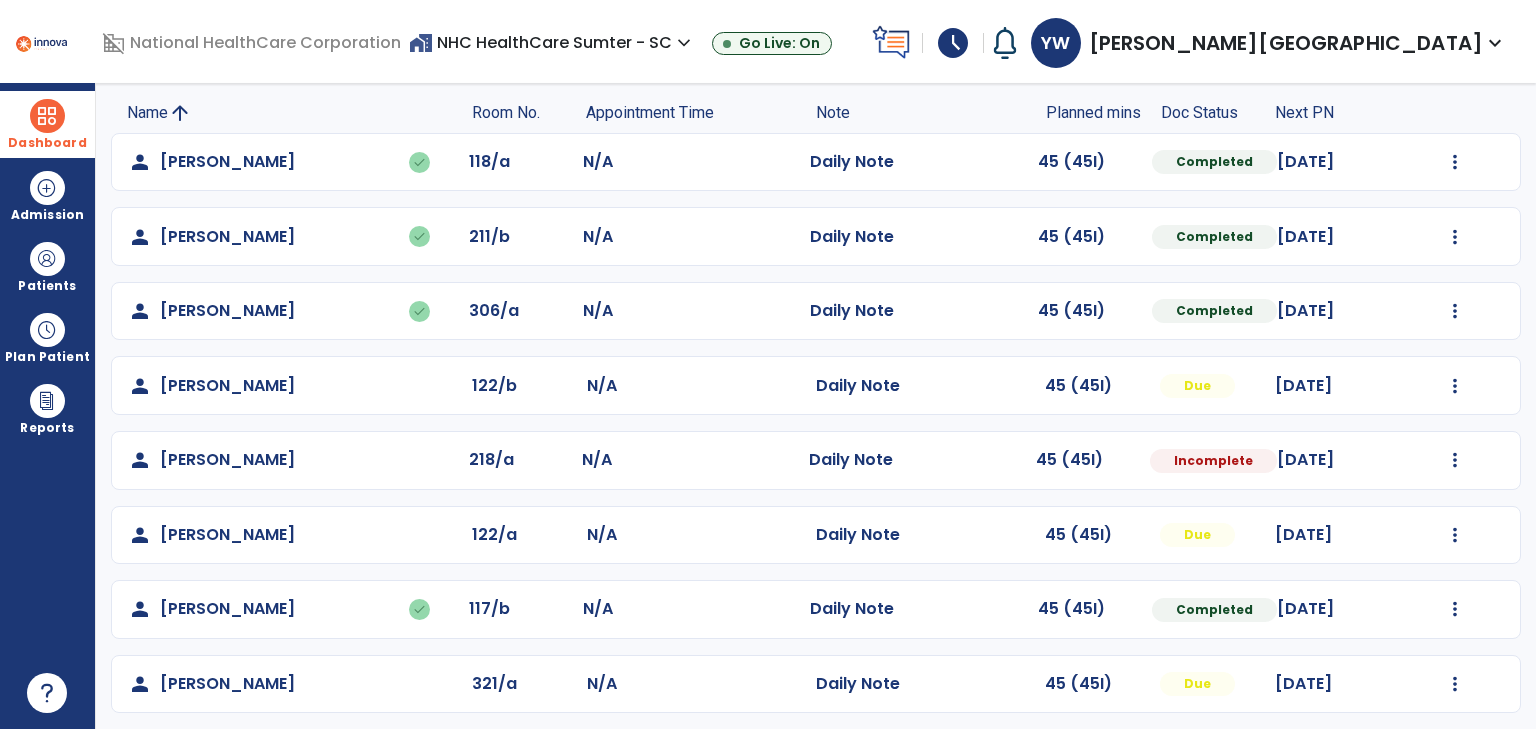 scroll, scrollTop: 136, scrollLeft: 0, axis: vertical 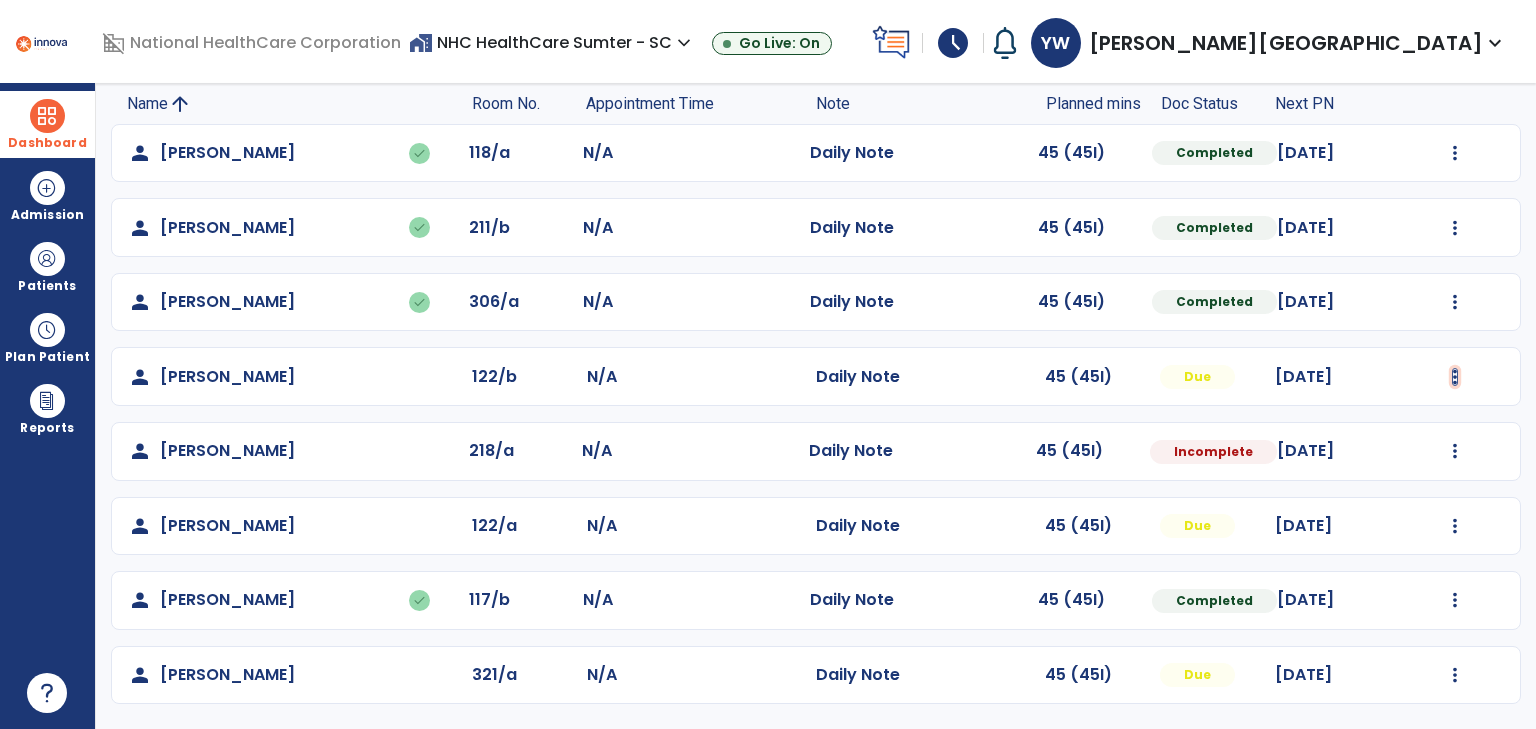 click at bounding box center [1455, 153] 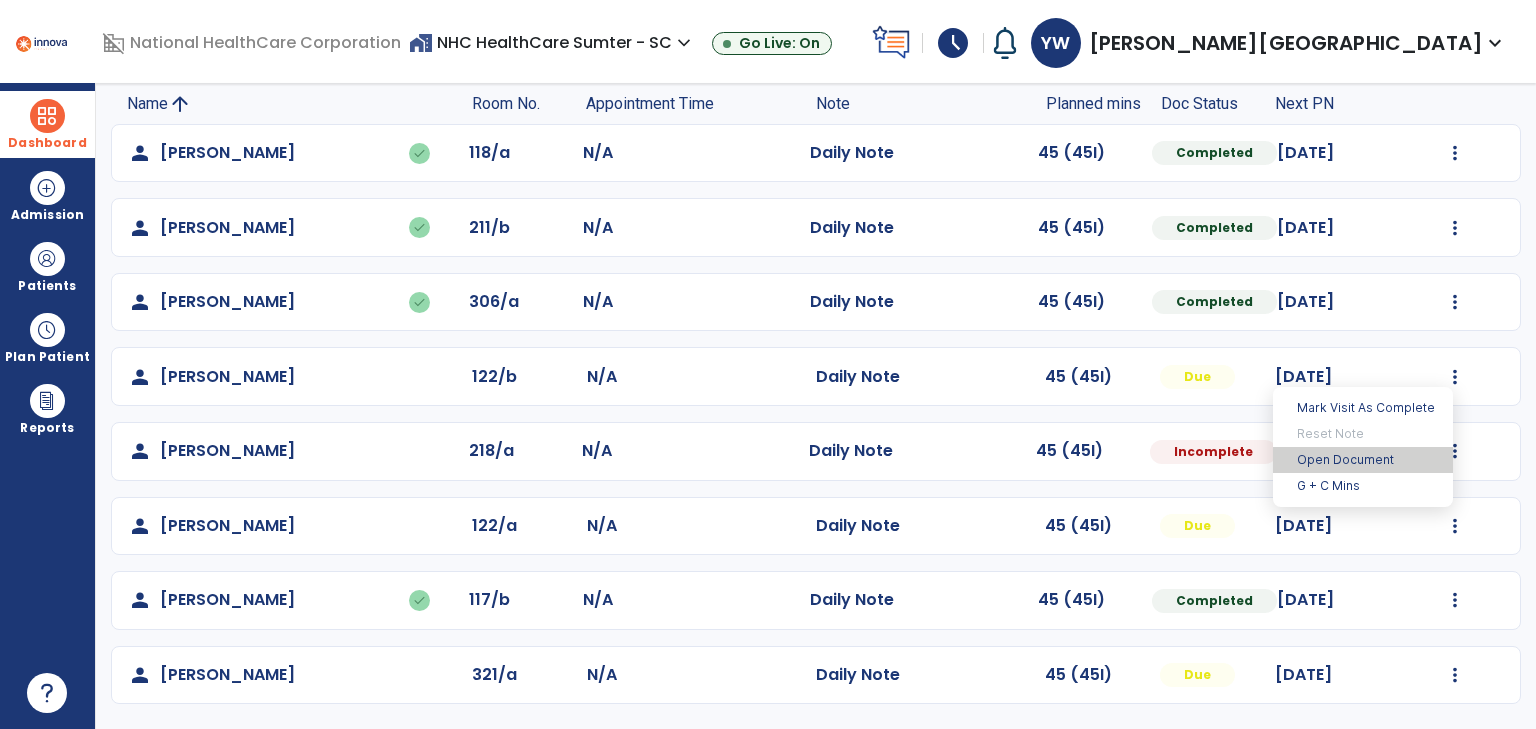click on "Open Document" at bounding box center [1363, 460] 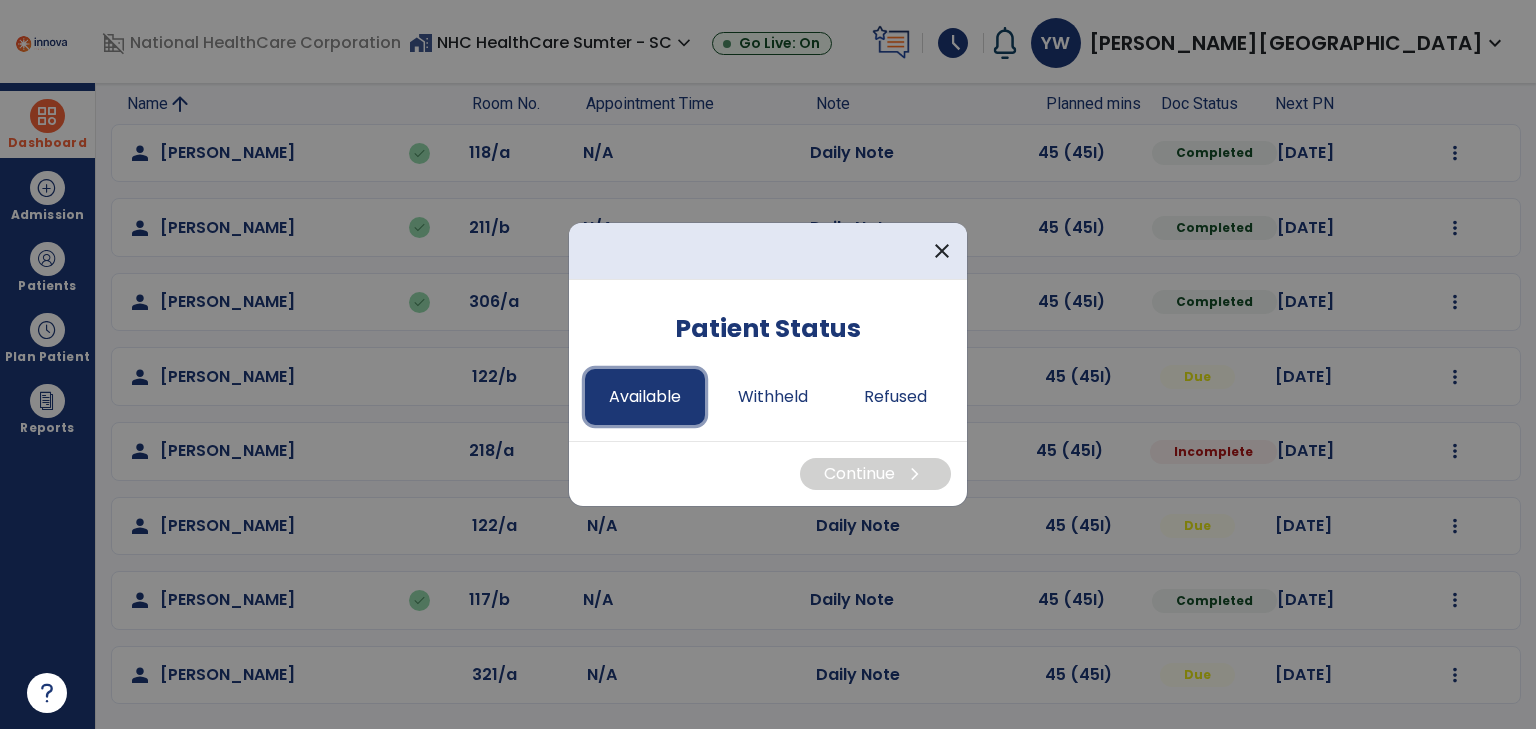 click on "Available" at bounding box center (645, 397) 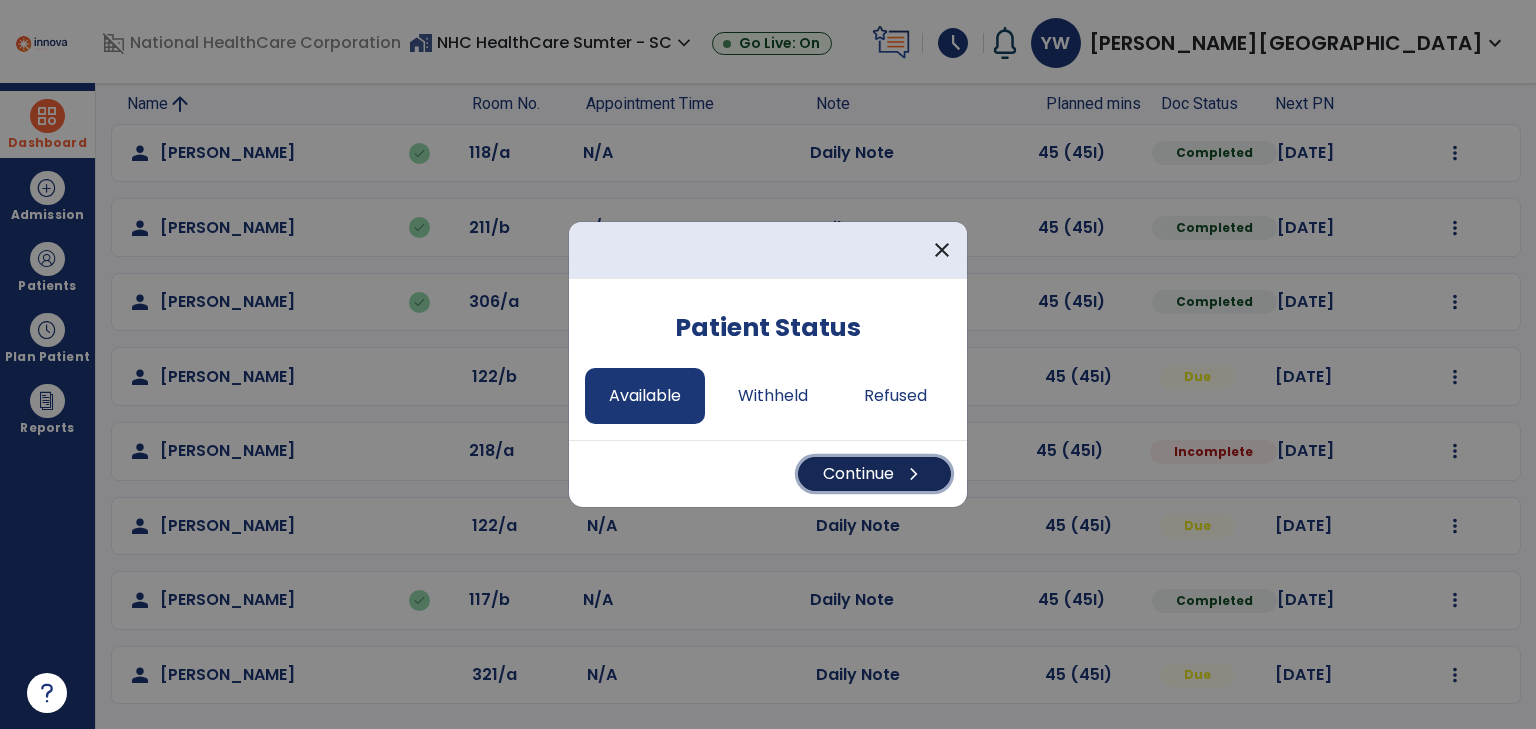 click on "Continue   chevron_right" at bounding box center [874, 474] 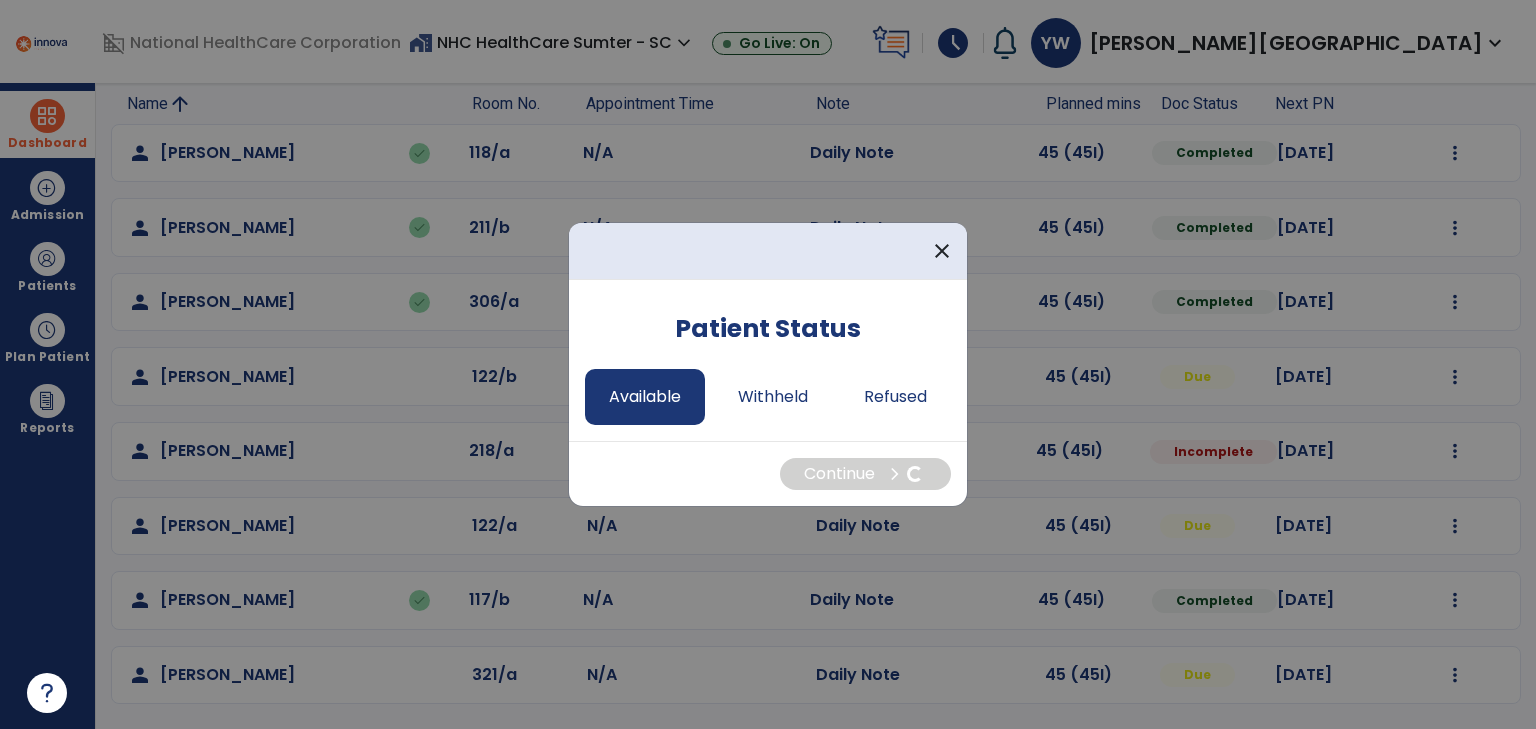 select on "*" 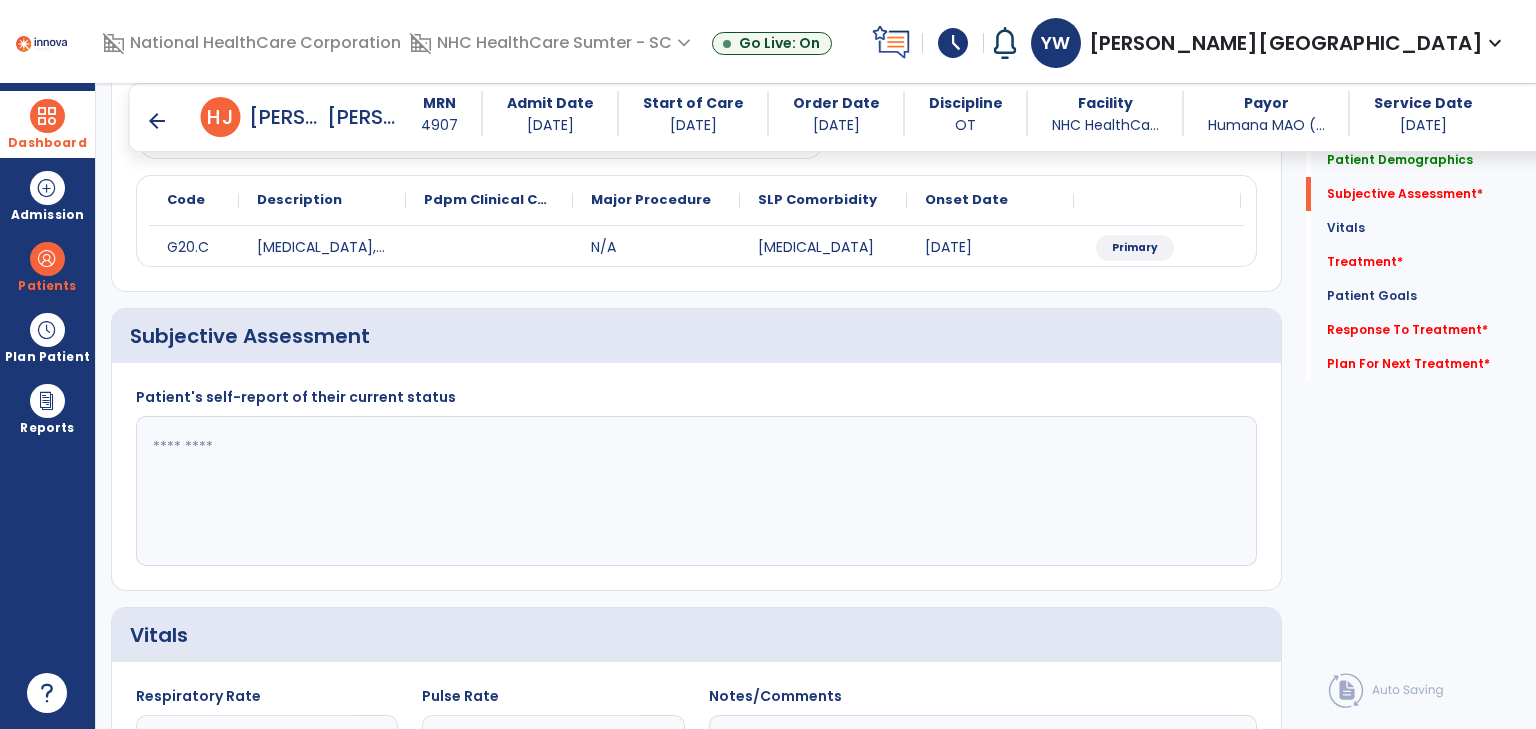 scroll, scrollTop: 246, scrollLeft: 0, axis: vertical 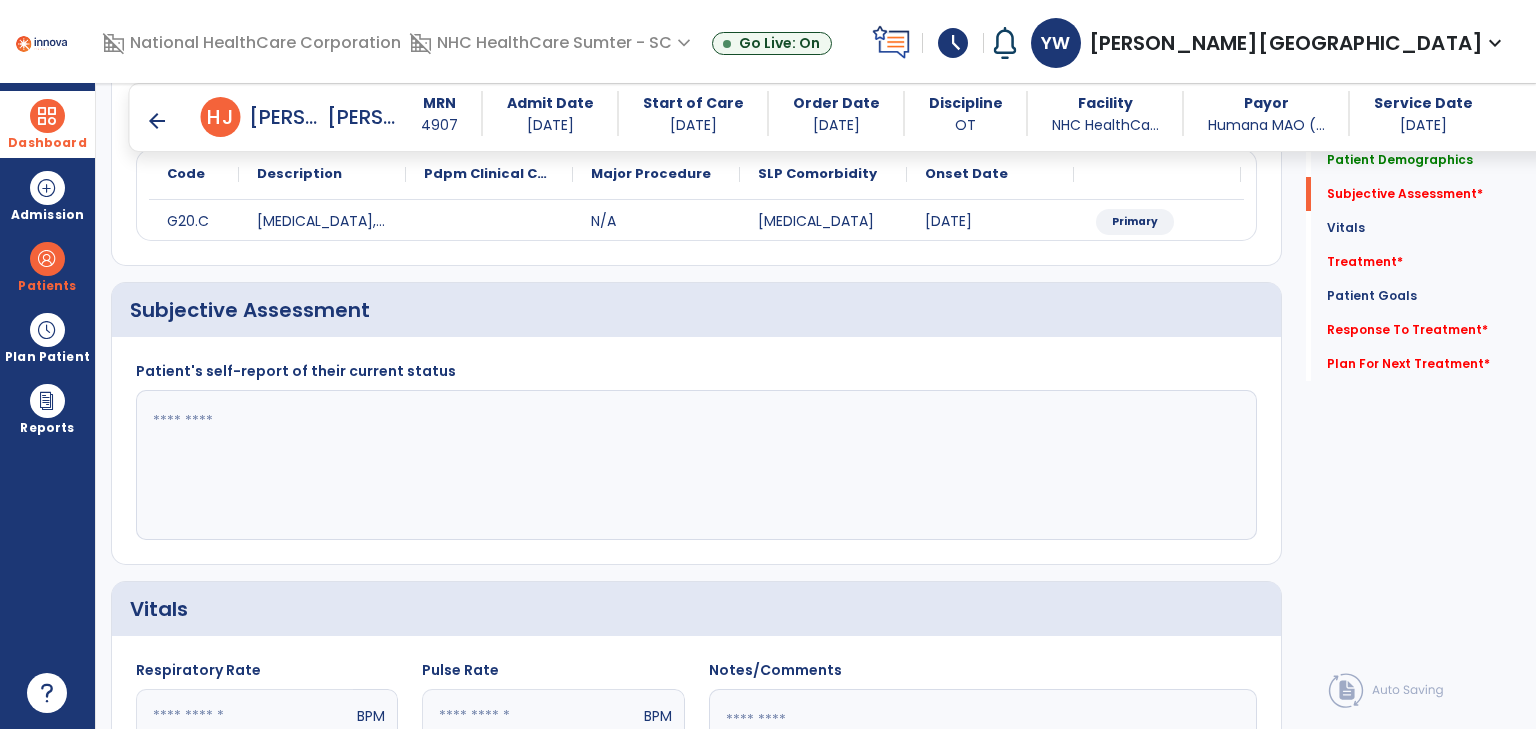 click 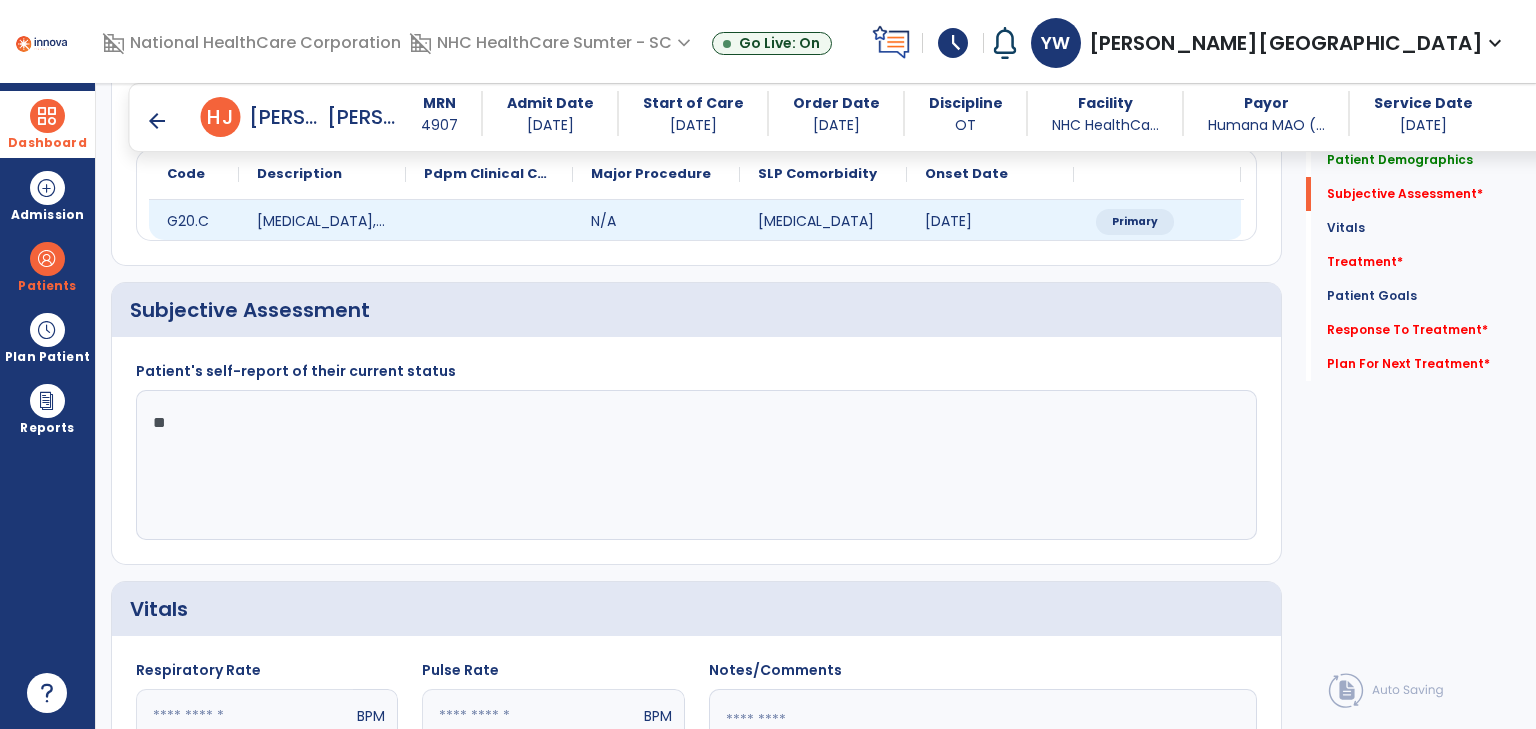 type on "*" 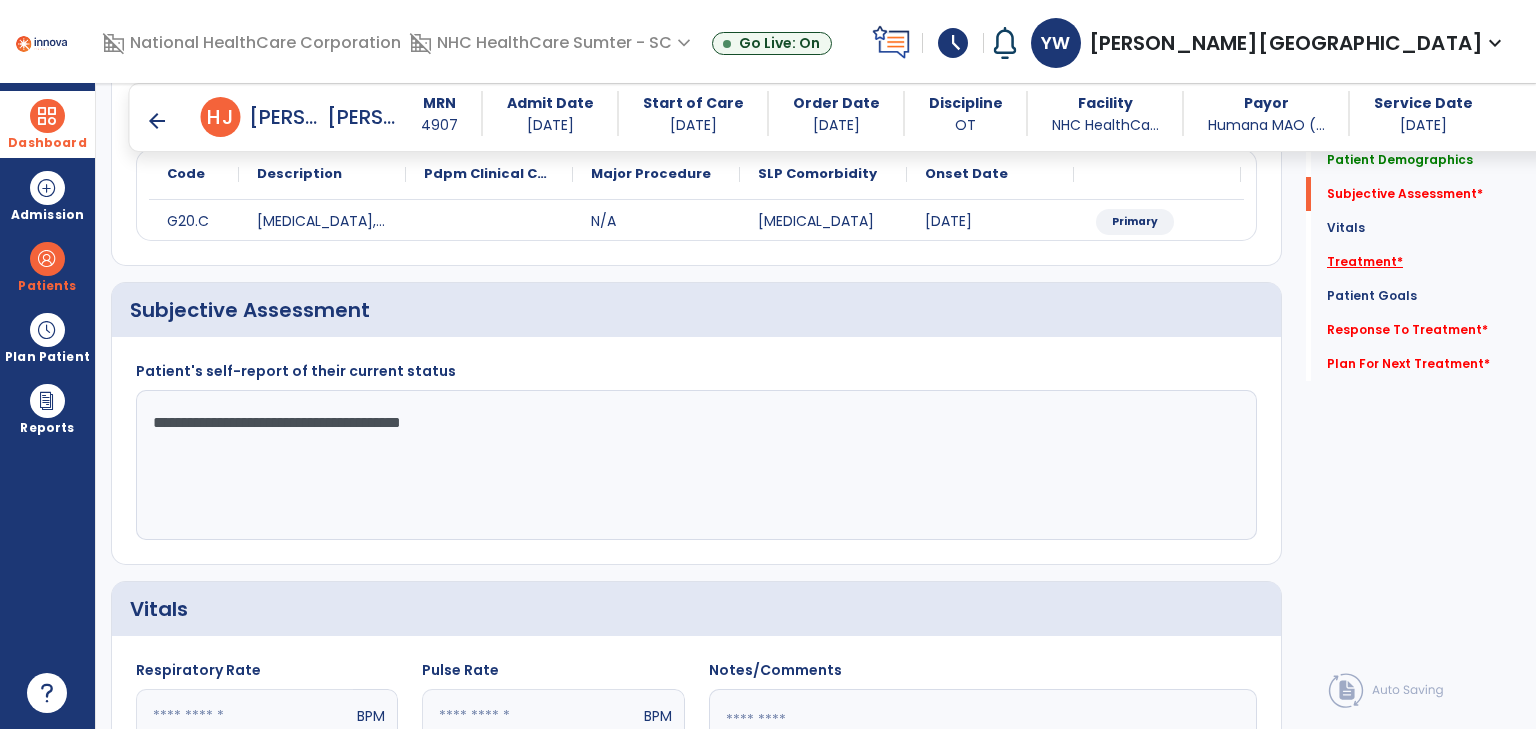 type on "**********" 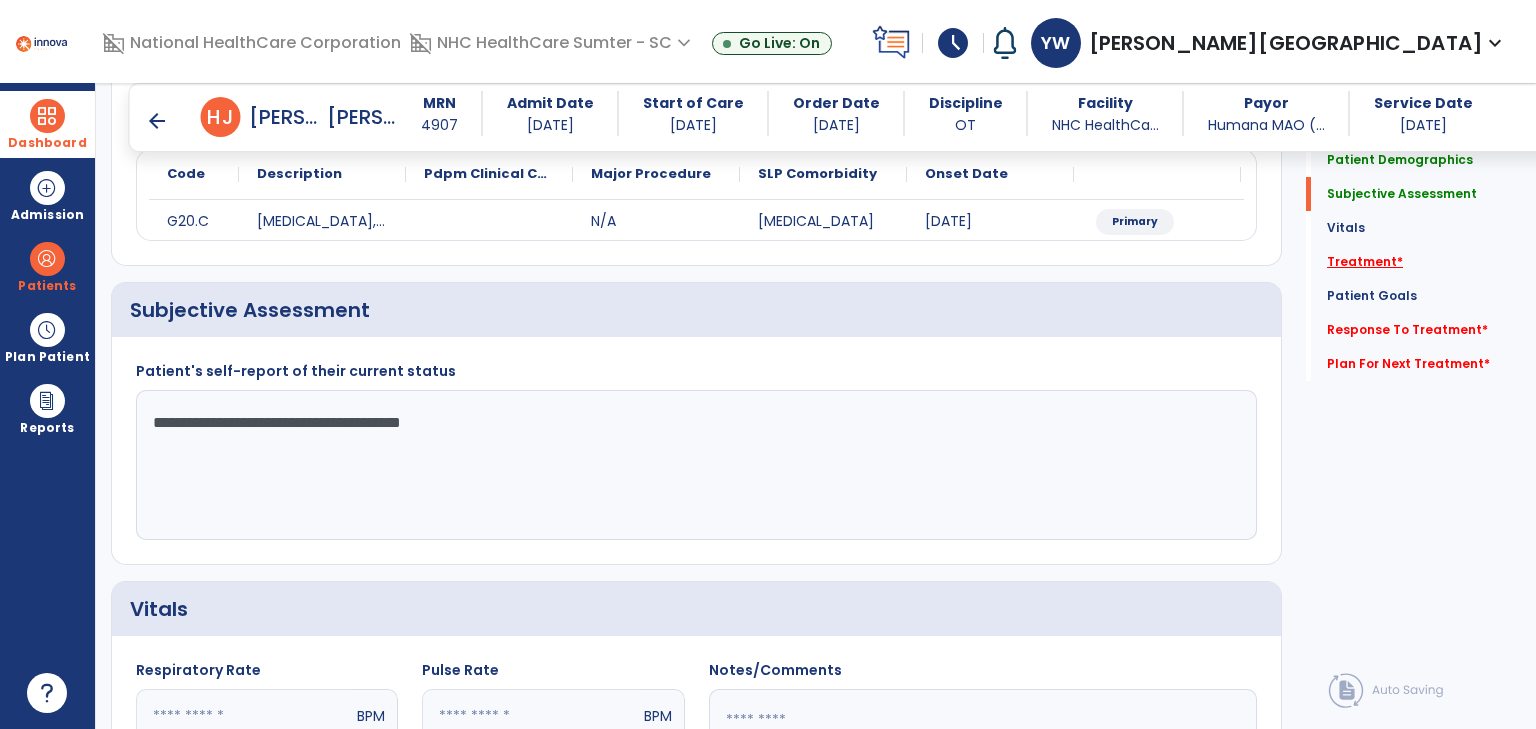 click on "Treatment   *" 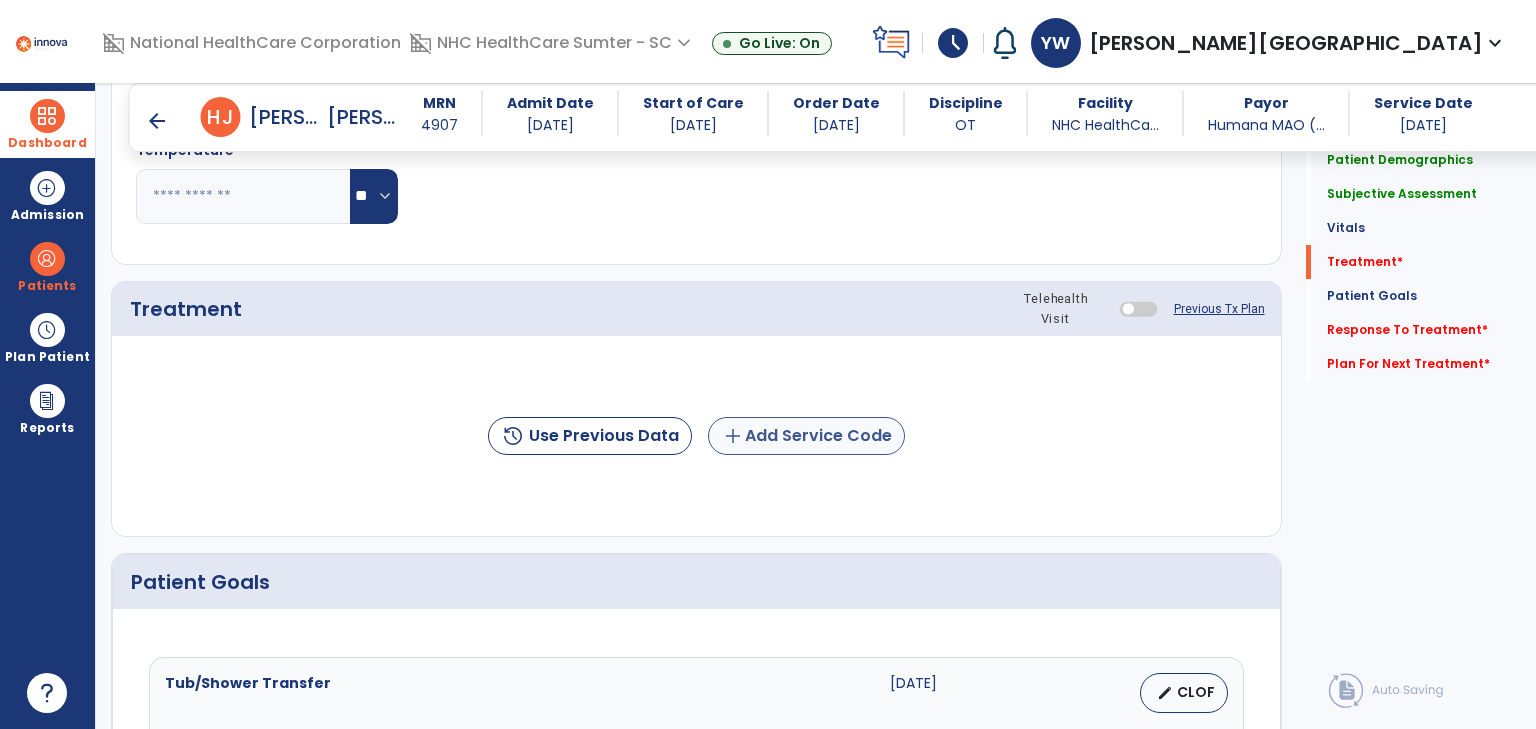 scroll, scrollTop: 970, scrollLeft: 0, axis: vertical 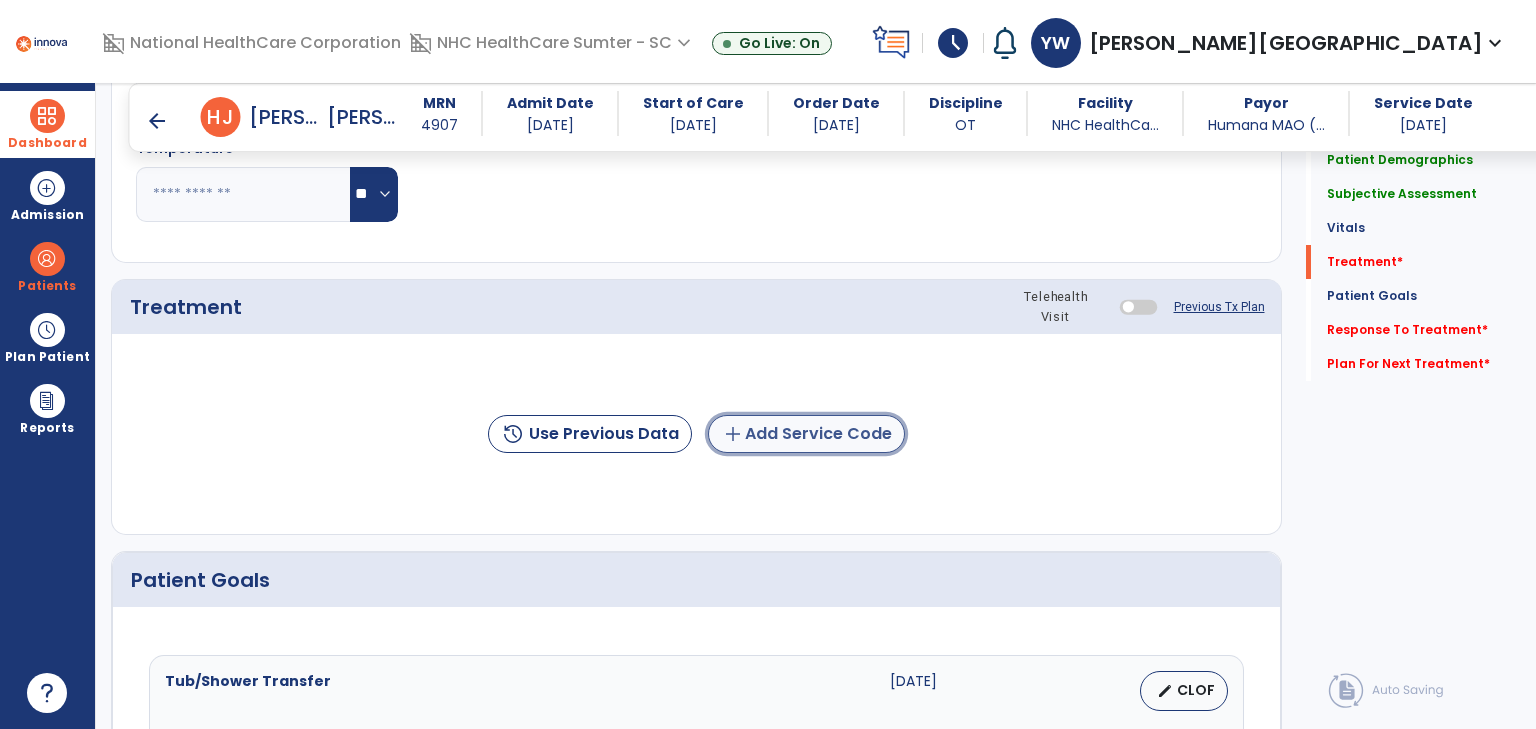 click on "add  Add Service Code" 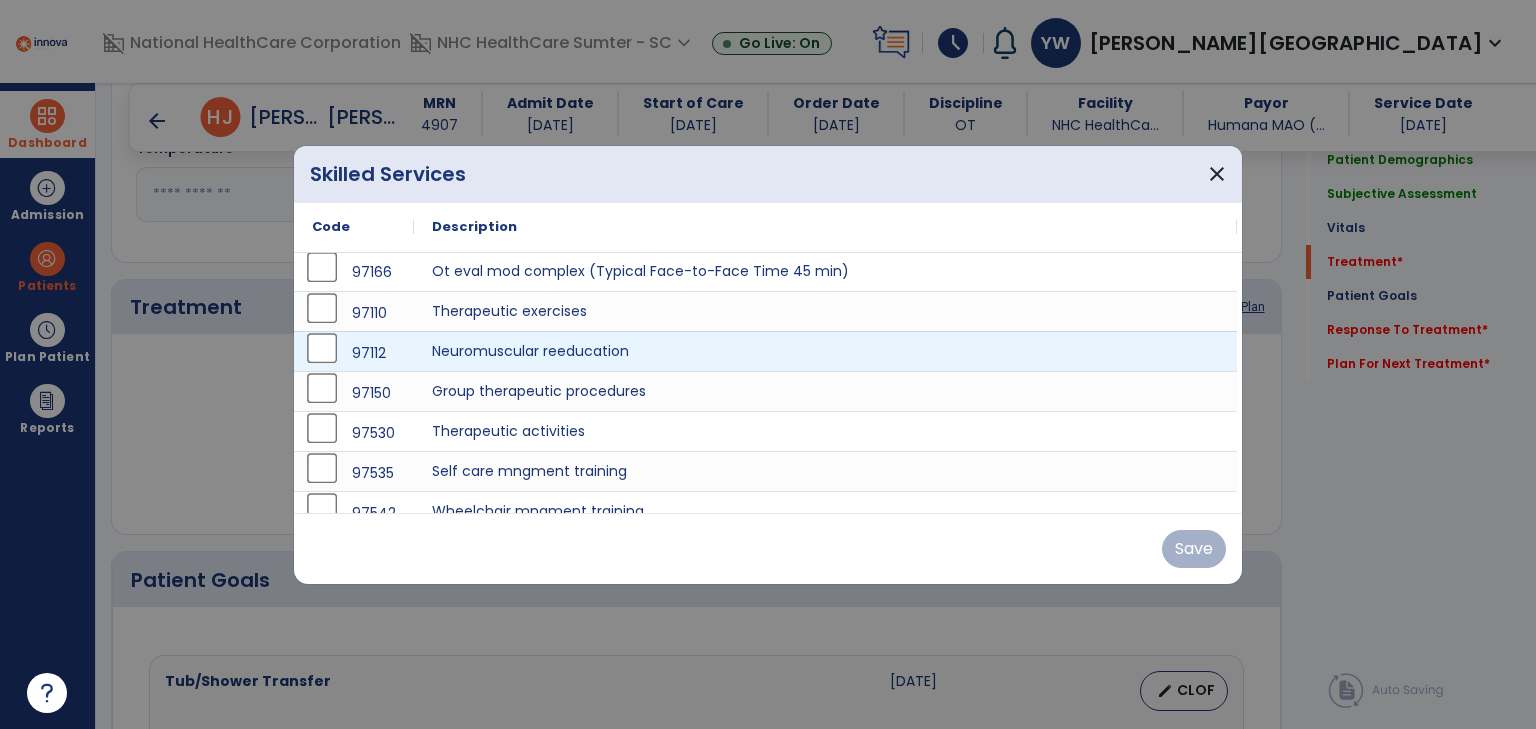 scroll, scrollTop: 0, scrollLeft: 0, axis: both 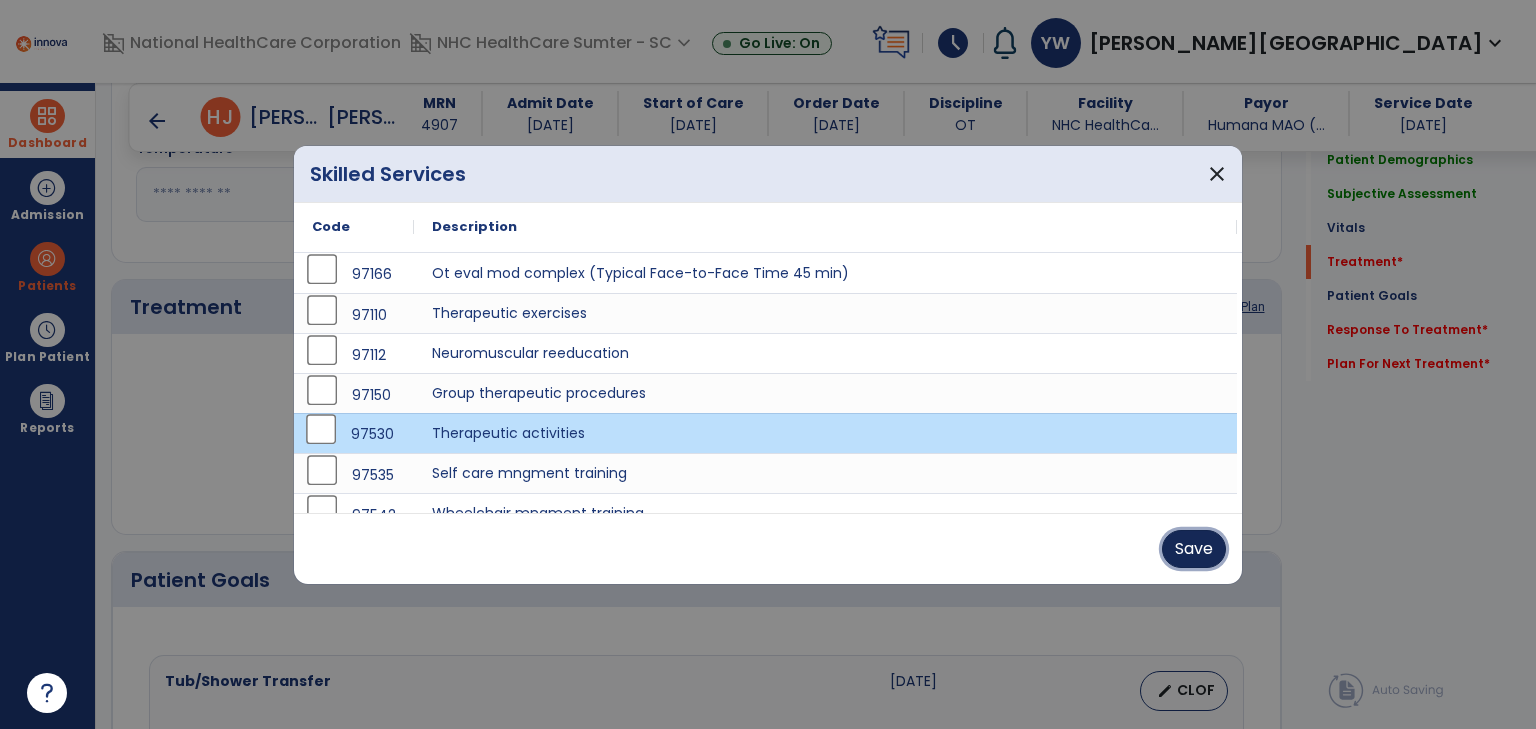 click on "Save" at bounding box center [1194, 549] 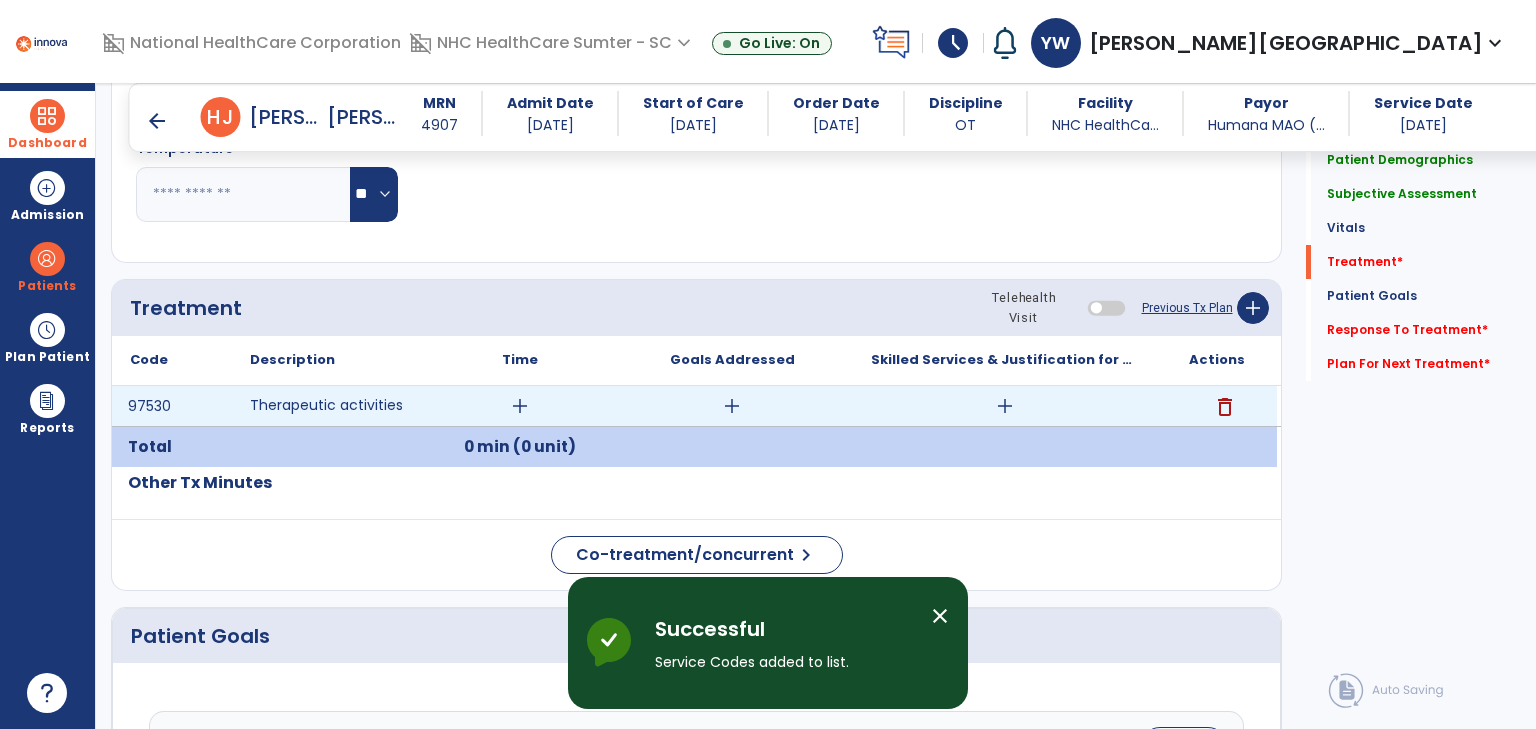 click on "add" at bounding box center (520, 406) 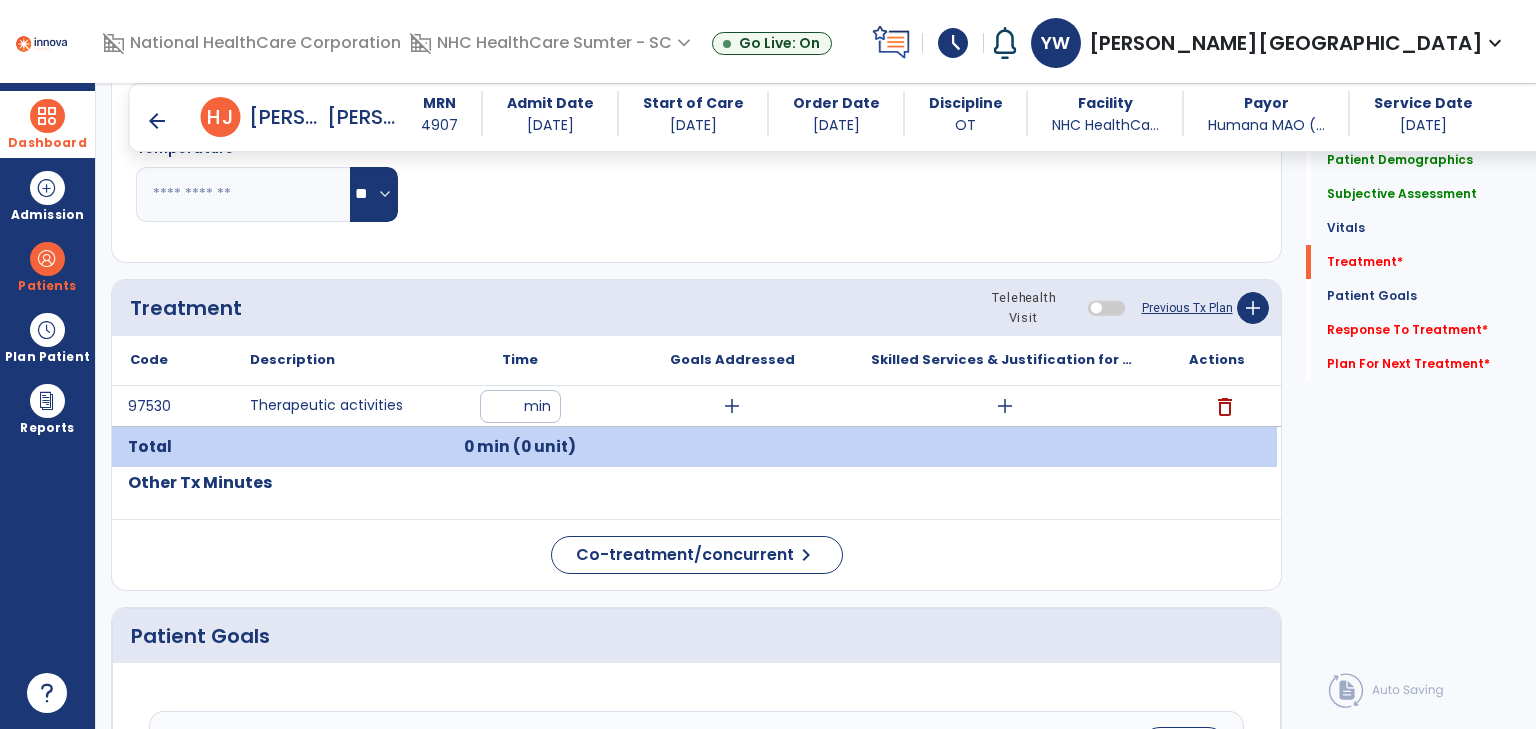 type on "**" 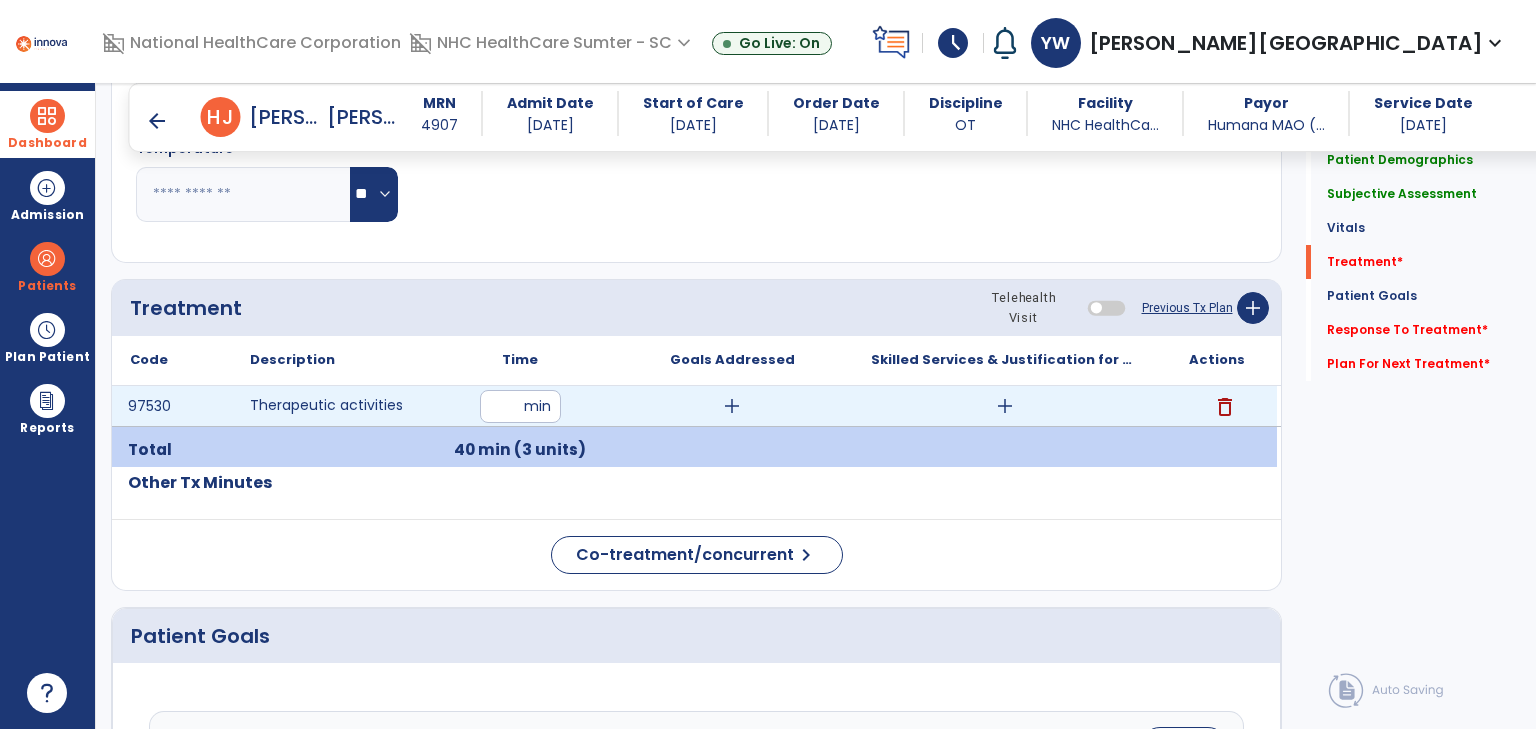 click on "add" at bounding box center [1005, 406] 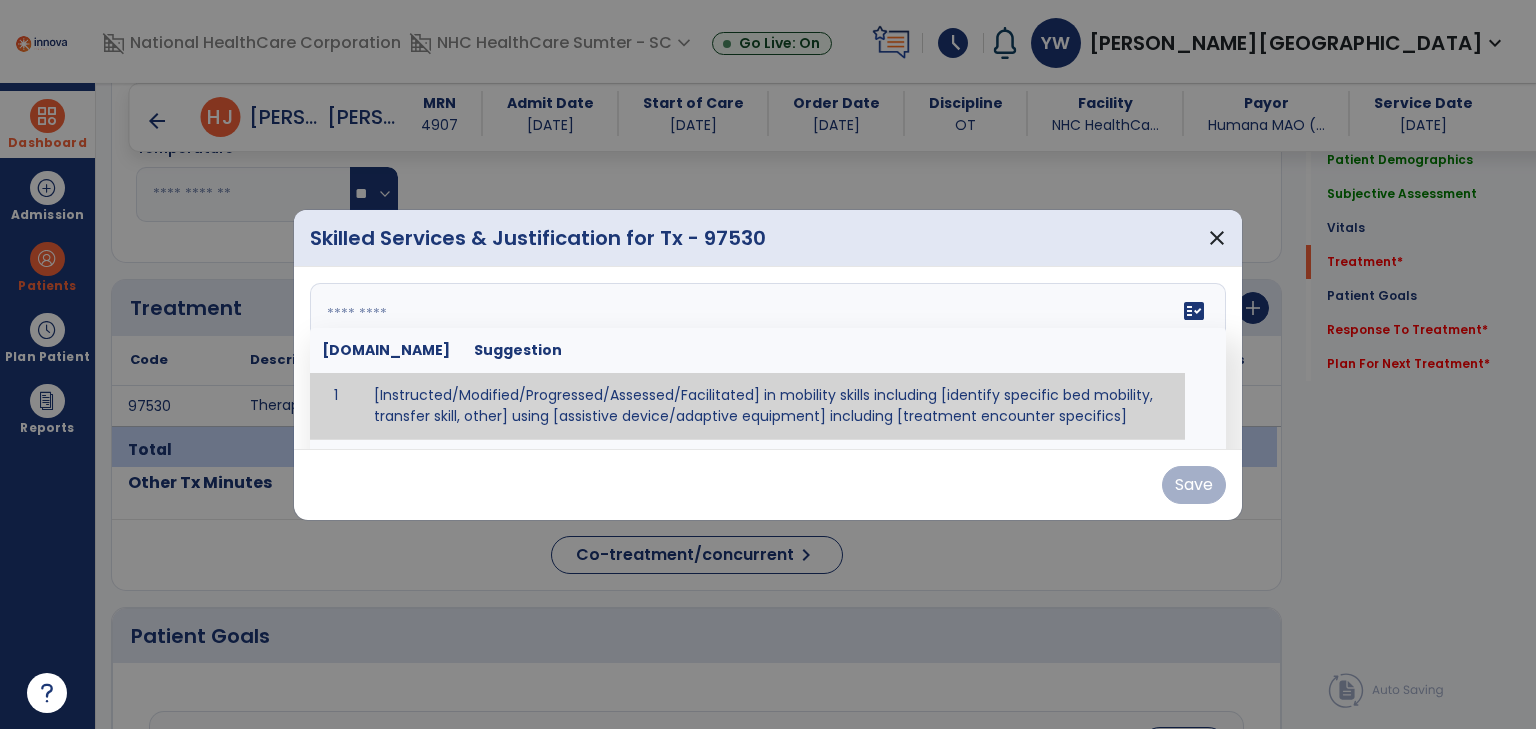 click at bounding box center (766, 358) 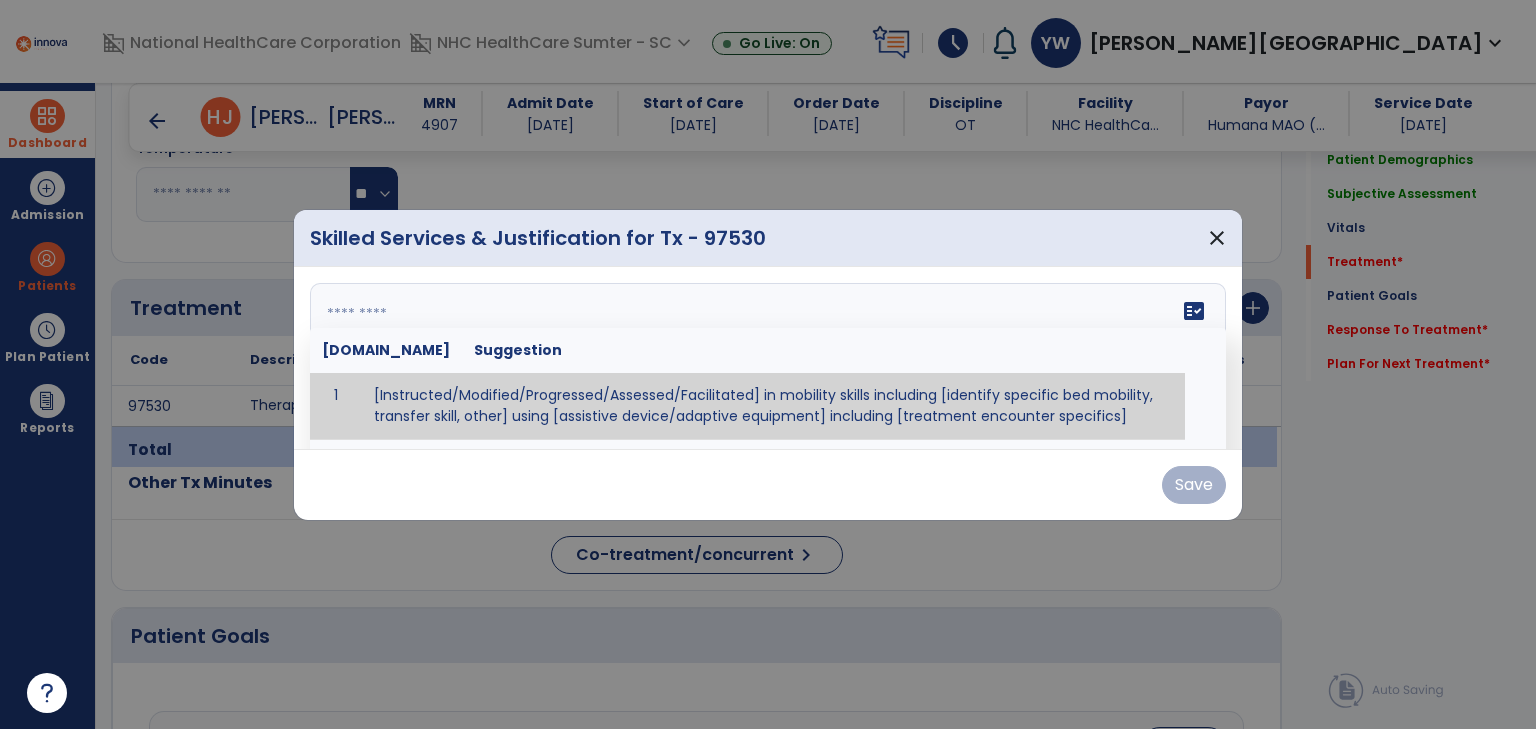 paste on "**********" 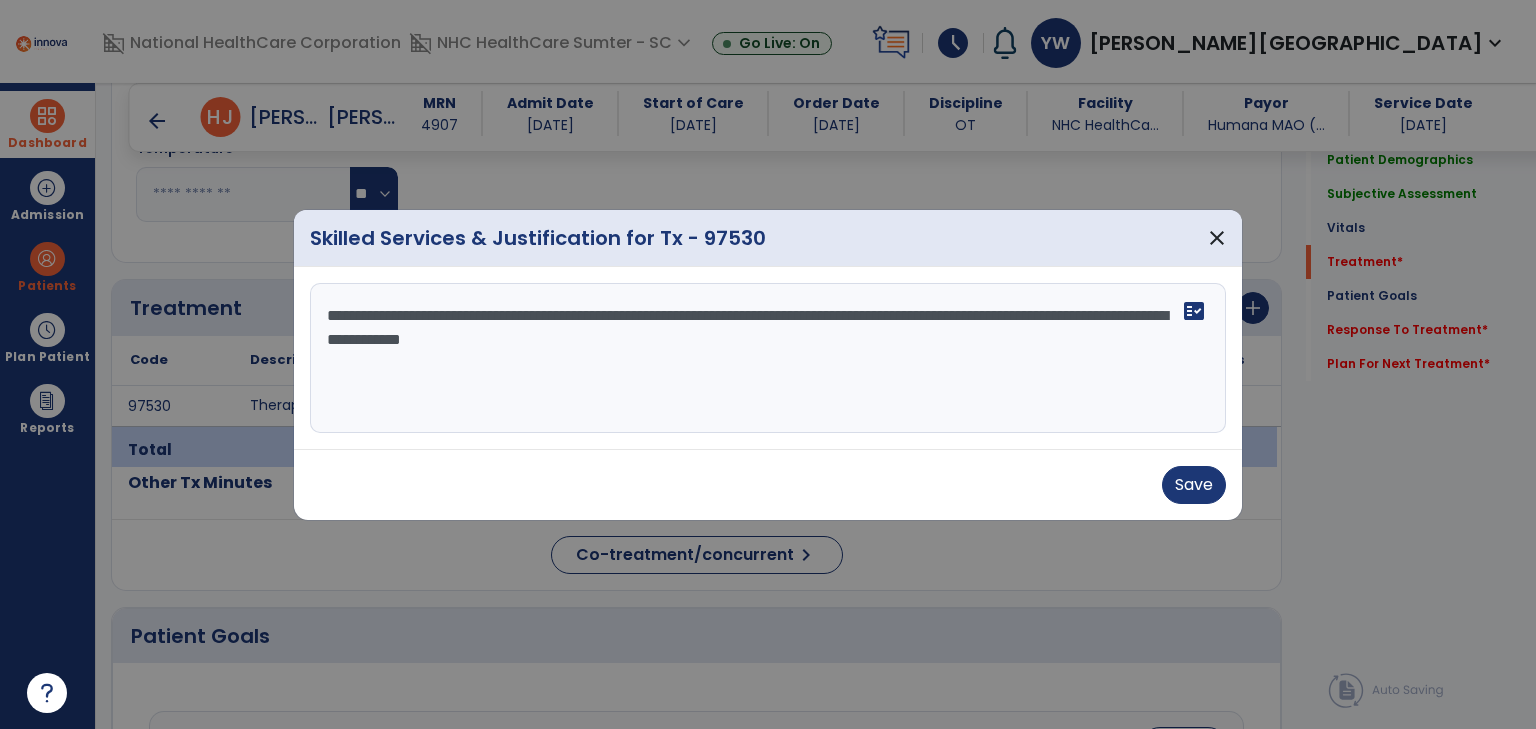 click on "**********" at bounding box center [768, 358] 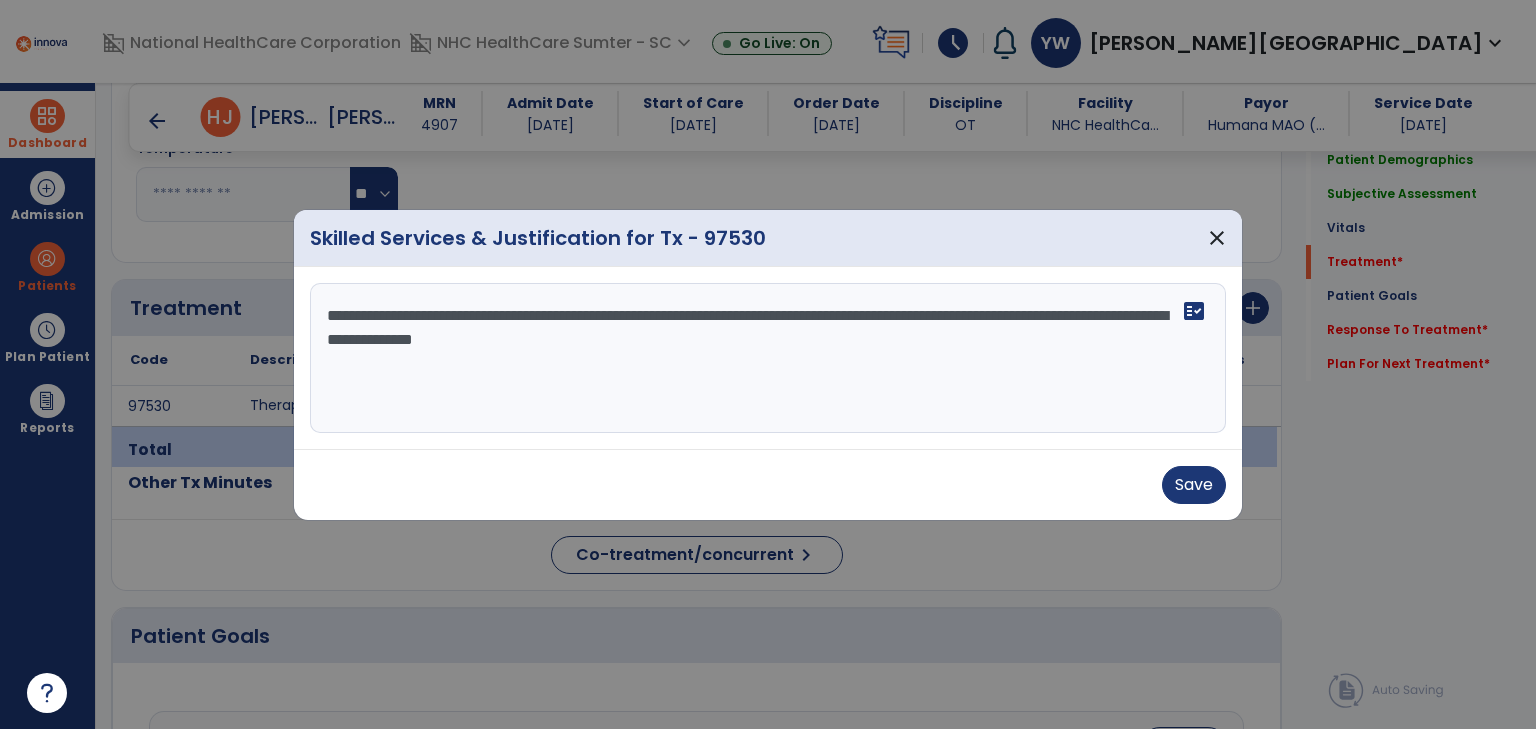click on "**********" at bounding box center (768, 358) 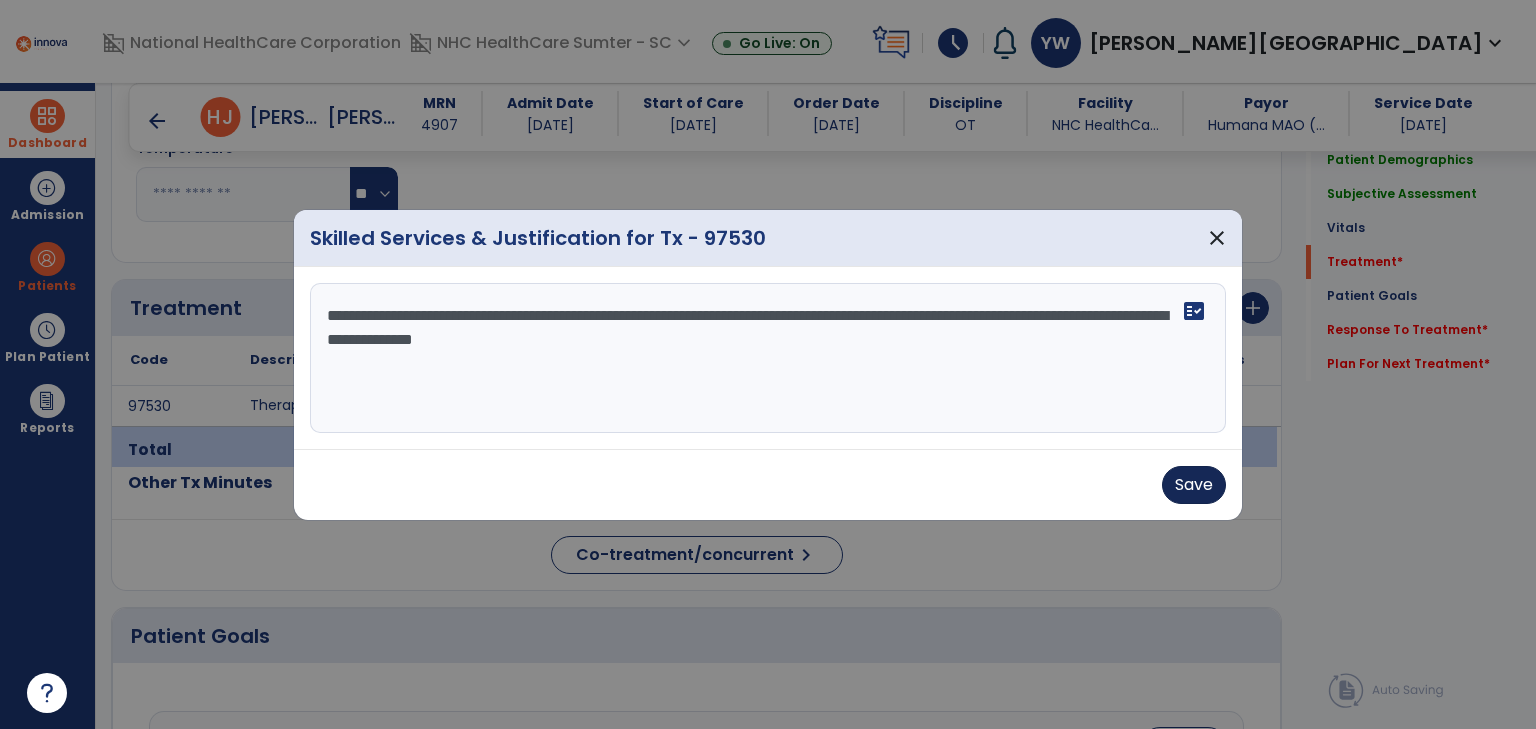 type on "**********" 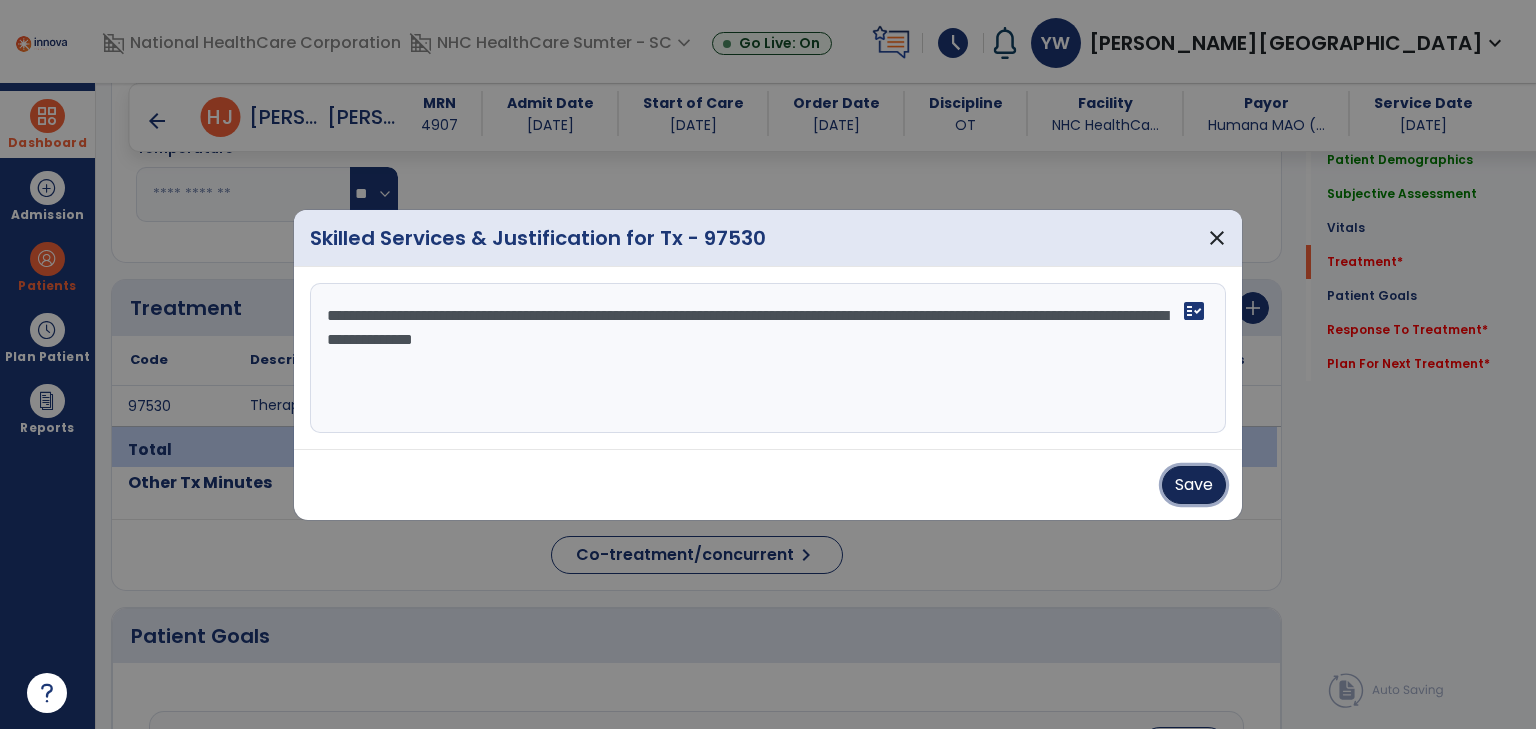 click on "Save" at bounding box center (1194, 485) 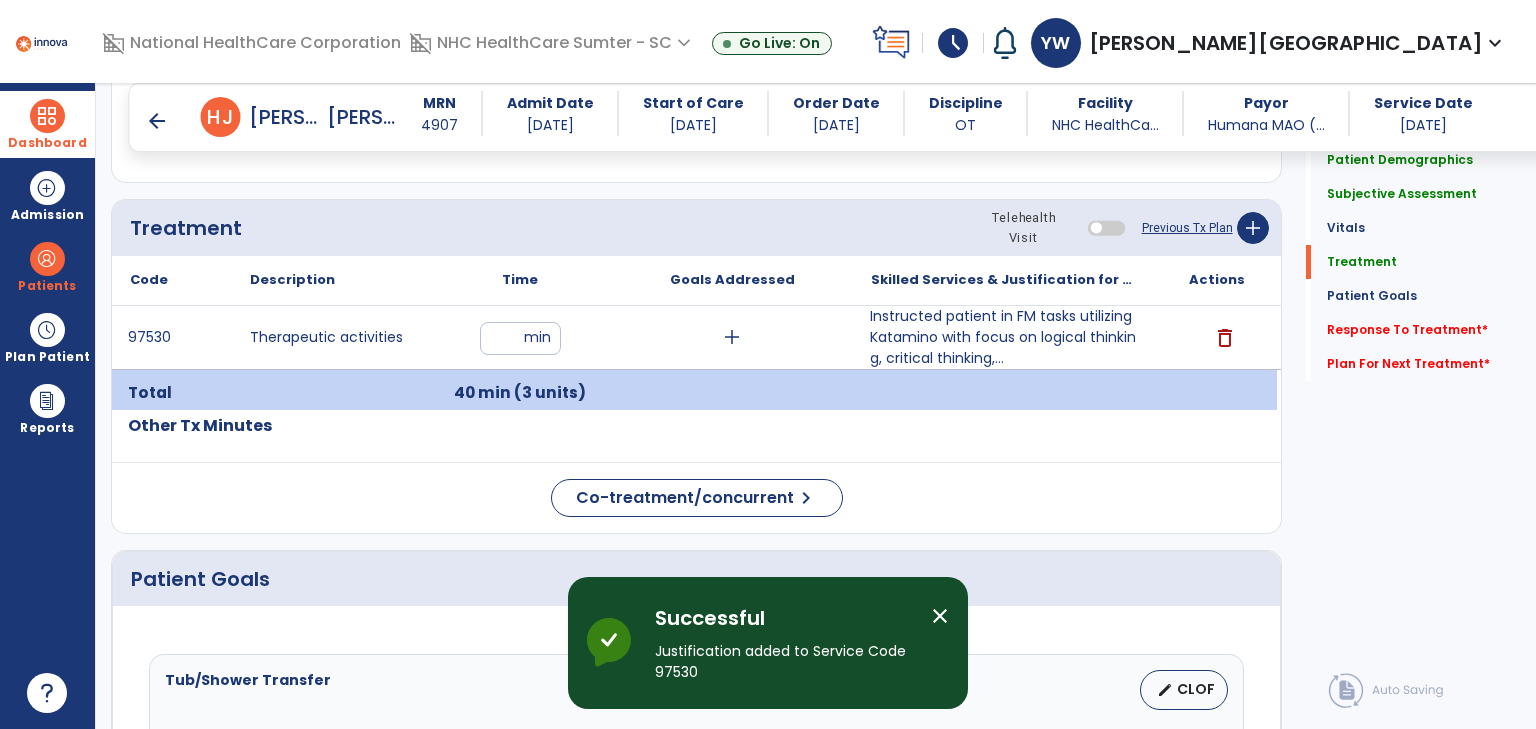 scroll, scrollTop: 1130, scrollLeft: 0, axis: vertical 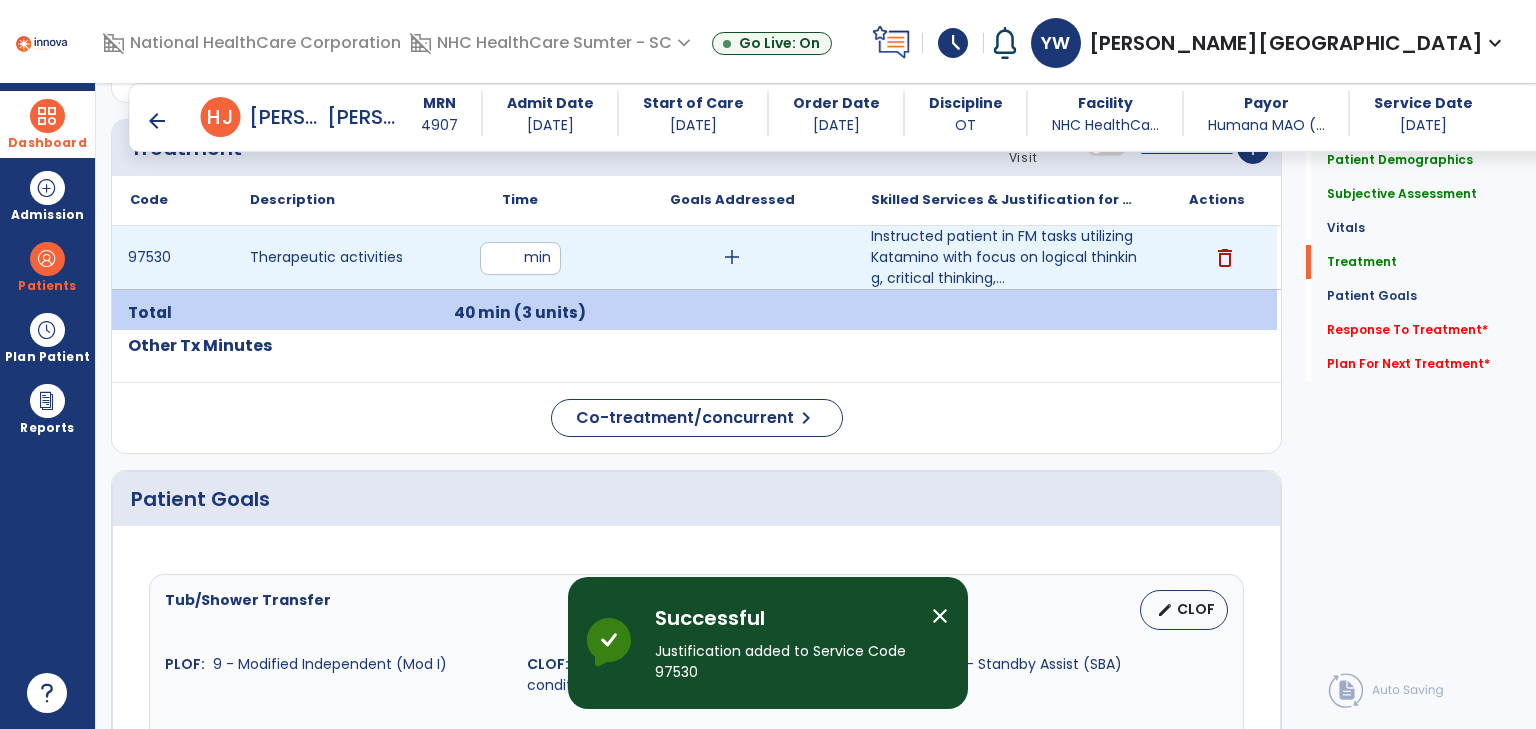 click on "add" at bounding box center [732, 257] 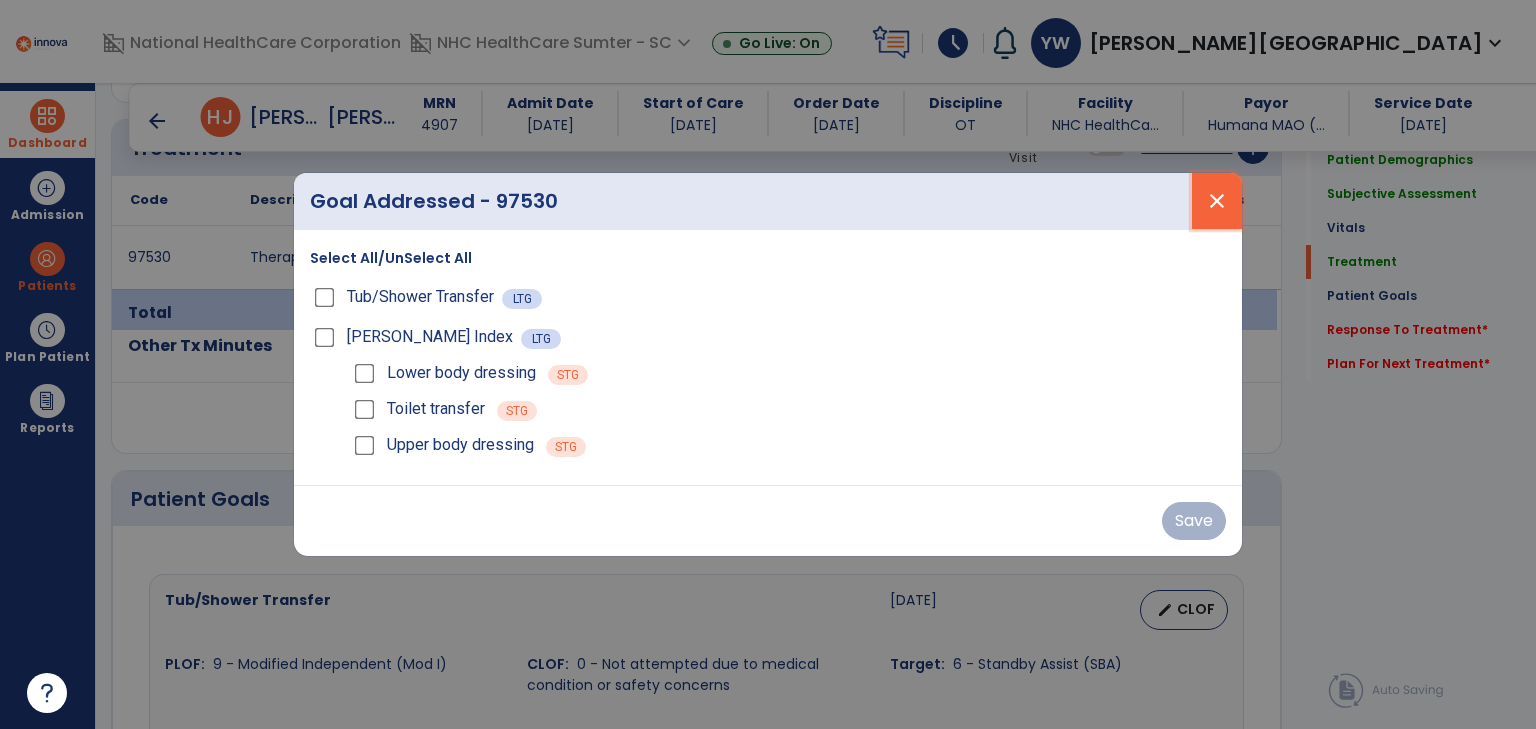 click on "close" at bounding box center (1217, 201) 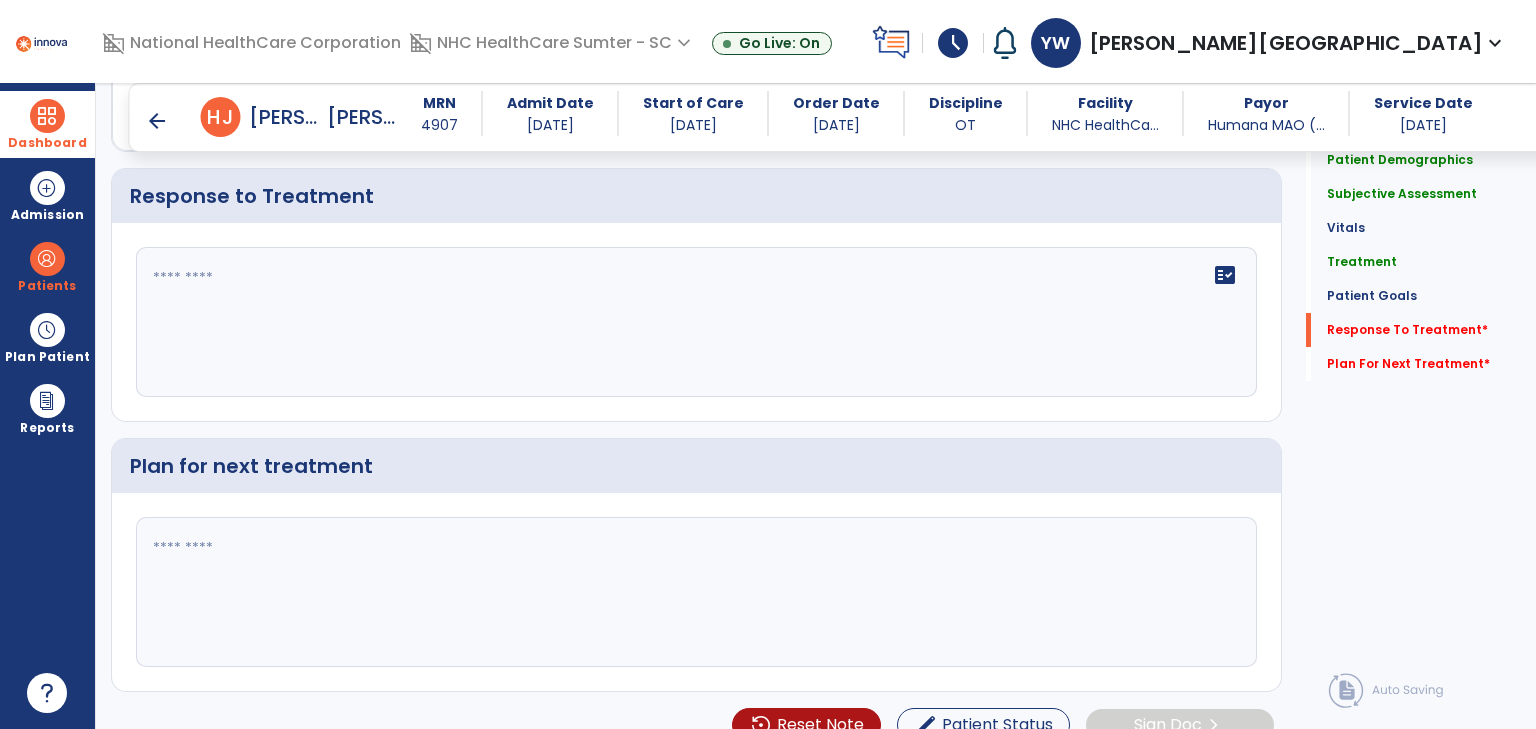 scroll, scrollTop: 2330, scrollLeft: 0, axis: vertical 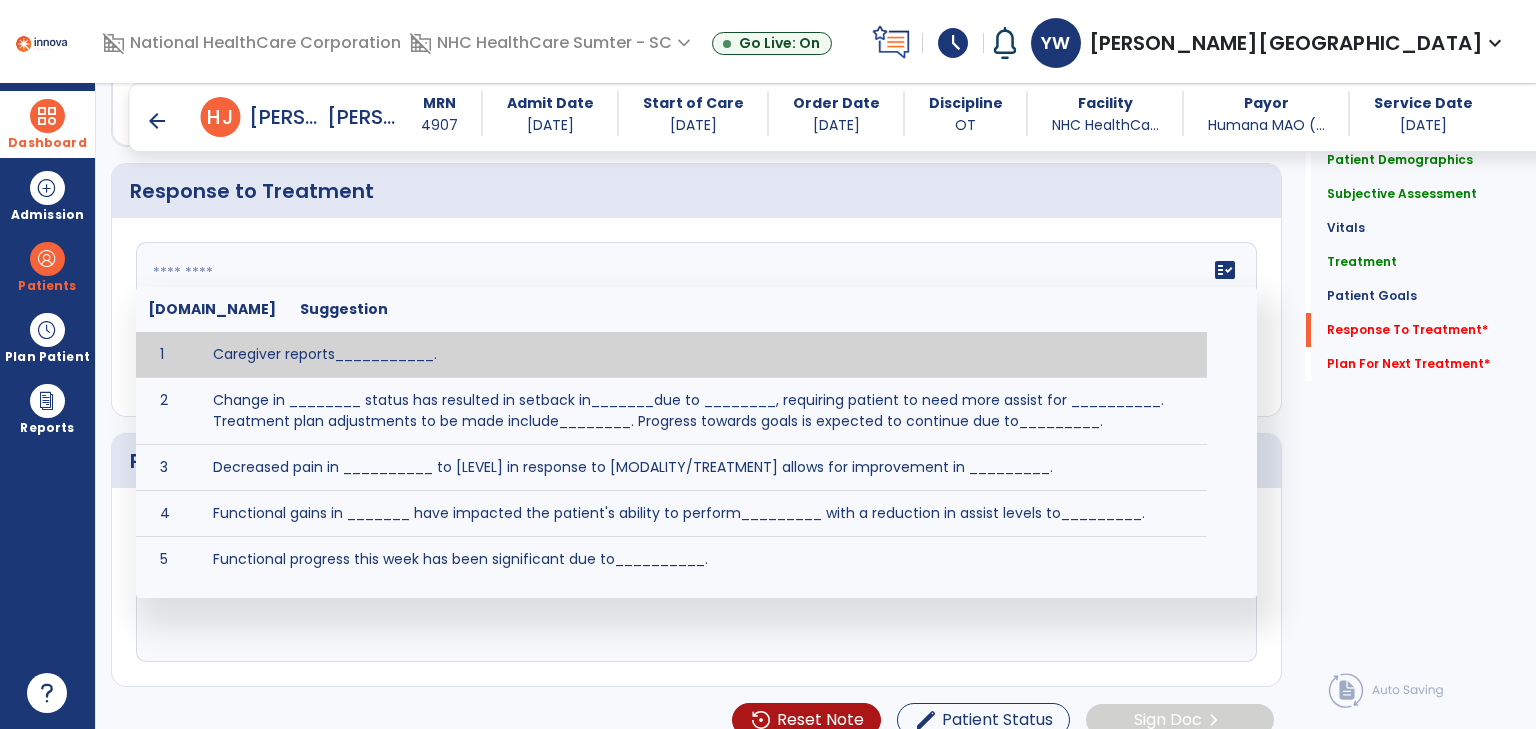 click 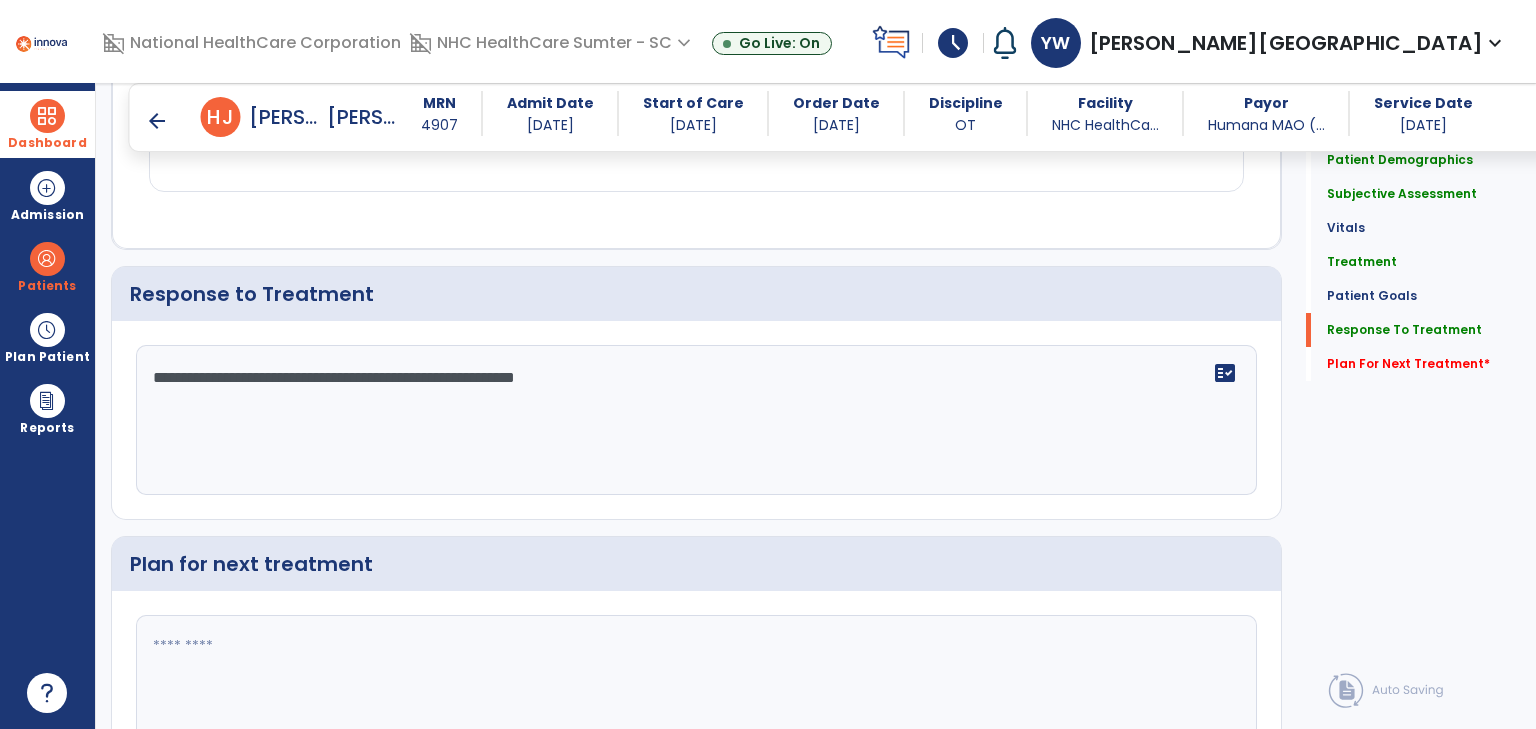 scroll, scrollTop: 2250, scrollLeft: 0, axis: vertical 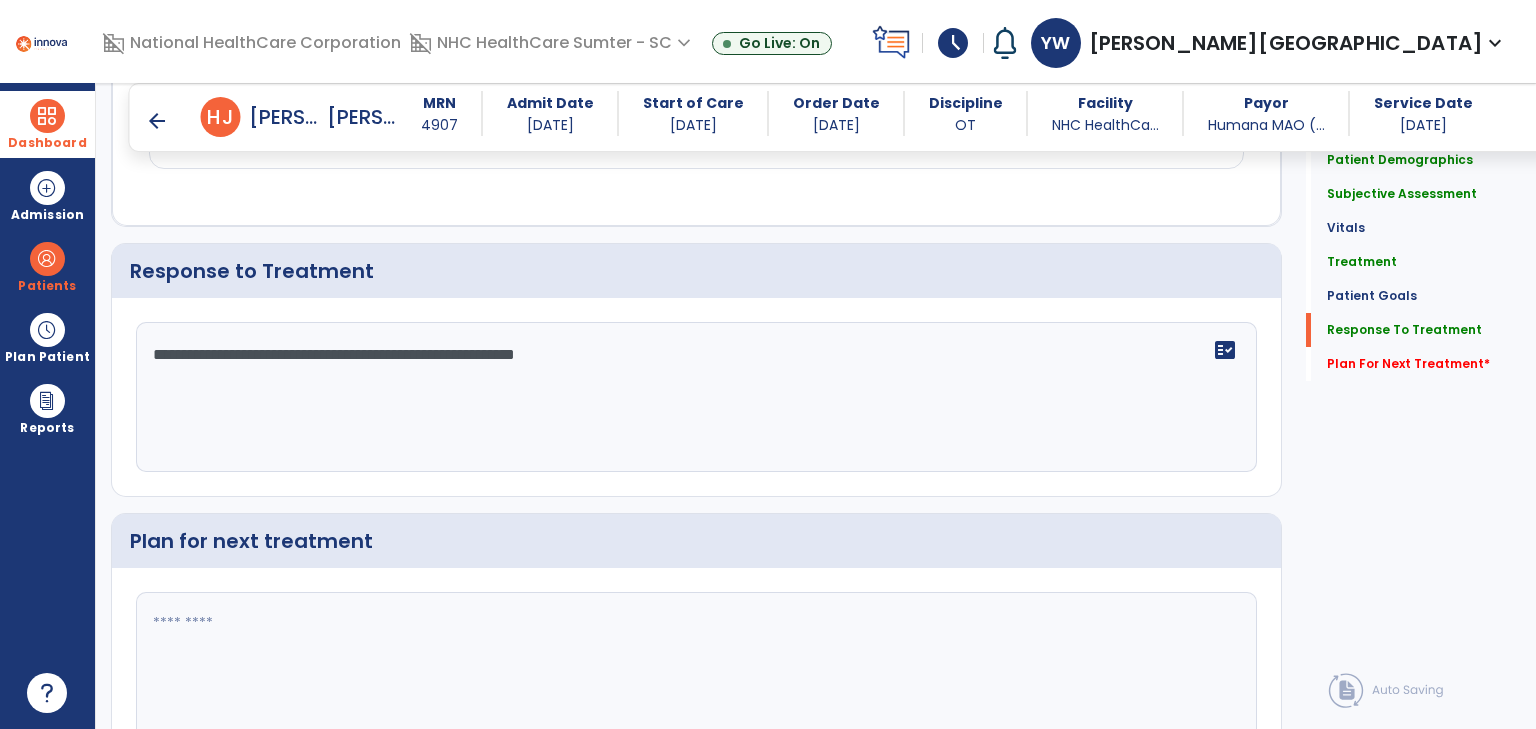 click on "**********" 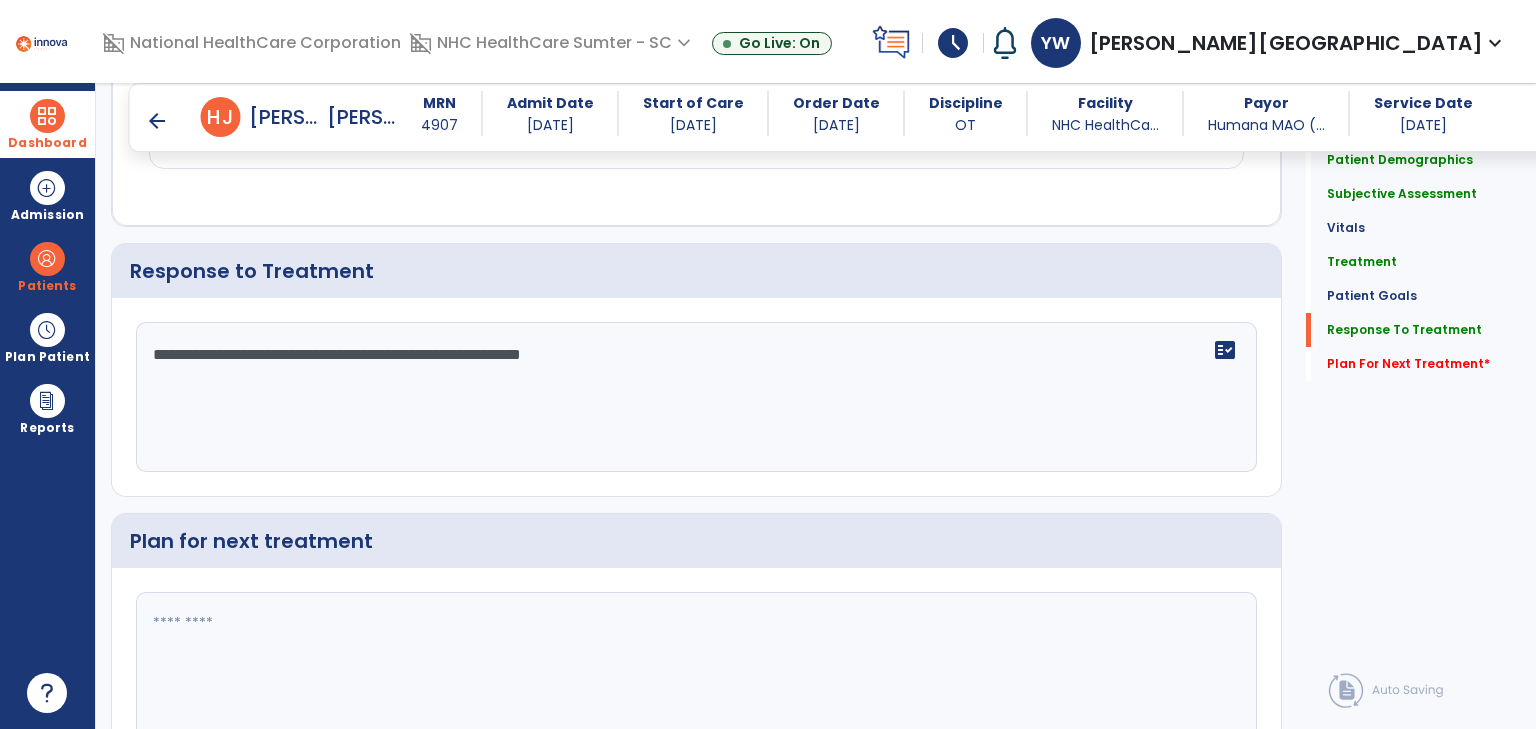 click on "**********" 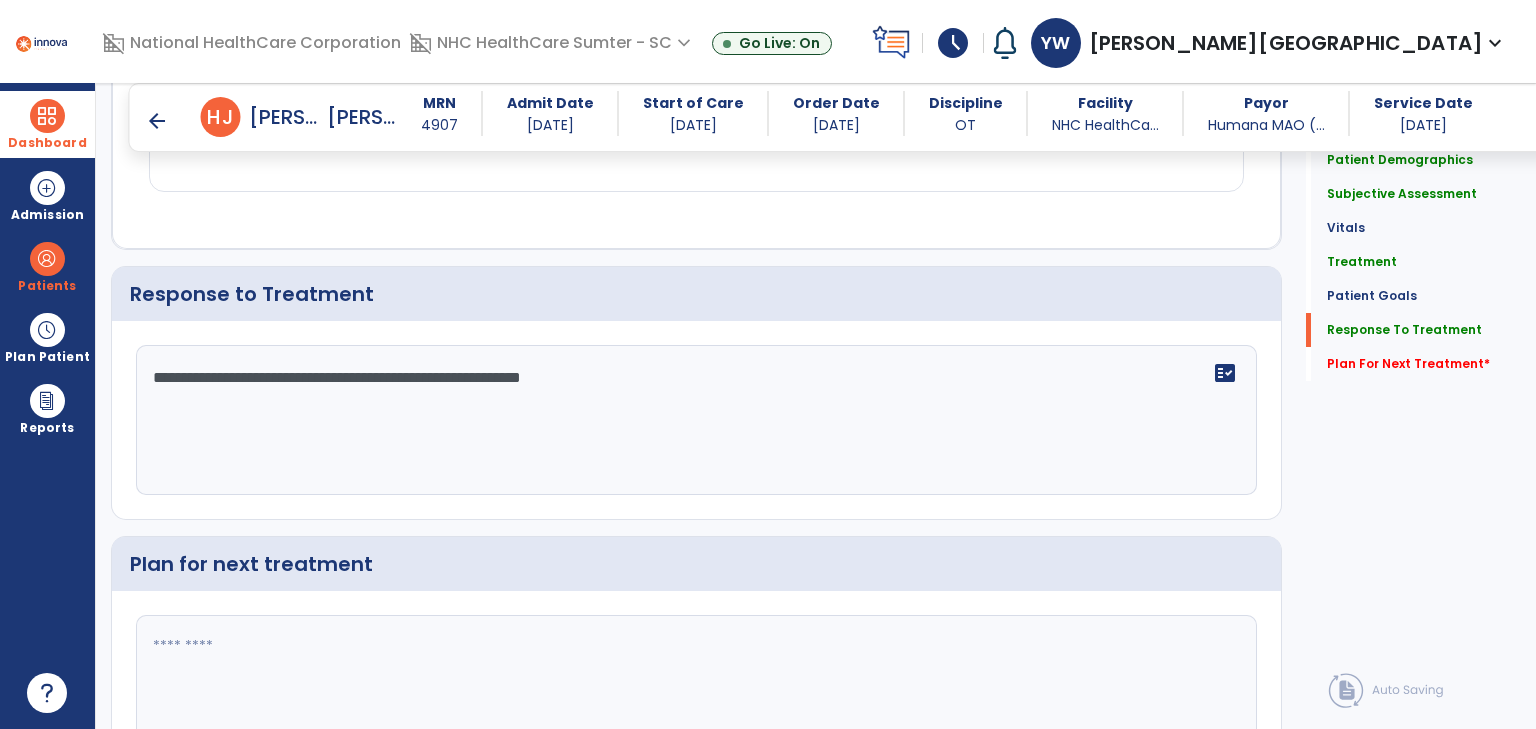 scroll, scrollTop: 2250, scrollLeft: 0, axis: vertical 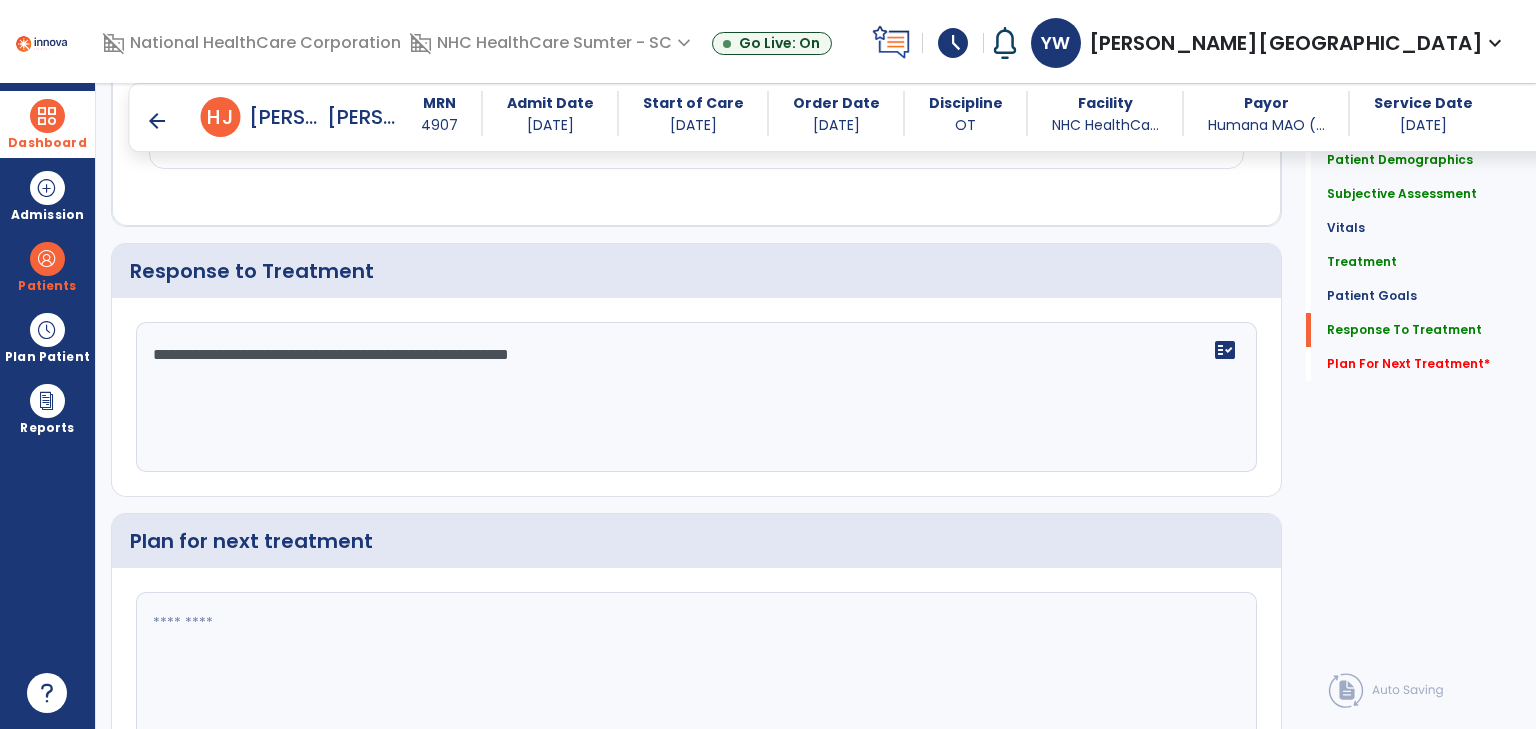 type on "**********" 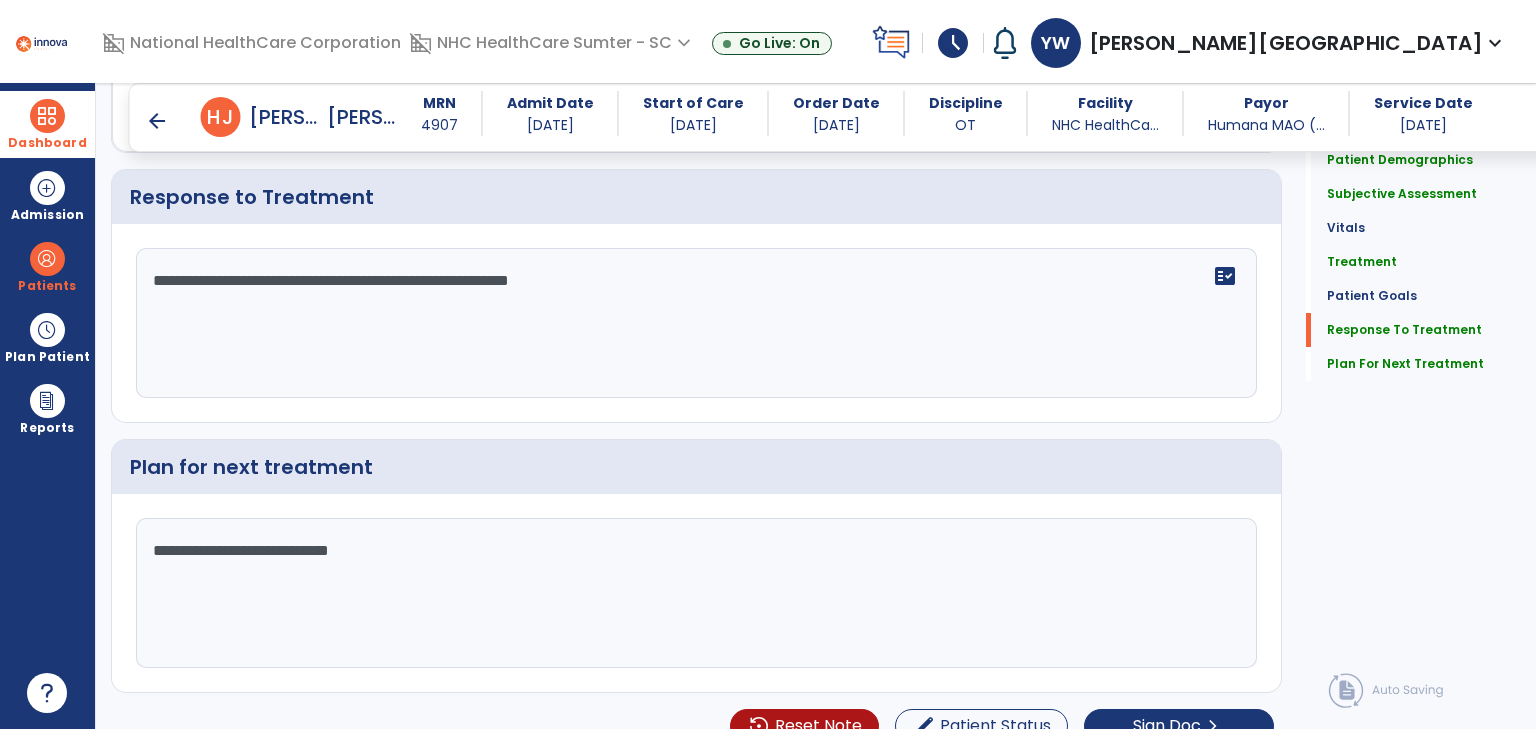 scroll, scrollTop: 2348, scrollLeft: 0, axis: vertical 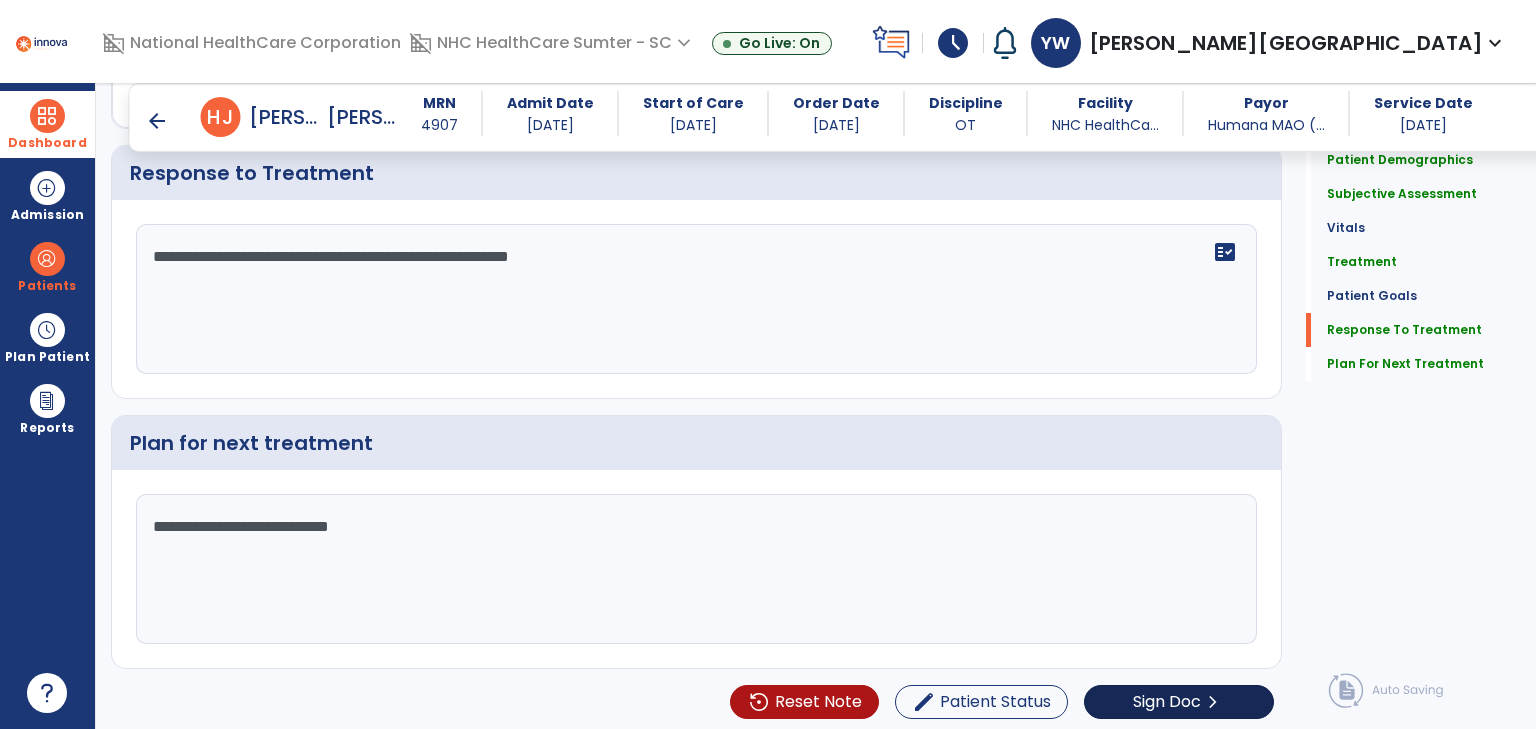 type on "**********" 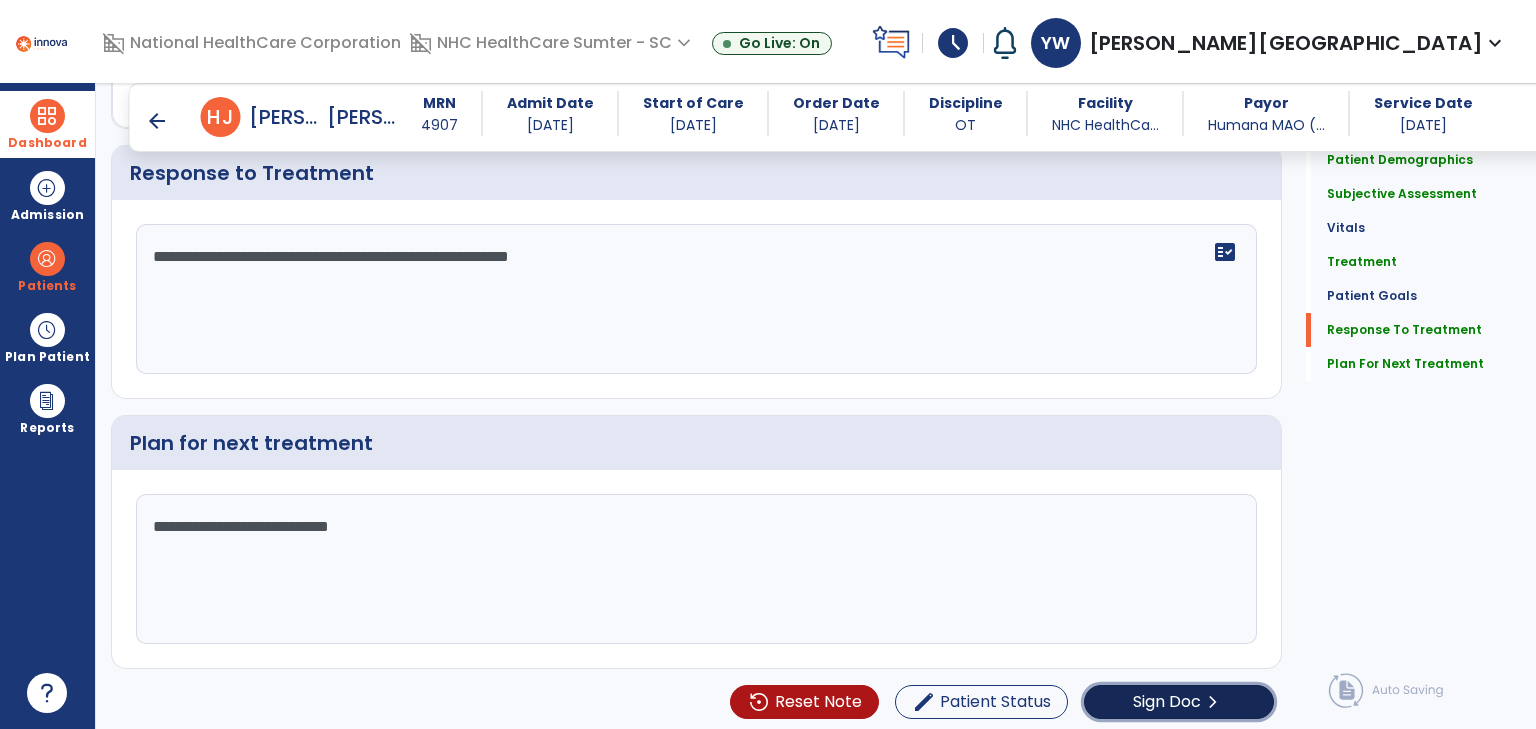 click on "Sign Doc" 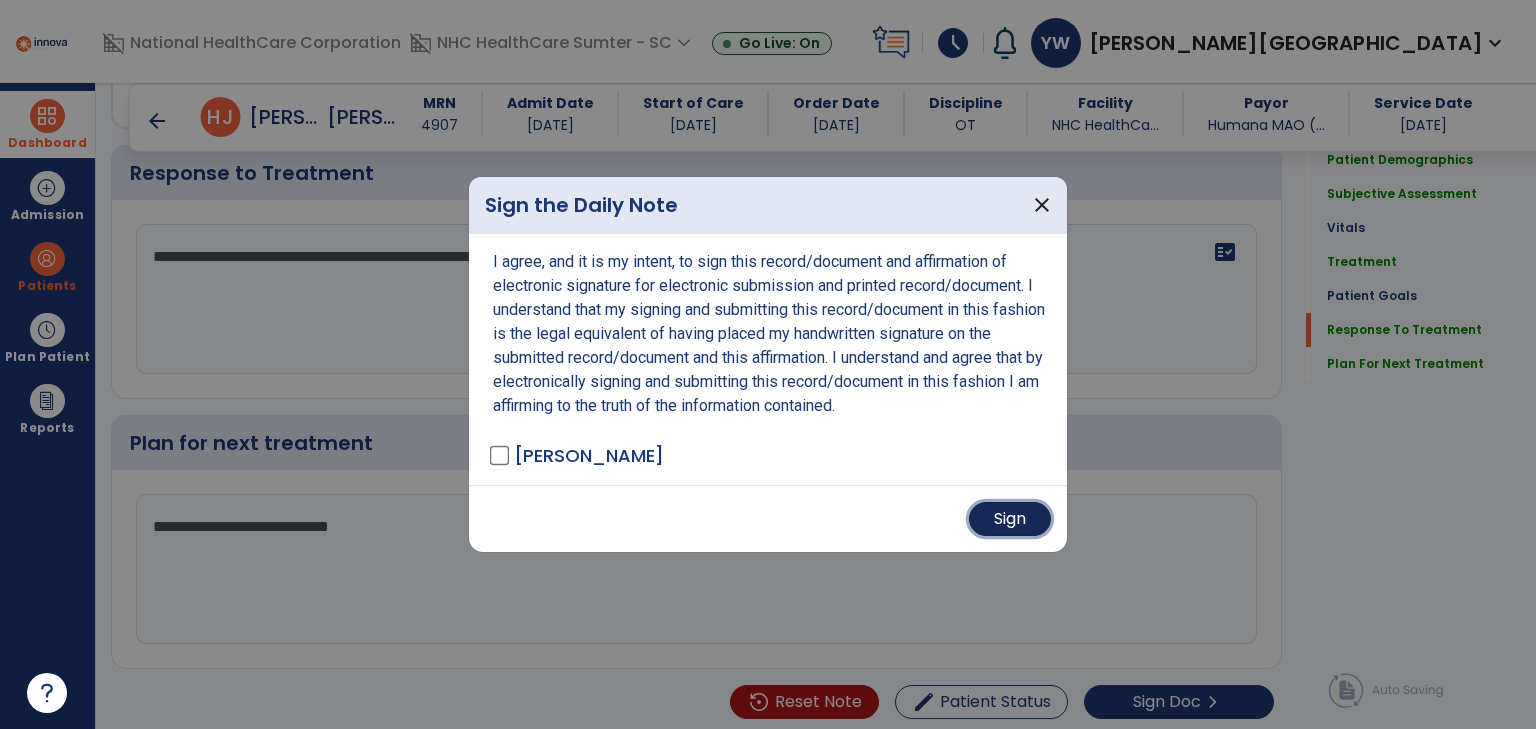 click on "Sign" at bounding box center [1010, 519] 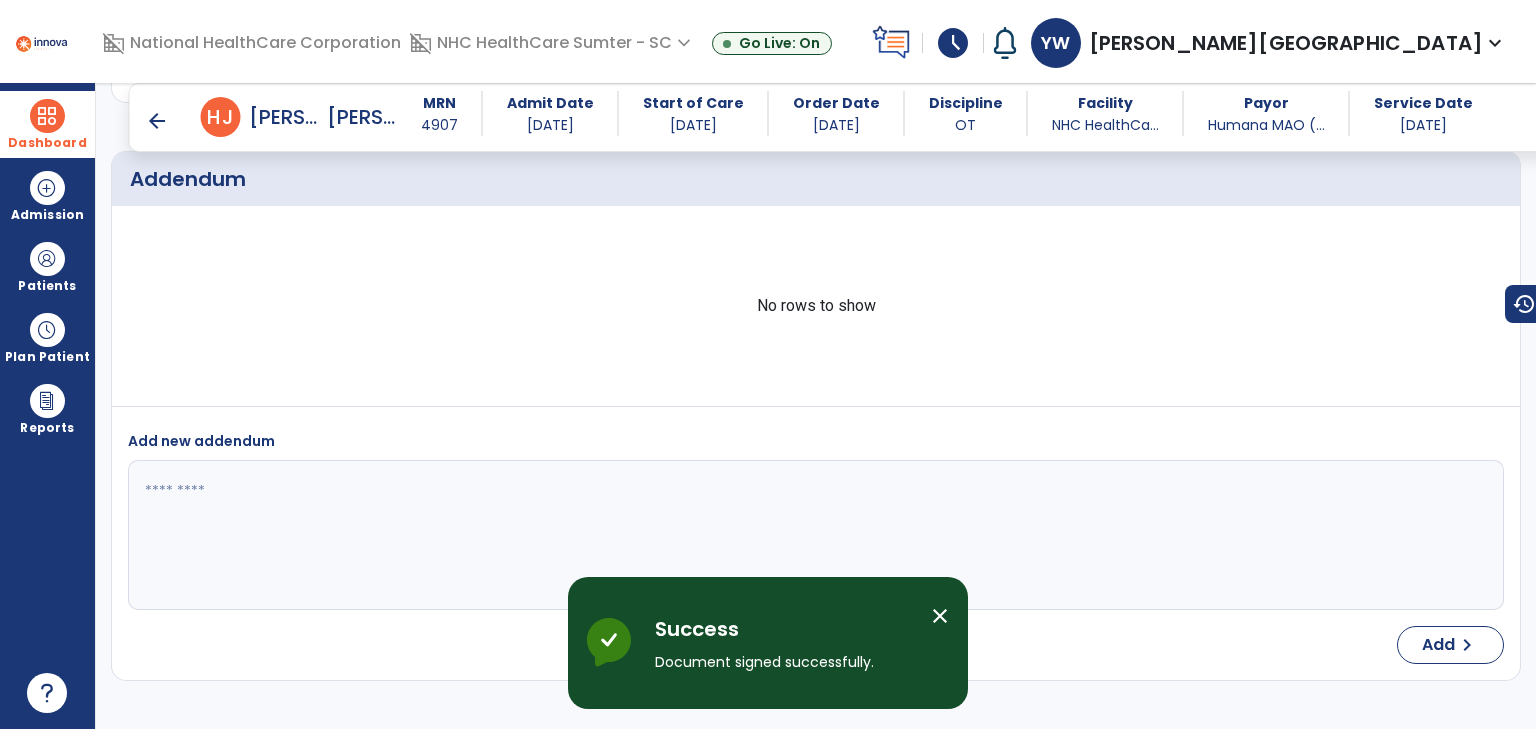 scroll, scrollTop: 3001, scrollLeft: 0, axis: vertical 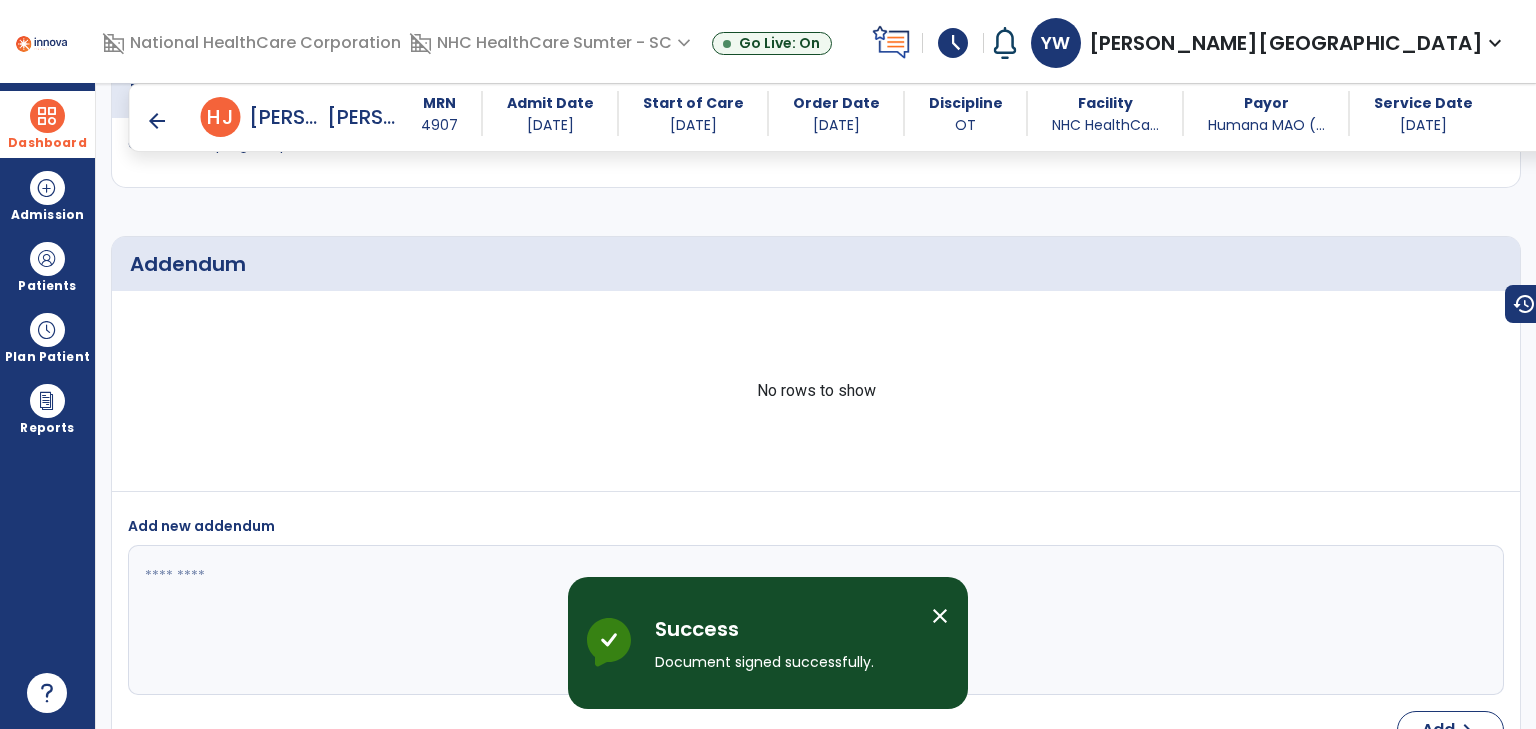 click at bounding box center (47, 116) 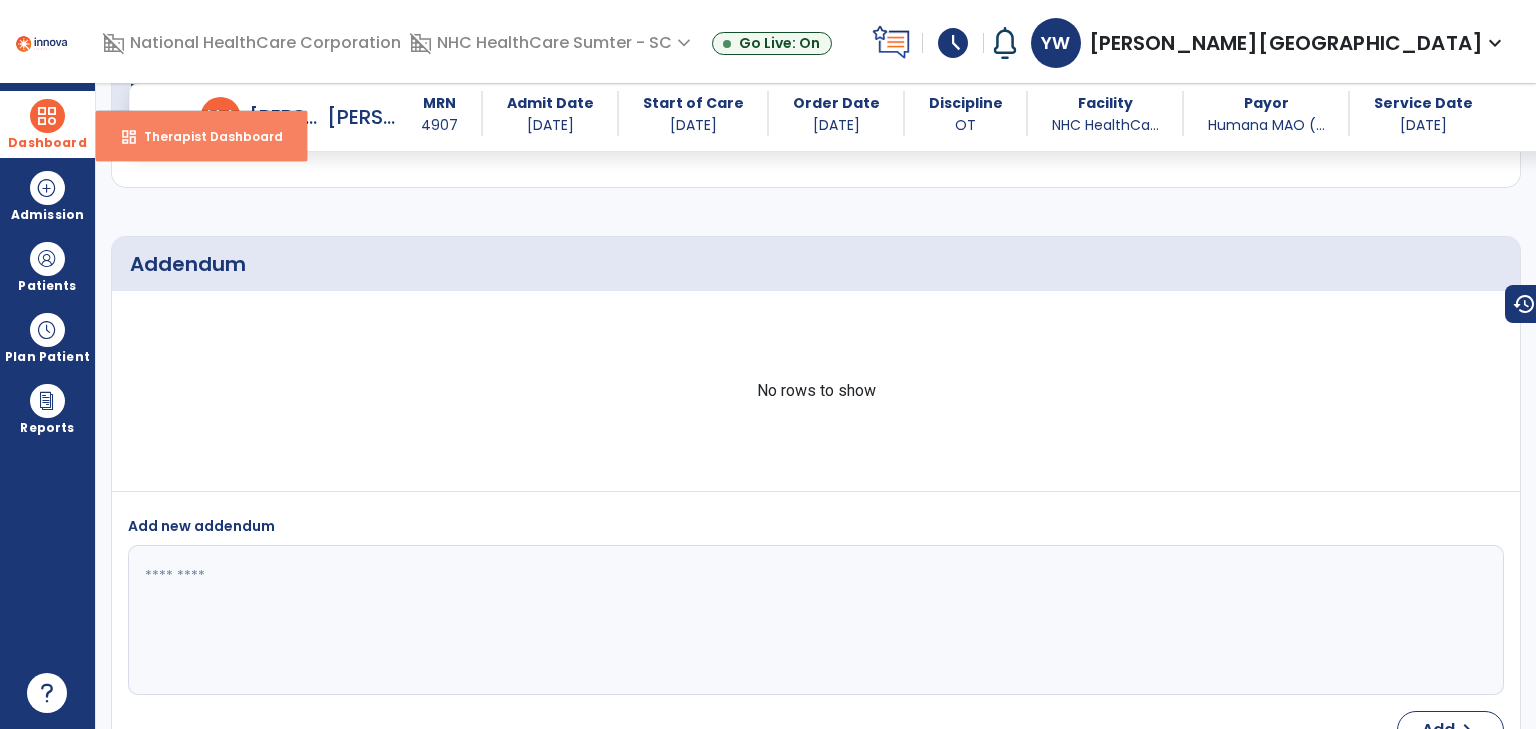 click on "Therapist Dashboard" at bounding box center [205, 136] 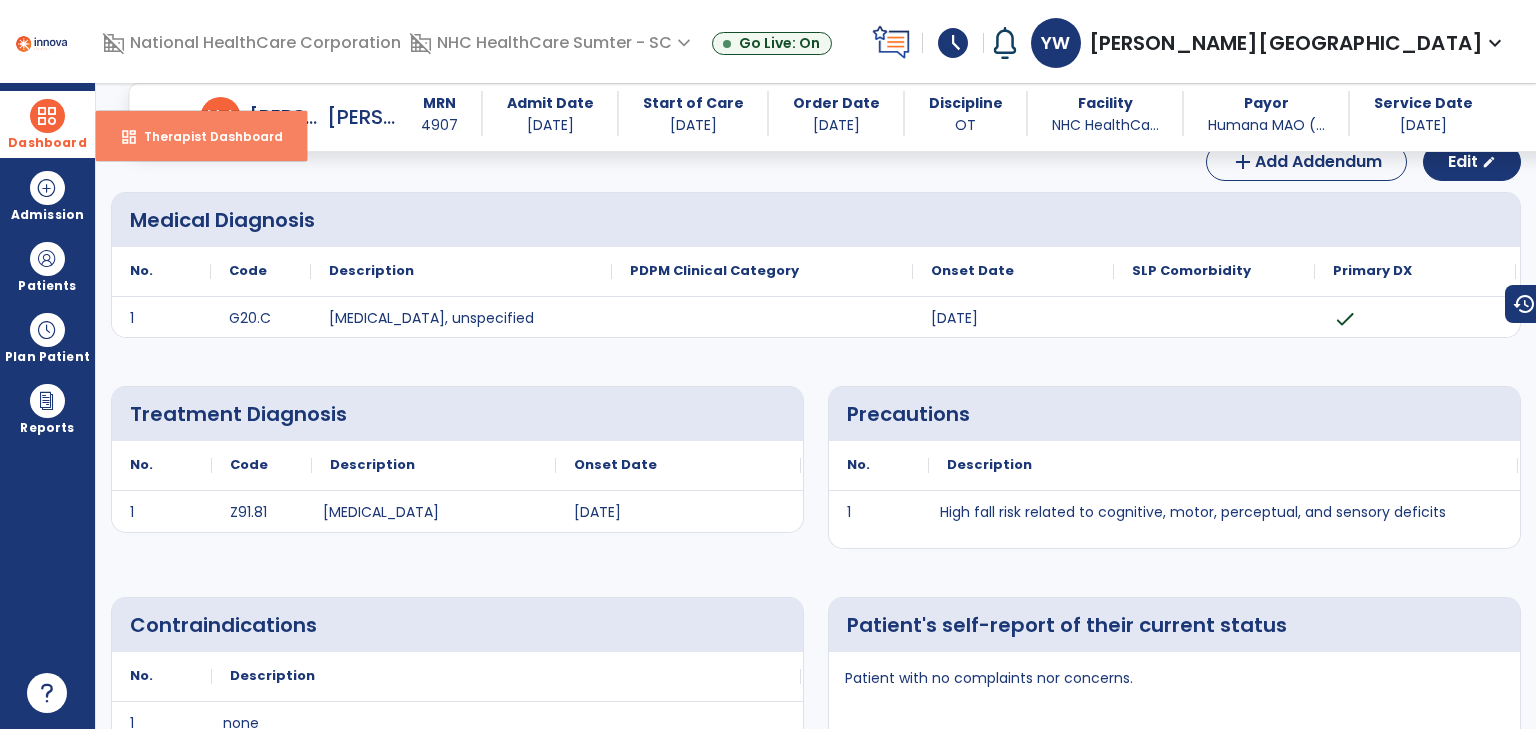select on "****" 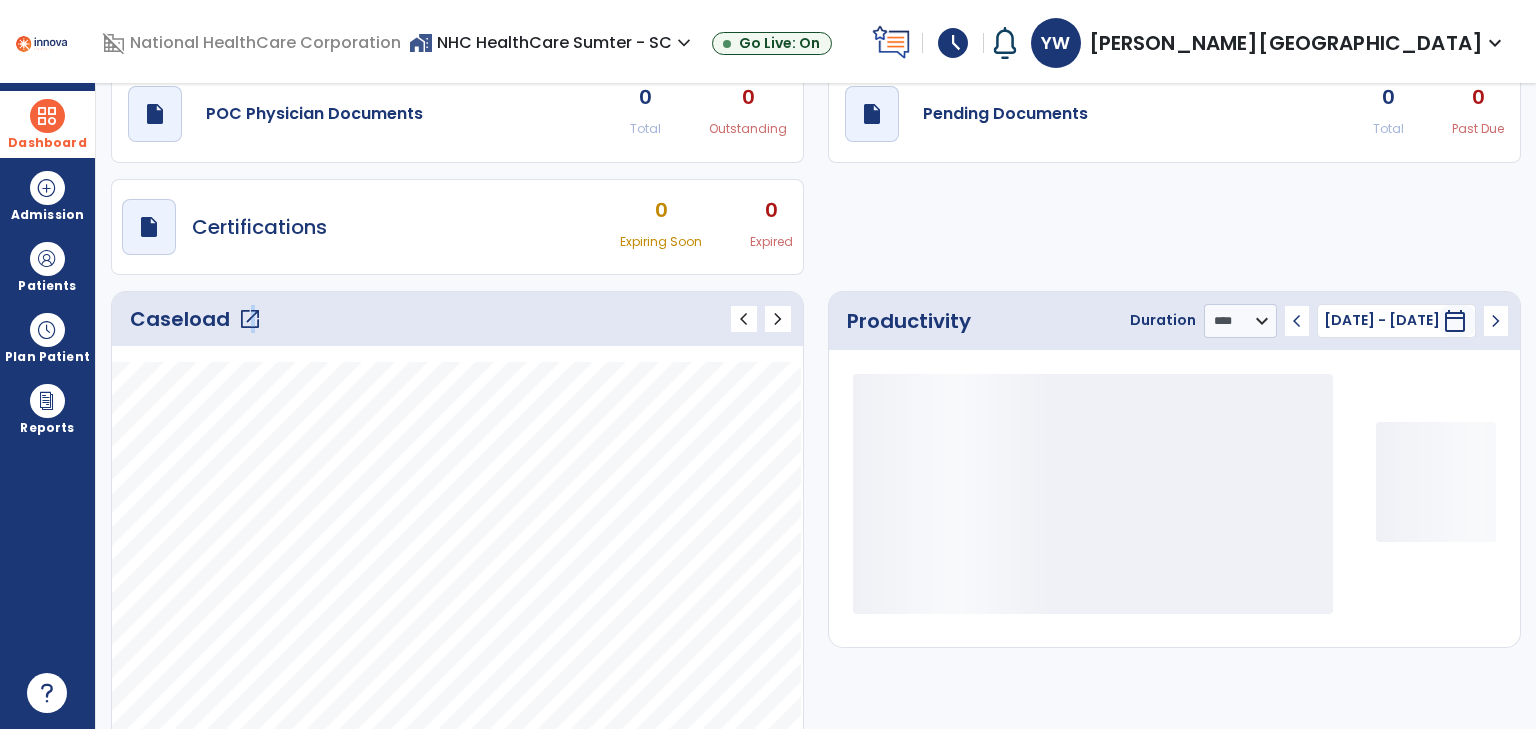 click on "open_in_new" 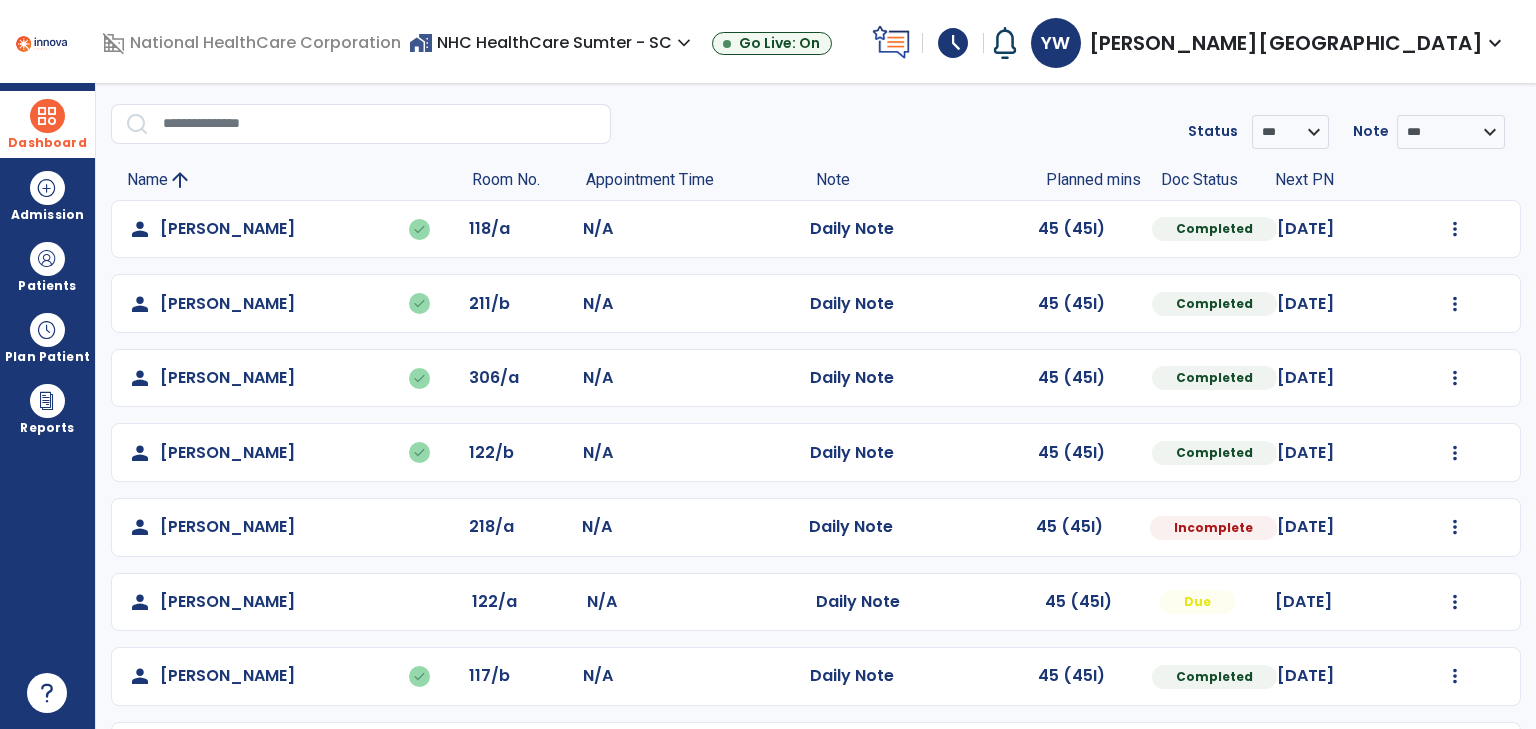 scroll, scrollTop: 136, scrollLeft: 0, axis: vertical 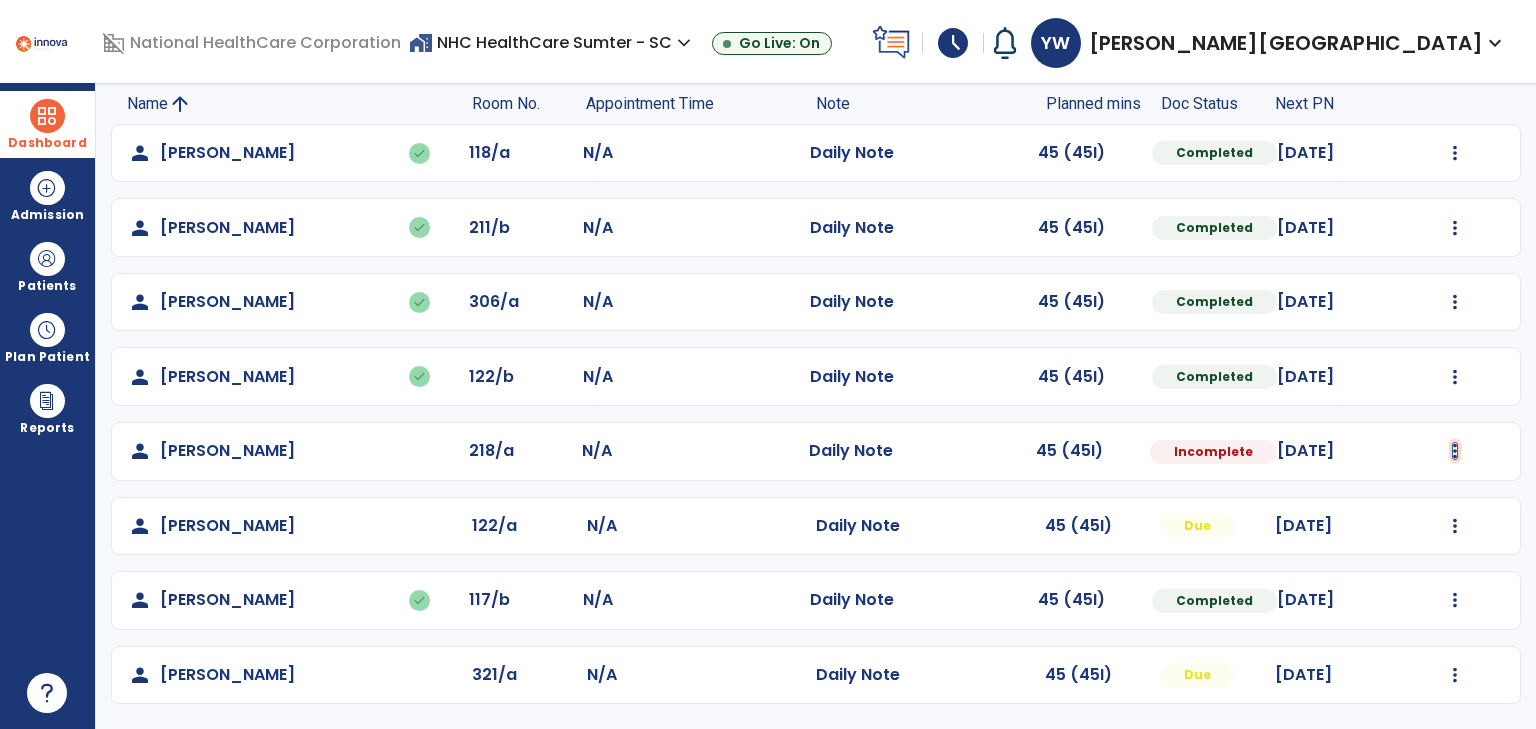 click at bounding box center (1455, 153) 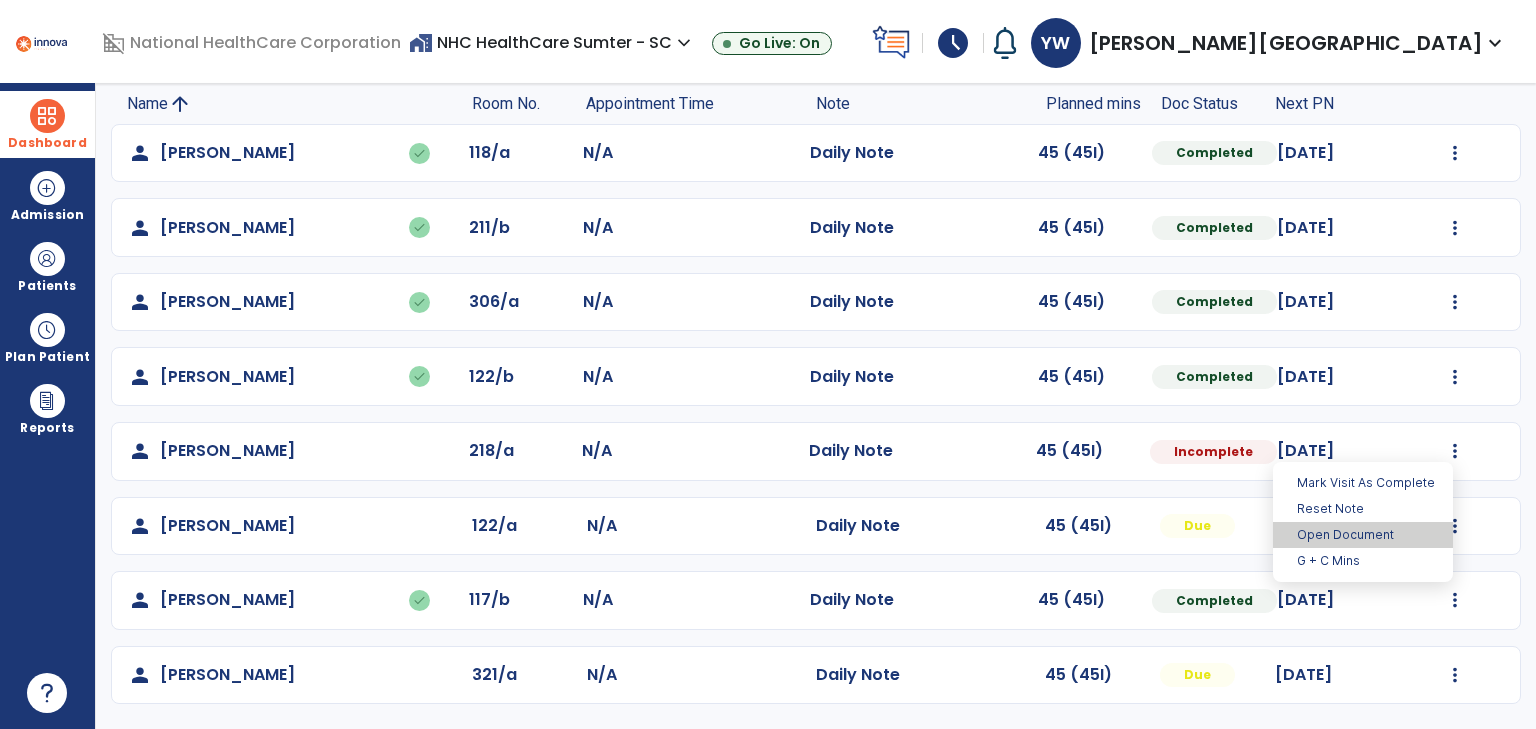 click on "Open Document" at bounding box center (1363, 535) 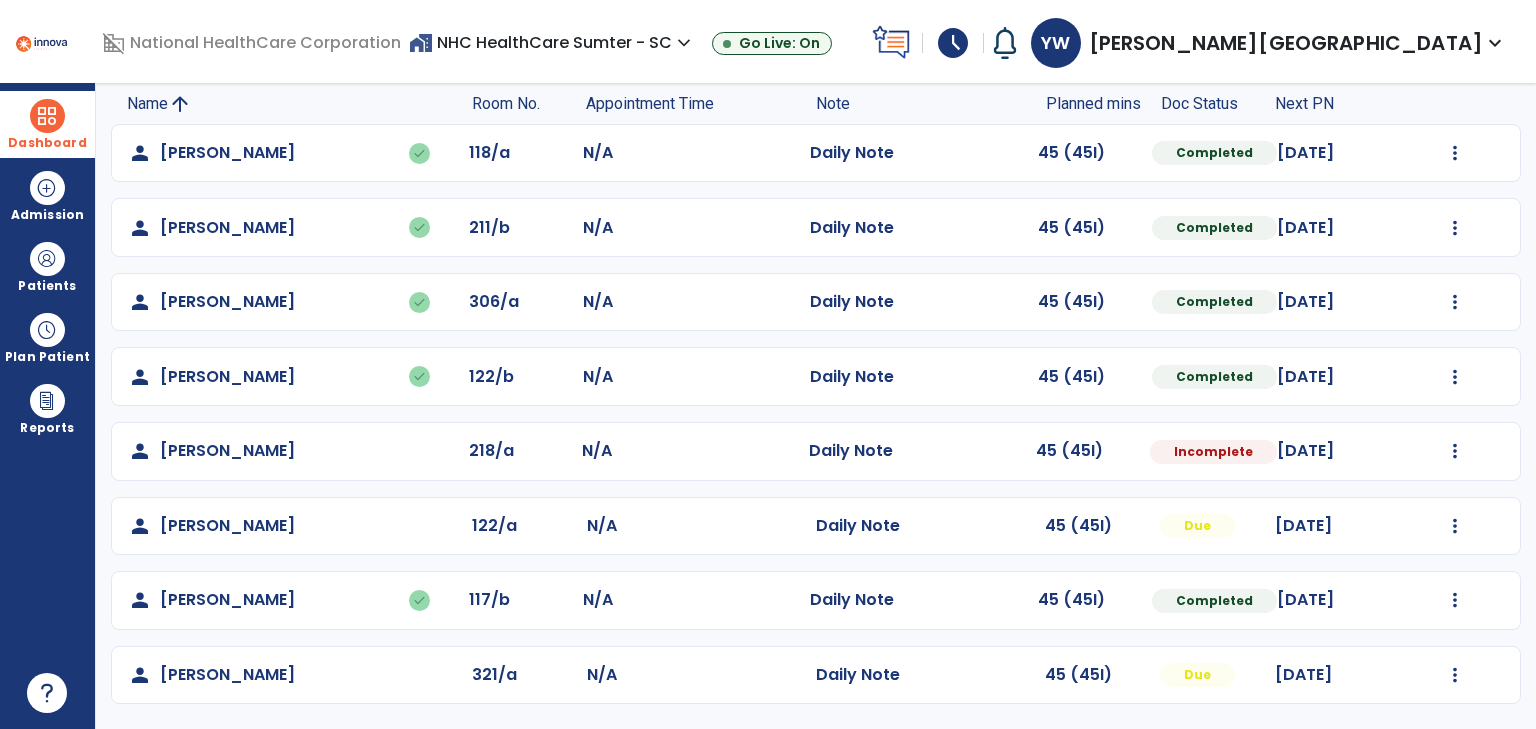 select on "*" 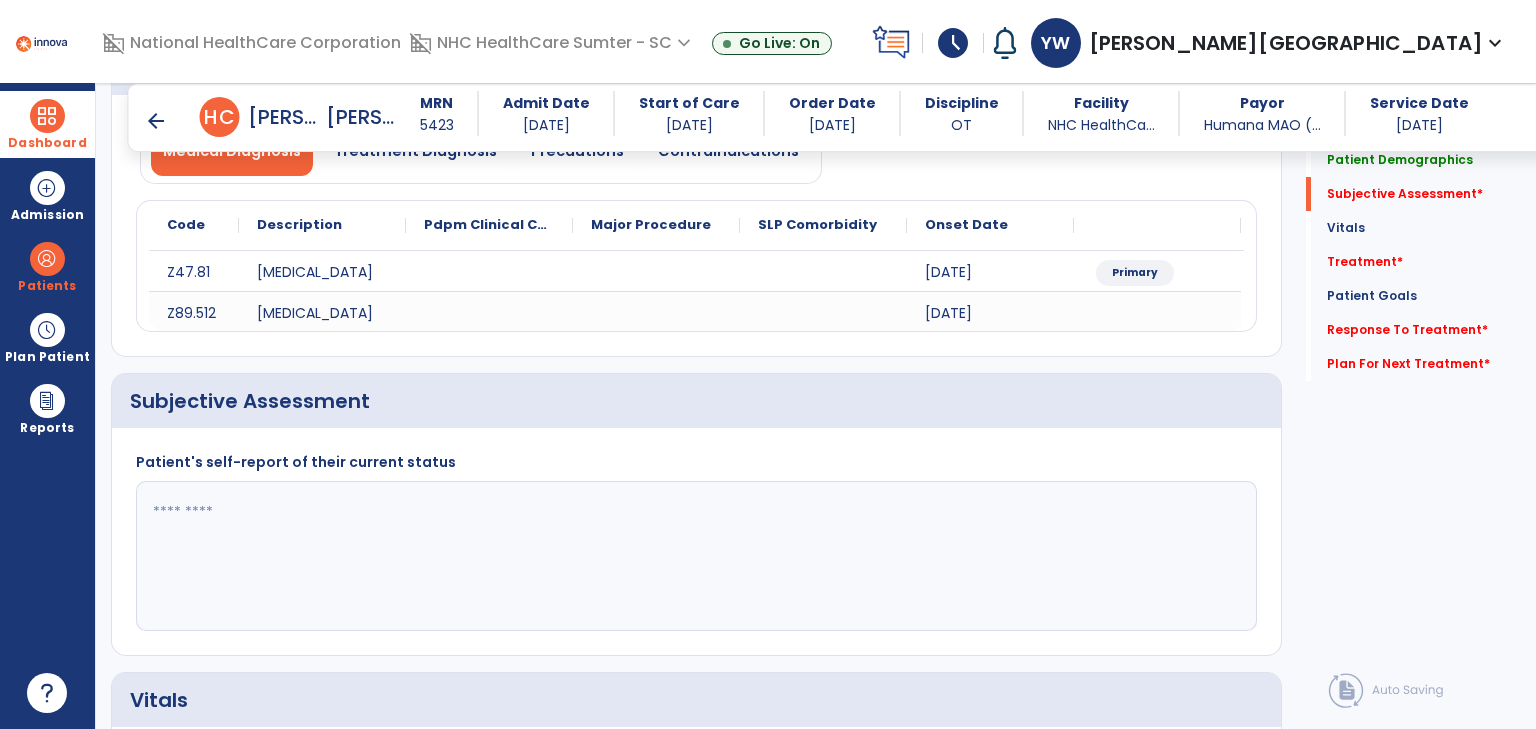 scroll, scrollTop: 166, scrollLeft: 0, axis: vertical 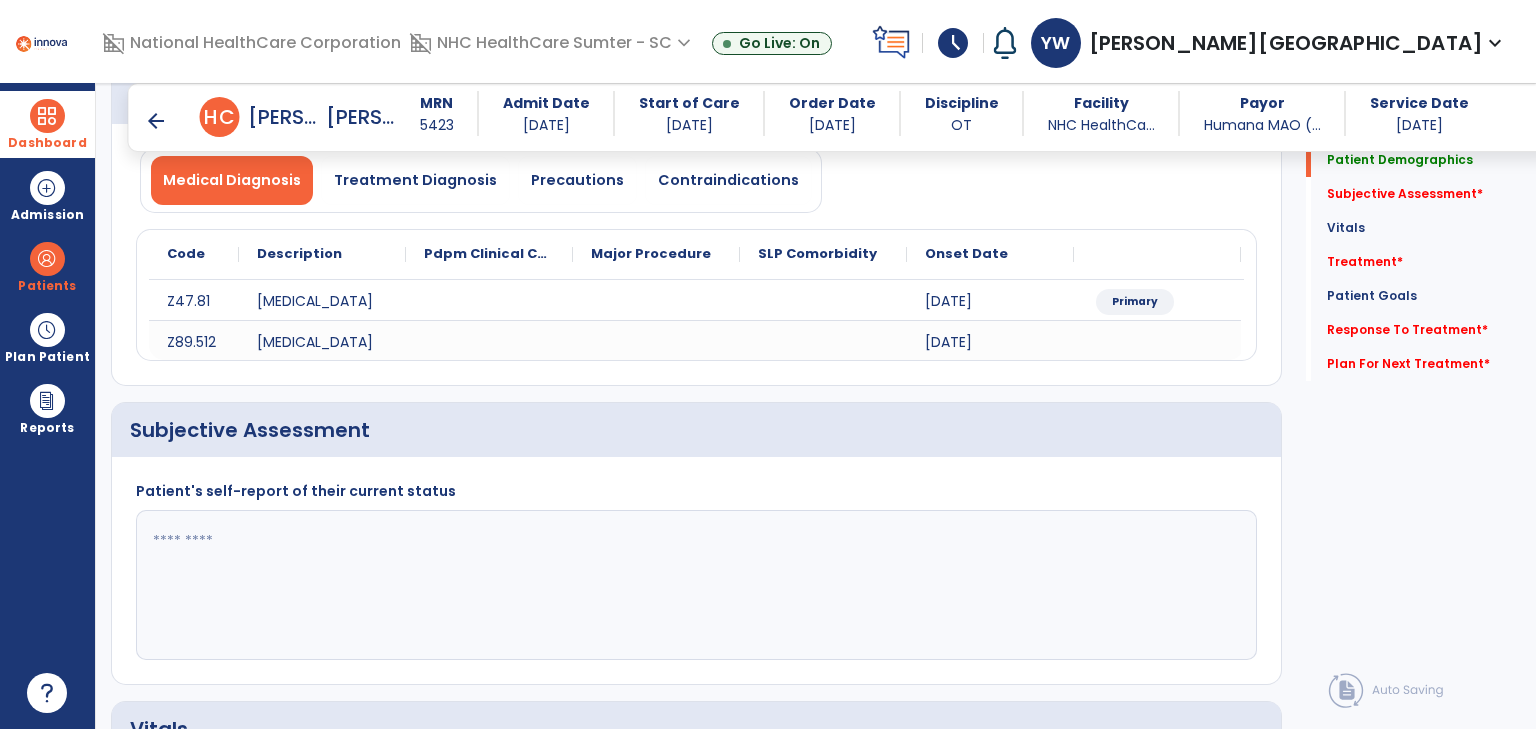 click 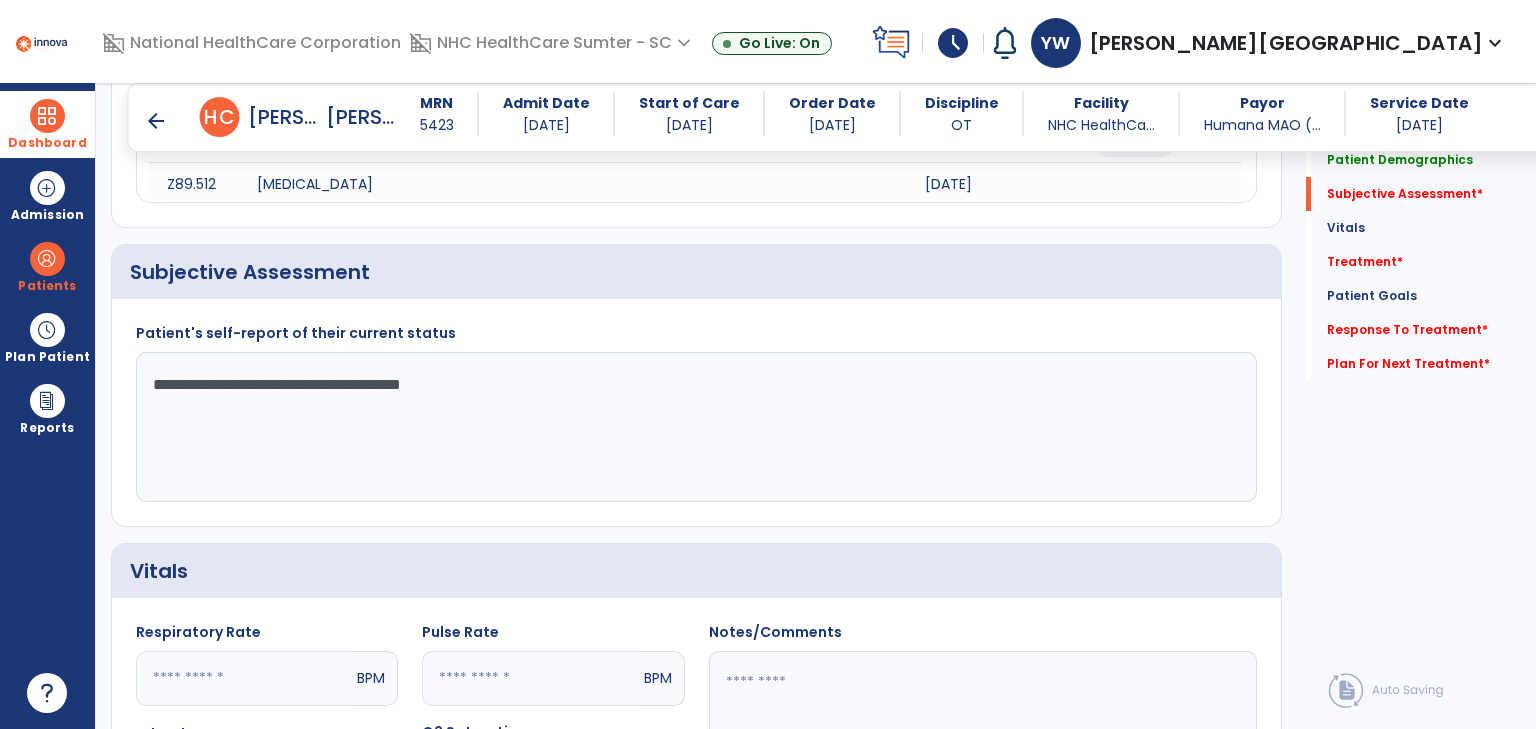 scroll, scrollTop: 326, scrollLeft: 0, axis: vertical 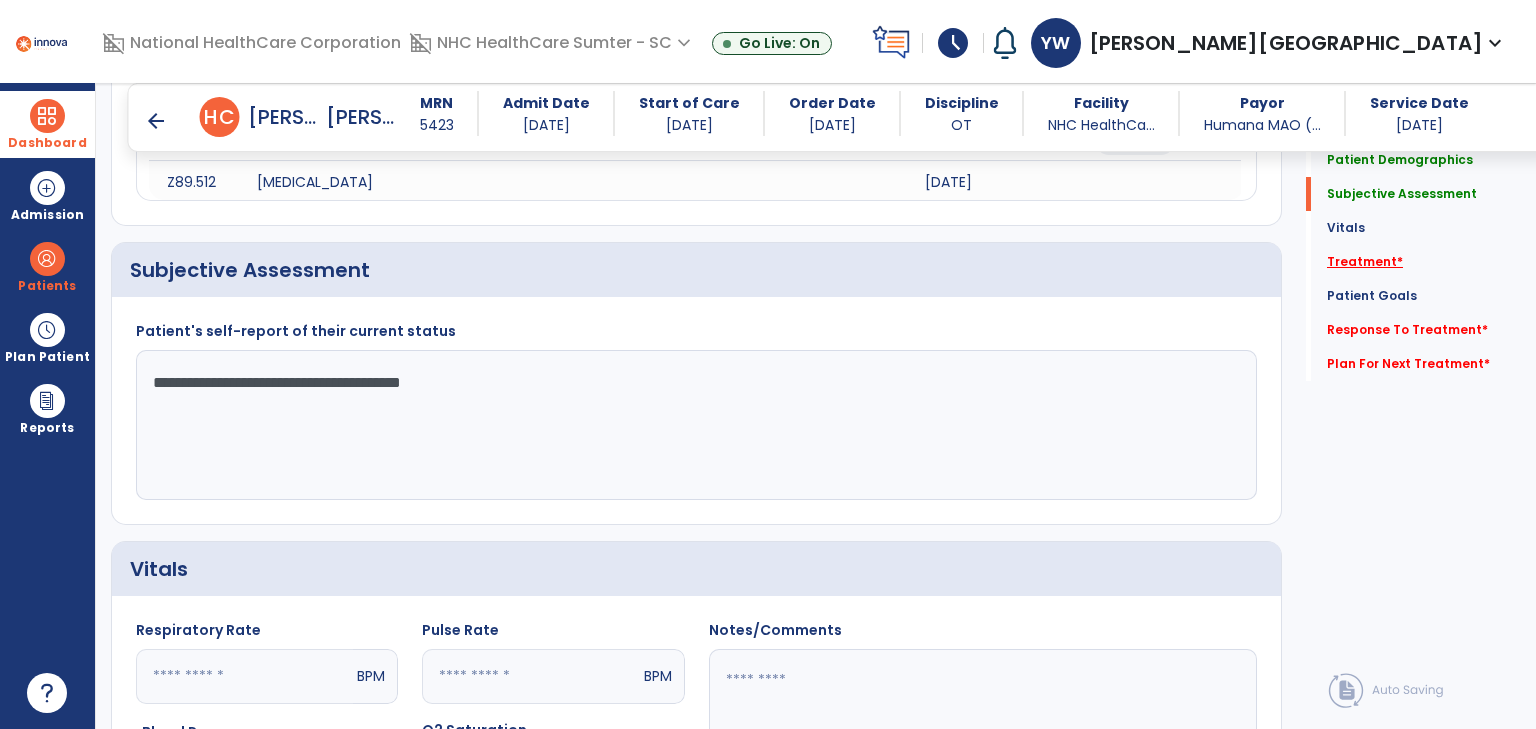type on "**********" 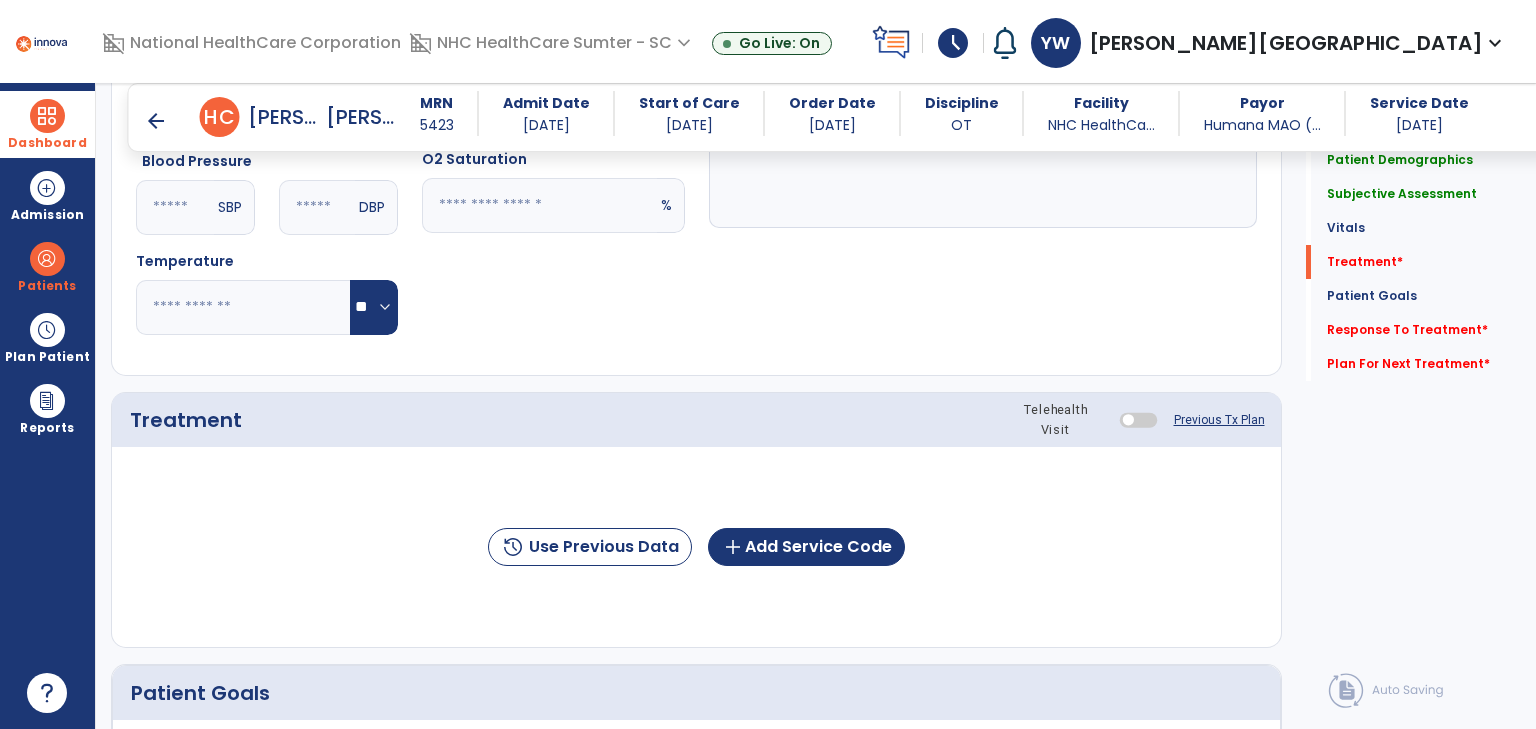 scroll, scrollTop: 1010, scrollLeft: 0, axis: vertical 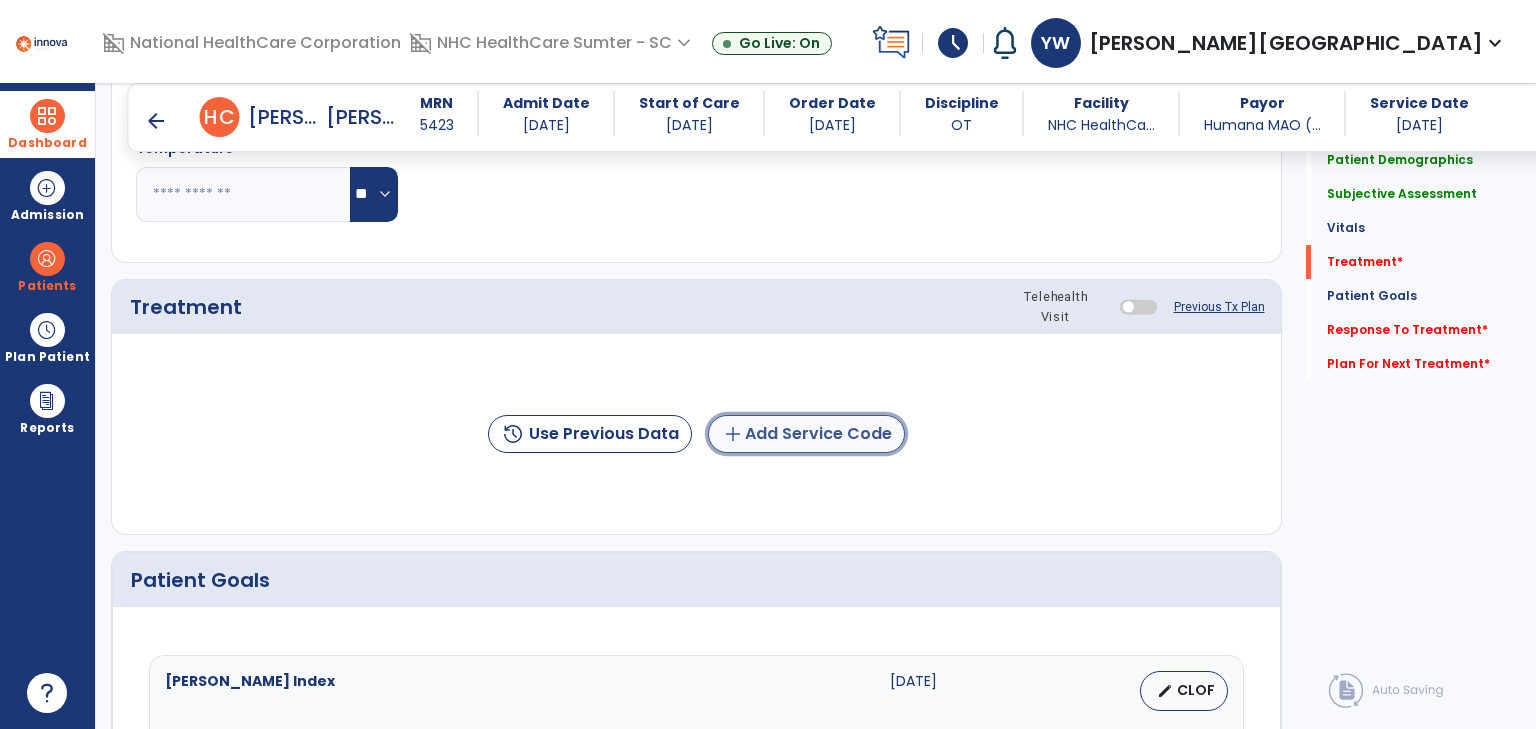 click on "add  Add Service Code" 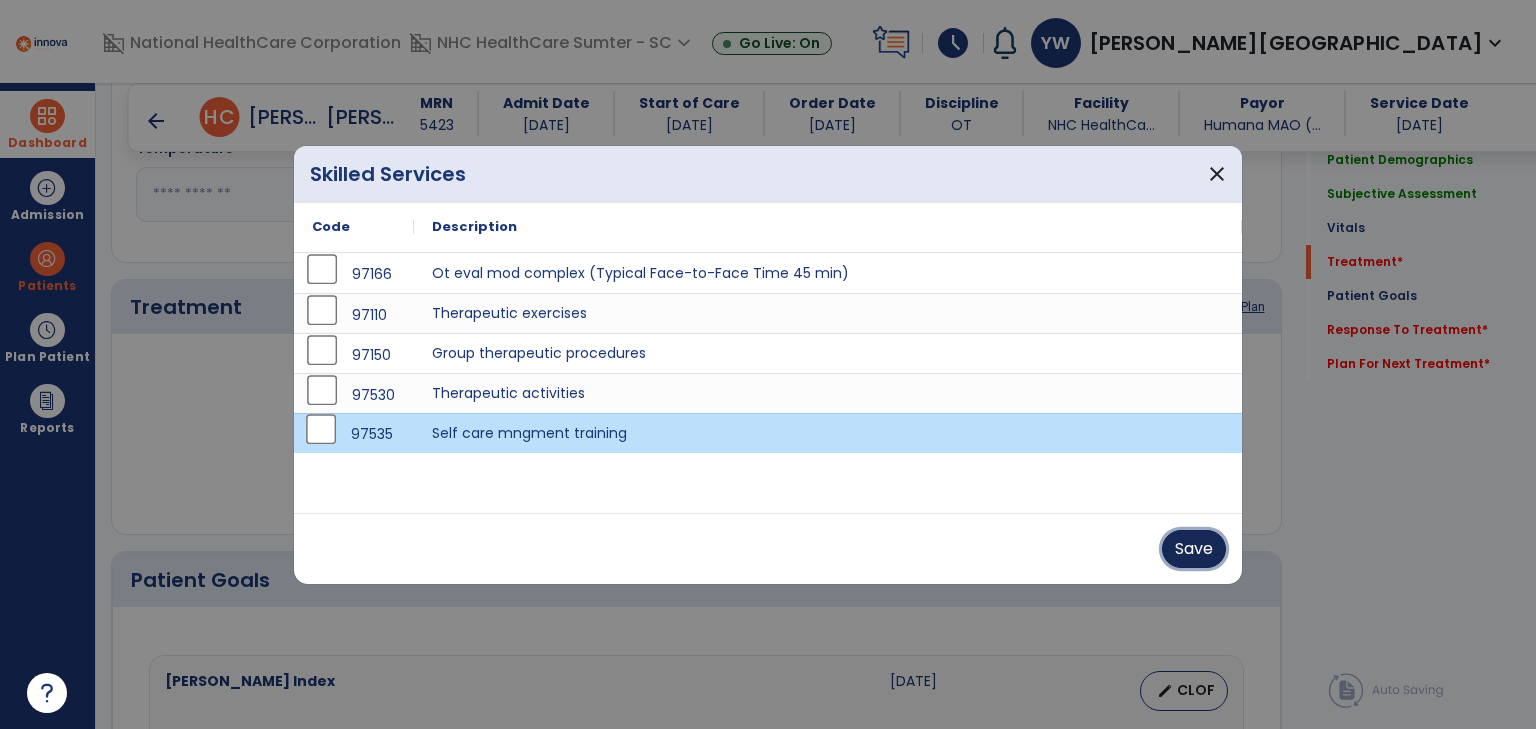click on "Save" at bounding box center [1194, 549] 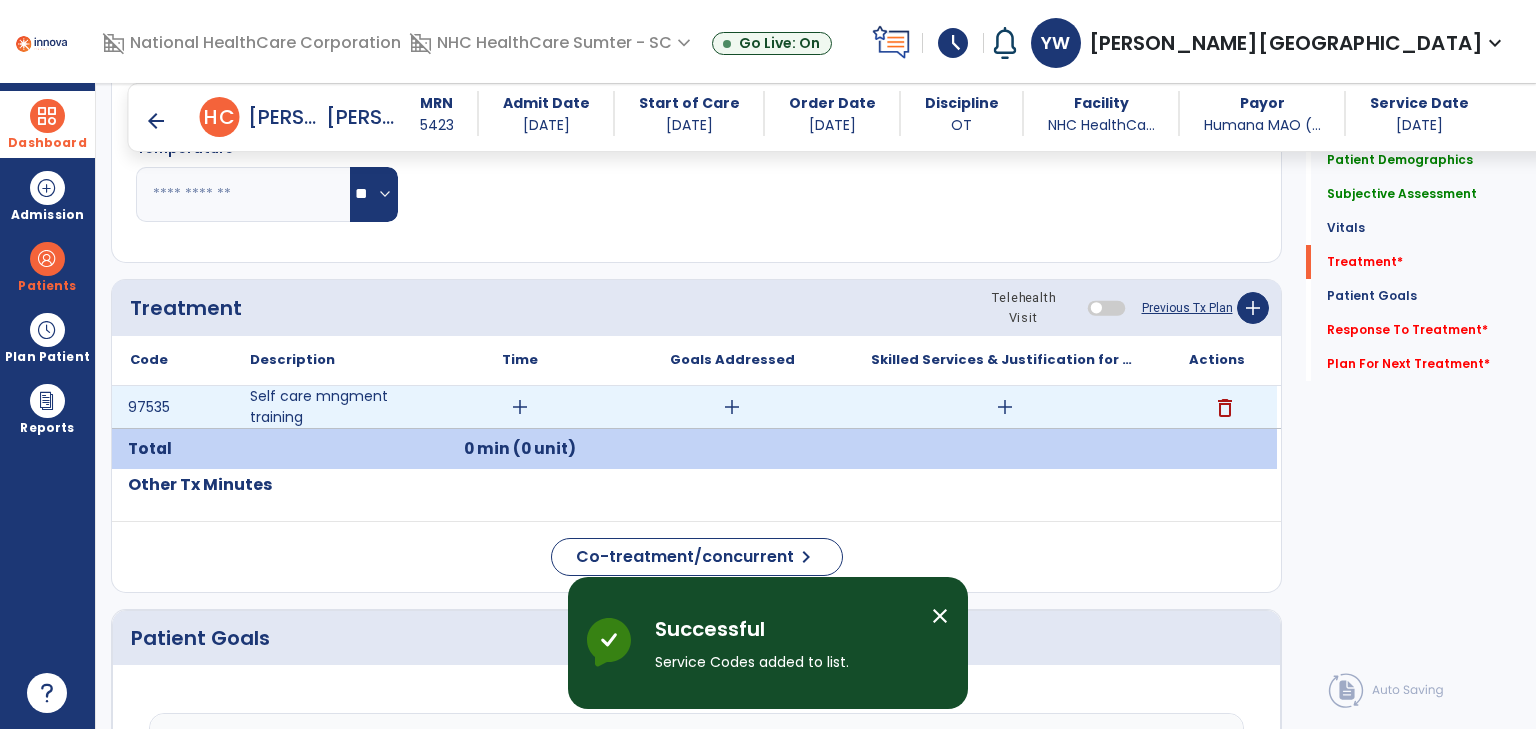 click on "add" at bounding box center (520, 407) 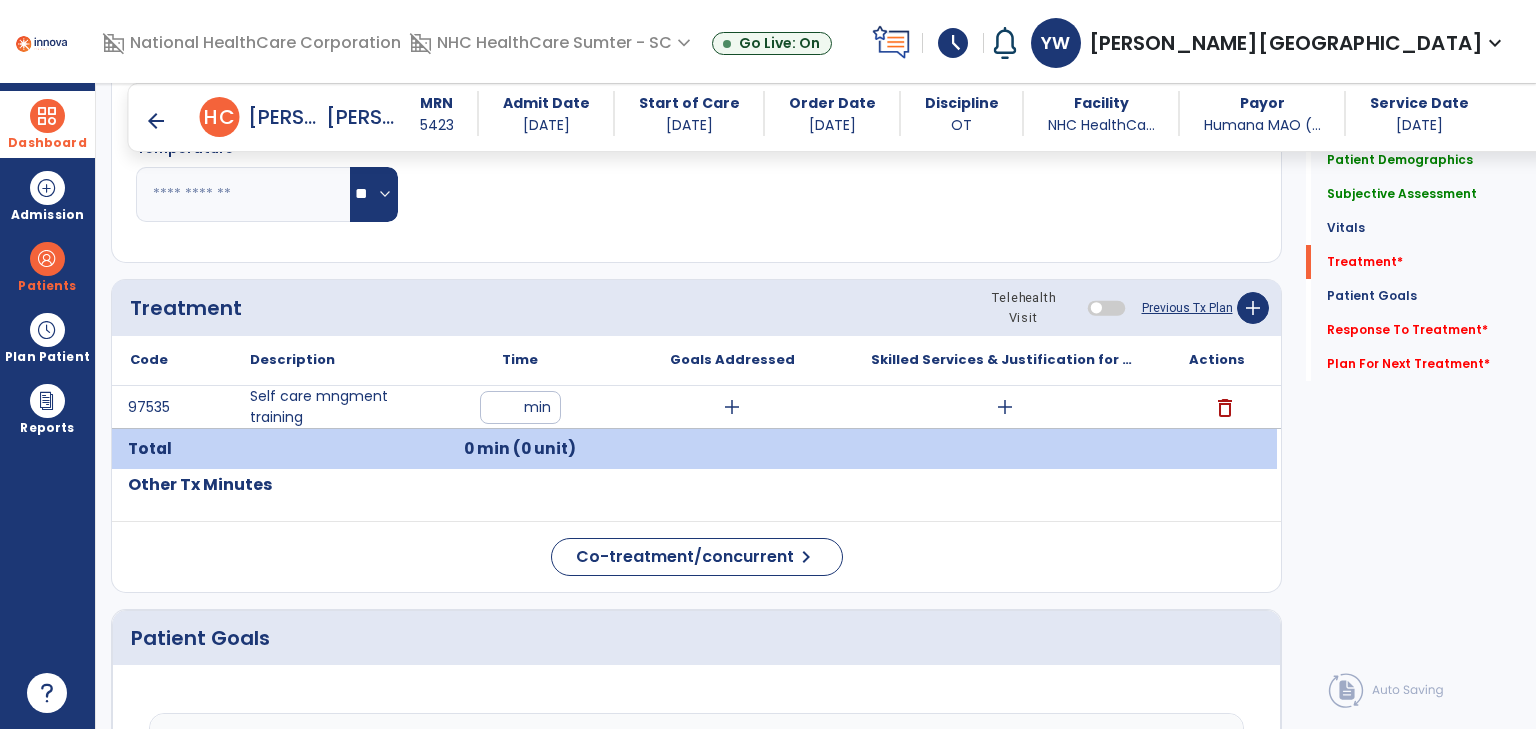 type on "**" 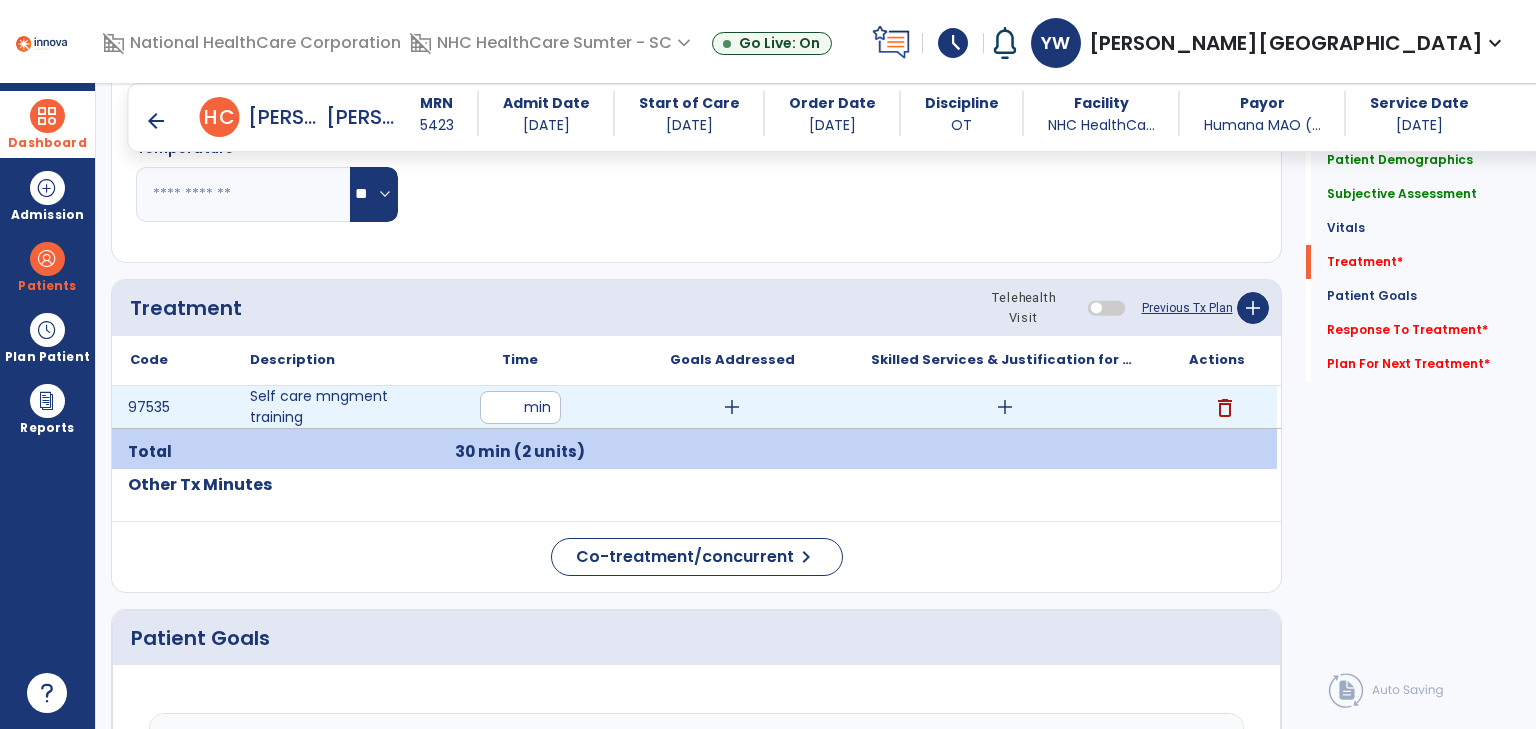 click on "add" at bounding box center [732, 407] 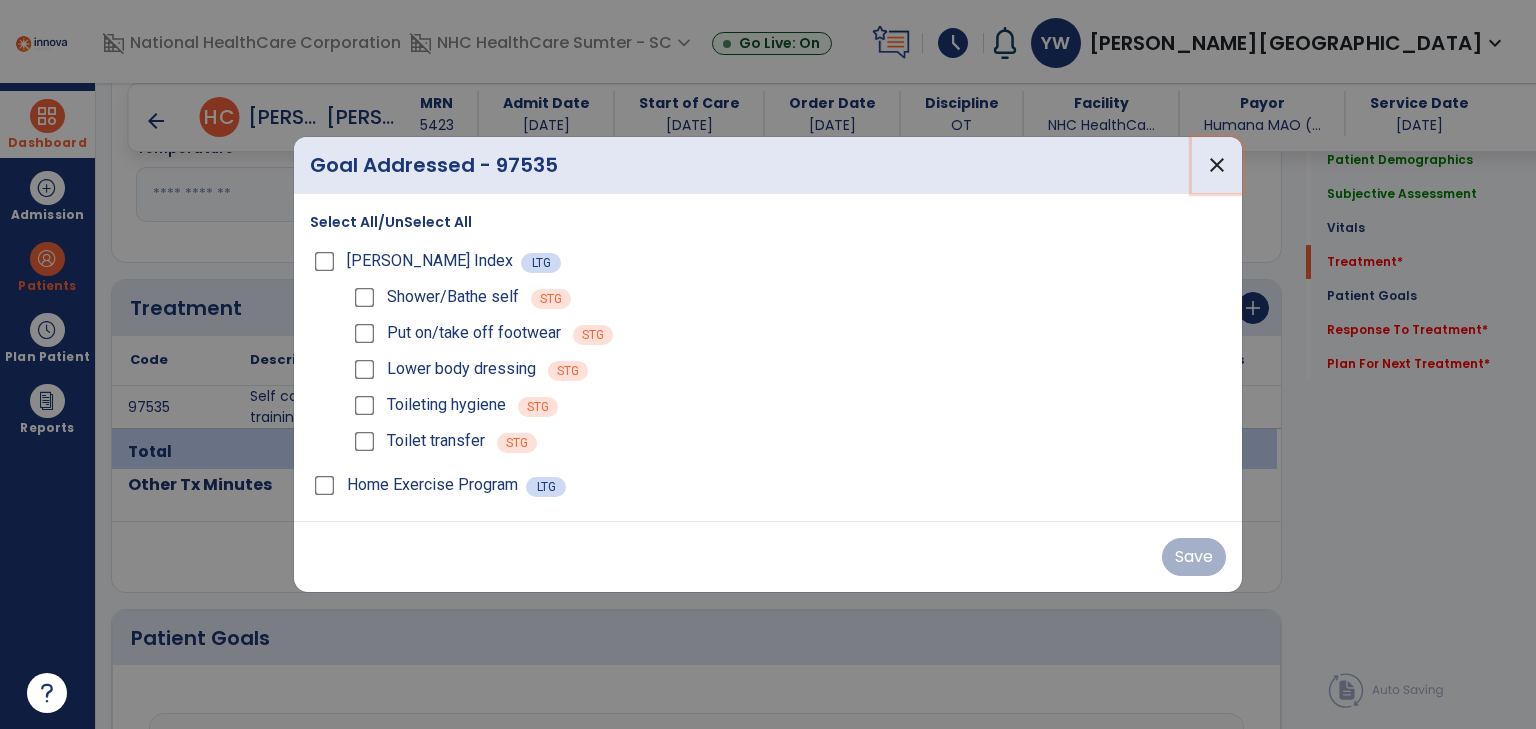 drag, startPoint x: 1220, startPoint y: 144, endPoint x: 1216, endPoint y: 169, distance: 25.317978 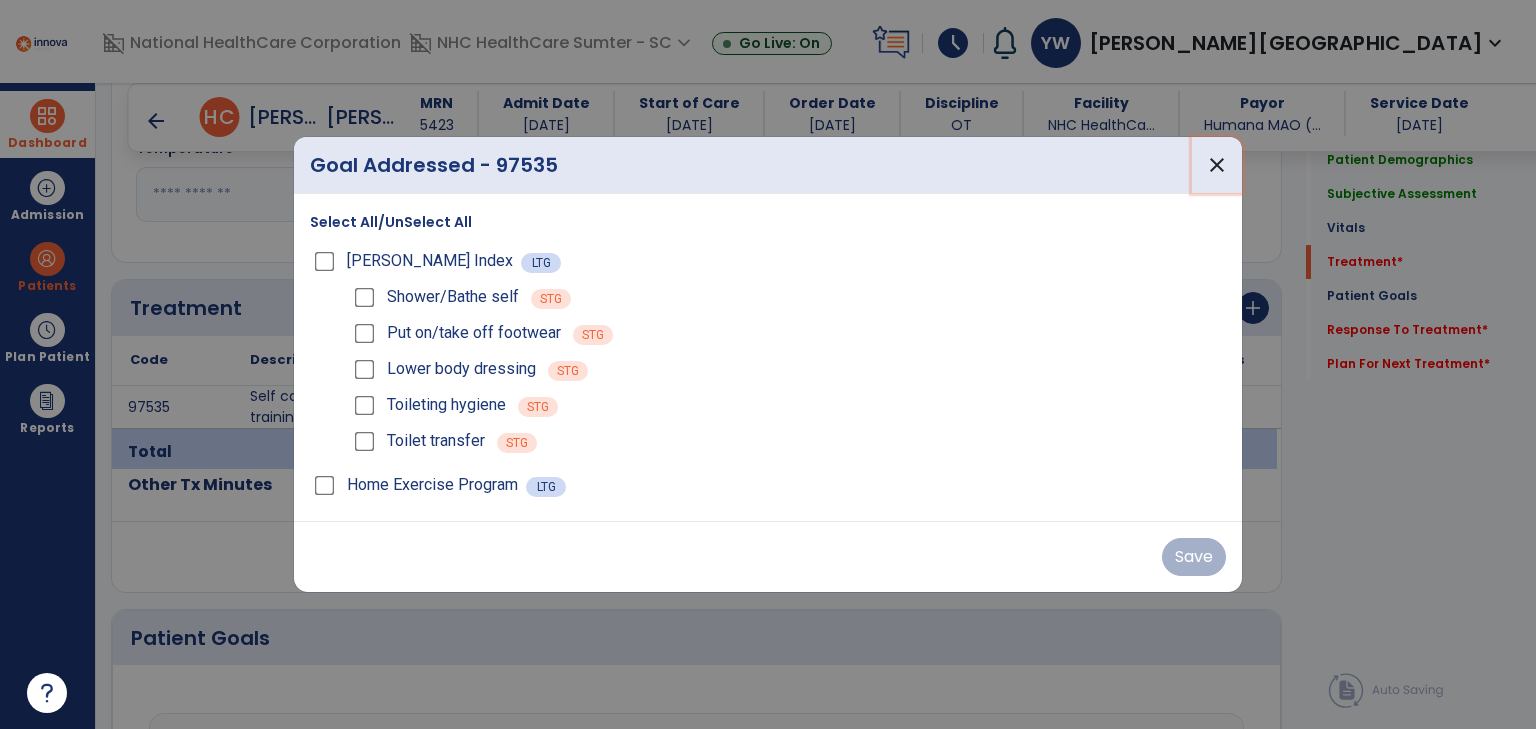 click on "close" at bounding box center (1217, 165) 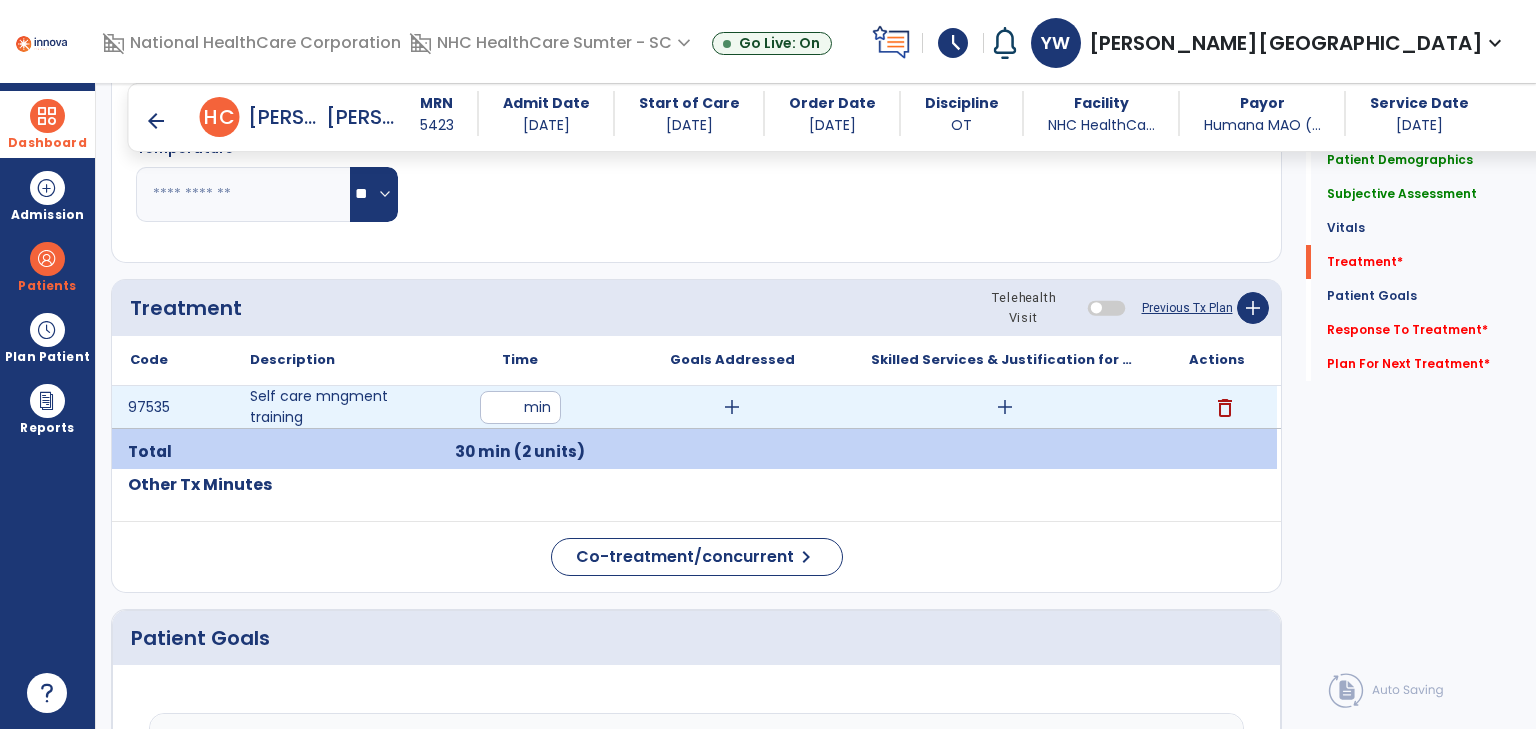 click on "add" at bounding box center [1005, 407] 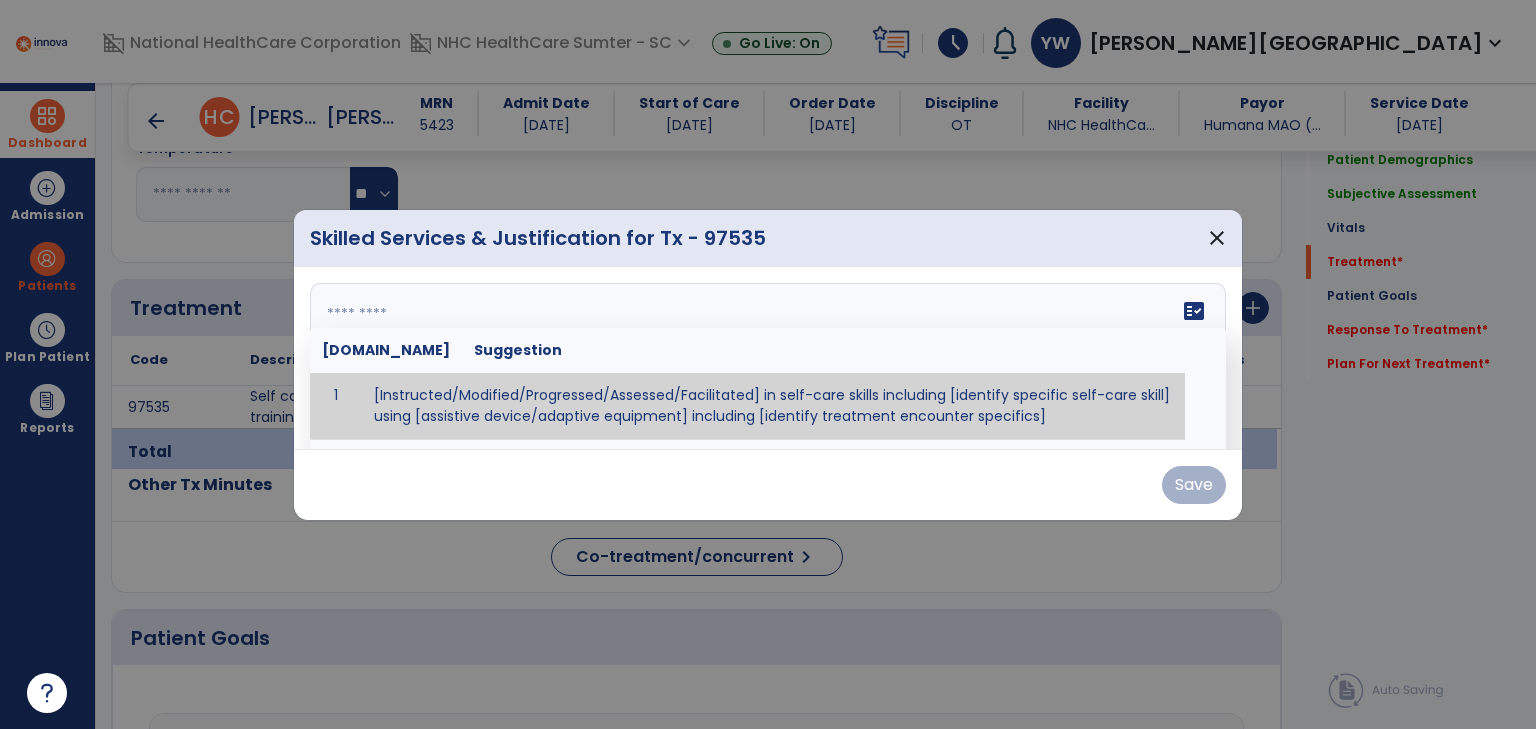 click on "fact_check  Sr.No Suggestion 1 [Instructed/Modified/Progressed/Assessed/Facilitated] in self-care skills including [identify specific self-care skill] using [assistive device/adaptive equipment] including [identify treatment encounter specifics]" at bounding box center [768, 358] 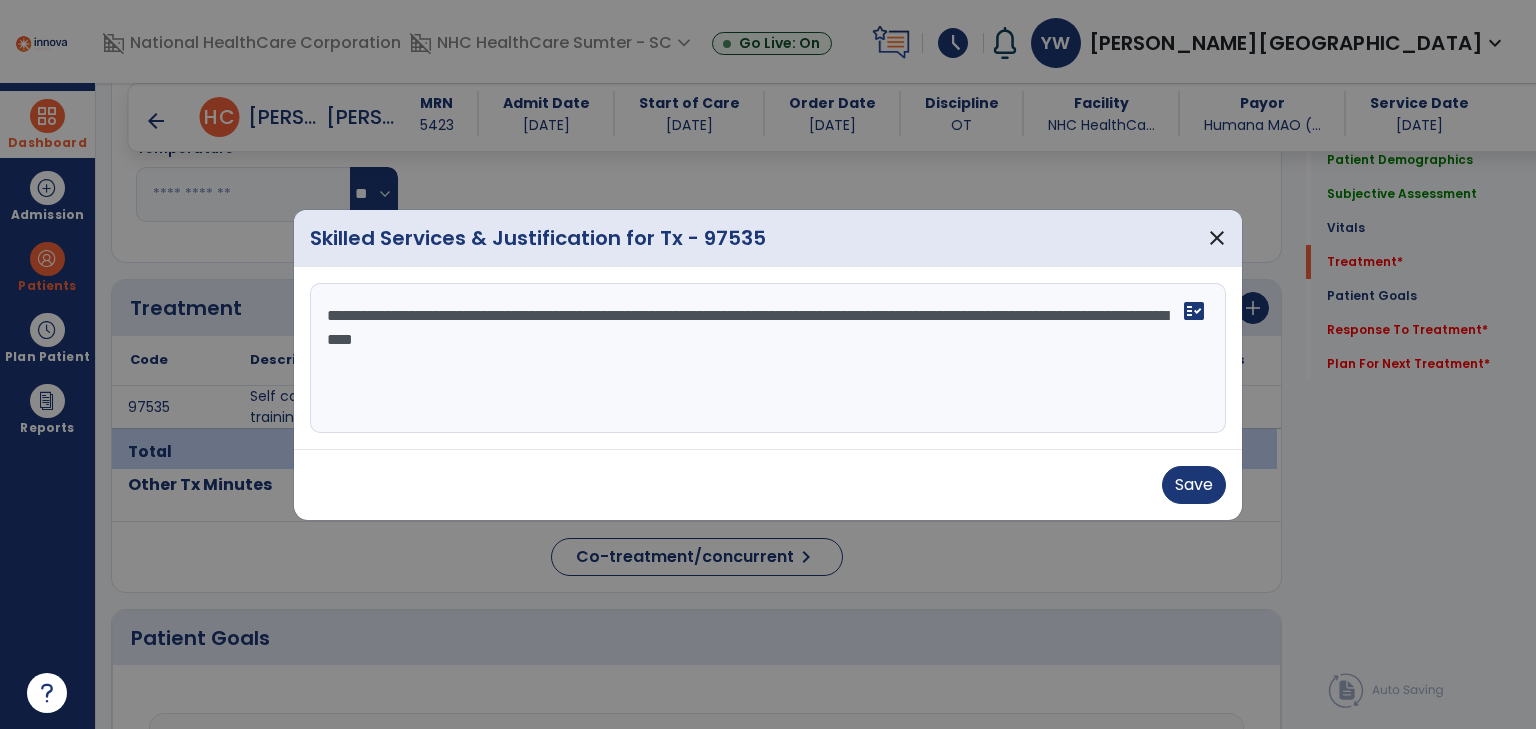 click on "**********" at bounding box center (768, 358) 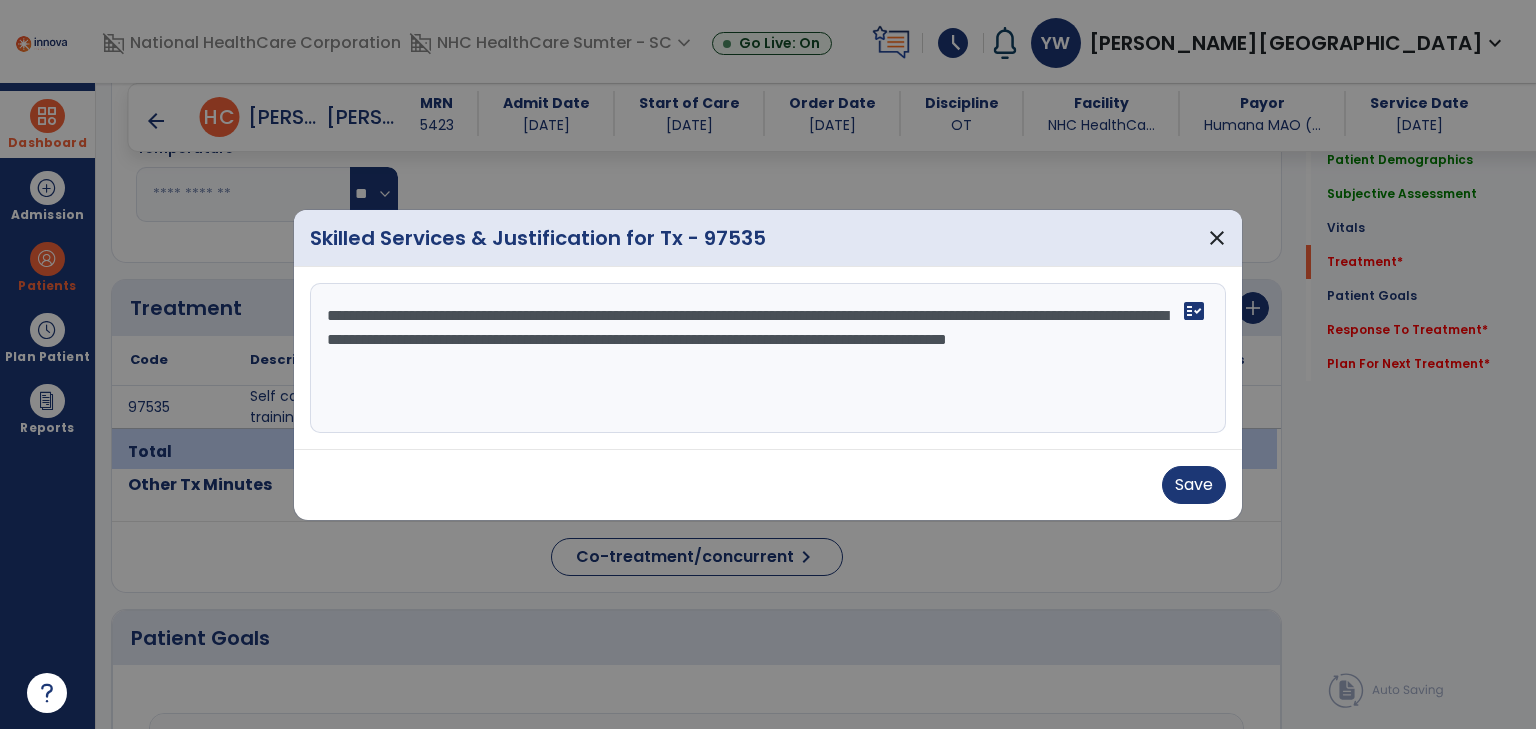 click on "**********" at bounding box center [768, 358] 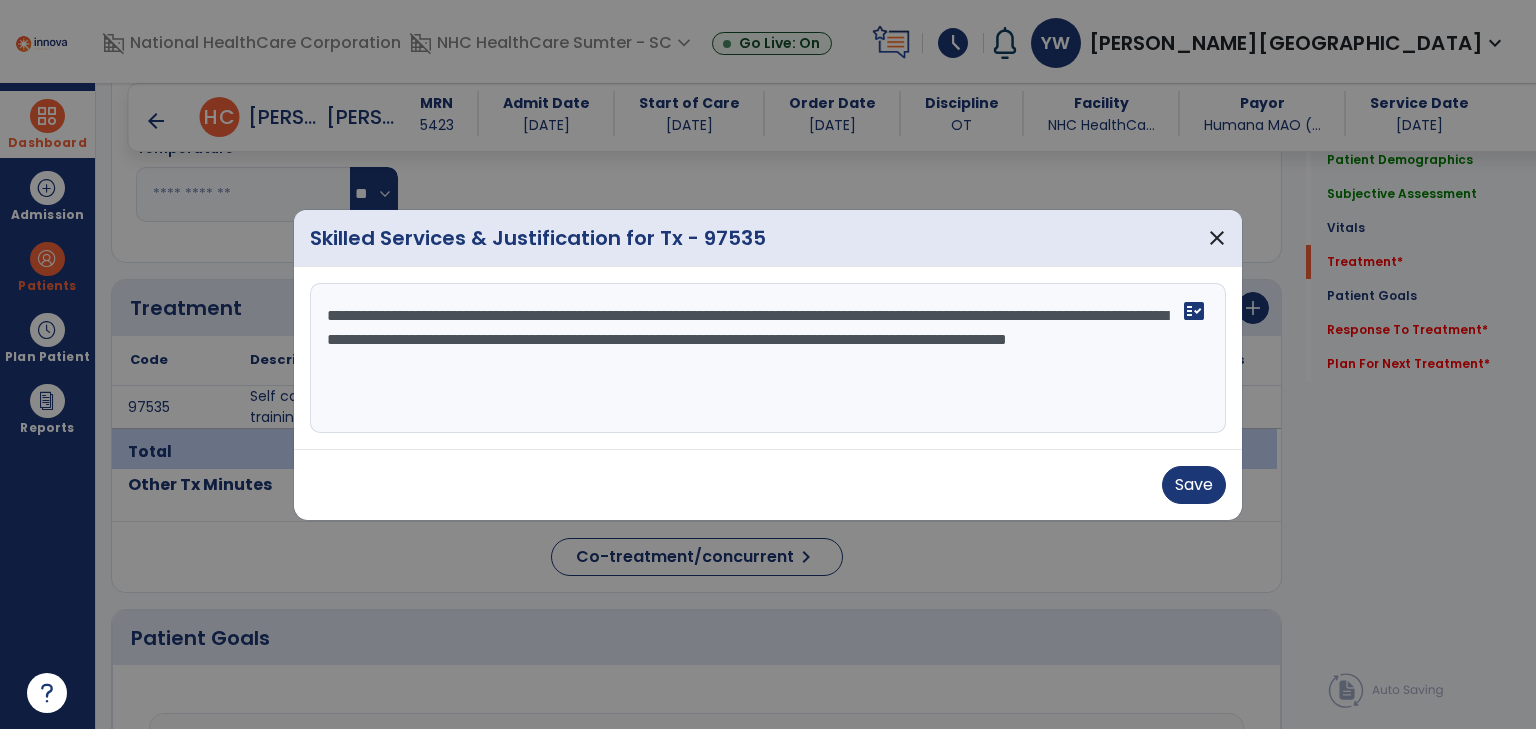 click on "**********" at bounding box center [768, 358] 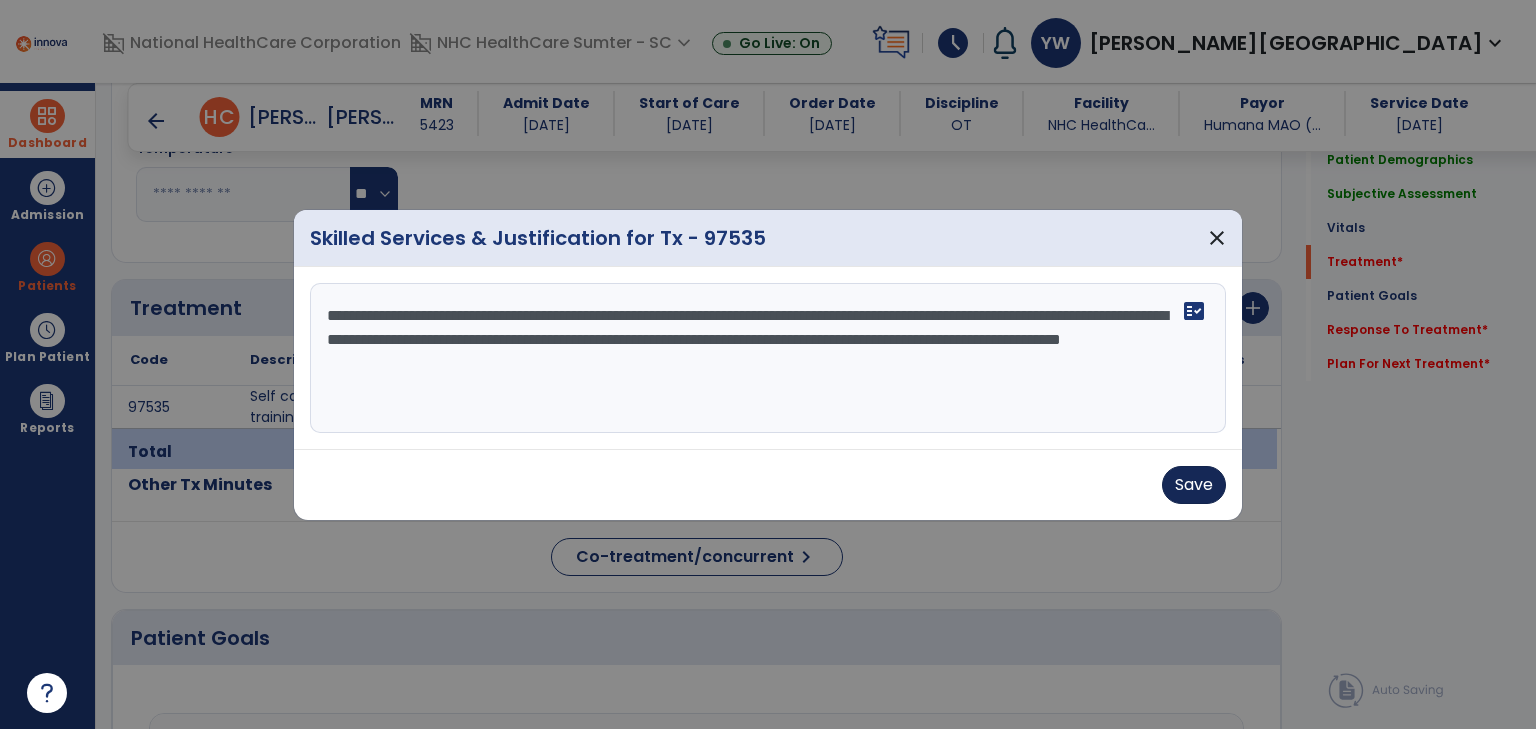 type on "**********" 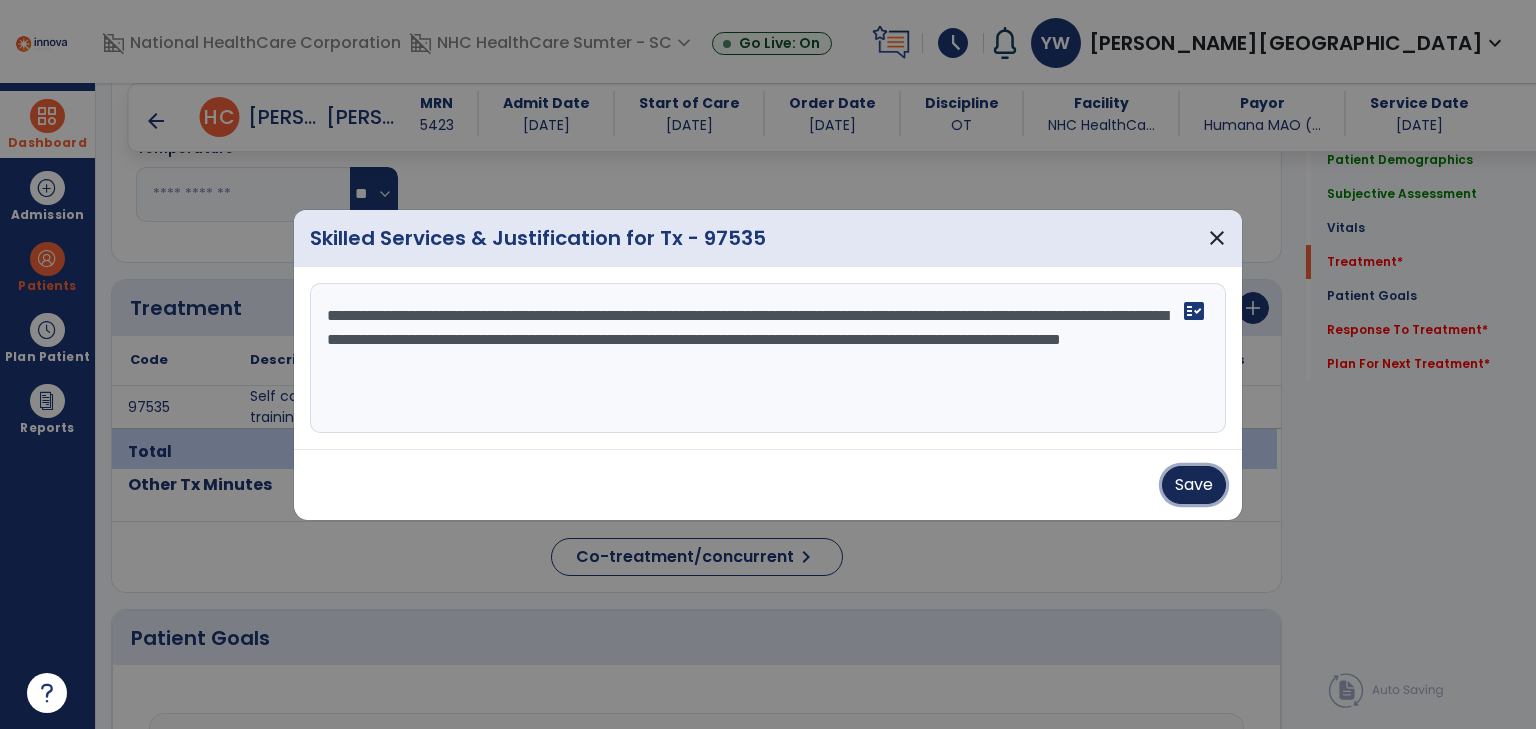 click on "Save" at bounding box center (1194, 485) 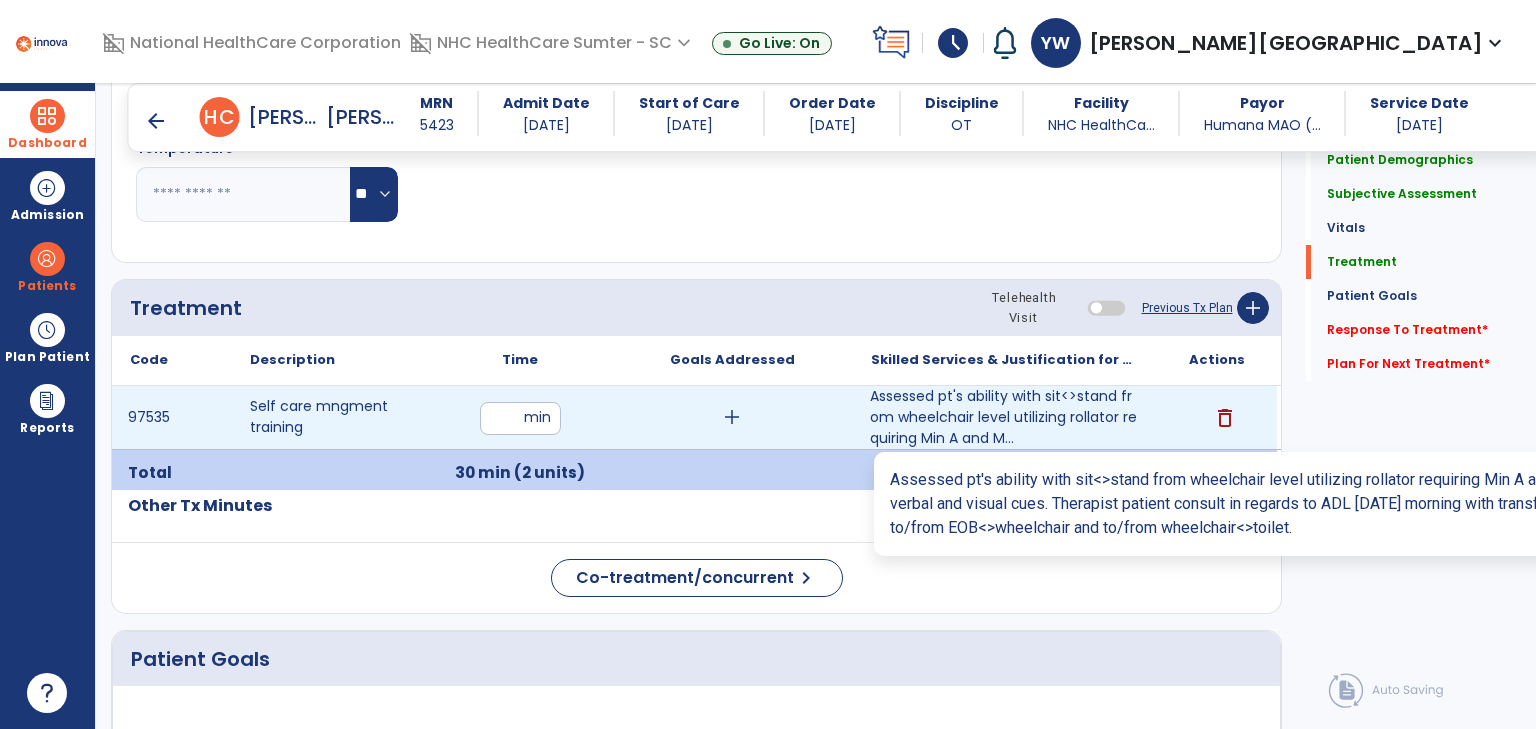 click on "Assessed pt's ability with sit<>stand from wheelchair level utilizing rollator requiring Min A and M..." at bounding box center [1004, 417] 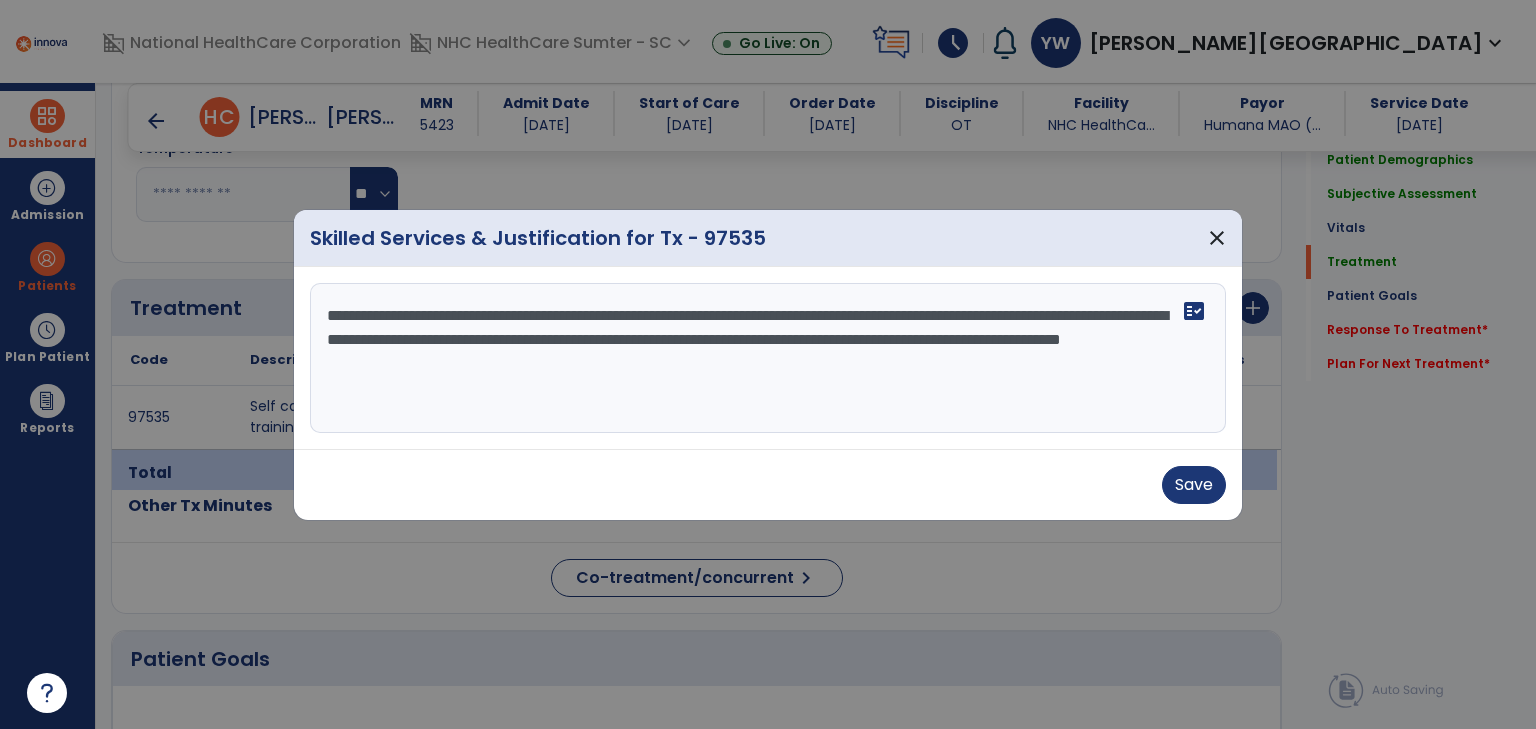 click on "**********" at bounding box center (768, 358) 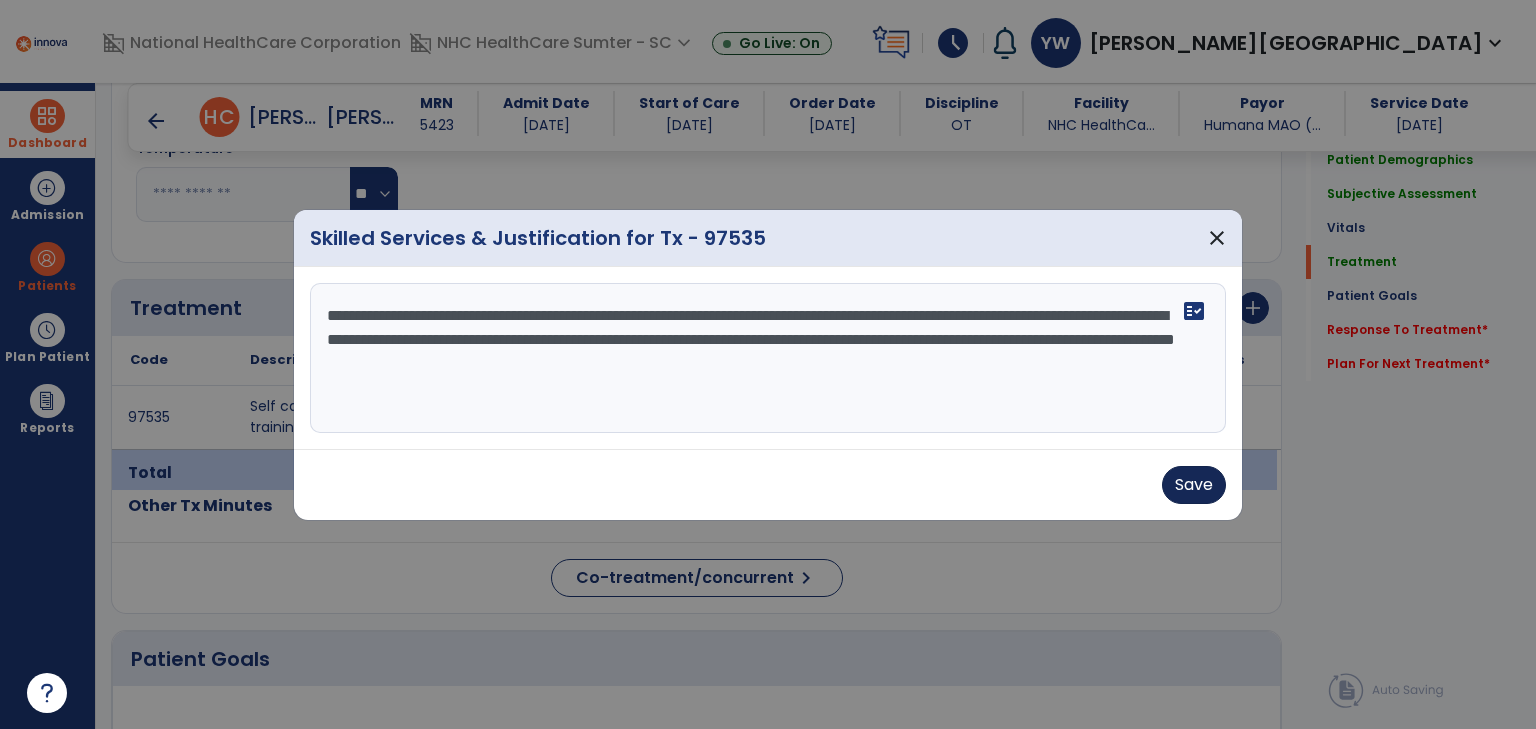 type on "**********" 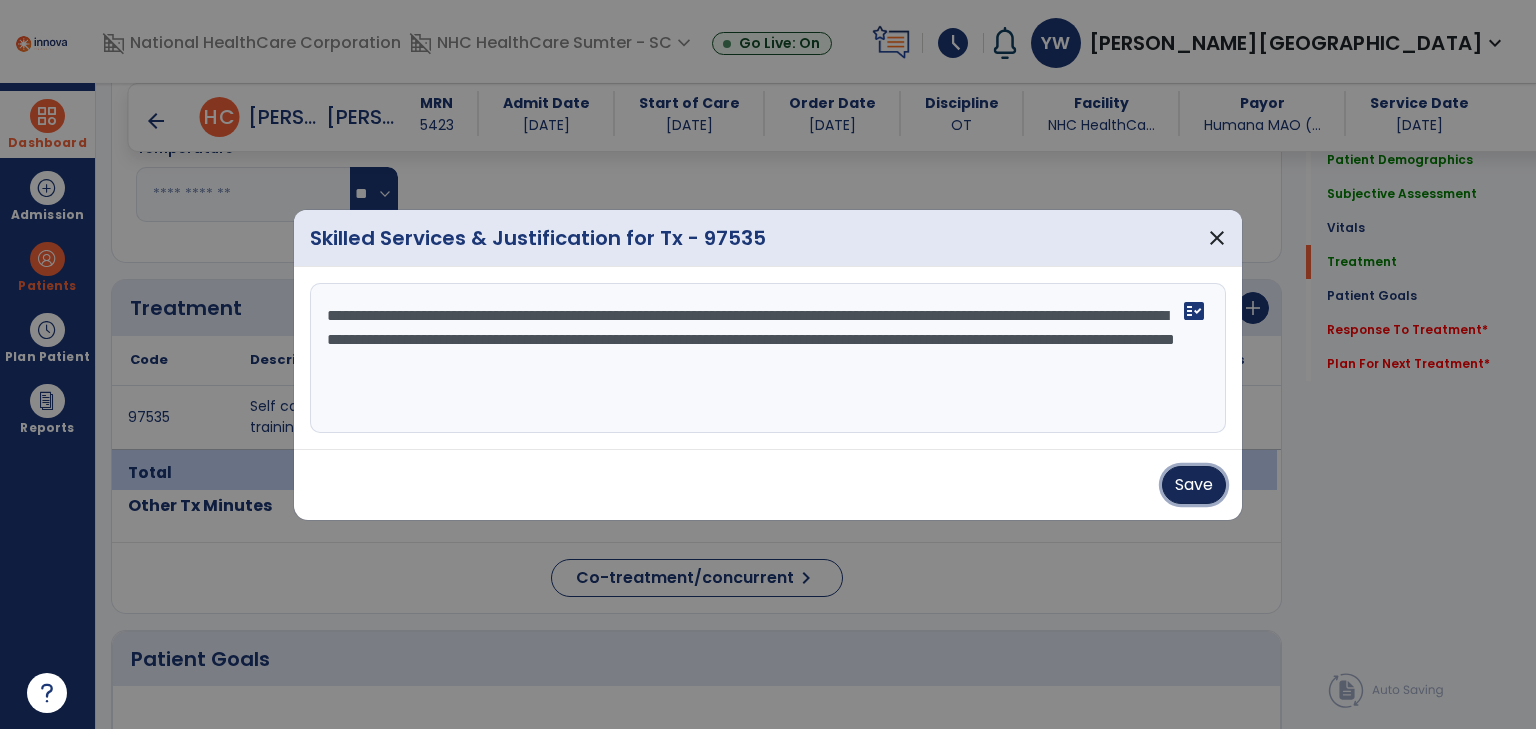 click on "Save" at bounding box center [1194, 485] 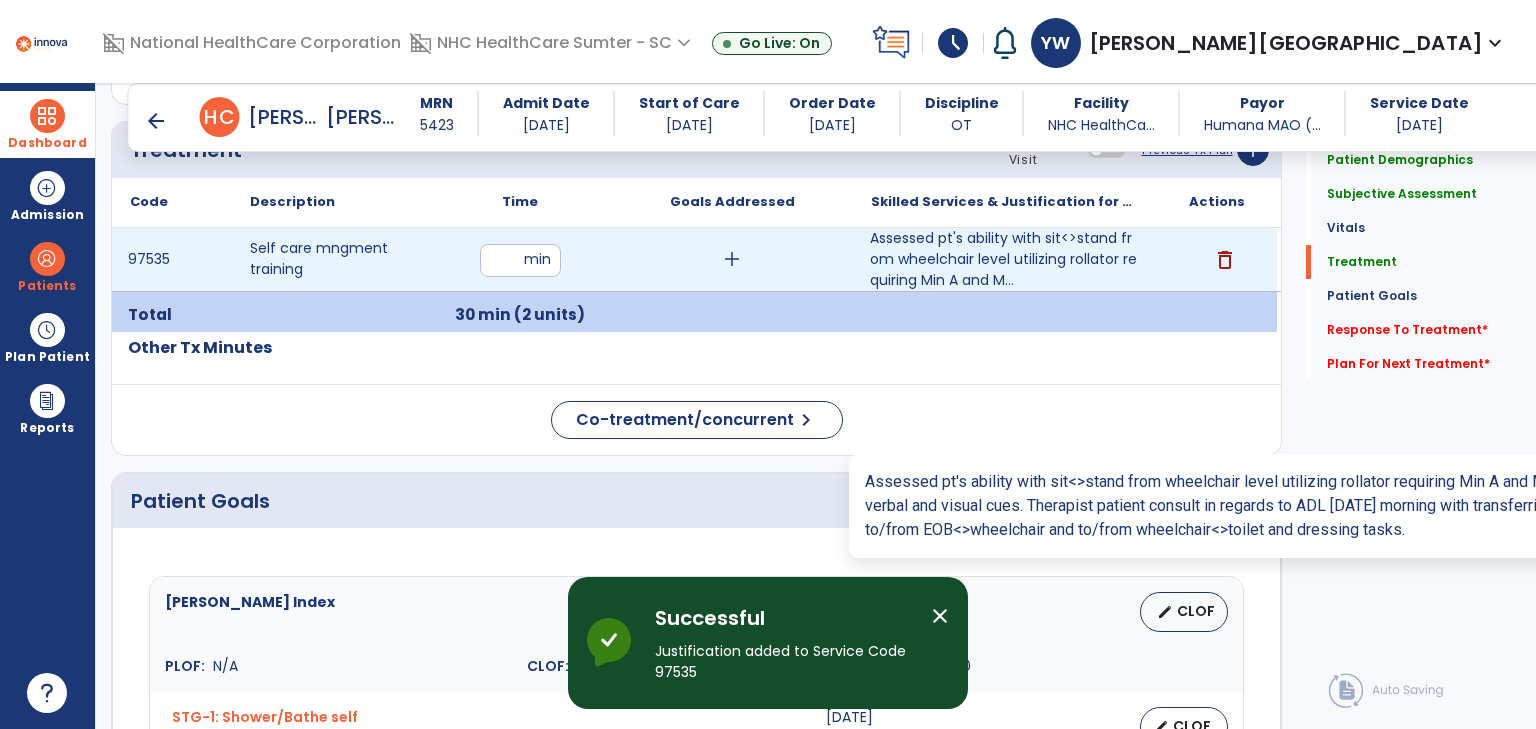 scroll, scrollTop: 1170, scrollLeft: 0, axis: vertical 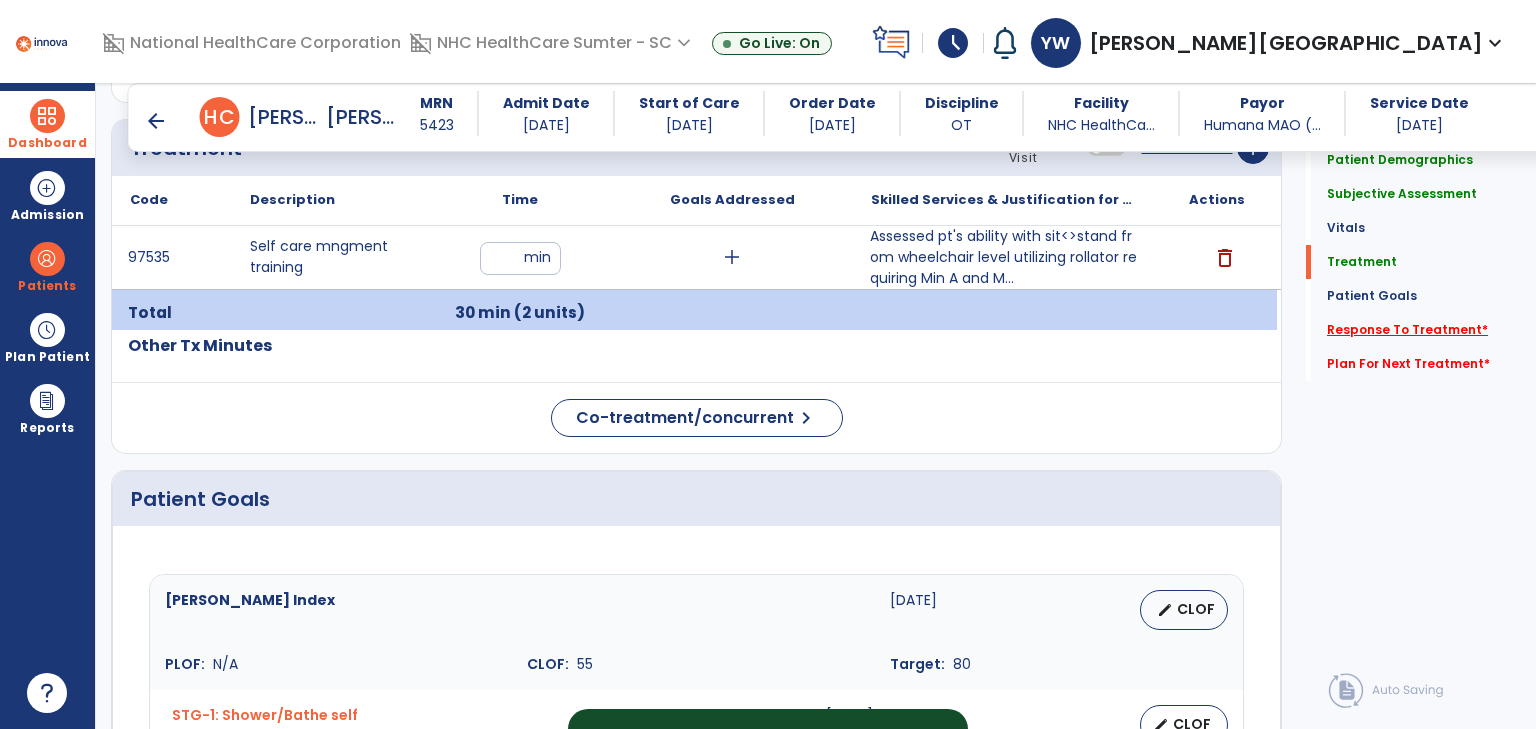 click on "Response To Treatment   *" 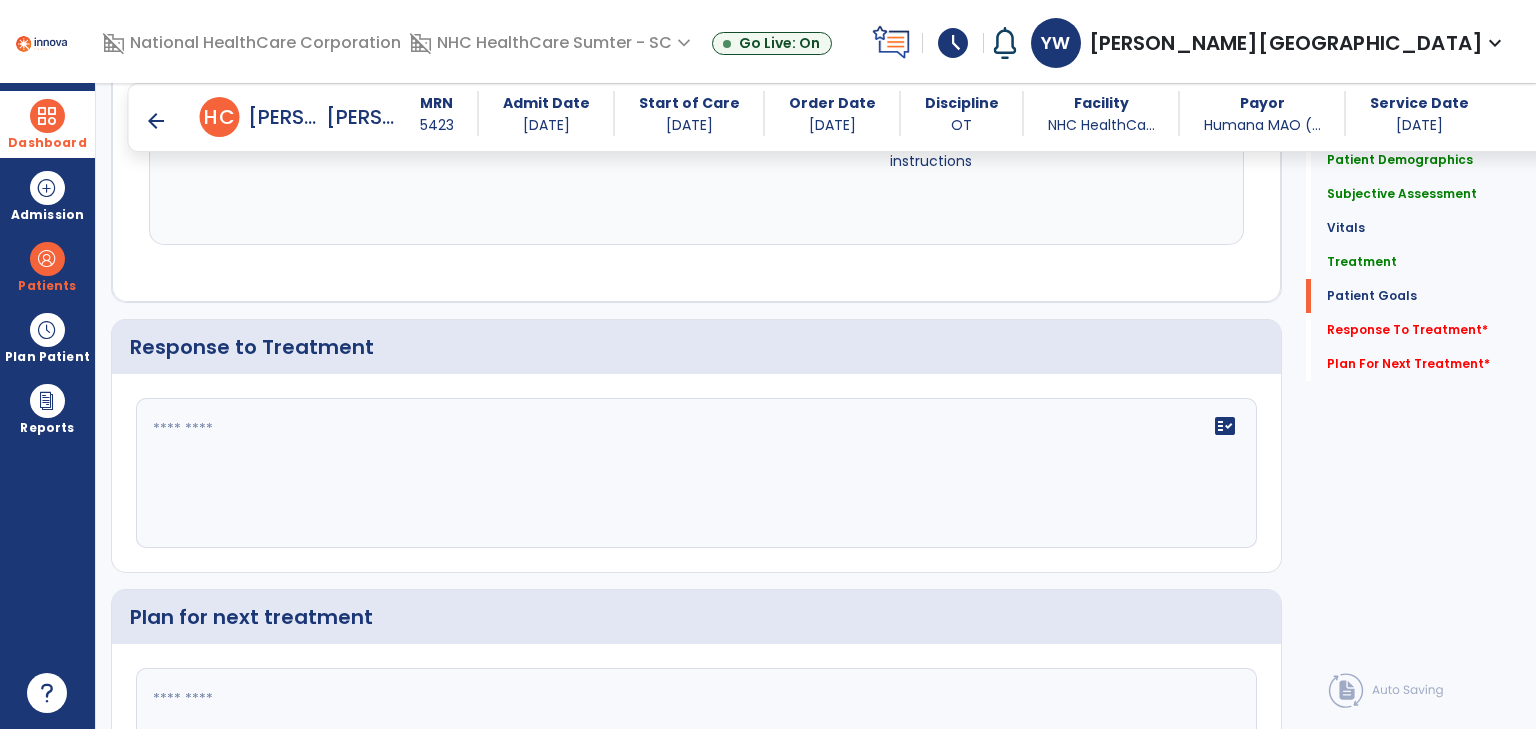 scroll, scrollTop: 2497, scrollLeft: 0, axis: vertical 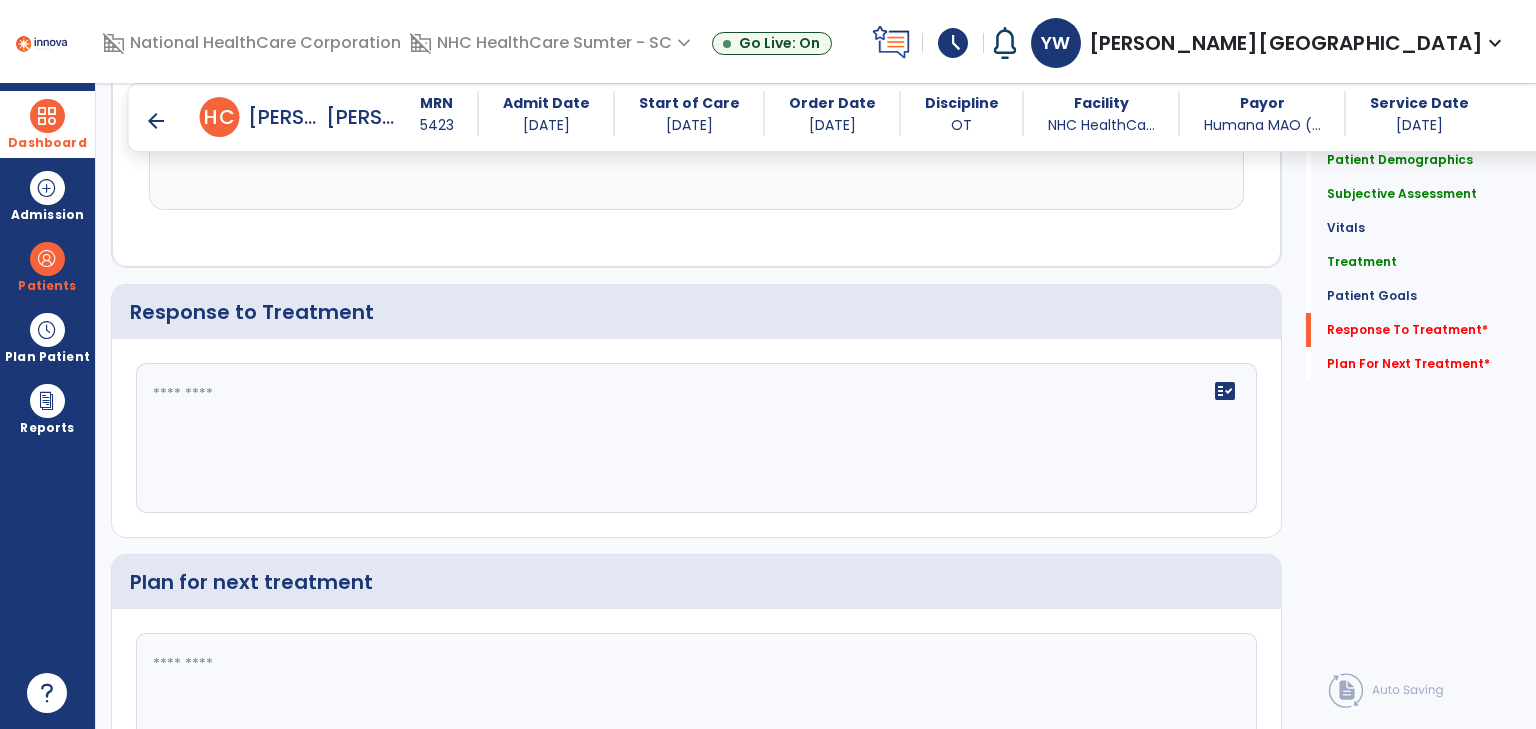 click on "fact_check" 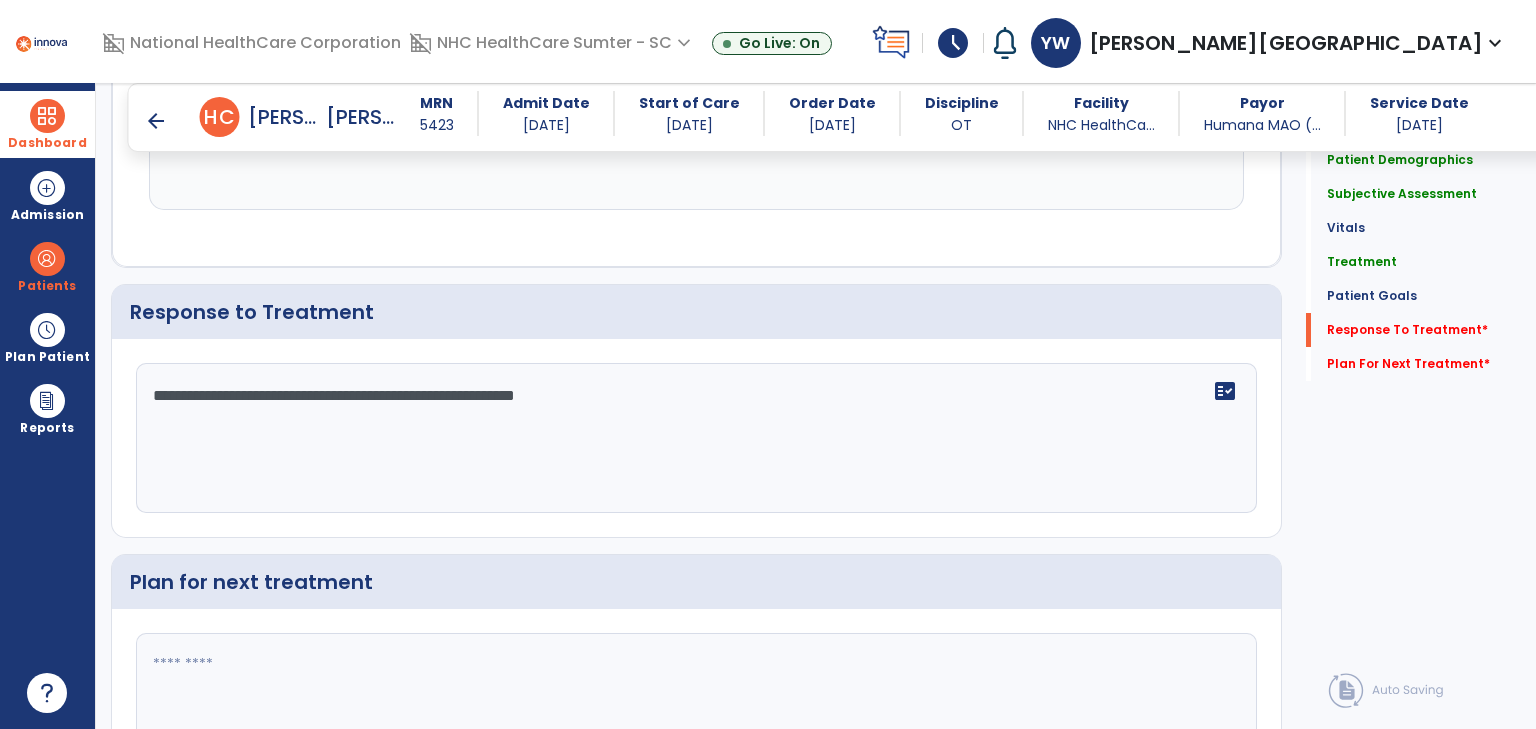 type on "**********" 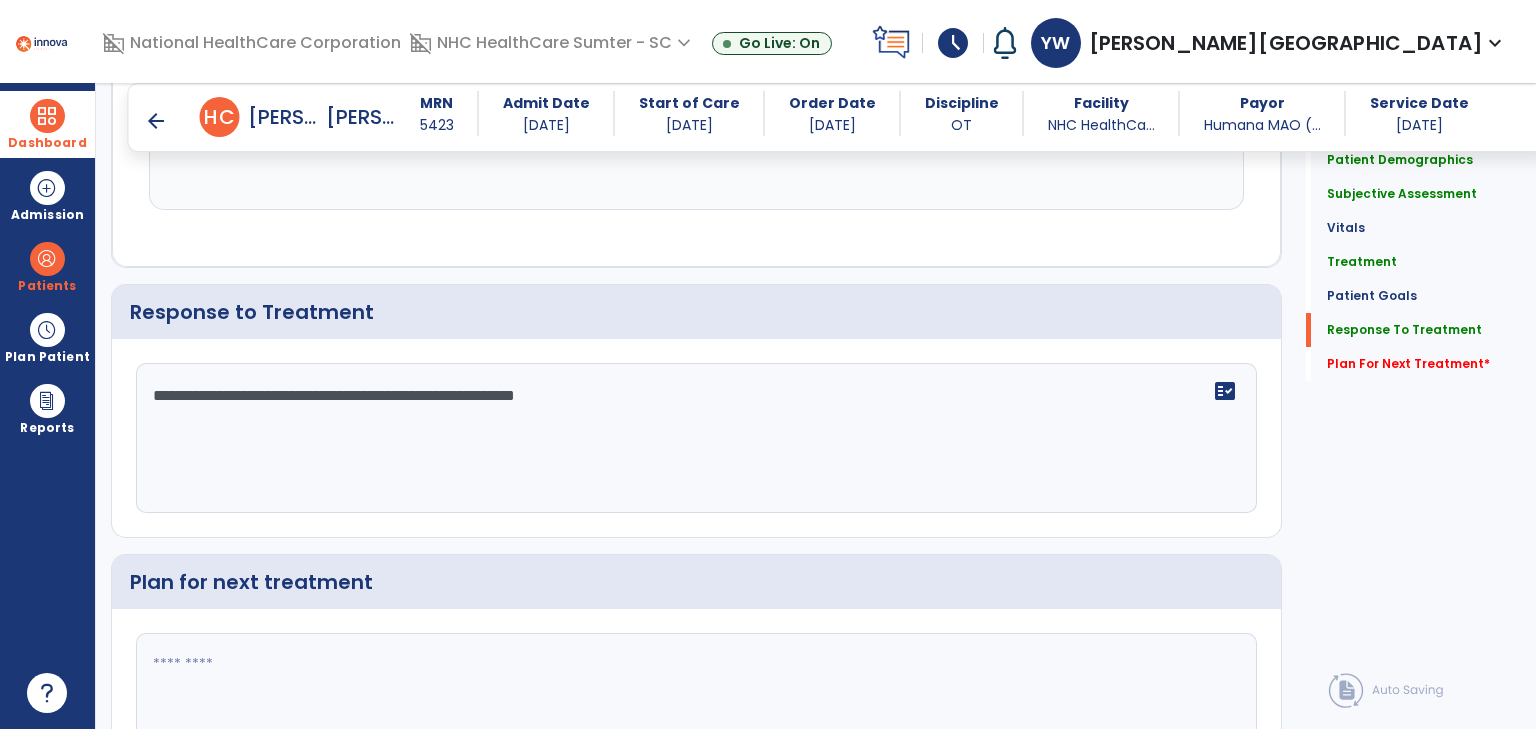 click 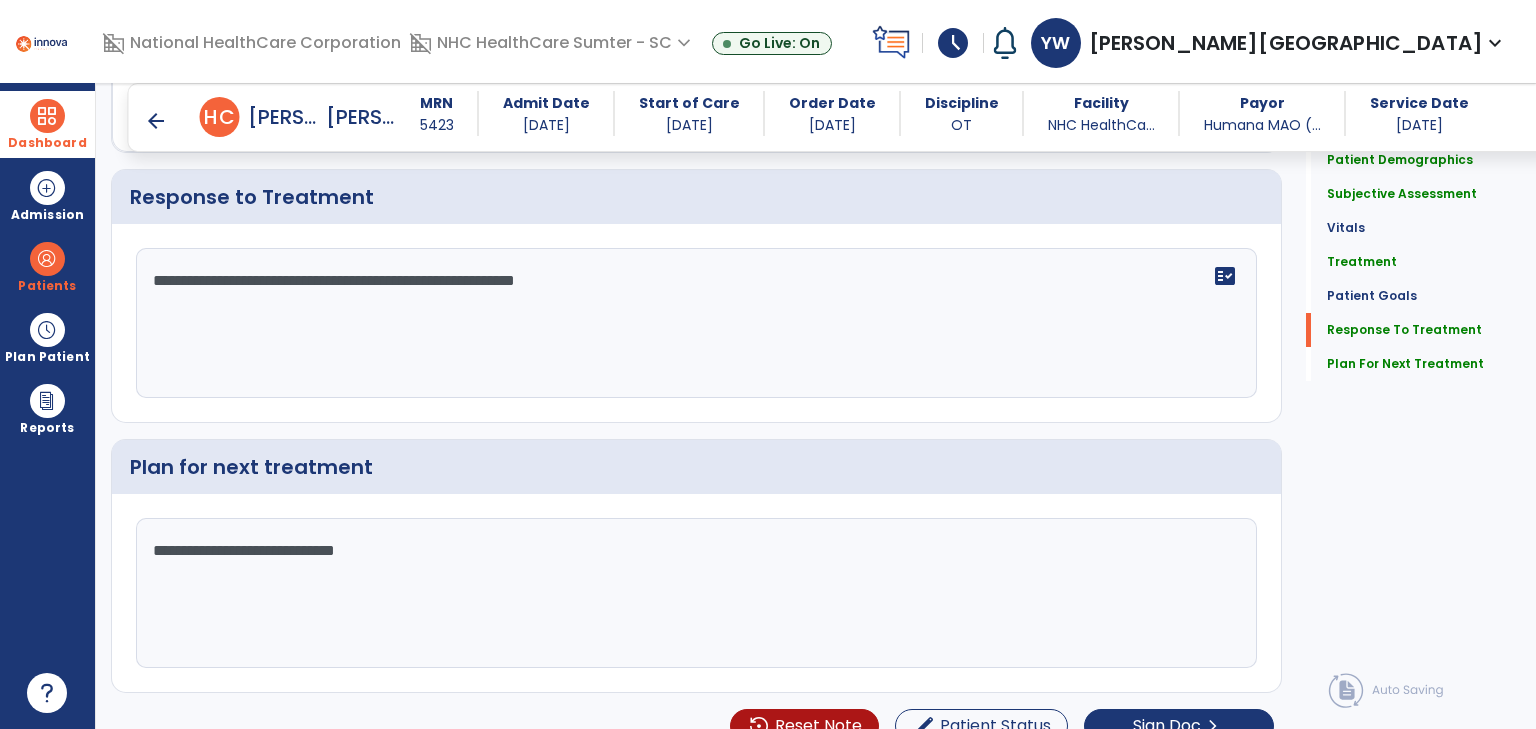 scroll, scrollTop: 2635, scrollLeft: 0, axis: vertical 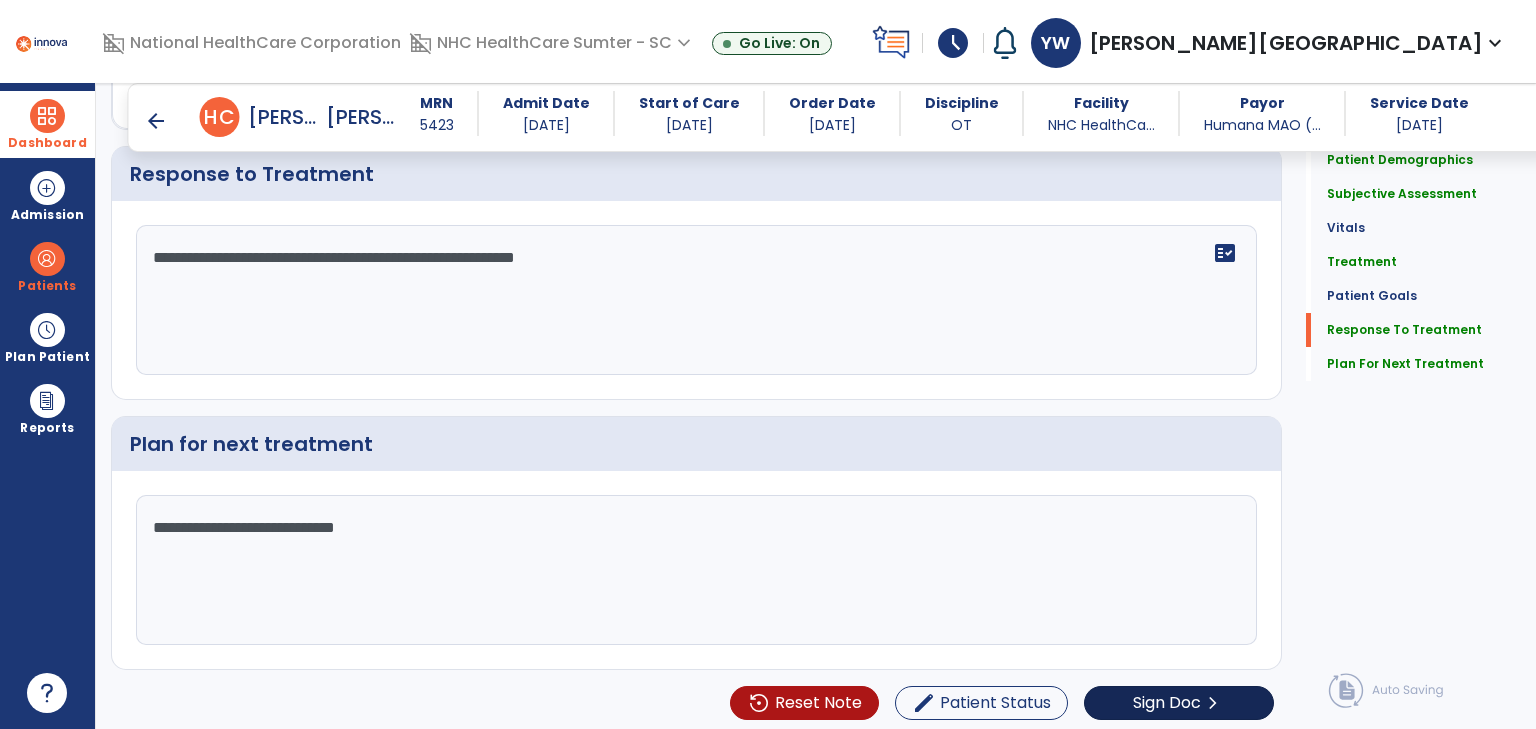 type on "**********" 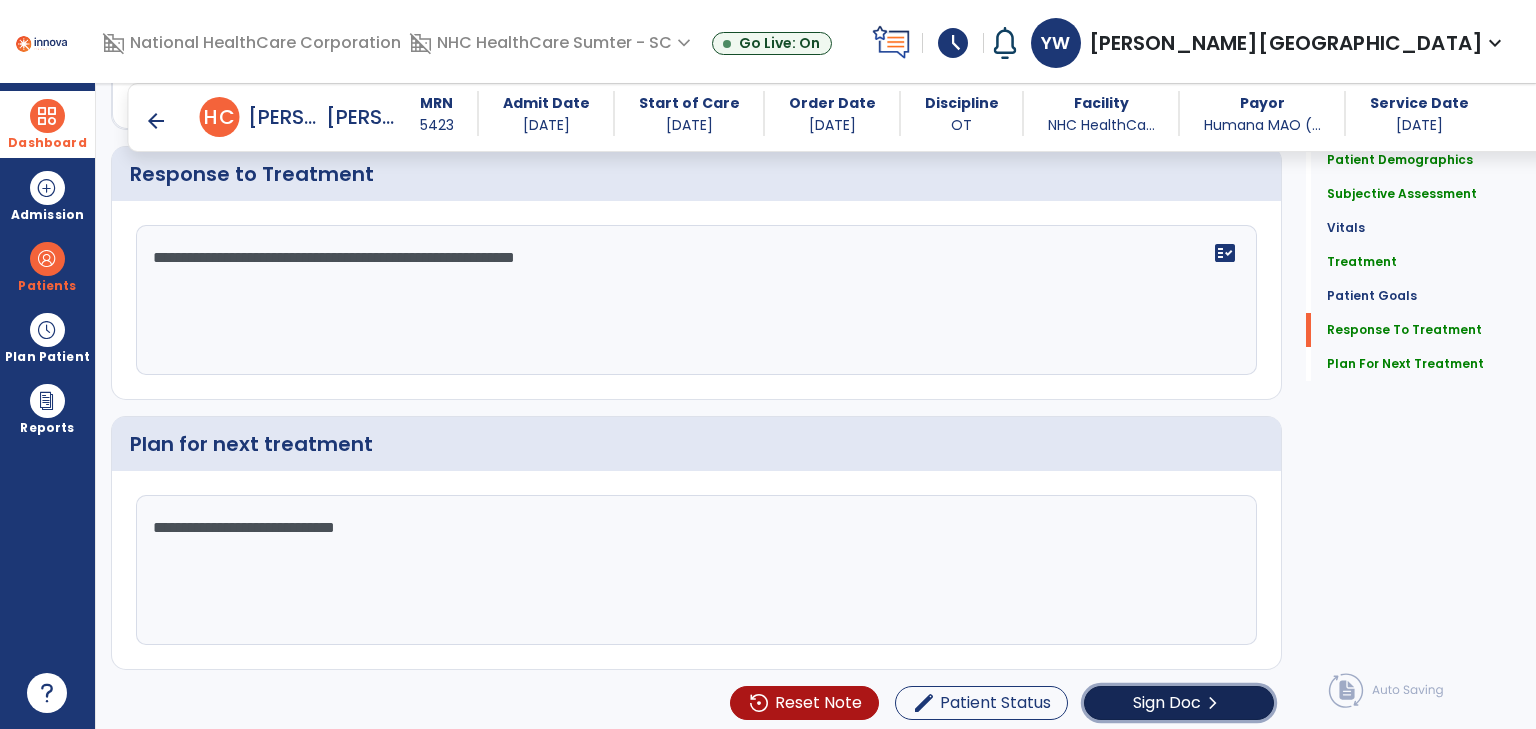 click on "chevron_right" 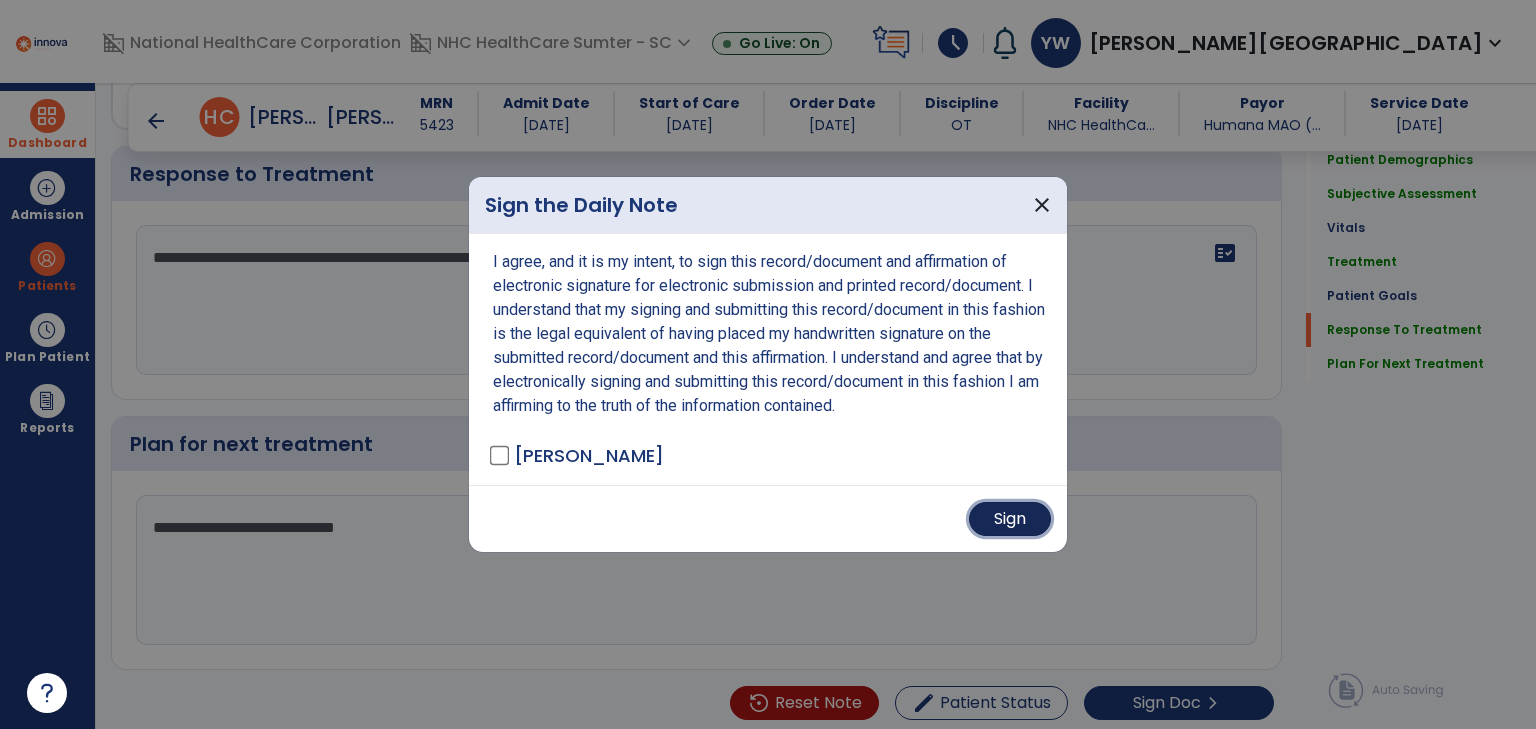 click on "Sign" at bounding box center [1010, 519] 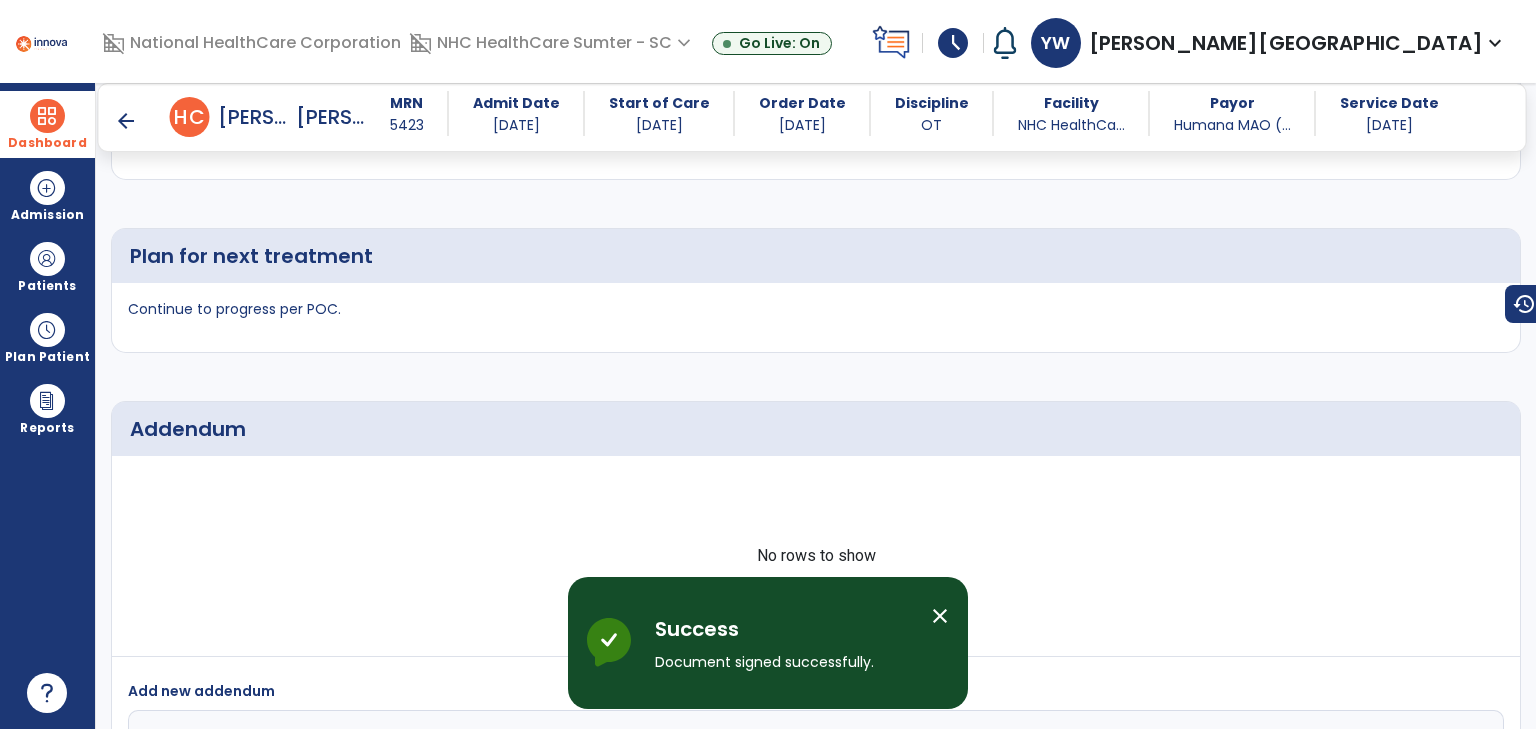 scroll, scrollTop: 3773, scrollLeft: 0, axis: vertical 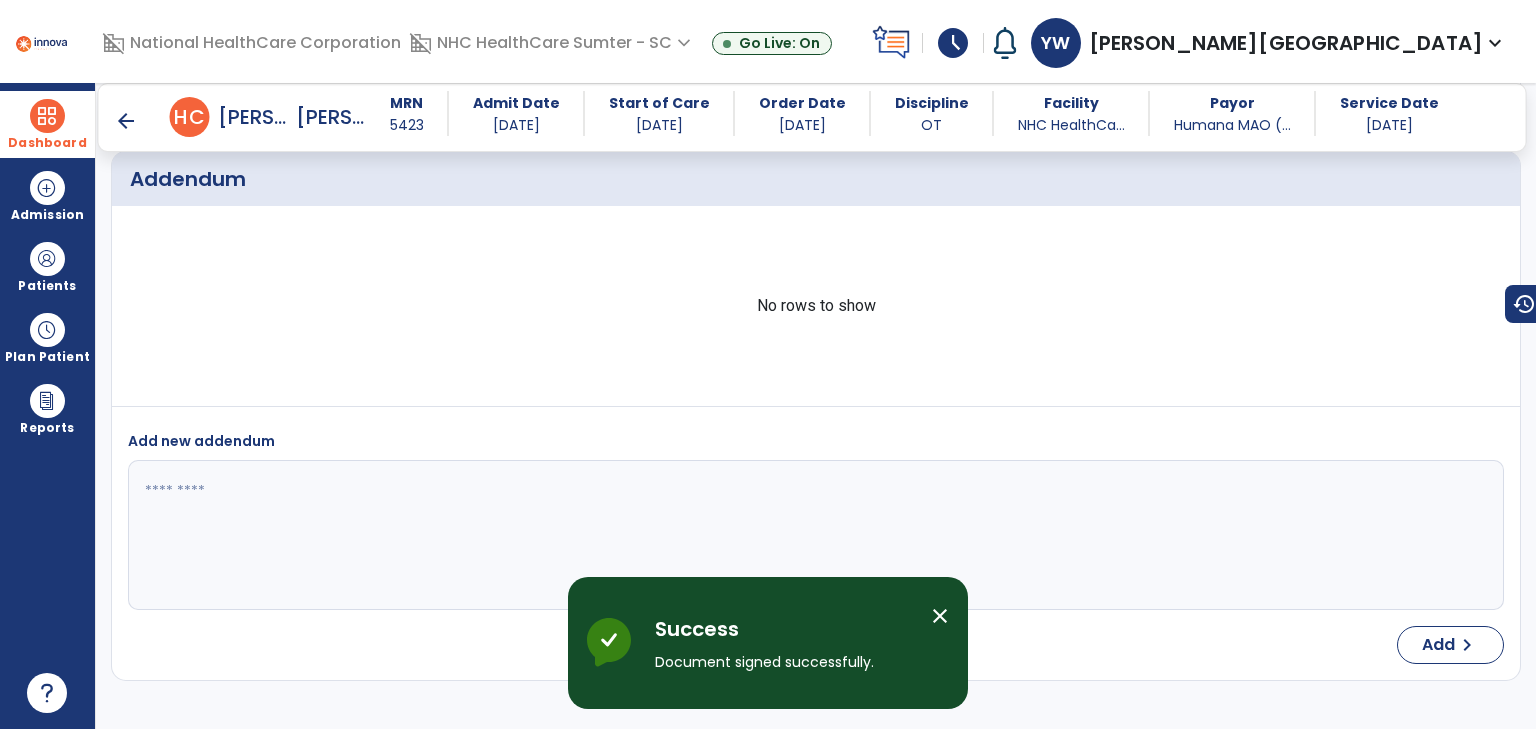 click on "close" at bounding box center [940, 616] 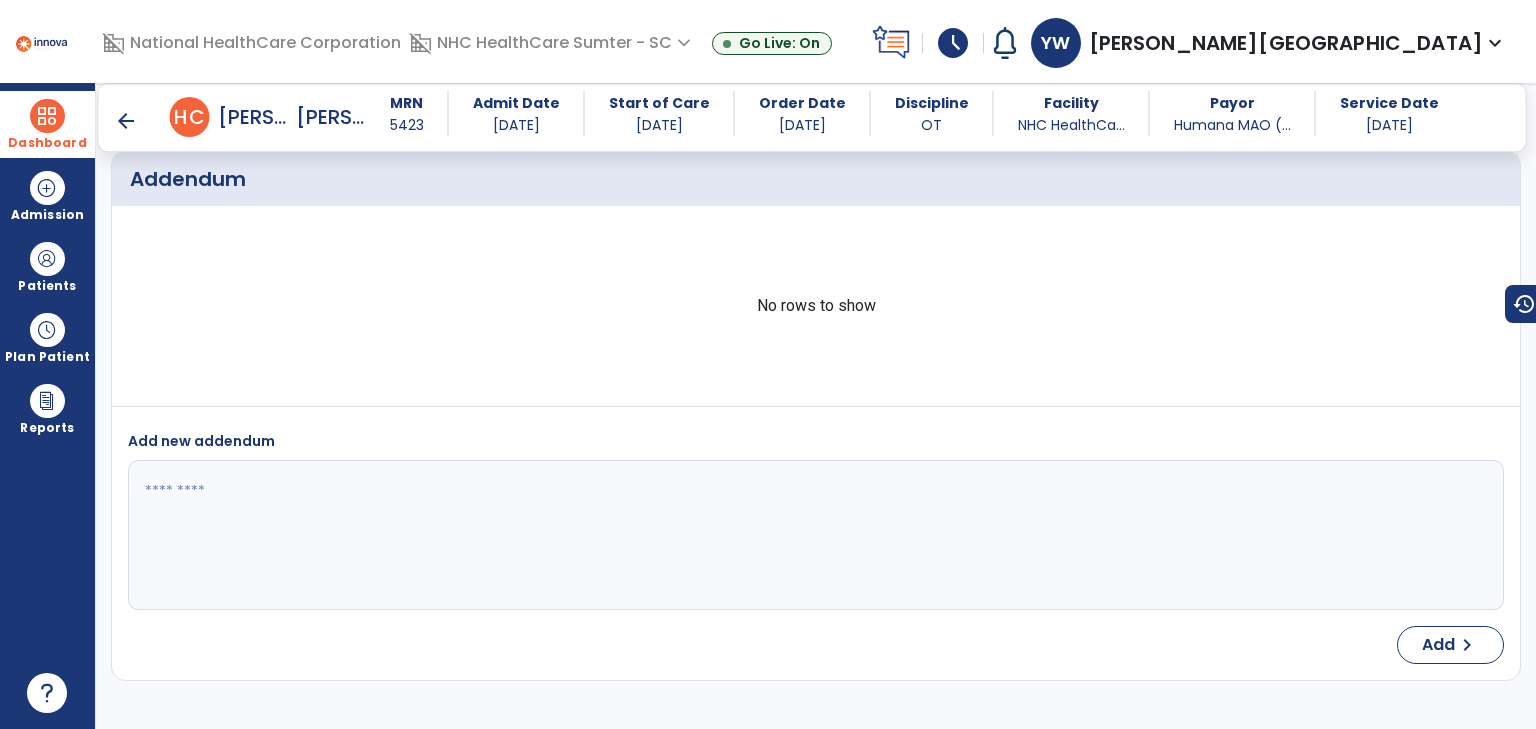 click on "Dashboard" at bounding box center [47, 124] 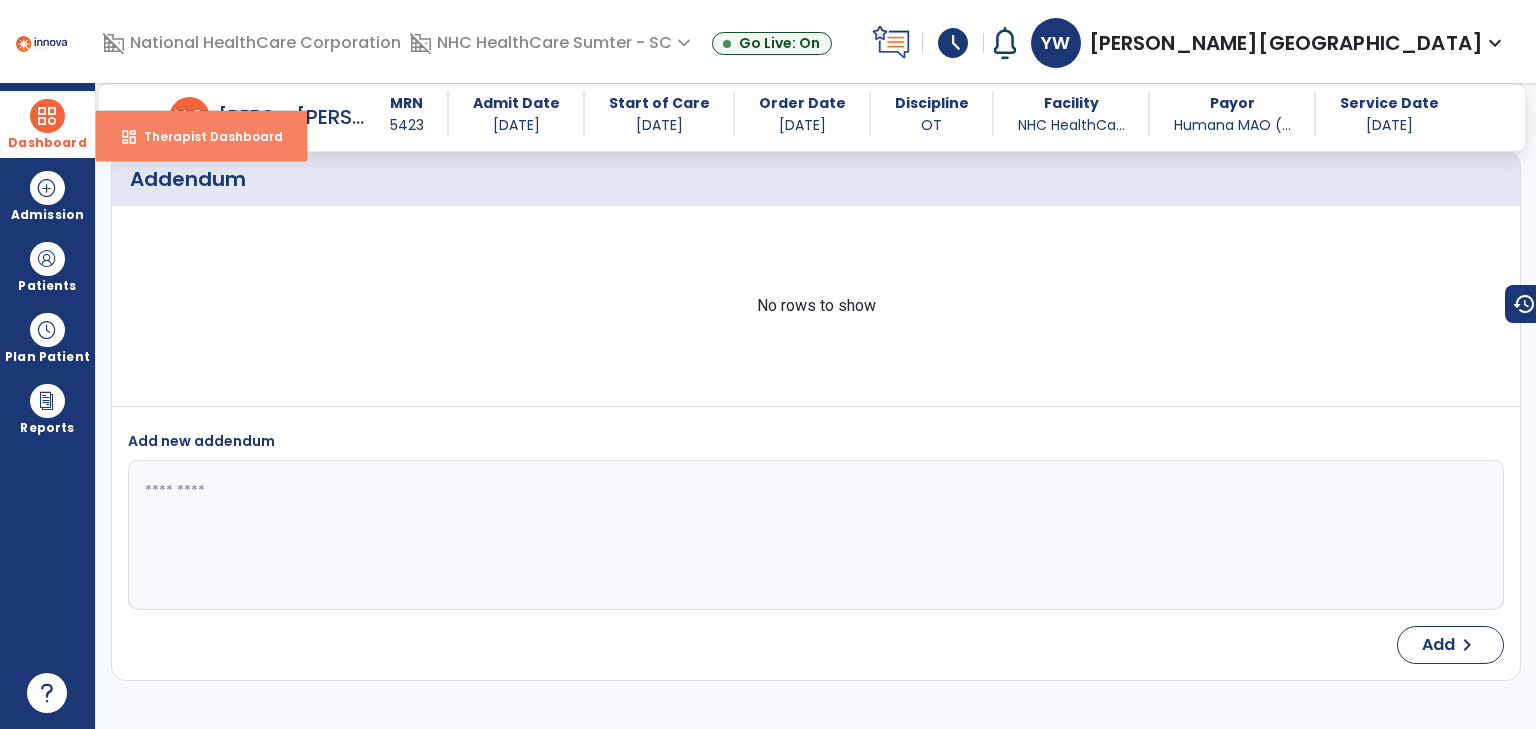 click on "Therapist Dashboard" at bounding box center [205, 136] 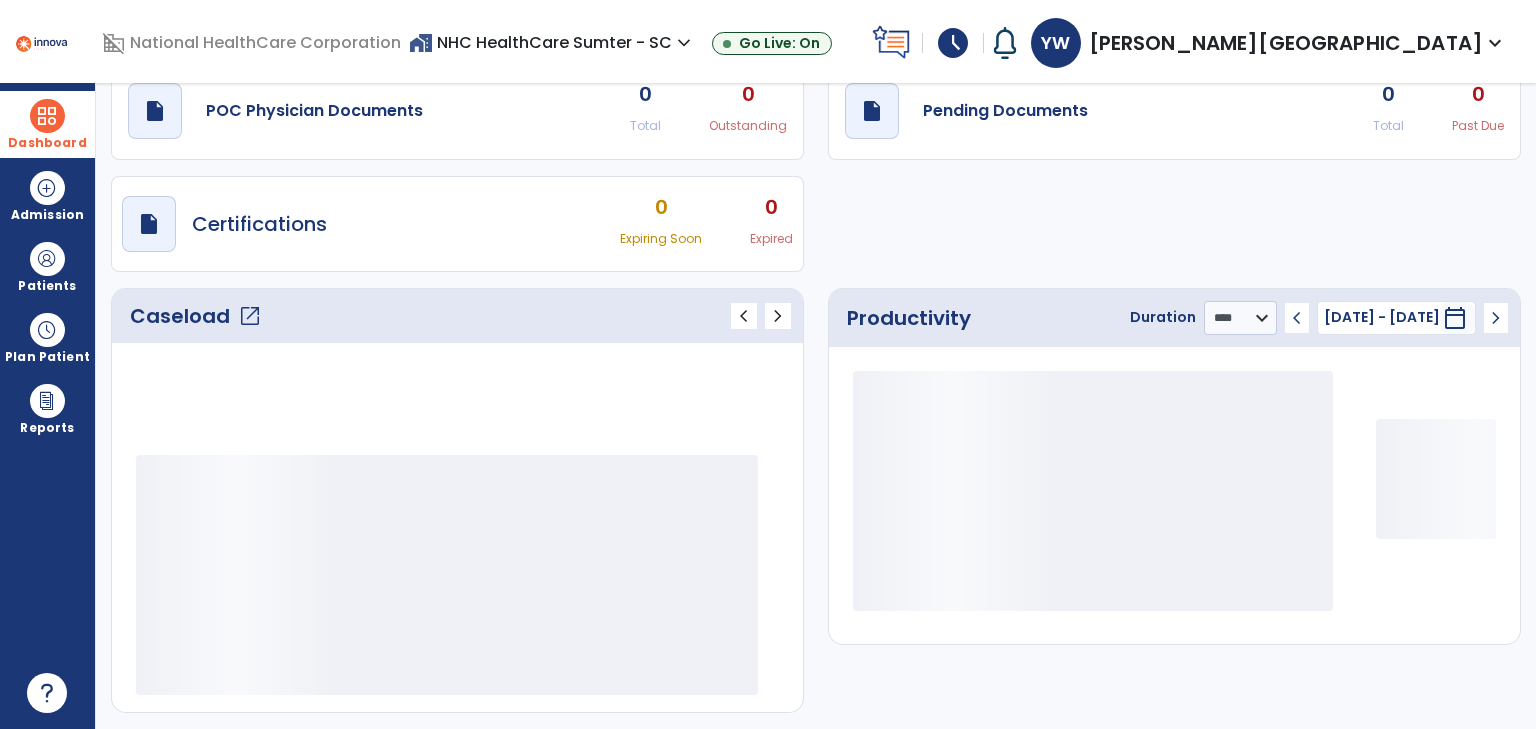 scroll, scrollTop: 76, scrollLeft: 0, axis: vertical 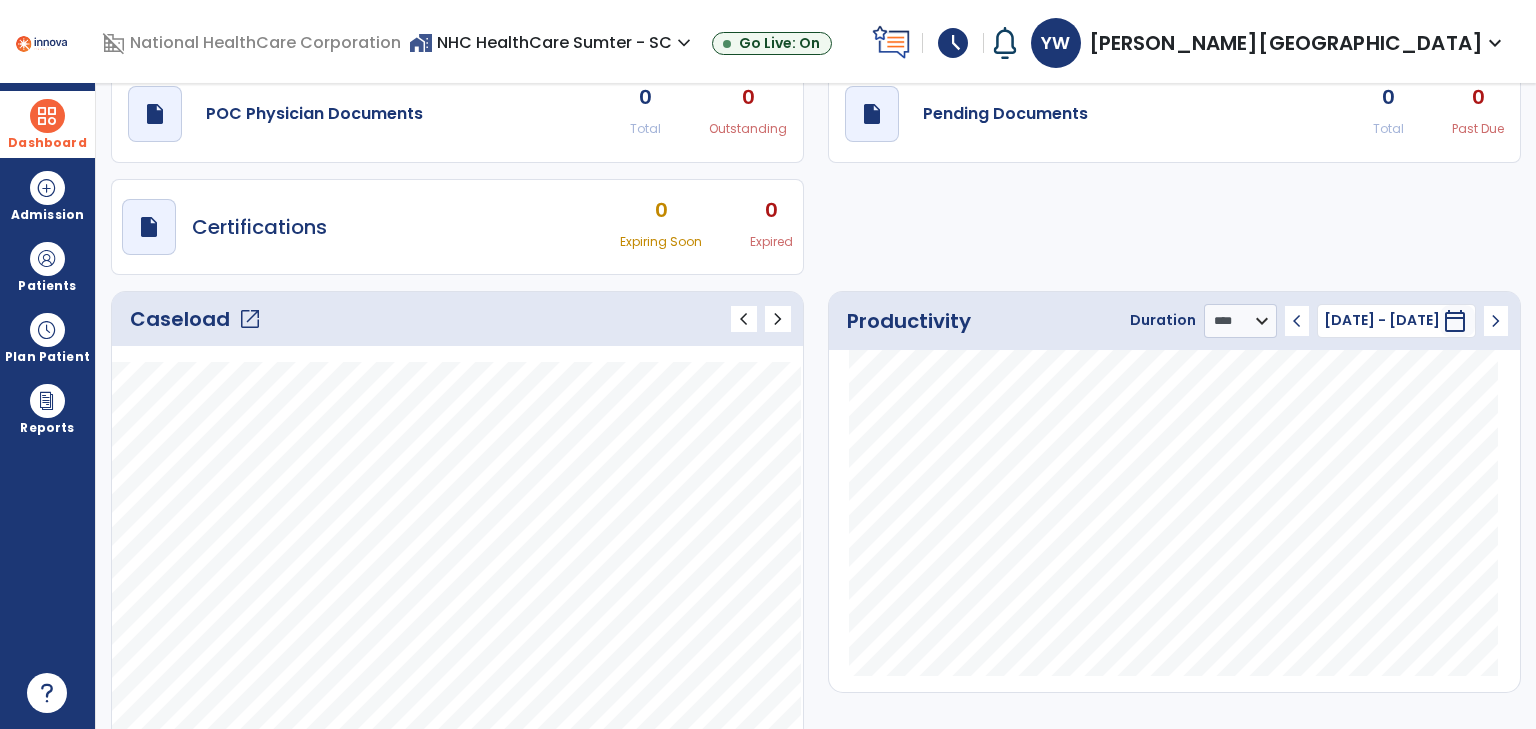 click on "open_in_new" 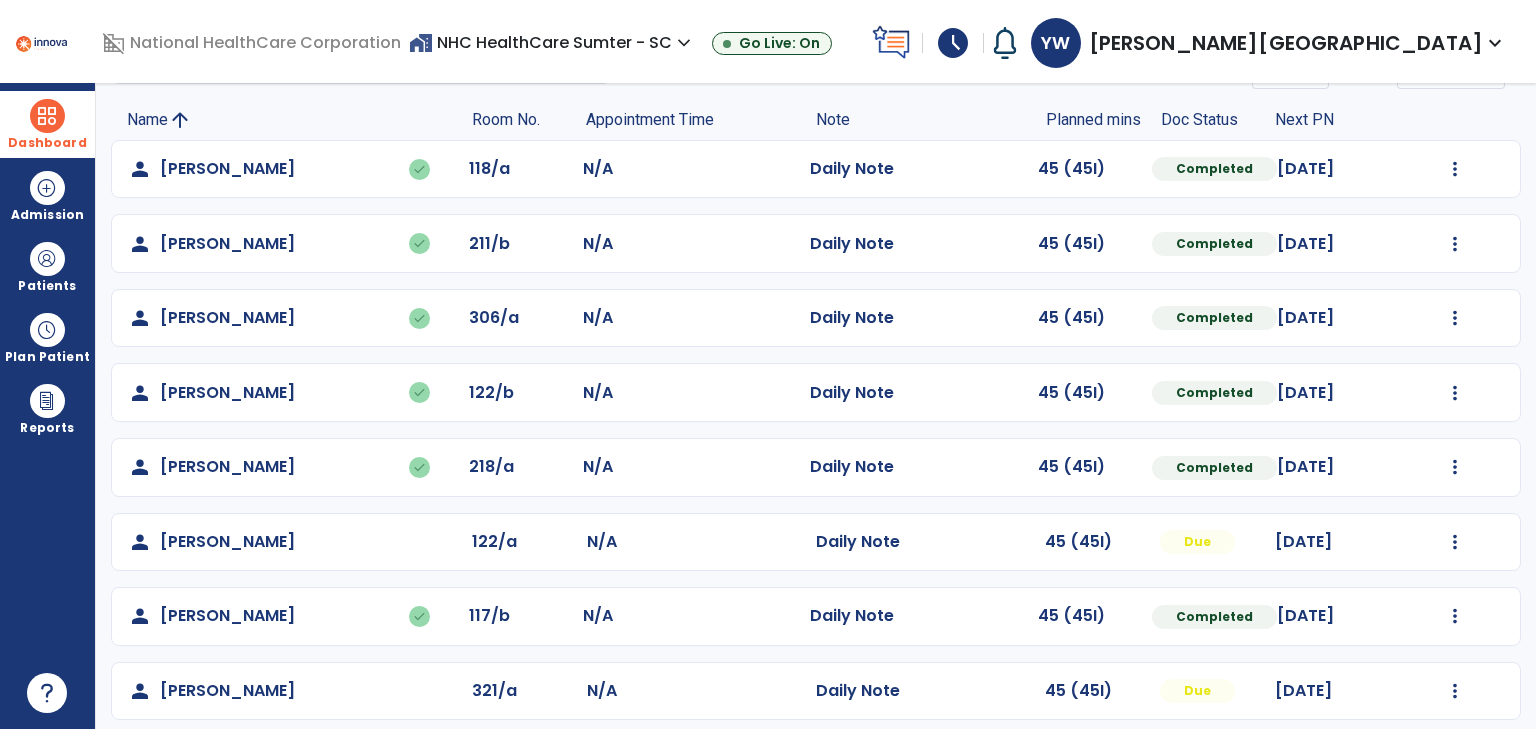 scroll, scrollTop: 136, scrollLeft: 0, axis: vertical 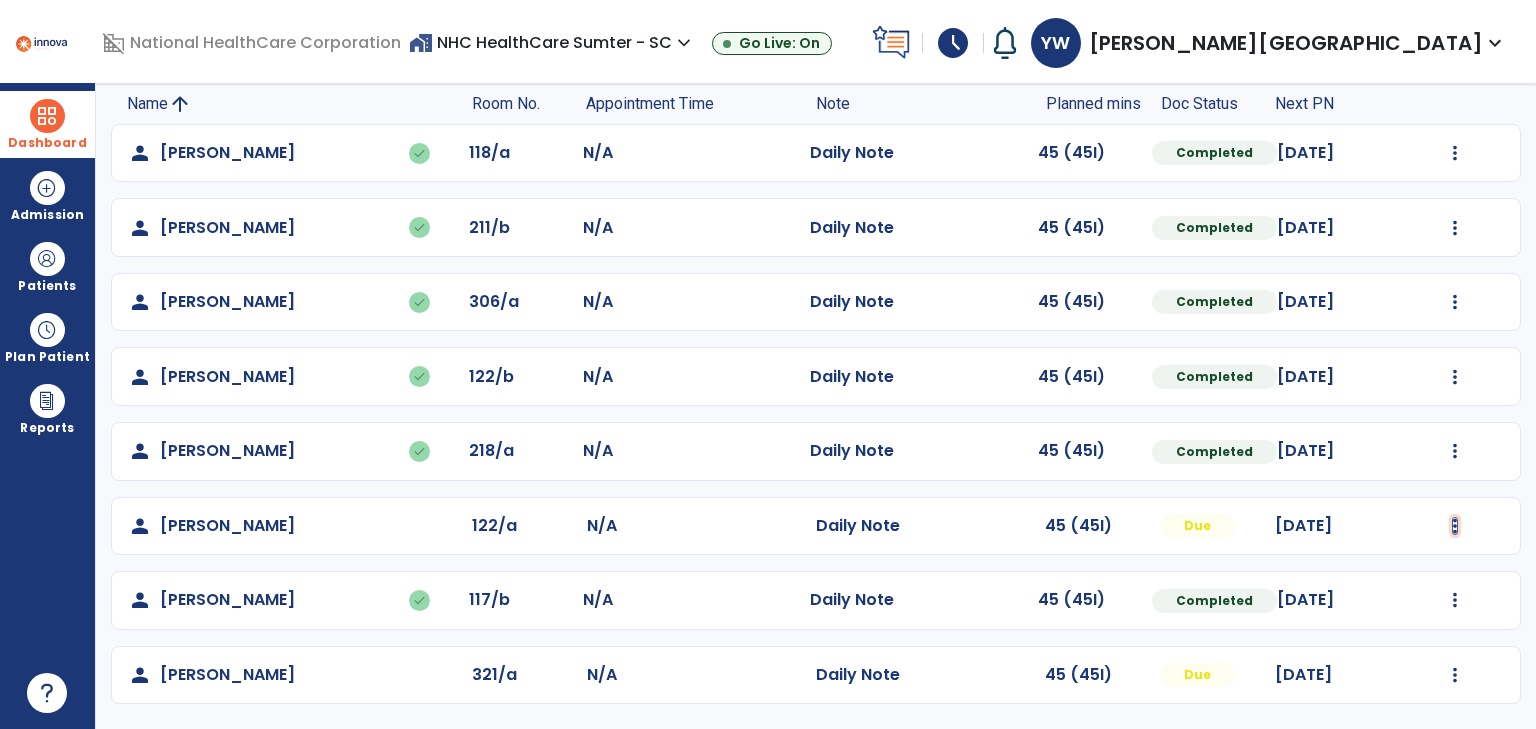 click at bounding box center [1455, 153] 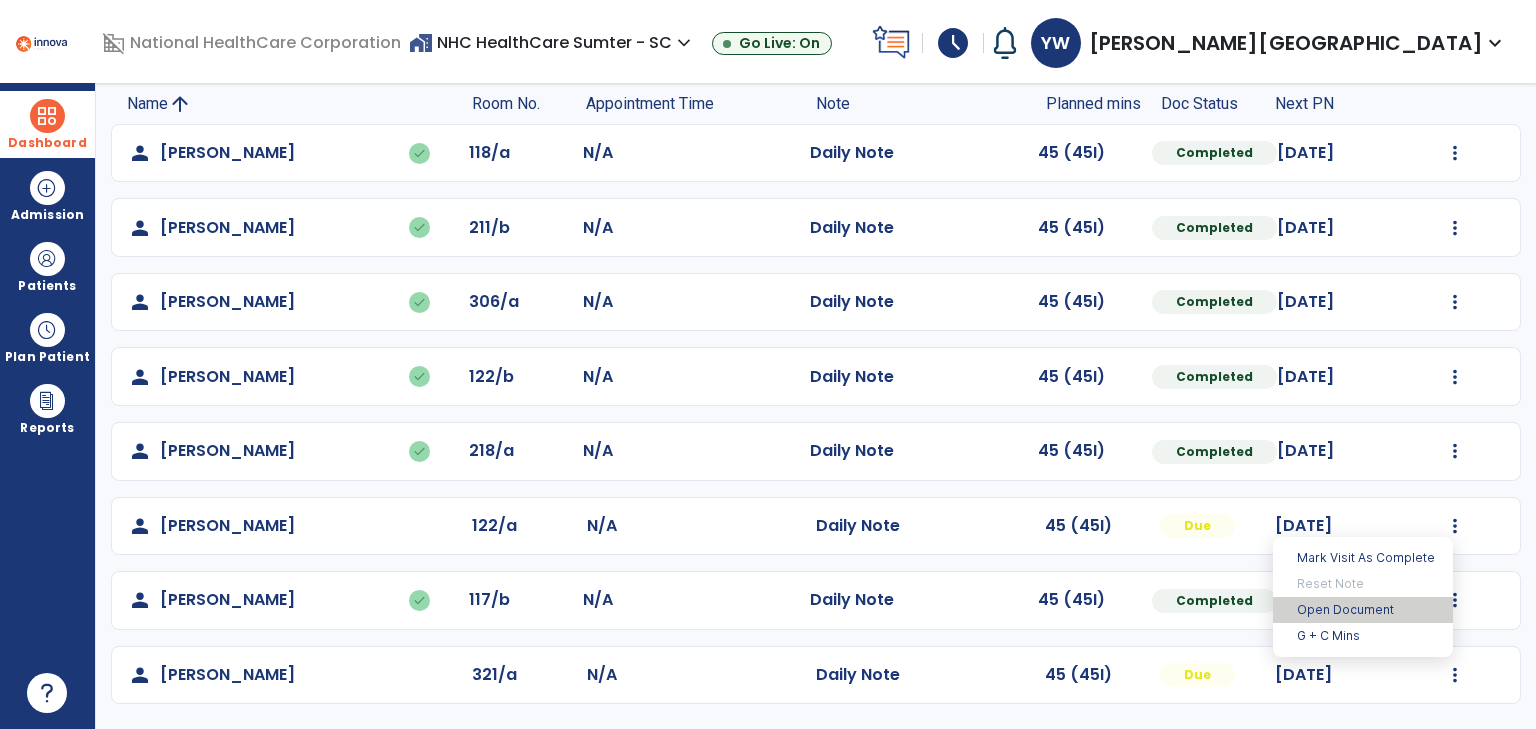 click on "Open Document" at bounding box center [1363, 610] 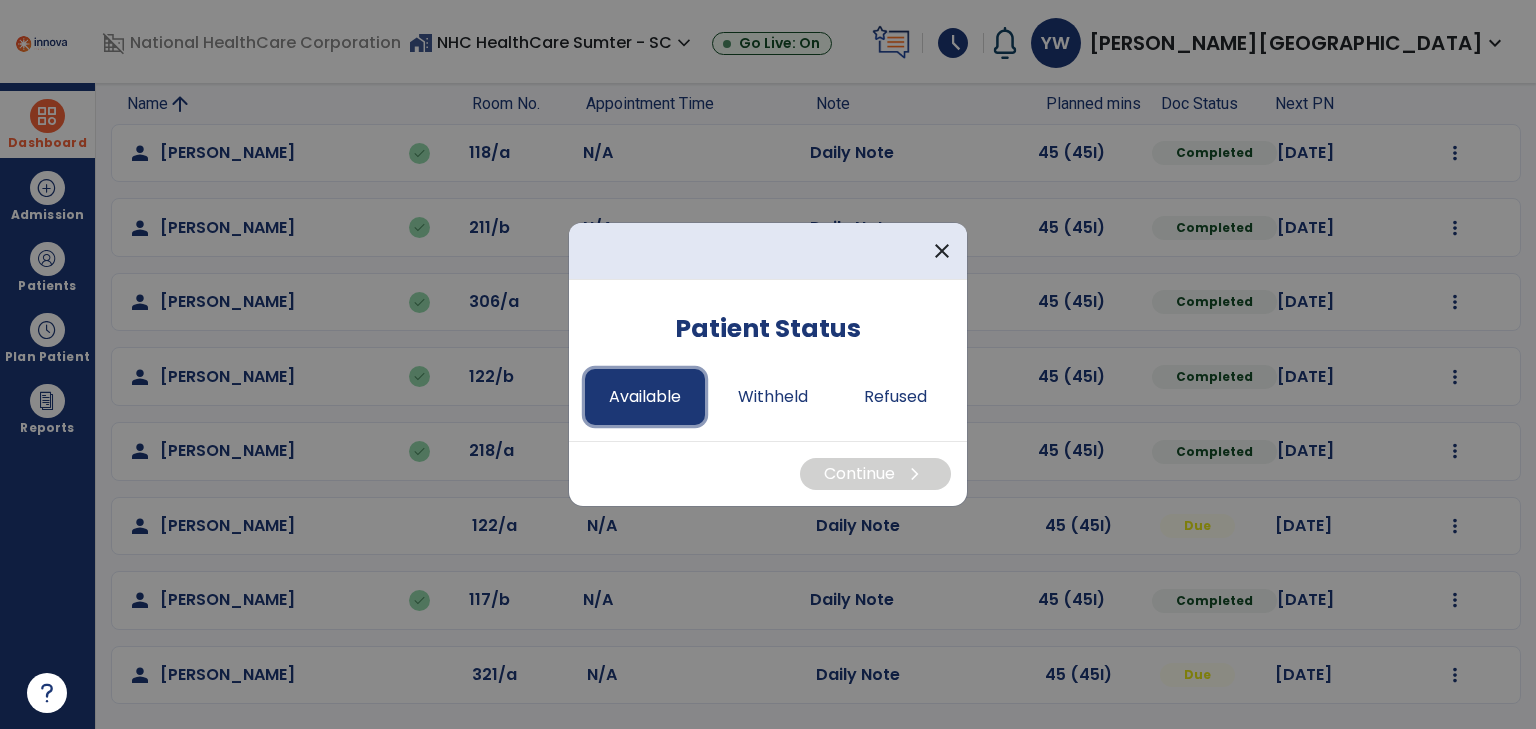click on "Available" at bounding box center (645, 397) 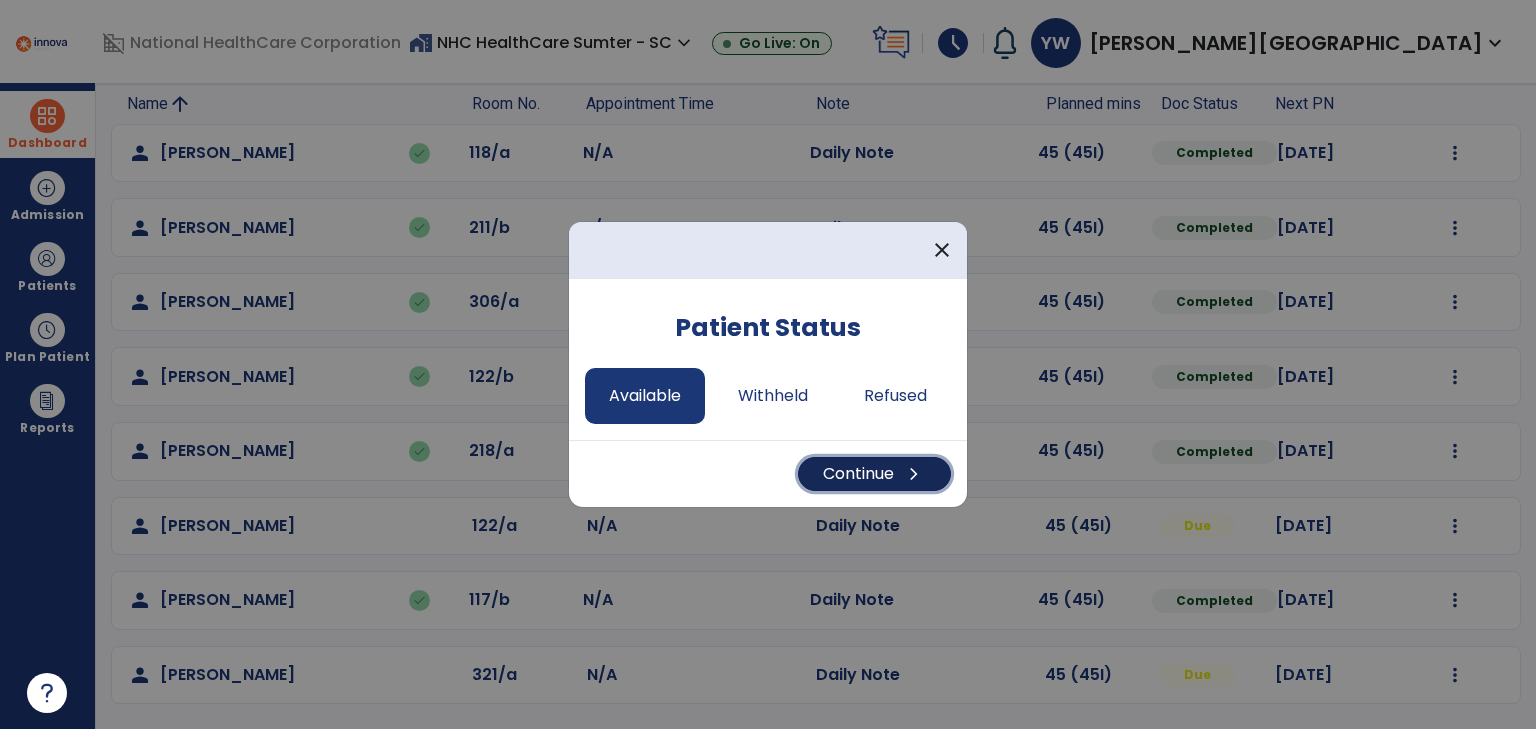 click on "Continue   chevron_right" at bounding box center (874, 474) 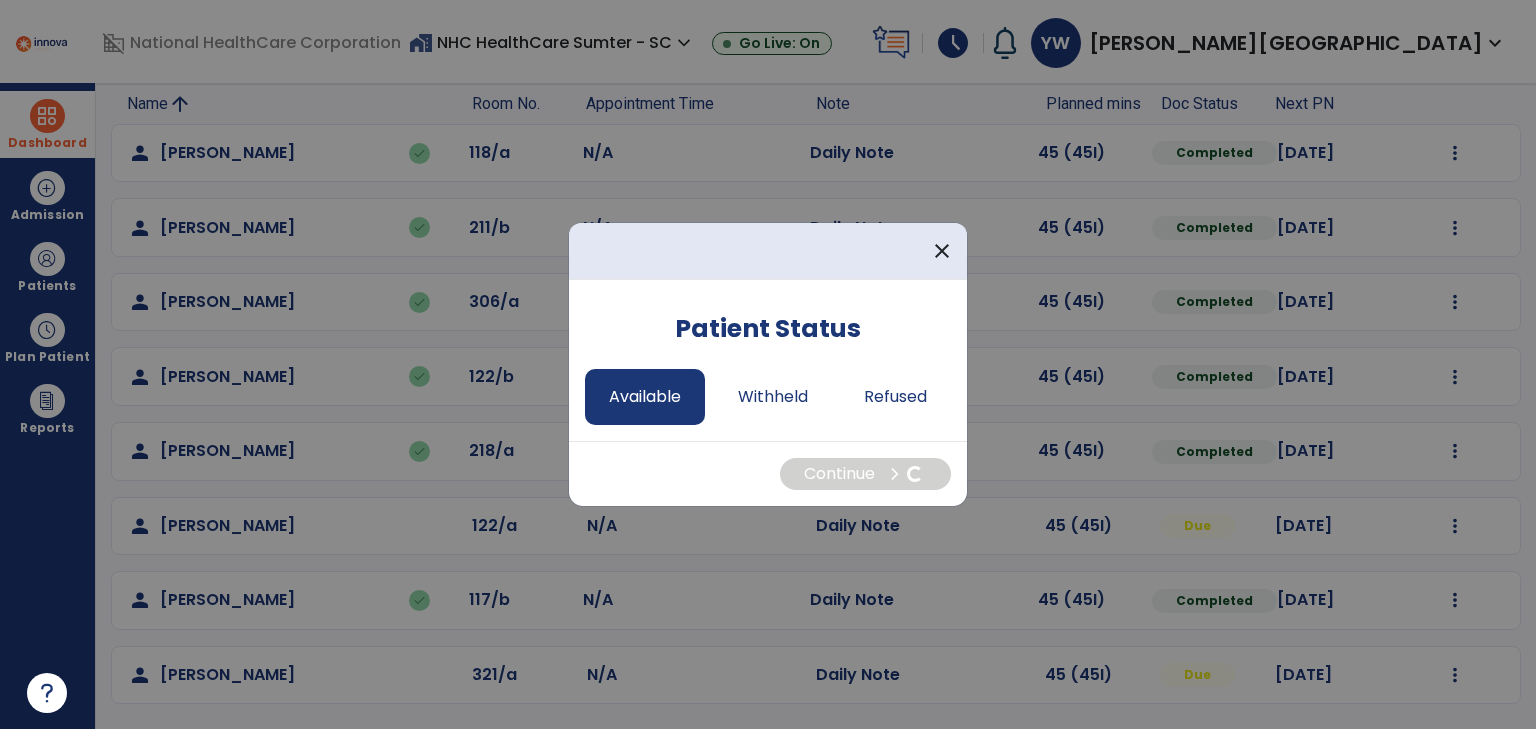 select on "*" 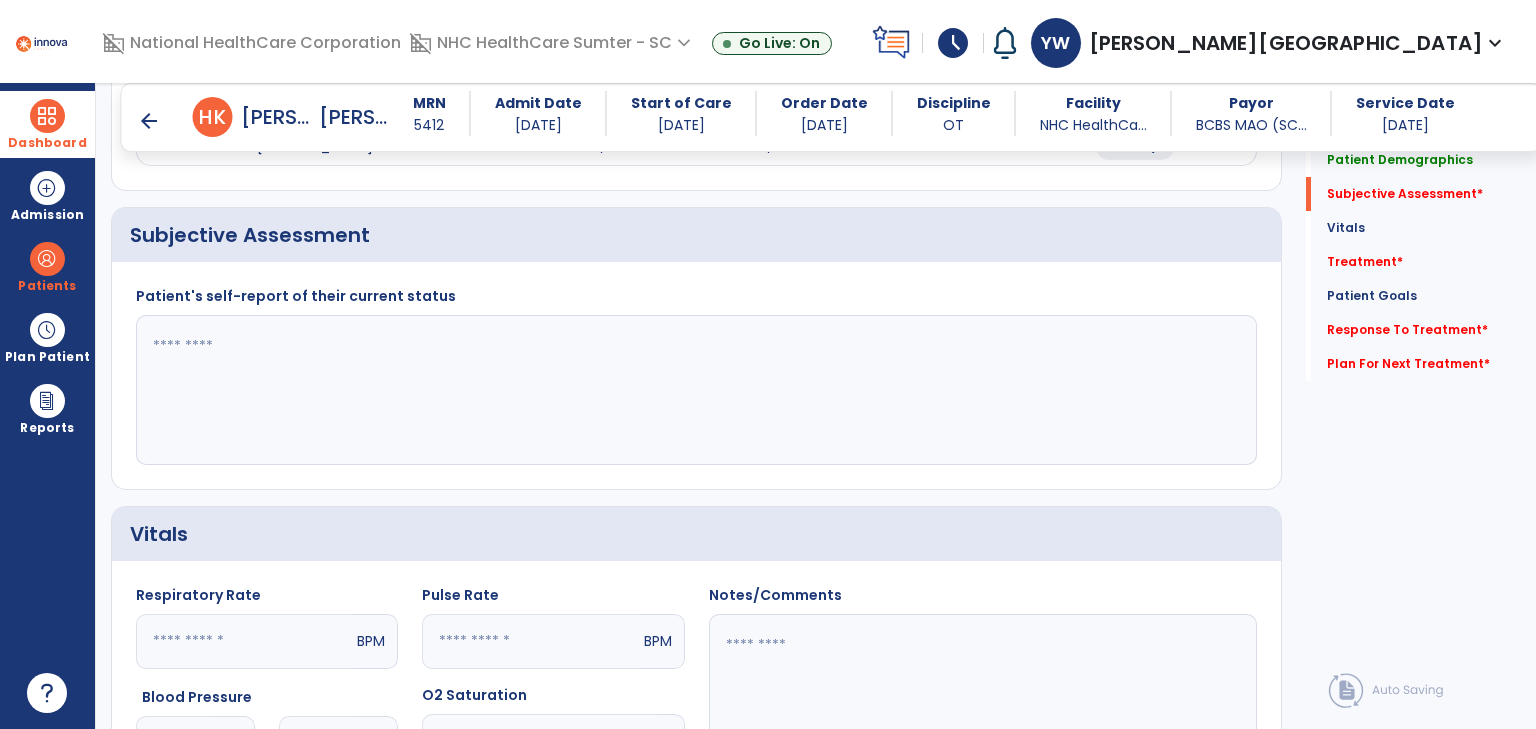 scroll, scrollTop: 246, scrollLeft: 0, axis: vertical 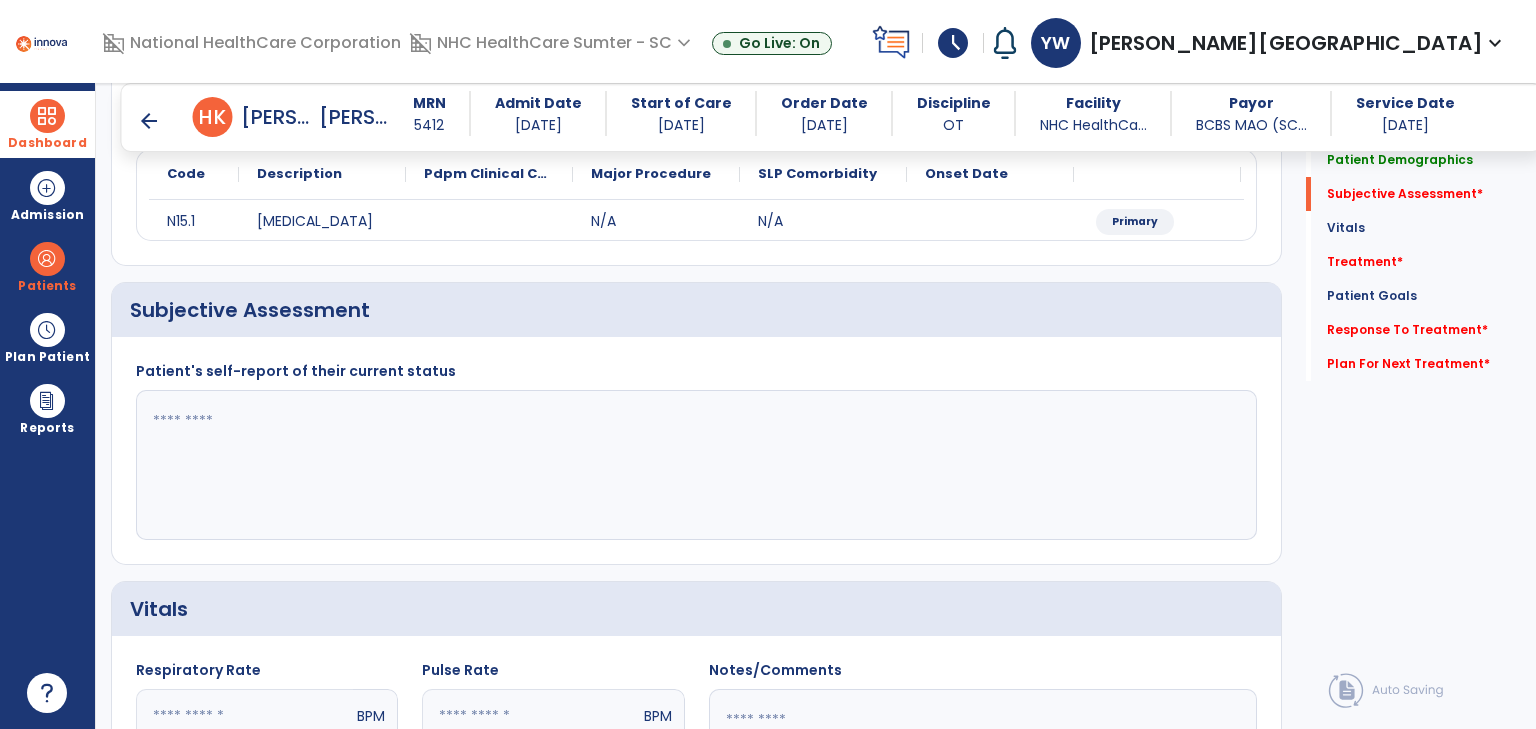 drag, startPoint x: 174, startPoint y: 432, endPoint x: 1535, endPoint y: 526, distance: 1364.2423 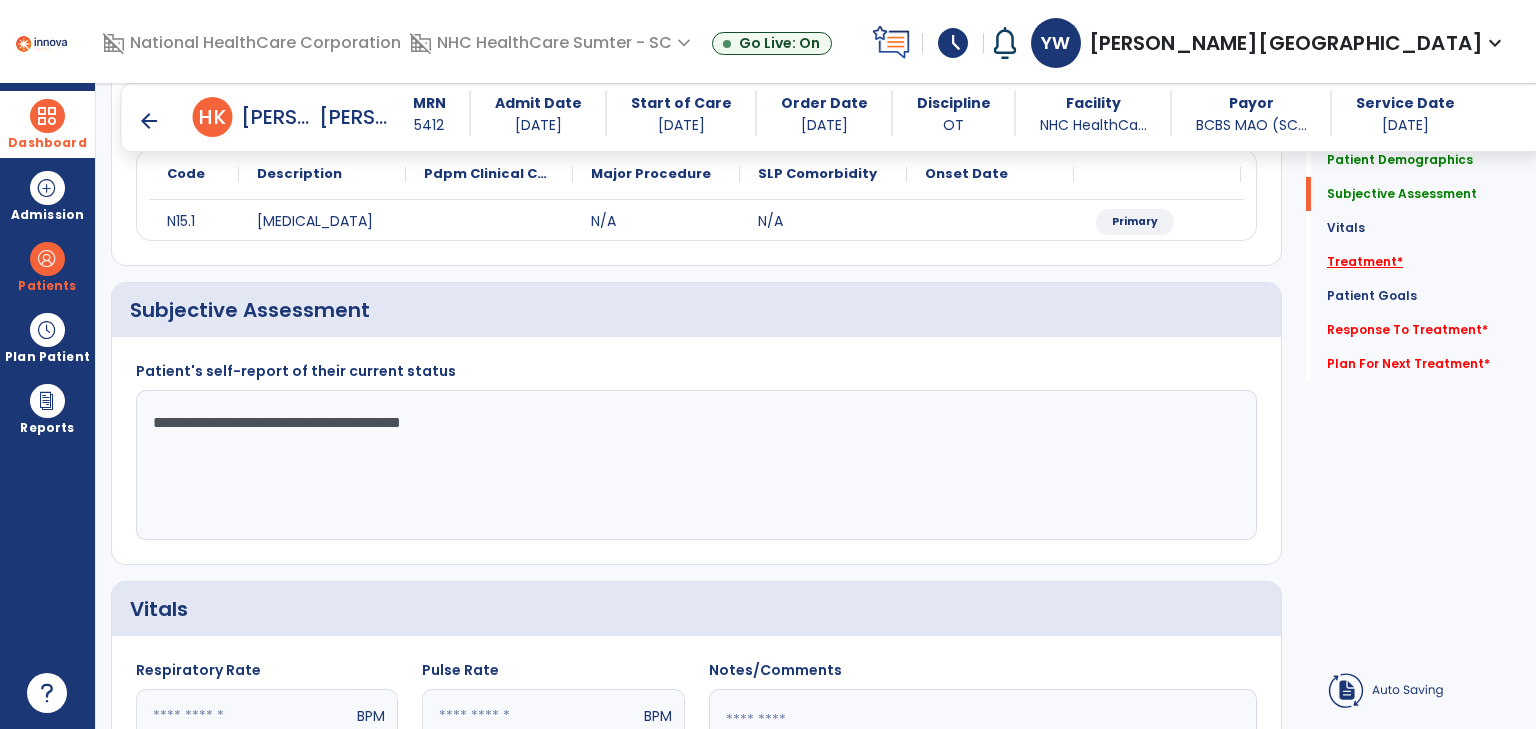 type on "**********" 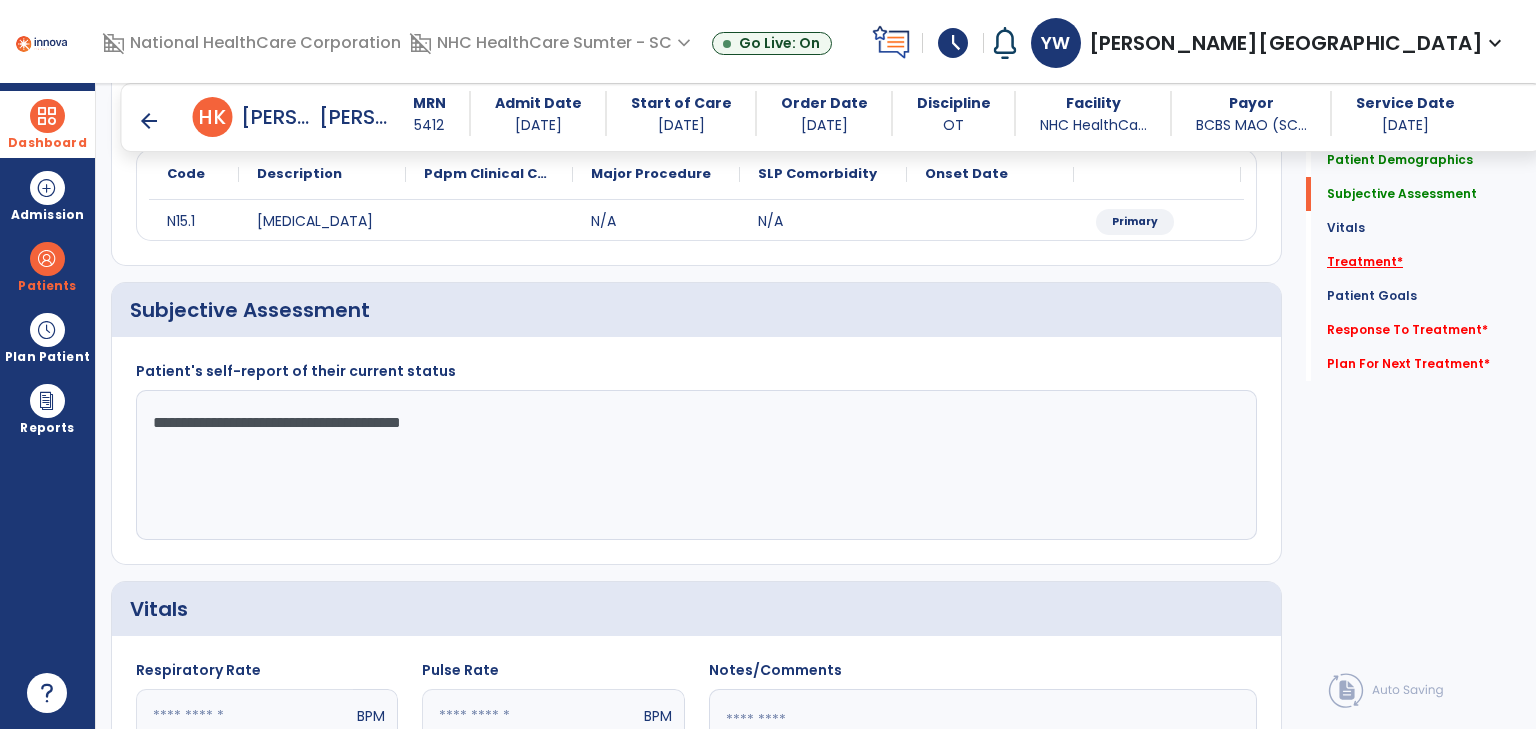 click on "Treatment   *" 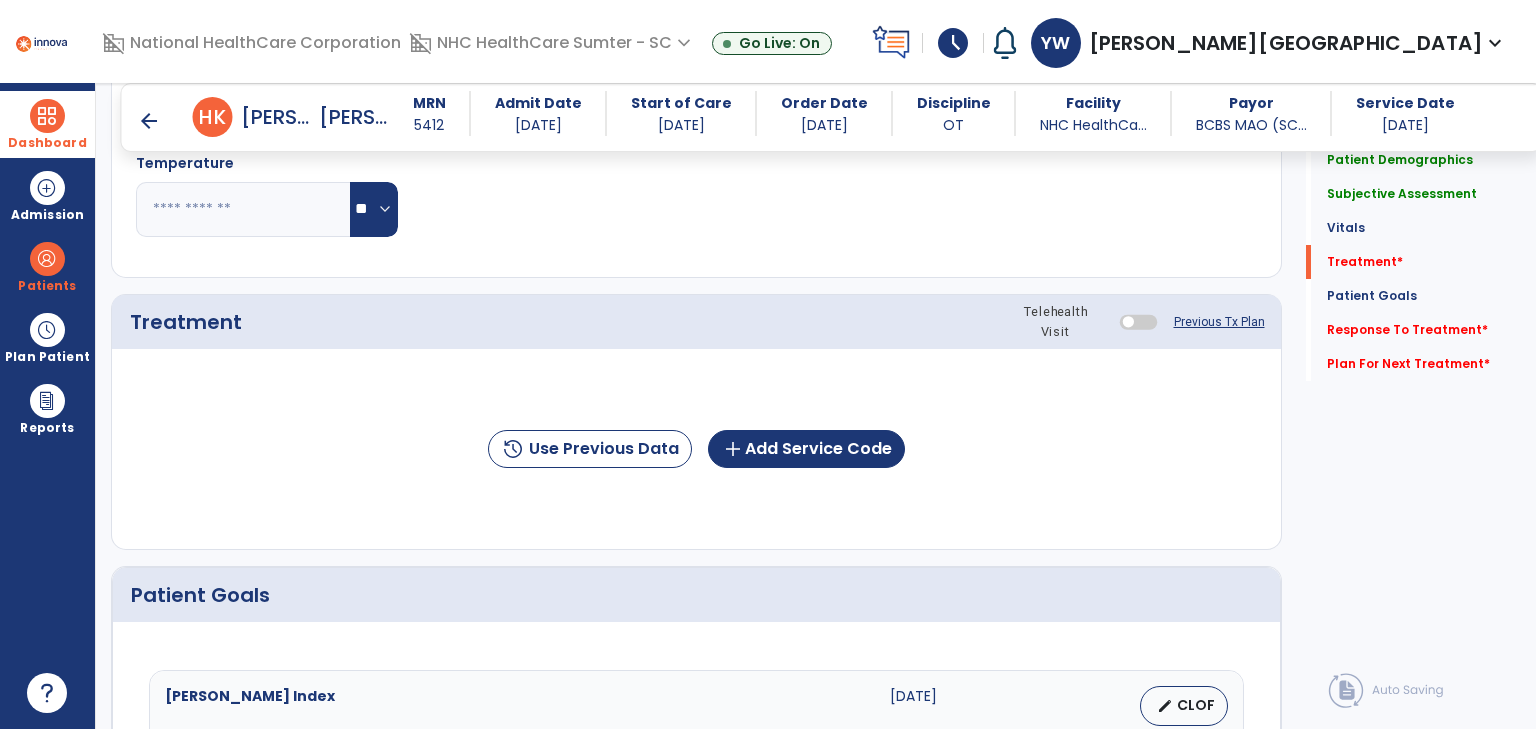 scroll, scrollTop: 970, scrollLeft: 0, axis: vertical 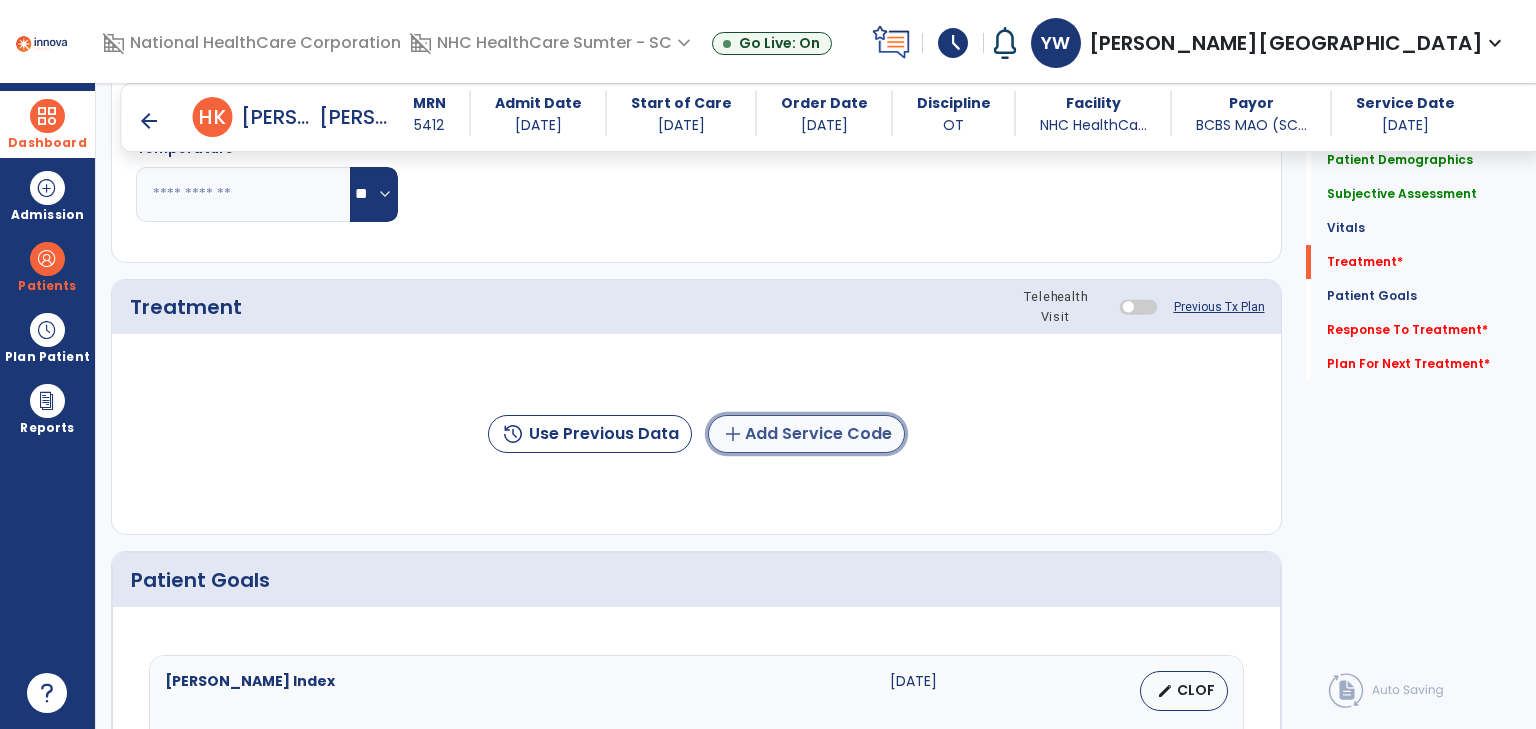 click on "add  Add Service Code" 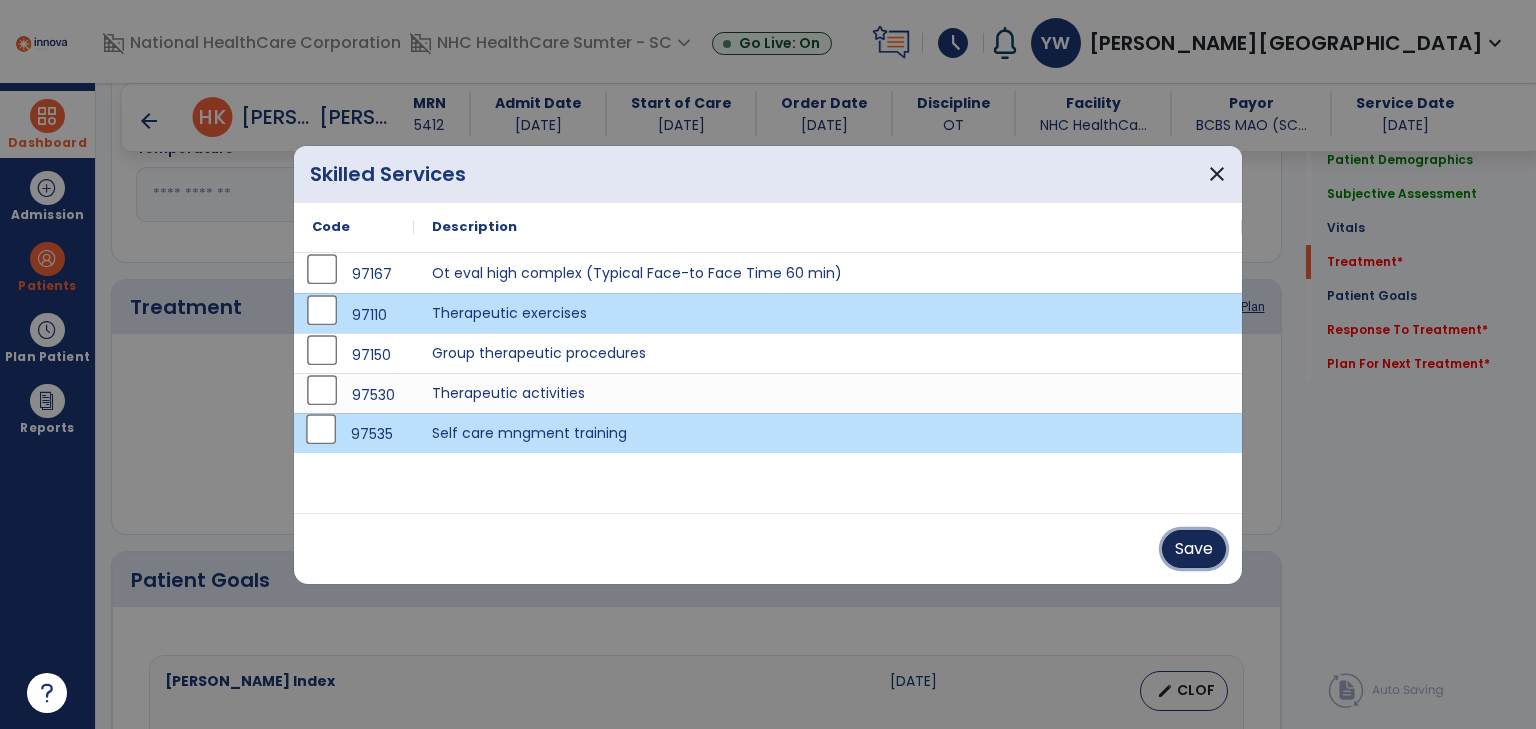 click on "Save" at bounding box center [1194, 549] 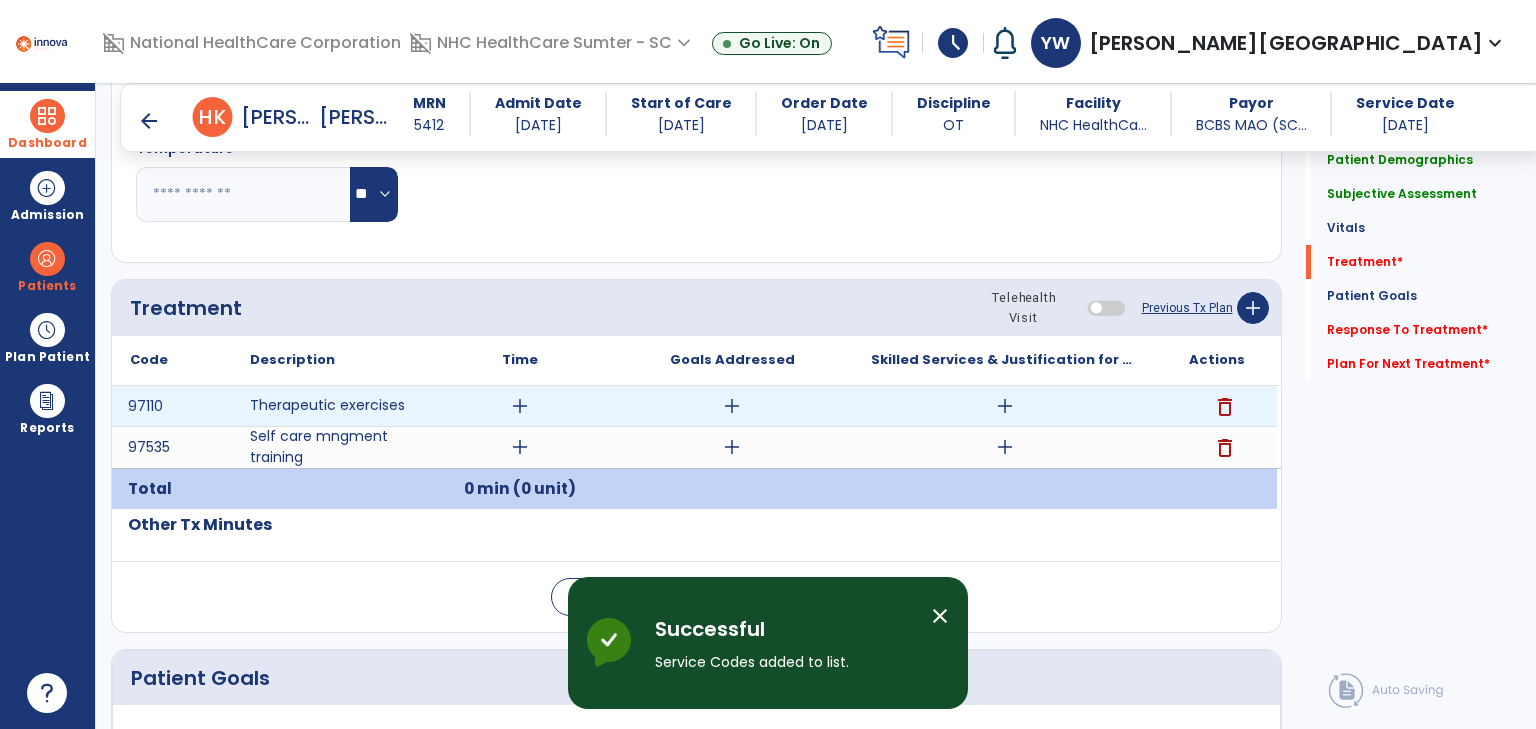 click on "add" at bounding box center (520, 406) 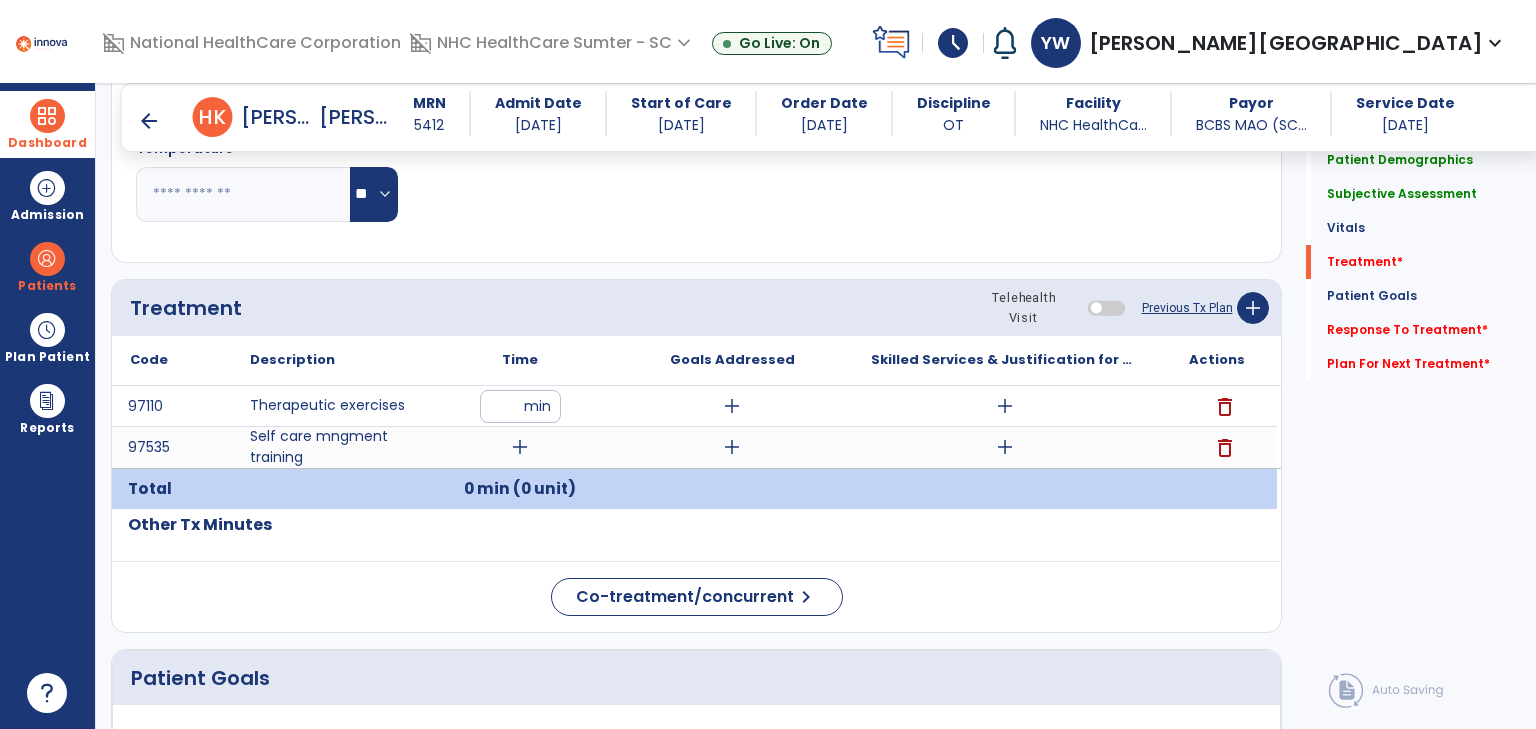 type on "**" 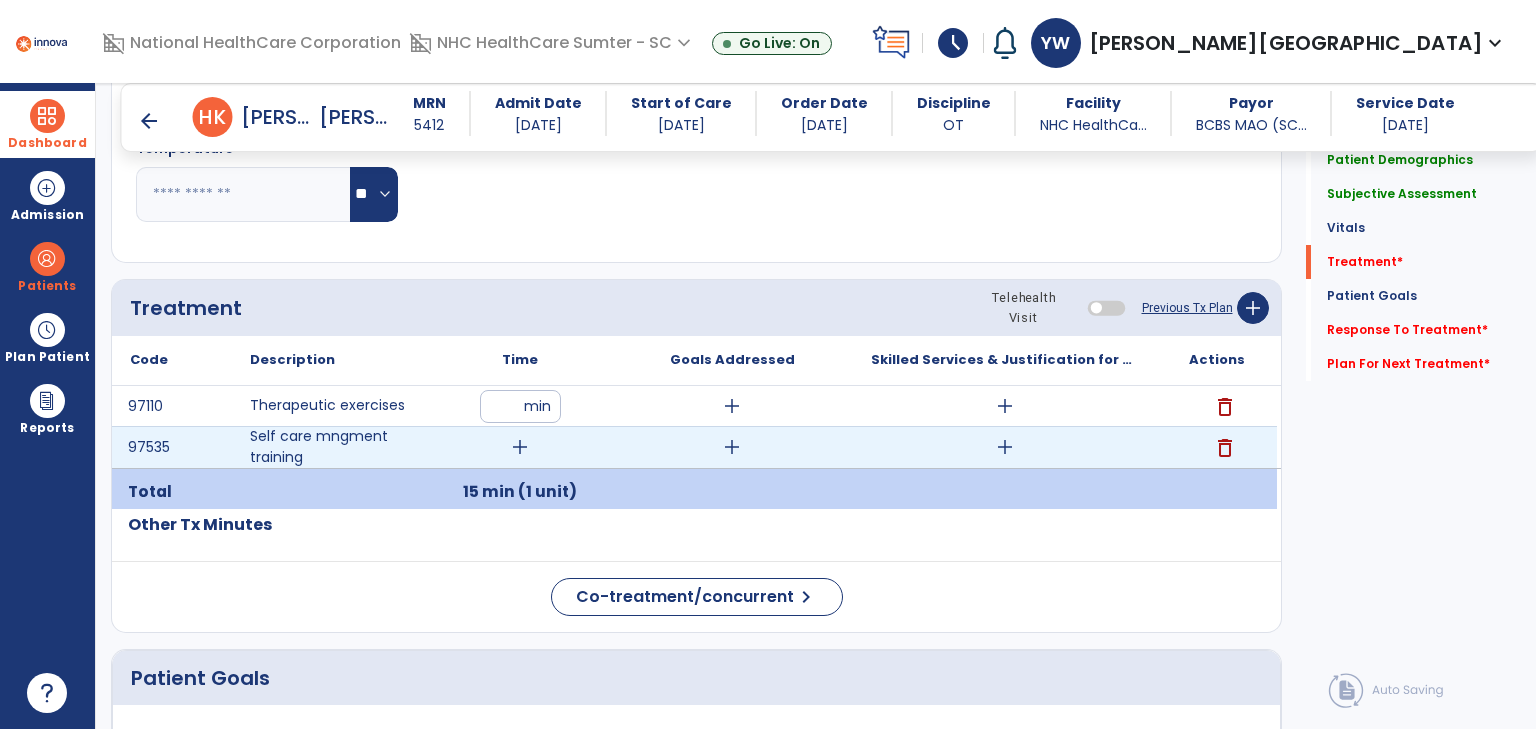 click on "add" at bounding box center (520, 447) 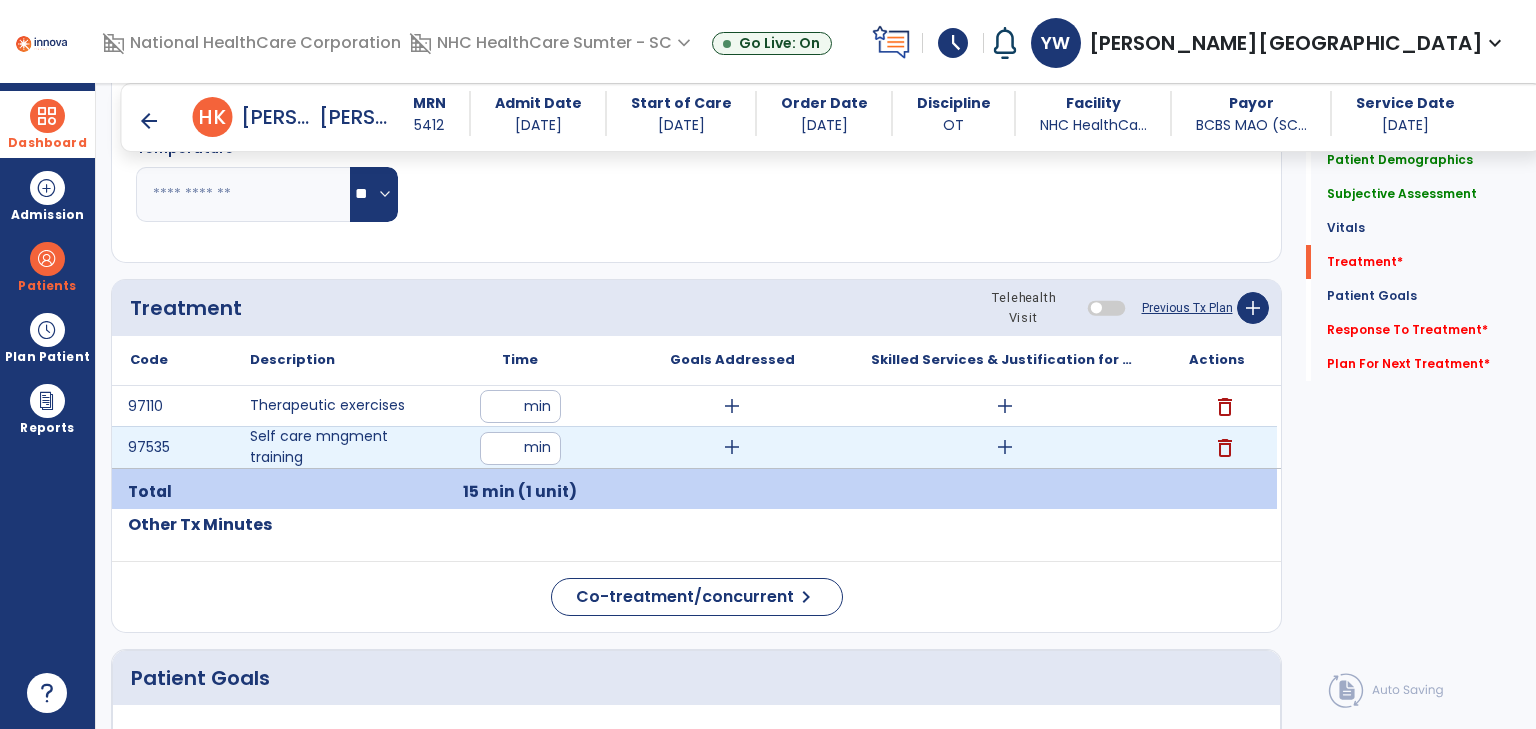 type on "**" 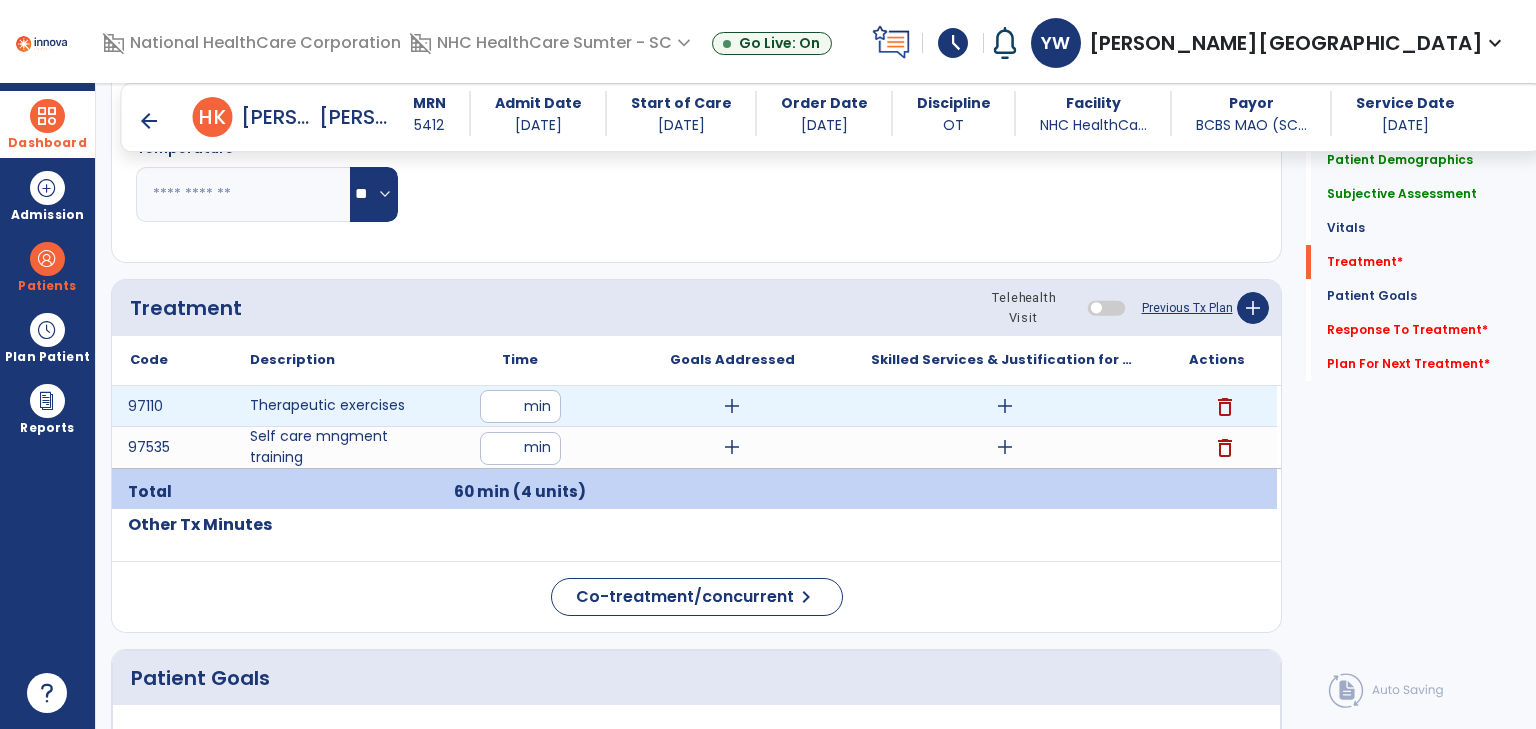 click on "add" at bounding box center [732, 406] 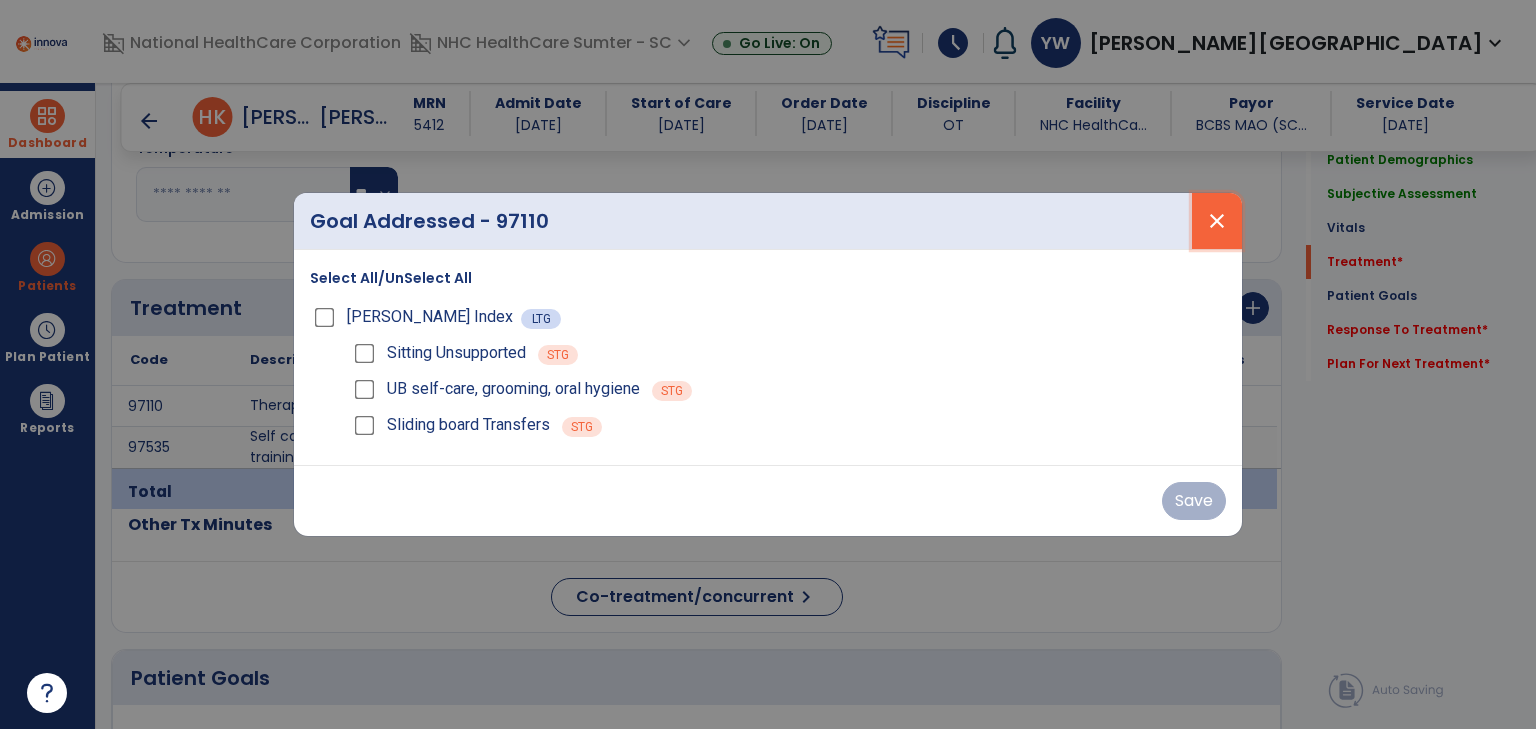 click on "close" at bounding box center [1217, 221] 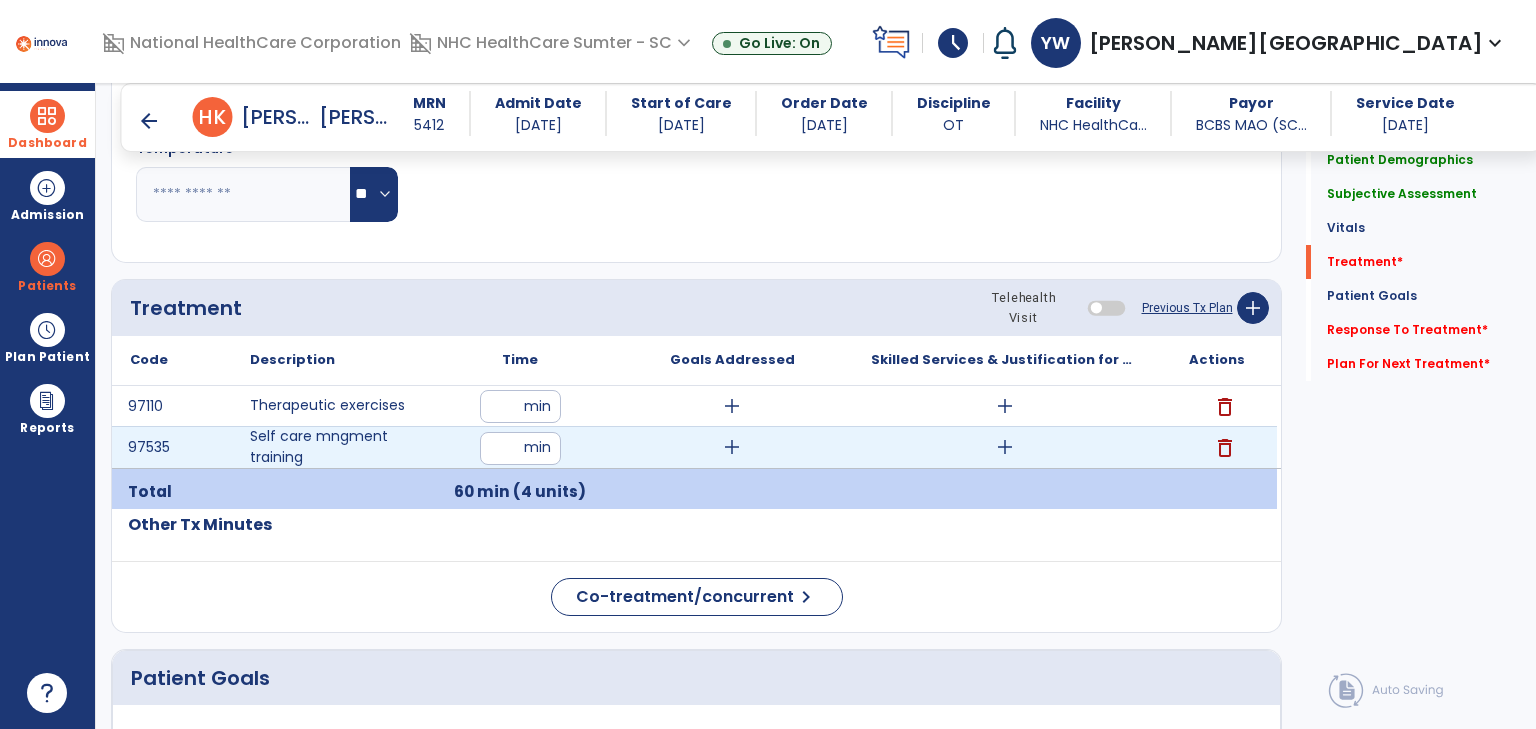 click on "add" at bounding box center (732, 447) 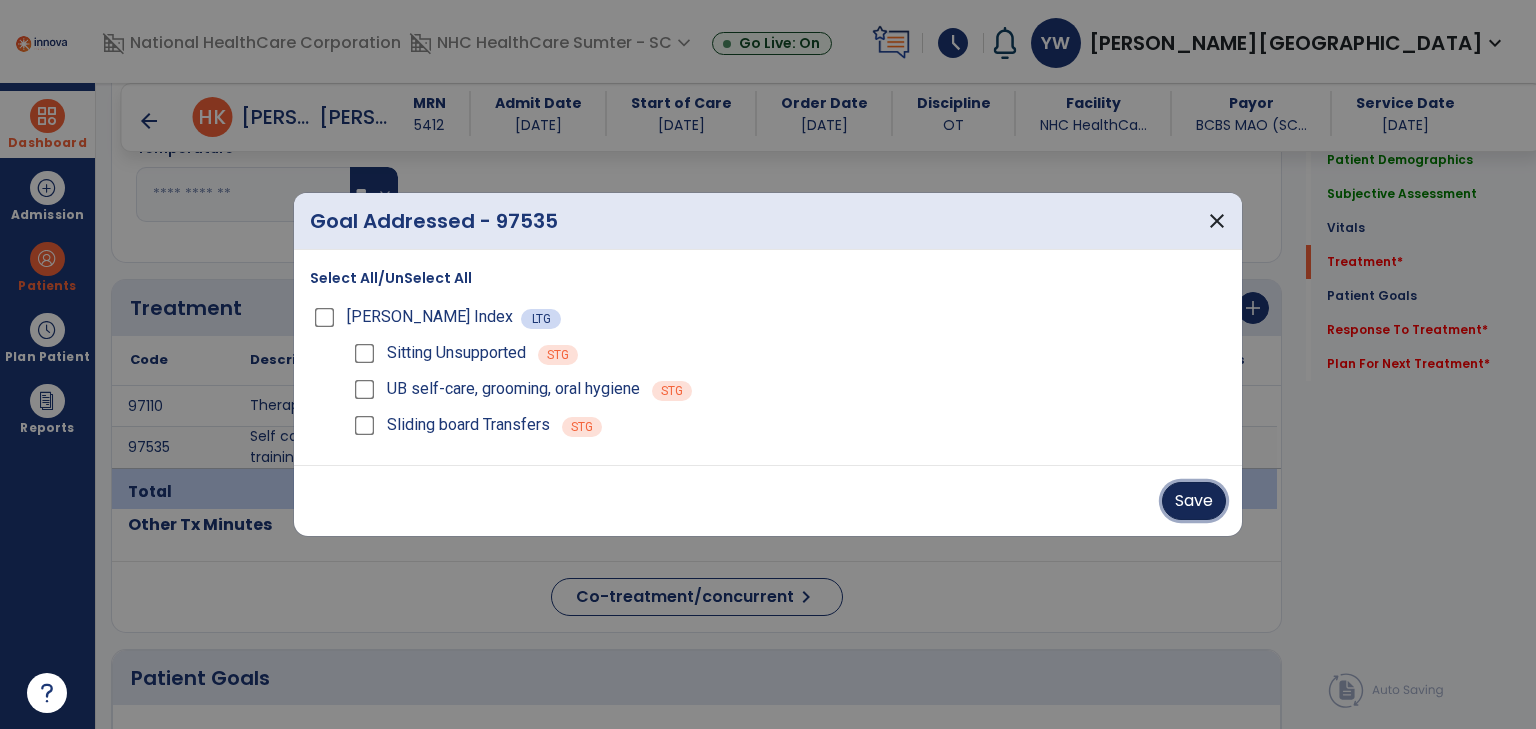 click on "Save" at bounding box center (1194, 501) 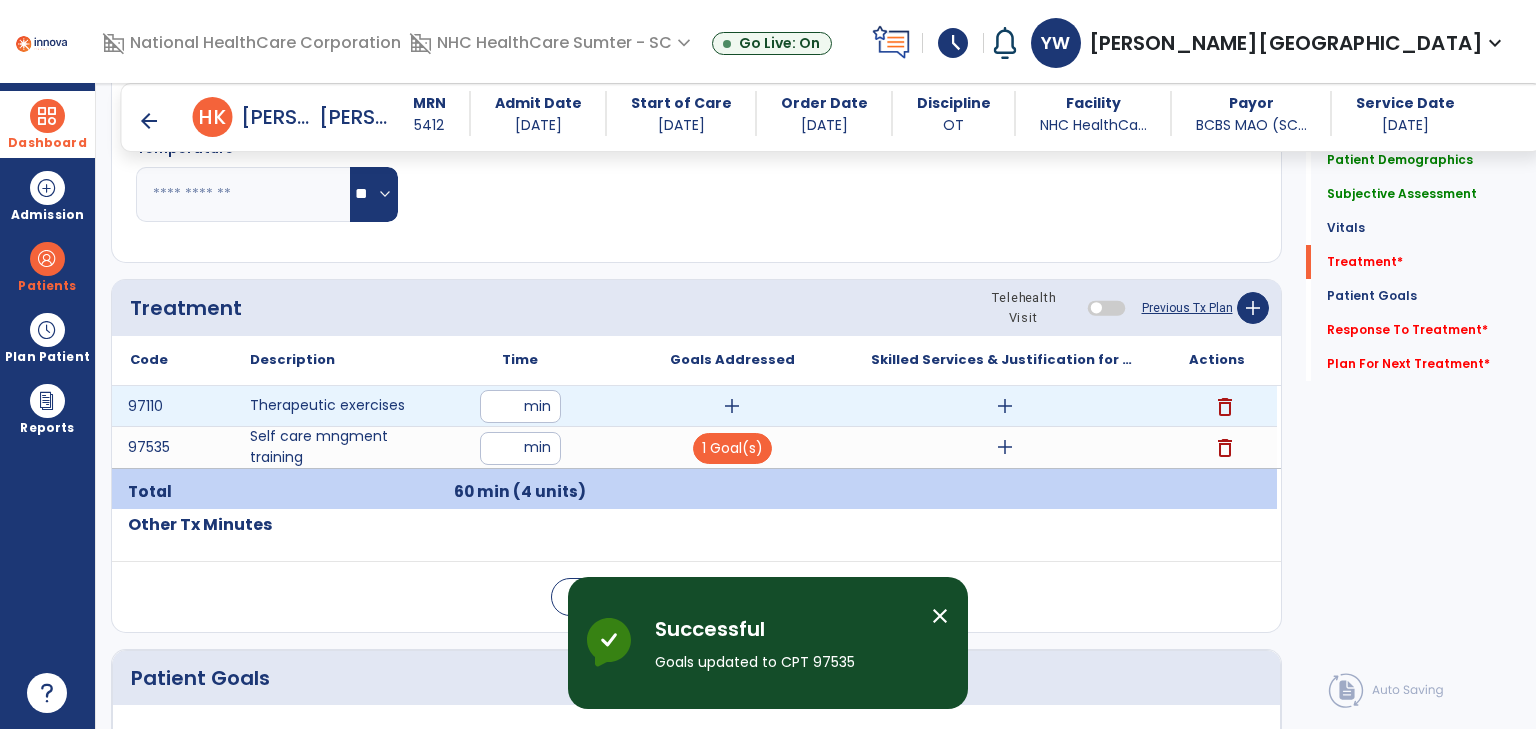 click on "add" at bounding box center [1005, 406] 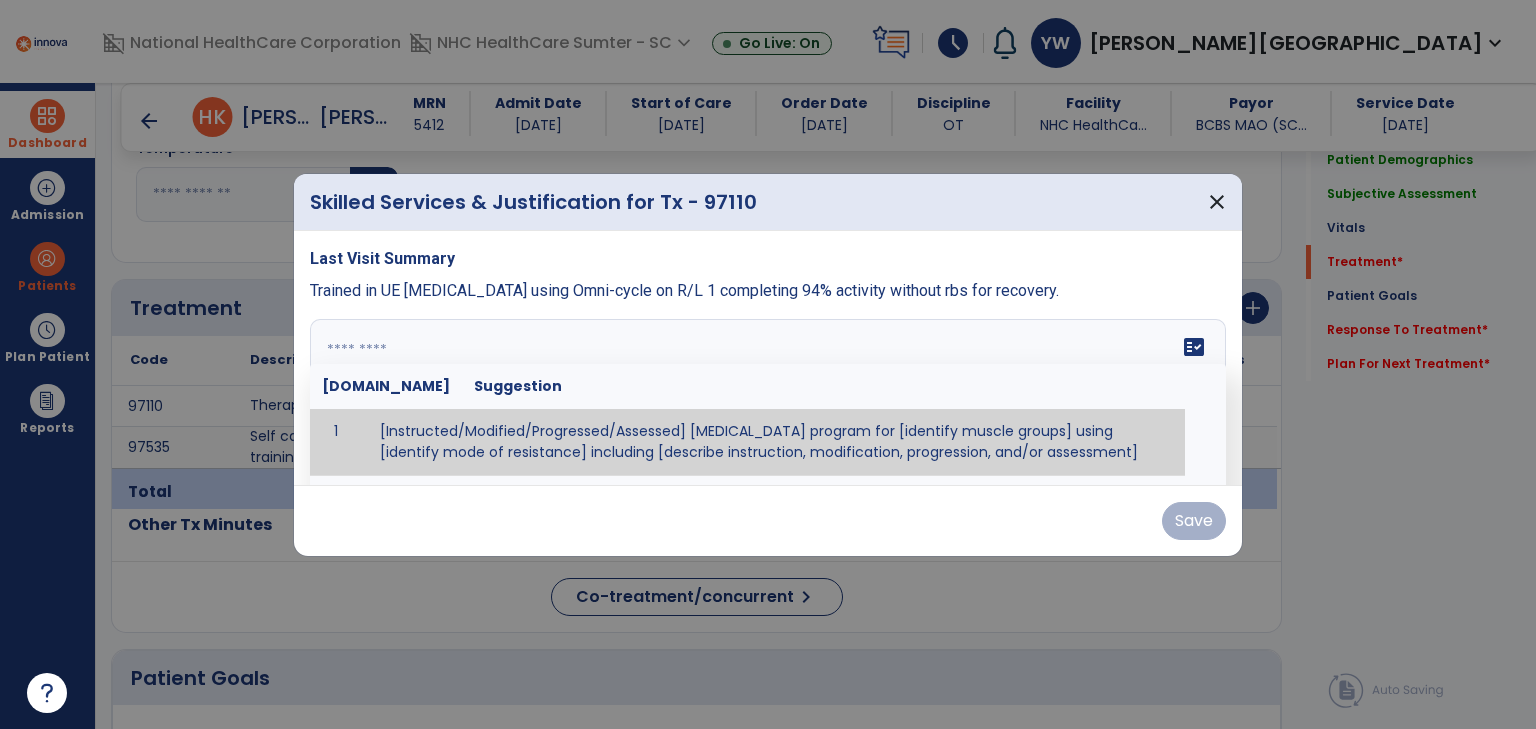 click at bounding box center (768, 394) 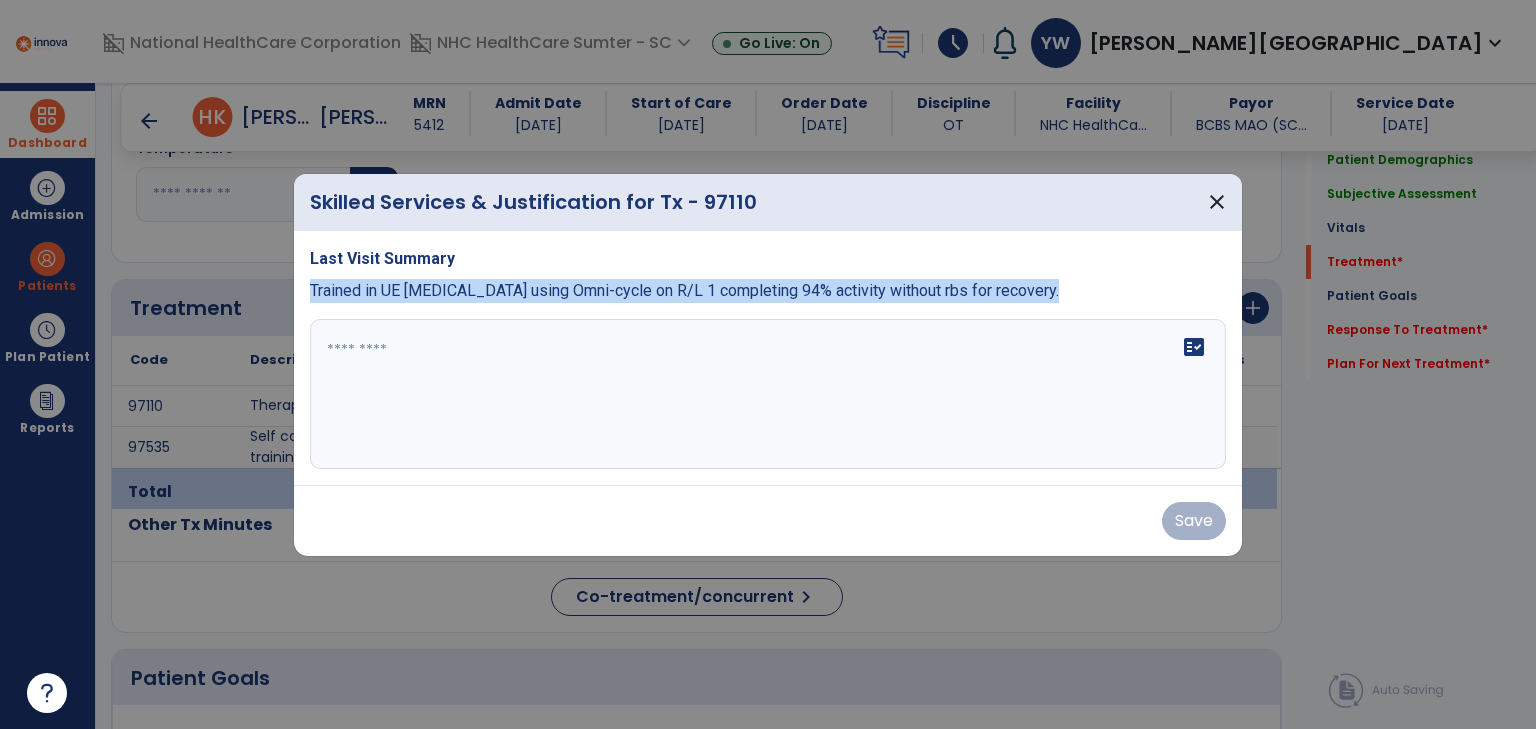 drag, startPoint x: 310, startPoint y: 286, endPoint x: 804, endPoint y: 320, distance: 495.16867 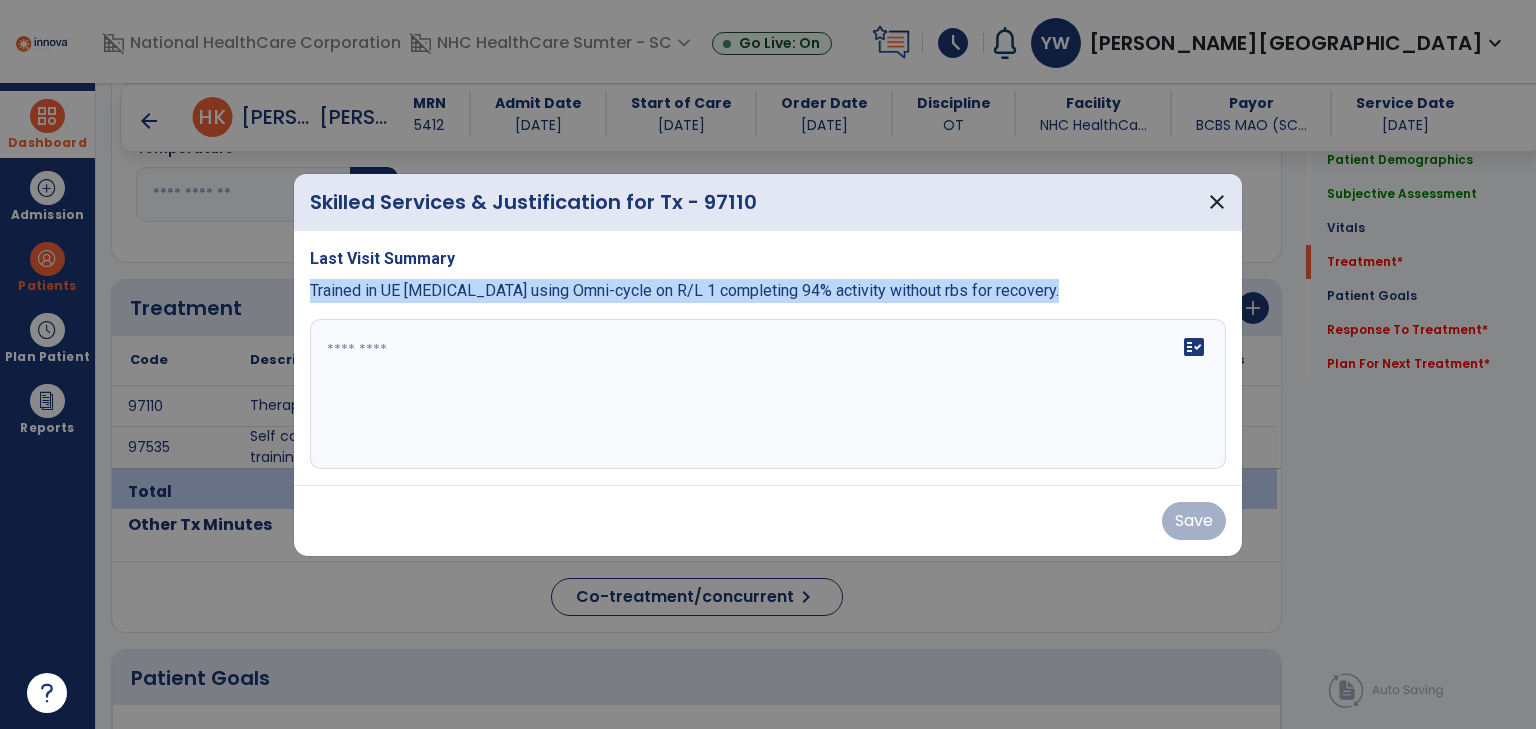 click on "Last Visit Summary Trained in UE resistive exercise using Omni-cycle on R/L 1 completing 94% activity without rbs for recovery.    fact_check" at bounding box center [768, 358] 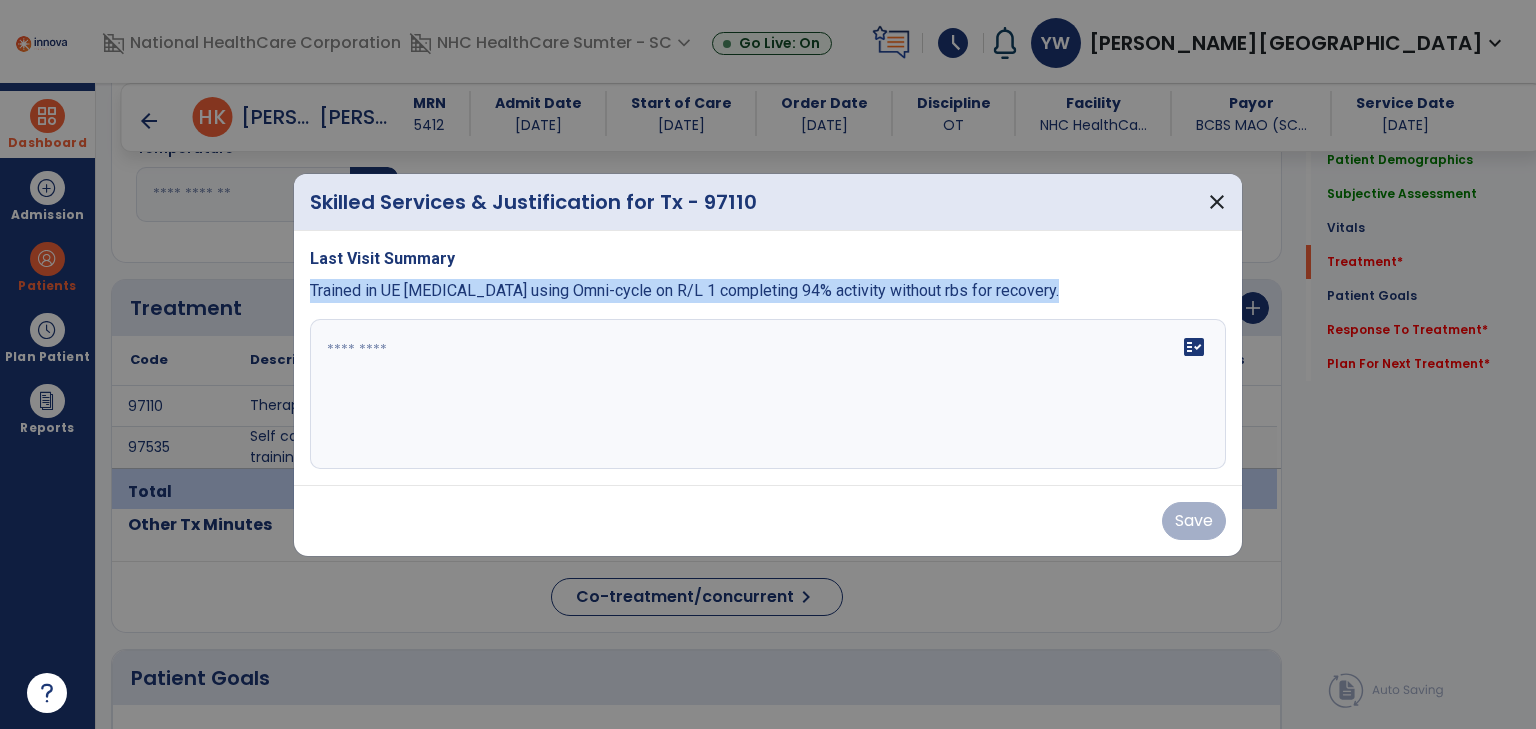 copy on "Trained in UE resistive exercise using Omni-cycle on R/L 1 completing 94% activity without rbs for recovery." 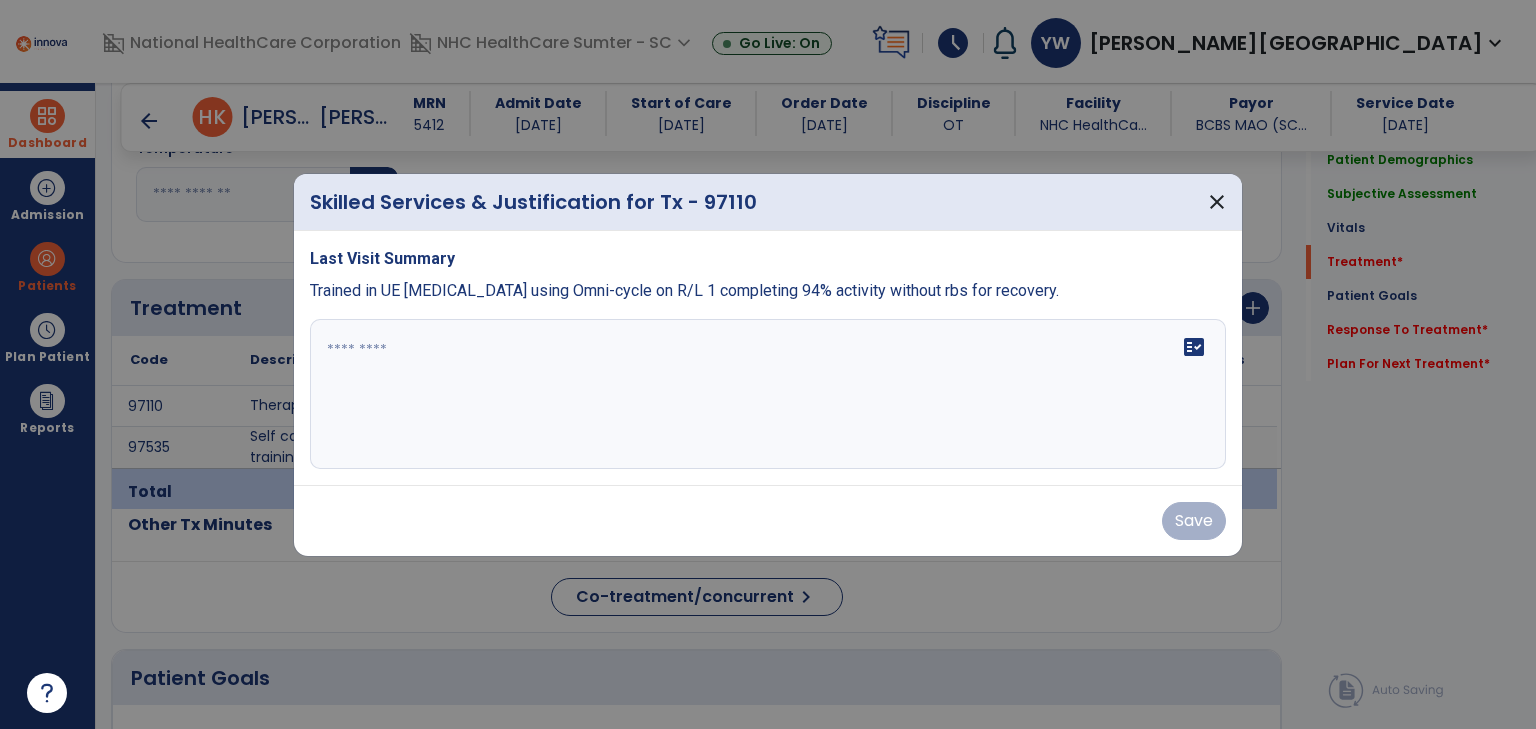click at bounding box center [768, 394] 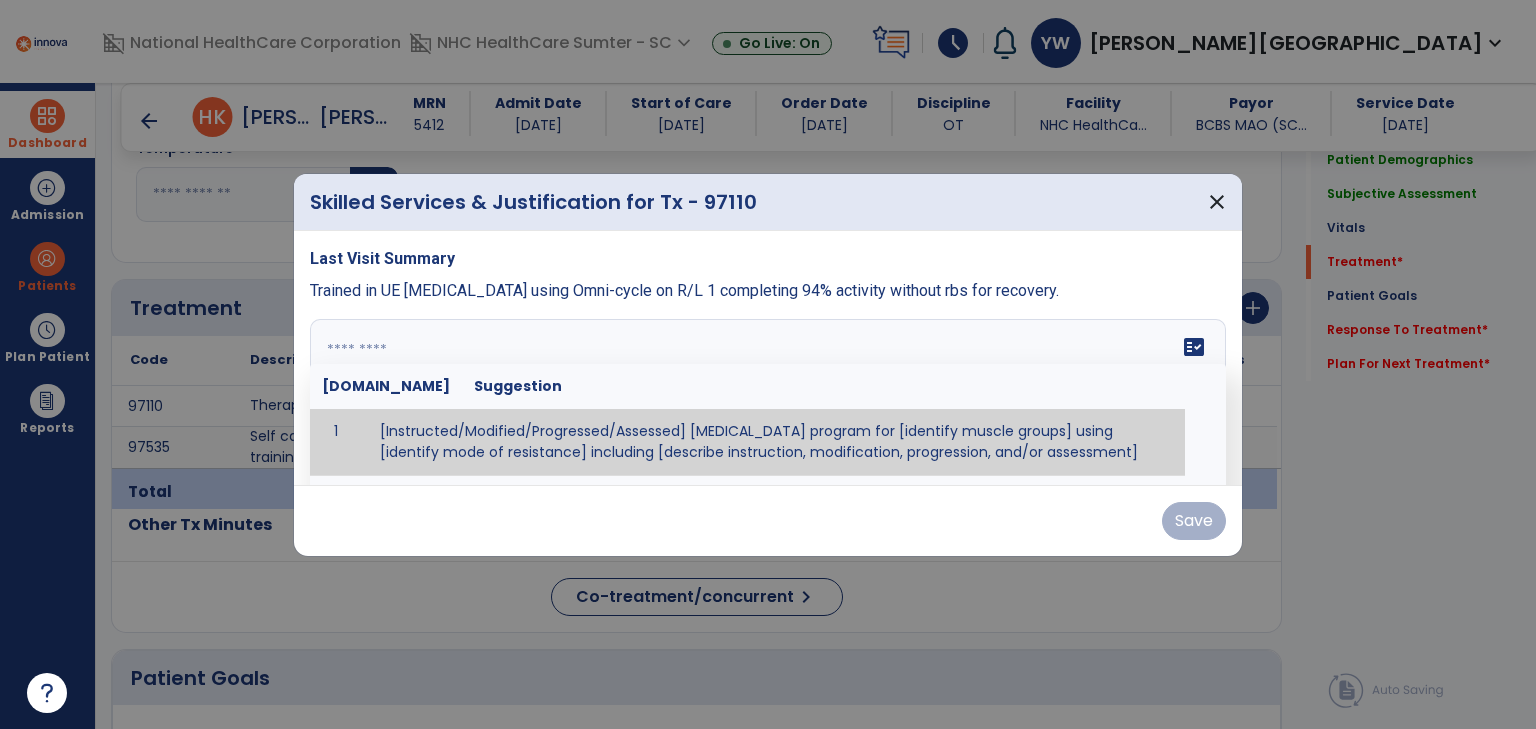 paste on "**********" 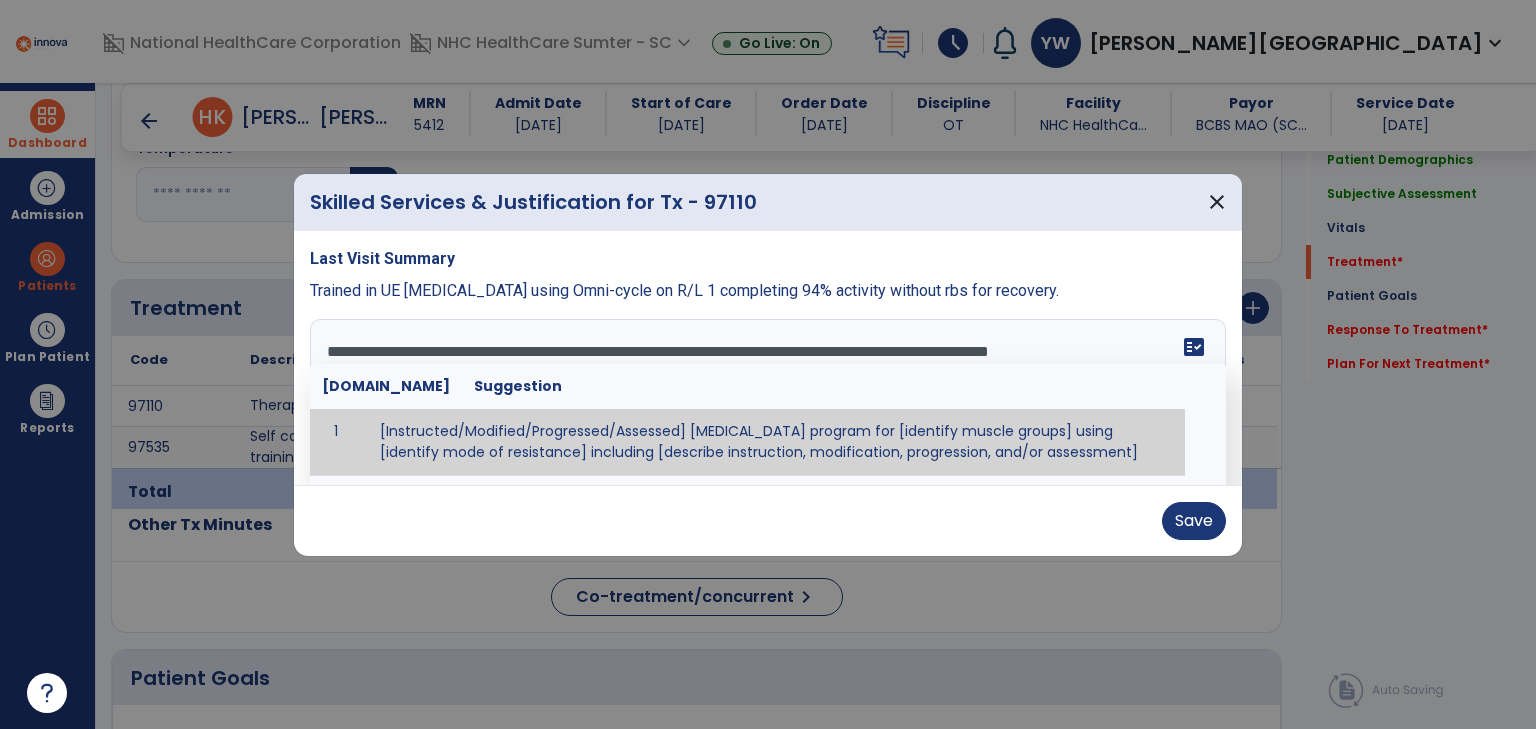 click on "**********" at bounding box center (766, 394) 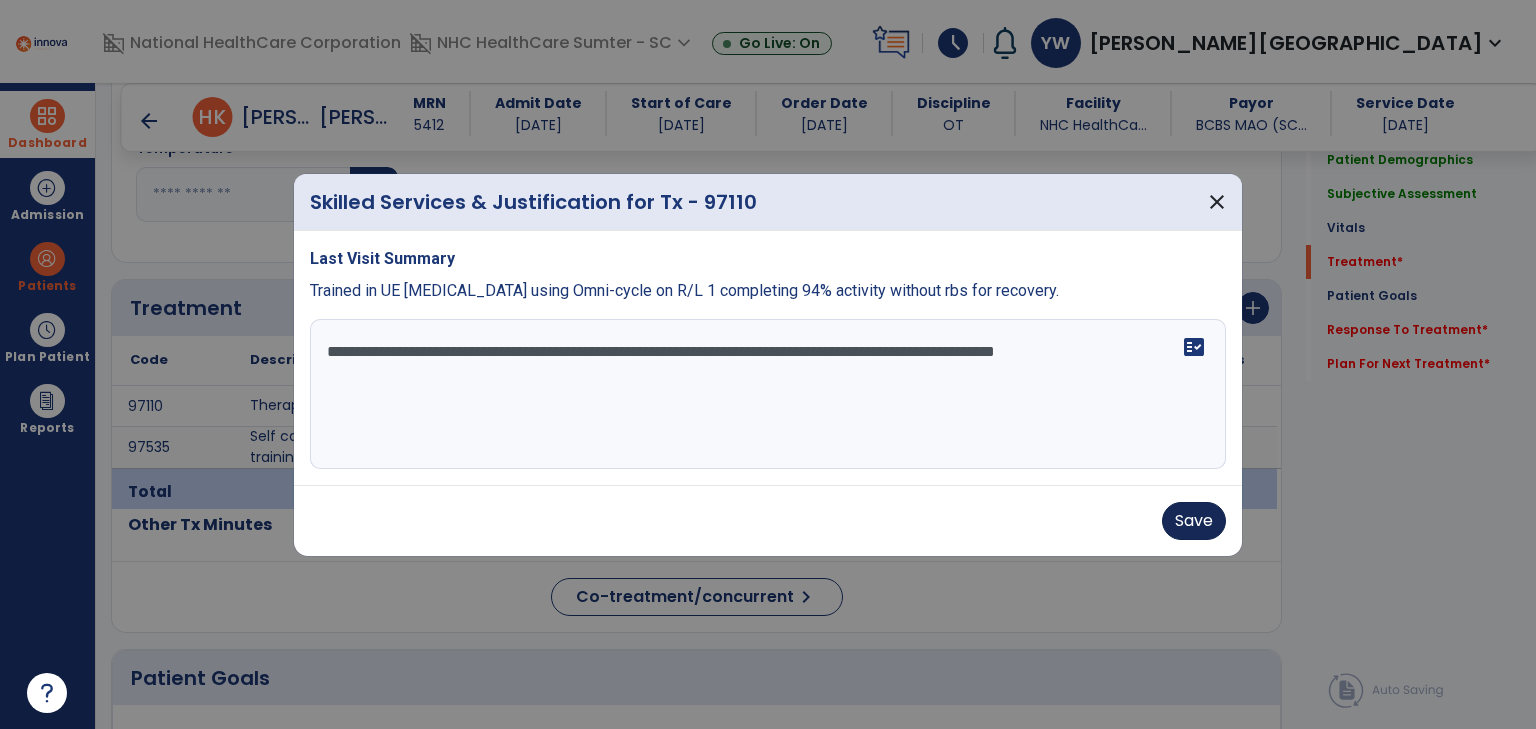 type on "**********" 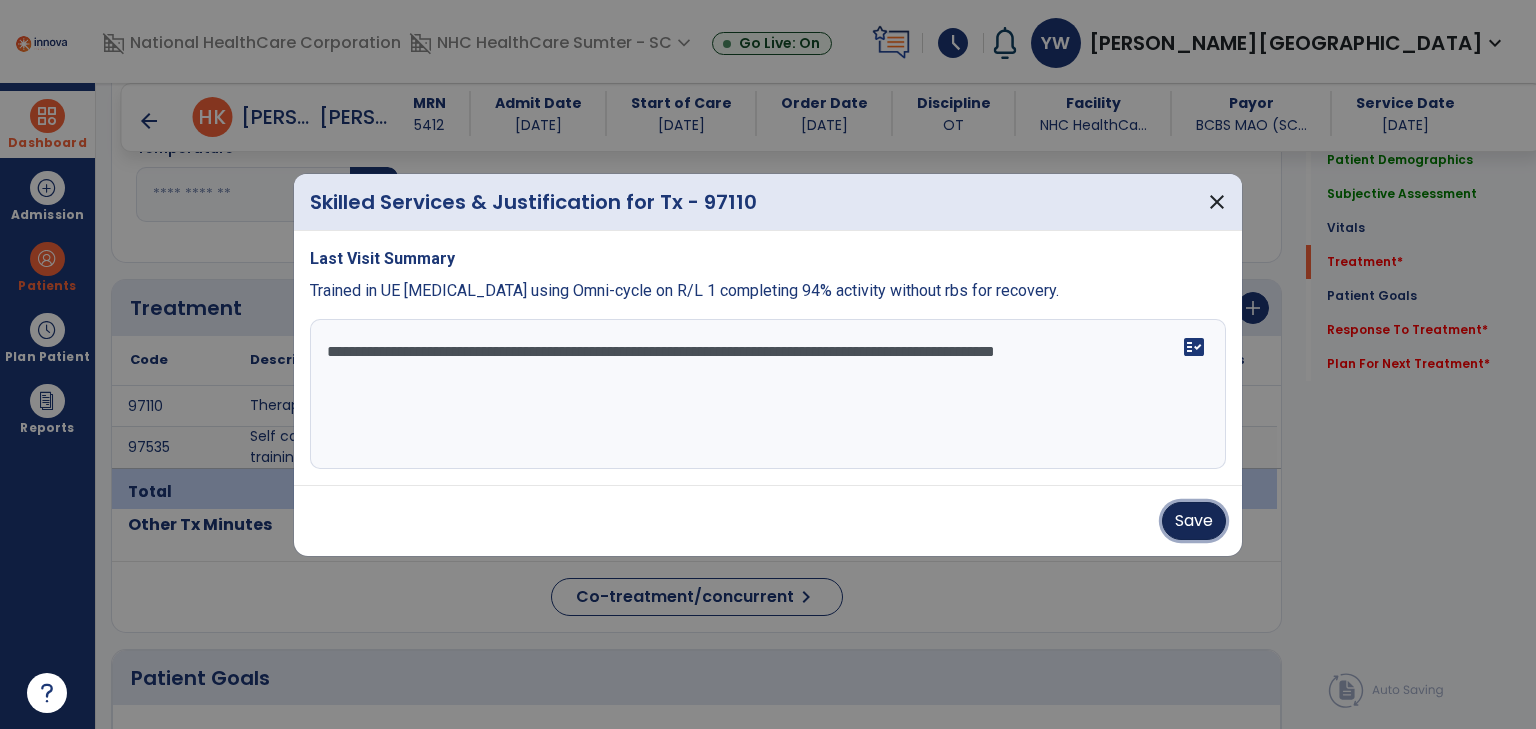 click on "Save" at bounding box center [1194, 521] 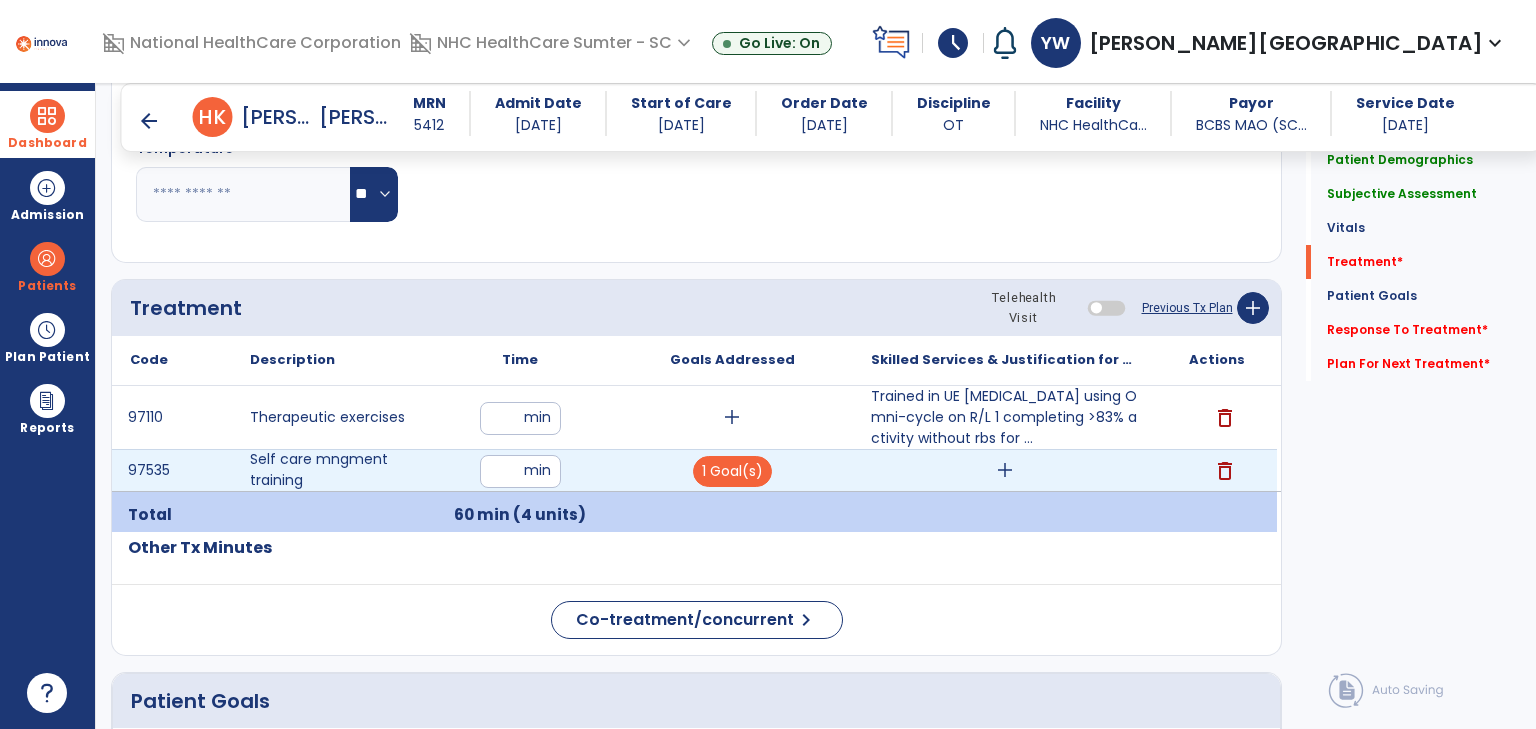 click on "add" at bounding box center (1005, 470) 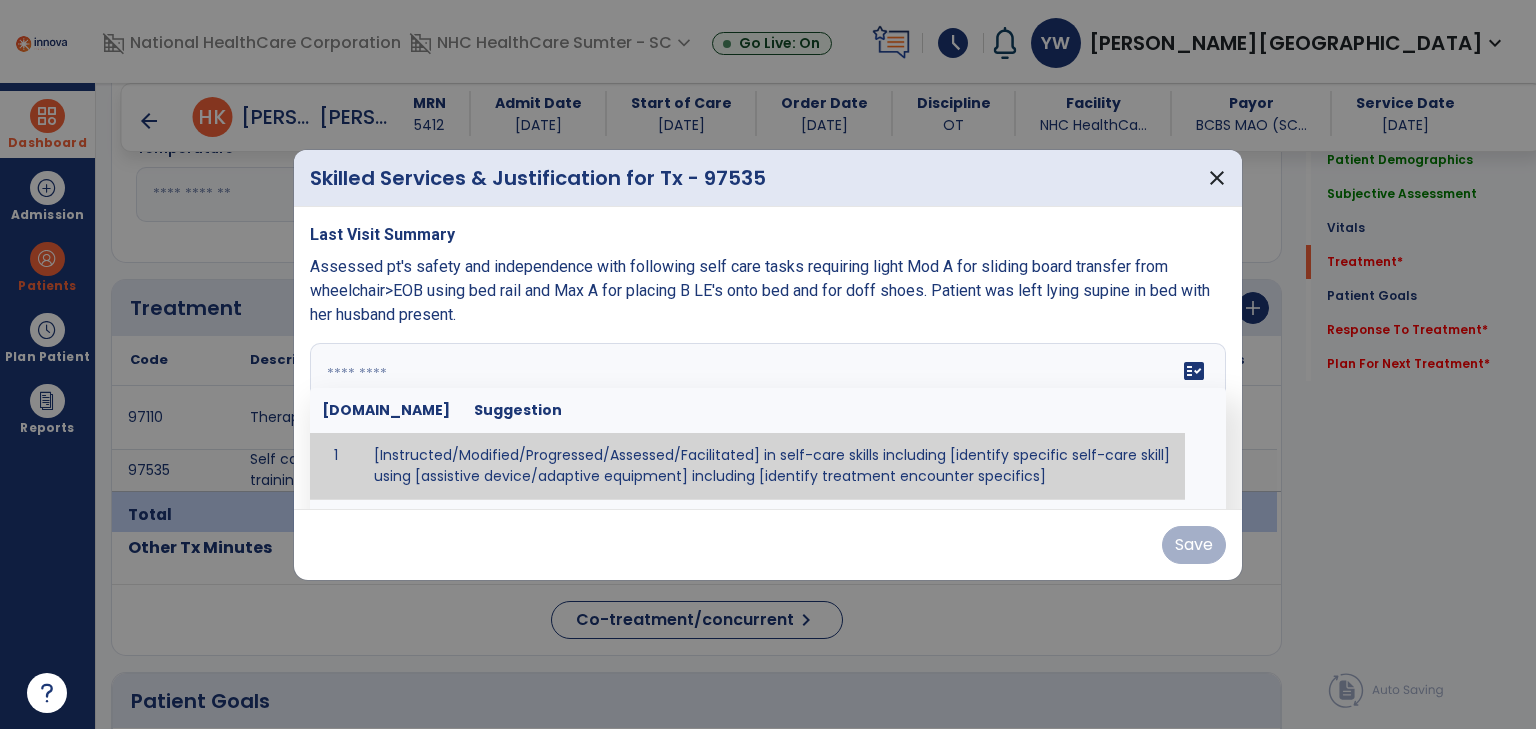 click on "fact_check  Sr.No Suggestion 1 [Instructed/Modified/Progressed/Assessed/Facilitated] in self-care skills including [identify specific self-care skill] using [assistive device/adaptive equipment] including [identify treatment encounter specifics]" at bounding box center (768, 418) 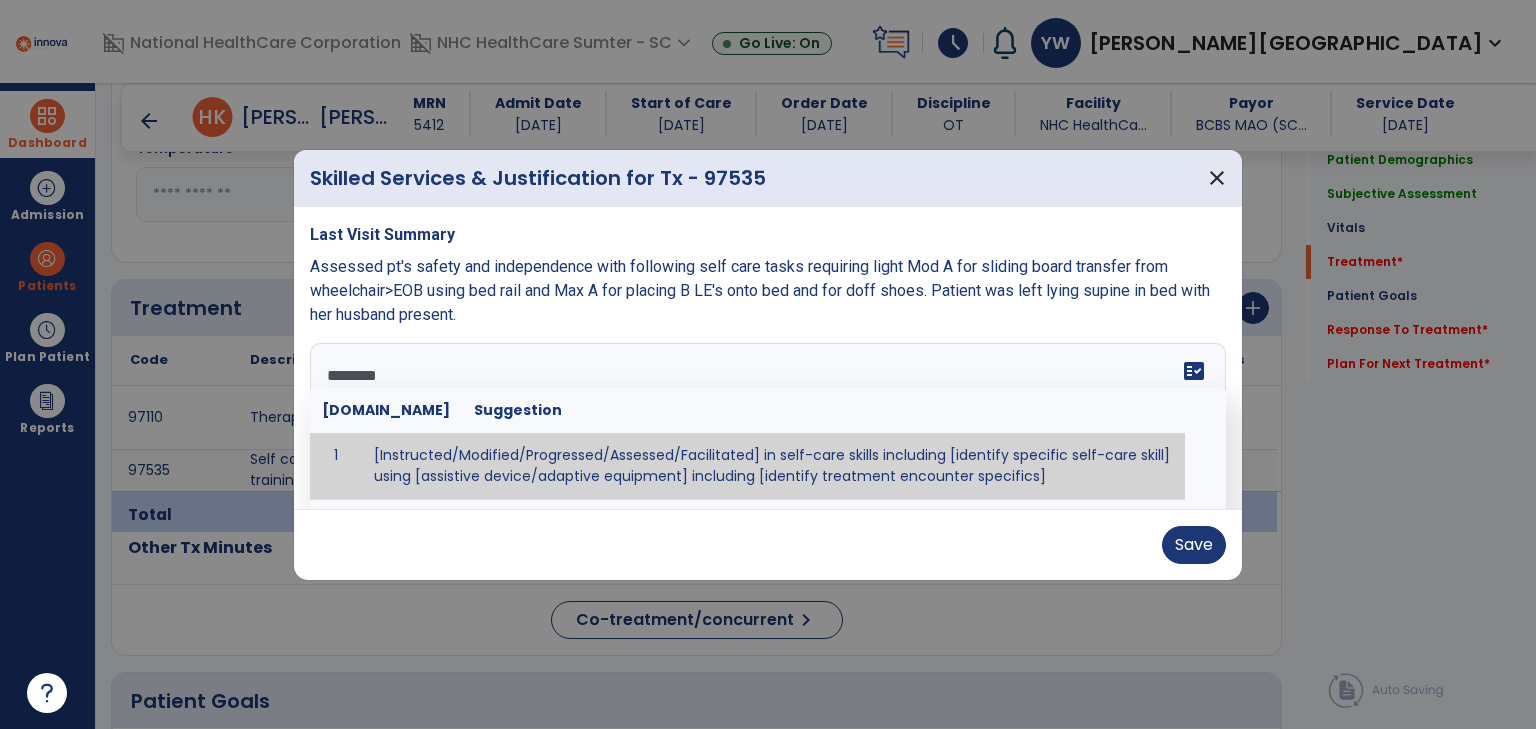 click on "********" at bounding box center [766, 418] 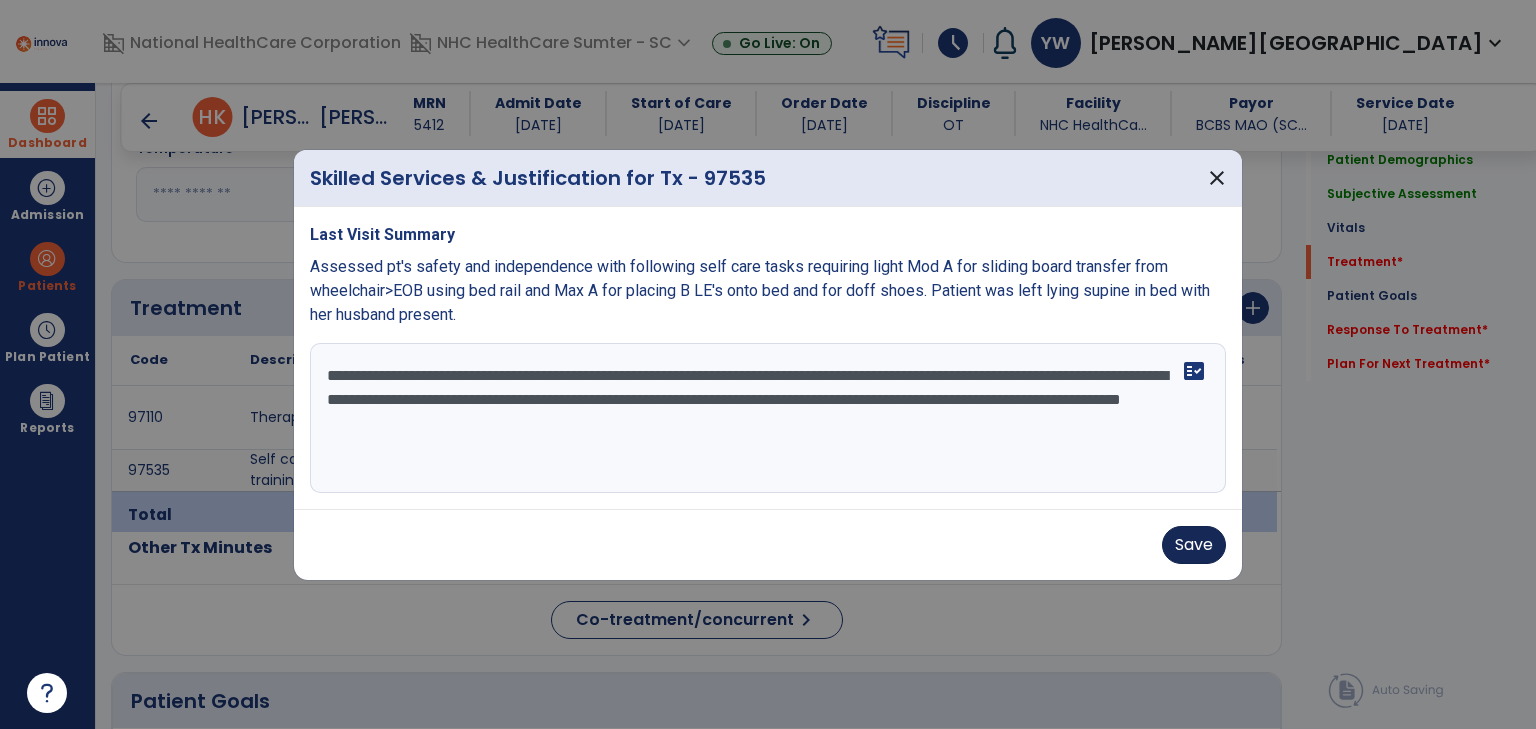 type on "**********" 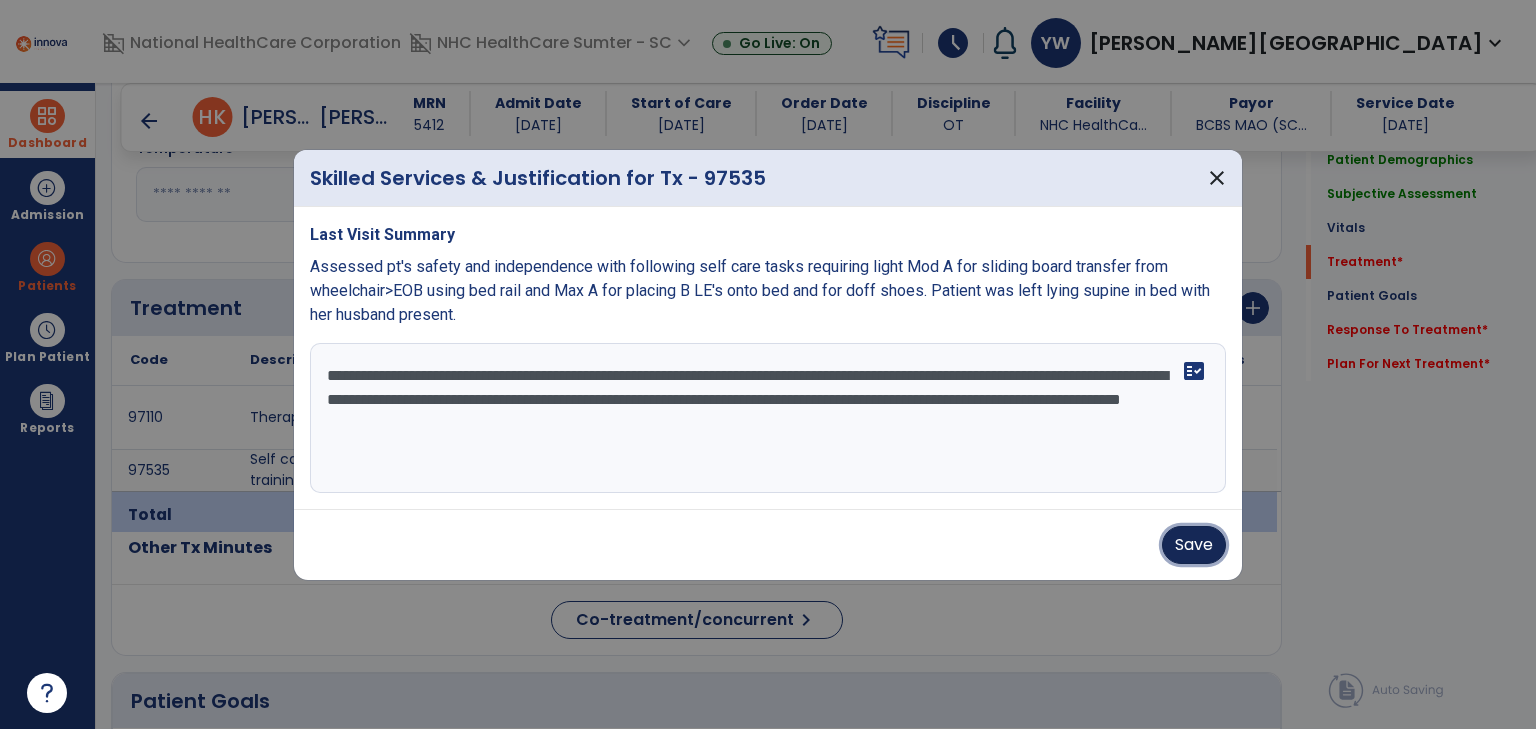 click on "Save" at bounding box center [1194, 545] 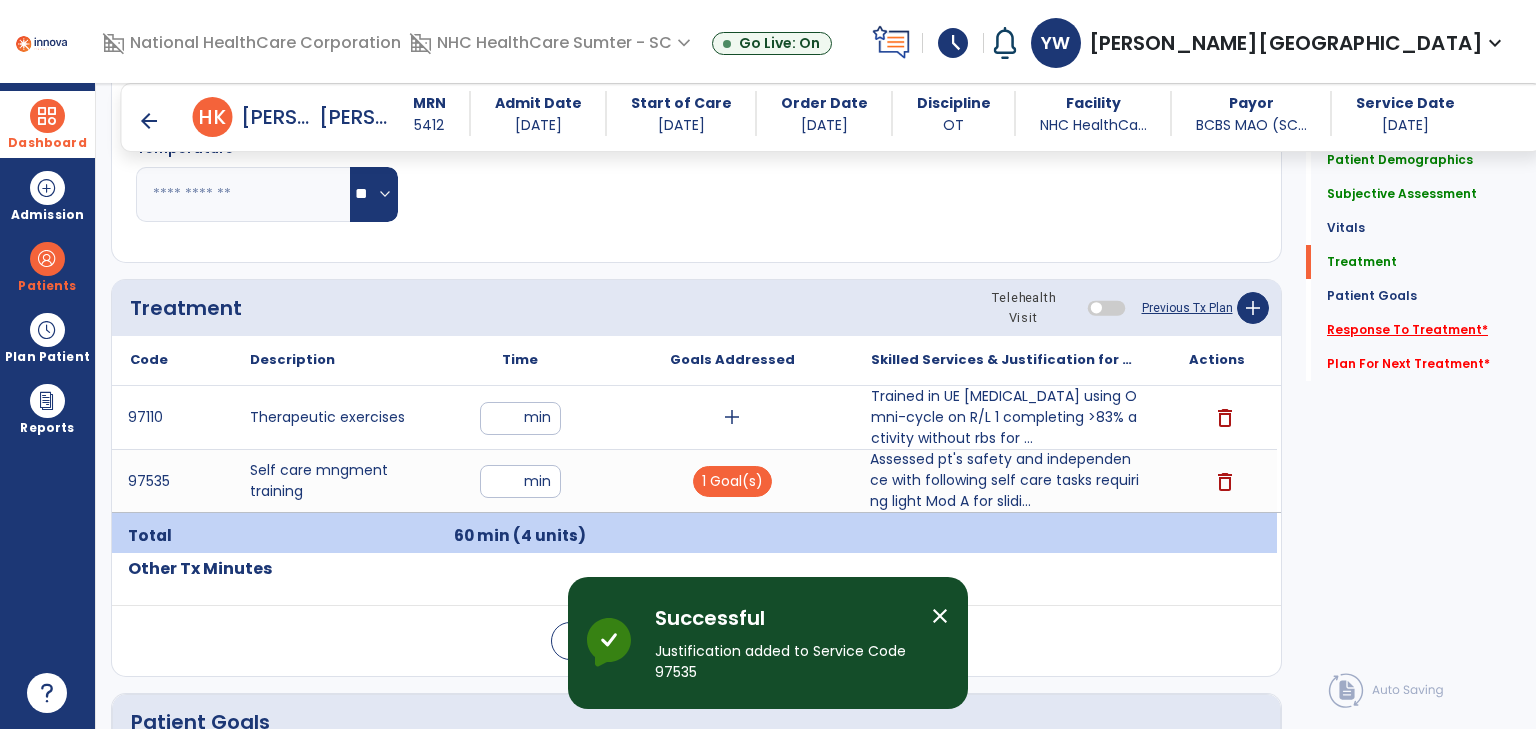 click on "Response To Treatment   *" 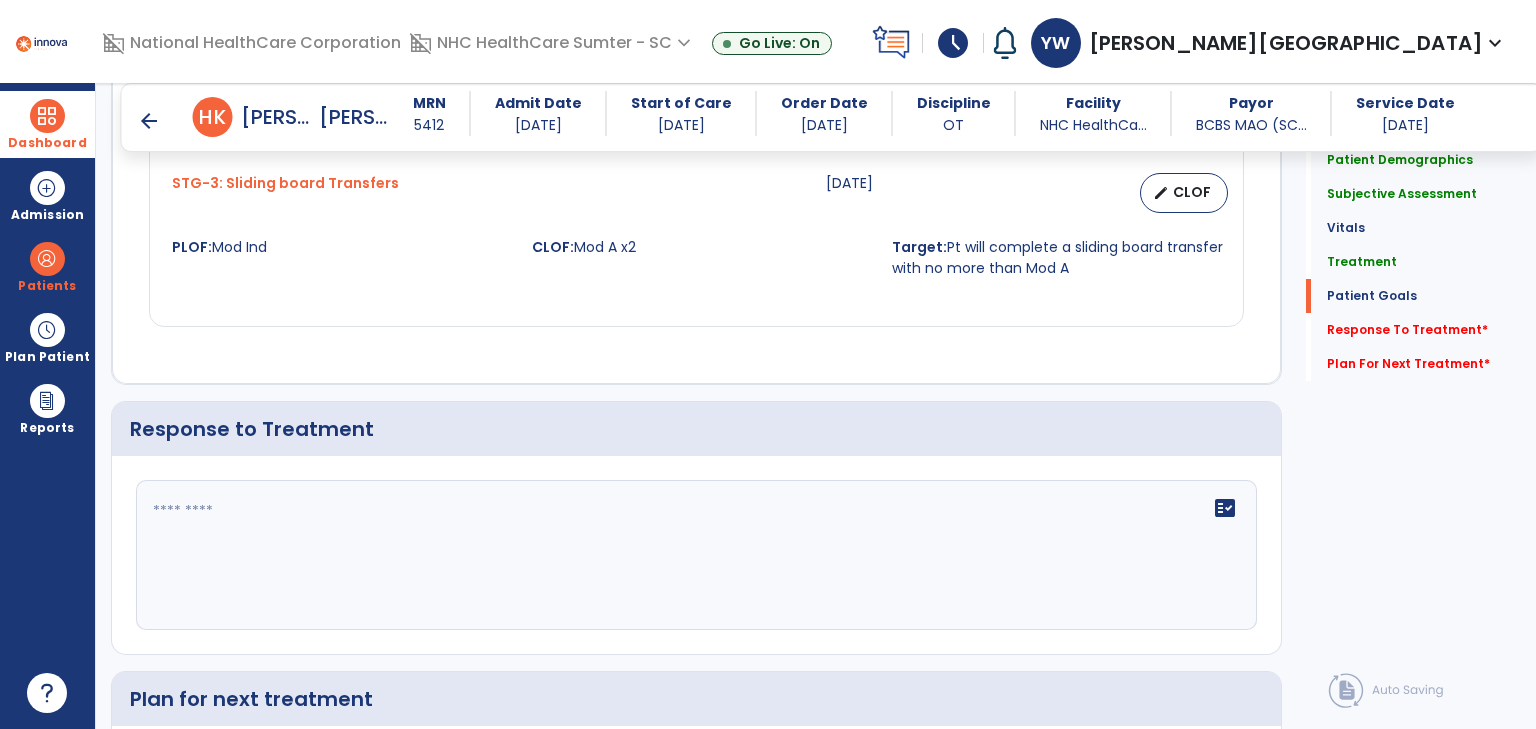 scroll, scrollTop: 2154, scrollLeft: 0, axis: vertical 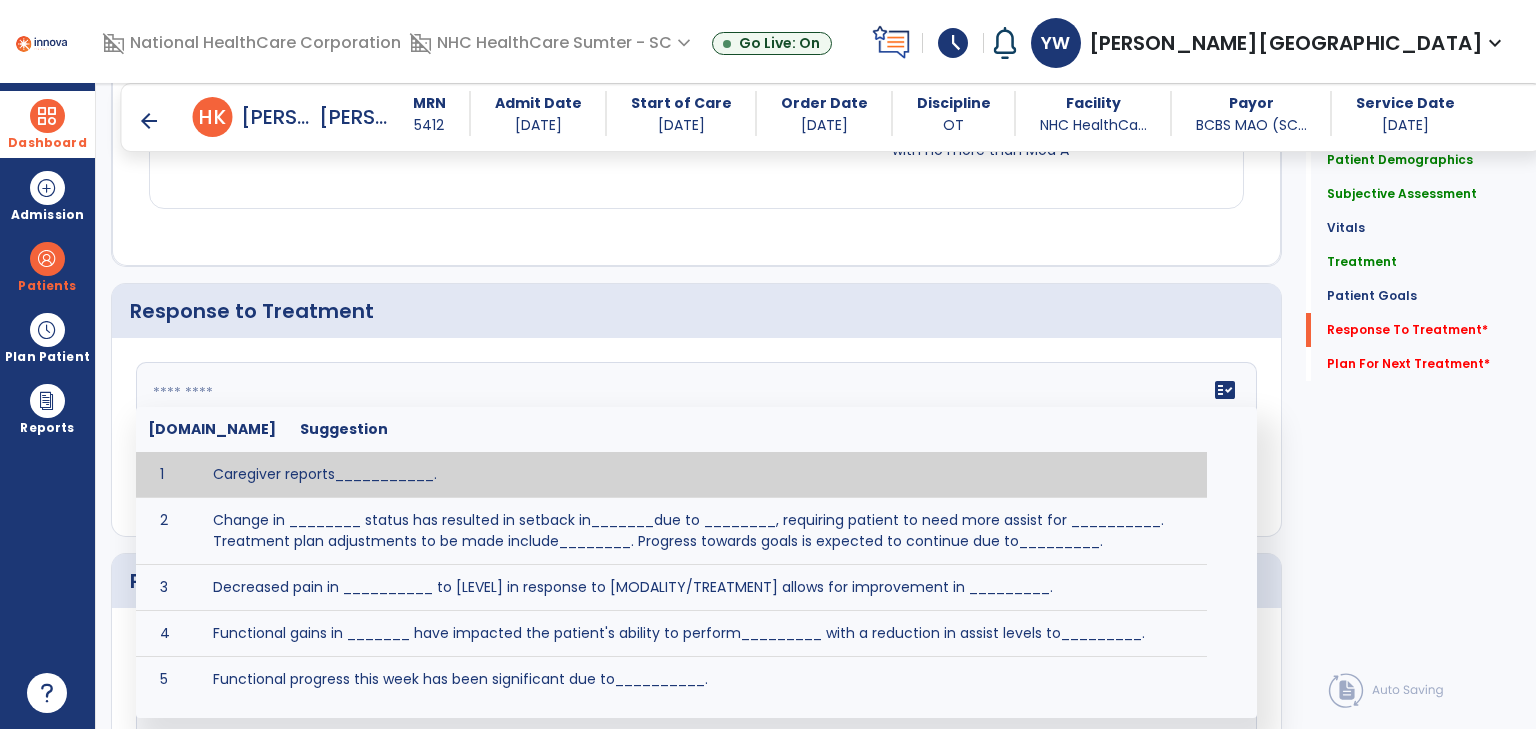 drag, startPoint x: 257, startPoint y: 428, endPoint x: 272, endPoint y: 423, distance: 15.811388 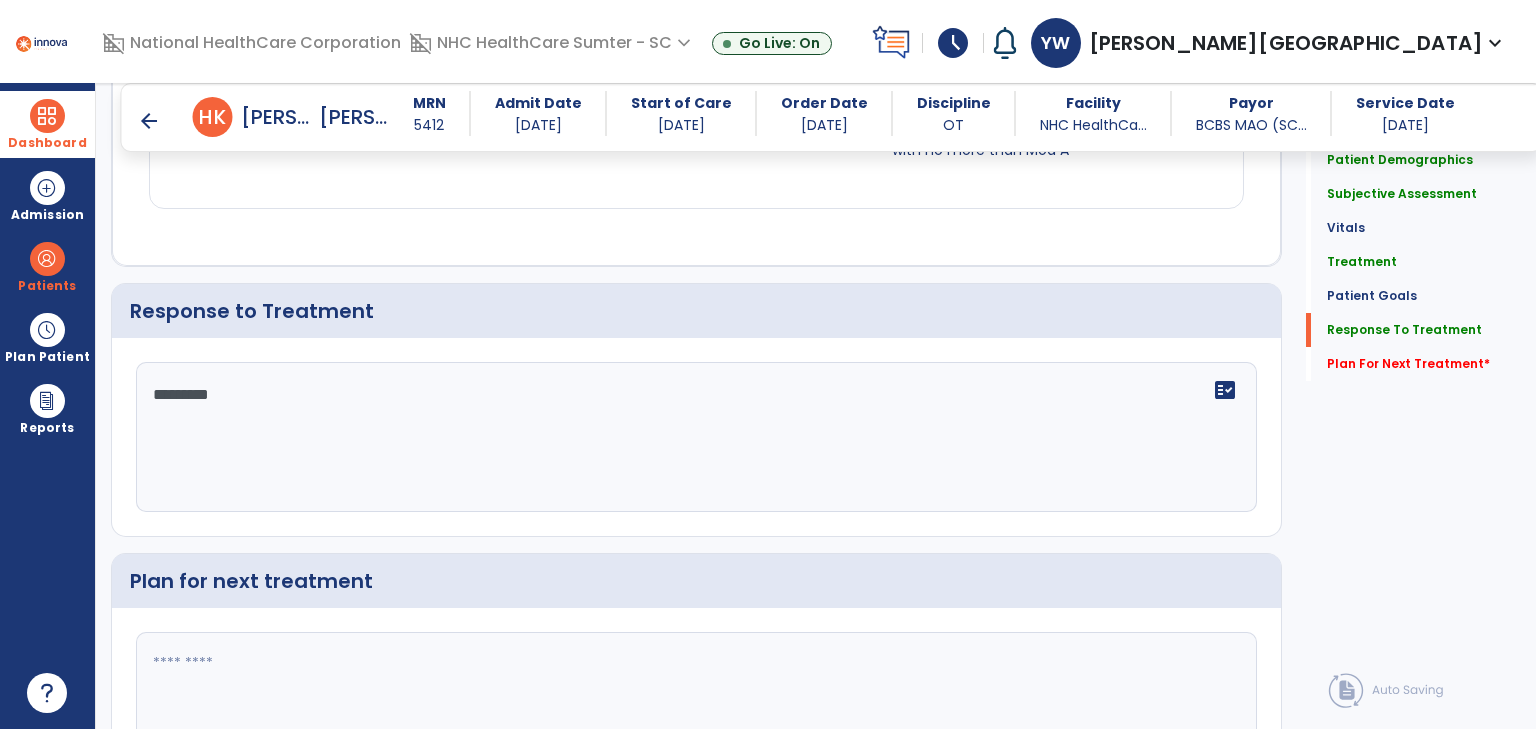 scroll, scrollTop: 2154, scrollLeft: 0, axis: vertical 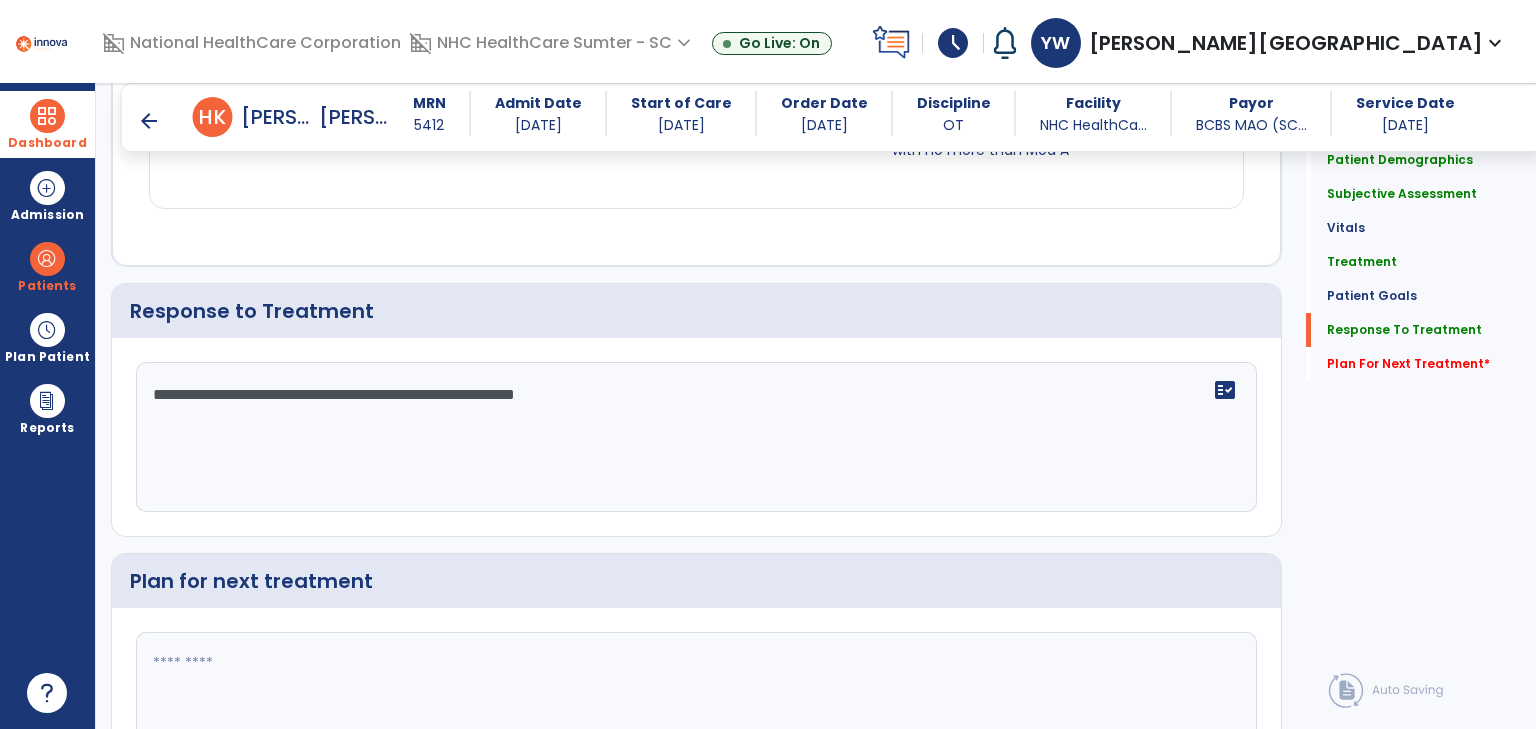 type on "**********" 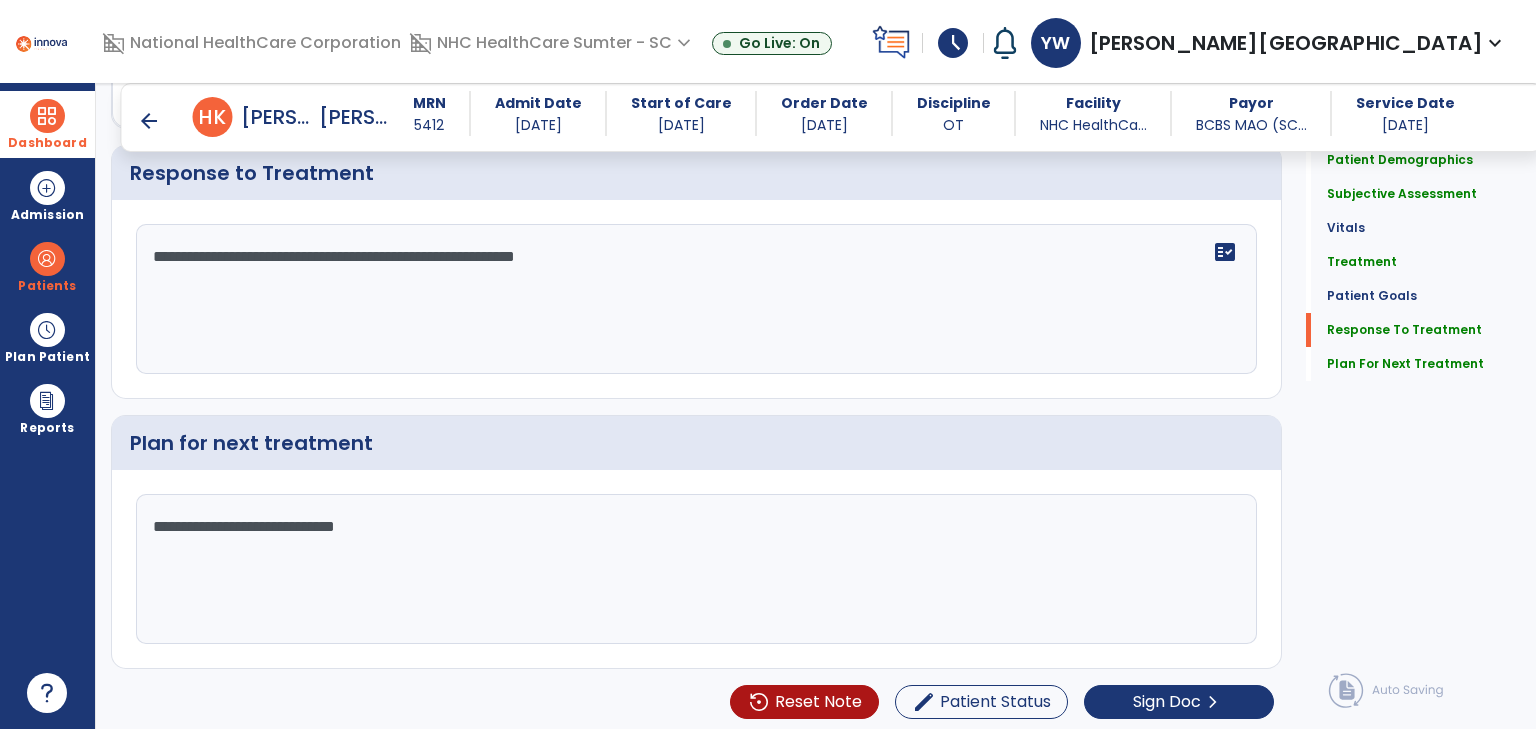 scroll, scrollTop: 2292, scrollLeft: 0, axis: vertical 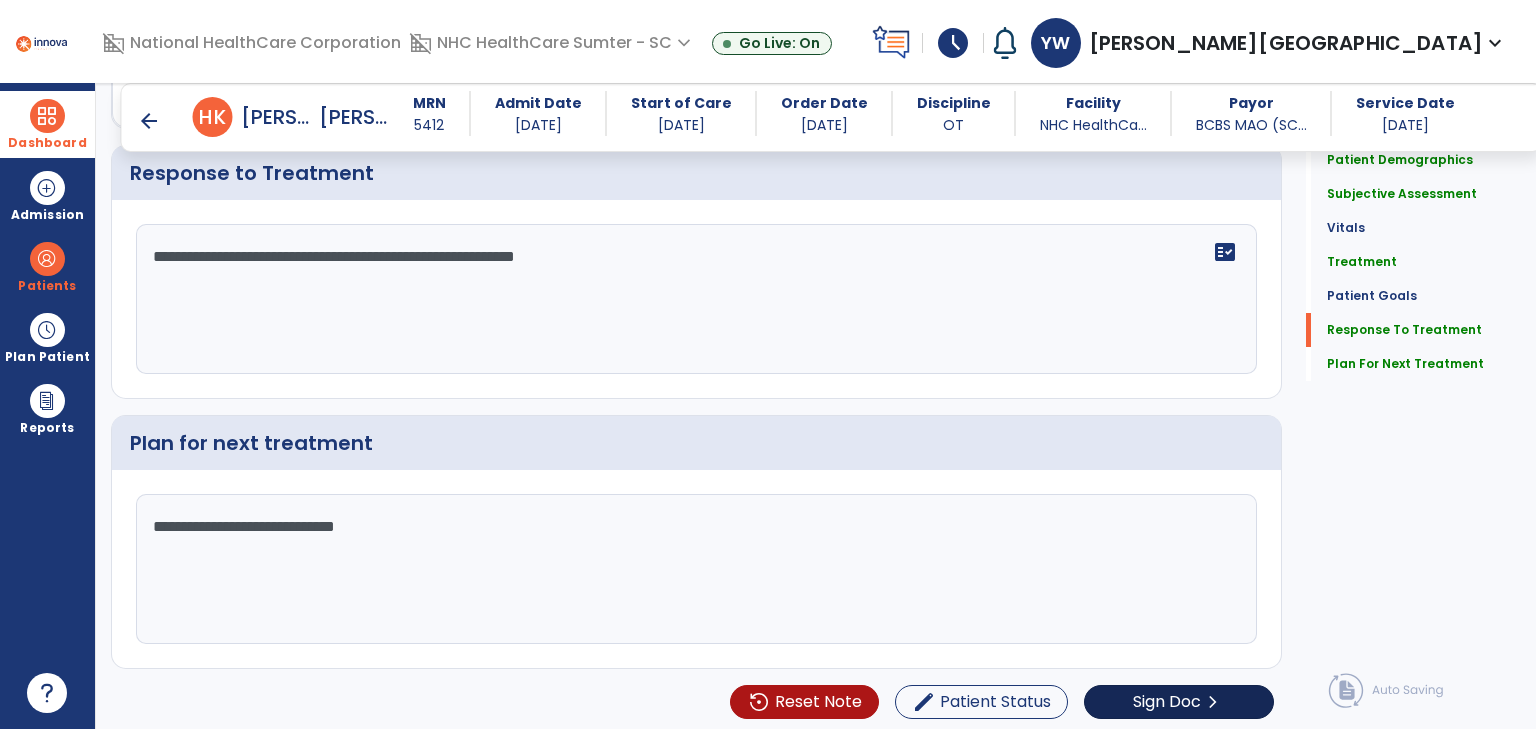 type on "**********" 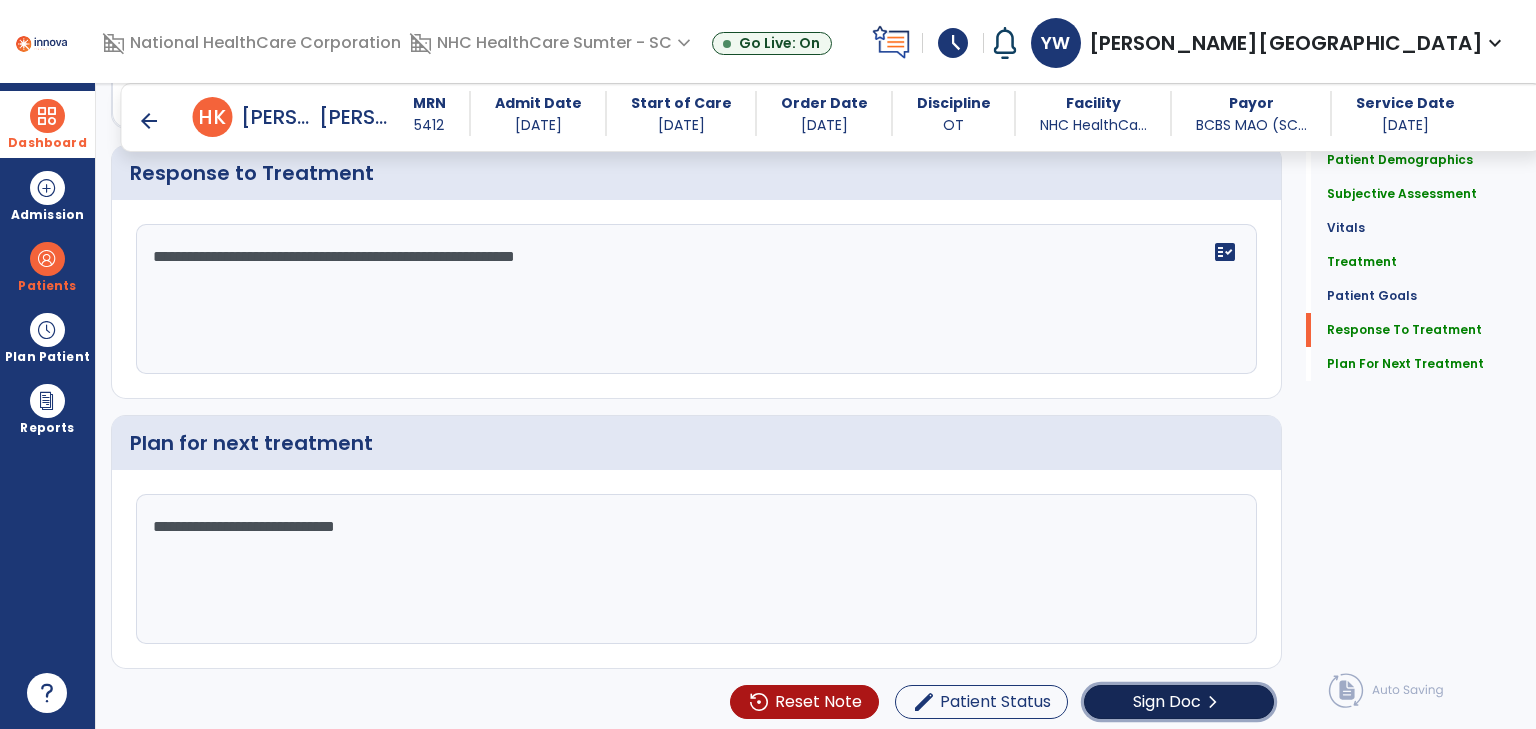 click on "Sign Doc" 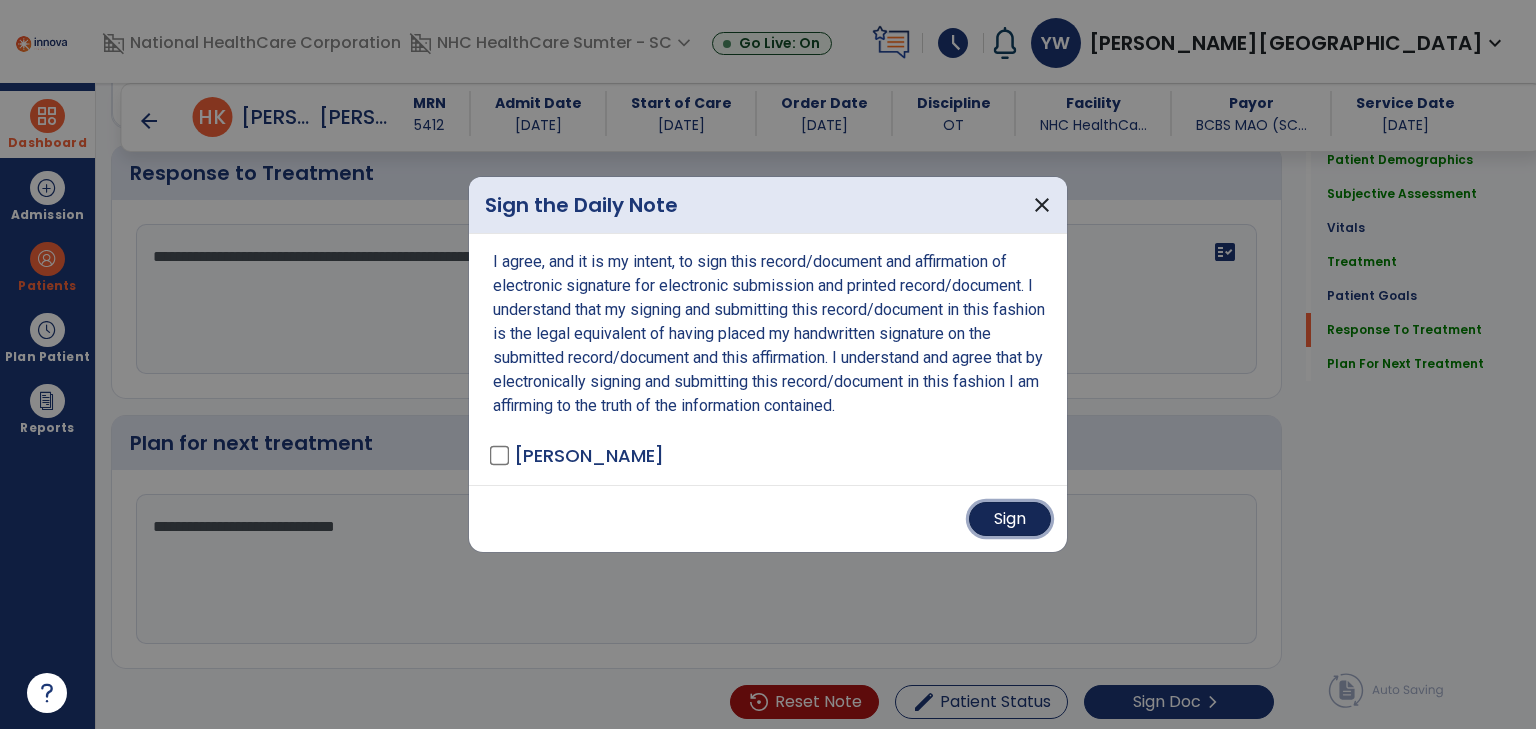 click on "Sign" at bounding box center (1010, 519) 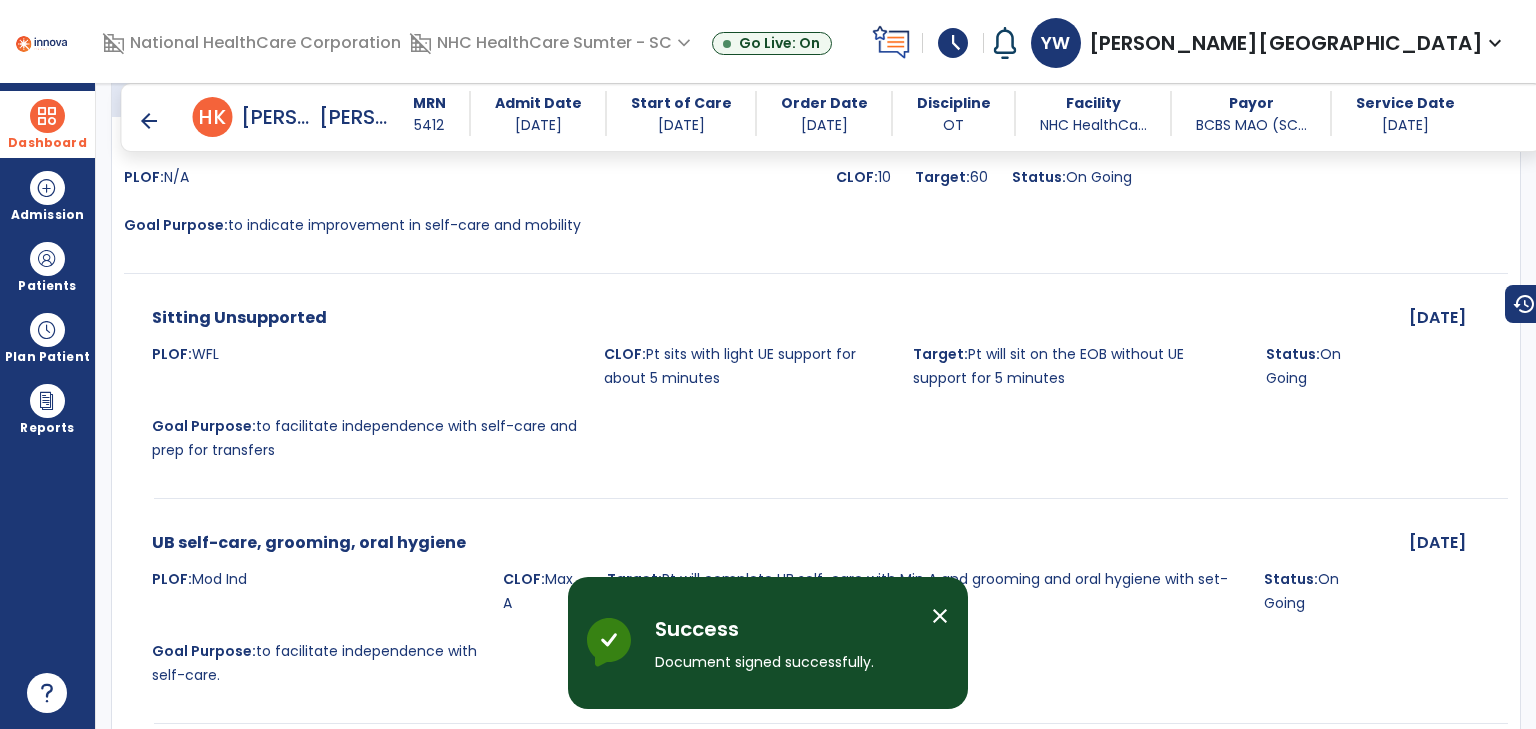 scroll, scrollTop: 1937, scrollLeft: 0, axis: vertical 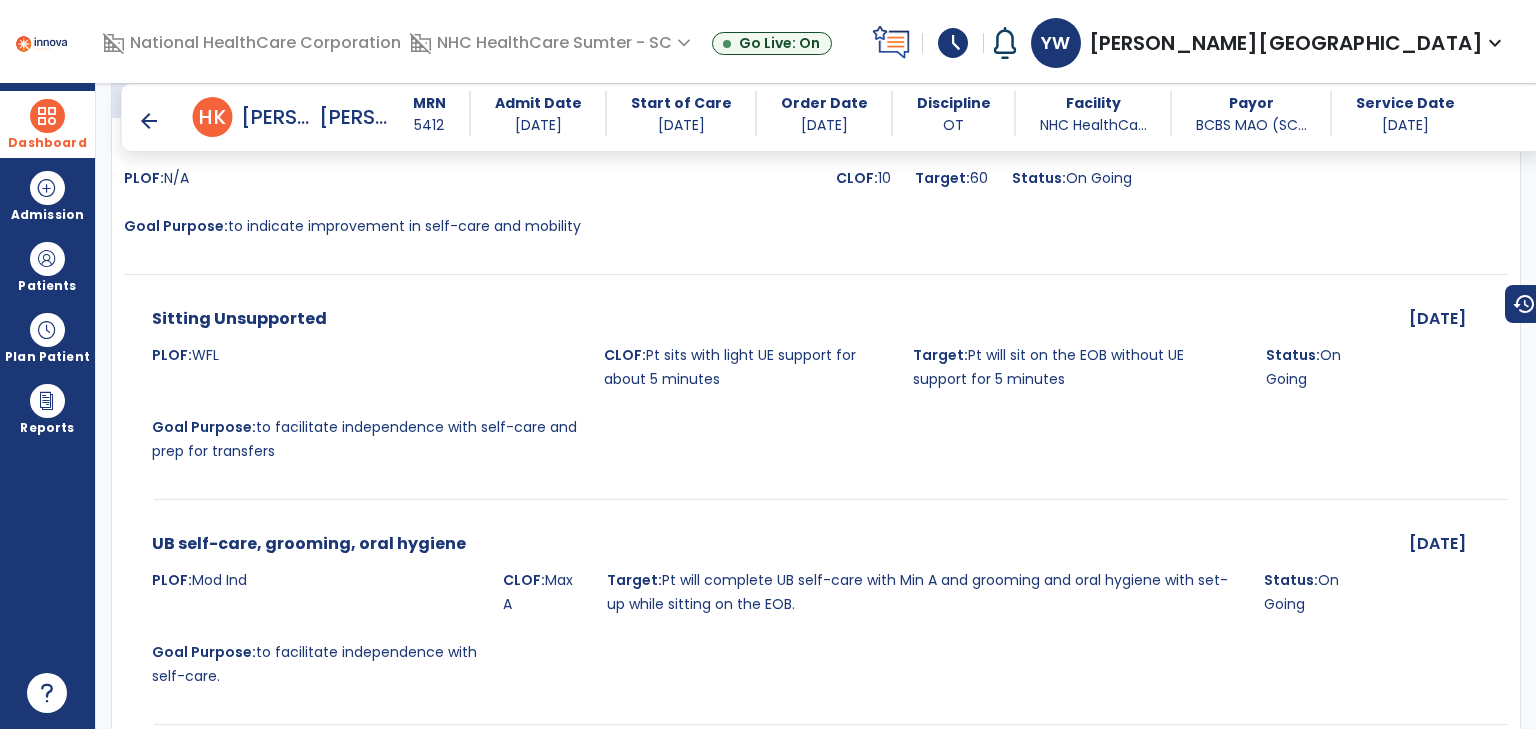 click on "Dashboard" at bounding box center (47, 124) 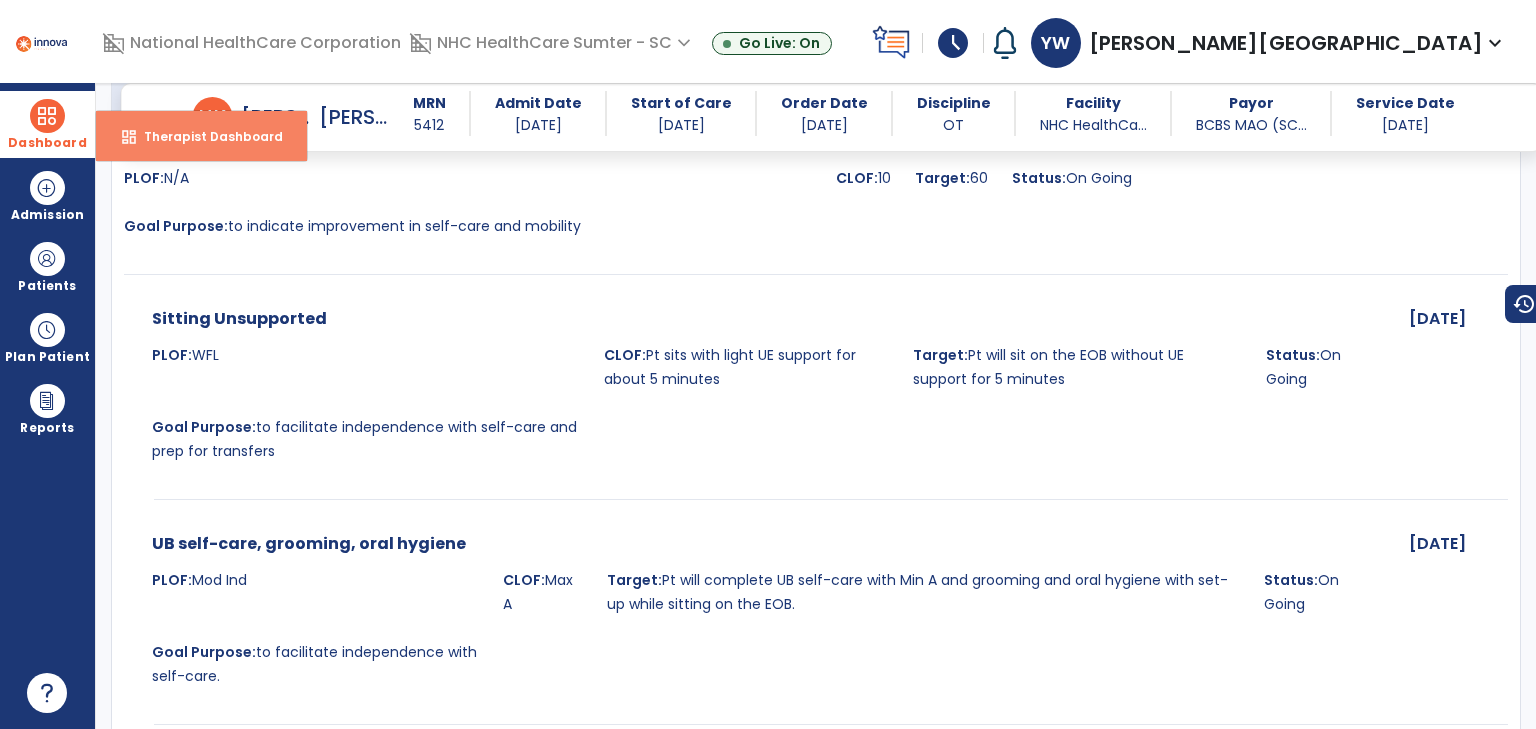 click on "Therapist Dashboard" at bounding box center [205, 136] 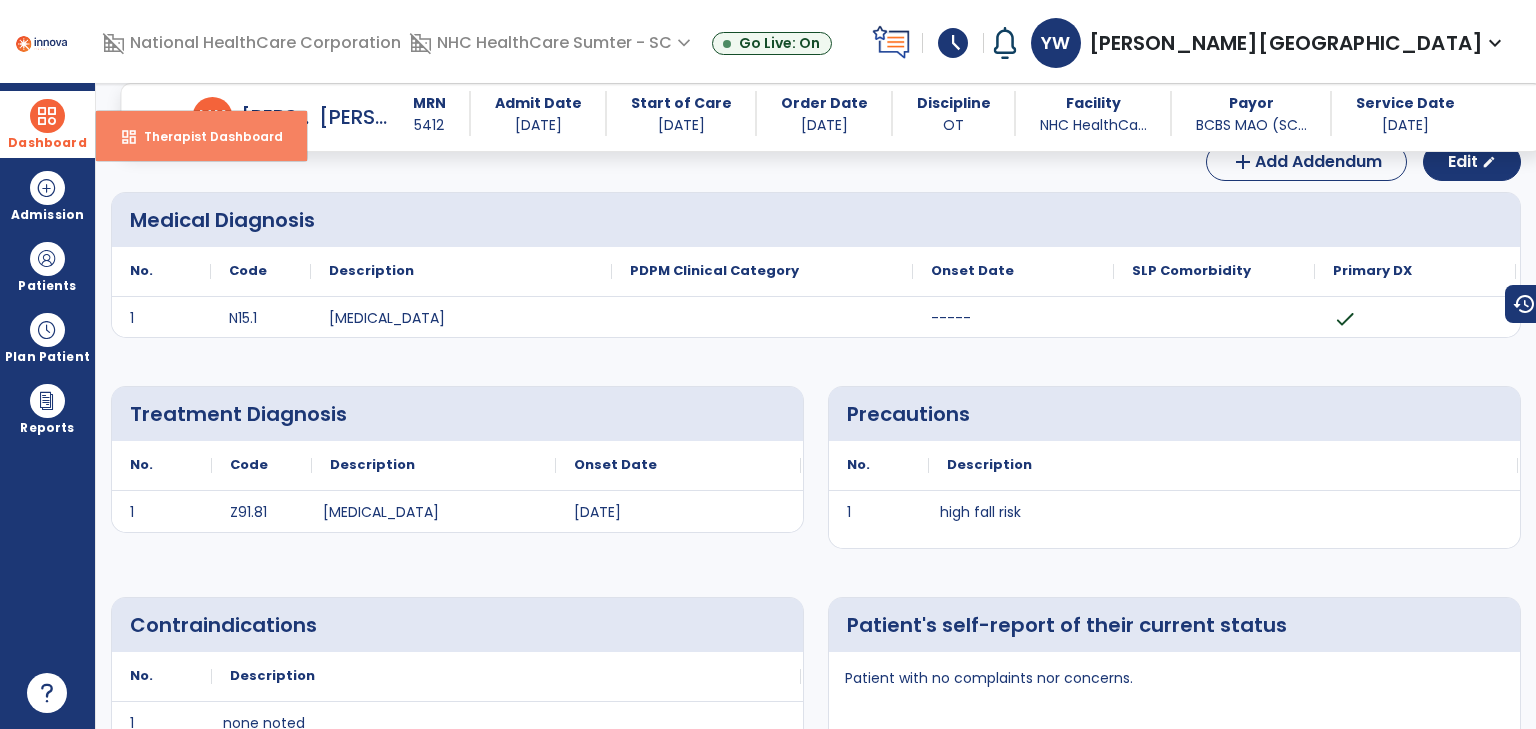 select on "****" 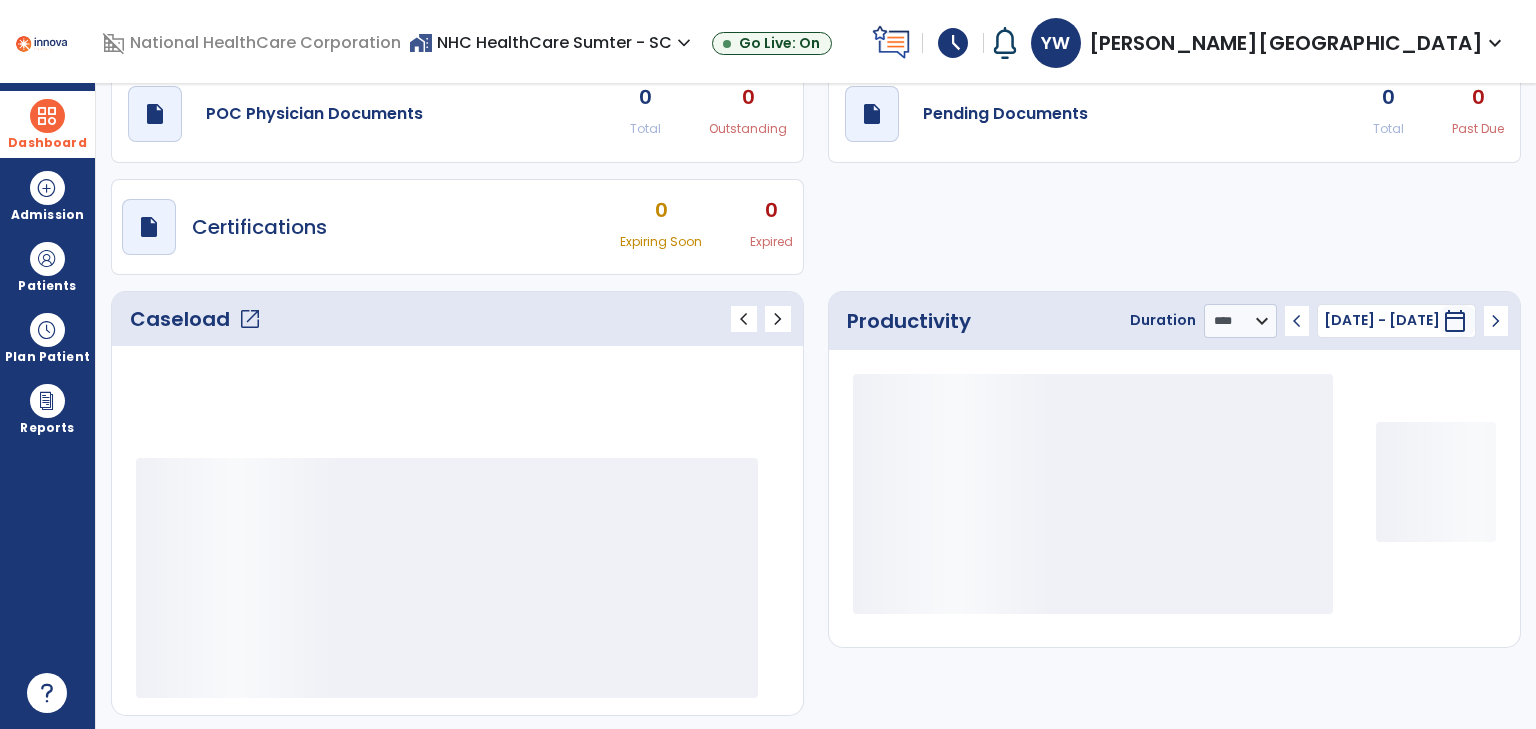 scroll, scrollTop: 76, scrollLeft: 0, axis: vertical 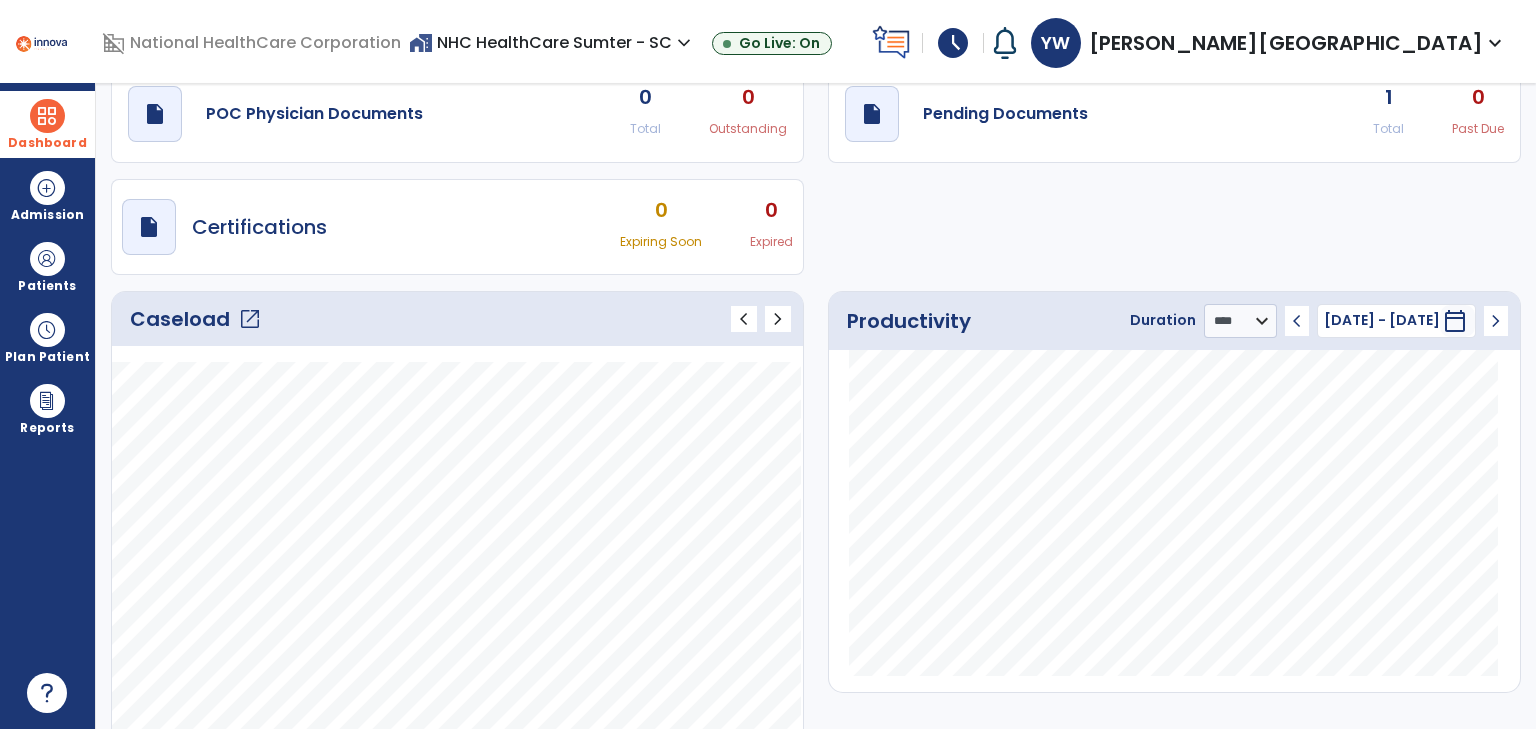 click on "open_in_new" 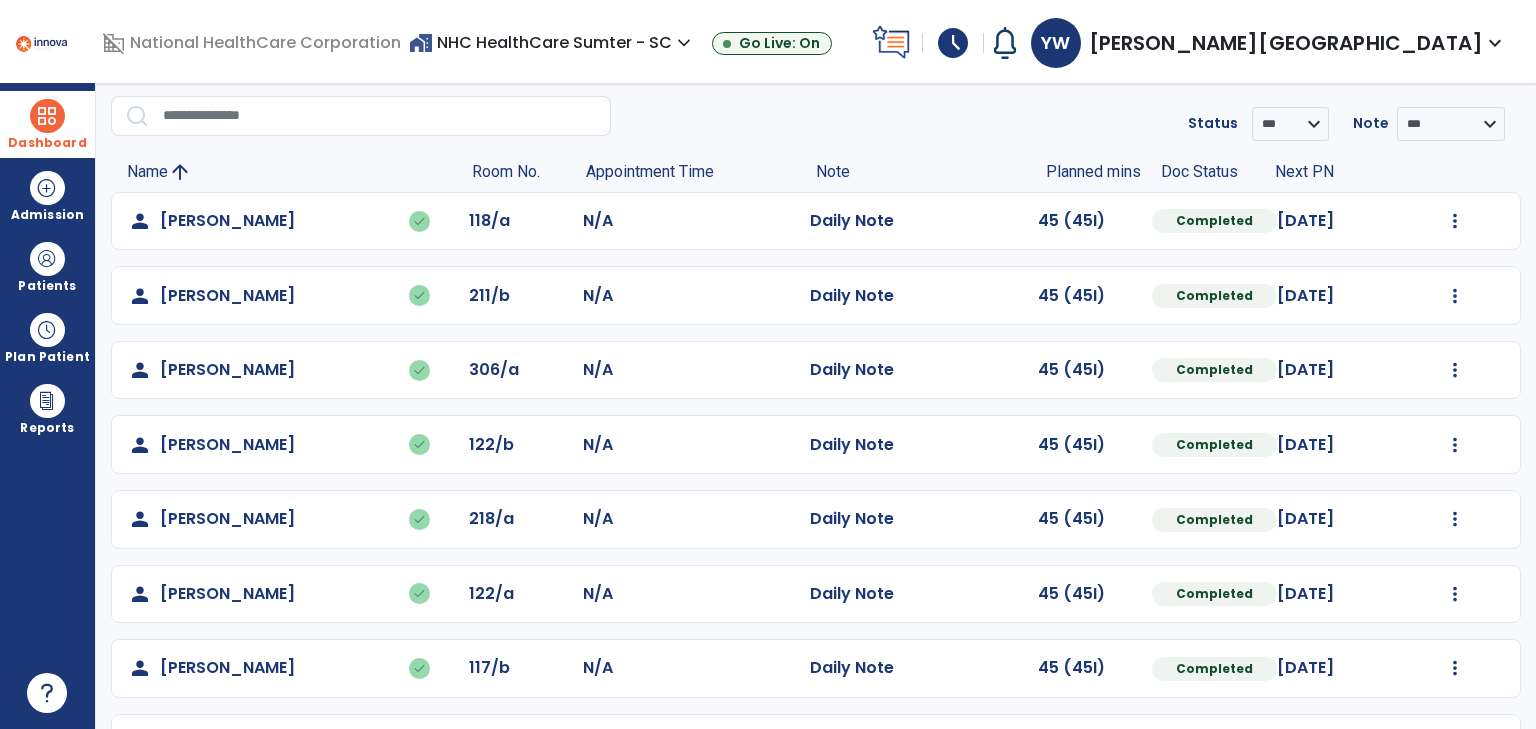 scroll, scrollTop: 136, scrollLeft: 0, axis: vertical 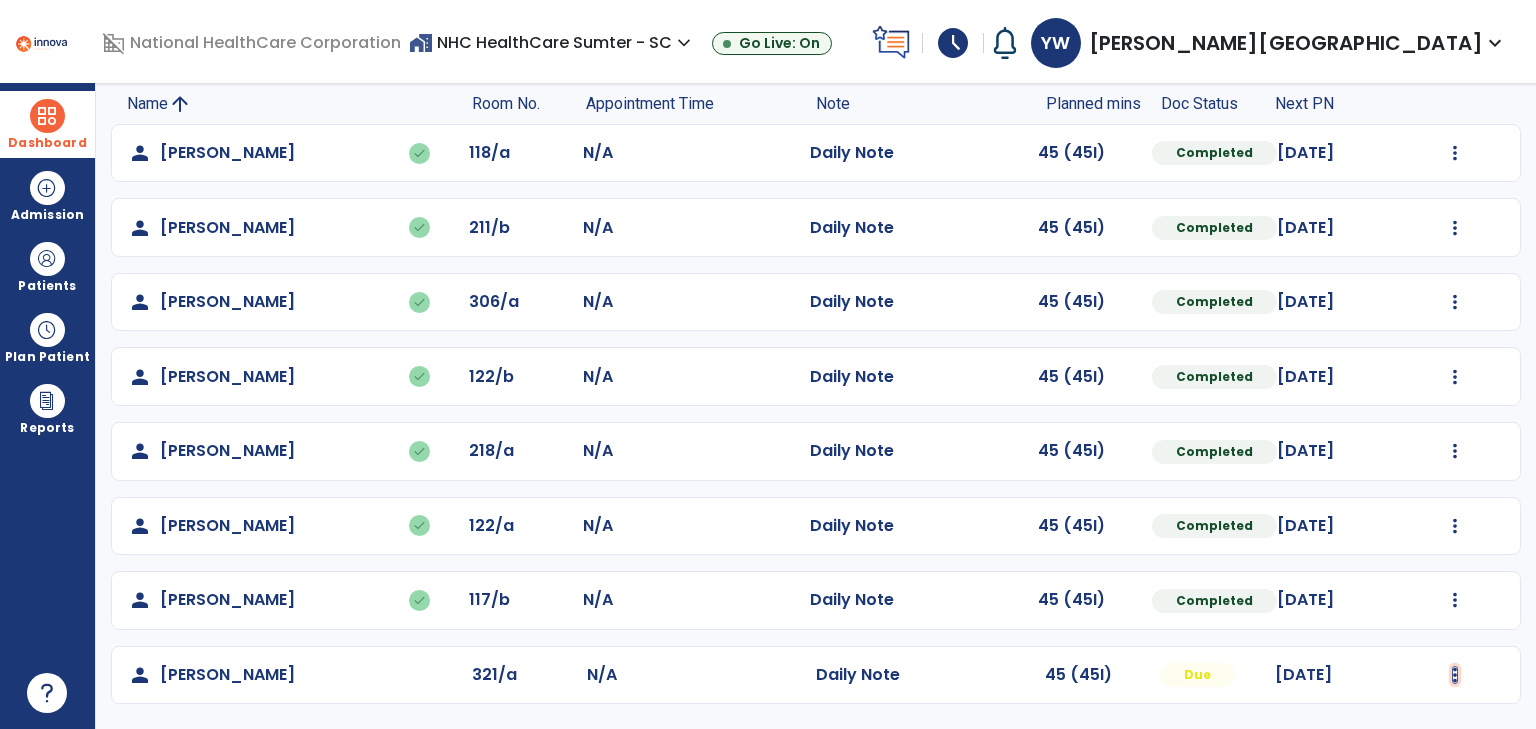 click at bounding box center [1455, 153] 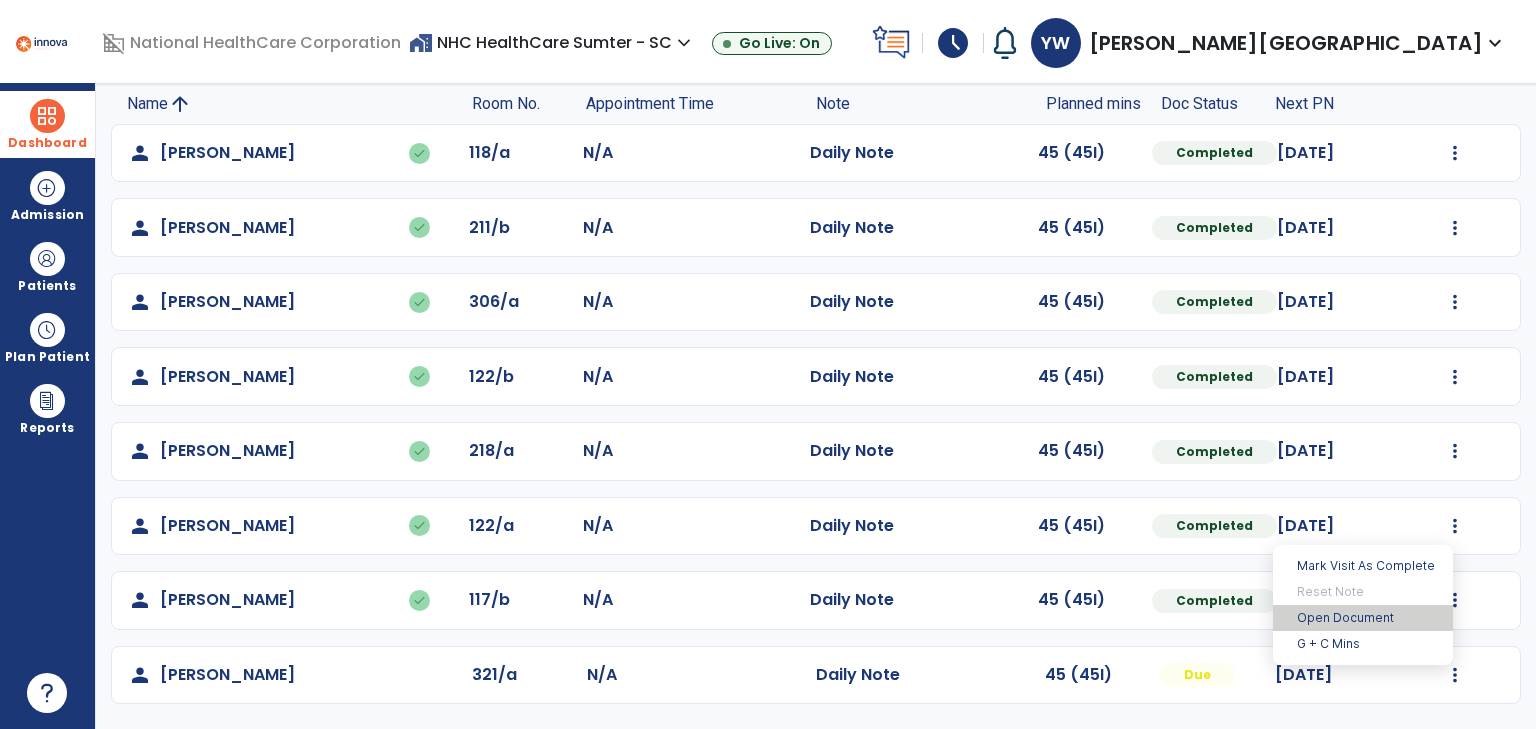 click on "Open Document" at bounding box center [1363, 618] 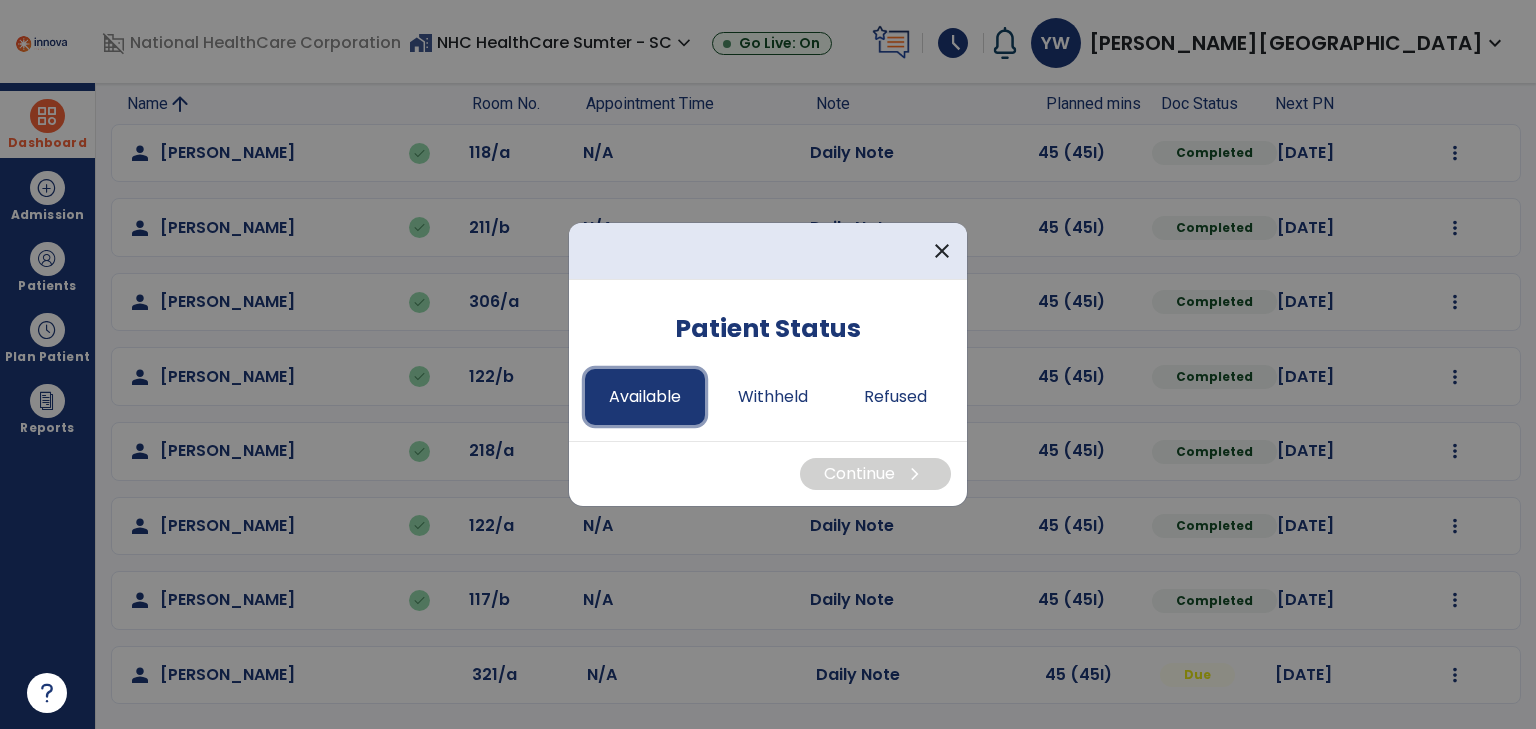 drag, startPoint x: 629, startPoint y: 398, endPoint x: 665, endPoint y: 401, distance: 36.124783 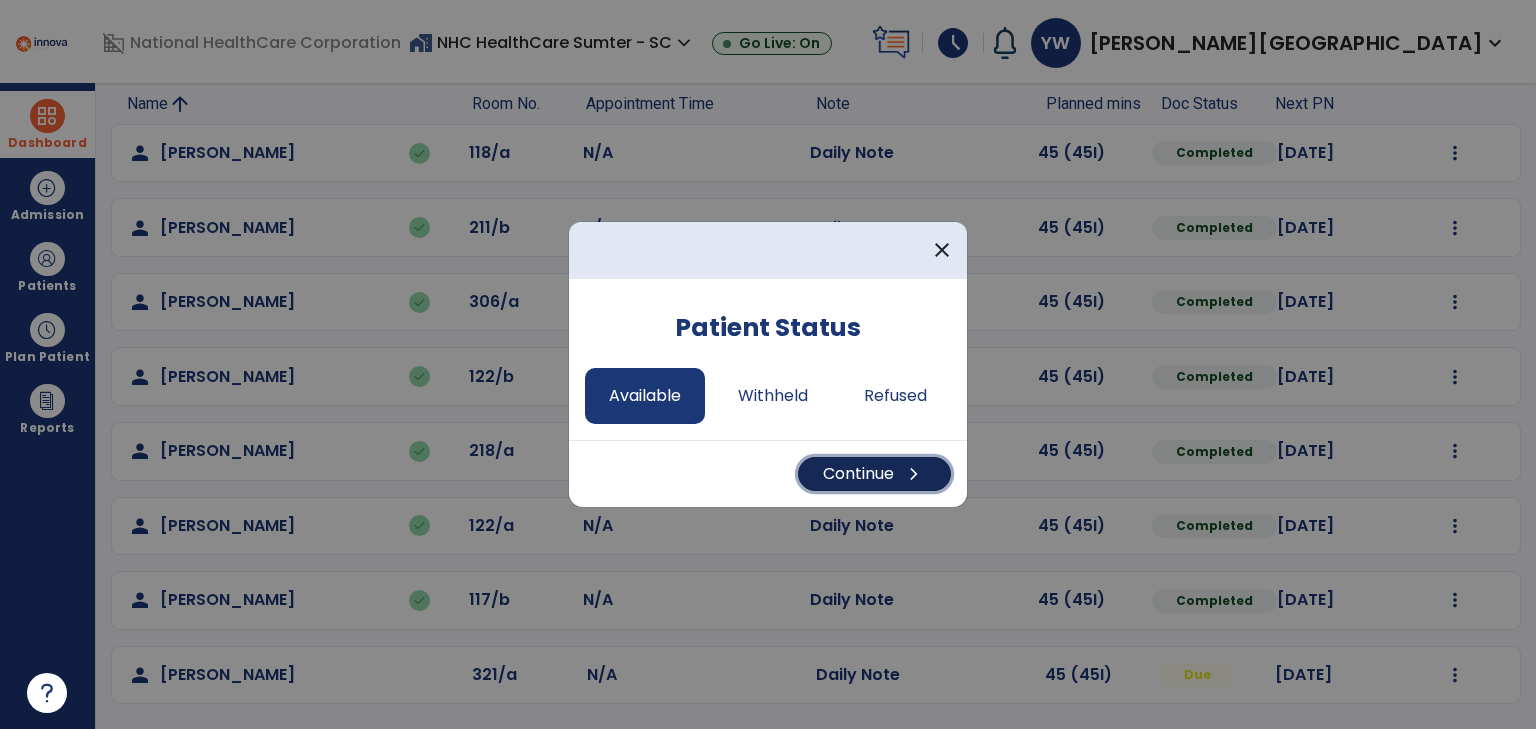 click on "Continue   chevron_right" at bounding box center [874, 474] 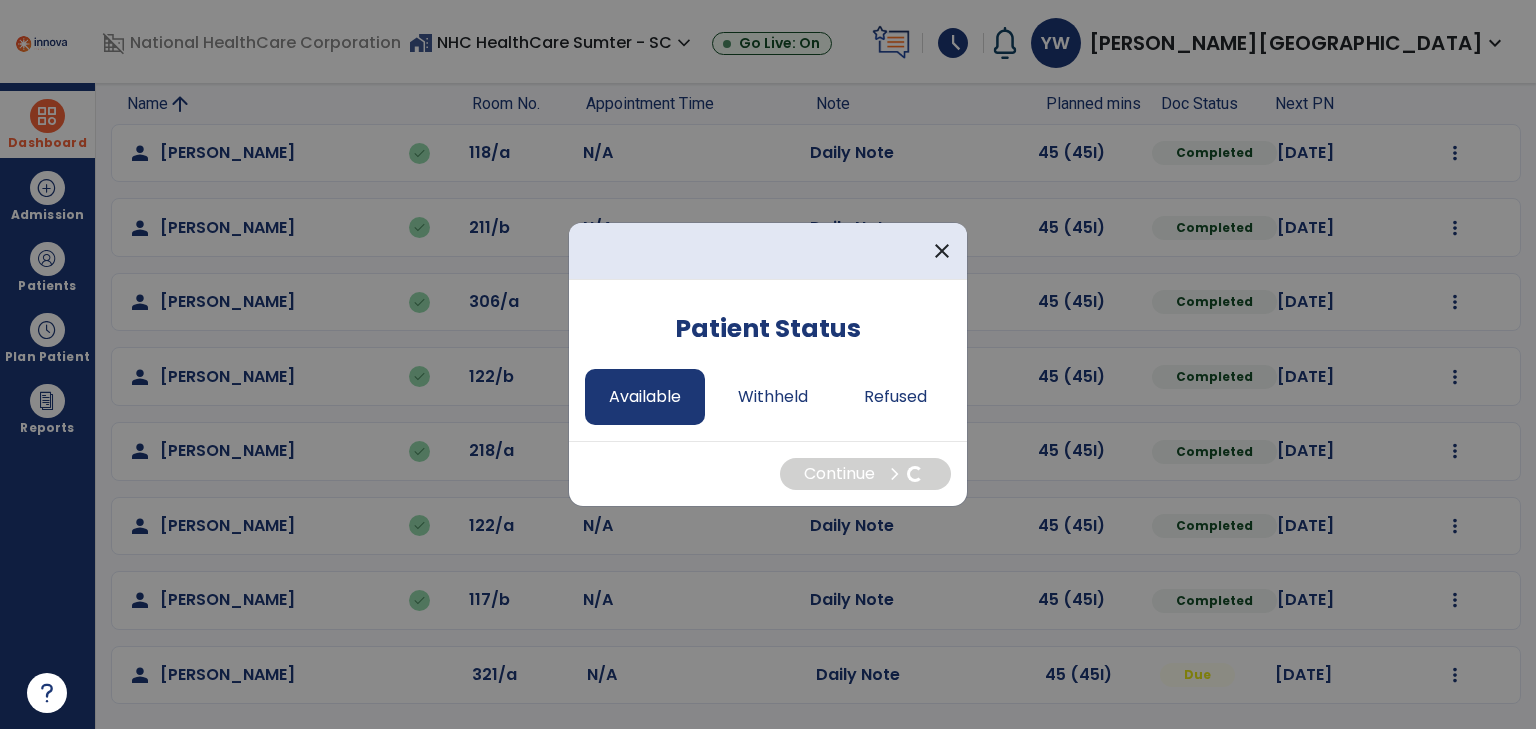 select on "*" 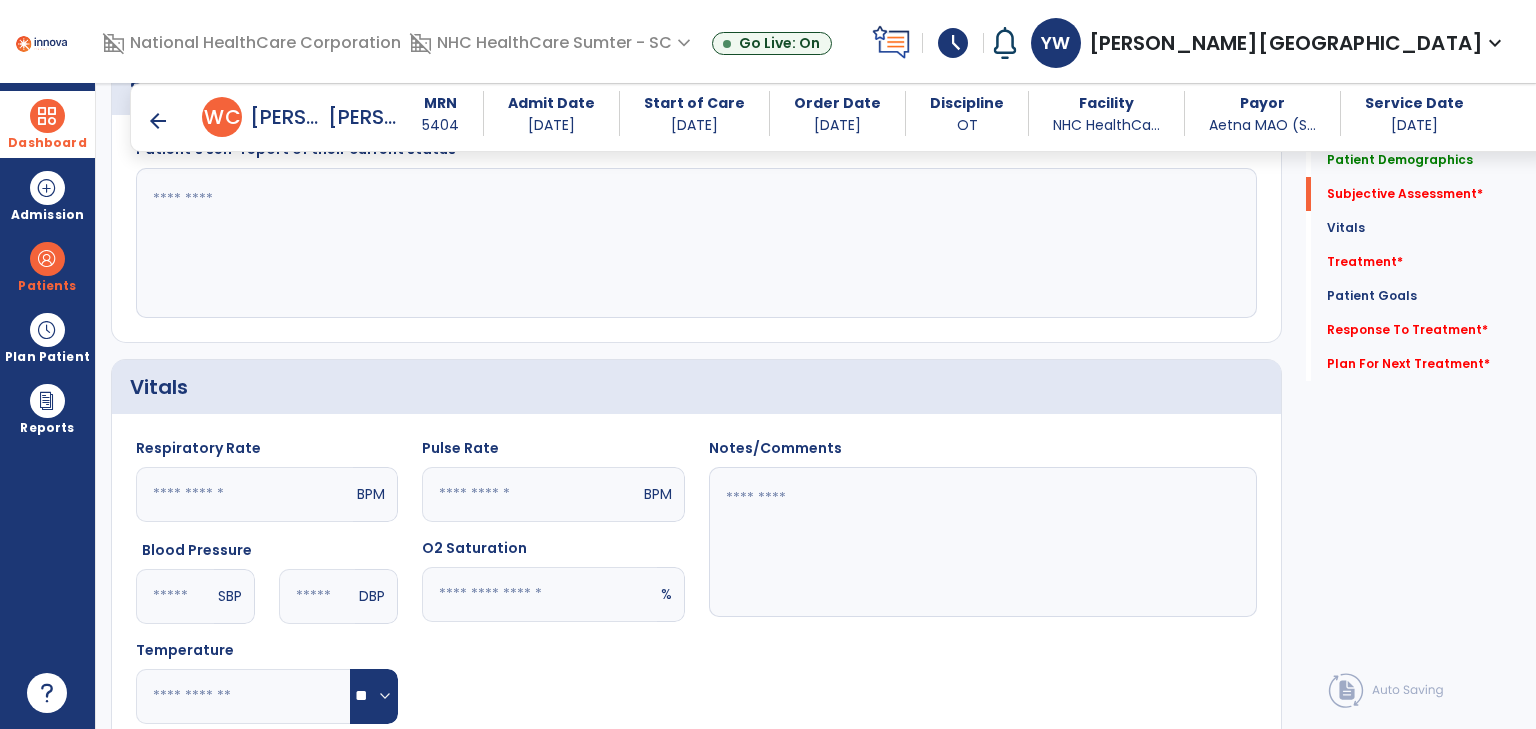 scroll, scrollTop: 166, scrollLeft: 0, axis: vertical 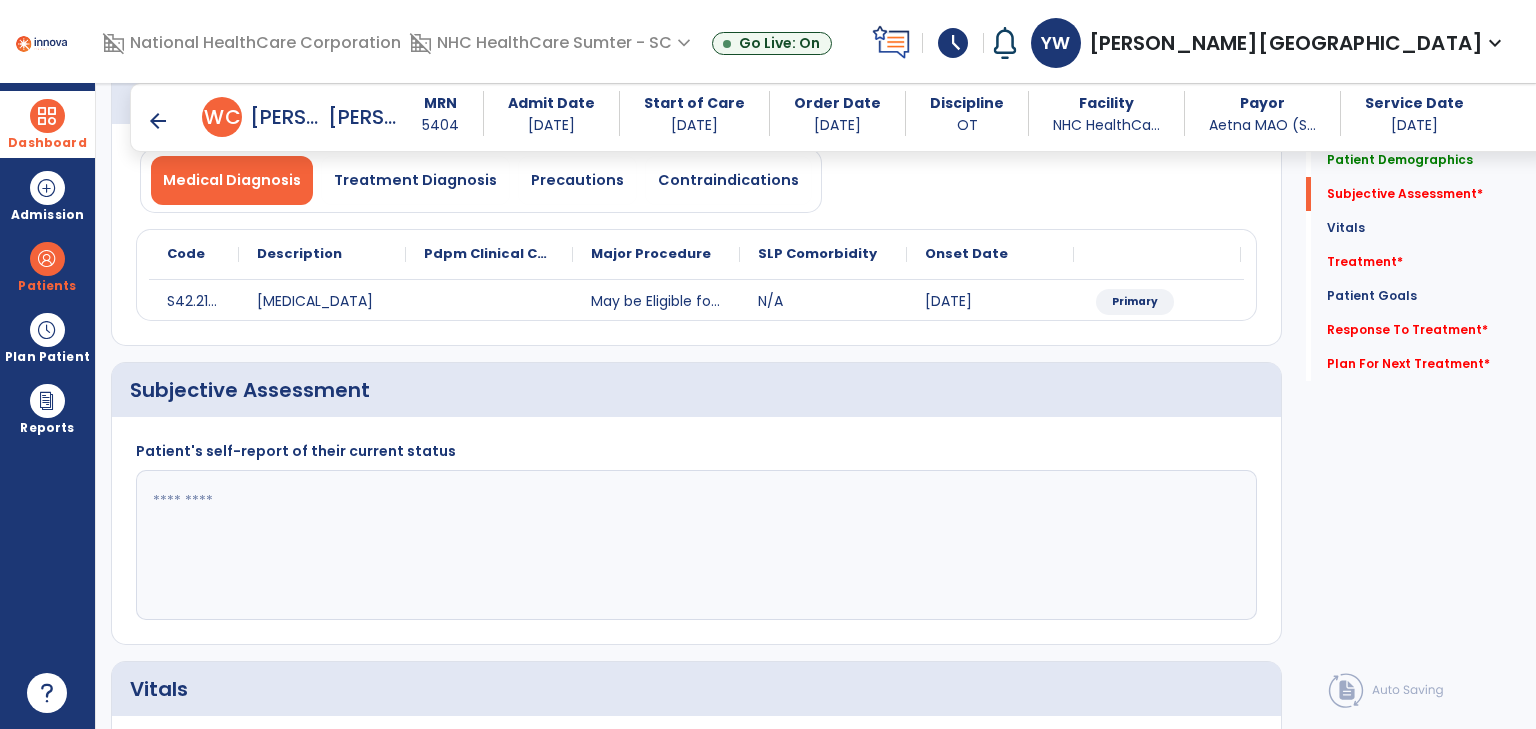 drag, startPoint x: 248, startPoint y: 521, endPoint x: 1004, endPoint y: 716, distance: 780.7439 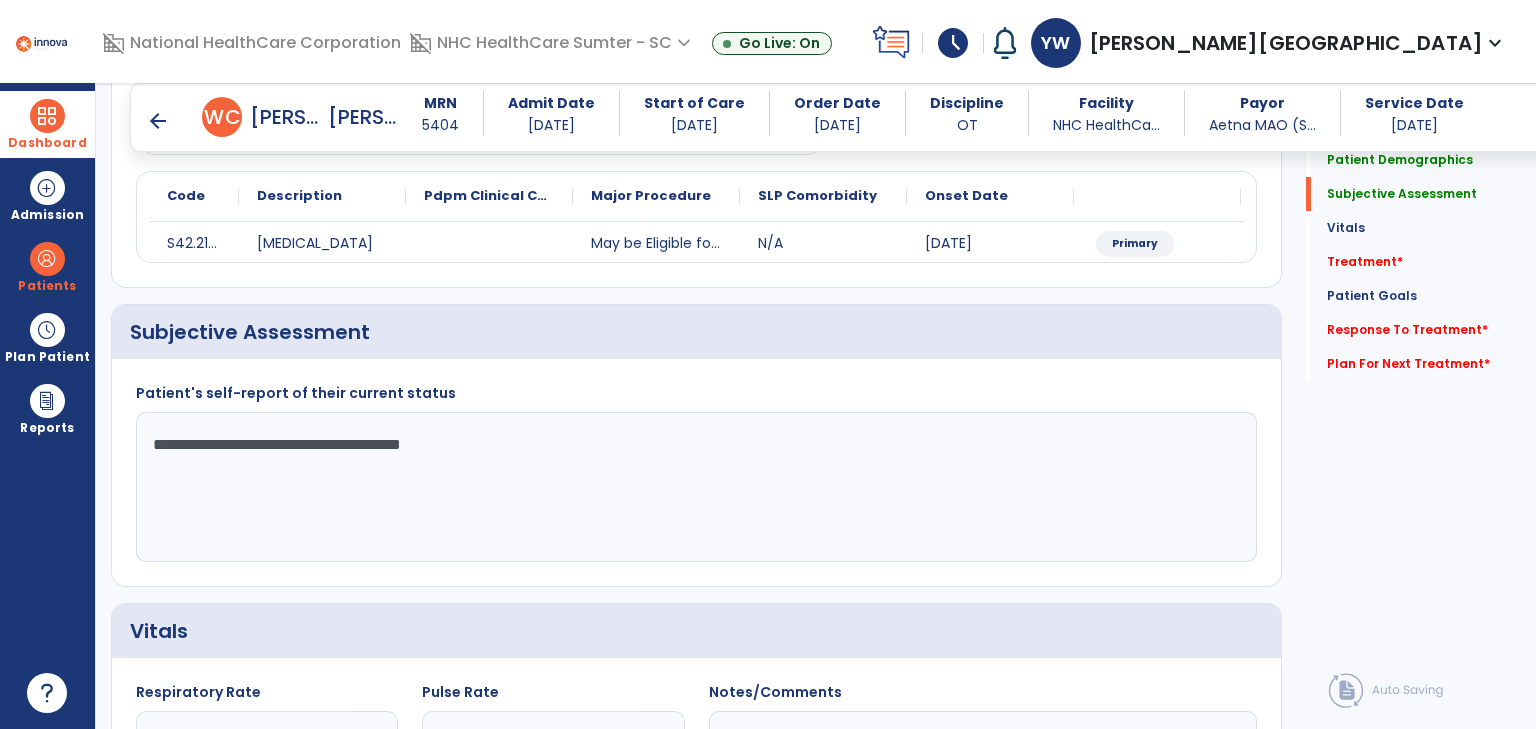 scroll, scrollTop: 406, scrollLeft: 0, axis: vertical 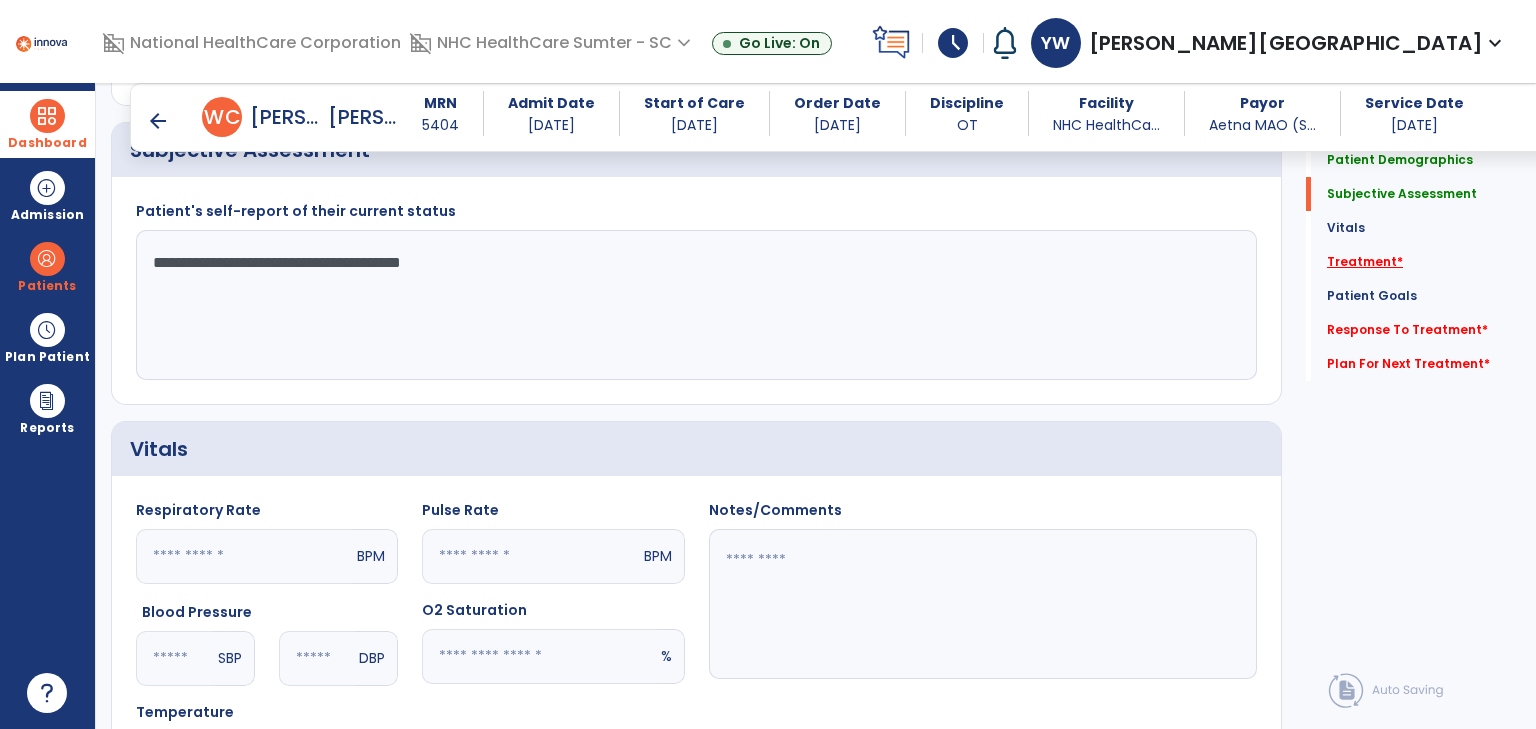 type on "**********" 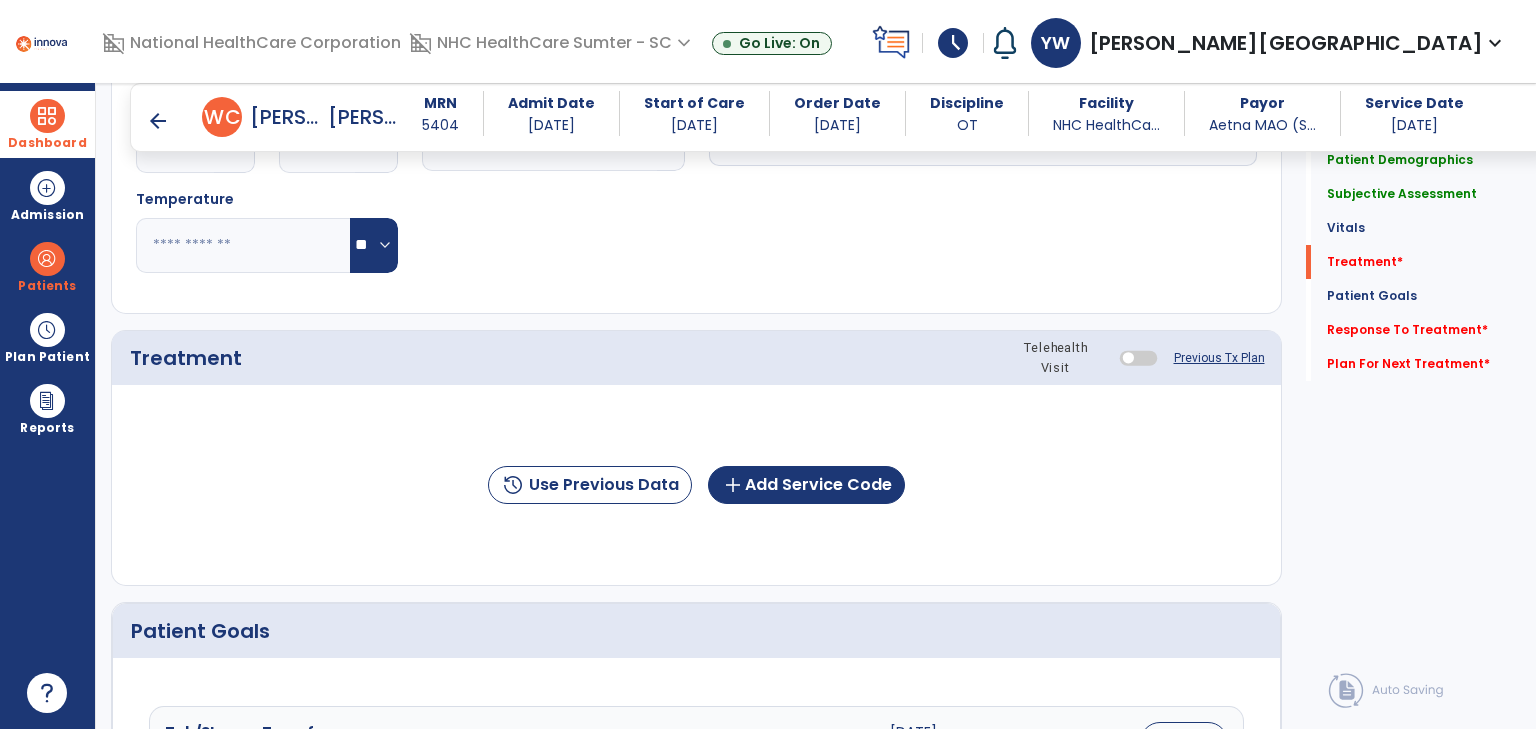 scroll, scrollTop: 970, scrollLeft: 0, axis: vertical 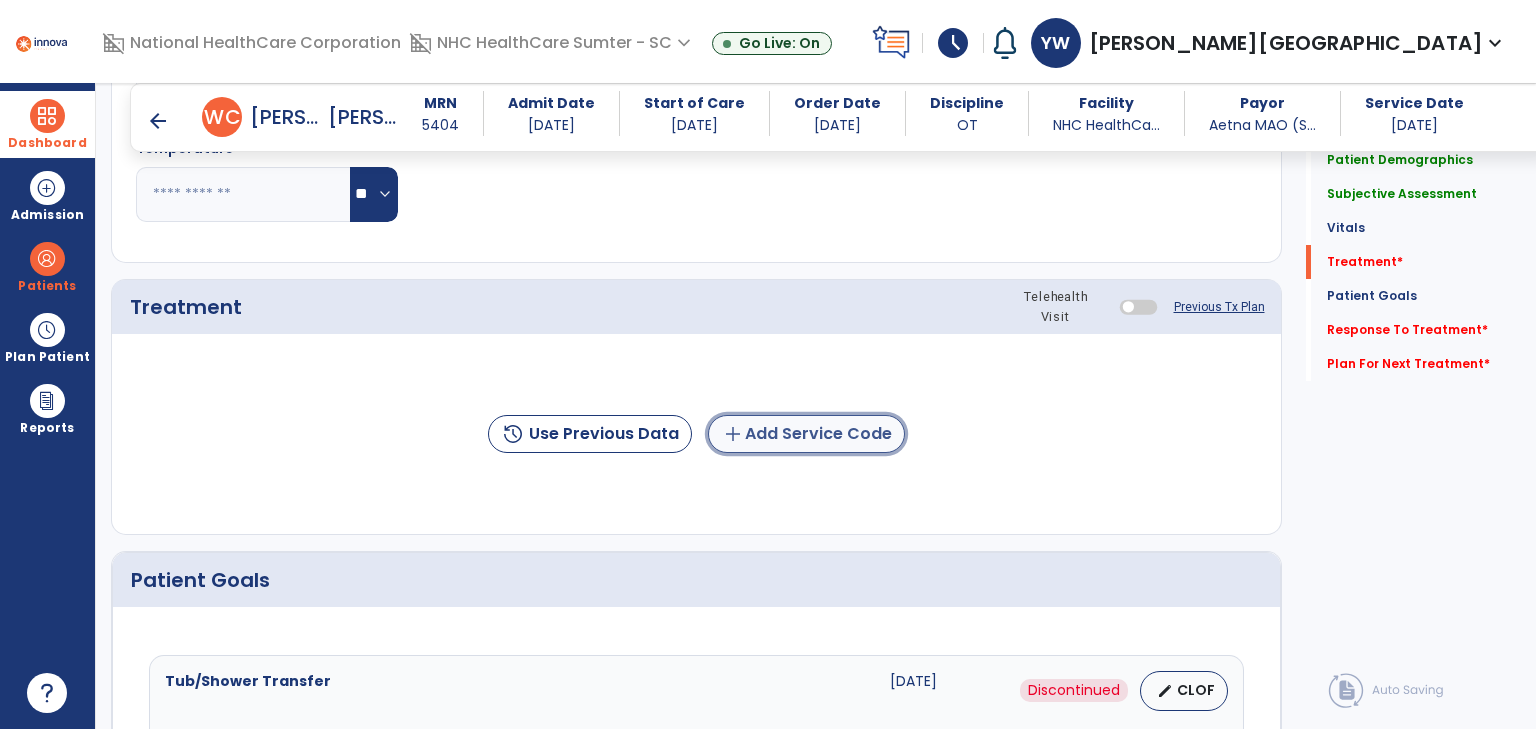 click on "add  Add Service Code" 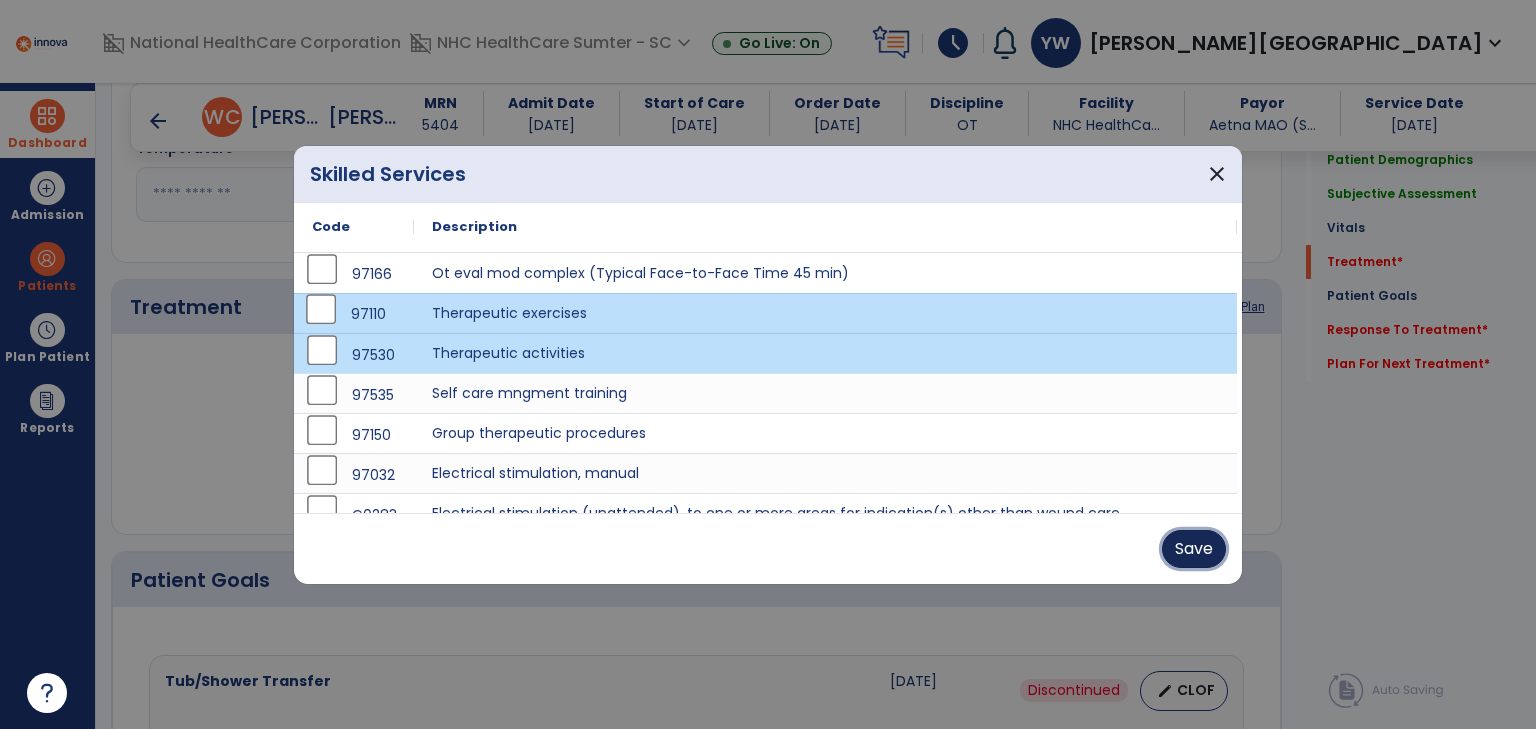 click on "Save" at bounding box center [1194, 549] 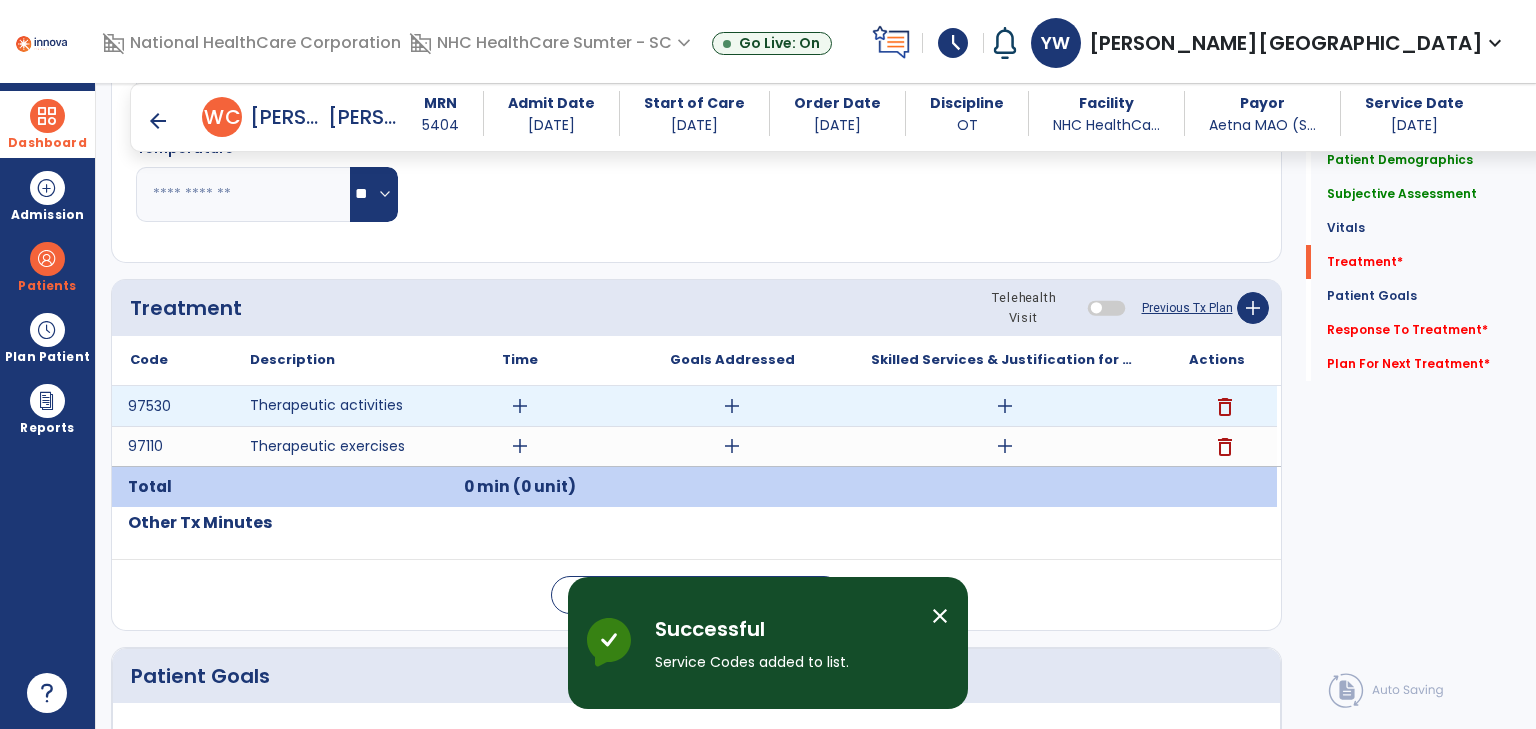 click on "add" at bounding box center [520, 406] 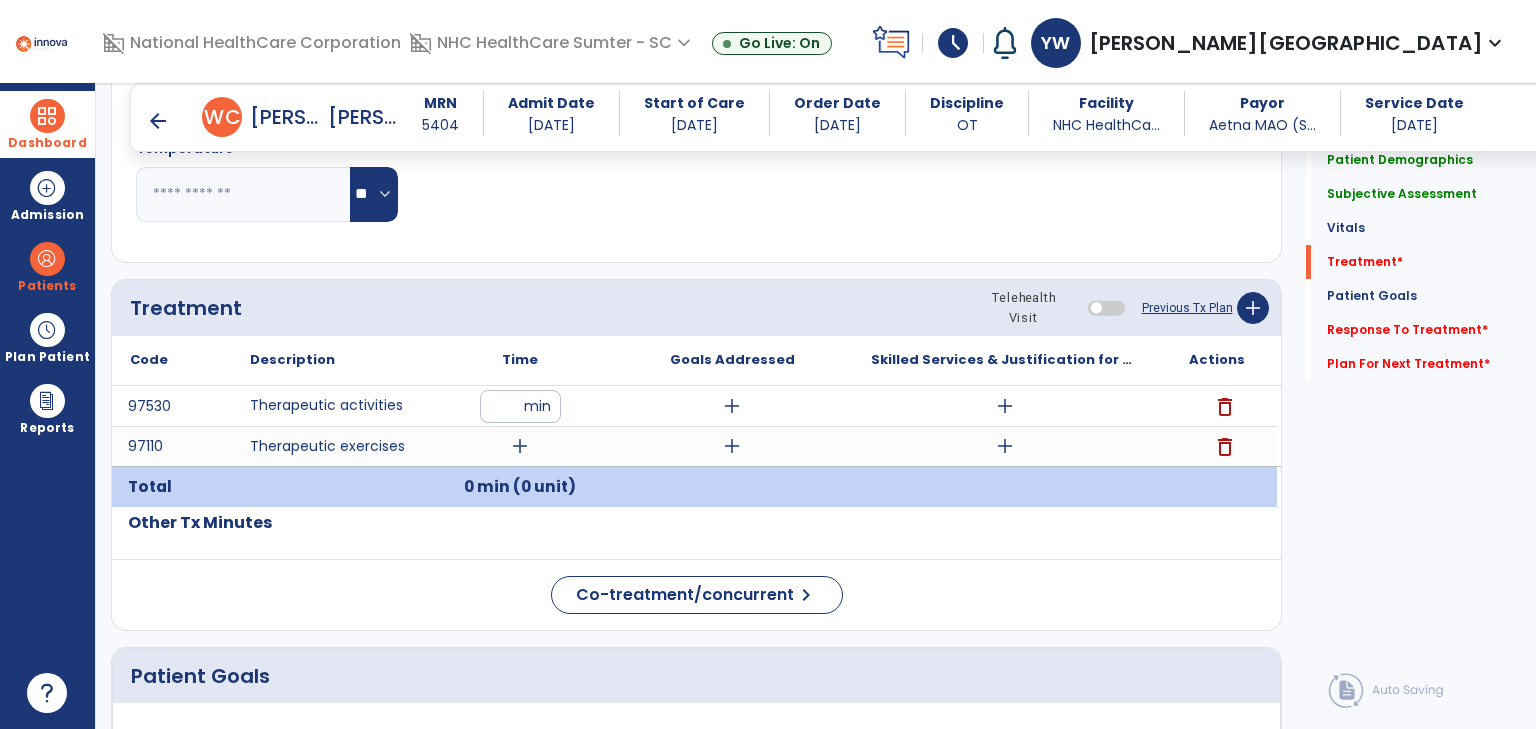 type on "**" 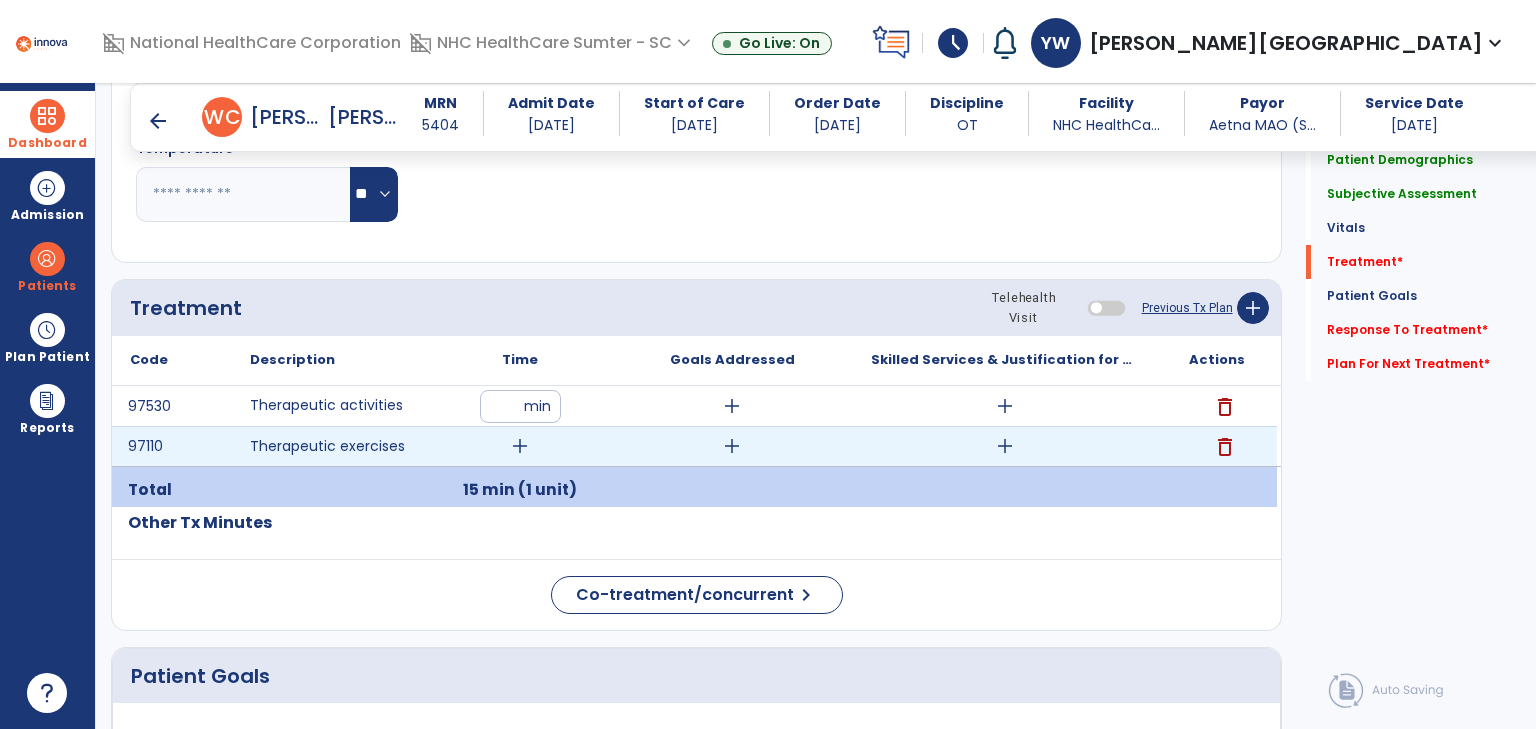 click on "add" at bounding box center [520, 446] 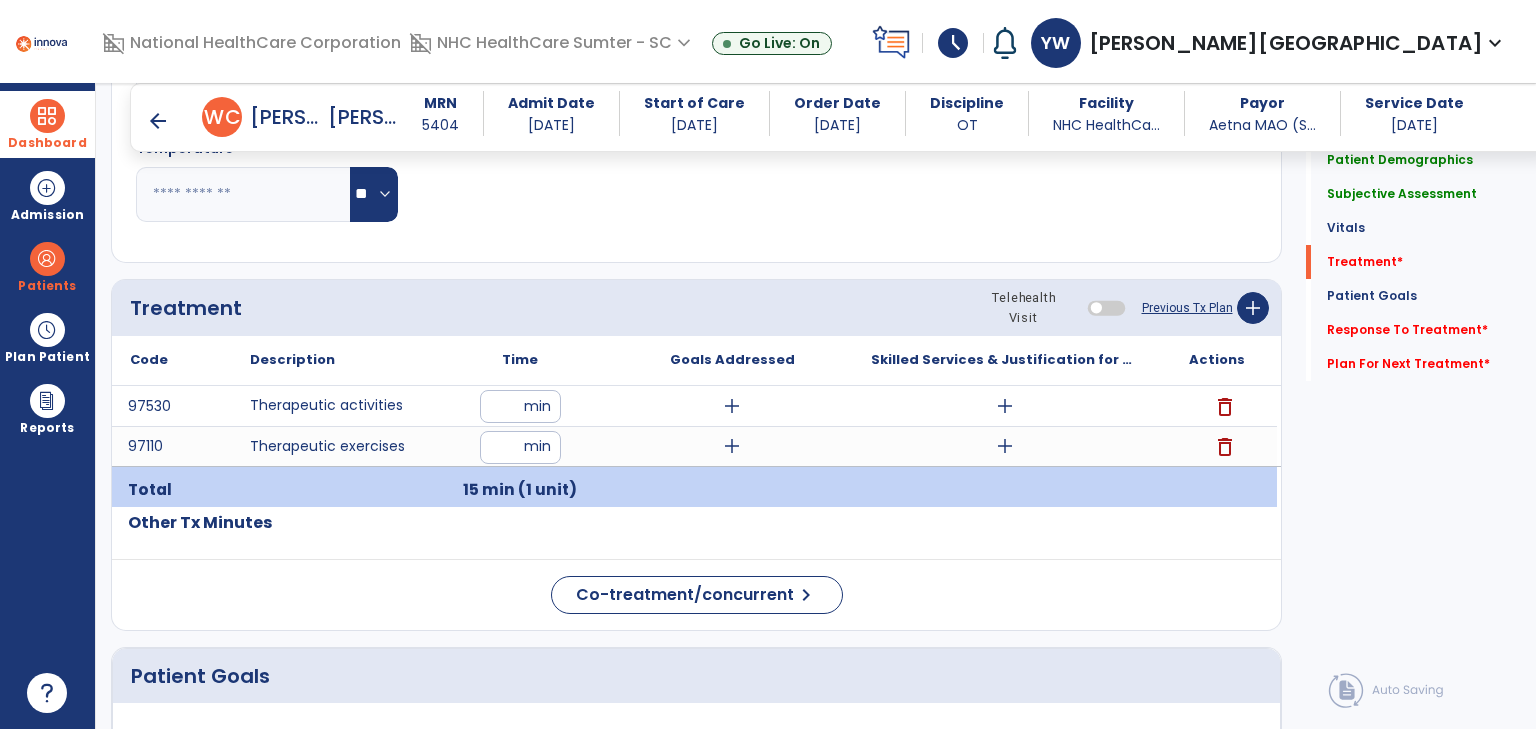type on "**" 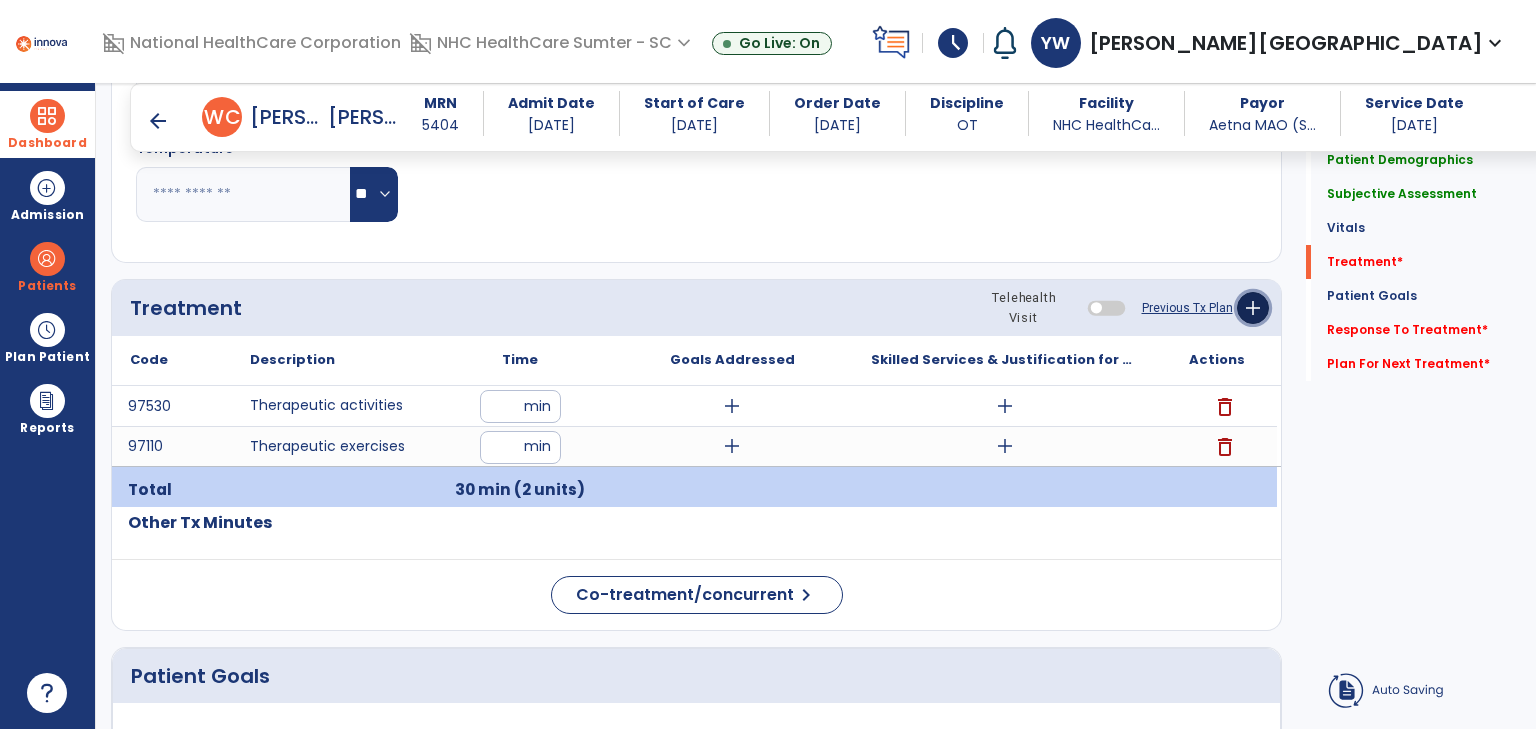 click on "add" 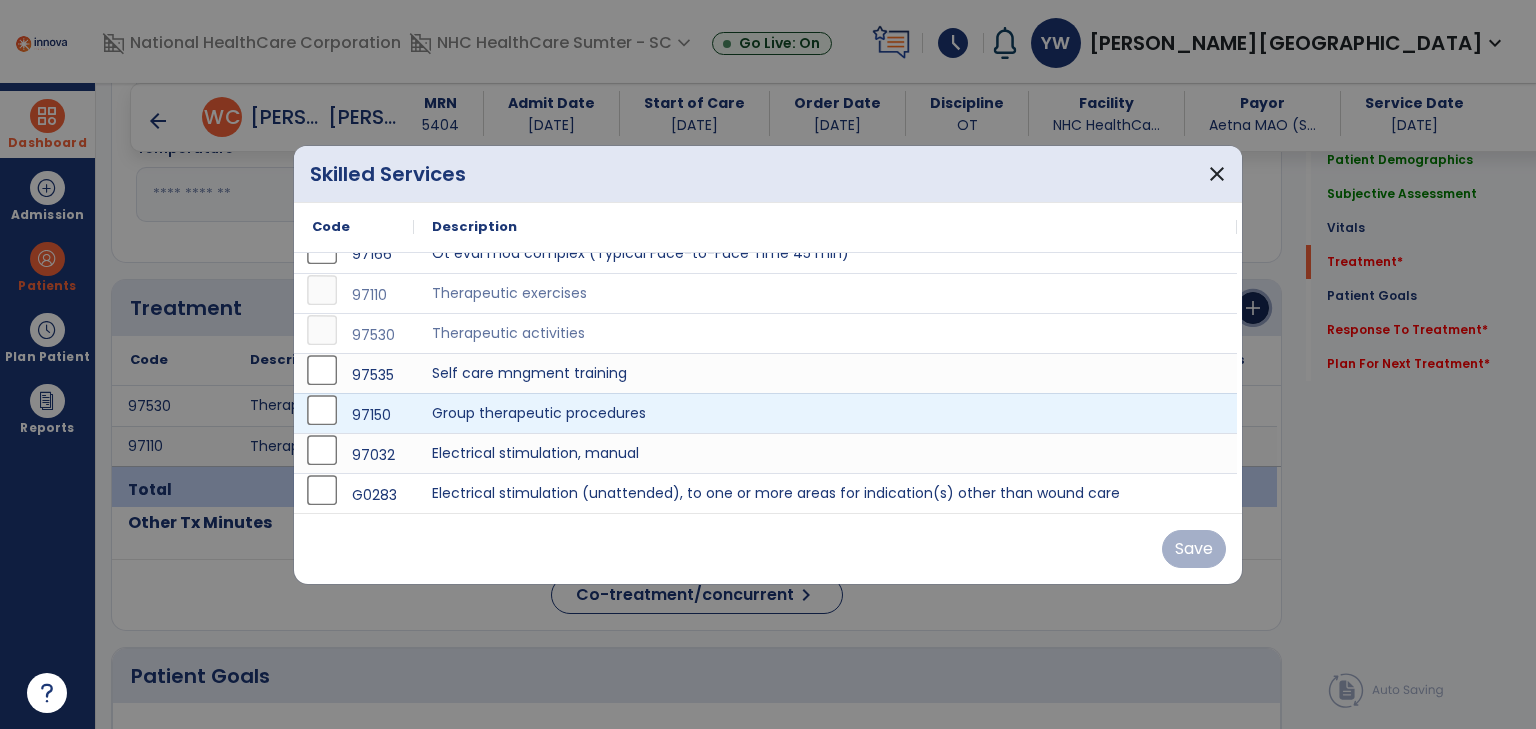 scroll, scrollTop: 0, scrollLeft: 0, axis: both 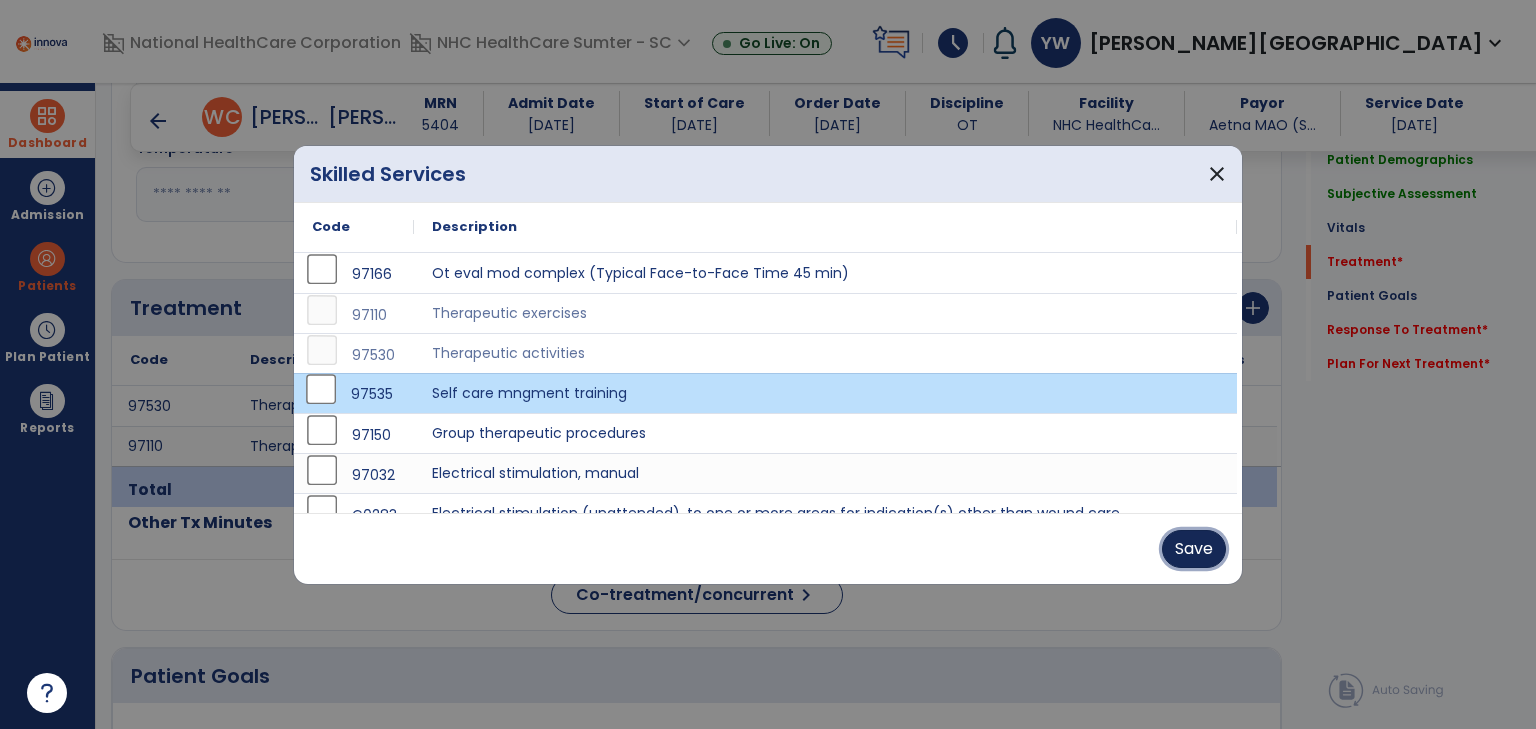 click on "Save" at bounding box center [1194, 549] 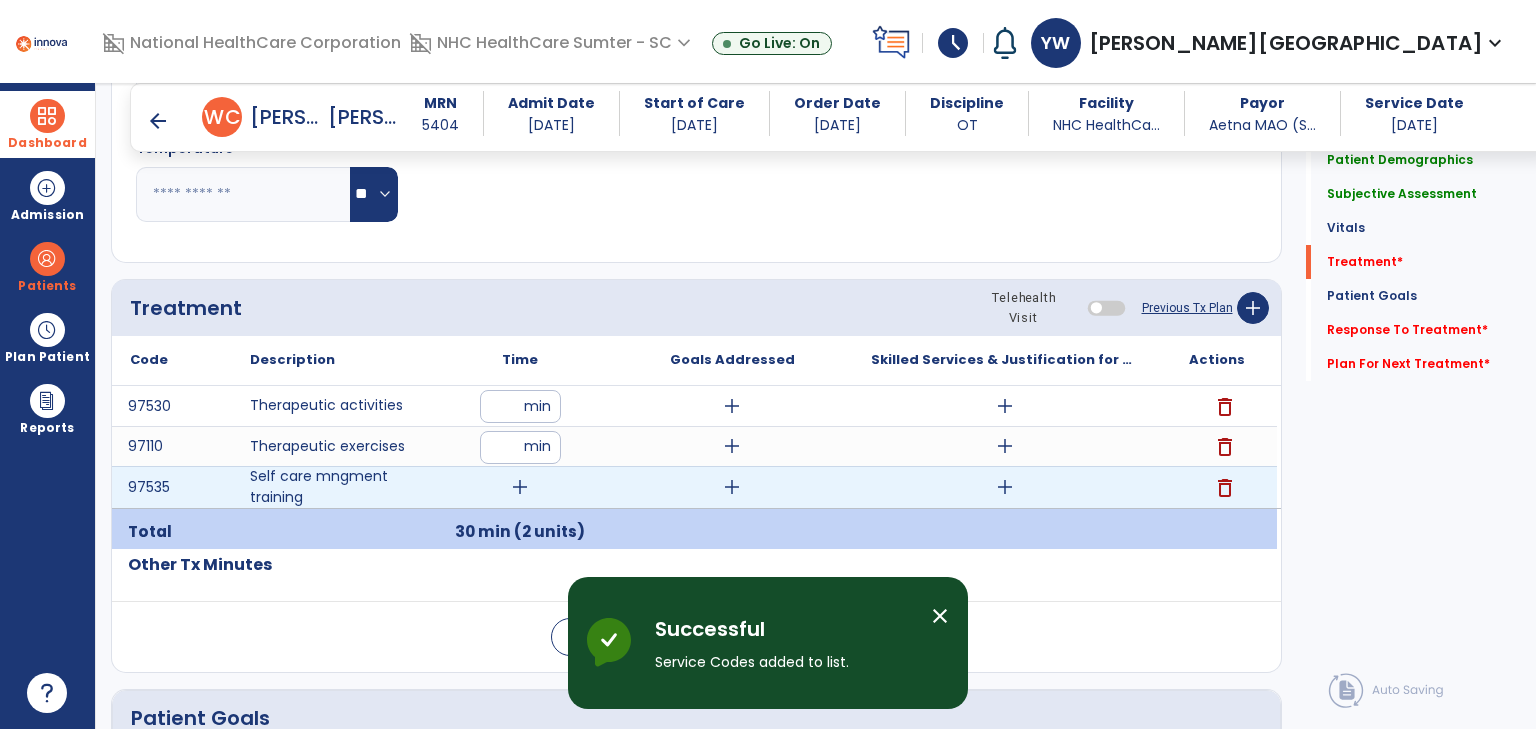 click on "add" at bounding box center [520, 487] 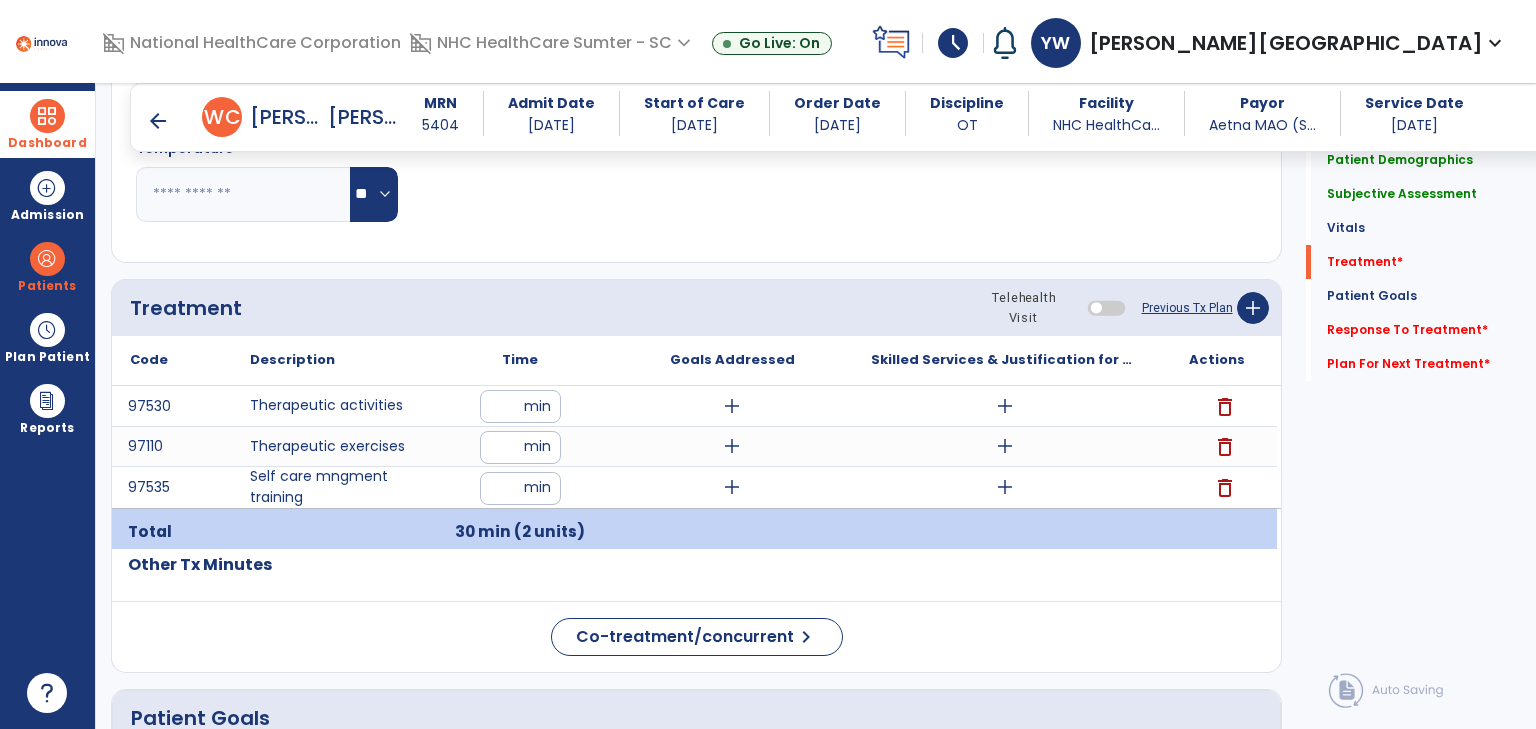 type on "**" 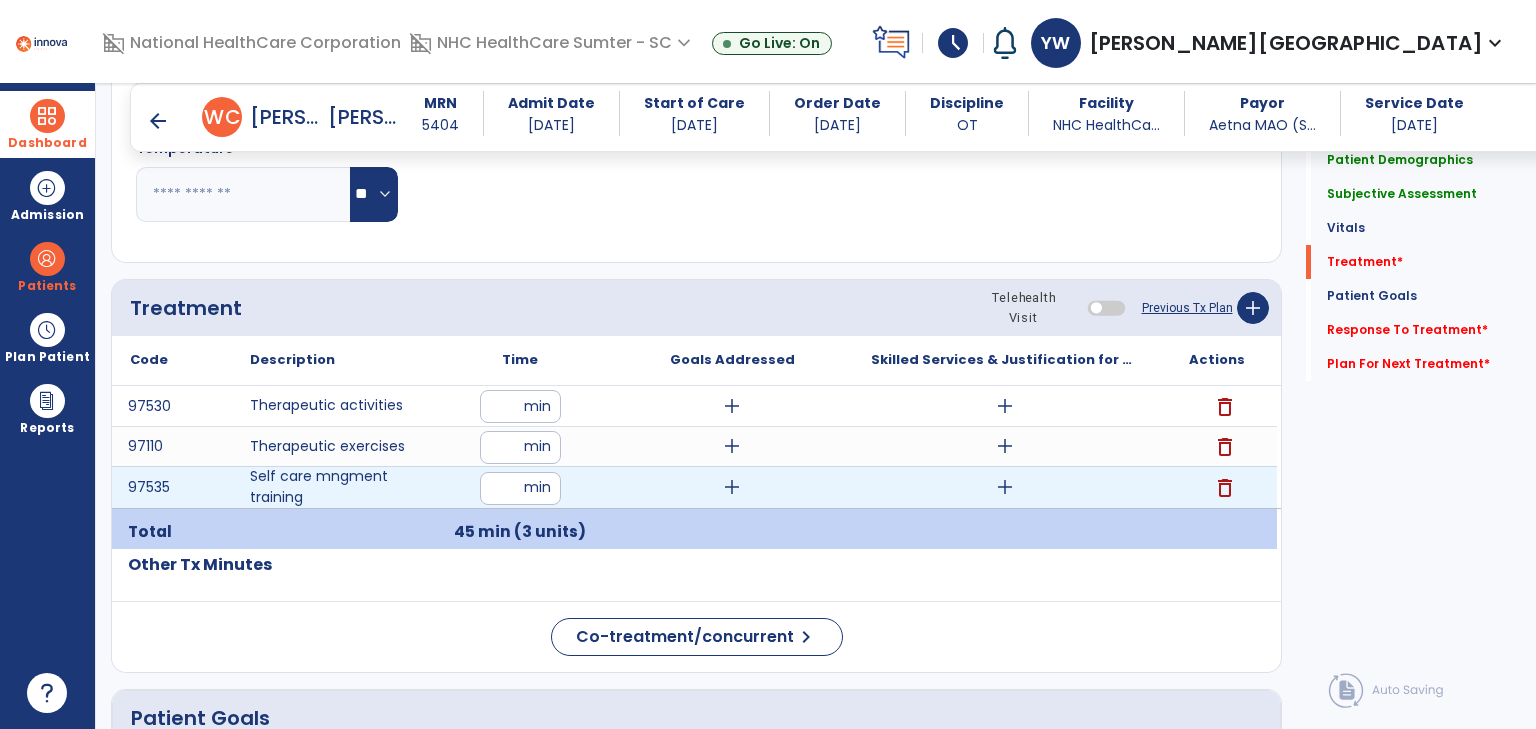click on "add" at bounding box center [732, 487] 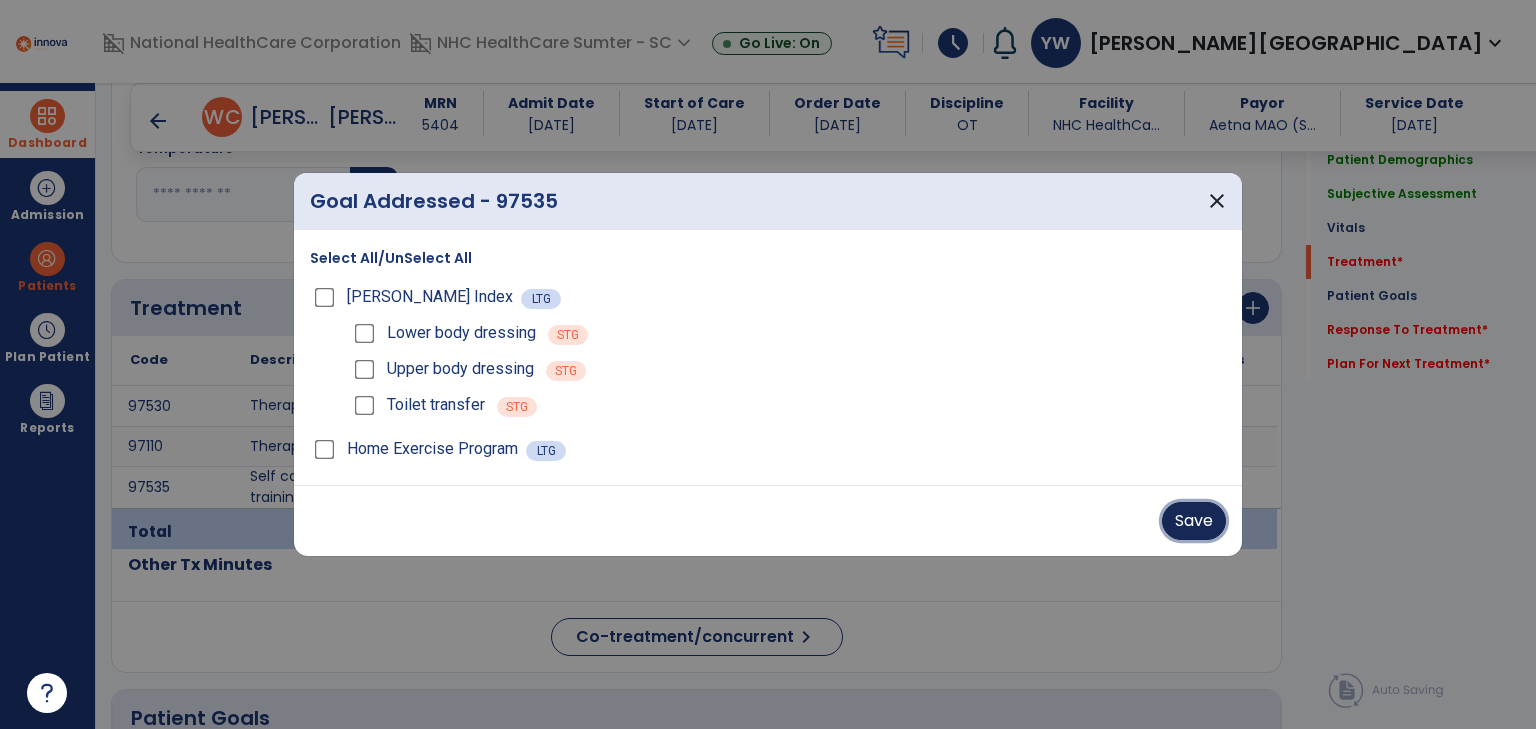 click on "Save" at bounding box center [1194, 521] 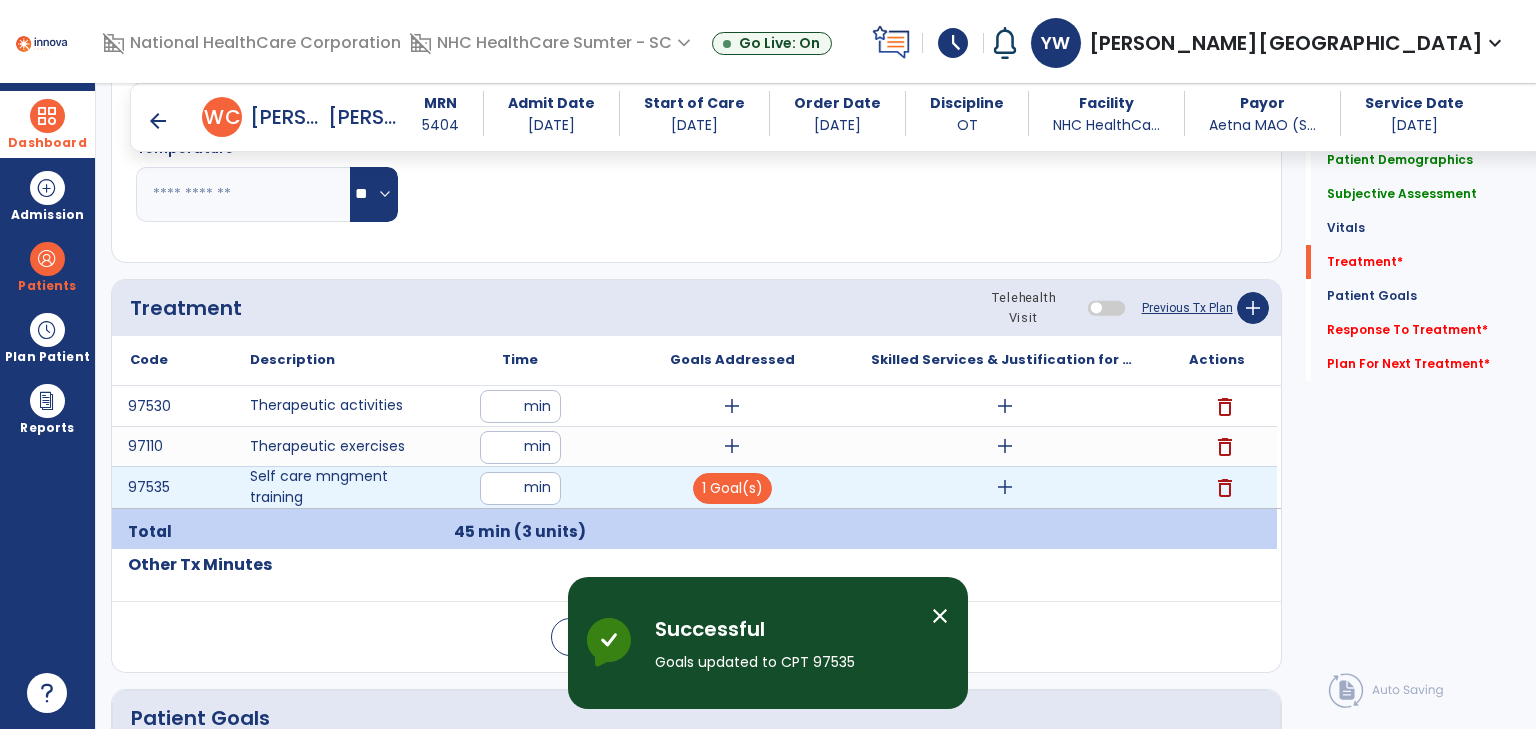 click on "add" at bounding box center (1005, 487) 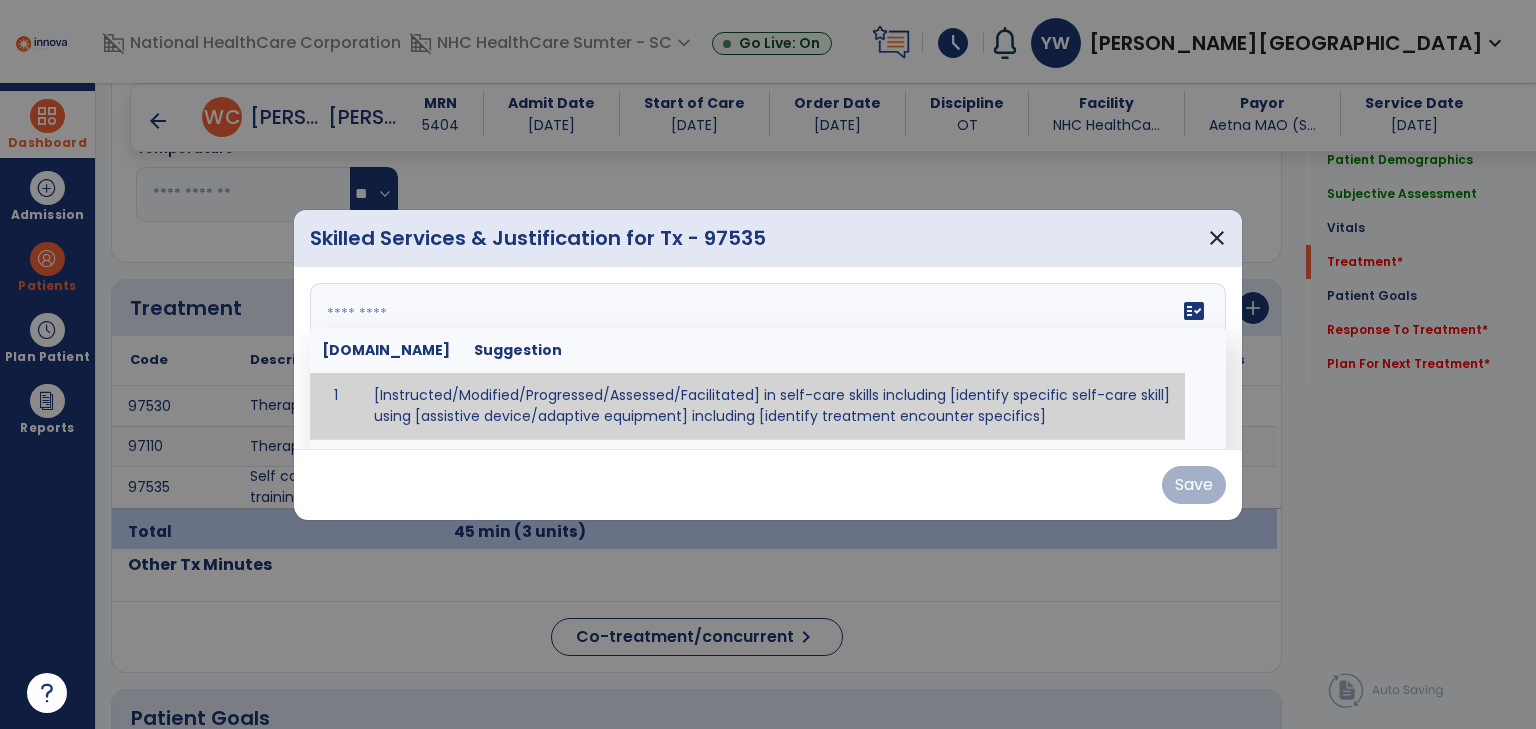 drag, startPoint x: 382, startPoint y: 328, endPoint x: 436, endPoint y: 320, distance: 54.589375 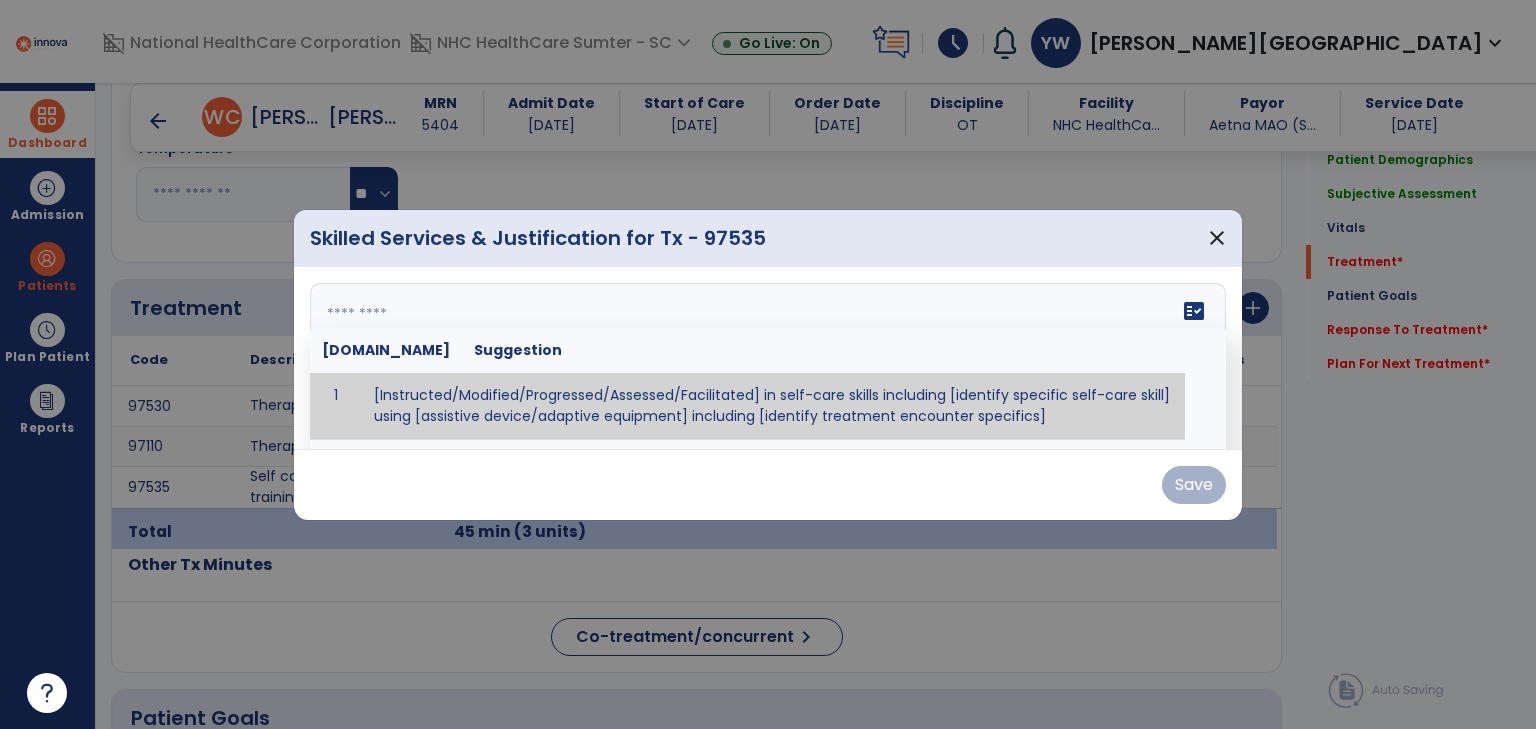 click at bounding box center [768, 358] 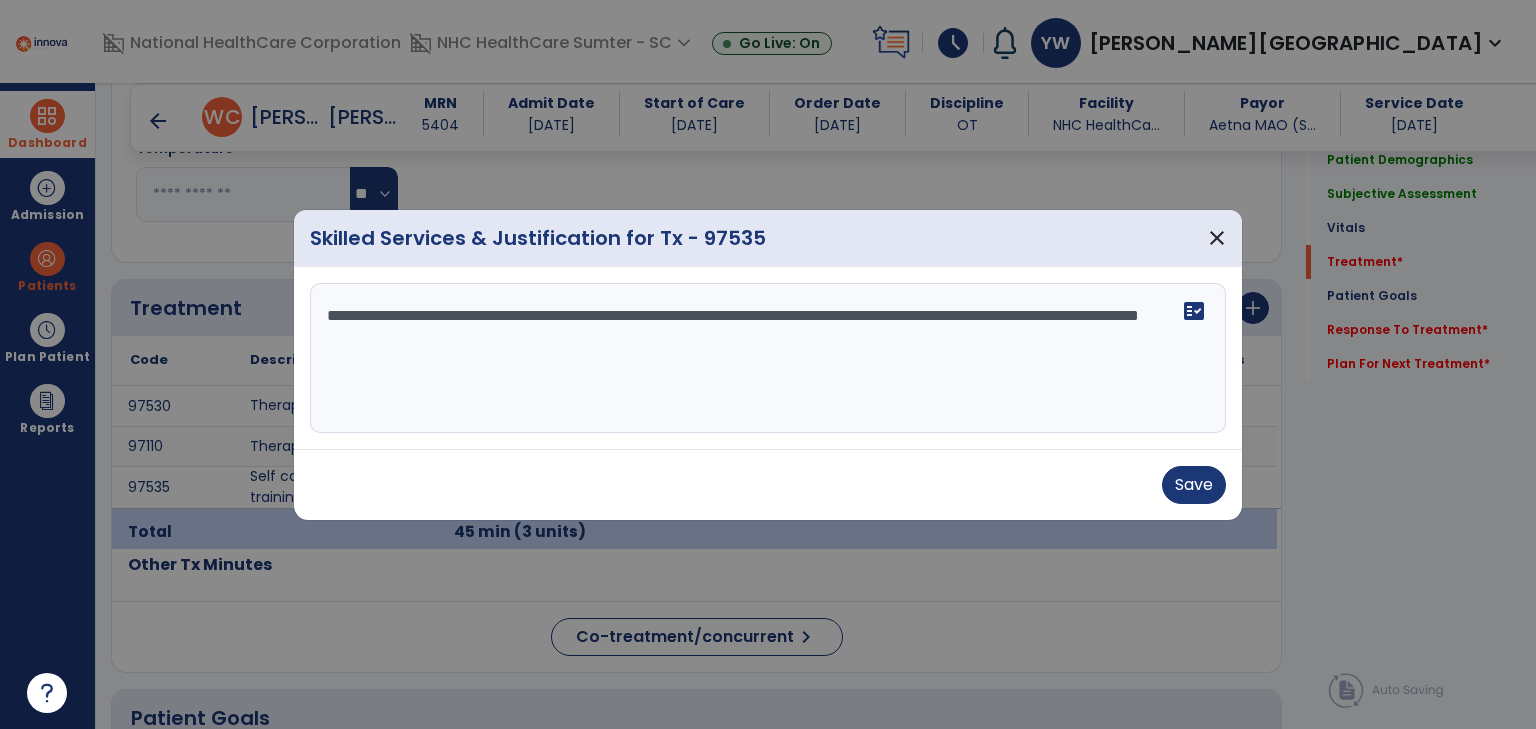 click on "**********" at bounding box center (768, 358) 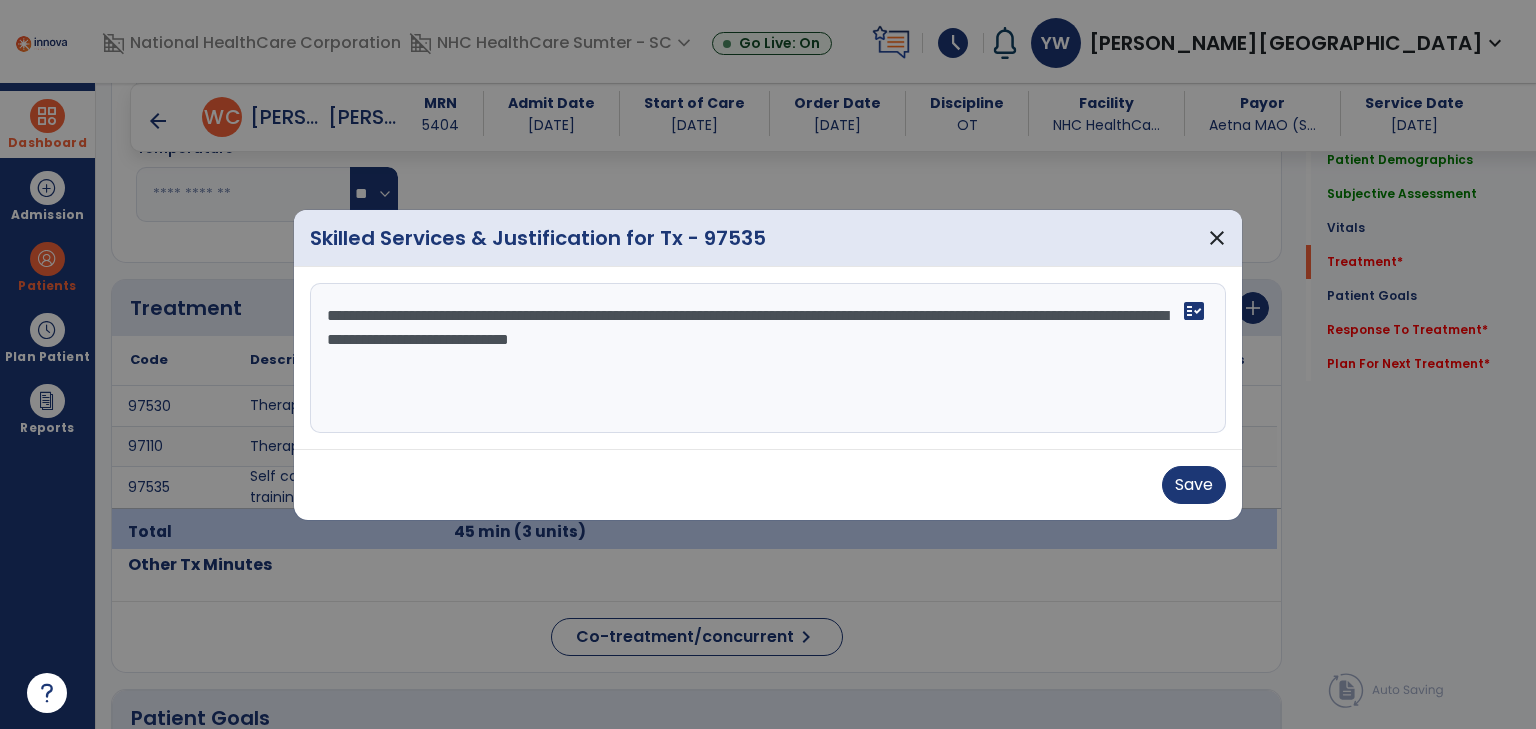 click on "**********" at bounding box center (768, 358) 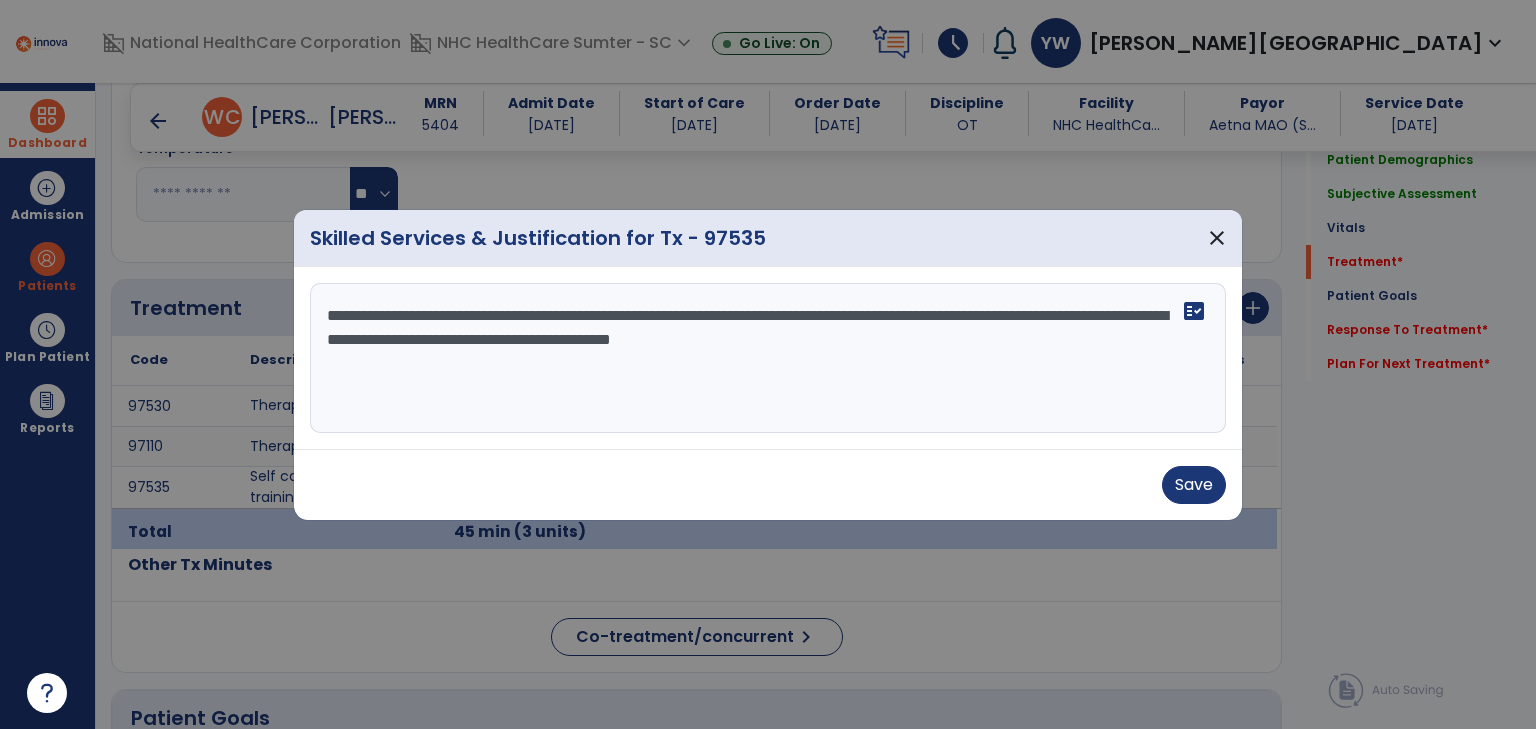 click on "**********" at bounding box center [768, 358] 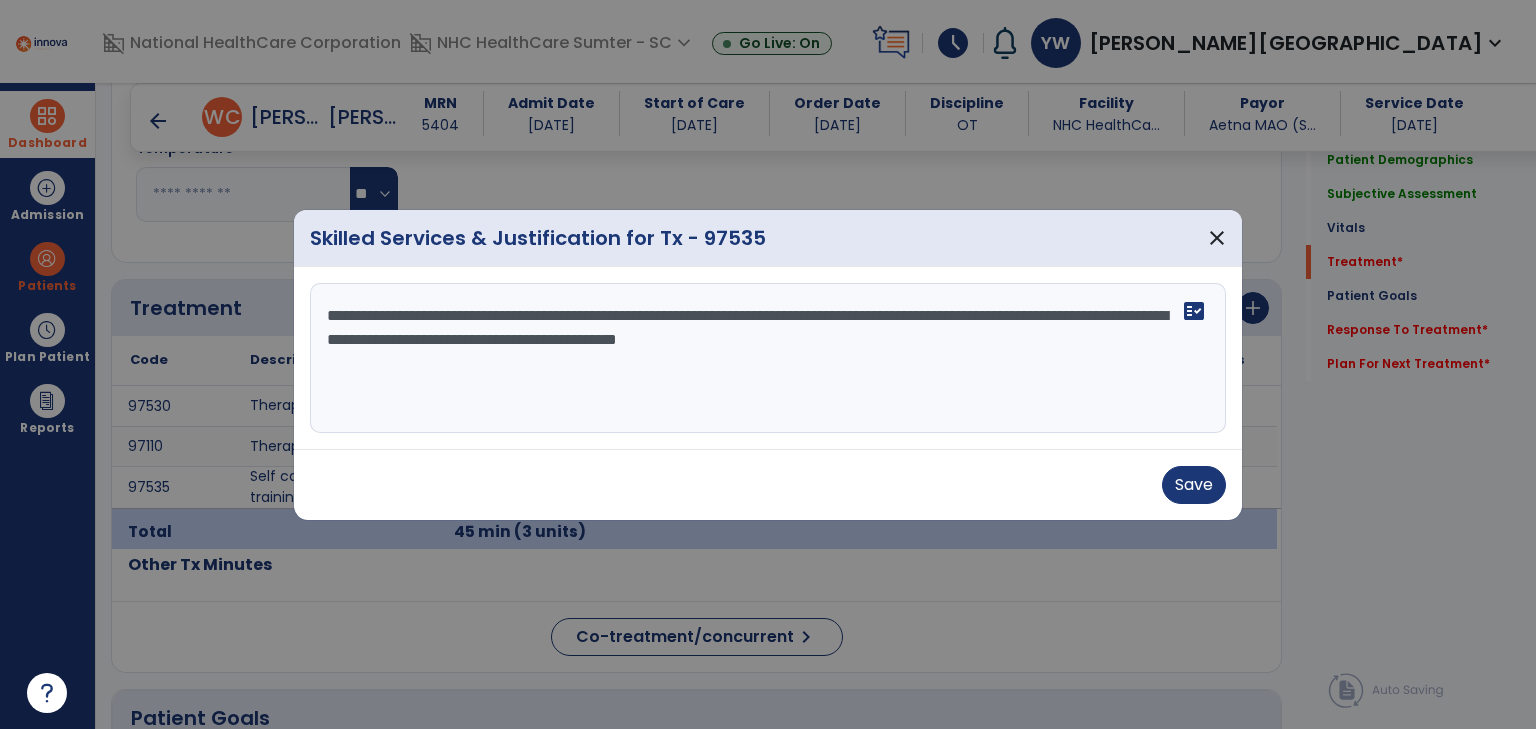 click on "**********" at bounding box center [768, 358] 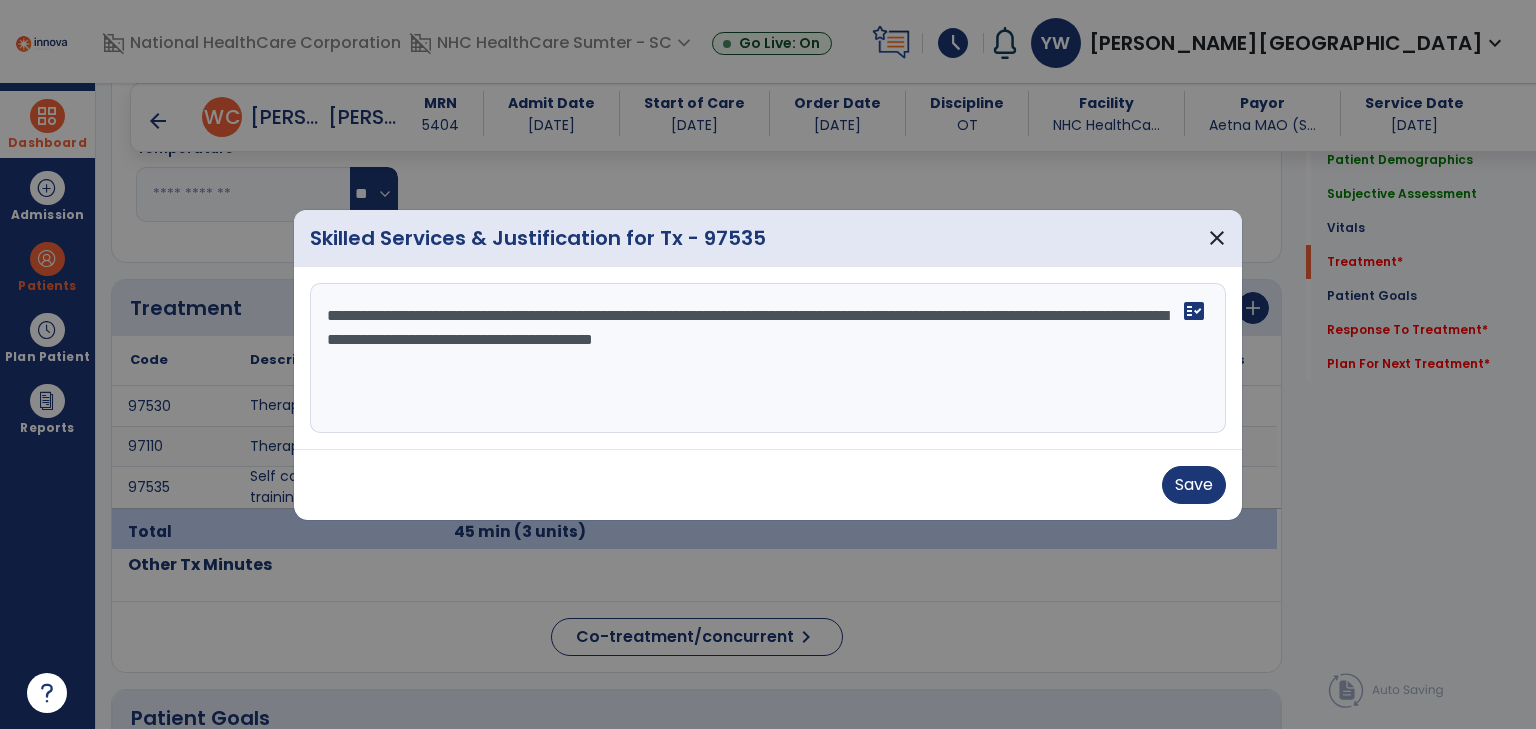 click on "**********" at bounding box center (768, 358) 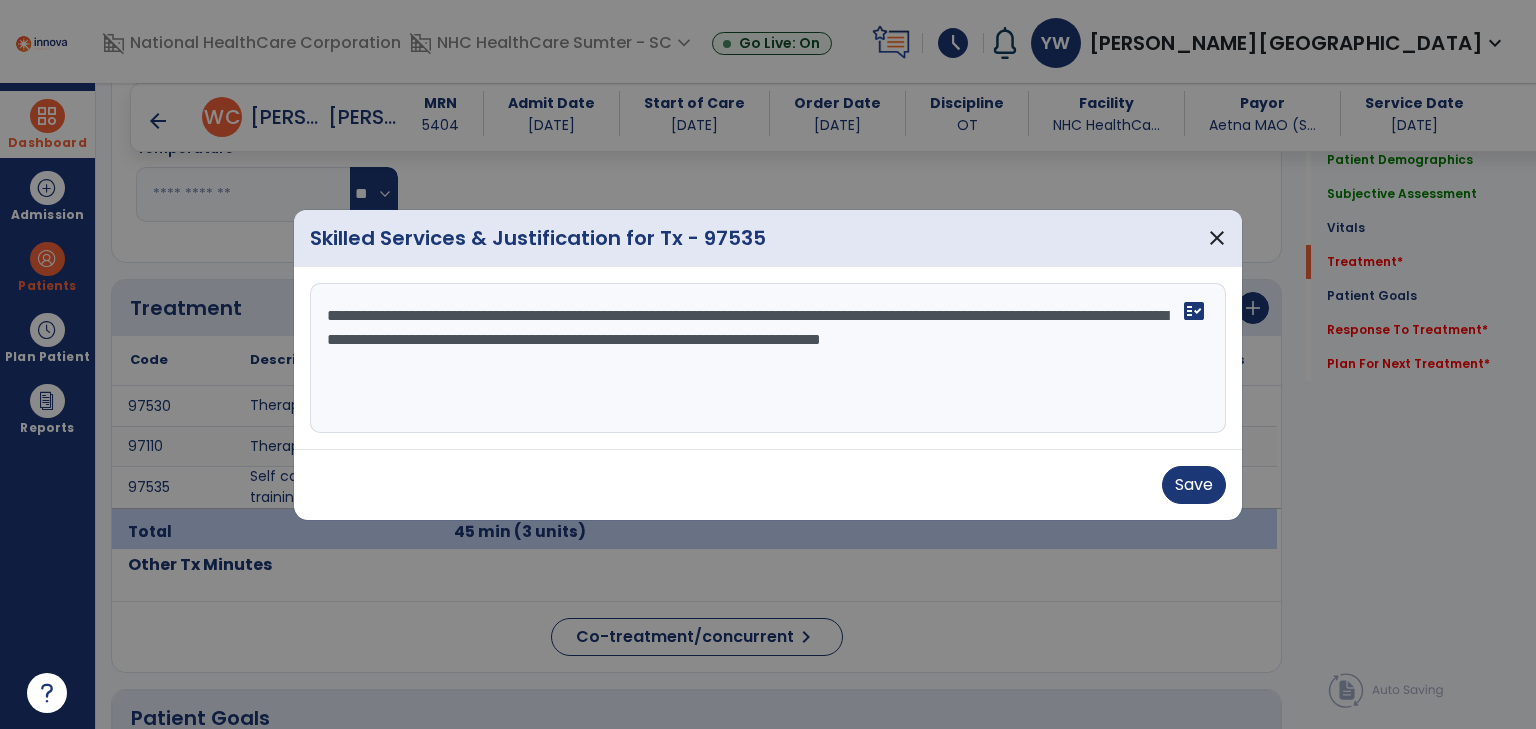 click on "**********" at bounding box center [768, 358] 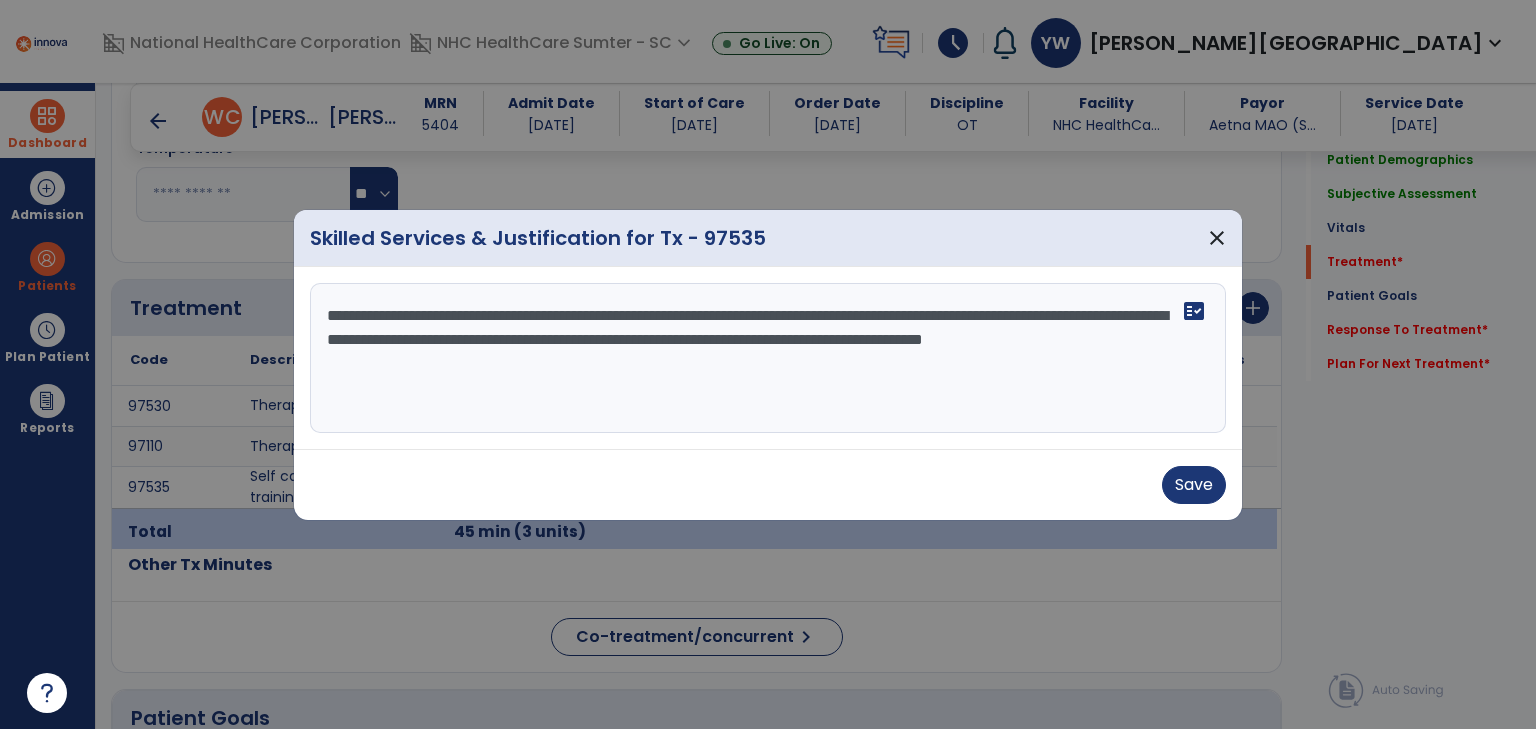 drag, startPoint x: 544, startPoint y: 367, endPoint x: 588, endPoint y: 352, distance: 46.486557 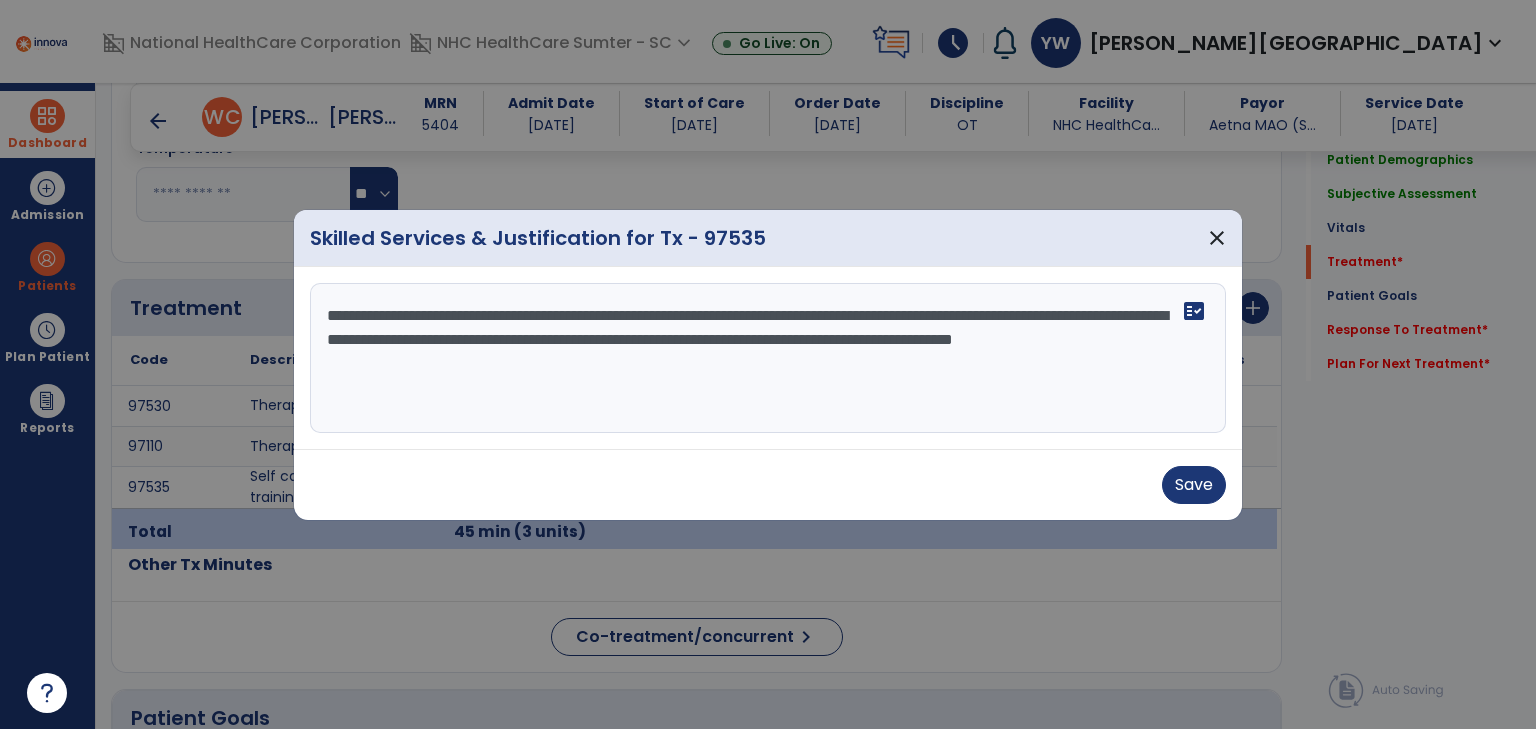 drag, startPoint x: 684, startPoint y: 395, endPoint x: 724, endPoint y: 392, distance: 40.112343 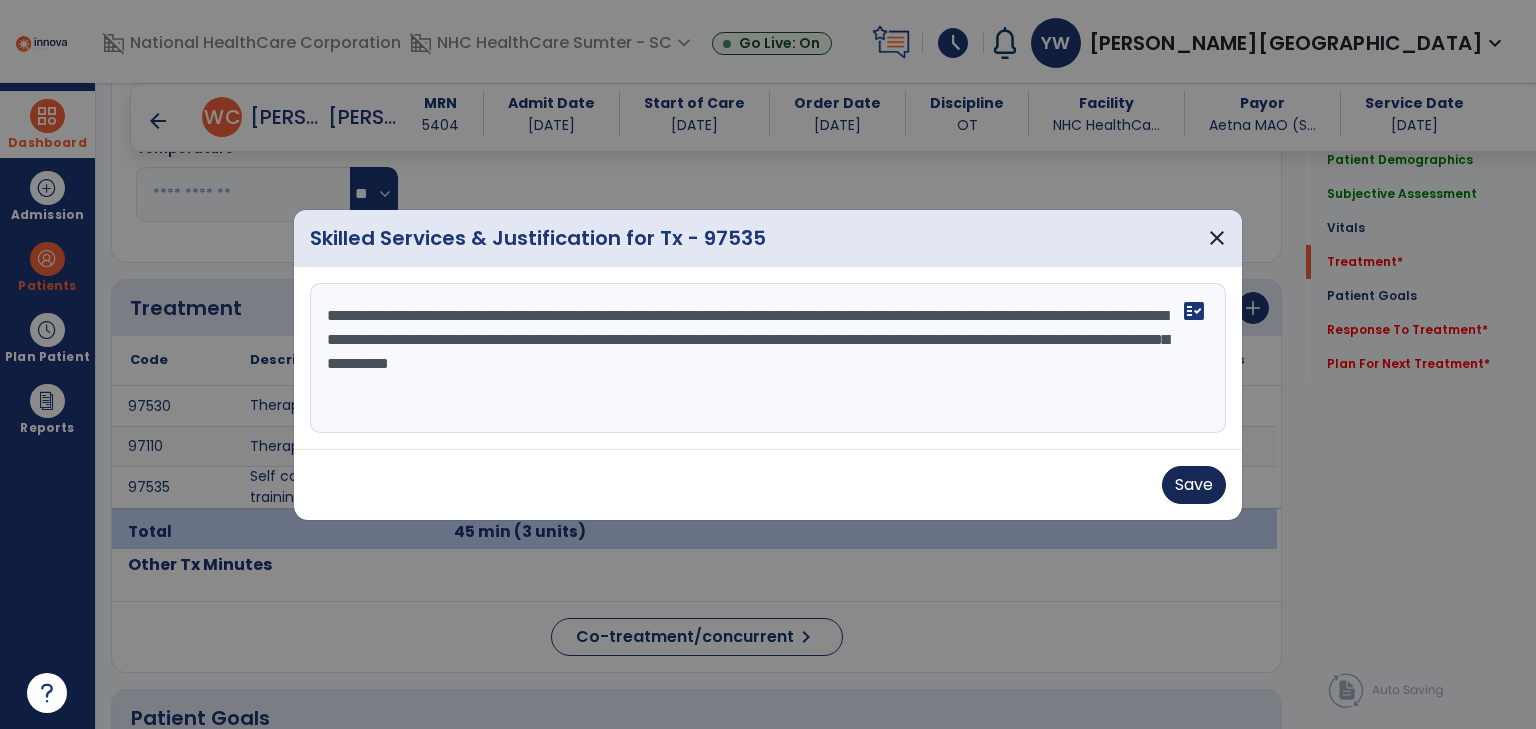 type on "**********" 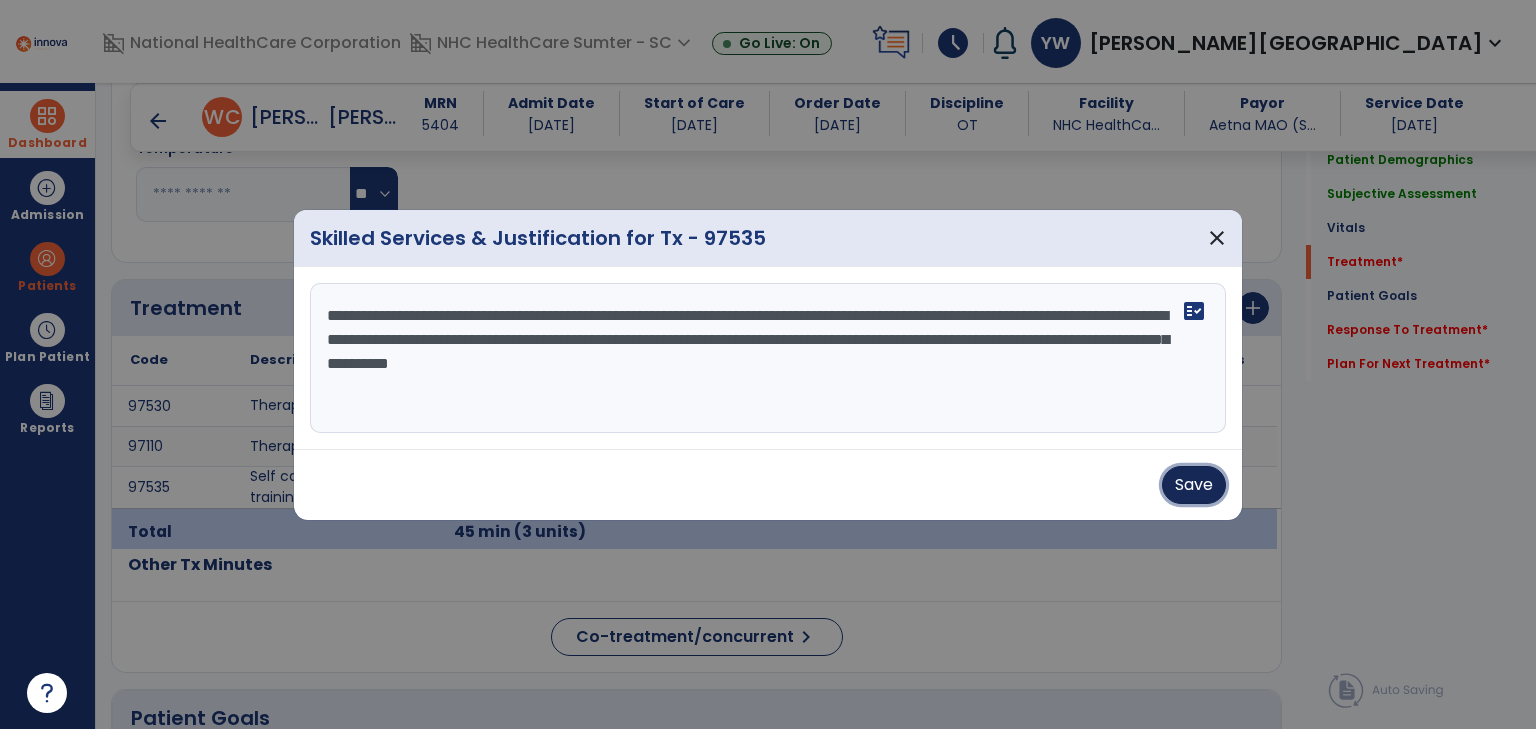 click on "Save" at bounding box center [1194, 485] 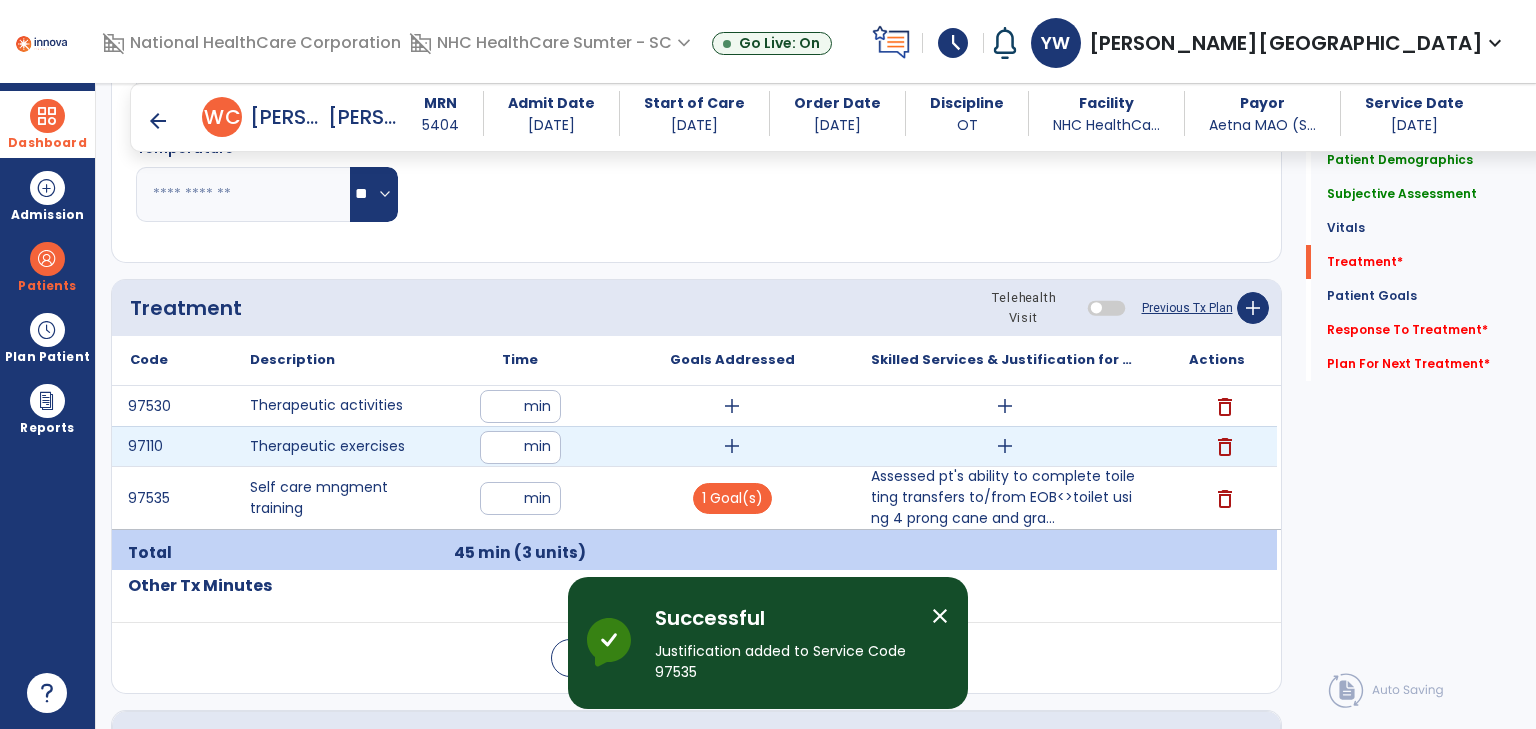 click on "add" at bounding box center [1005, 446] 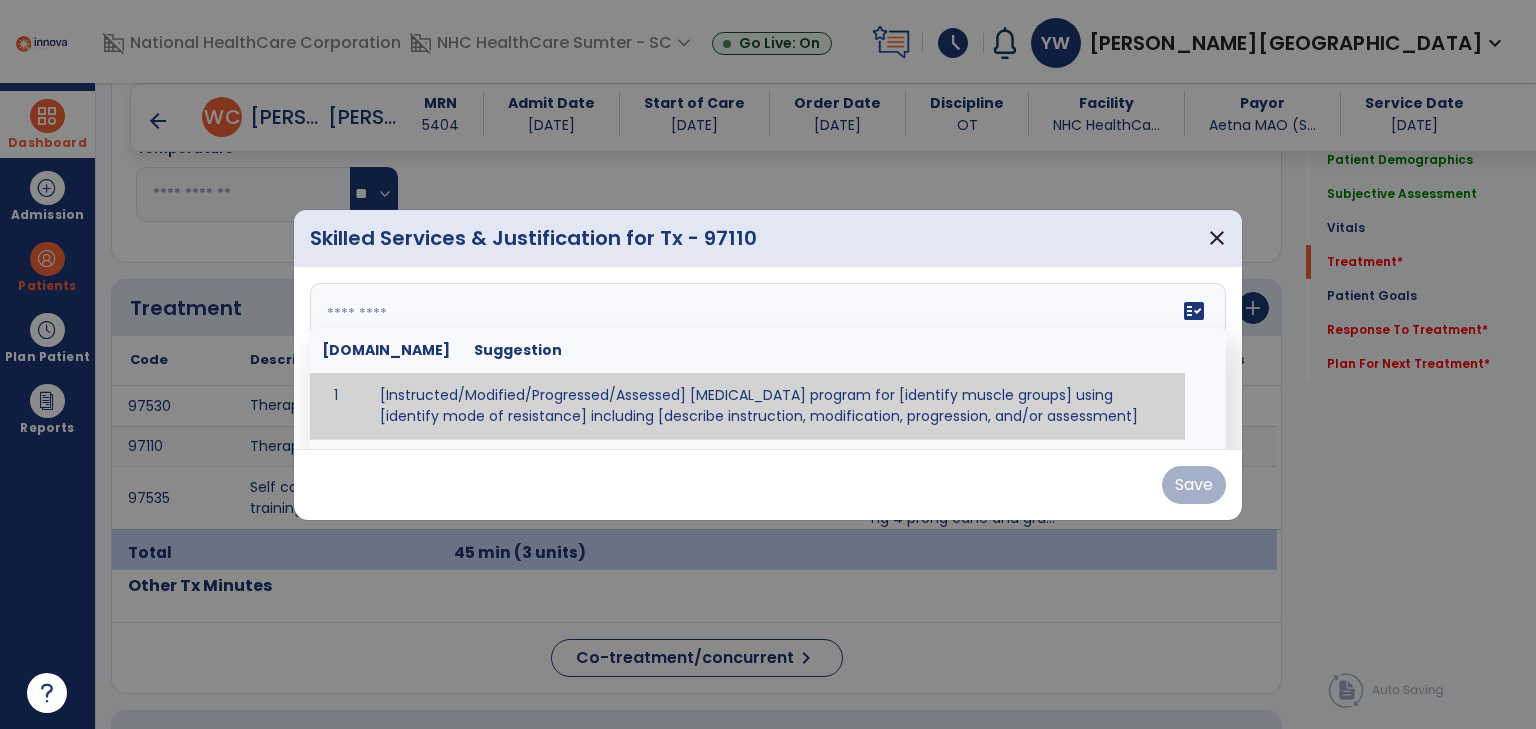 drag, startPoint x: 362, startPoint y: 299, endPoint x: 401, endPoint y: 303, distance: 39.20459 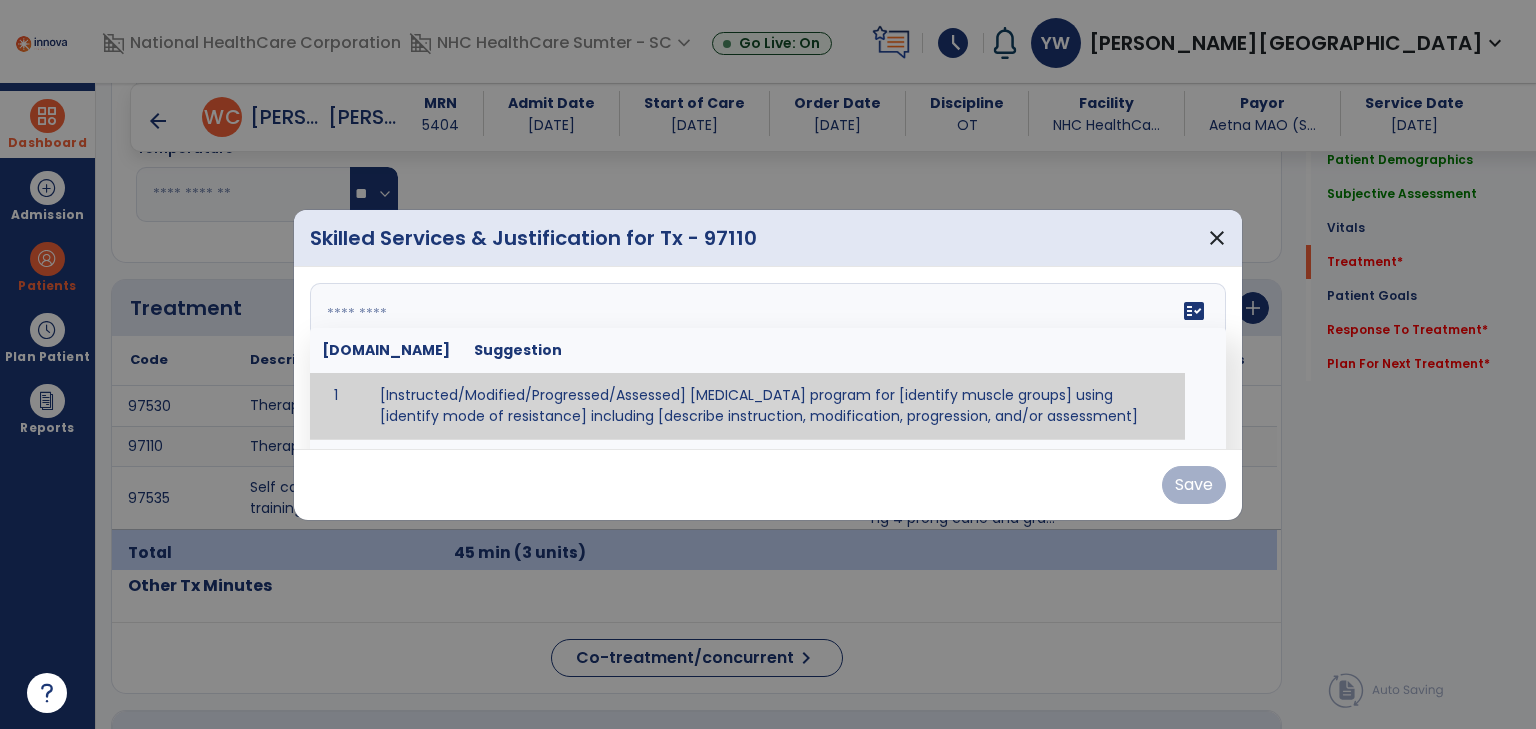 click at bounding box center (766, 358) 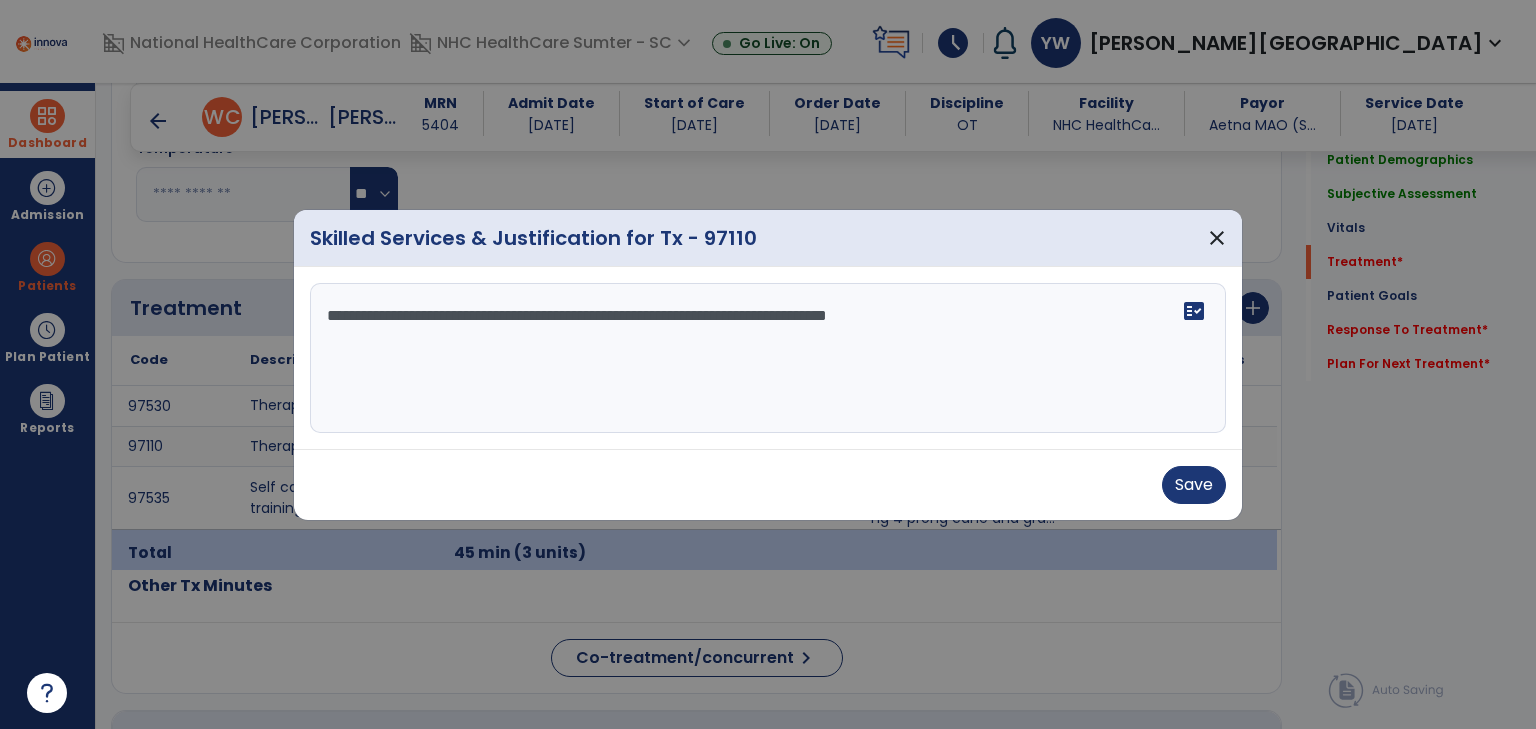 drag, startPoint x: 978, startPoint y: 325, endPoint x: 1048, endPoint y: 324, distance: 70.00714 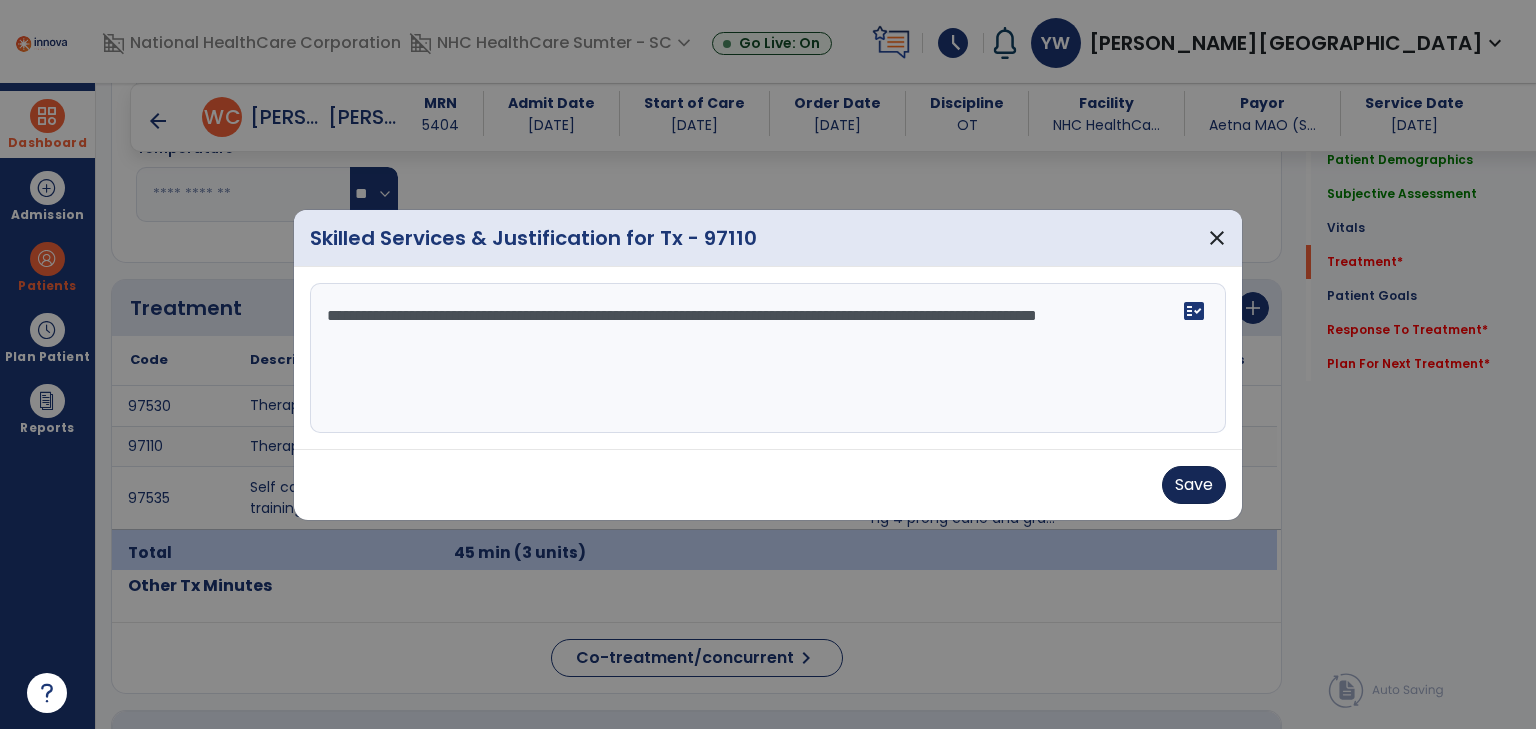 type on "**********" 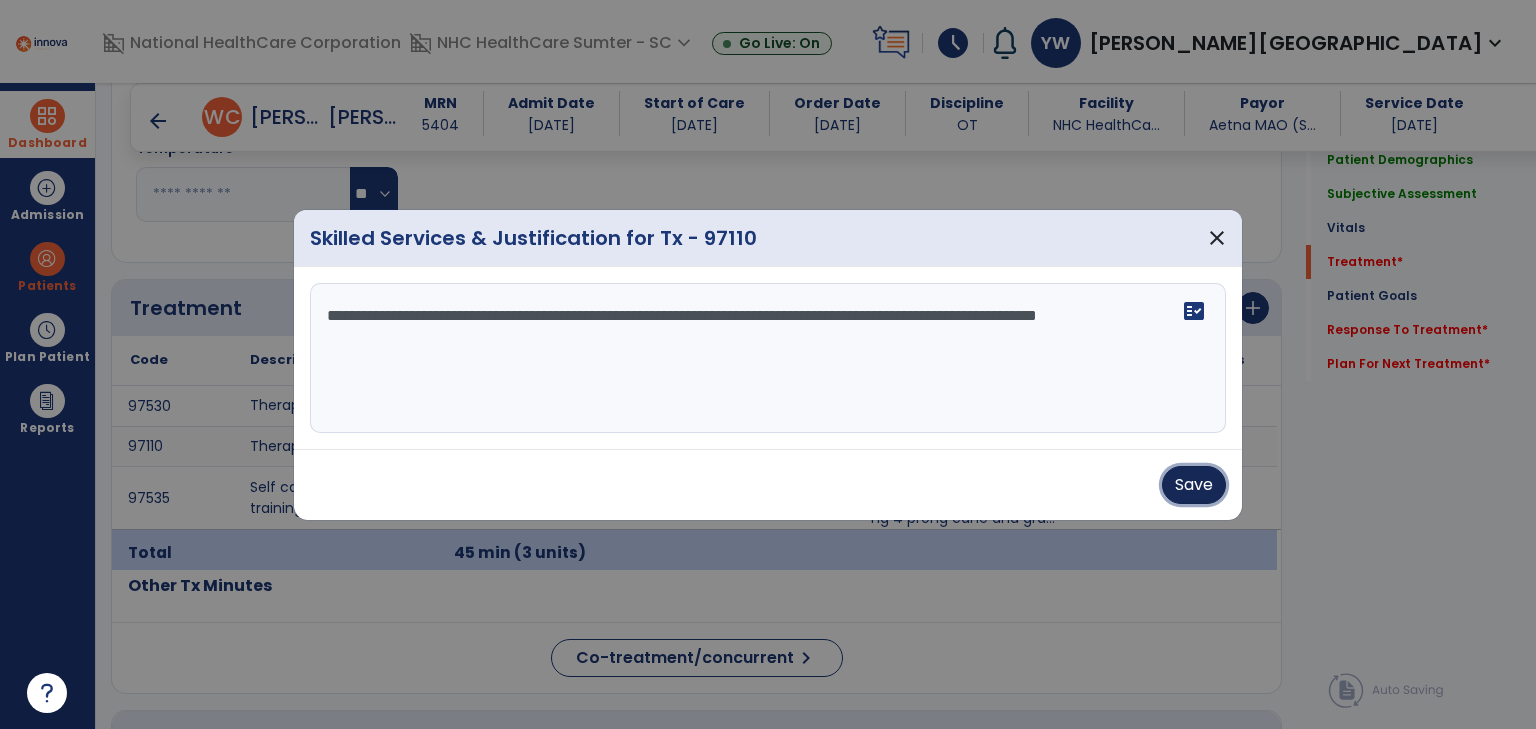 click on "Save" at bounding box center [1194, 485] 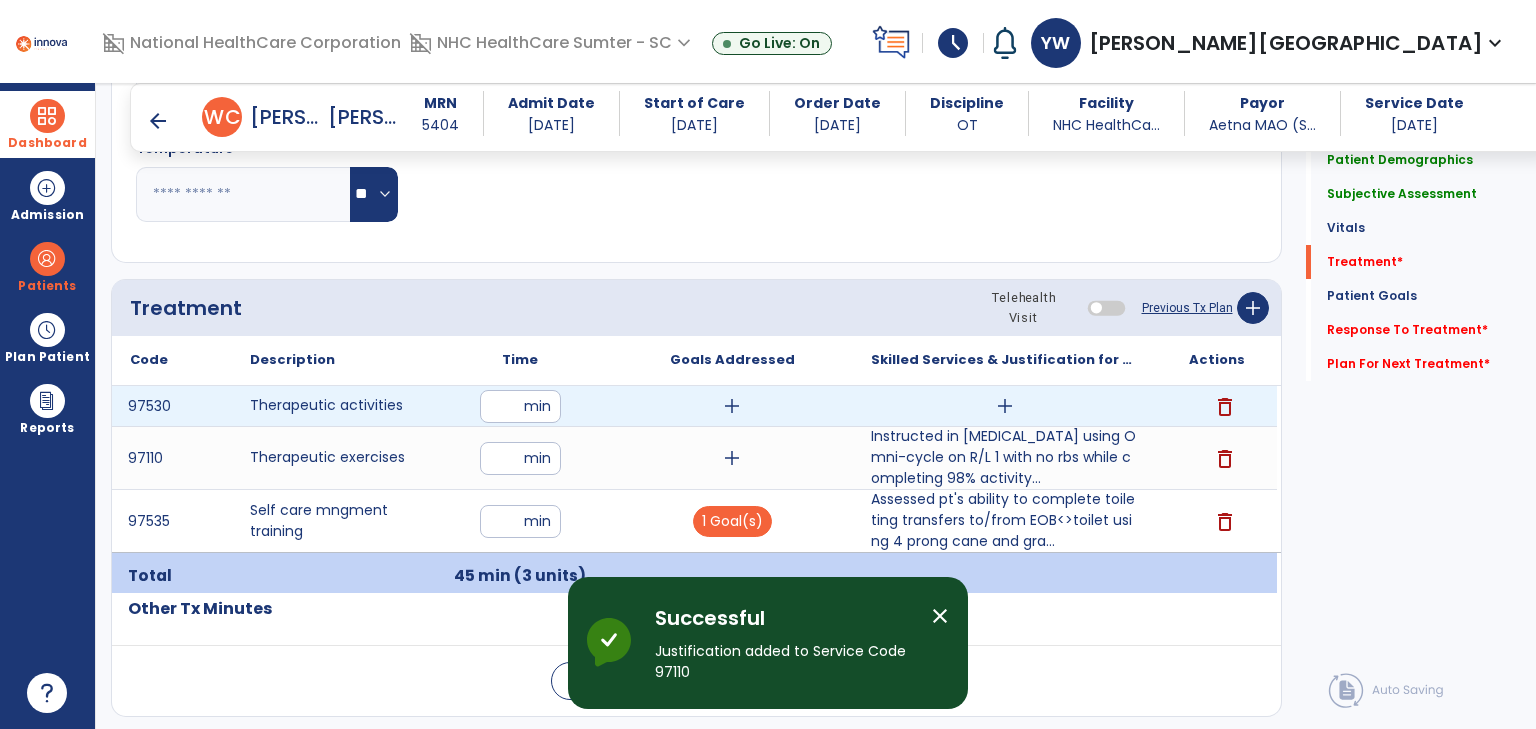 click on "add" at bounding box center (1005, 406) 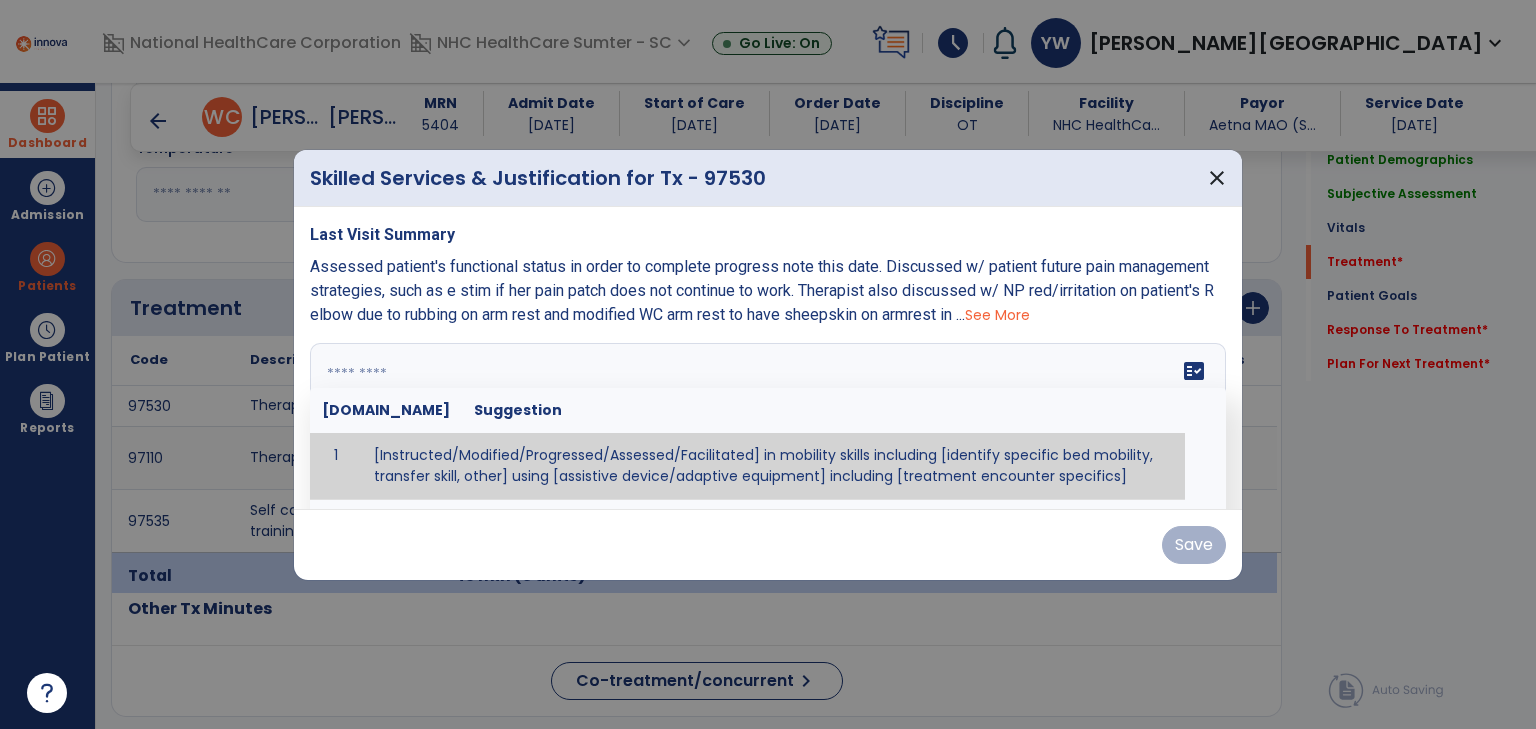 click at bounding box center [766, 418] 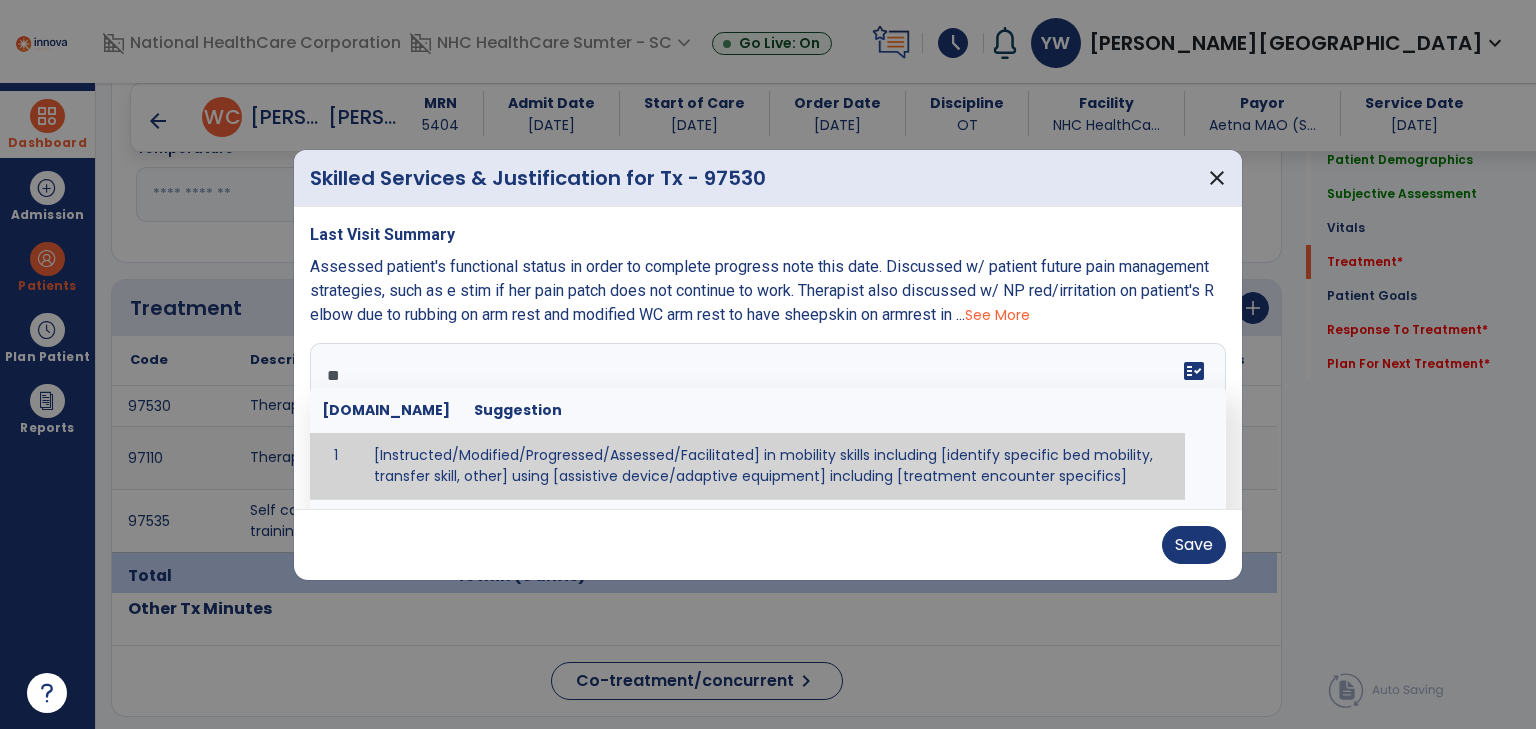type on "*" 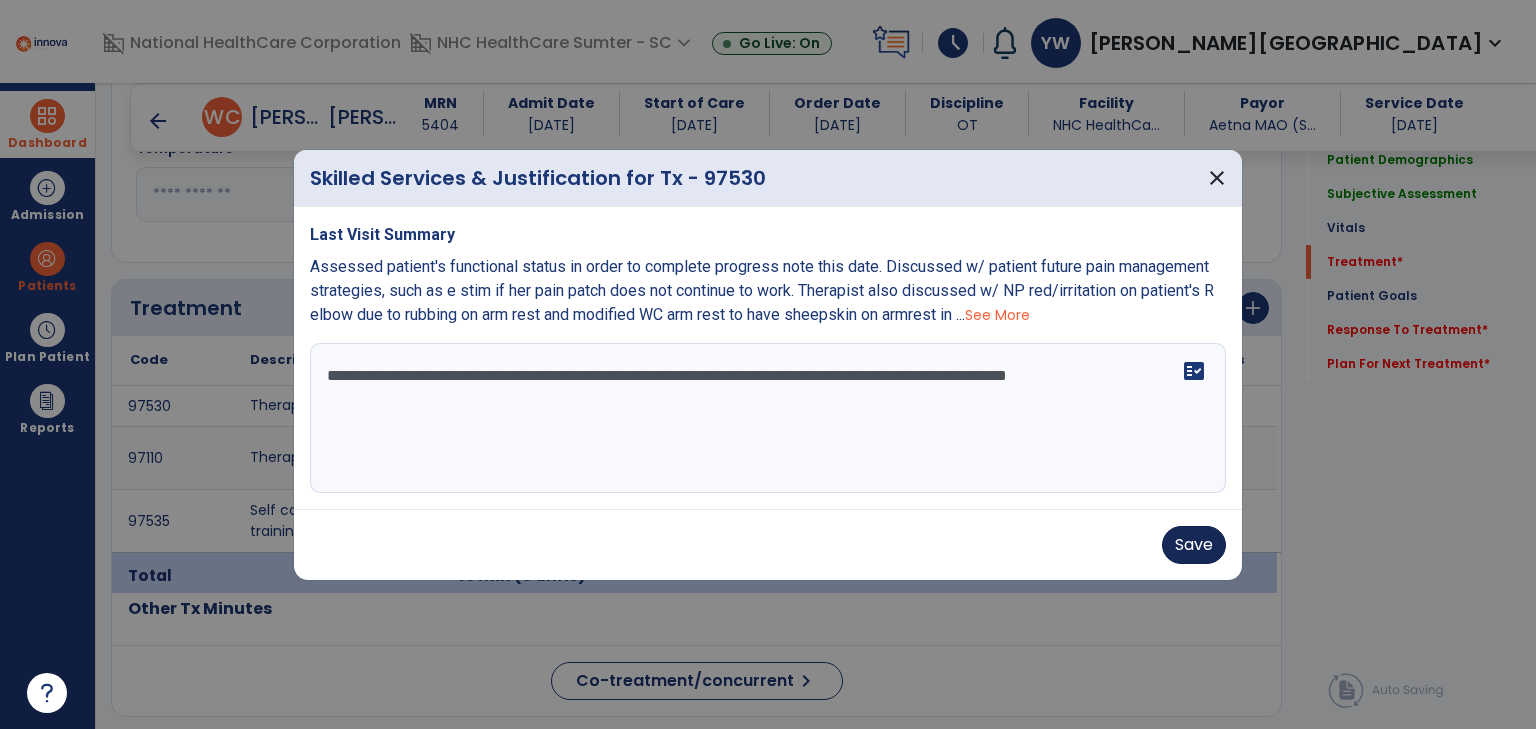 type on "**********" 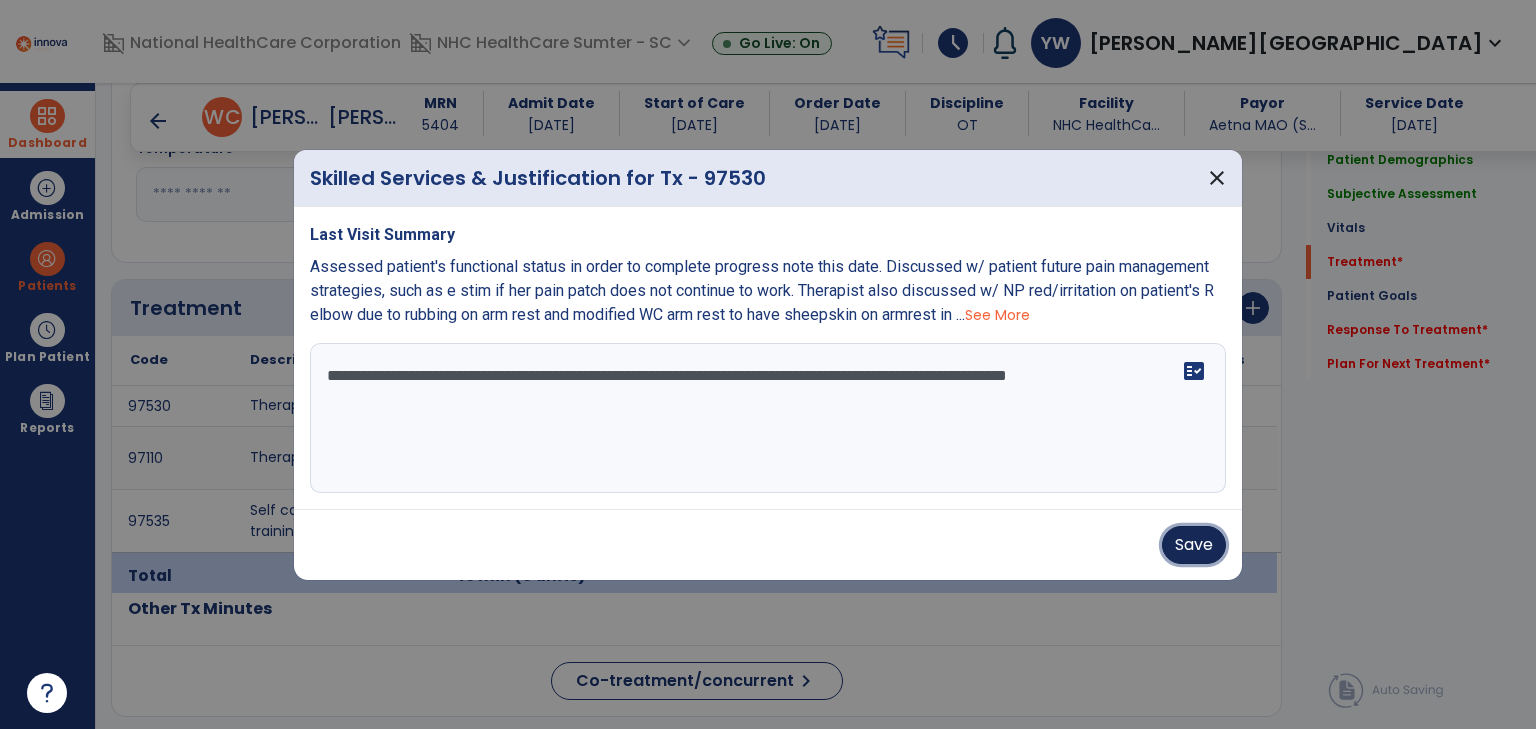 click on "Save" at bounding box center (1194, 545) 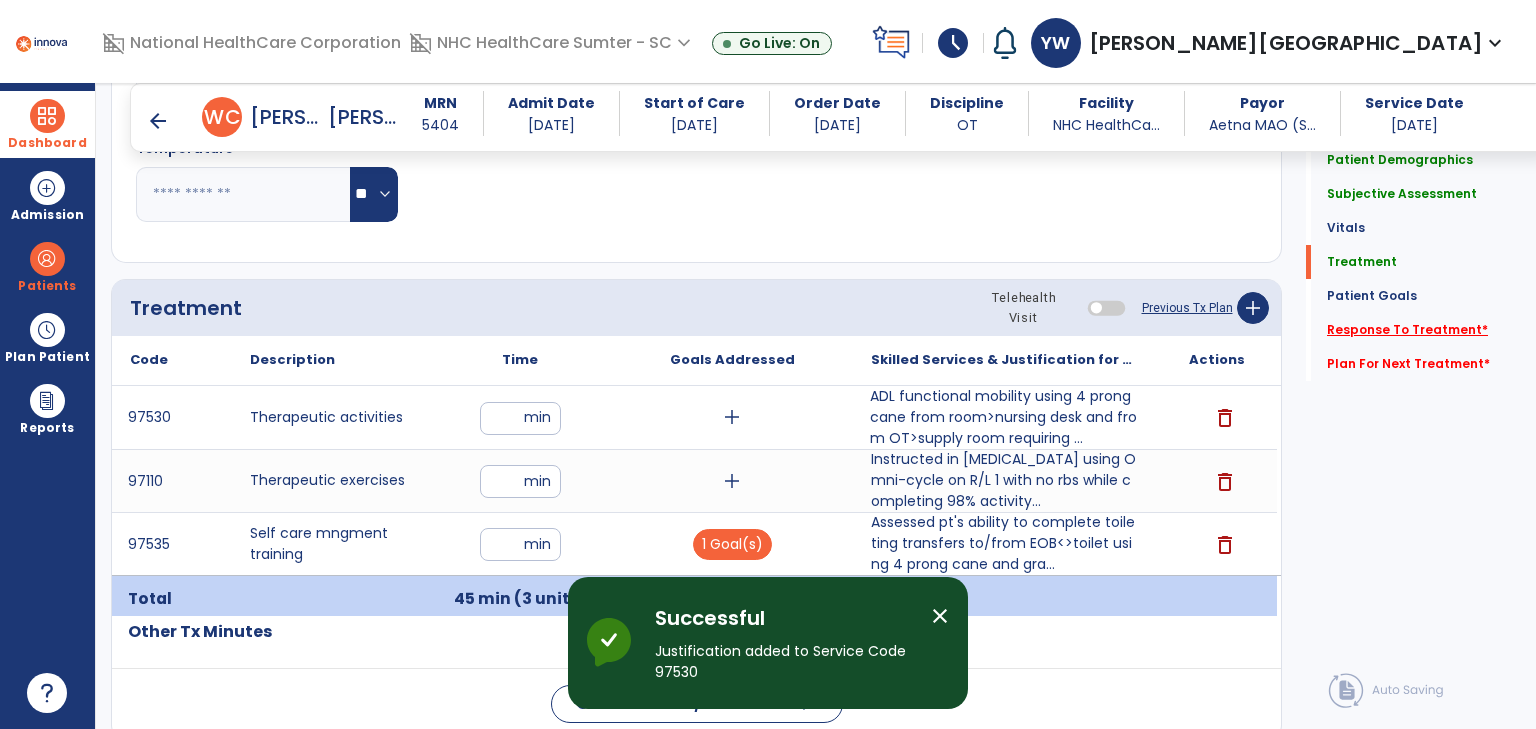 click on "Response To Treatment   *" 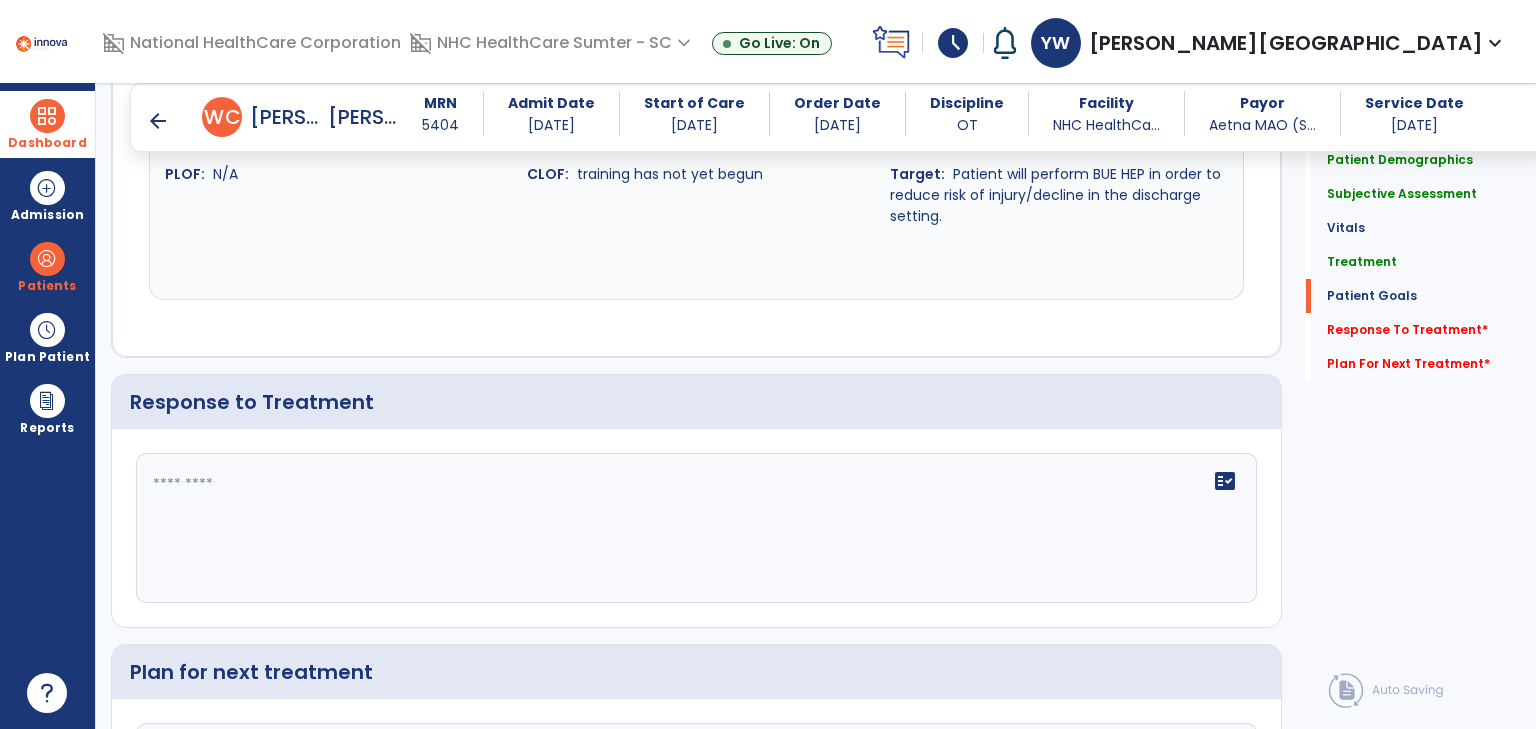 scroll, scrollTop: 2559, scrollLeft: 0, axis: vertical 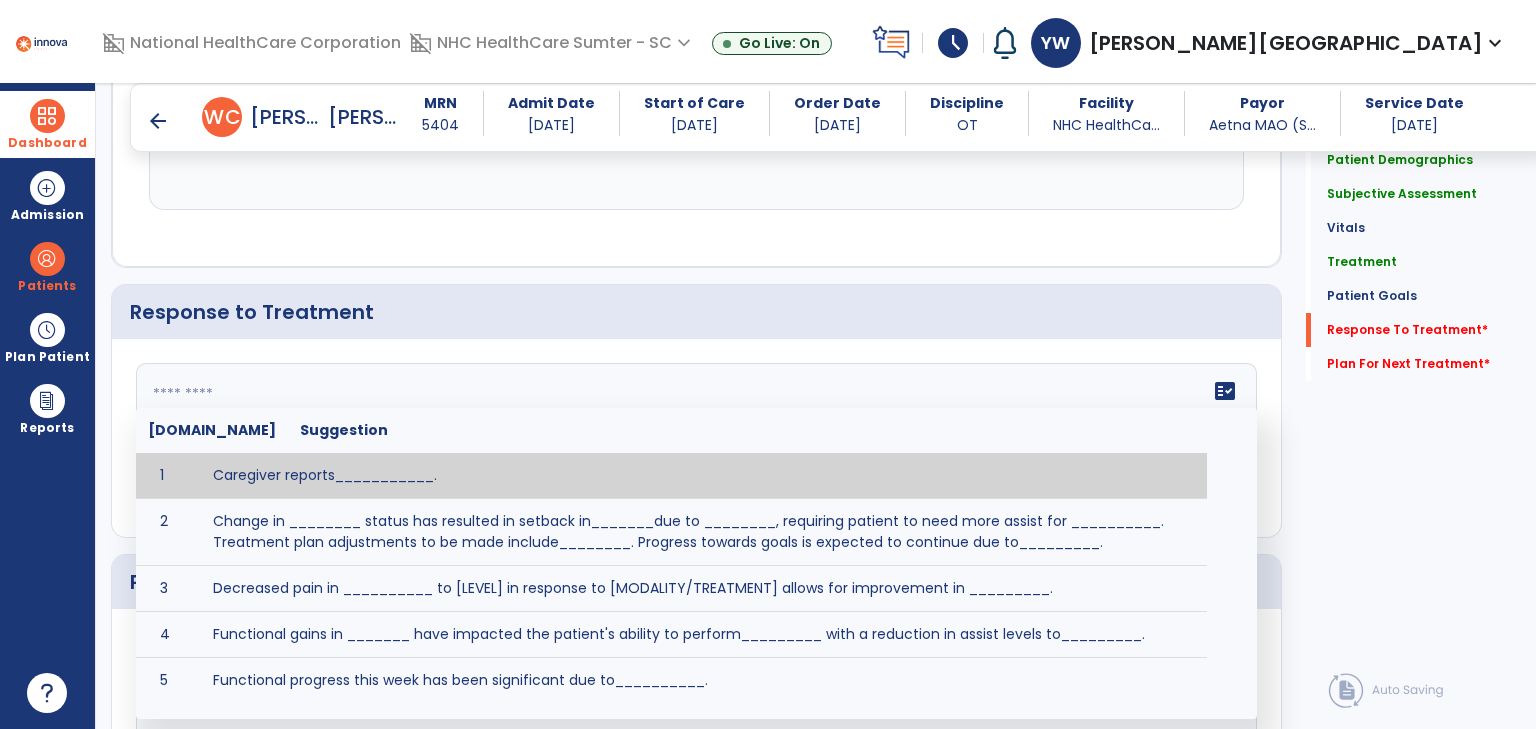 drag, startPoint x: 176, startPoint y: 384, endPoint x: 1535, endPoint y: 452, distance: 1360.7002 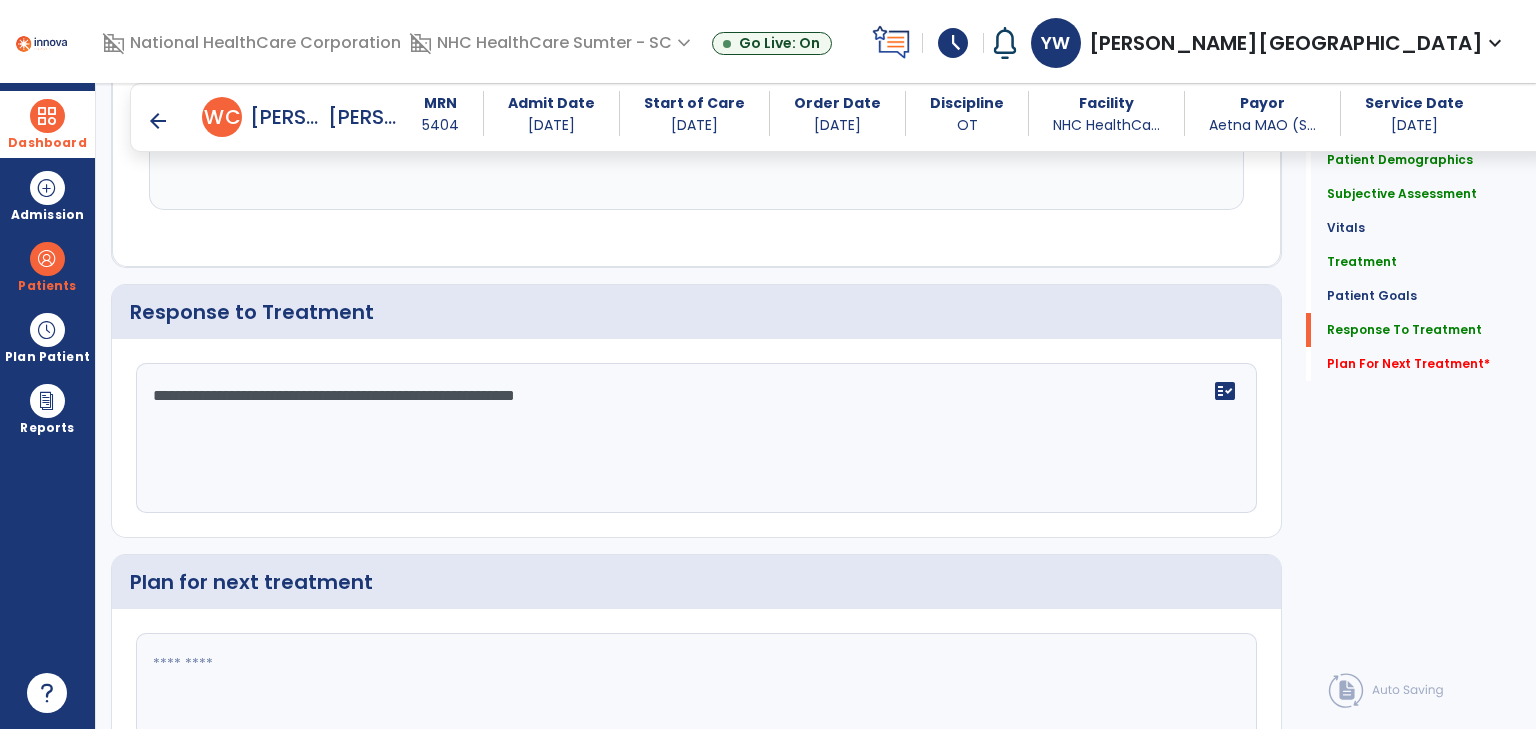 type on "**********" 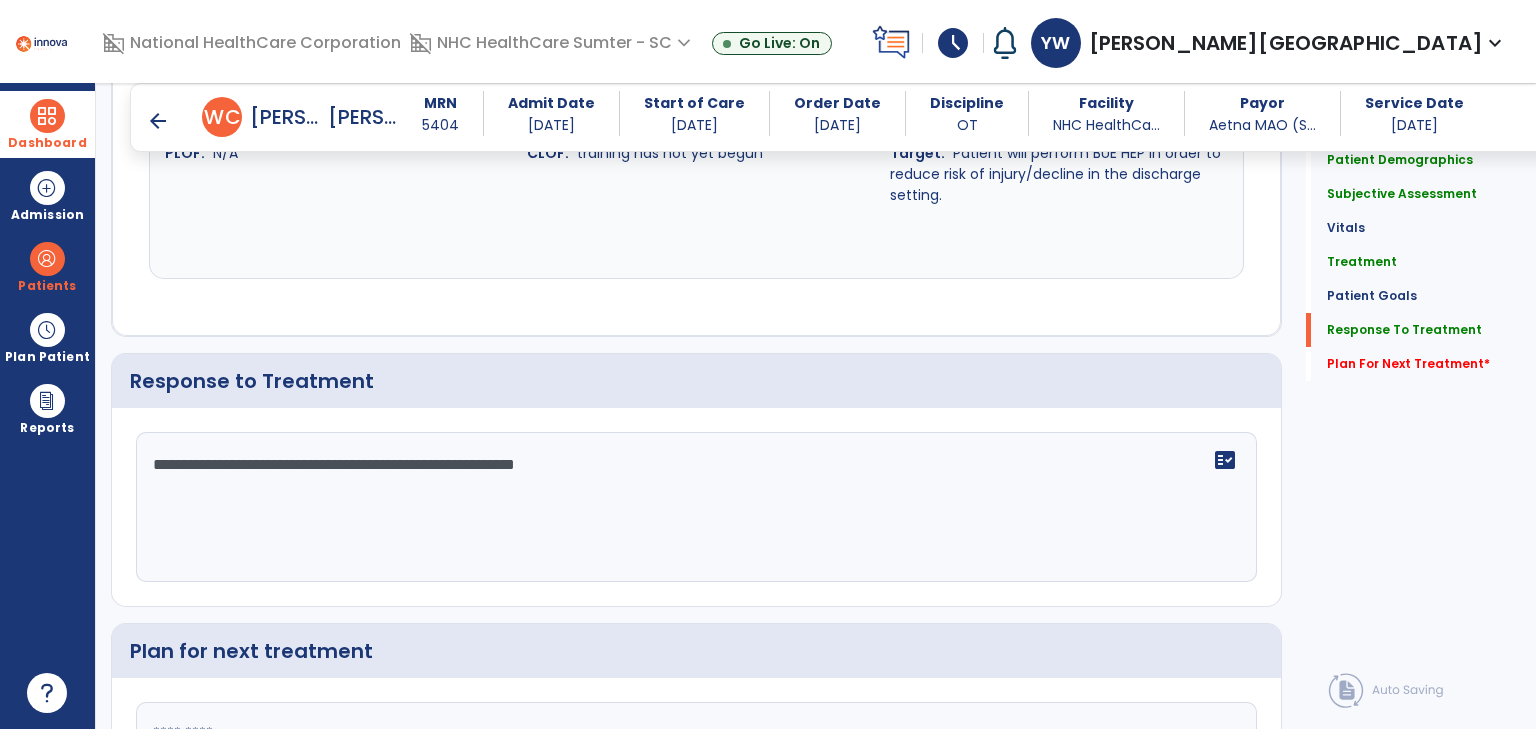 drag, startPoint x: 207, startPoint y: 662, endPoint x: 1535, endPoint y: 504, distance: 1337.3661 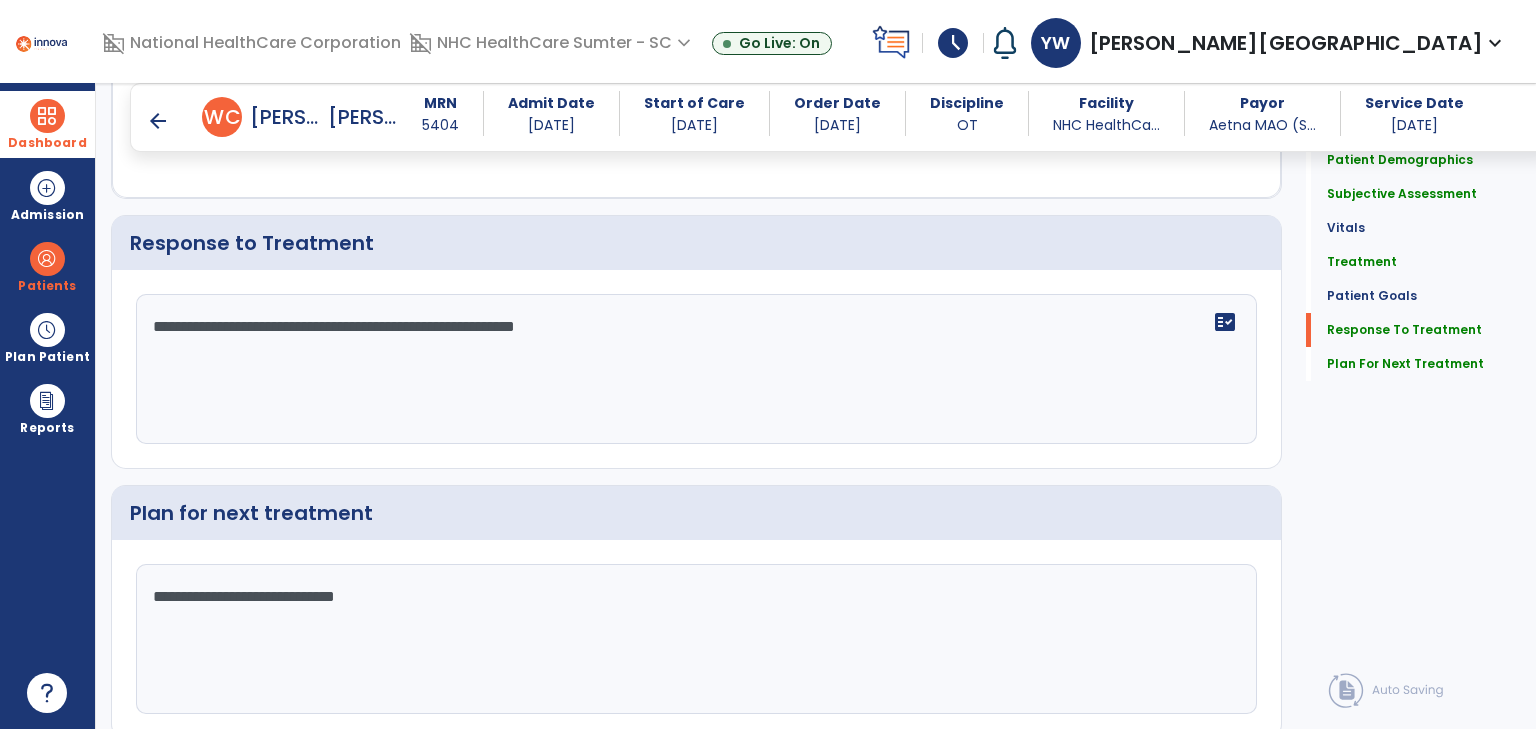 scroll, scrollTop: 2697, scrollLeft: 0, axis: vertical 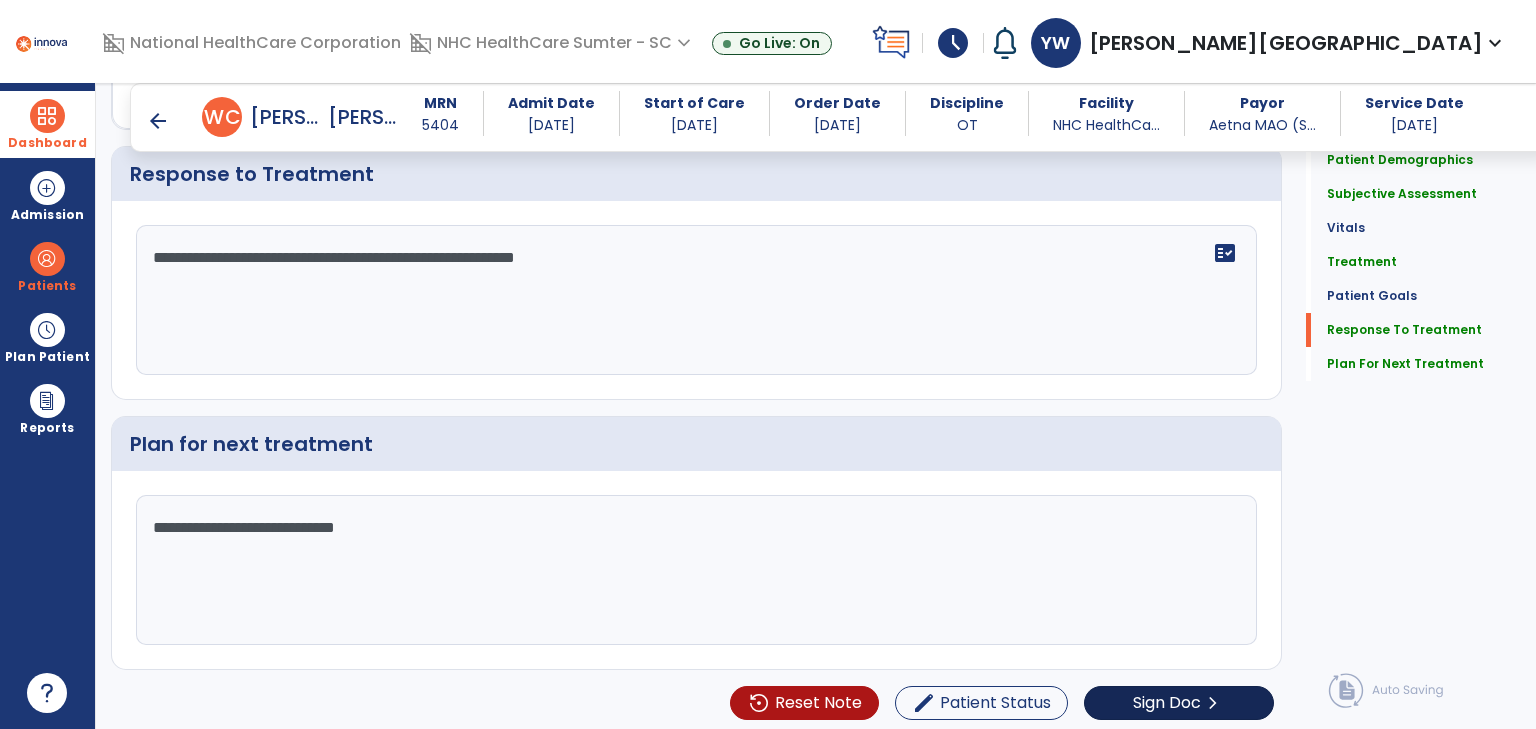 type on "**********" 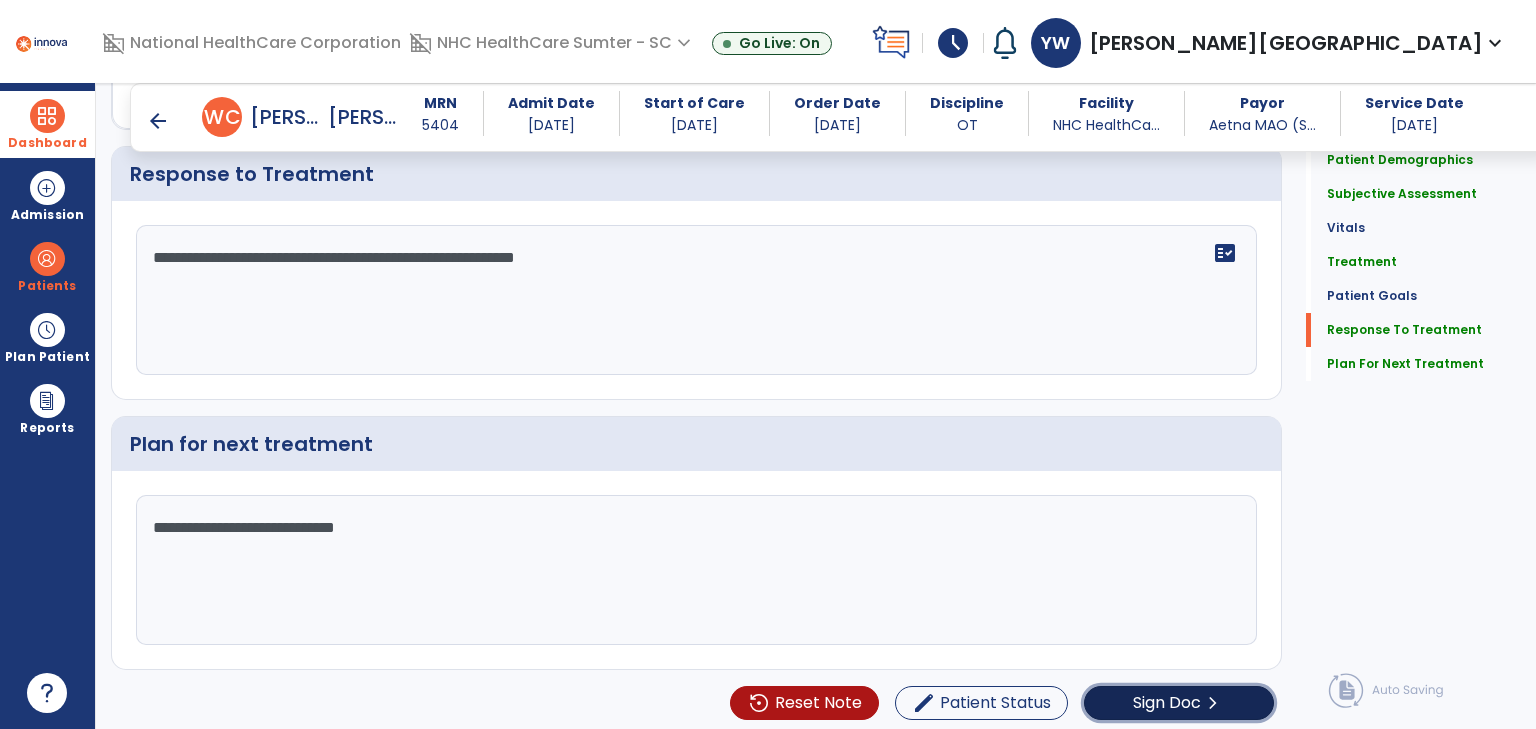 click on "Sign Doc" 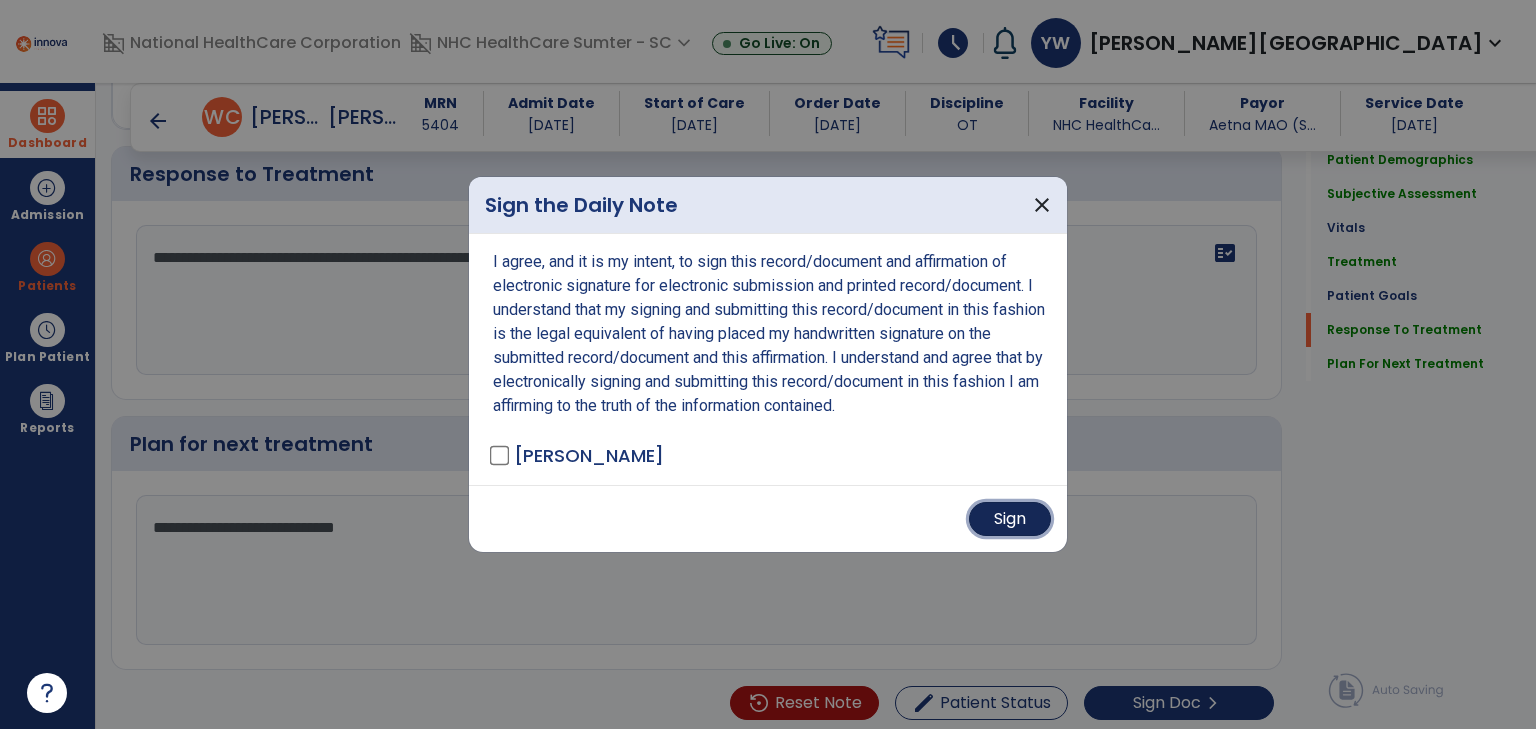 click on "Sign" at bounding box center [1010, 519] 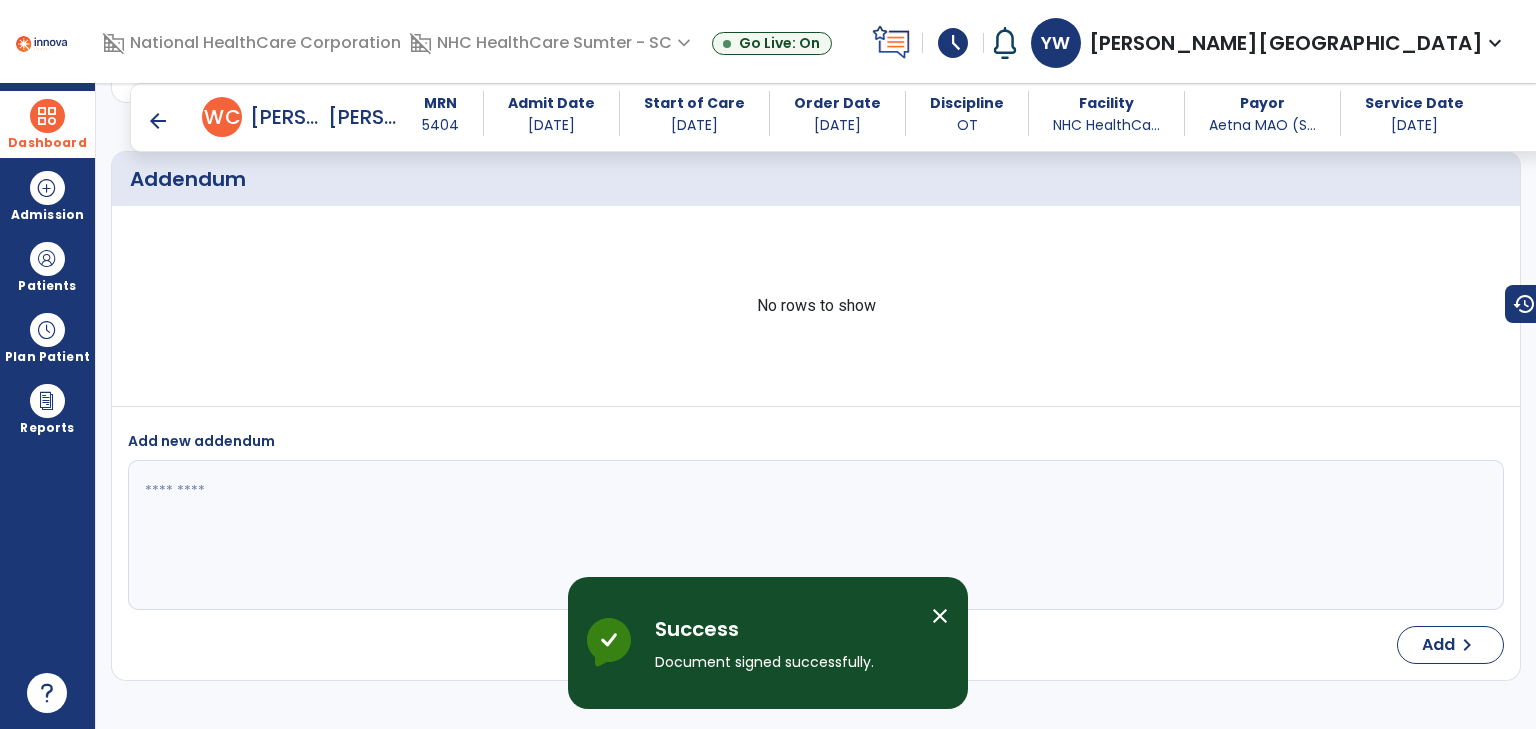 scroll, scrollTop: 3752, scrollLeft: 0, axis: vertical 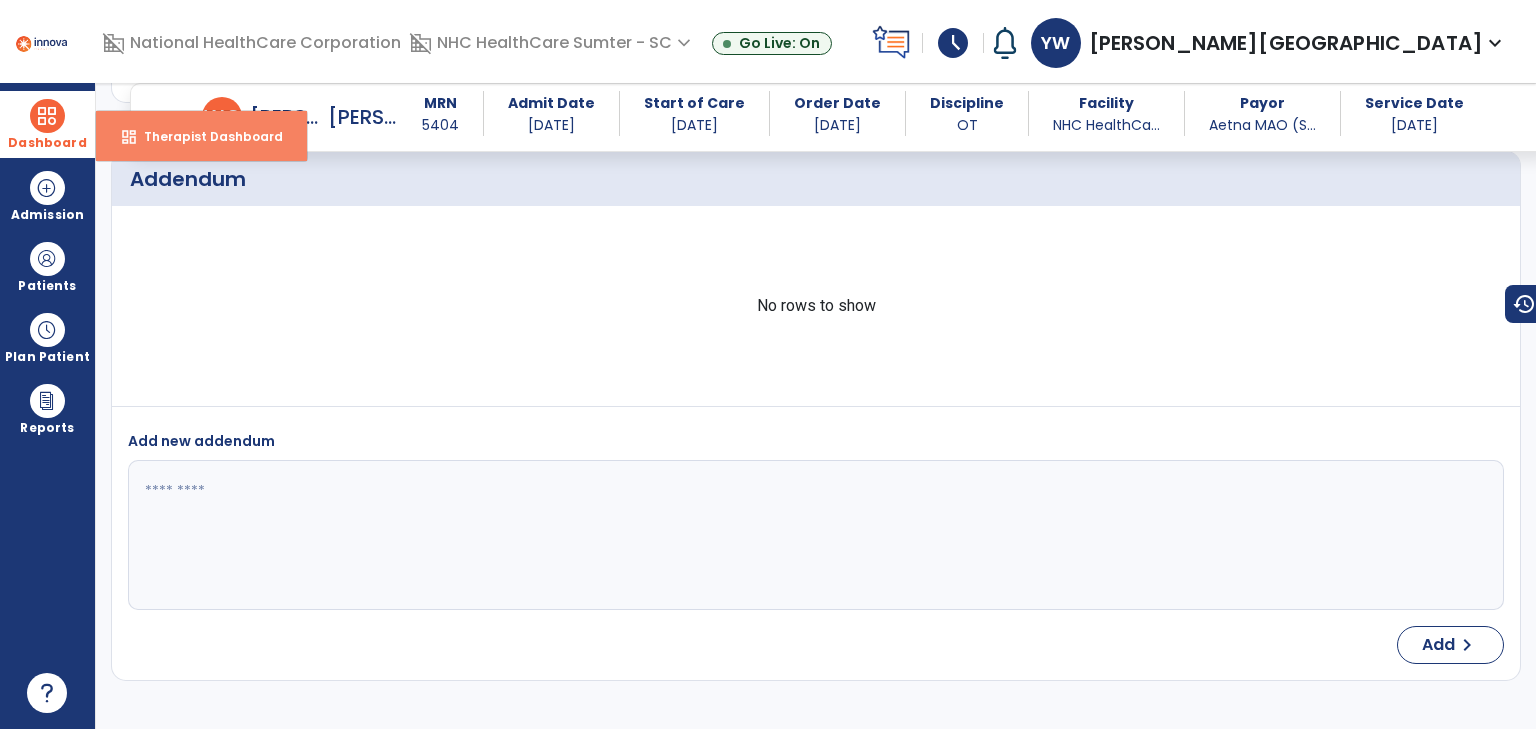 click on "dashboard  Therapist Dashboard" at bounding box center (201, 136) 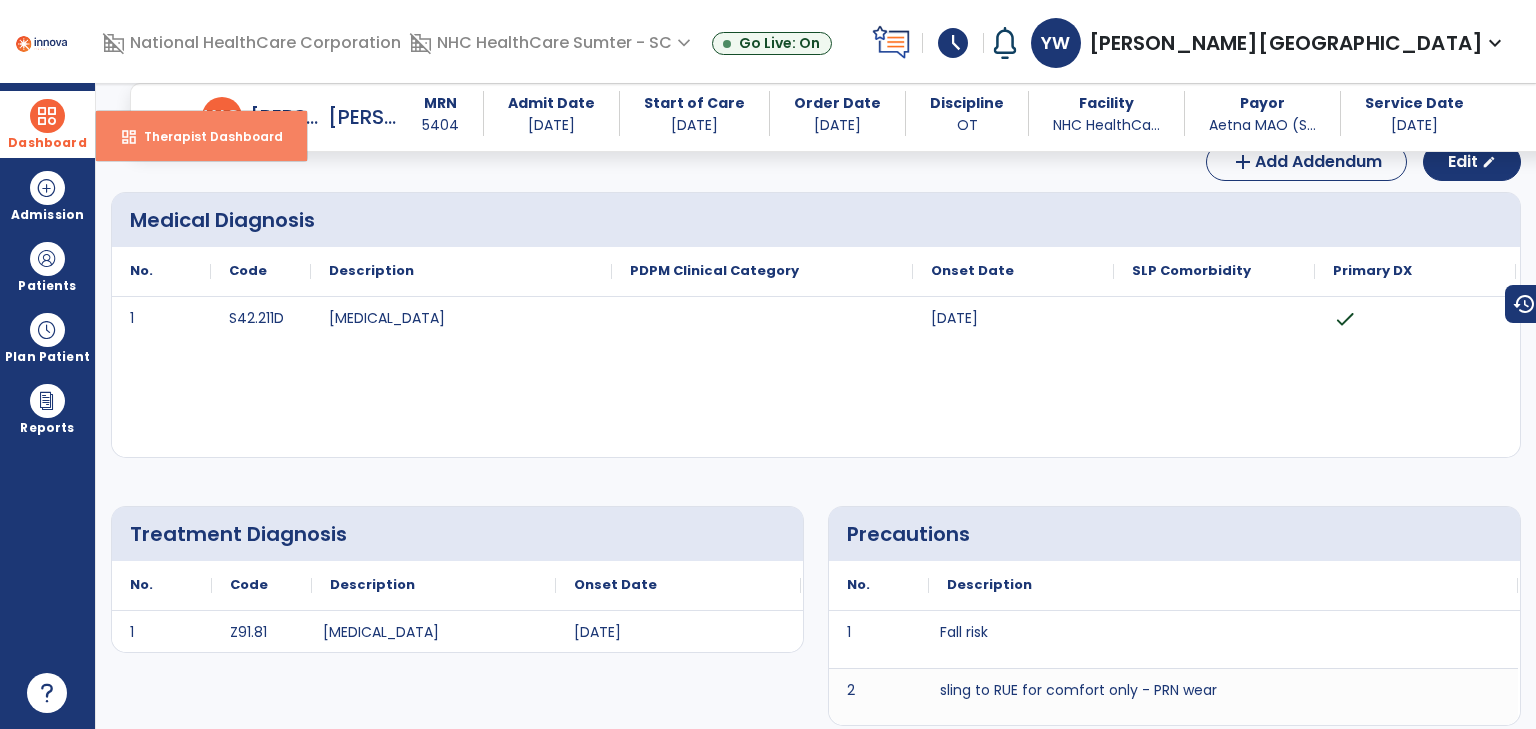 select on "****" 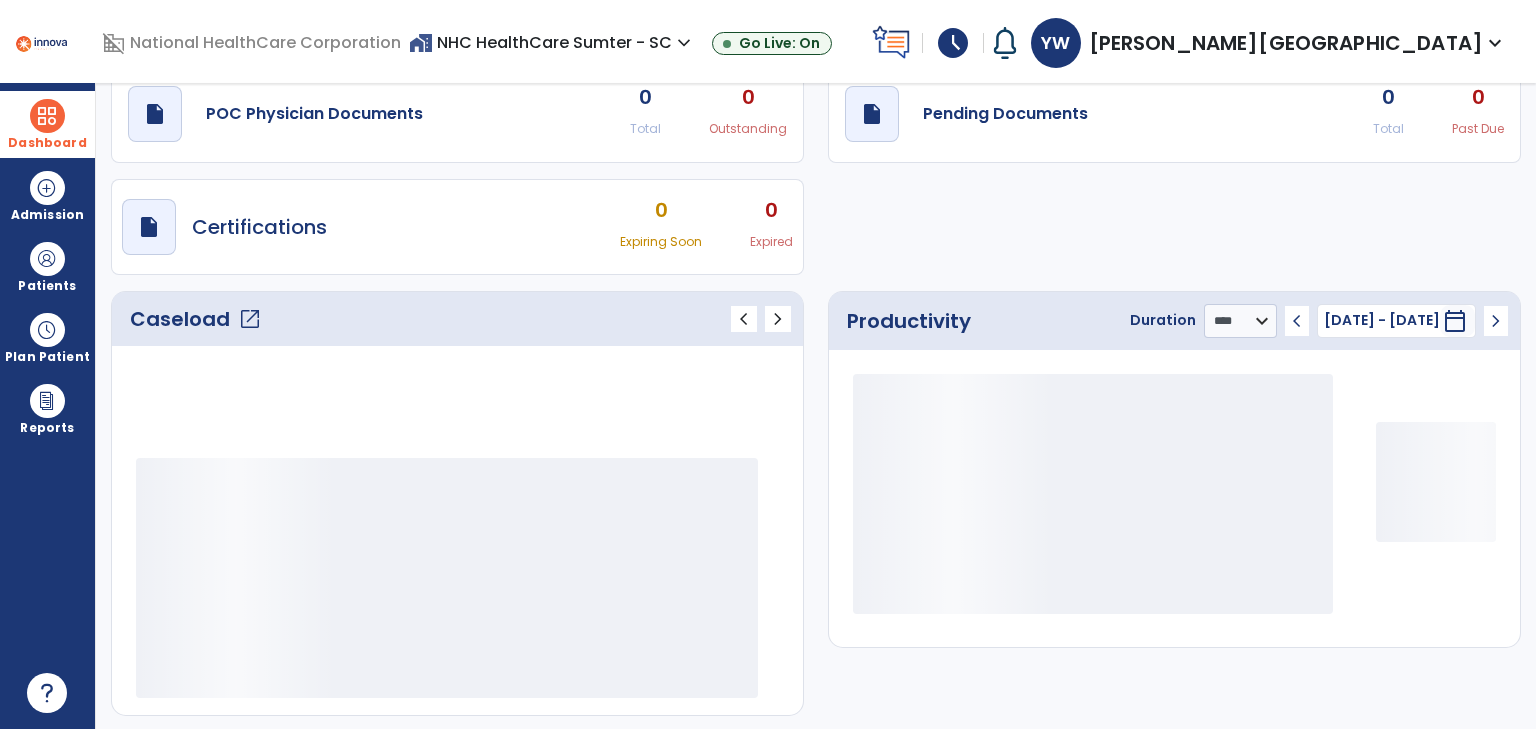 scroll, scrollTop: 76, scrollLeft: 0, axis: vertical 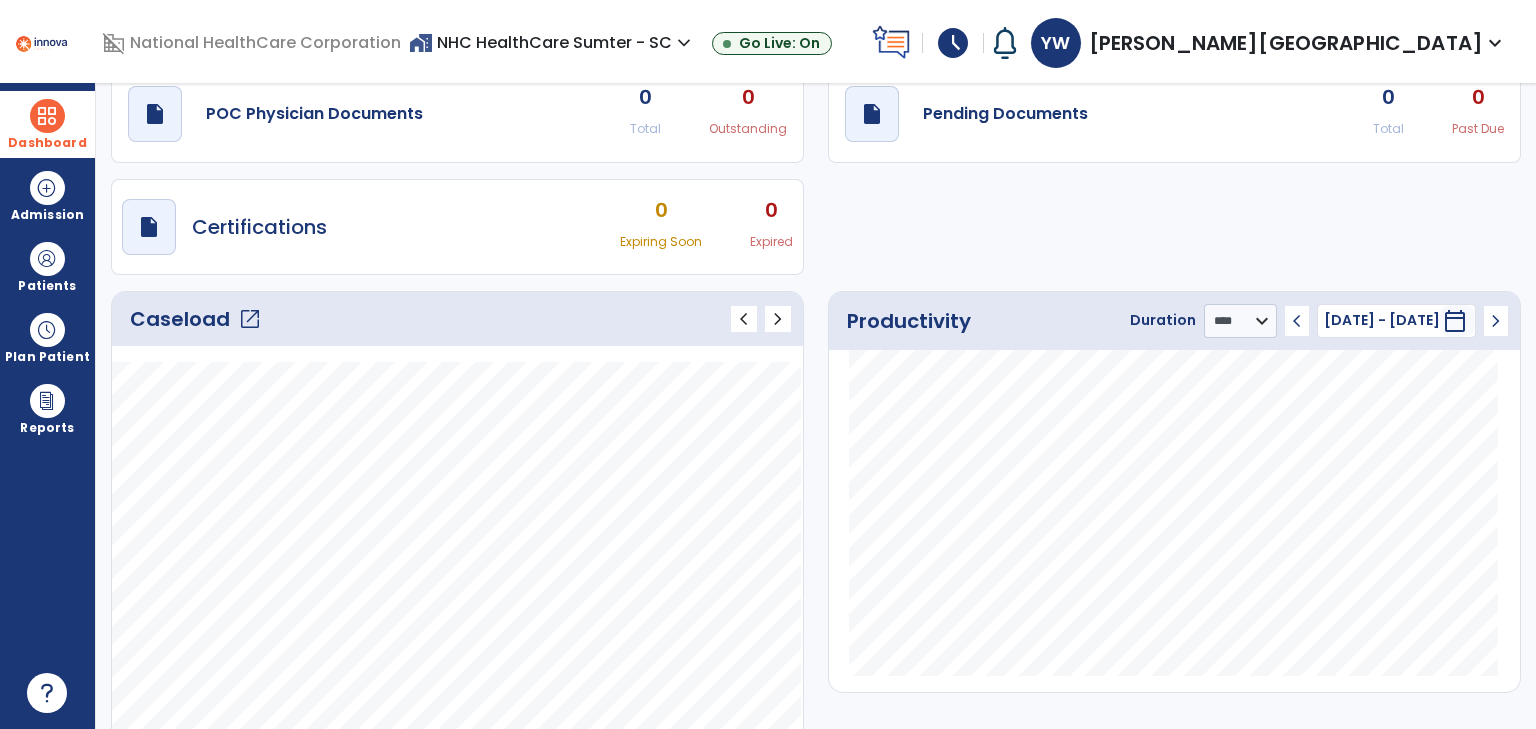 click on "open_in_new" 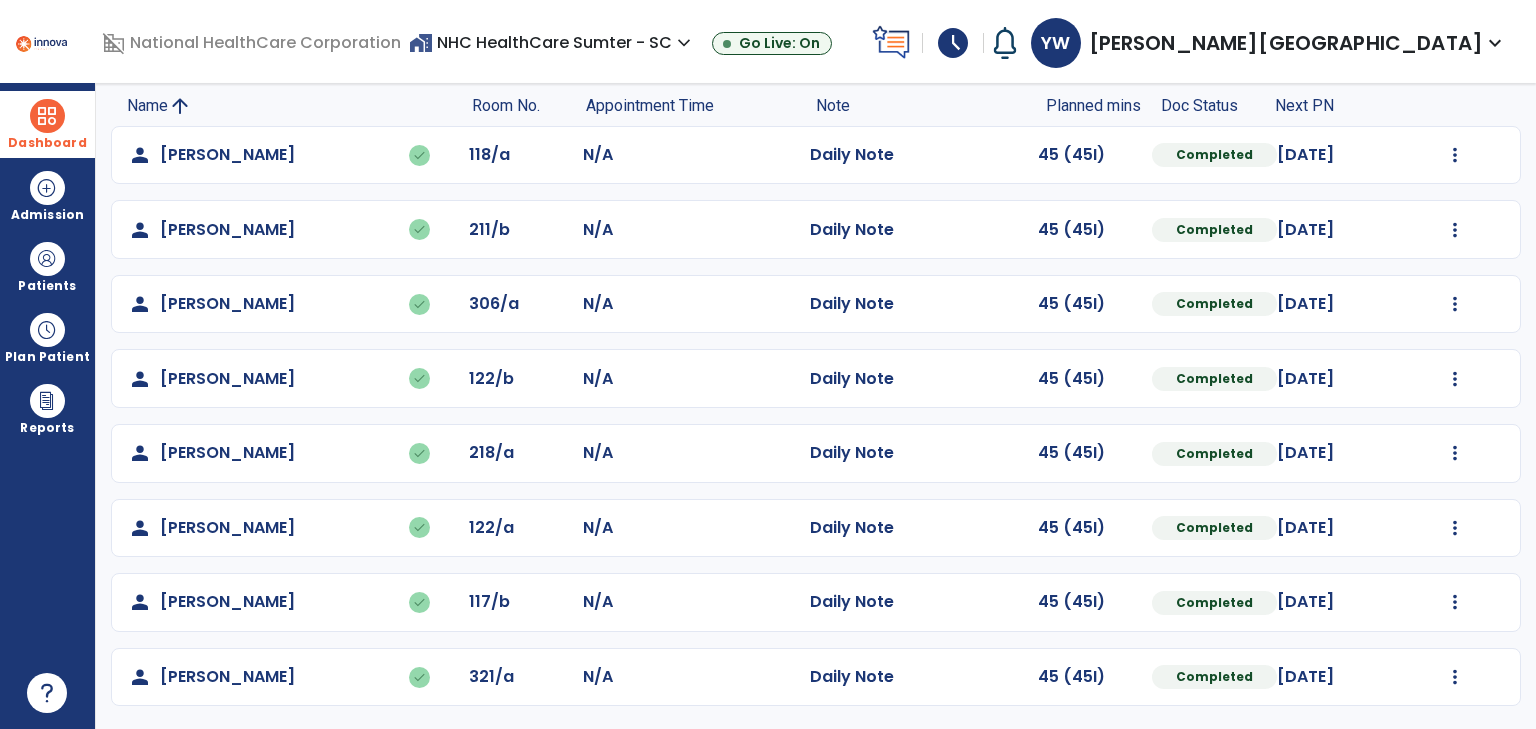 scroll, scrollTop: 136, scrollLeft: 0, axis: vertical 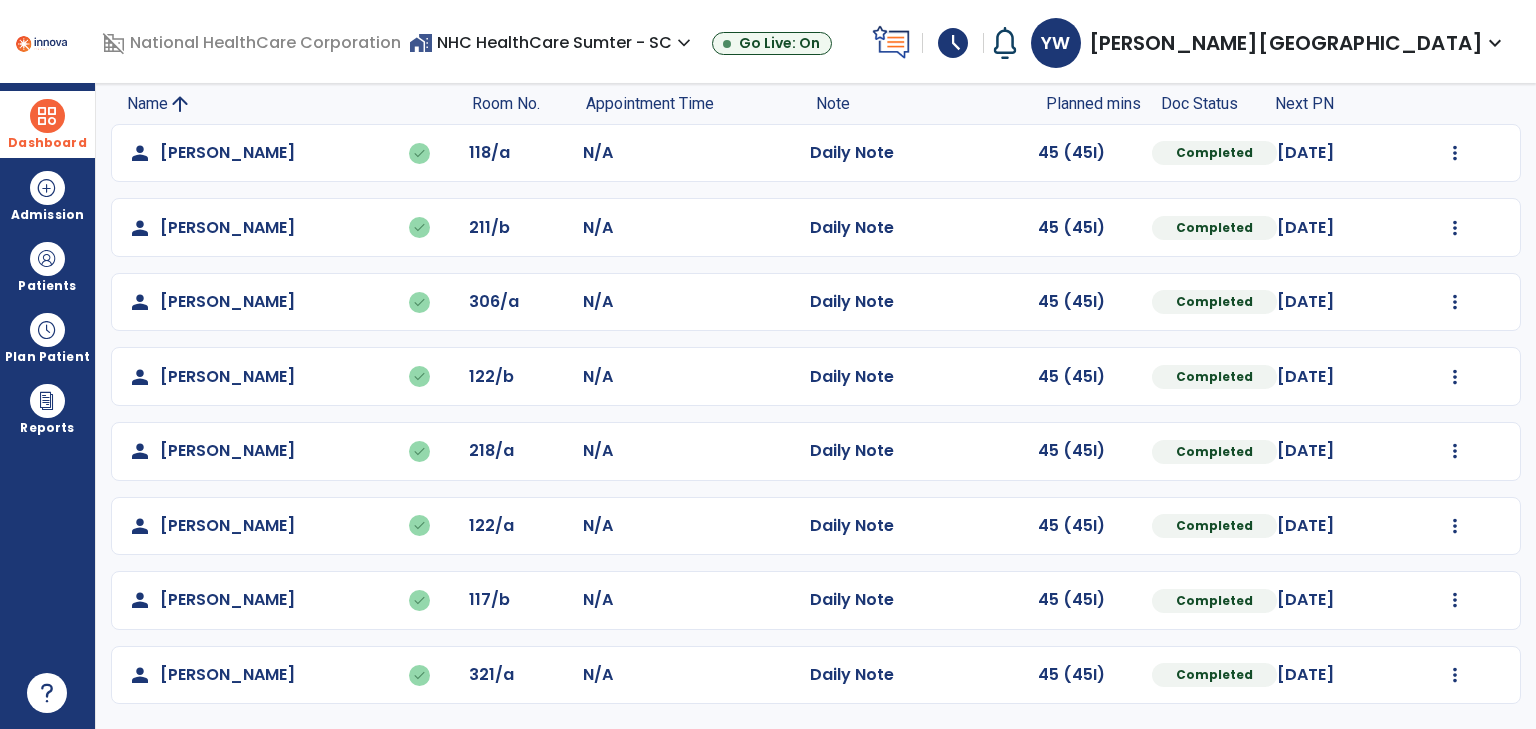 click on "schedule" at bounding box center (953, 43) 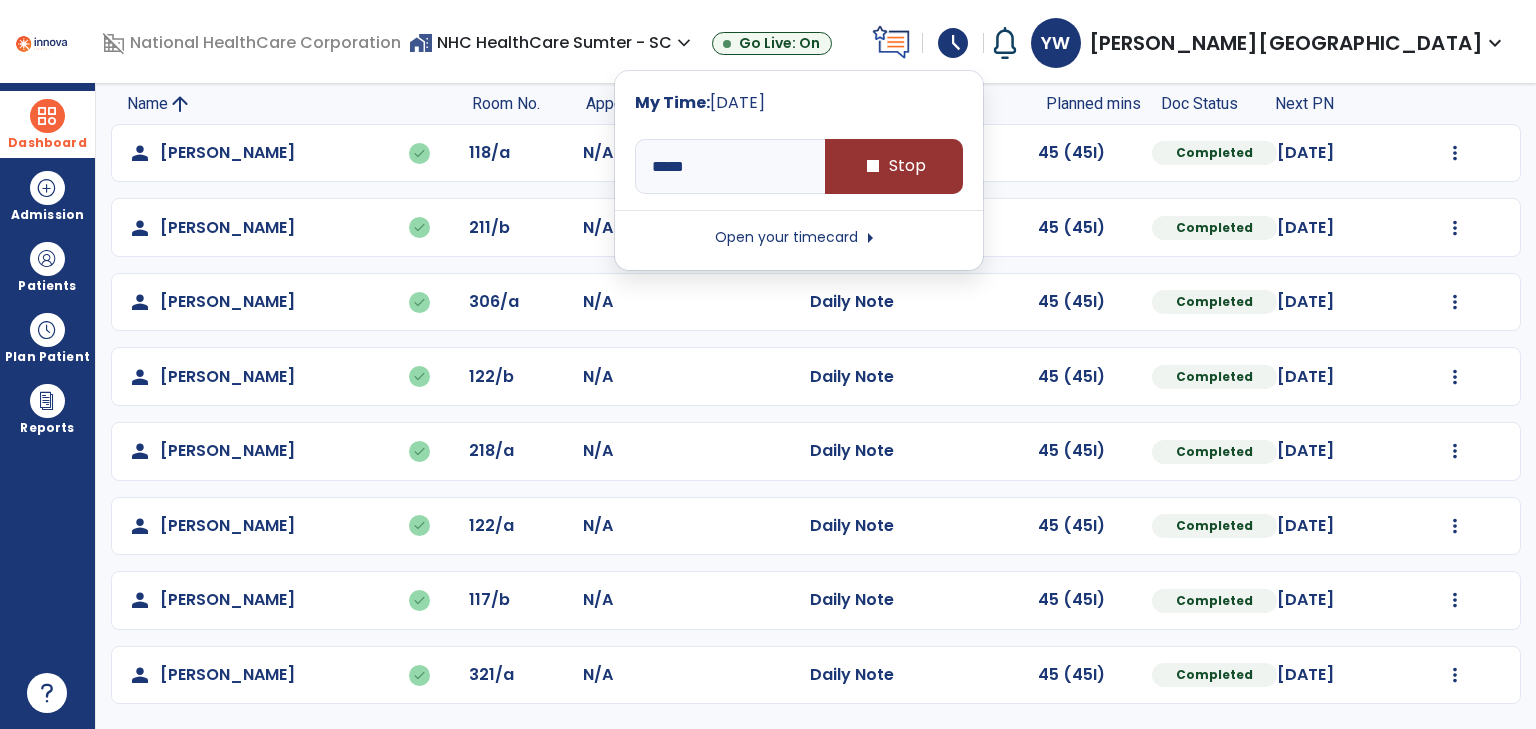 click on "stop  Stop" at bounding box center (894, 166) 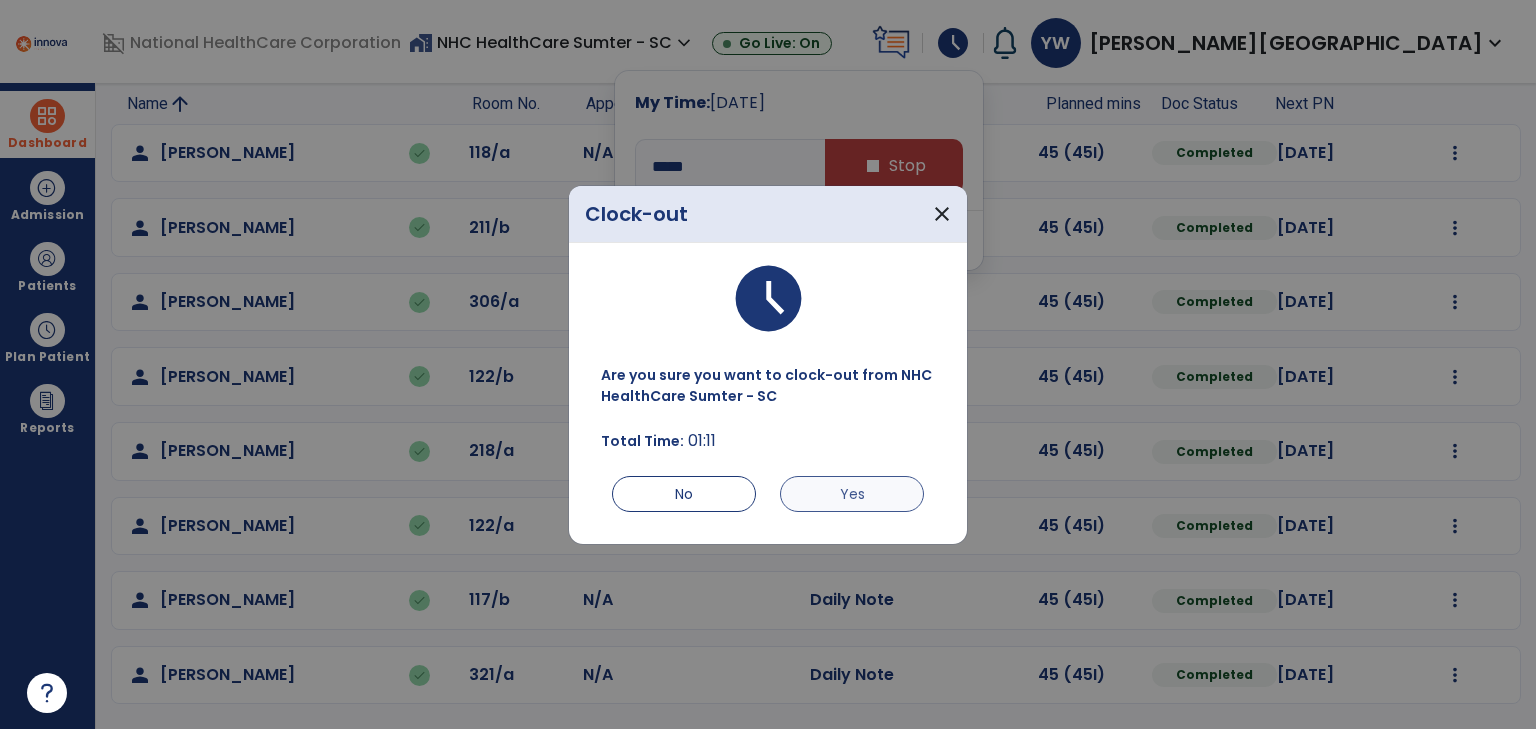 drag, startPoint x: 867, startPoint y: 472, endPoint x: 869, endPoint y: 482, distance: 10.198039 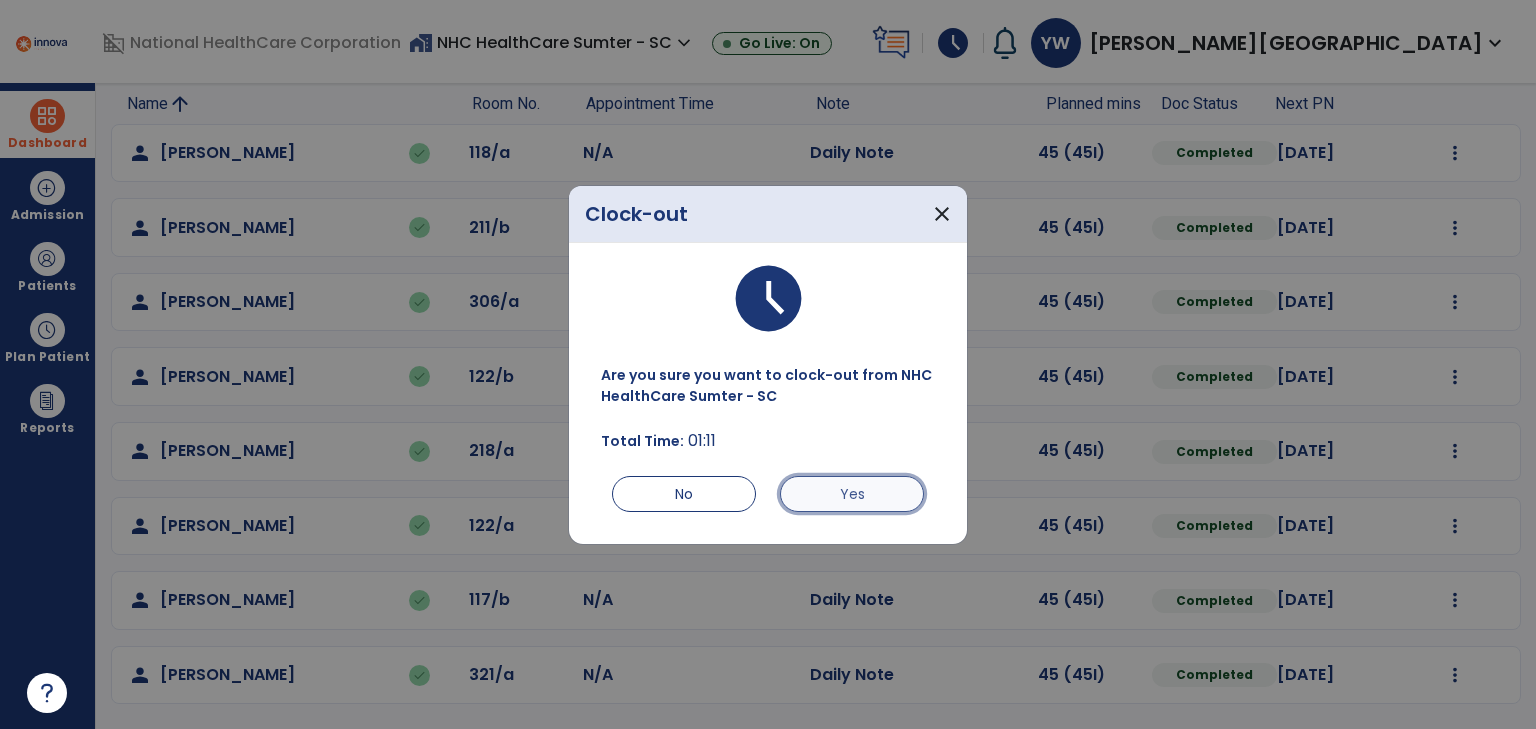 click on "Yes" at bounding box center (852, 494) 